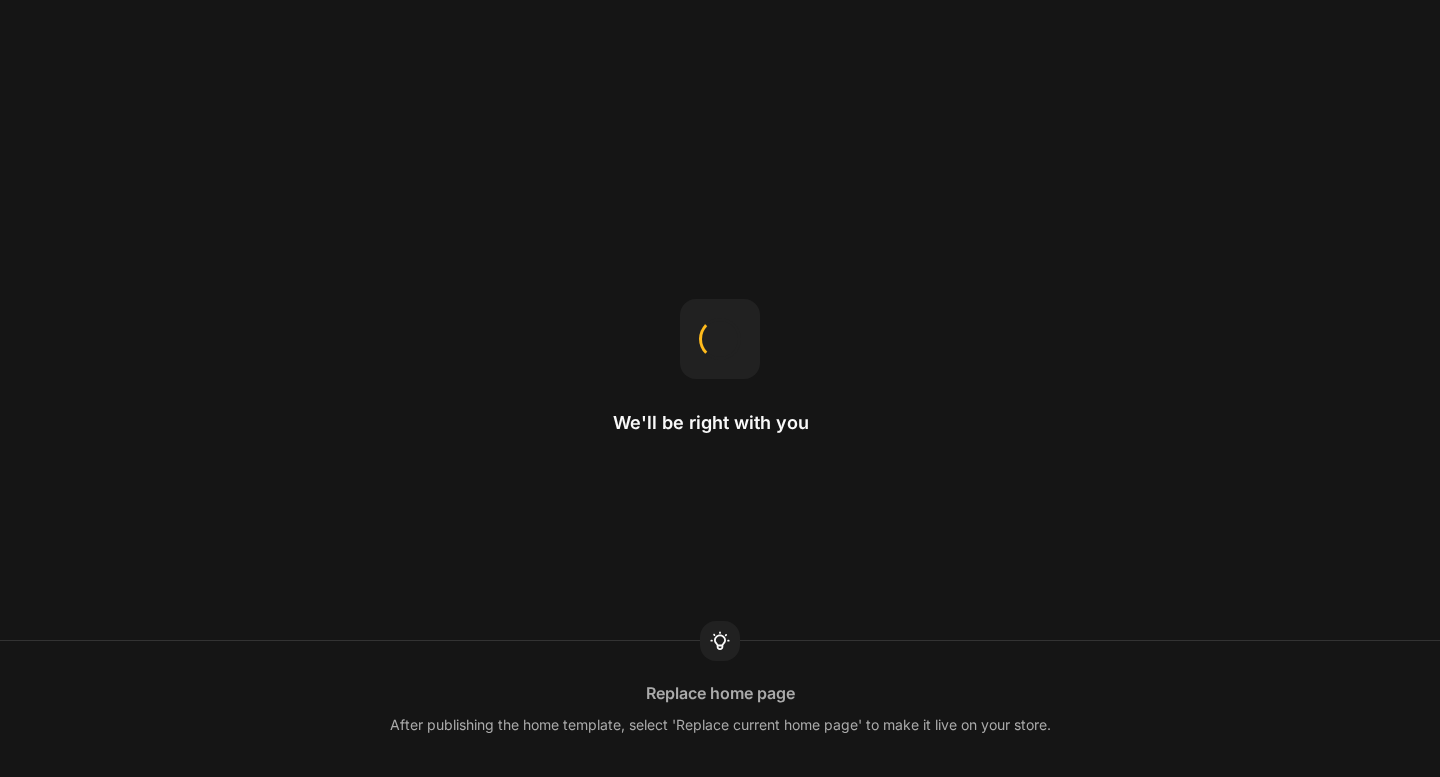 scroll, scrollTop: 0, scrollLeft: 0, axis: both 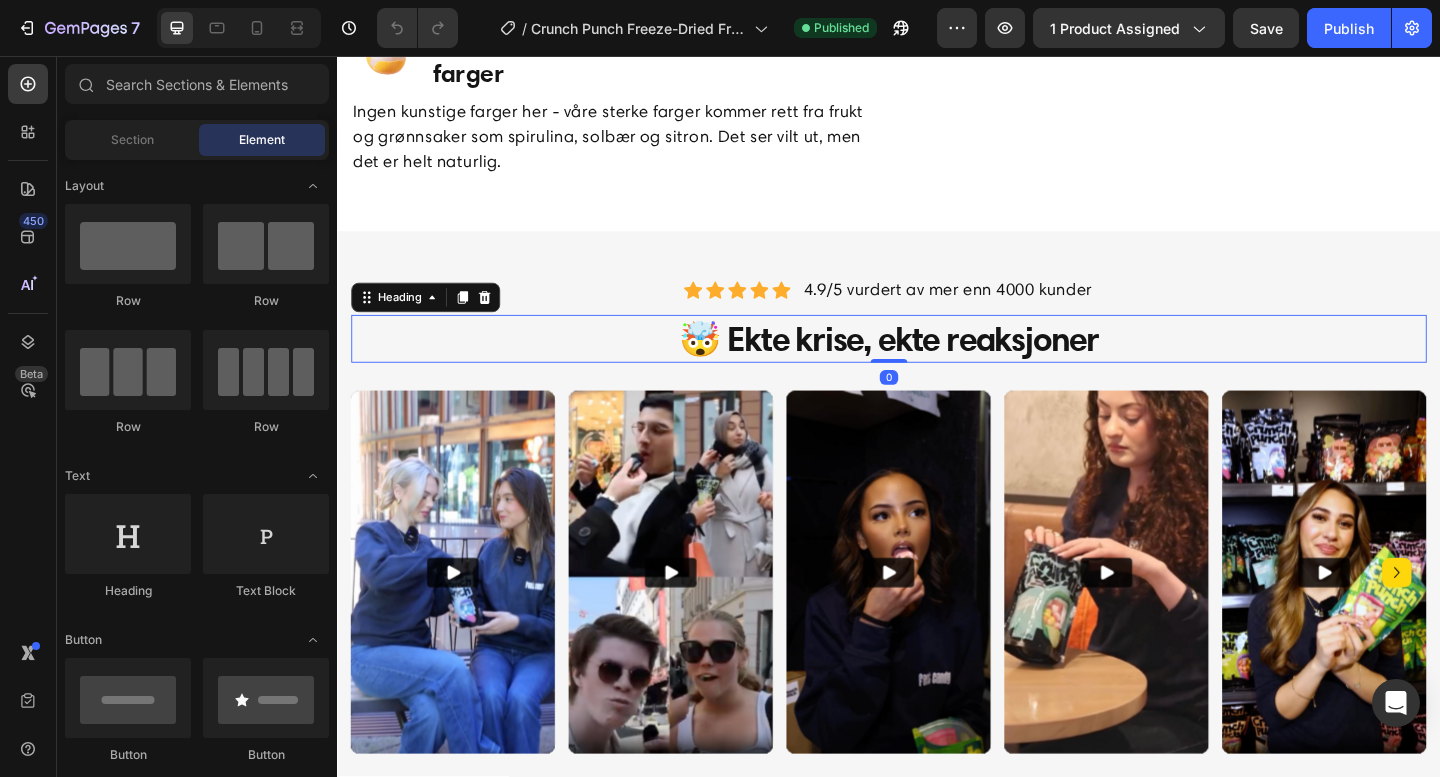 click on "🤯 Ekte krise, ekte reaksjoner" at bounding box center [937, 364] 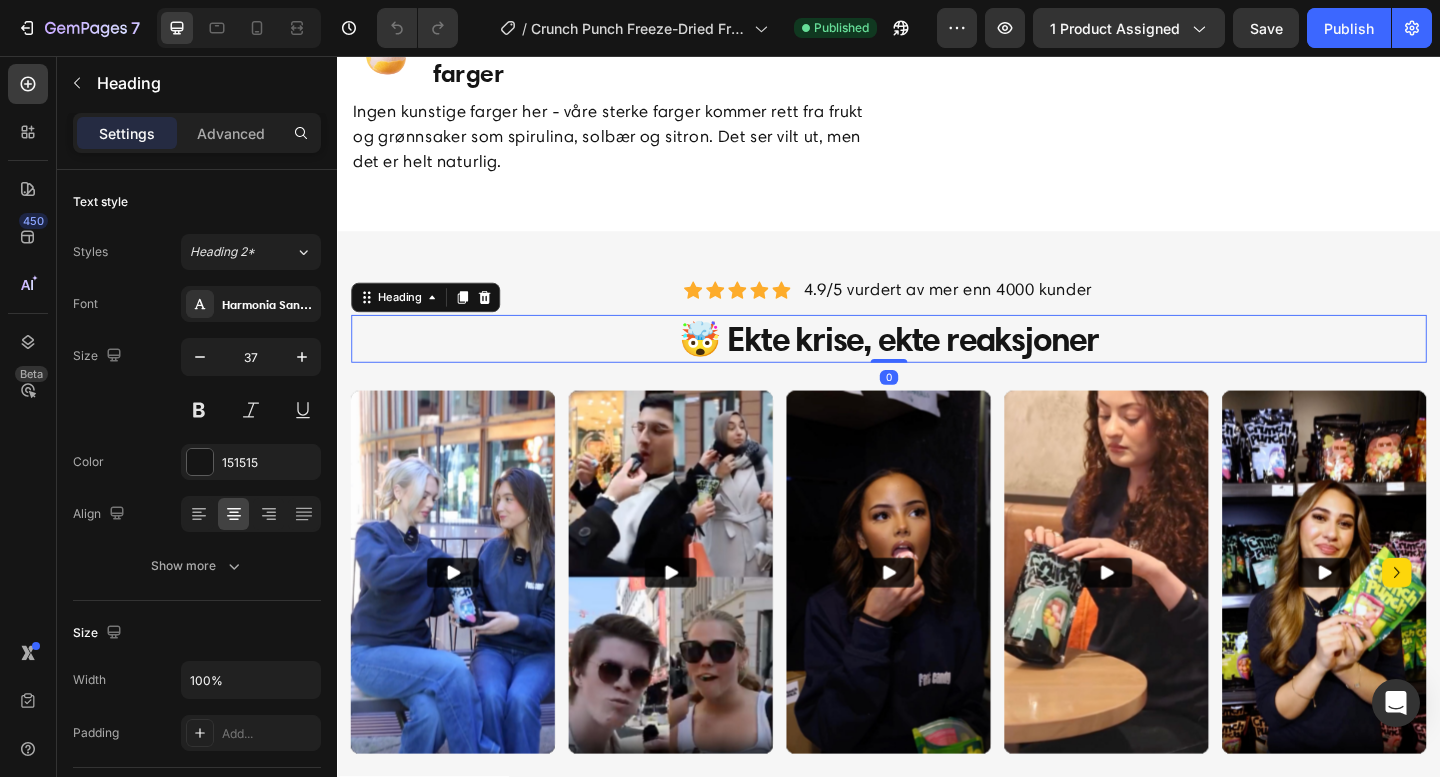 click on "🤯 Ekte krise, ekte reaksjoner" at bounding box center [937, 364] 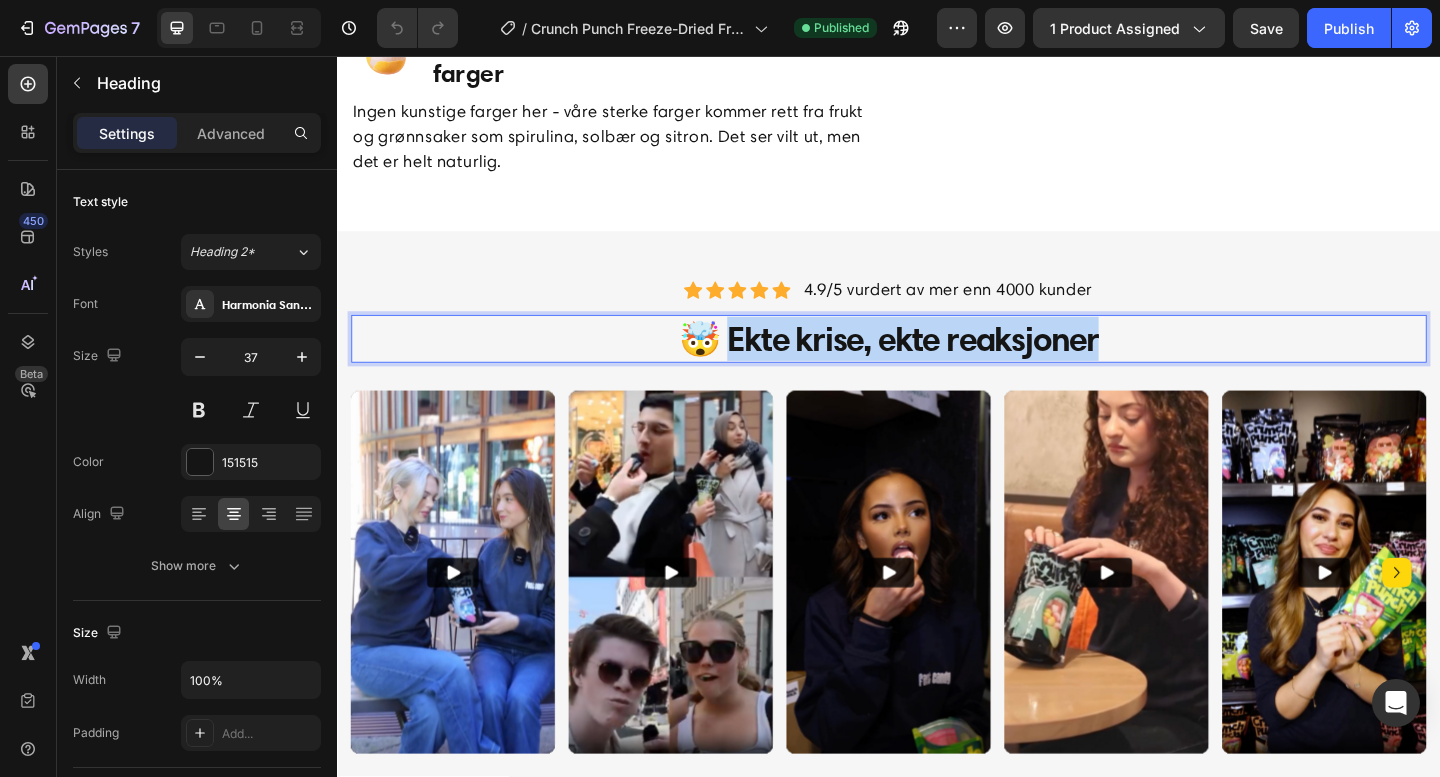drag, startPoint x: 1169, startPoint y: 360, endPoint x: 761, endPoint y: 350, distance: 408.12253 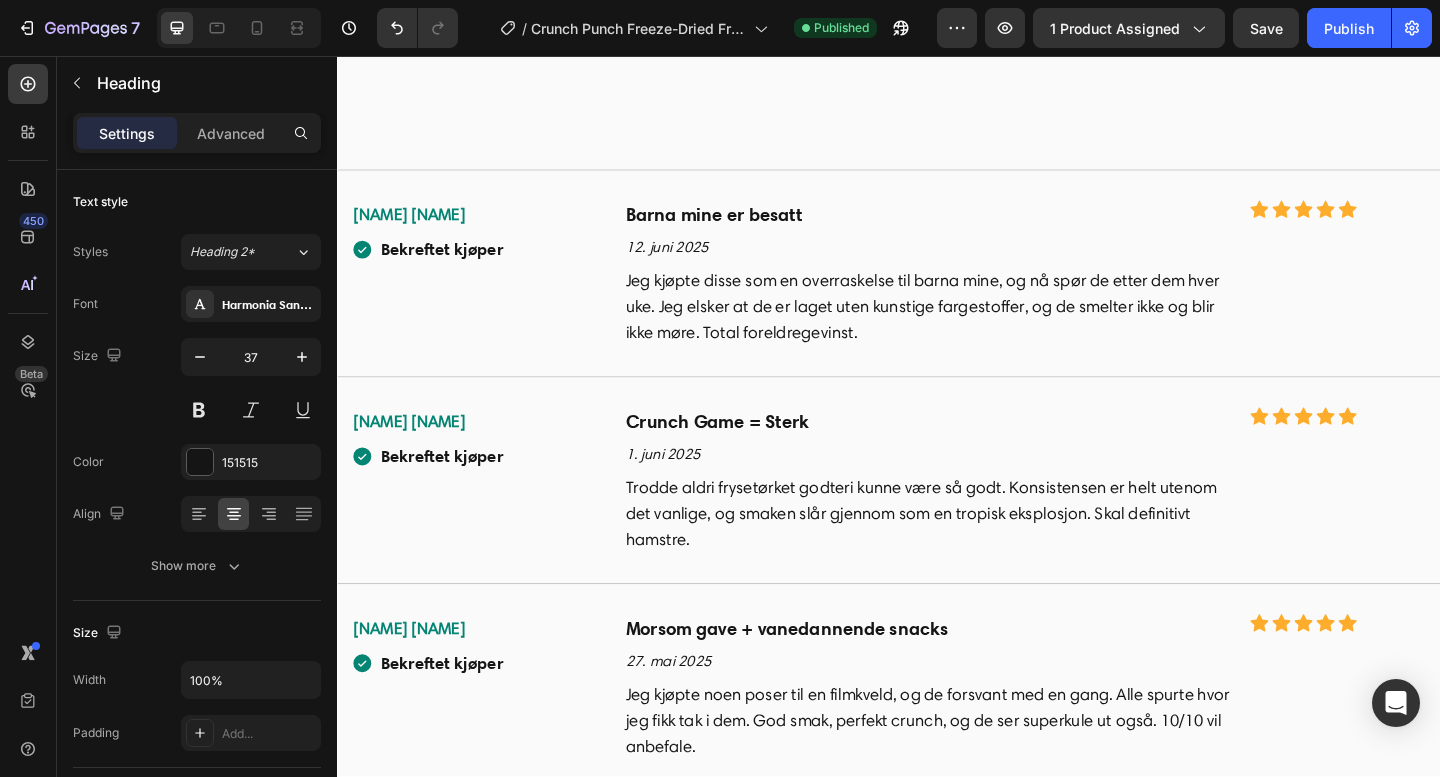 scroll, scrollTop: 6197, scrollLeft: 0, axis: vertical 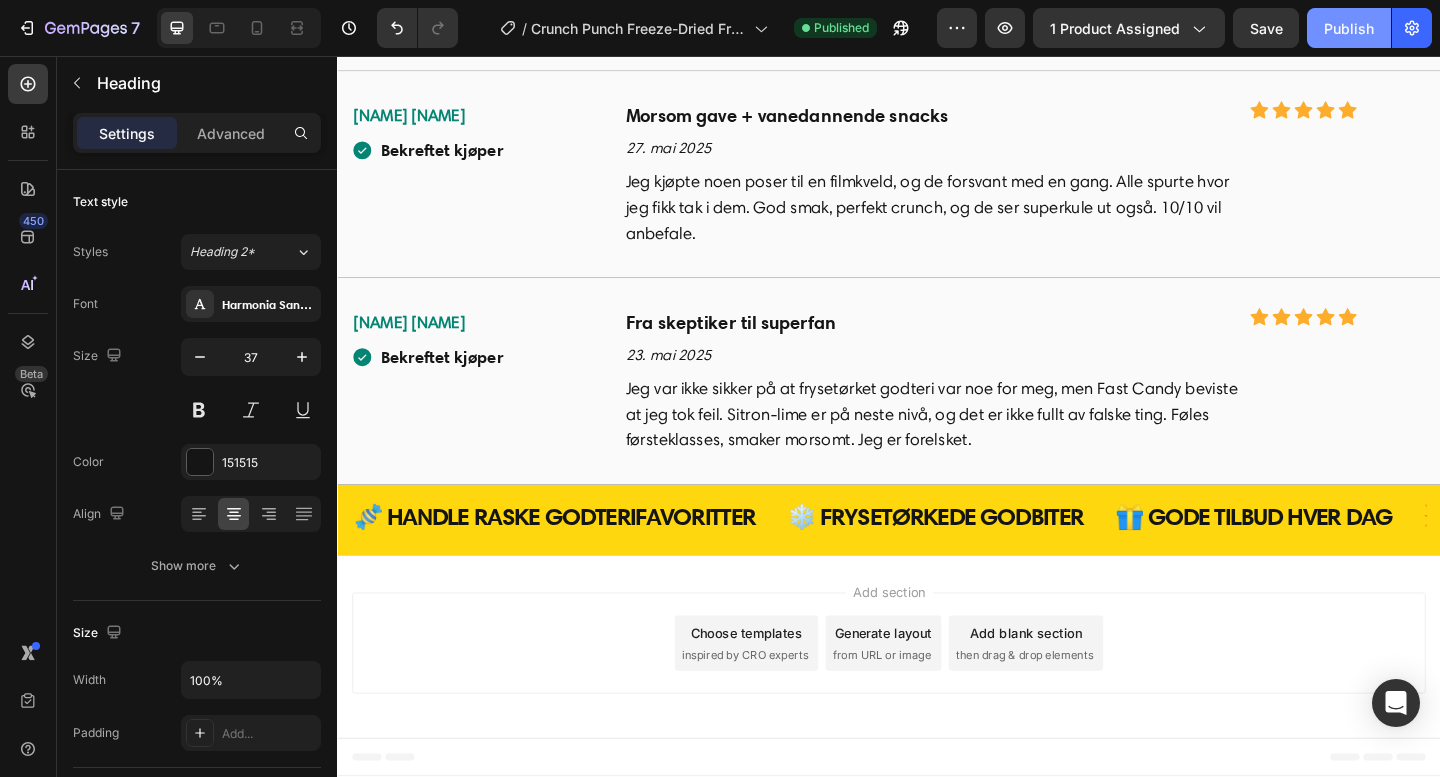drag, startPoint x: 1336, startPoint y: 43, endPoint x: 1034, endPoint y: 28, distance: 302.37228 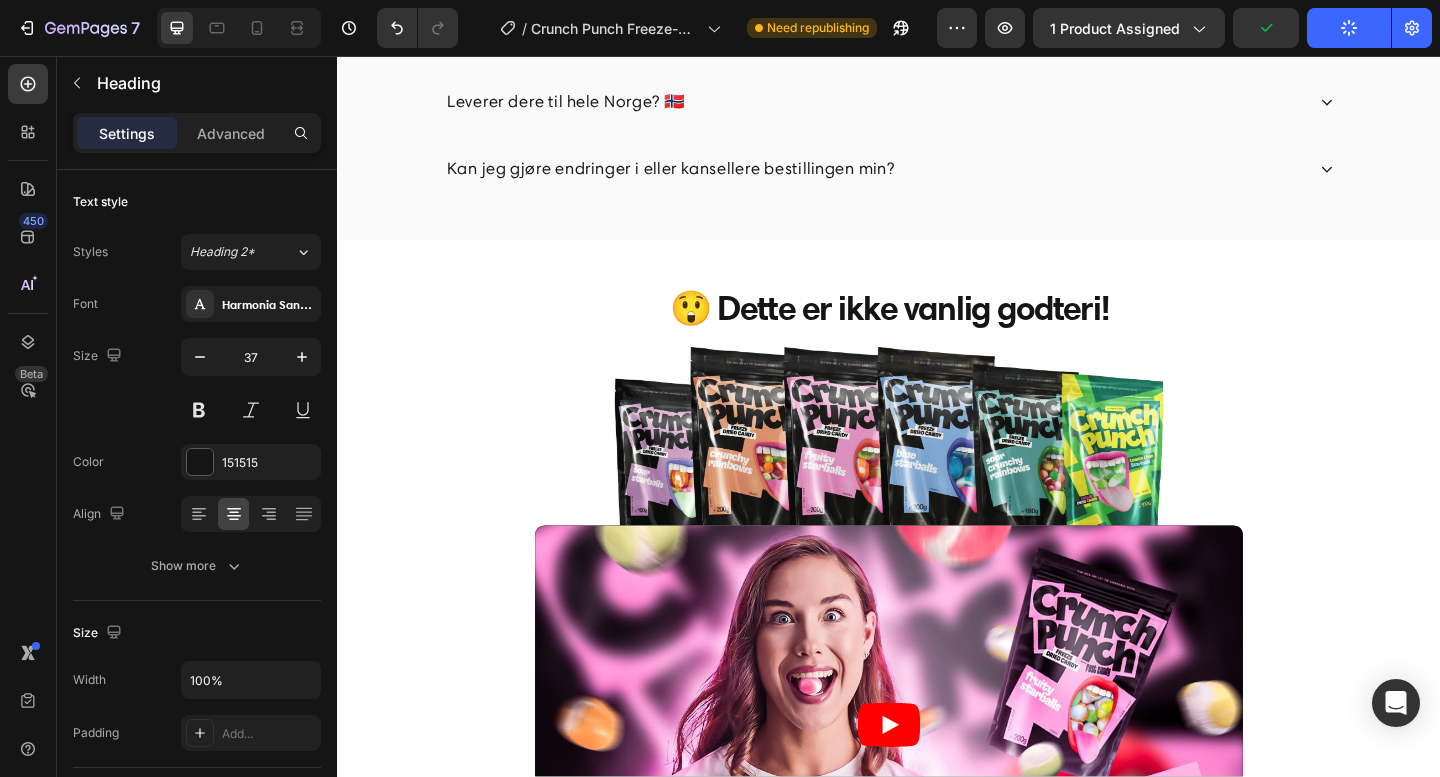 scroll, scrollTop: 3901, scrollLeft: 0, axis: vertical 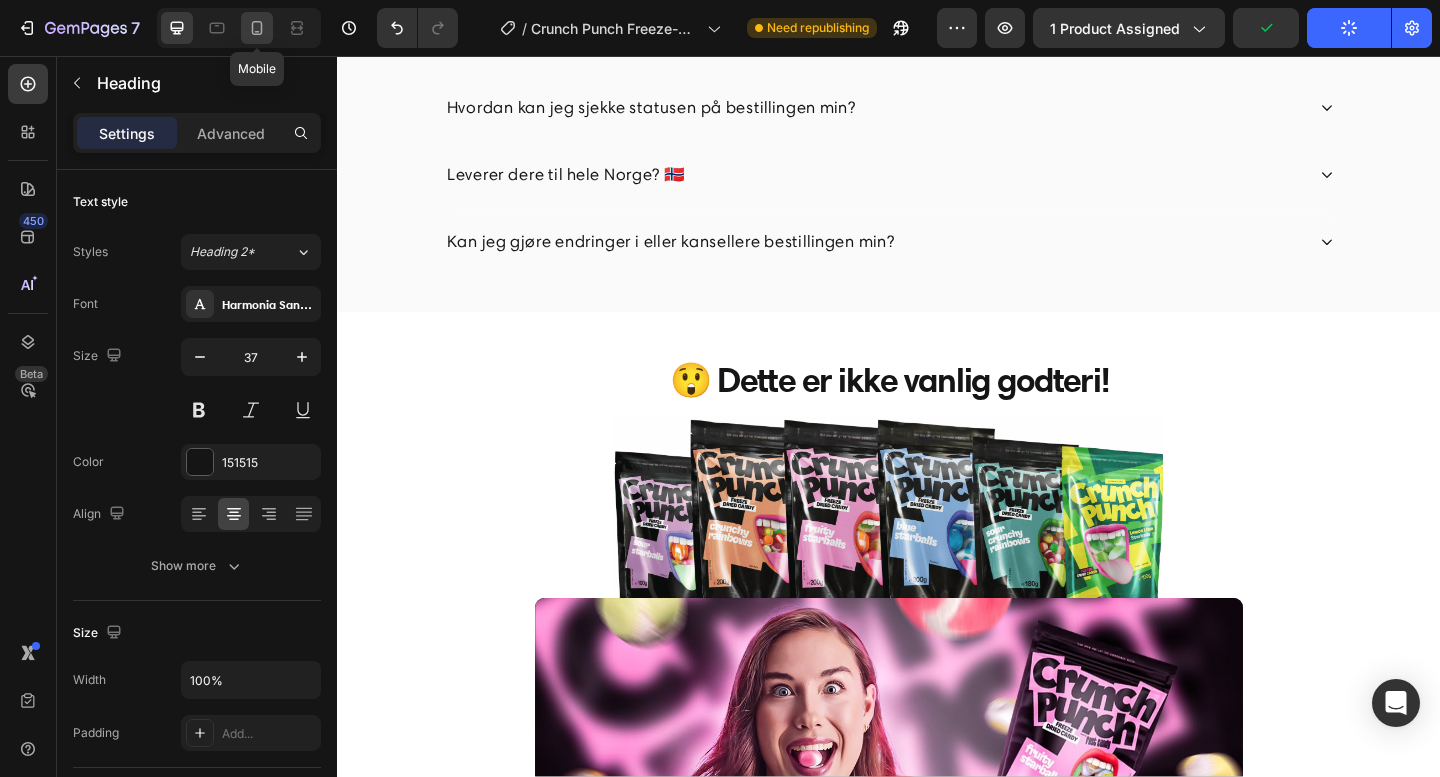 click 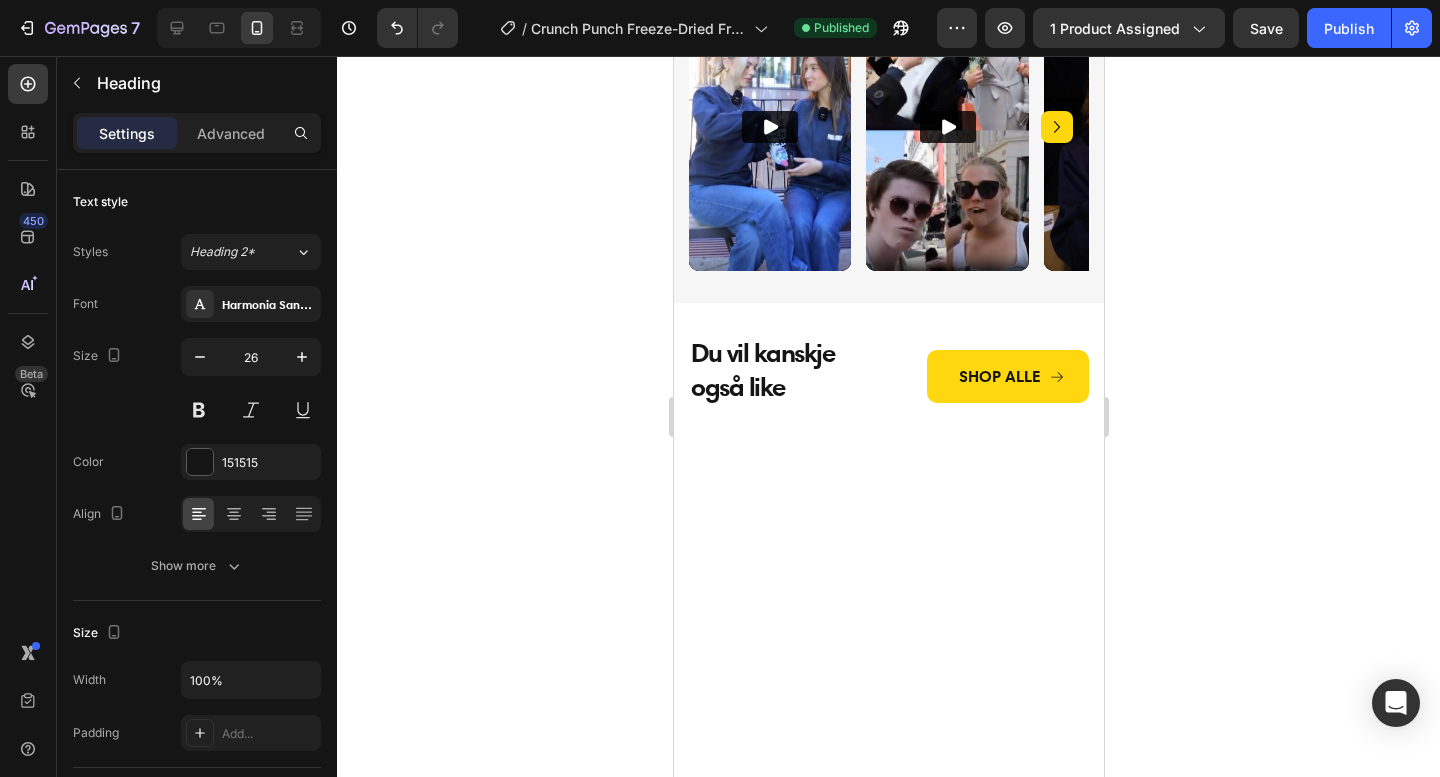 scroll, scrollTop: 2835, scrollLeft: 0, axis: vertical 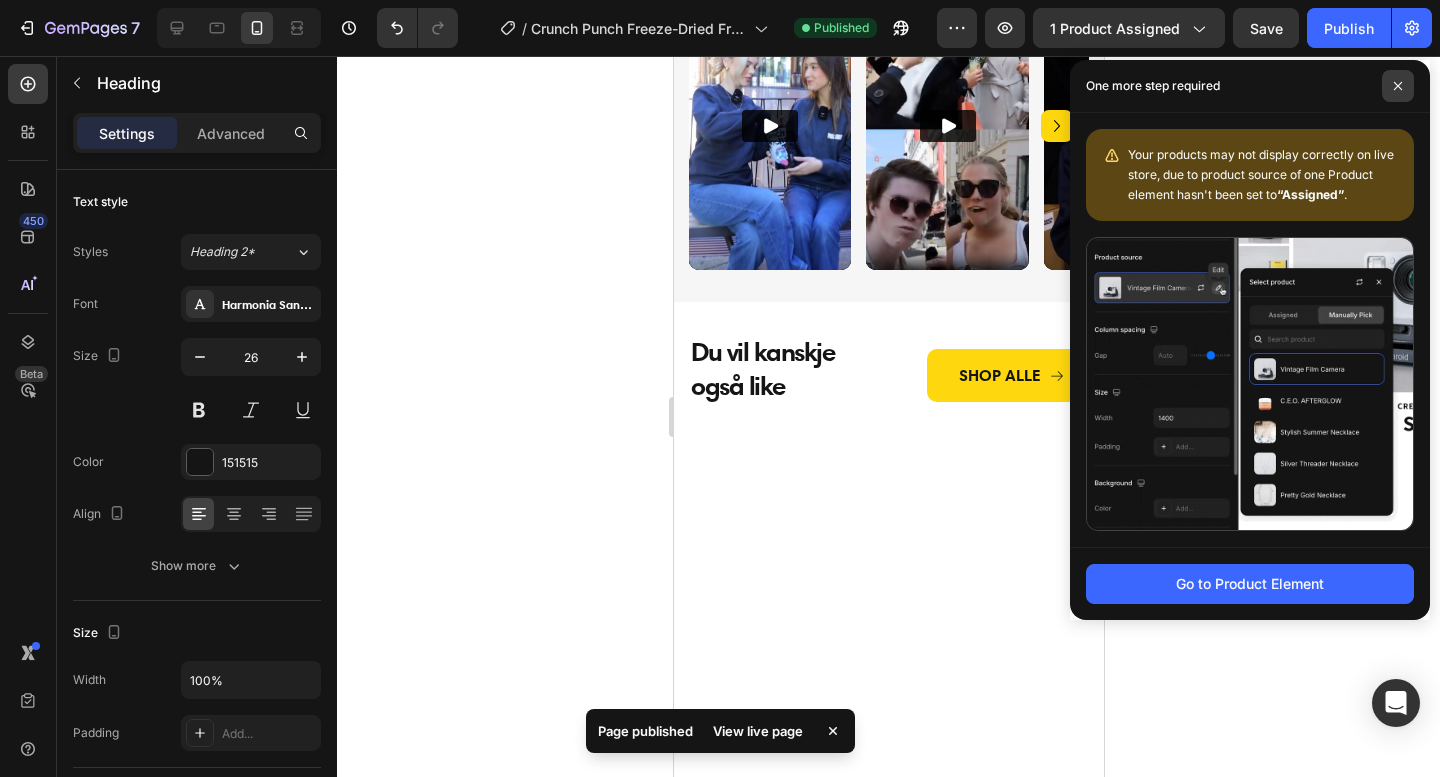 click 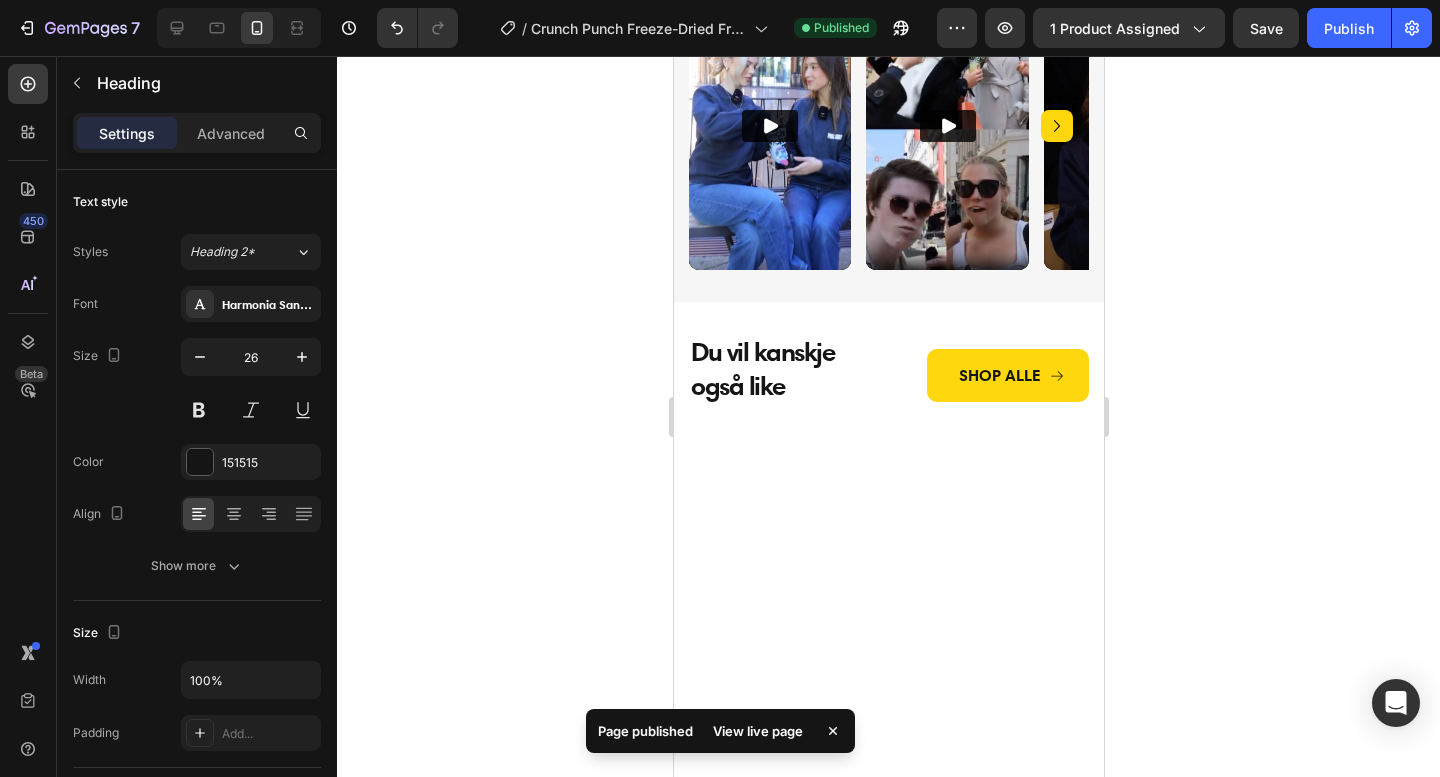 click on "🤯 Crunch som overrasker. Reaksjonene sier alt" at bounding box center (888, -78) 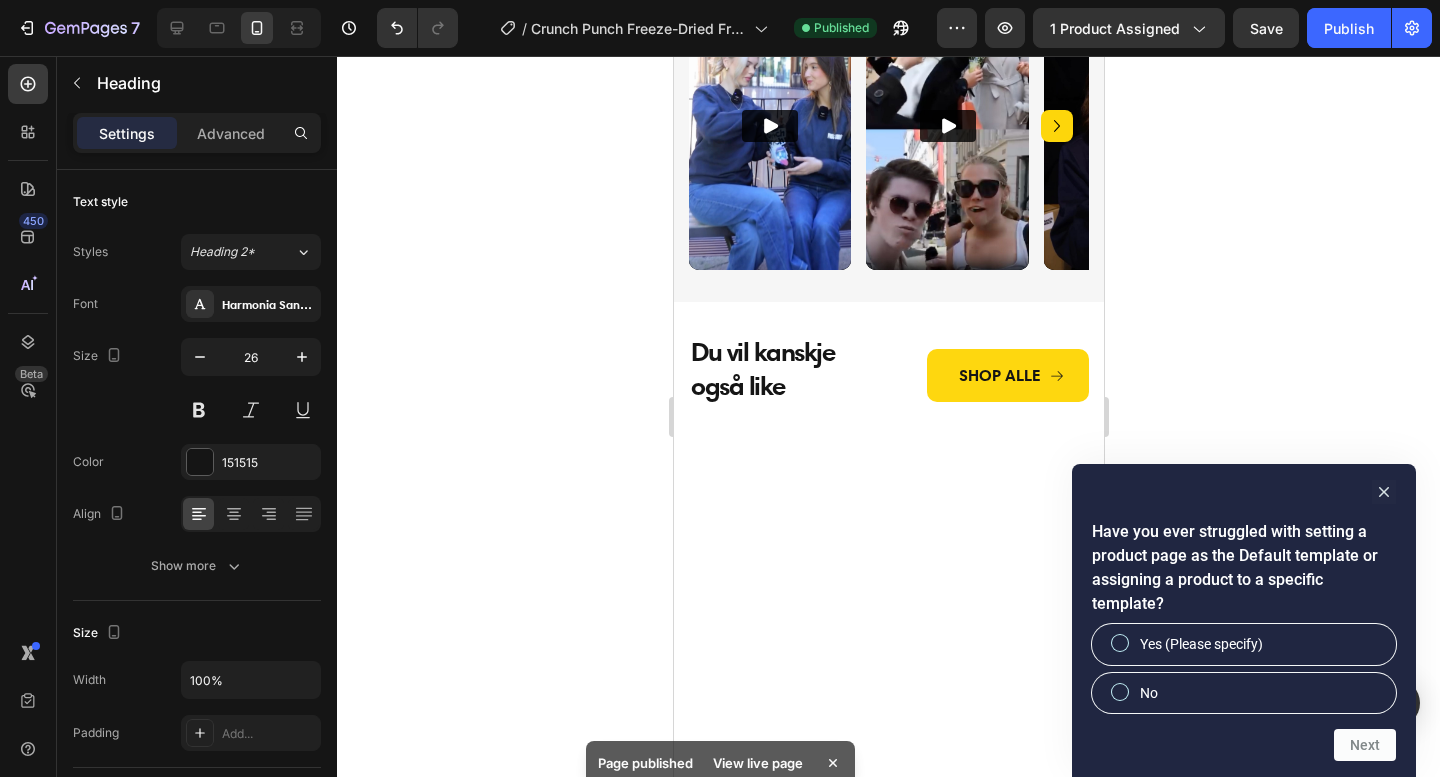 click on "🤯 Crunch som overrasker. Reaksjonene sier alt" at bounding box center (888, -78) 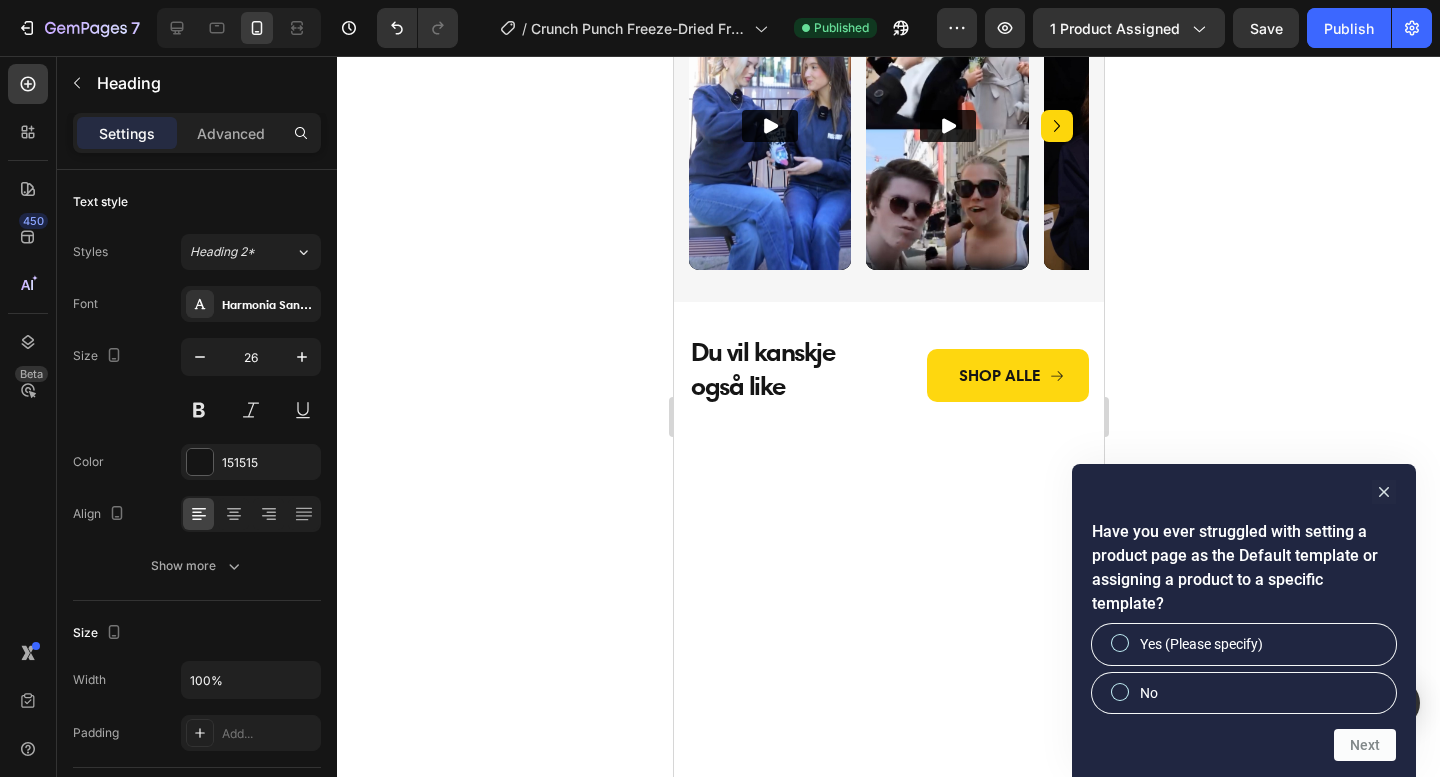click 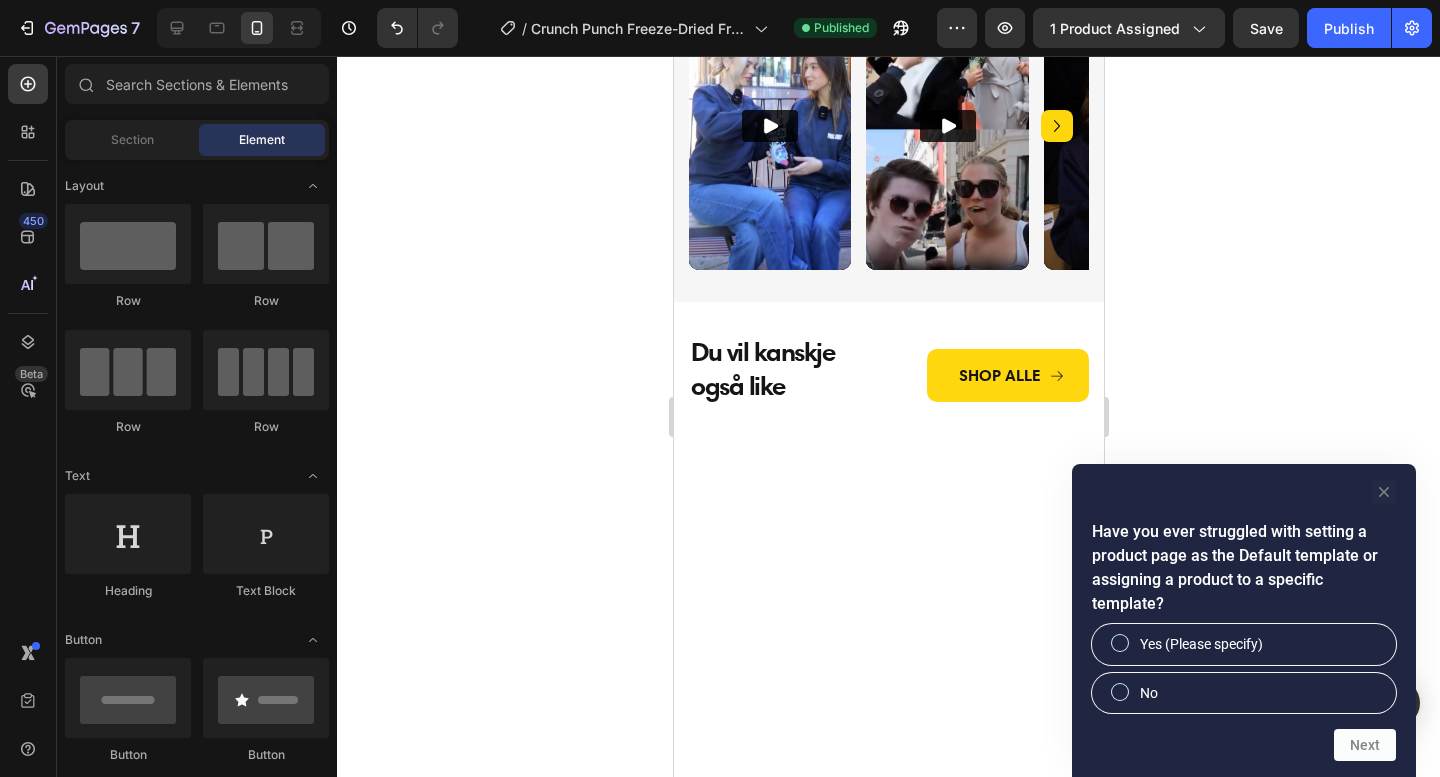 click 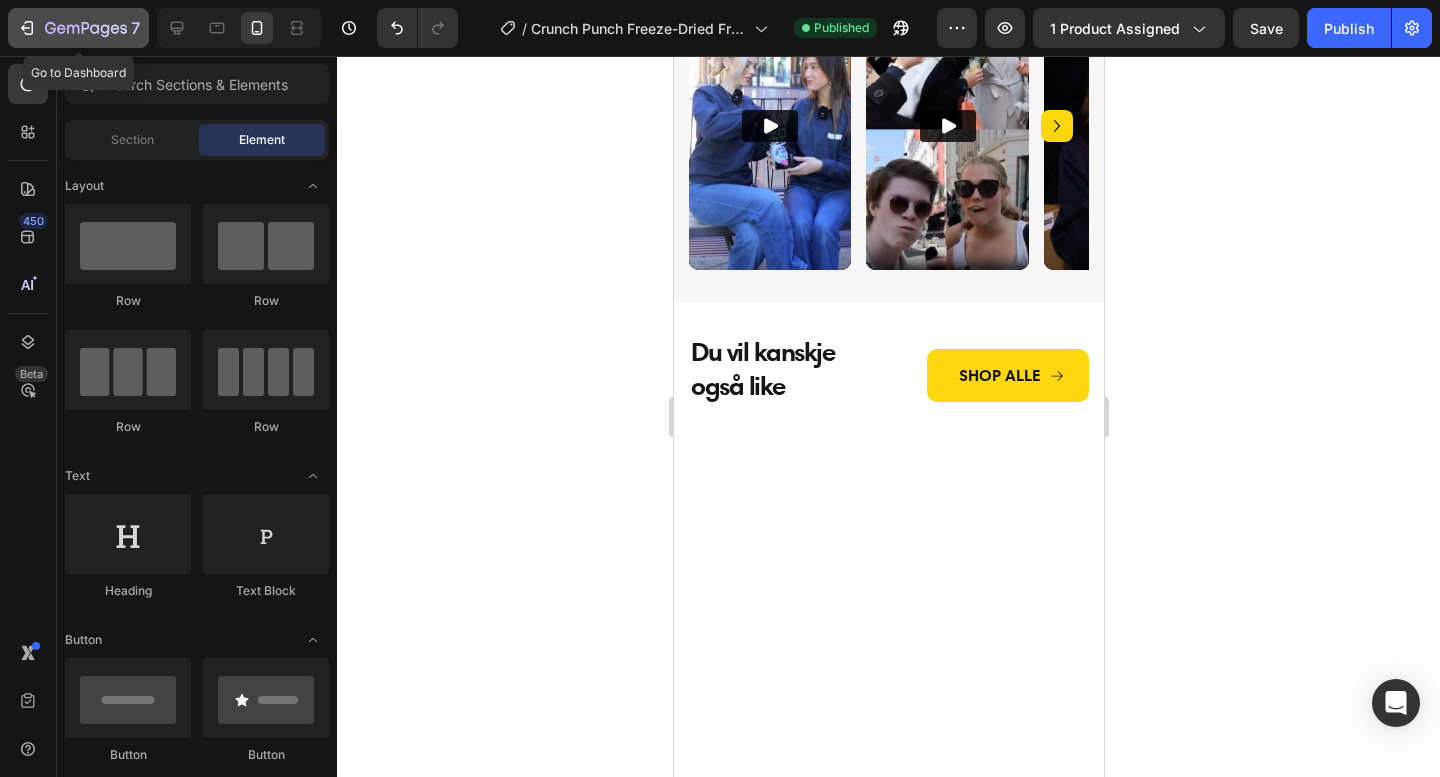 click 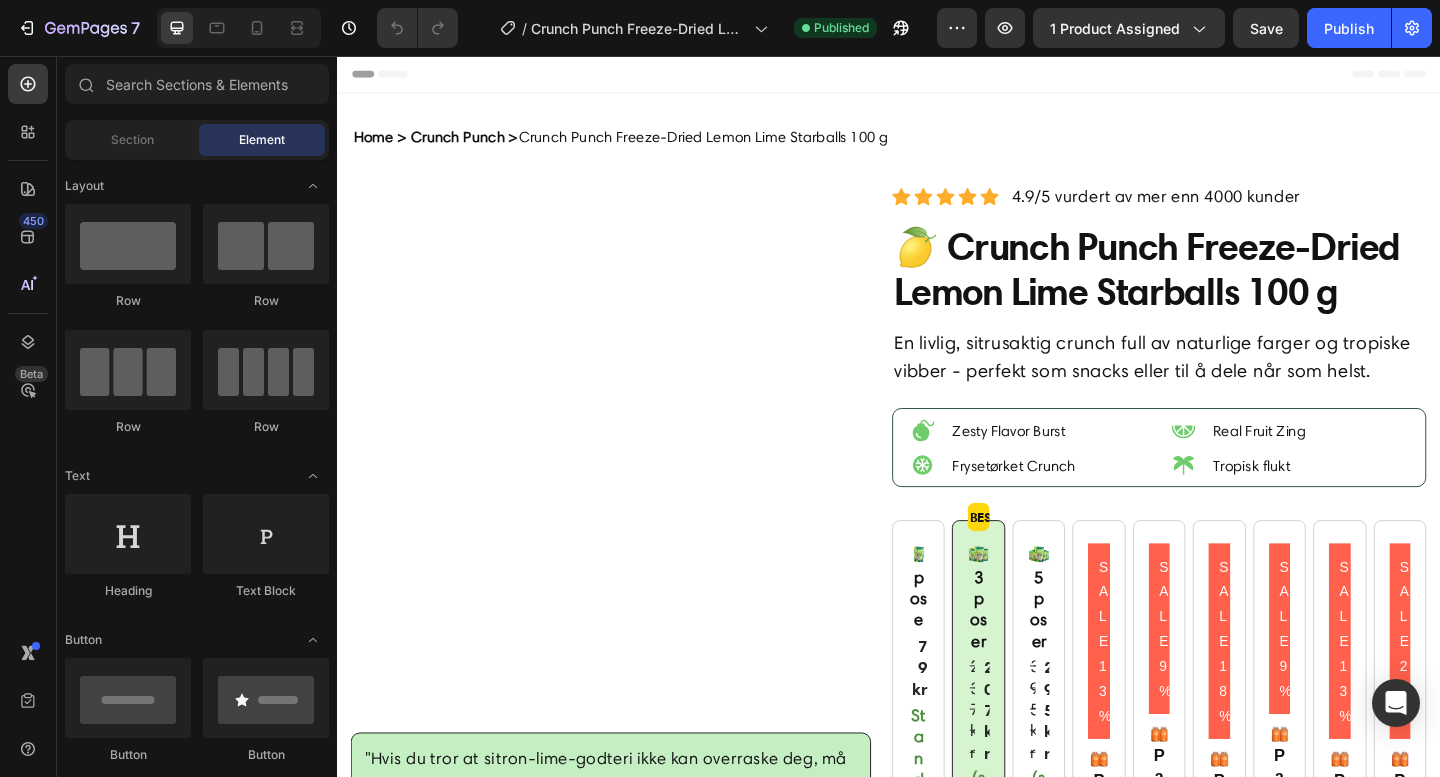 scroll, scrollTop: 0, scrollLeft: 0, axis: both 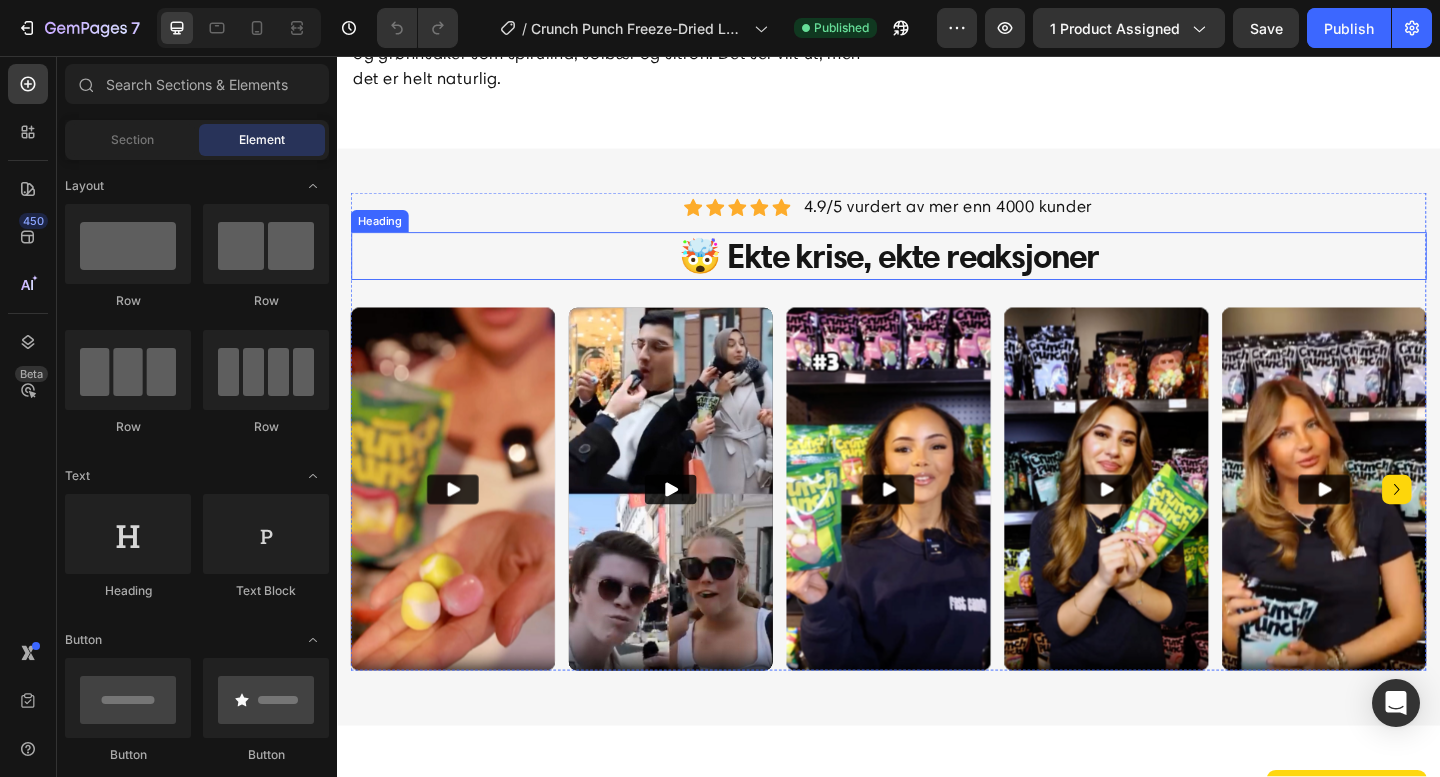 click on "🤯 Ekte krise, ekte reaksjoner" at bounding box center [937, 274] 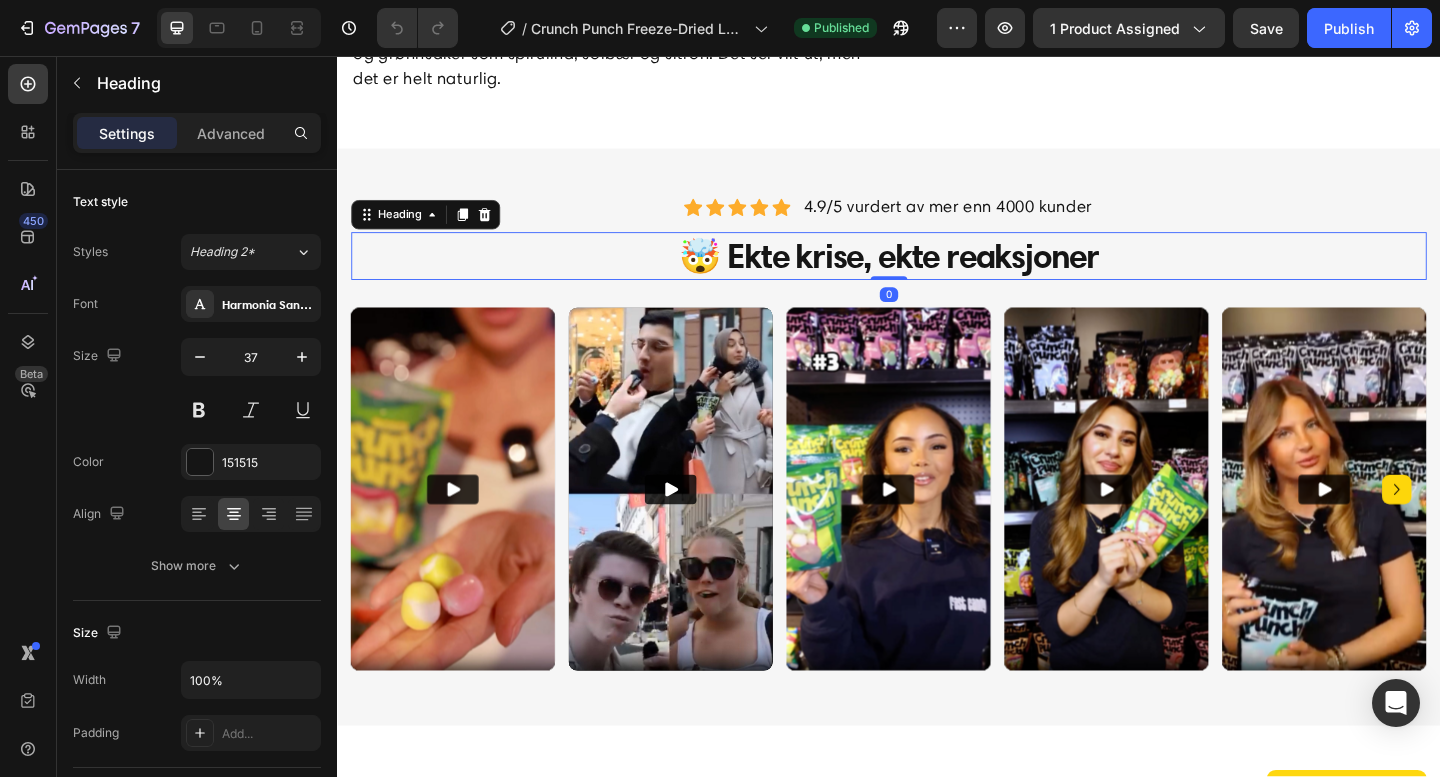 click on "🤯 Ekte krise, ekte reaksjoner" at bounding box center [937, 274] 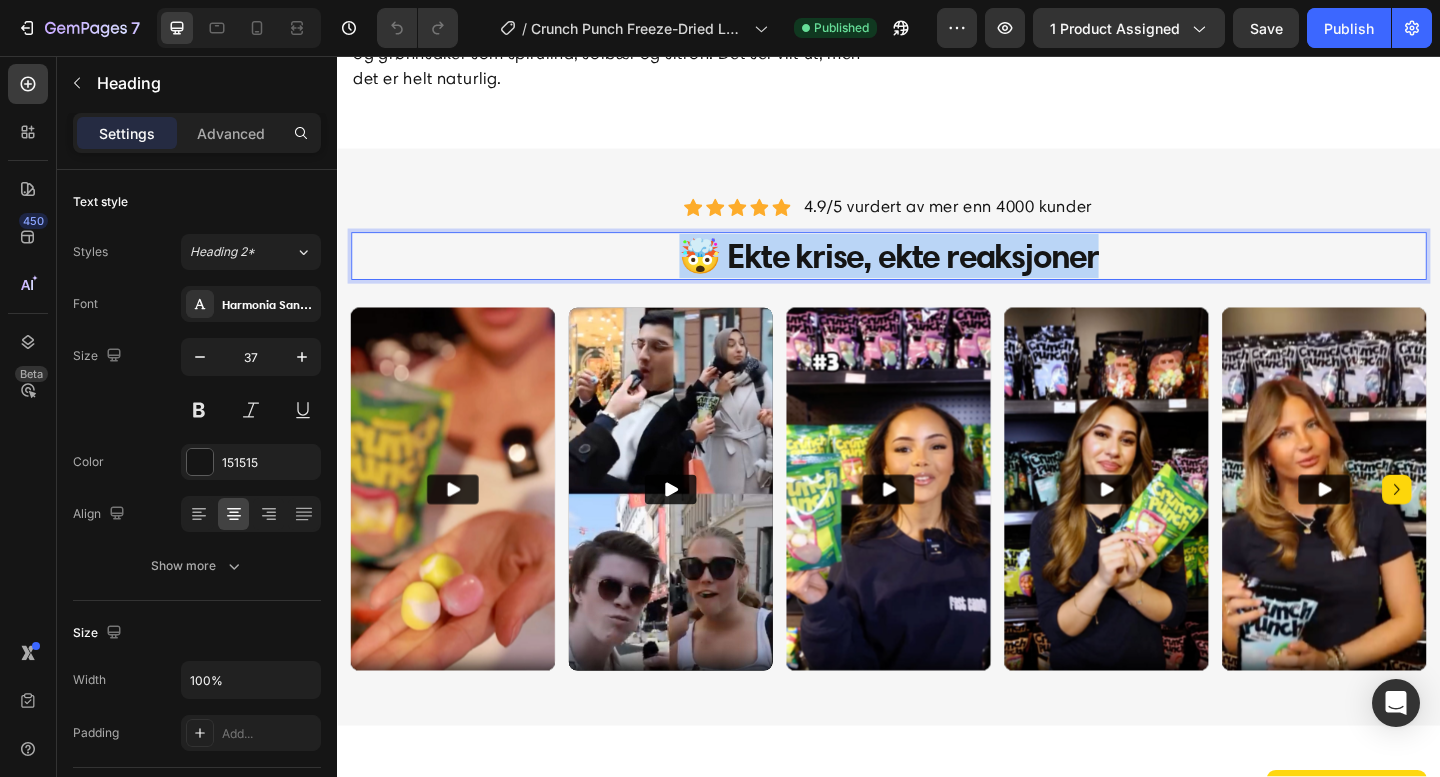 click on "🤯 Ekte krise, ekte reaksjoner" at bounding box center [937, 274] 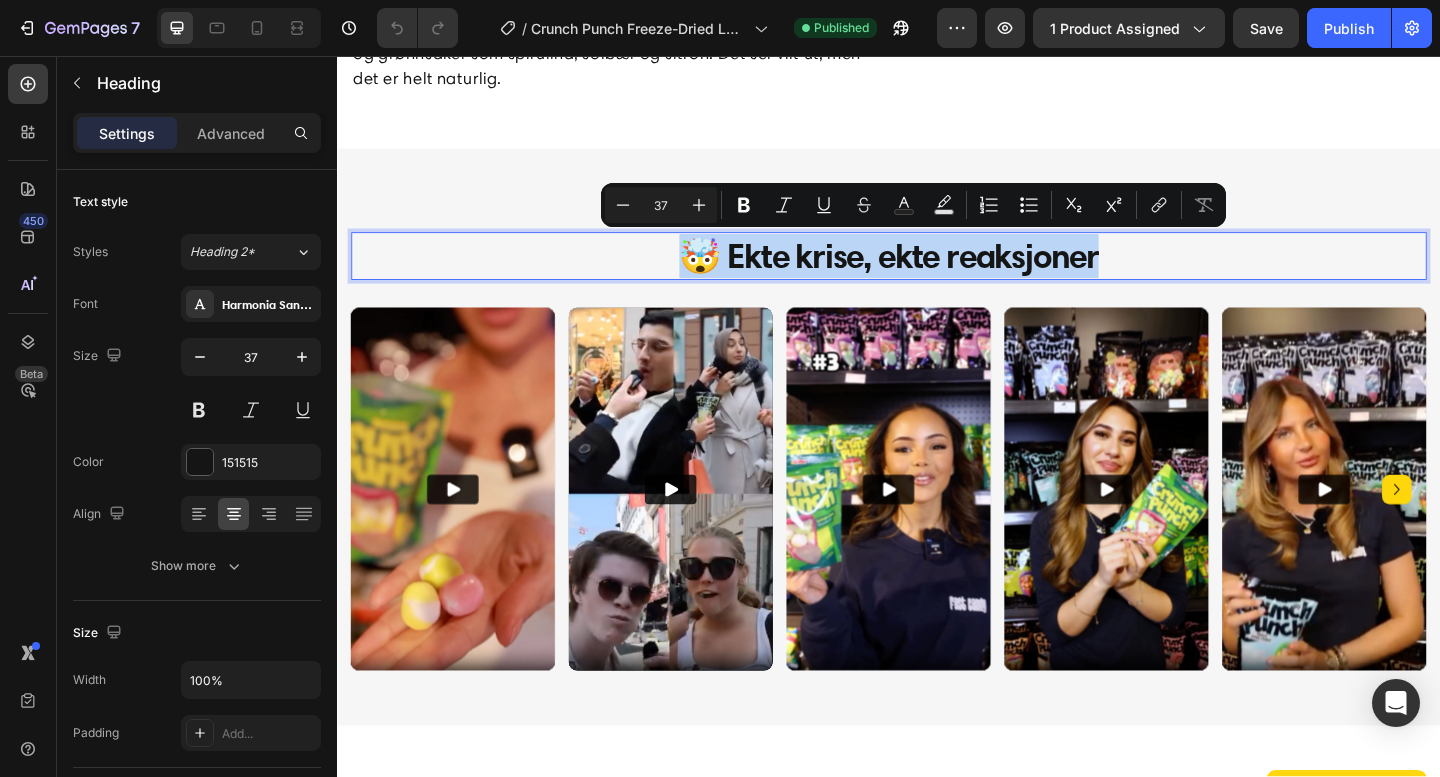 click on "🤯 Ekte krise, ekte reaksjoner" at bounding box center [937, 274] 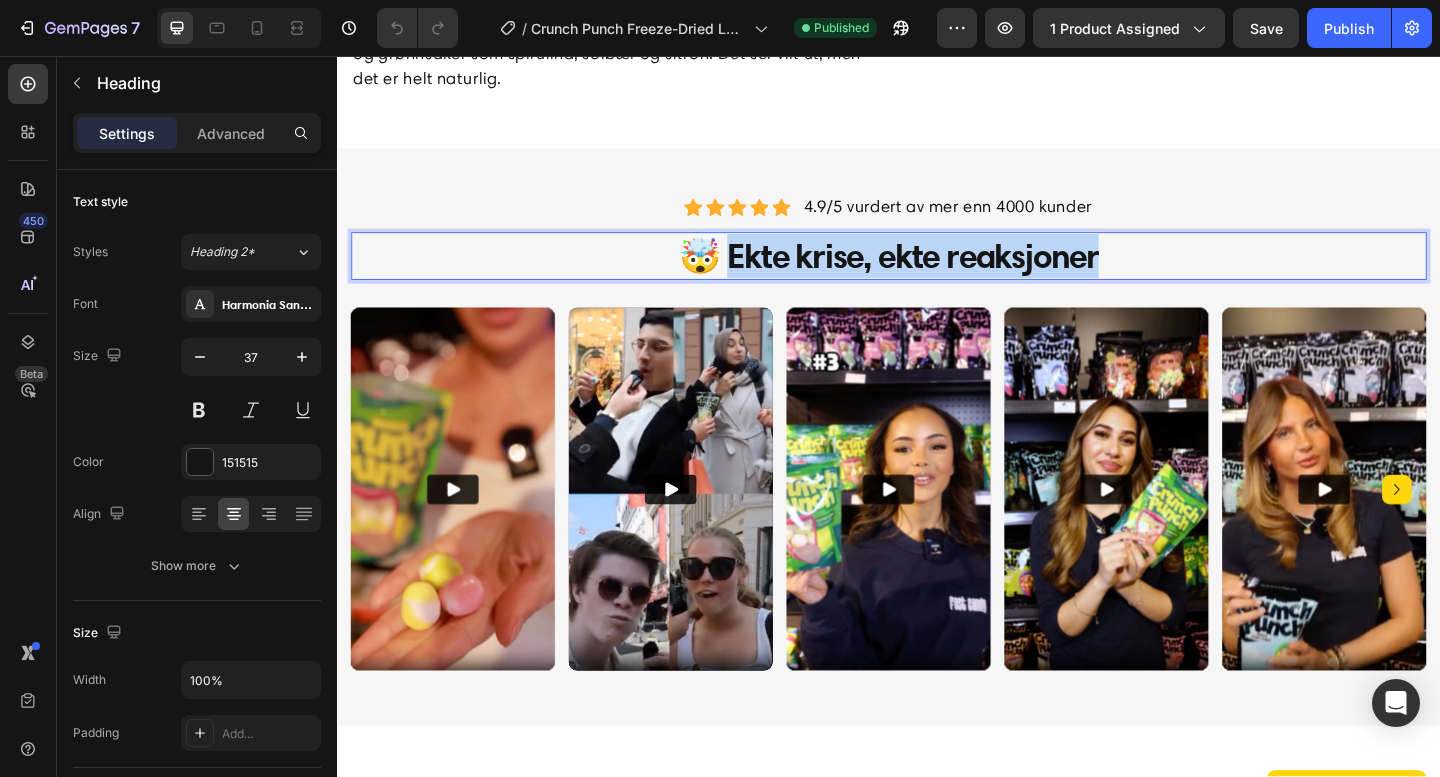 drag, startPoint x: 1166, startPoint y: 272, endPoint x: 764, endPoint y: 282, distance: 402.12436 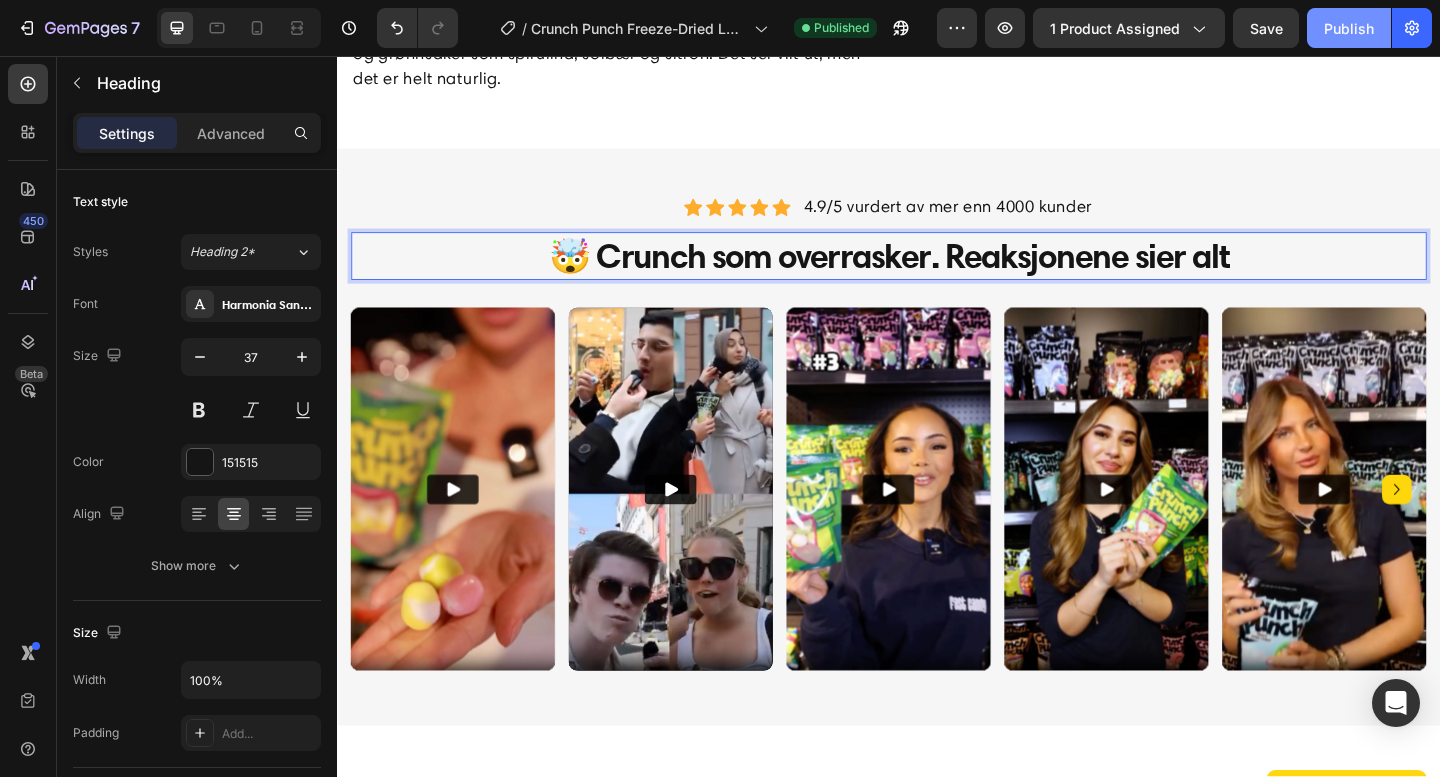 click on "Publish" at bounding box center (1349, 28) 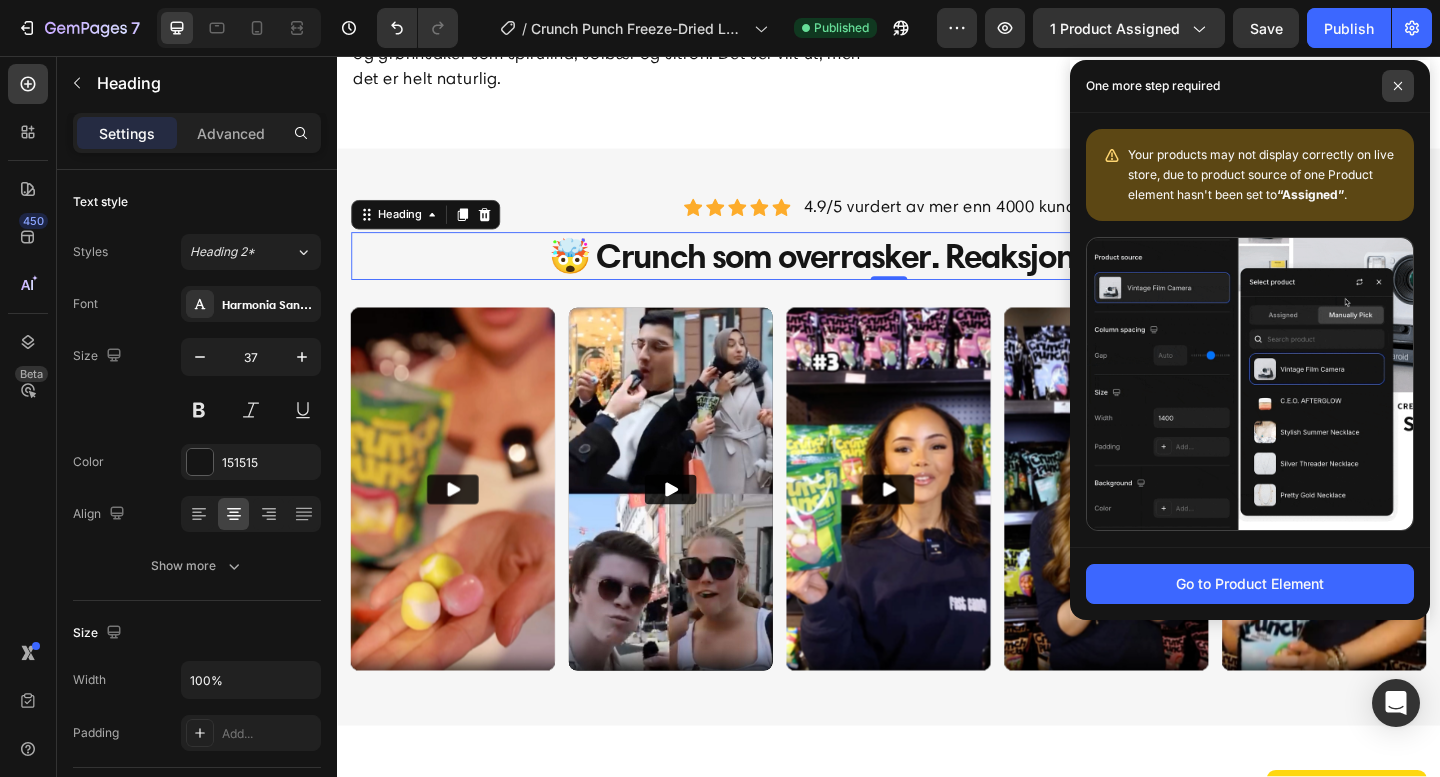 click at bounding box center (1398, 86) 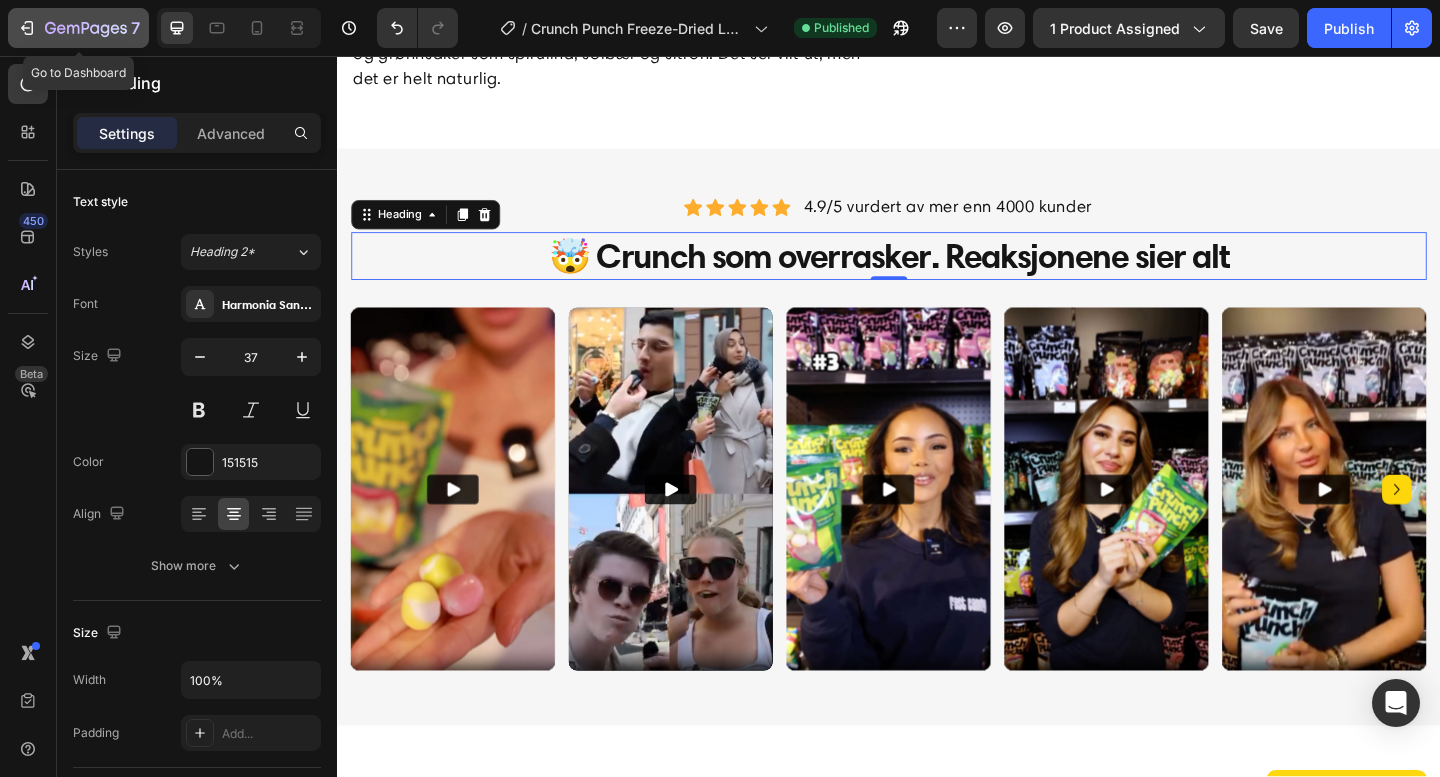 click 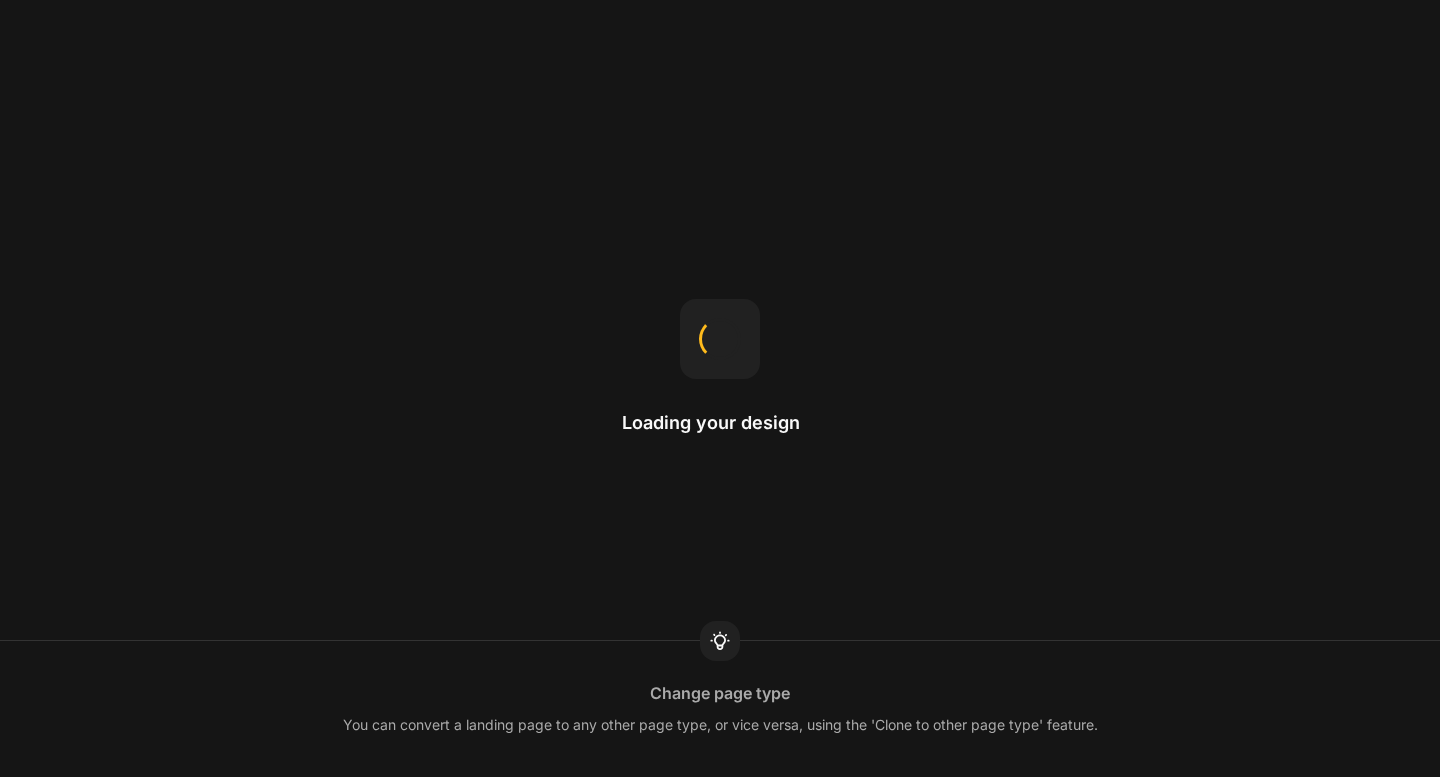 scroll, scrollTop: 0, scrollLeft: 0, axis: both 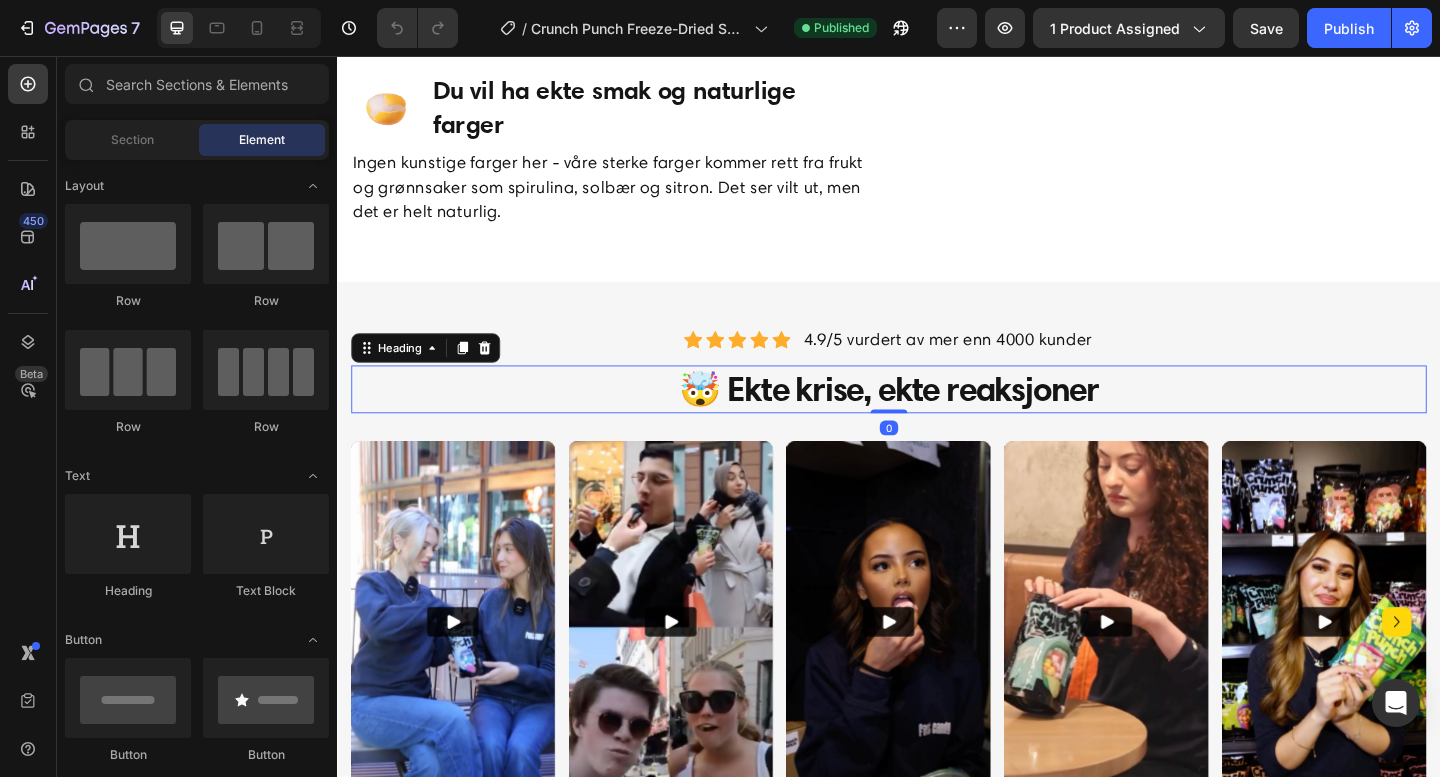 click on "🤯 Ekte krise, ekte reaksjoner" at bounding box center (937, 419) 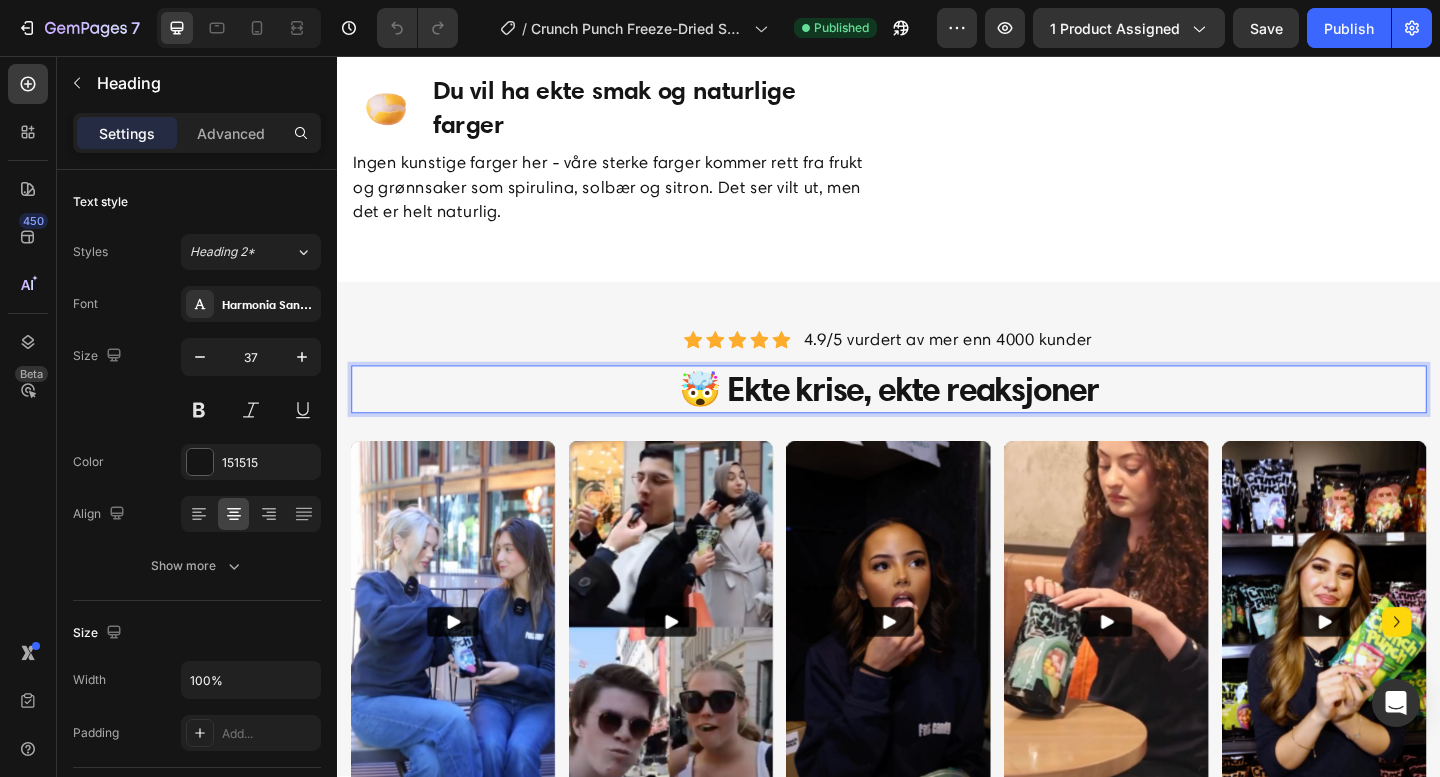 click on "🤯 Ekte krise, ekte reaksjoner" at bounding box center [937, 419] 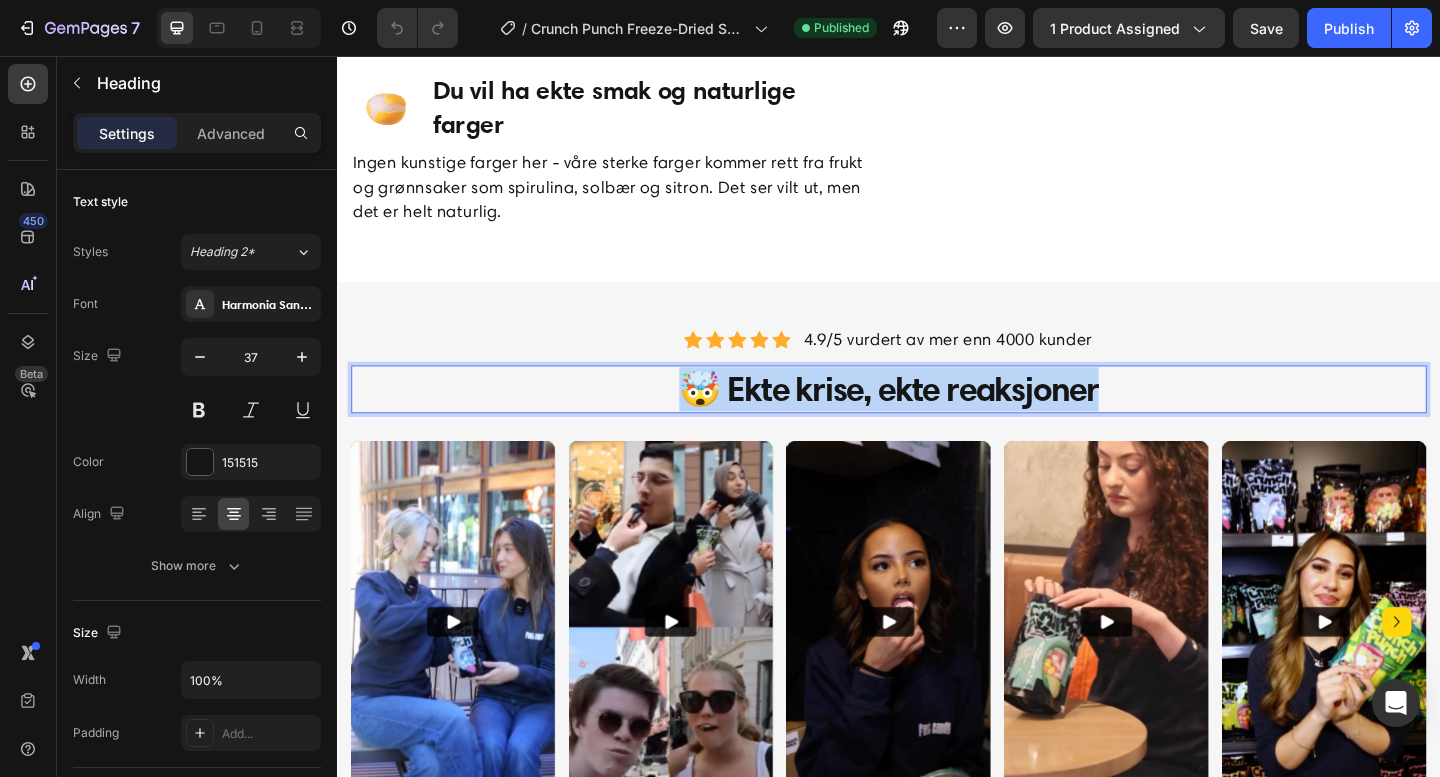 click on "🤯 Ekte krise, ekte reaksjoner" at bounding box center (937, 419) 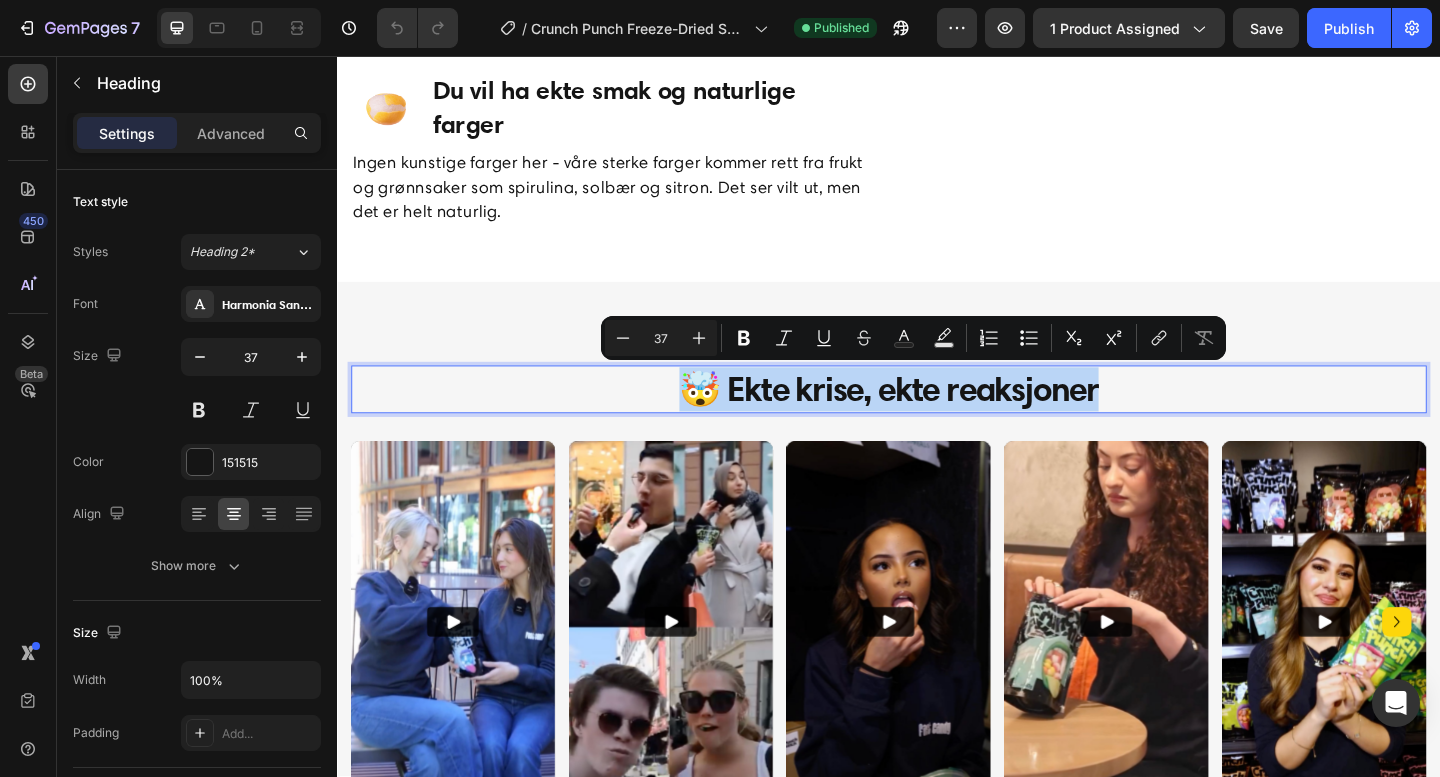 click on "🤯 Ekte krise, ekte reaksjoner" at bounding box center (937, 419) 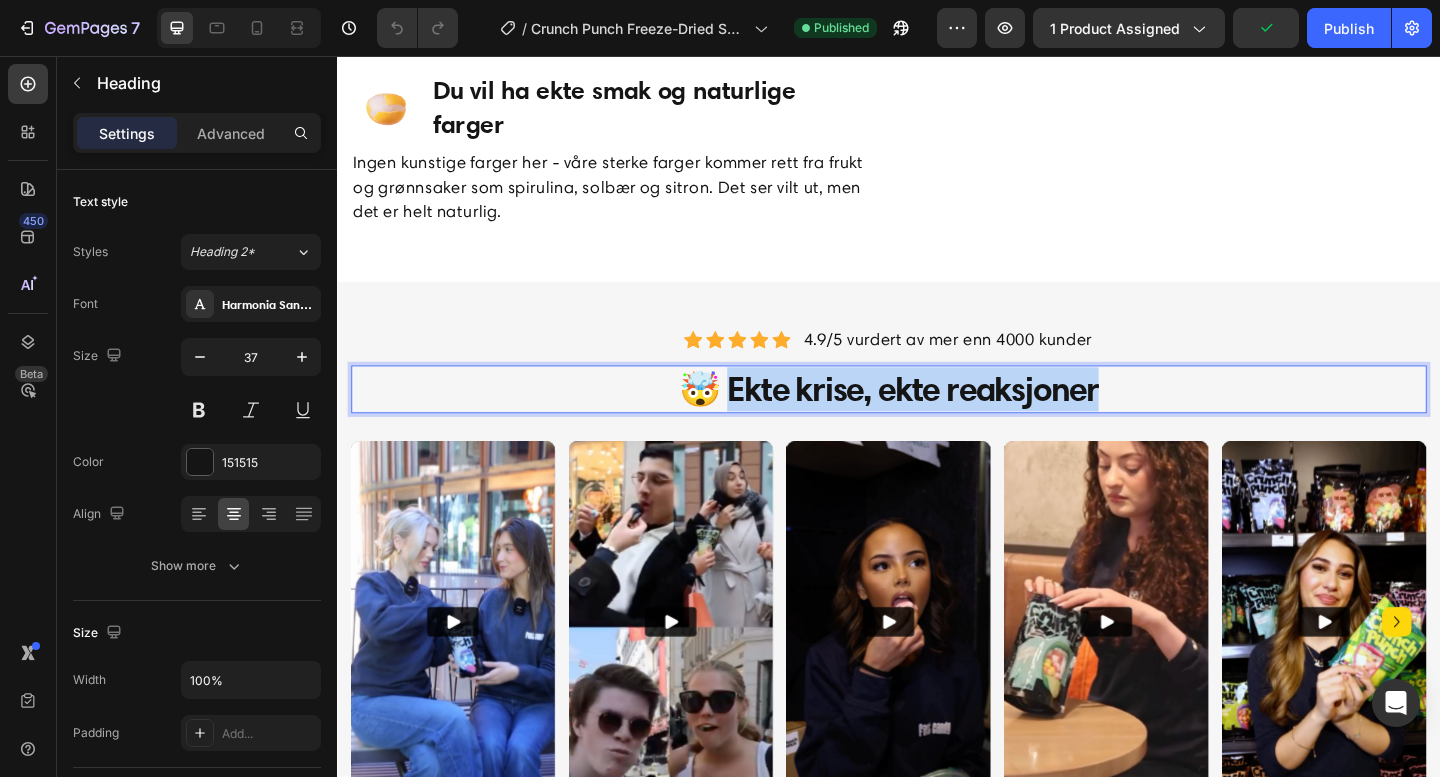 drag, startPoint x: 1172, startPoint y: 425, endPoint x: 763, endPoint y: 426, distance: 409.00122 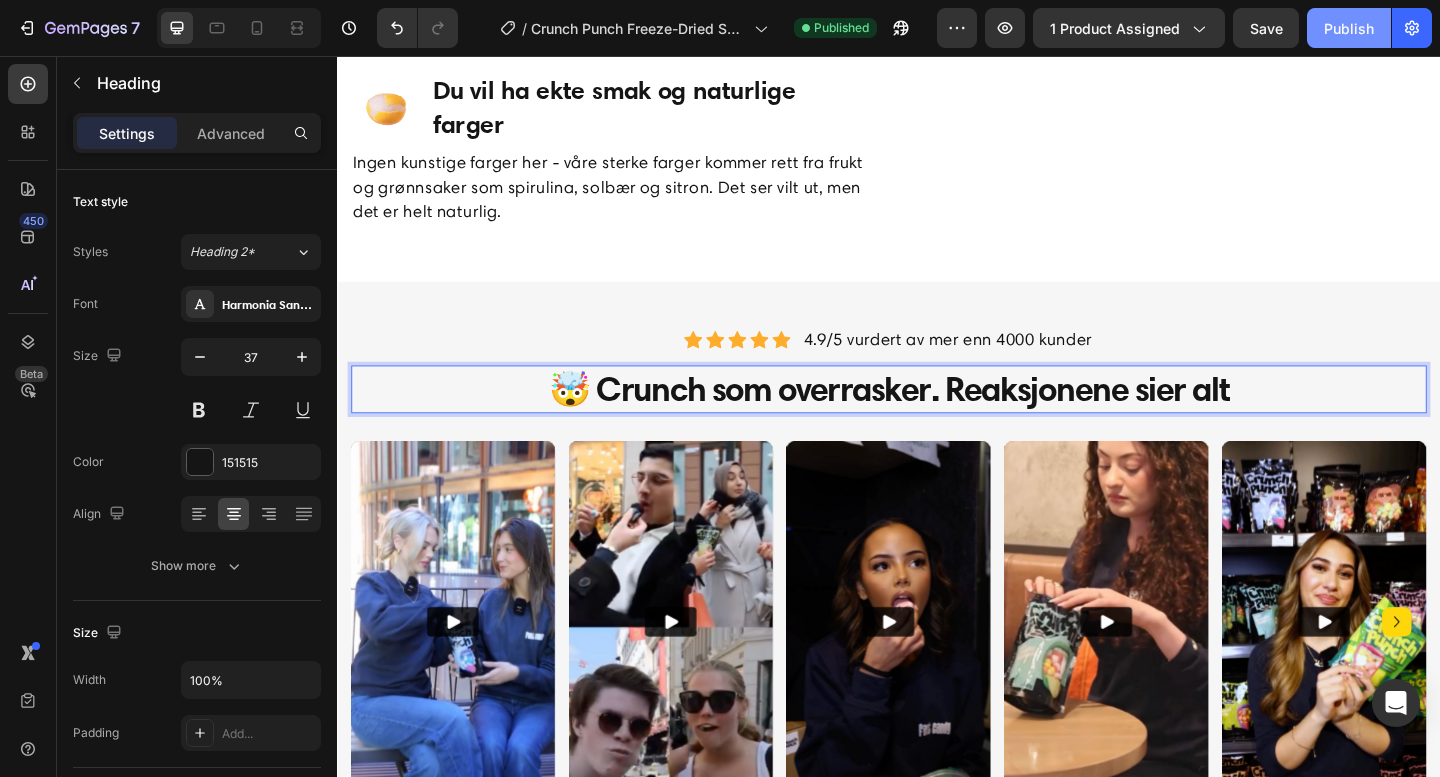 click on "Publish" at bounding box center [1349, 28] 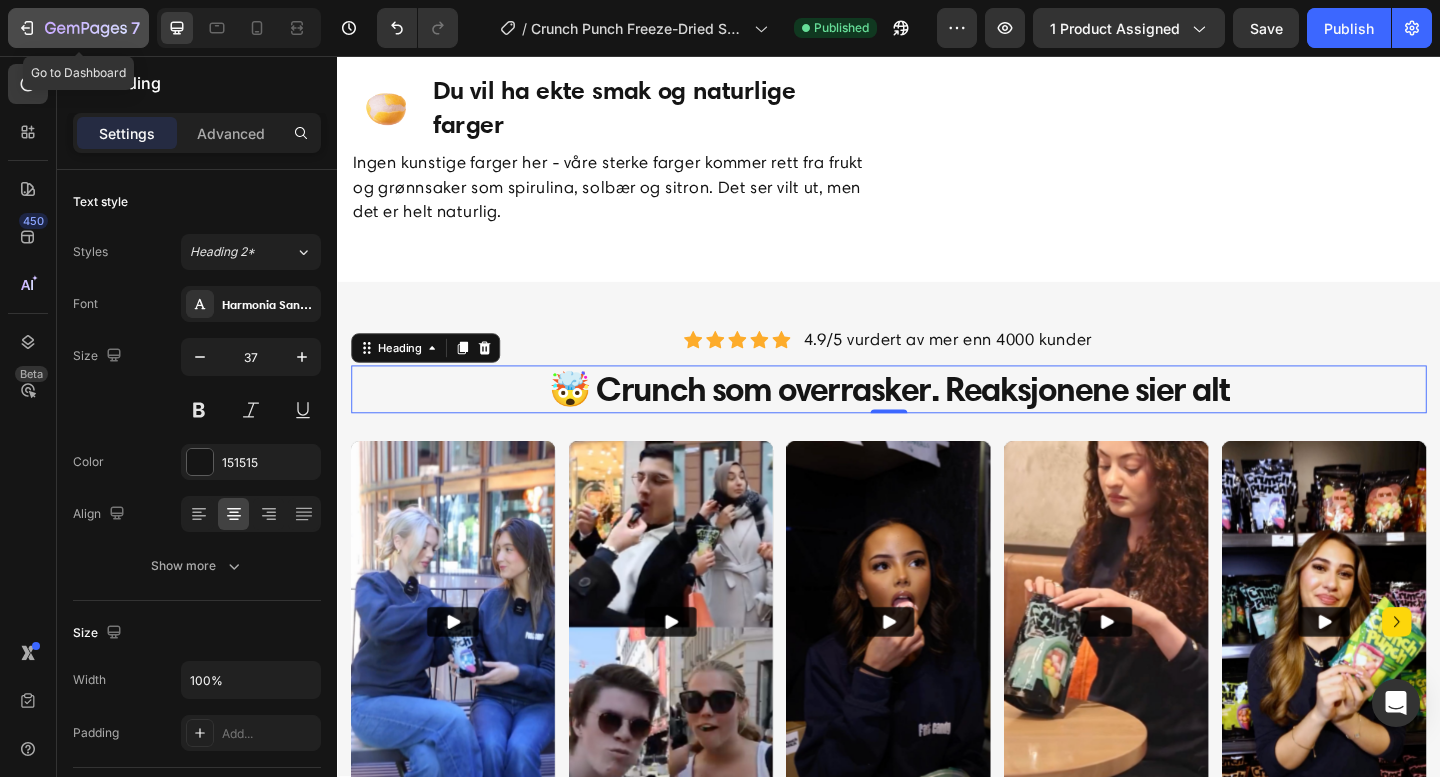 click 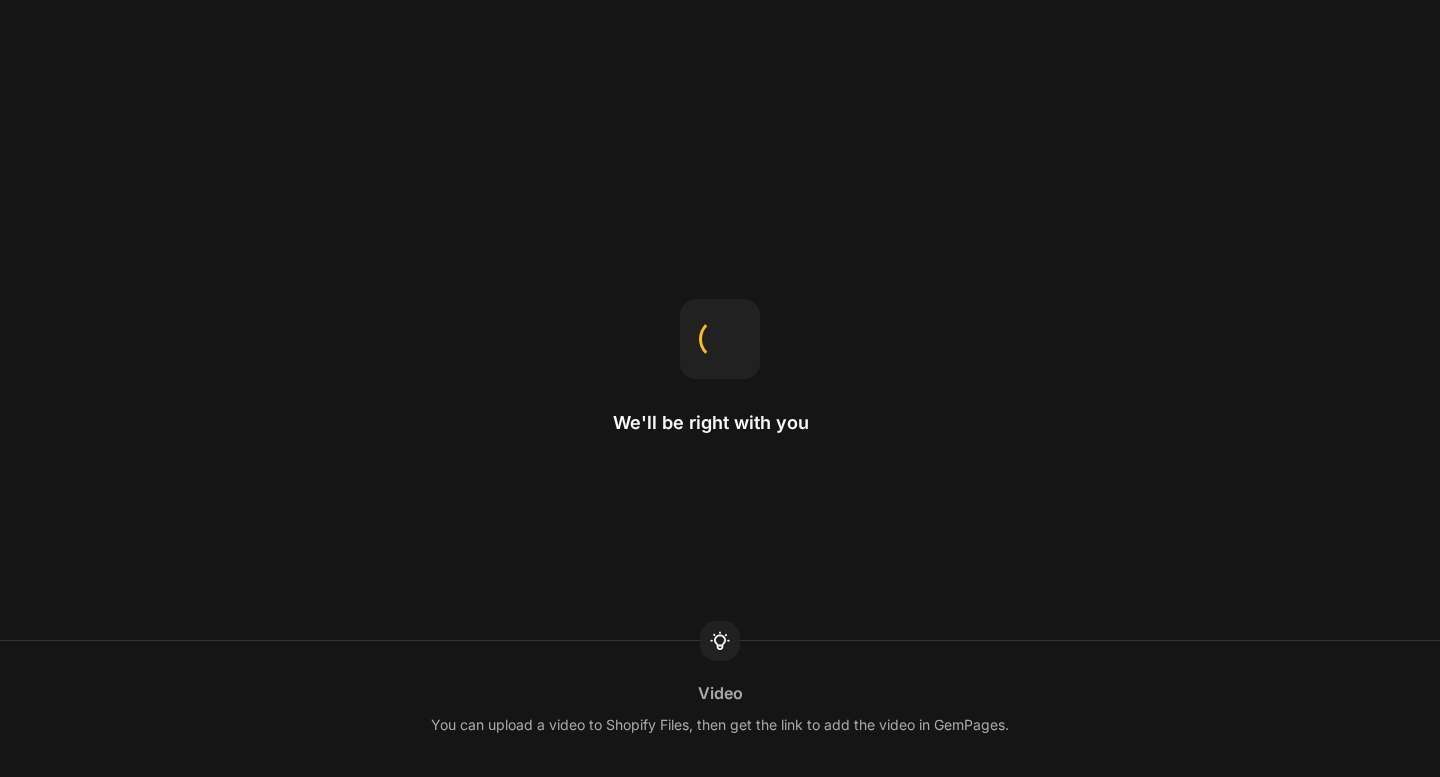 scroll, scrollTop: 0, scrollLeft: 0, axis: both 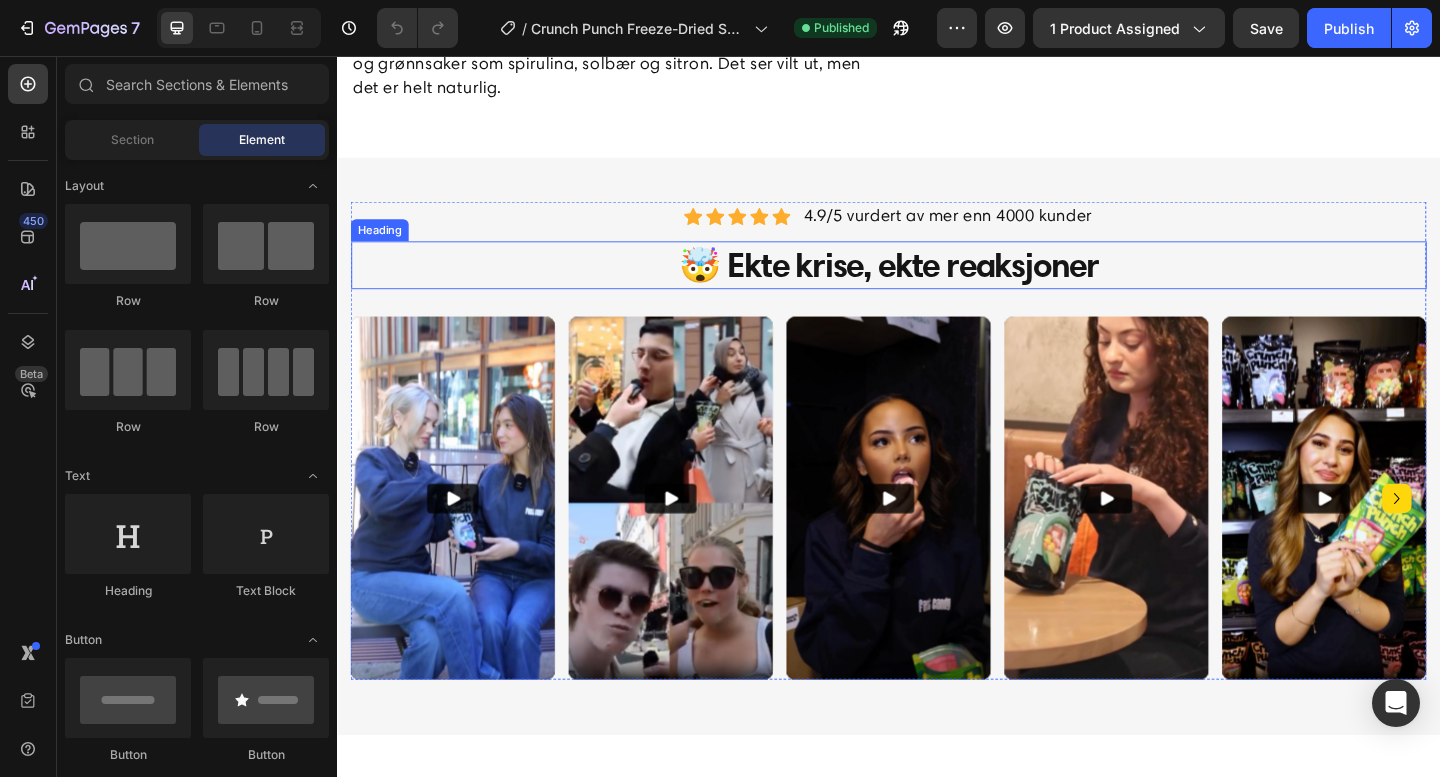 click on "🤯 Ekte krise, ekte reaksjoner" at bounding box center [937, 284] 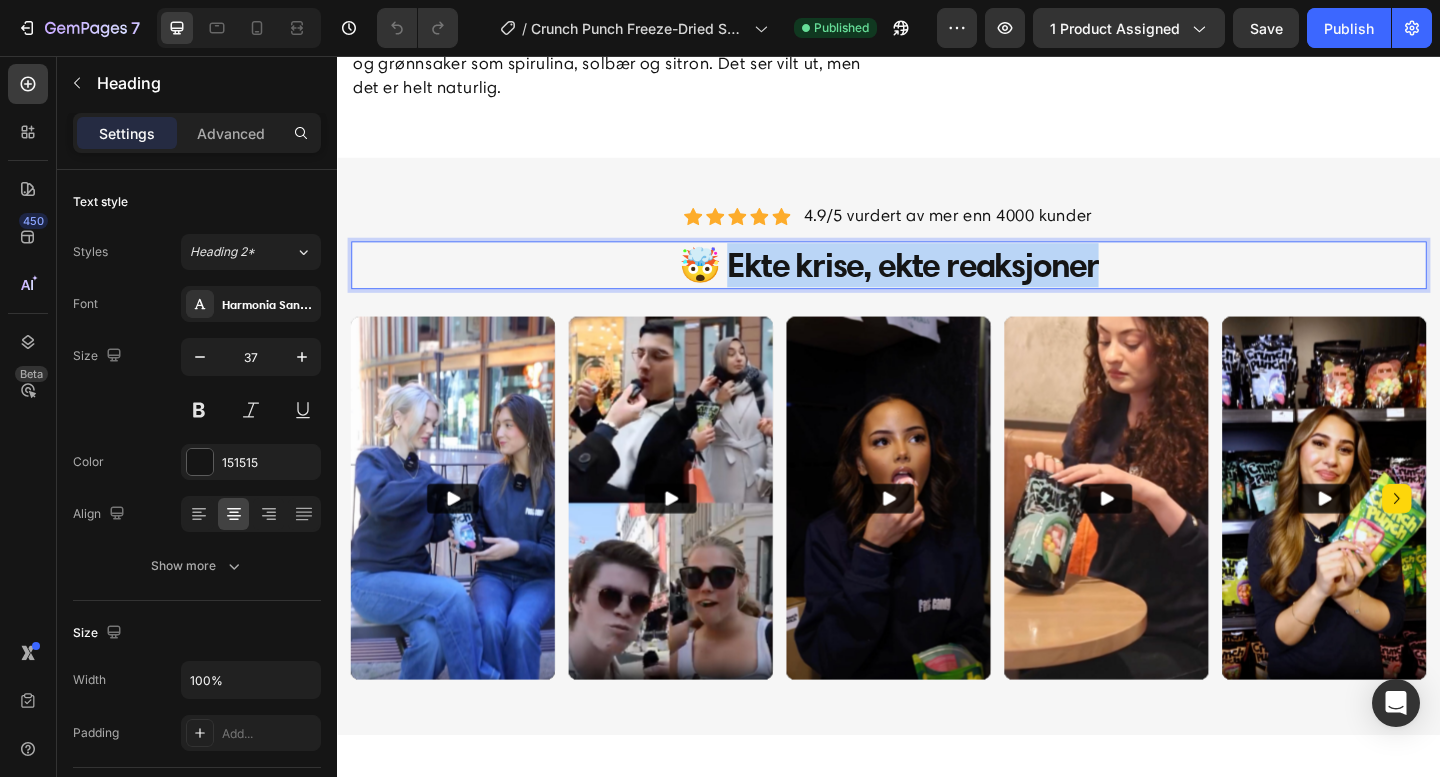 drag, startPoint x: 1189, startPoint y: 294, endPoint x: 761, endPoint y: 281, distance: 428.1974 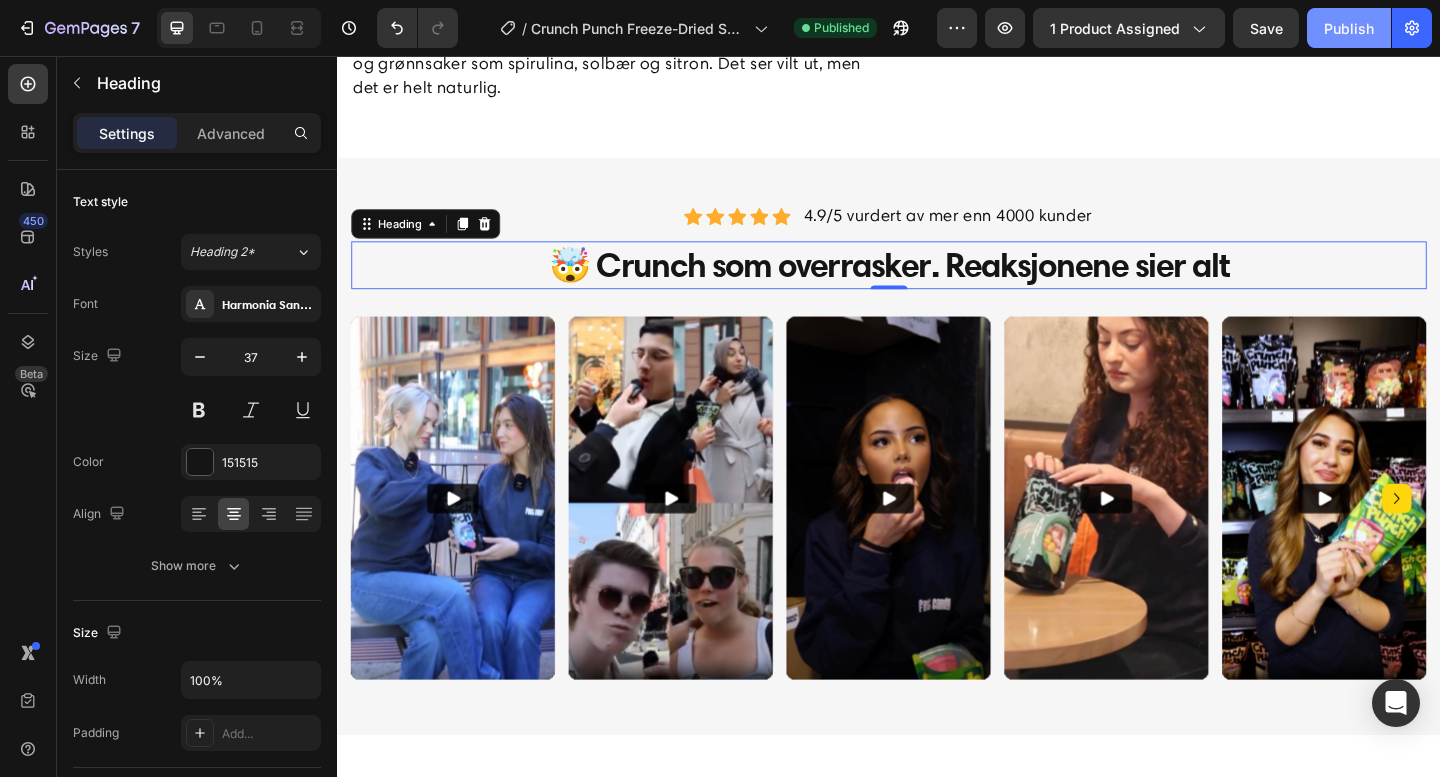 click on "Publish" at bounding box center [1349, 28] 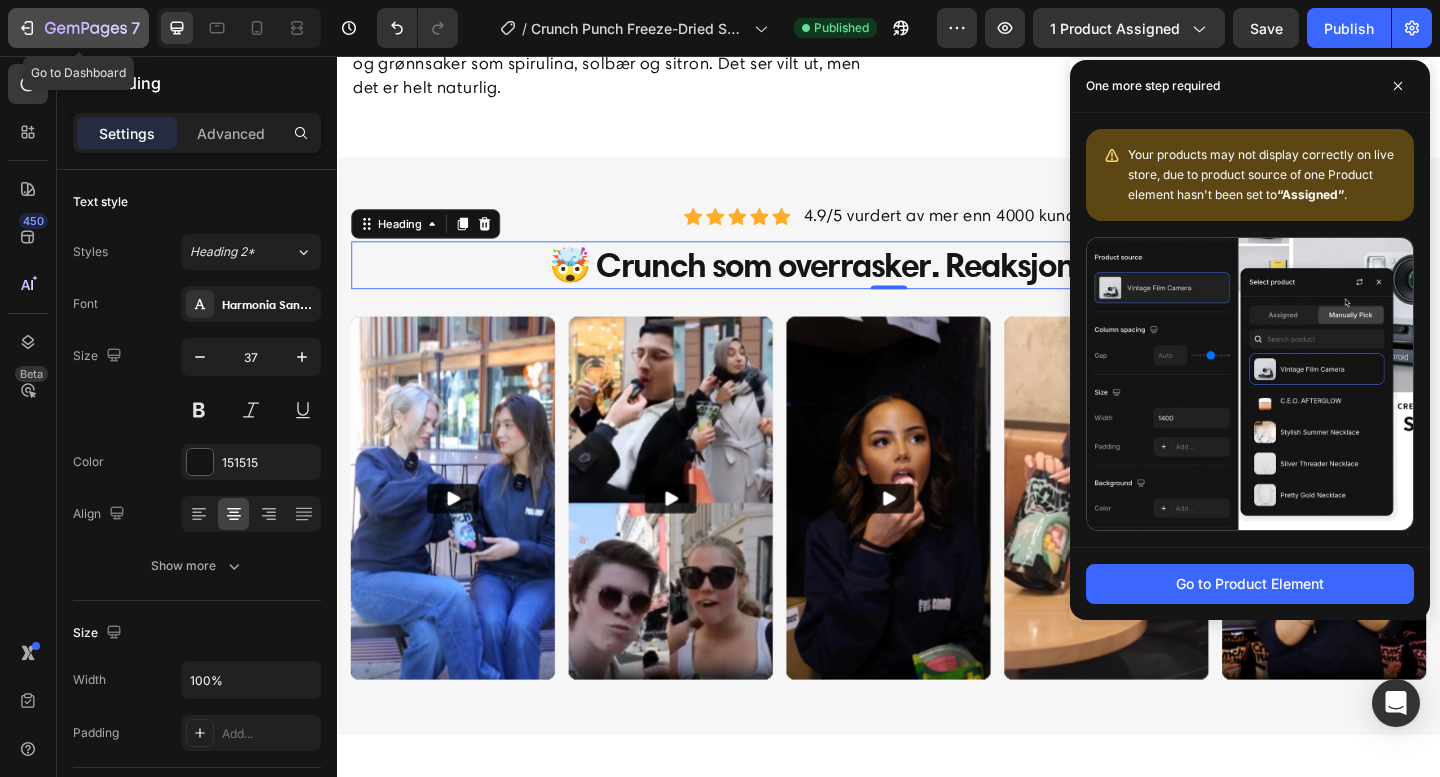 click 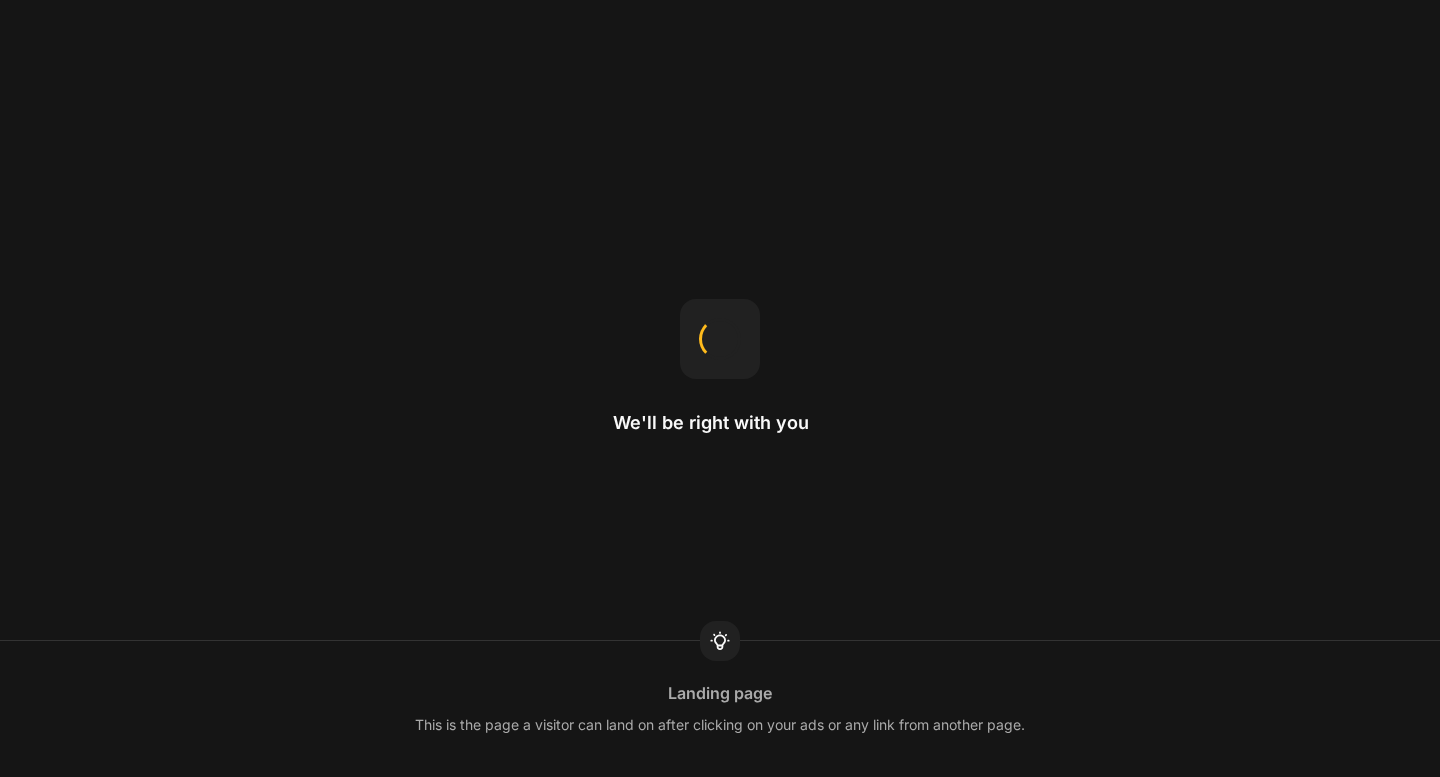 scroll, scrollTop: 0, scrollLeft: 0, axis: both 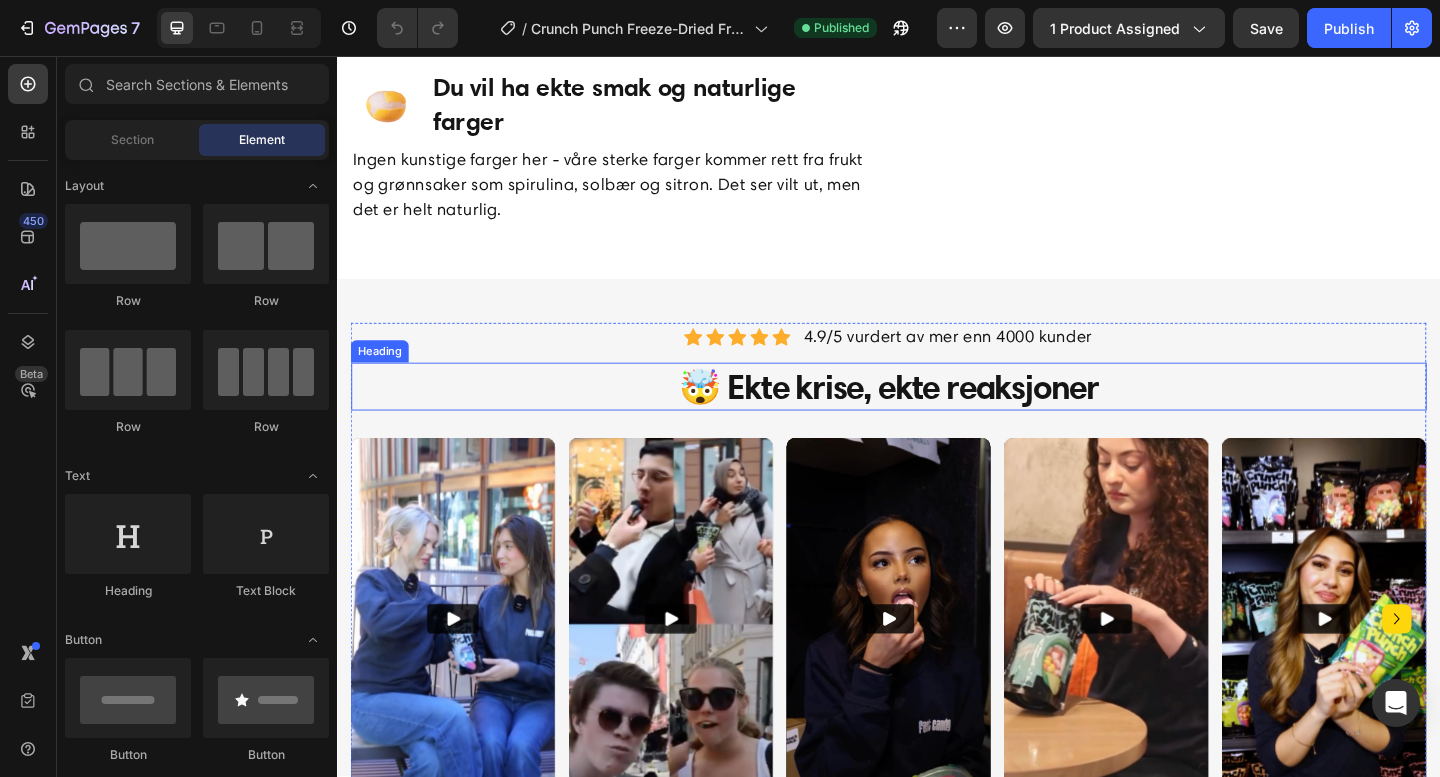 click on "🤯 Ekte krise, ekte reaksjoner" at bounding box center (937, 416) 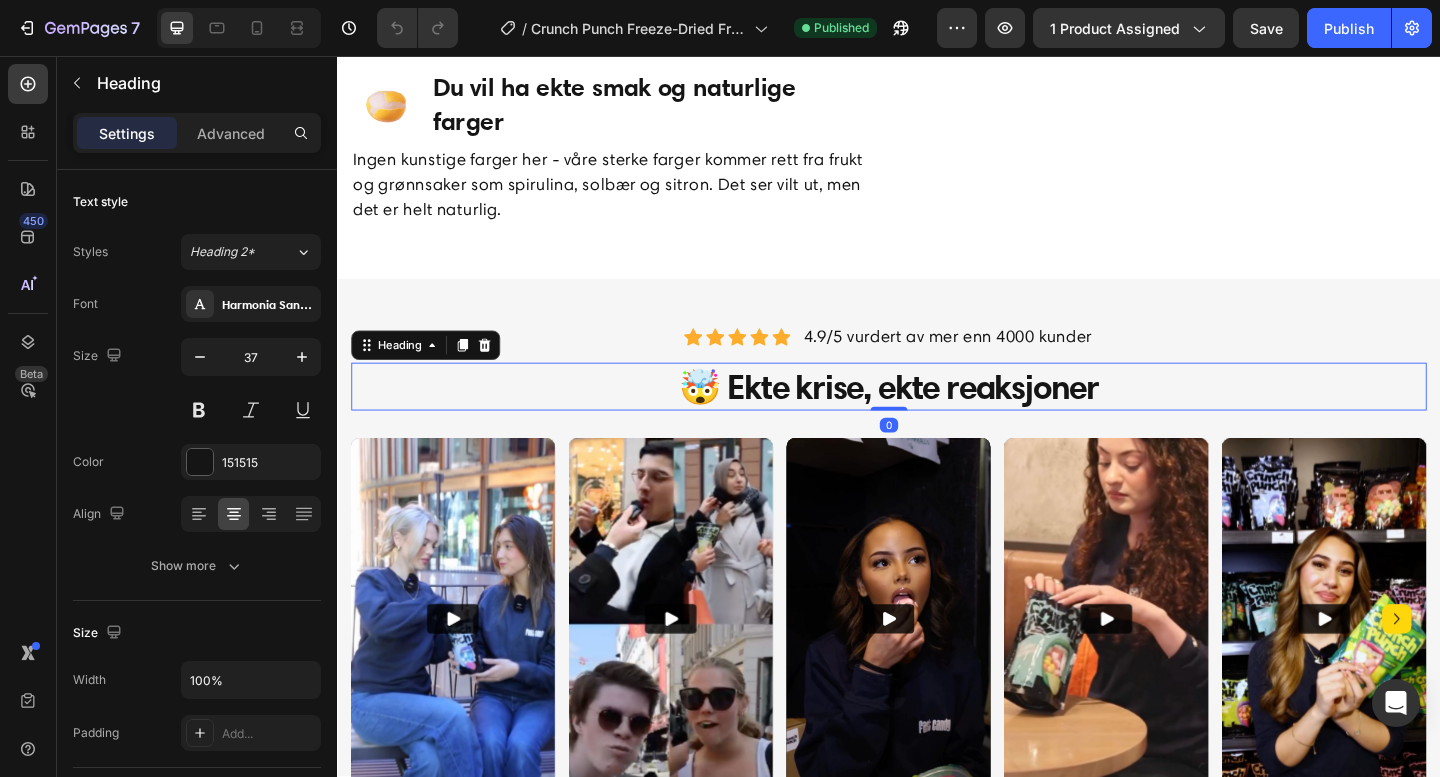 click on "🤯 Ekte krise, ekte reaksjoner" at bounding box center (937, 416) 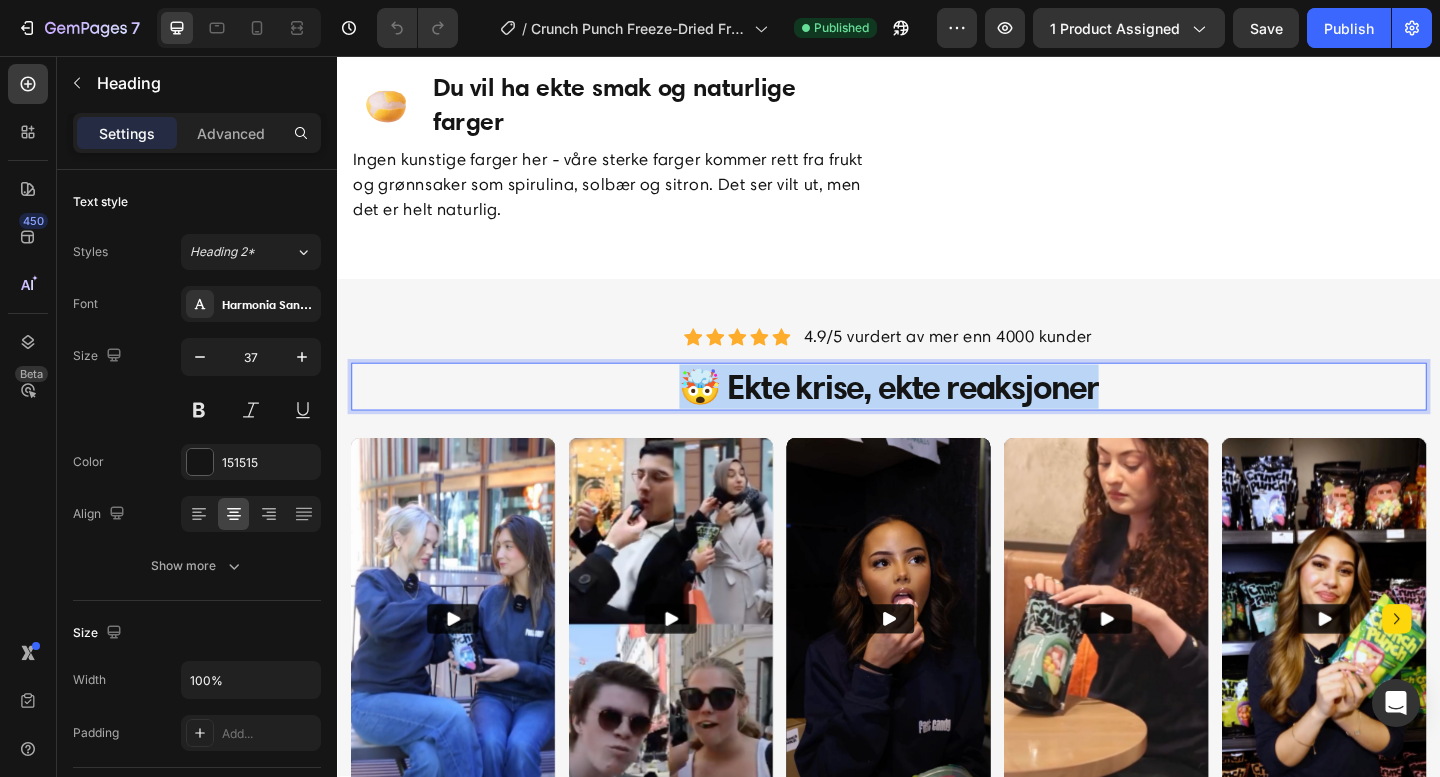 click on "🤯 Ekte krise, ekte reaksjoner" at bounding box center (937, 416) 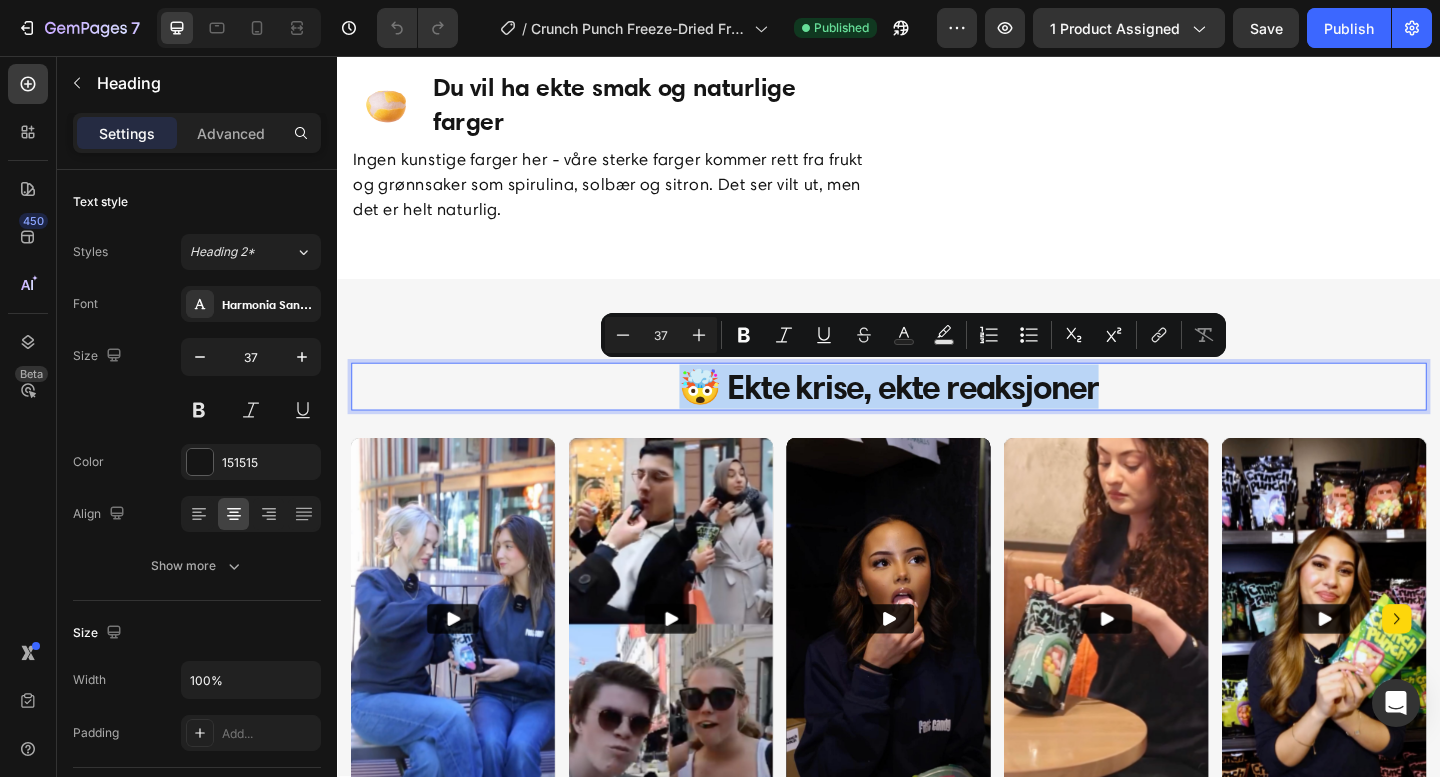 click on "🤯 Ekte krise, ekte reaksjoner" at bounding box center [937, 416] 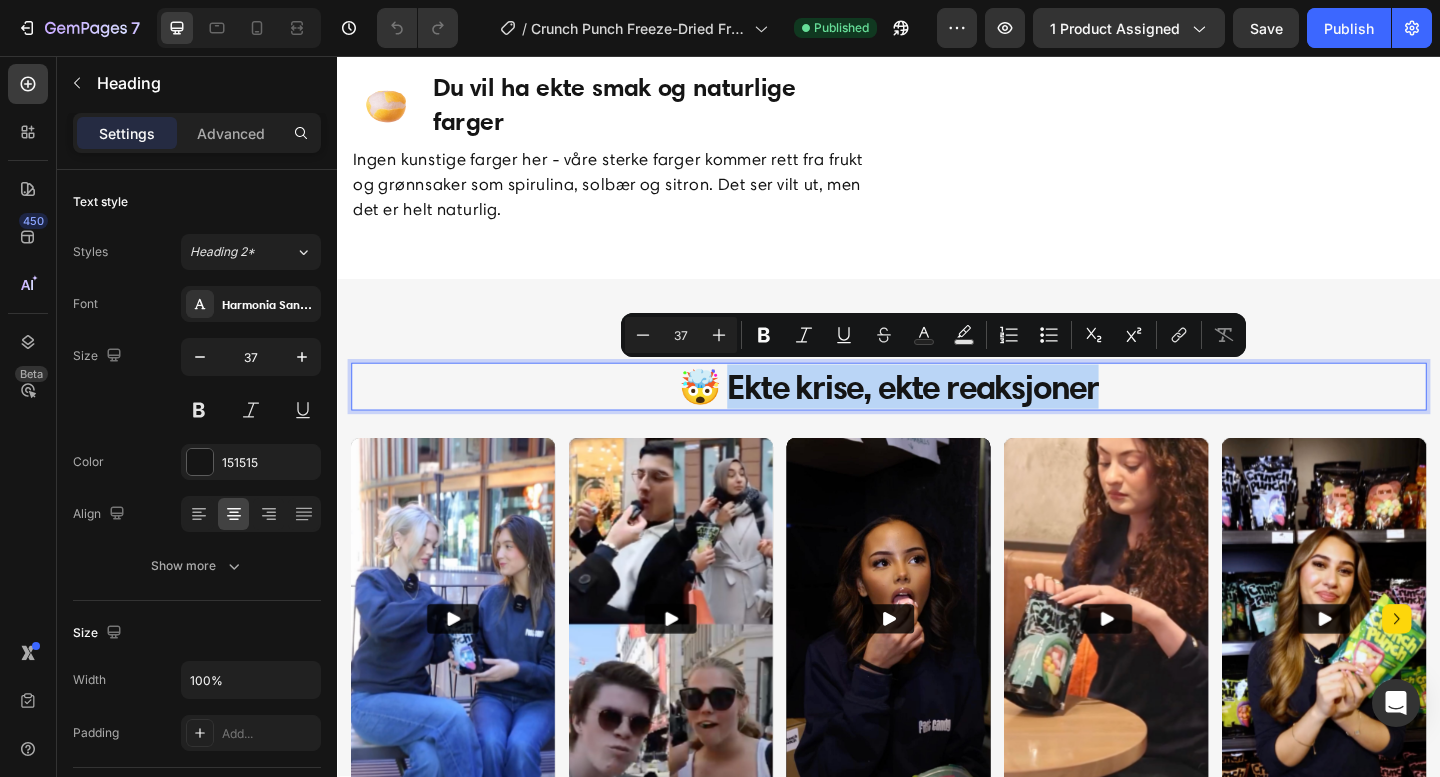drag, startPoint x: 1168, startPoint y: 417, endPoint x: 757, endPoint y: 431, distance: 411.23837 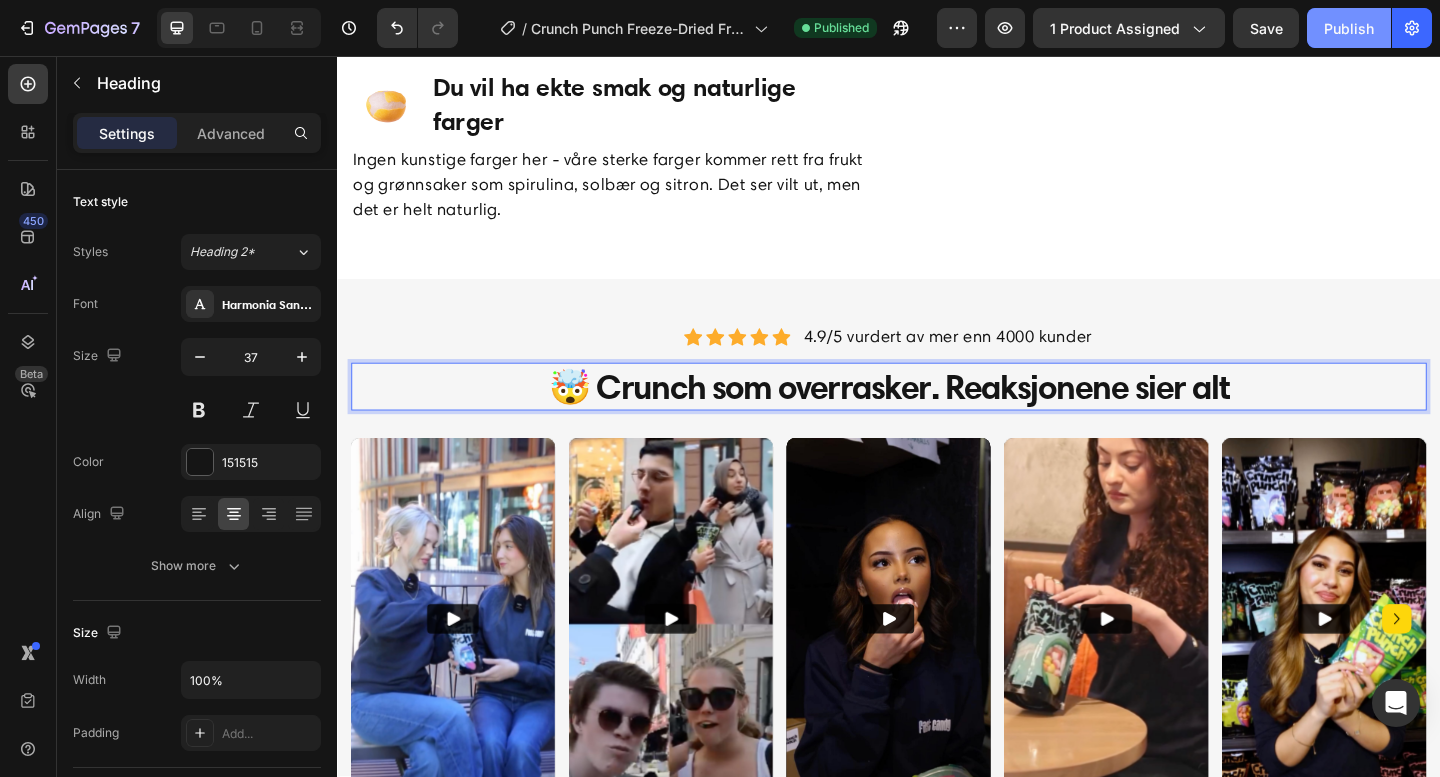 click on "Publish" at bounding box center [1349, 28] 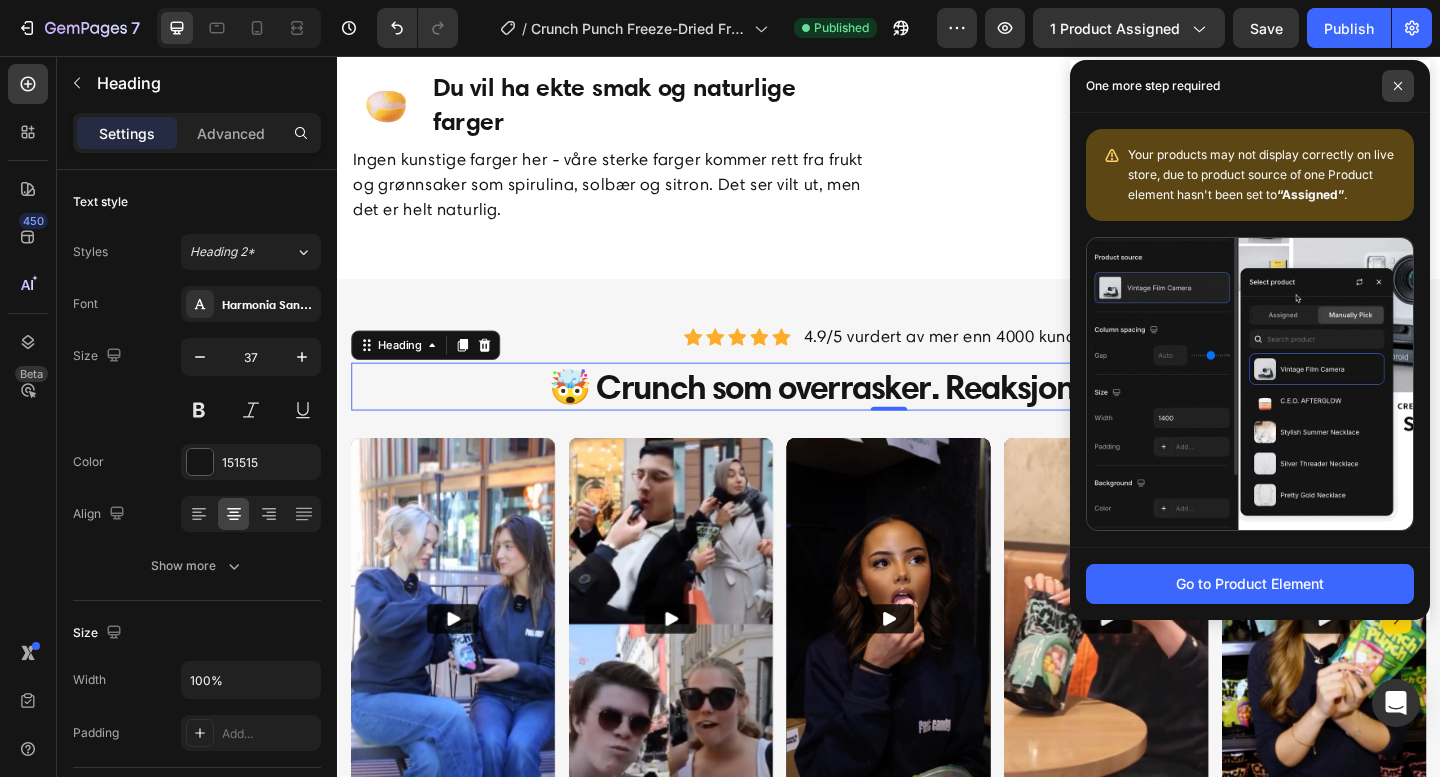 click 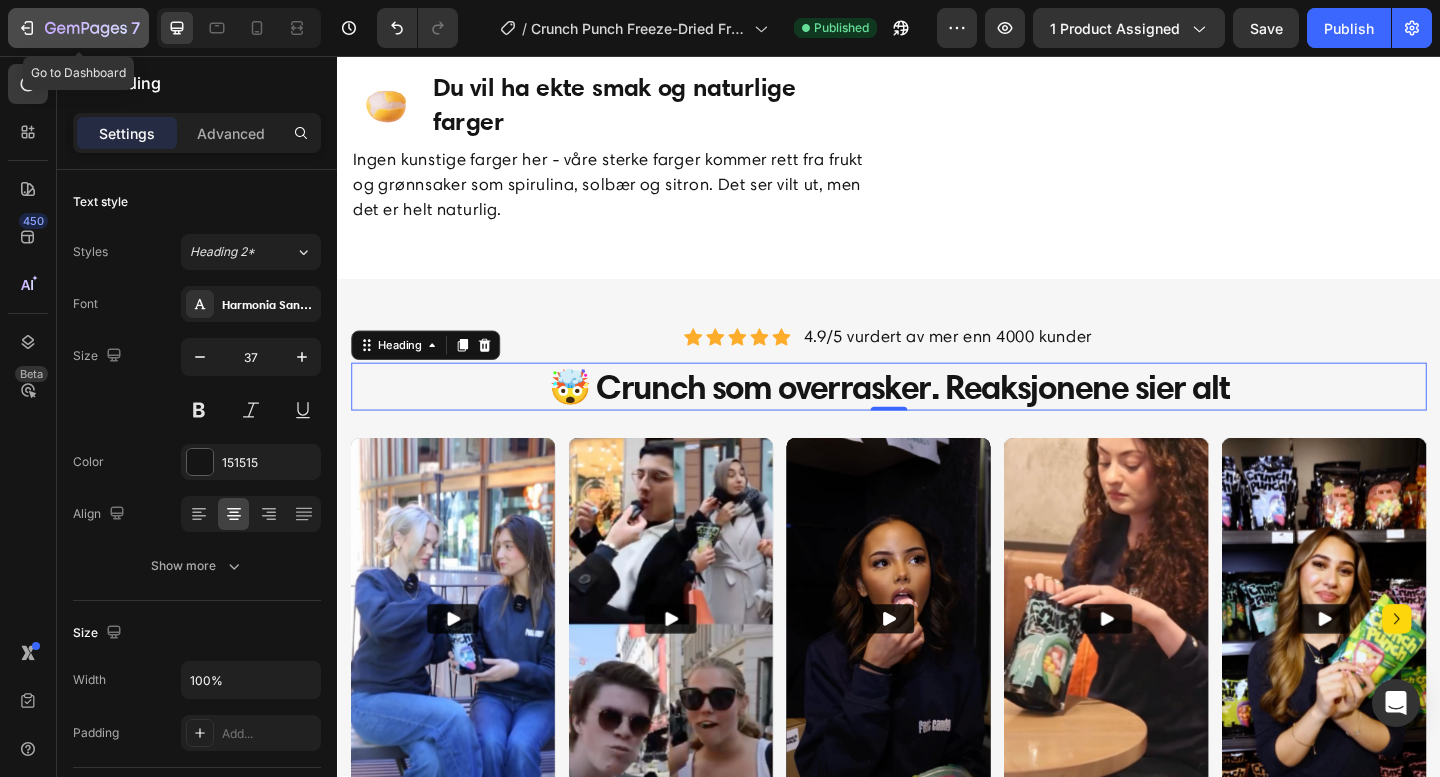 click 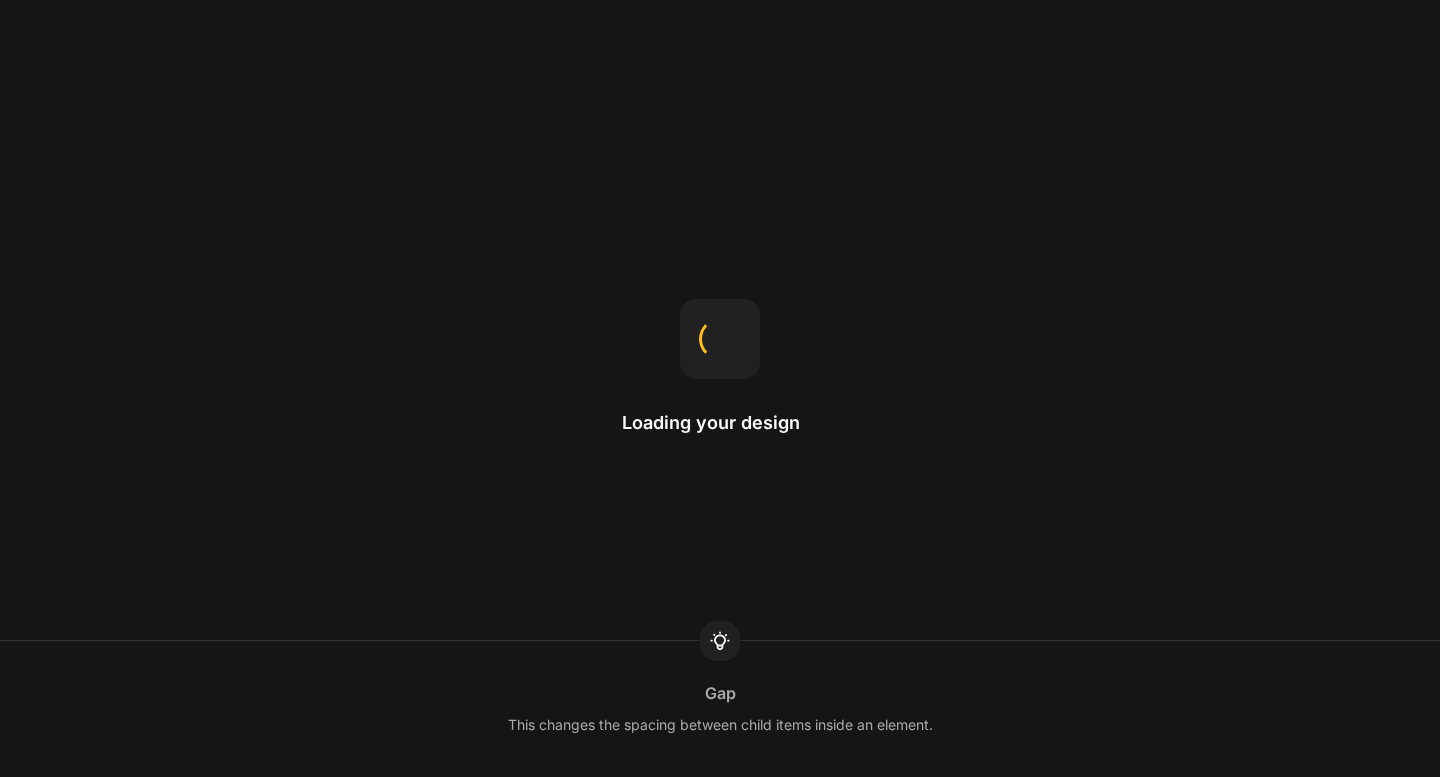 scroll, scrollTop: 0, scrollLeft: 0, axis: both 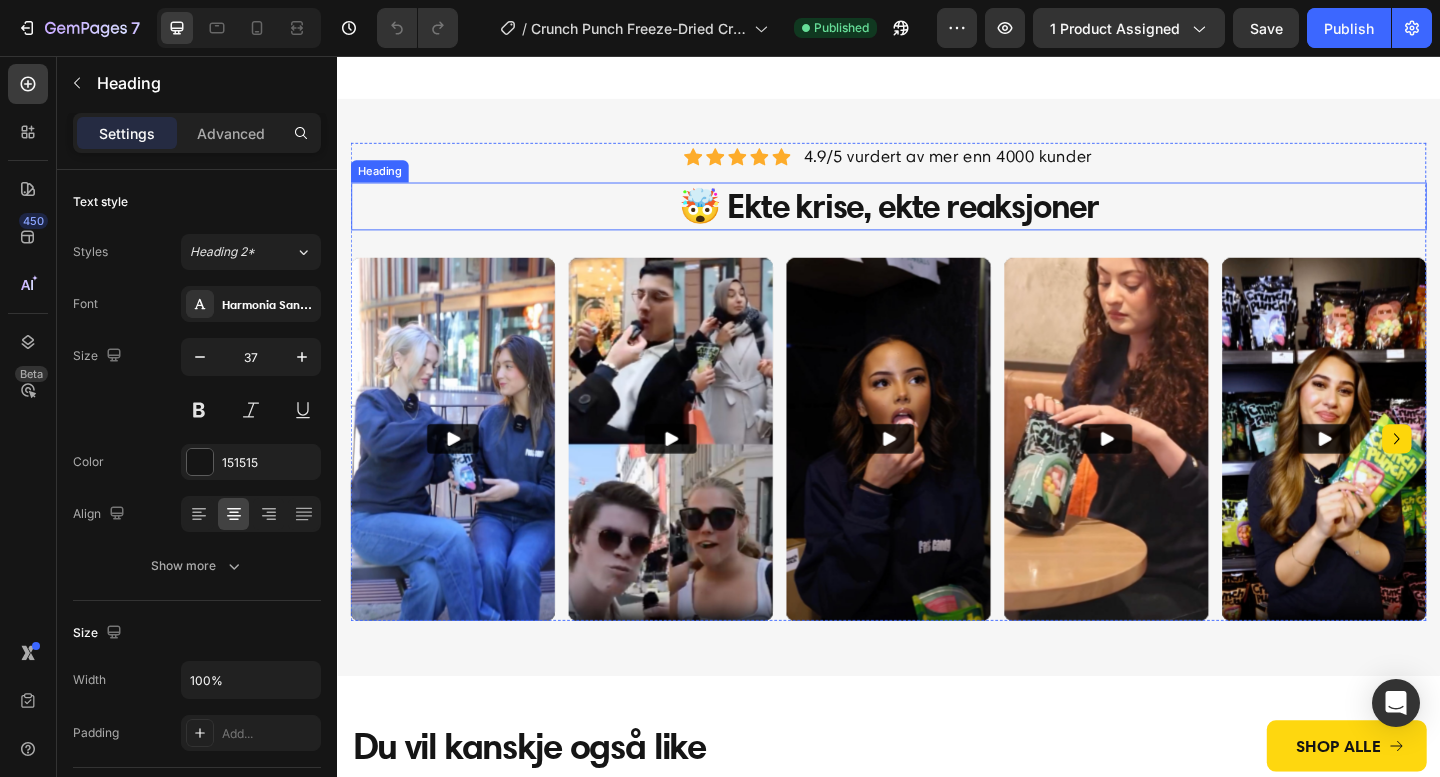 click on "🤯 Ekte krise, ekte reaksjoner" at bounding box center (937, 220) 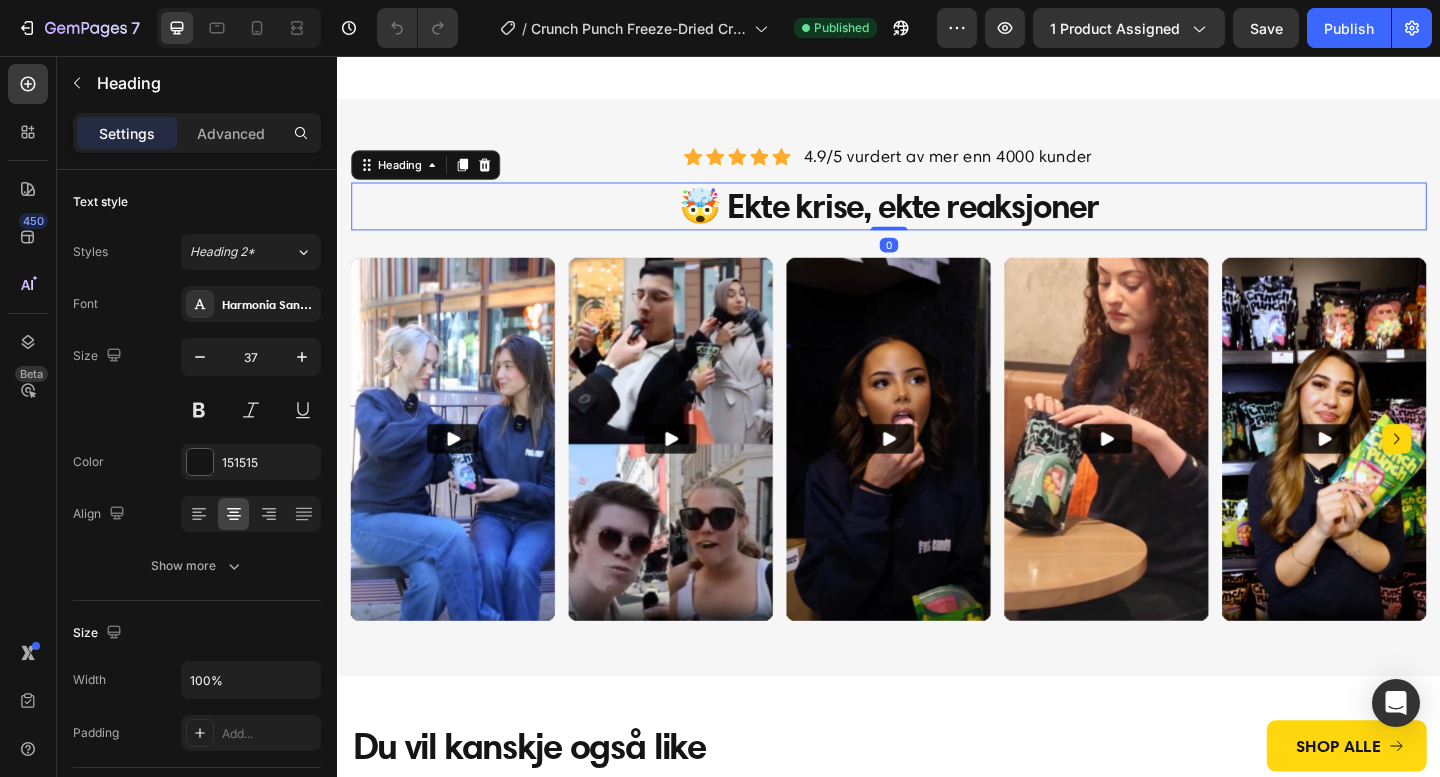 click on "🤯 Ekte krise, ekte reaksjoner" at bounding box center [937, 220] 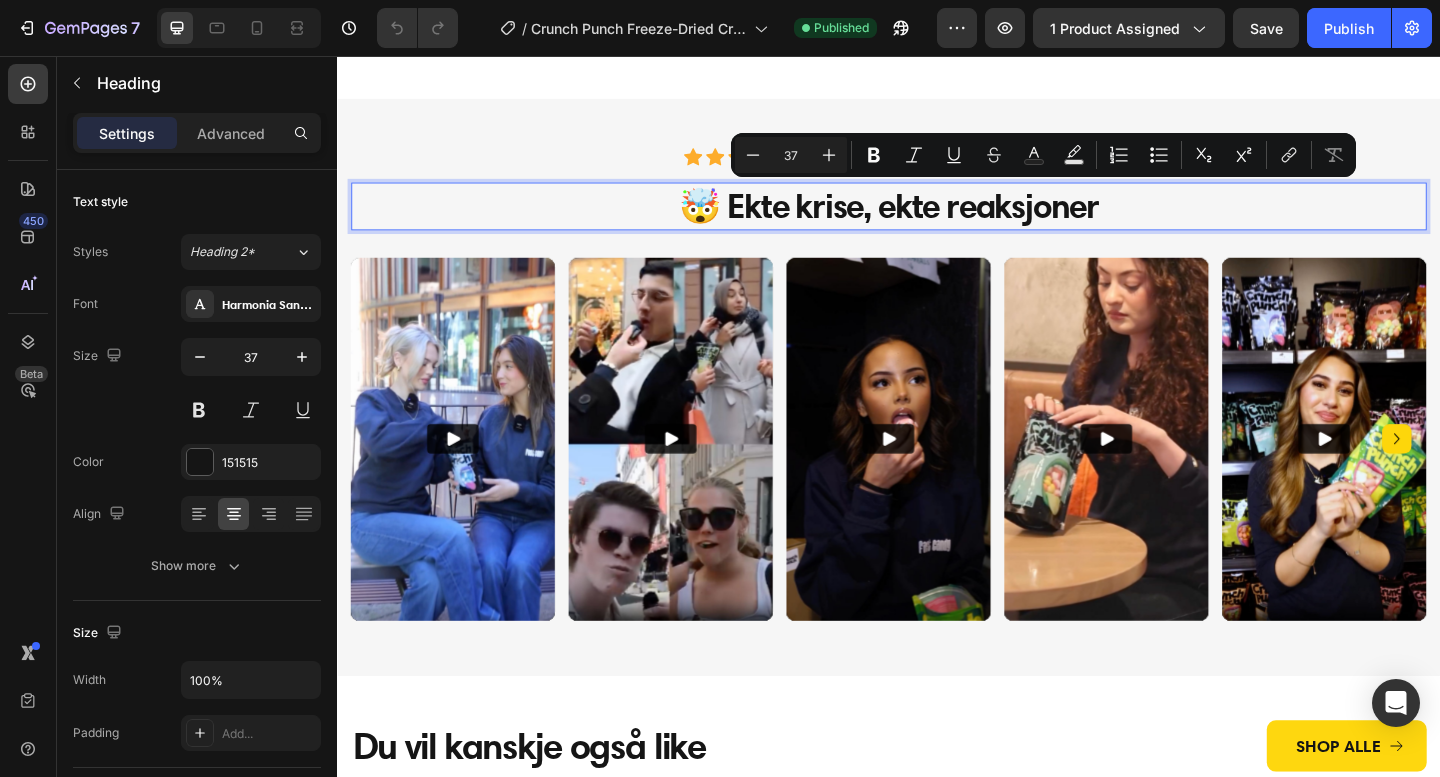 click on "🤯 Ekte krise, ekte reaksjoner" at bounding box center [937, 220] 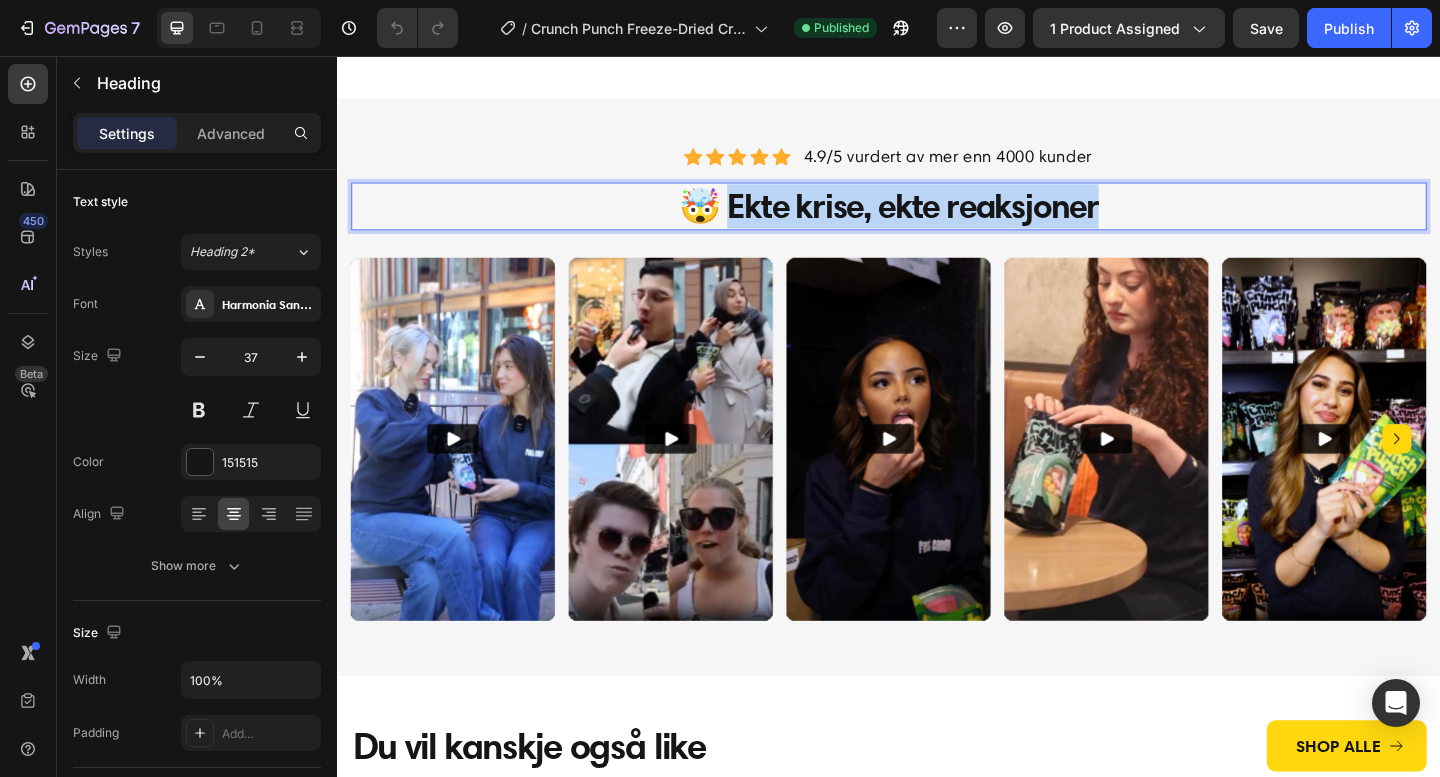 drag, startPoint x: 1168, startPoint y: 228, endPoint x: 759, endPoint y: 221, distance: 409.0599 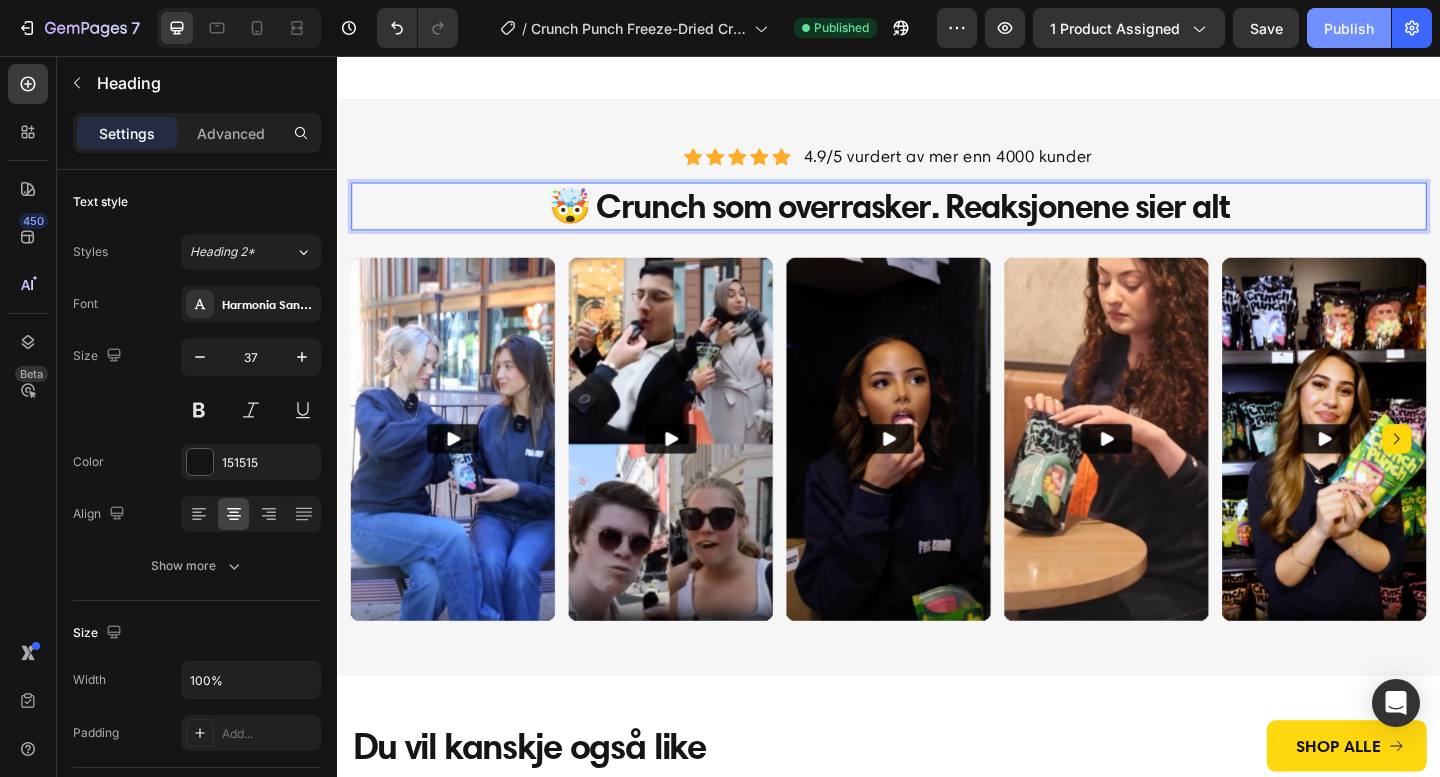 click on "Publish" at bounding box center (1349, 28) 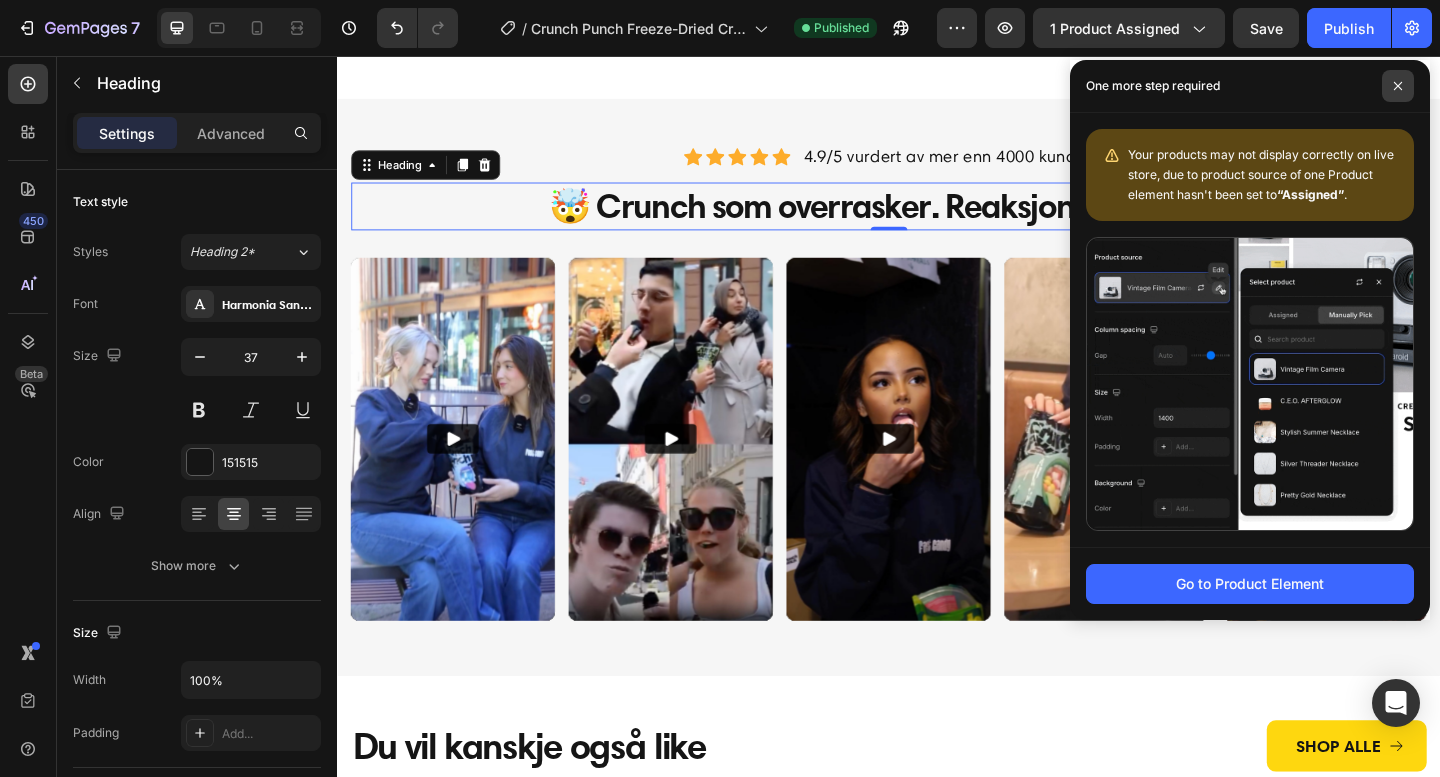 click 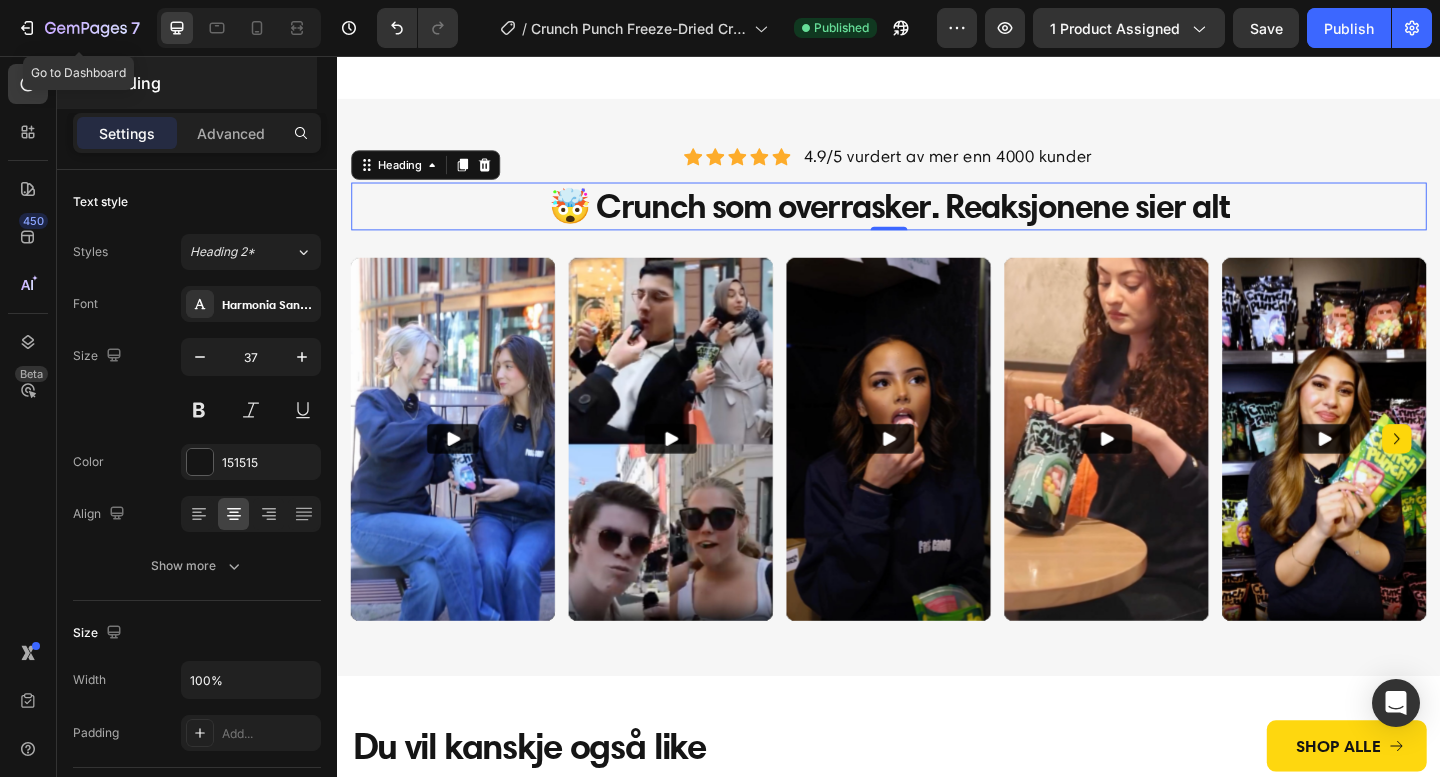 click 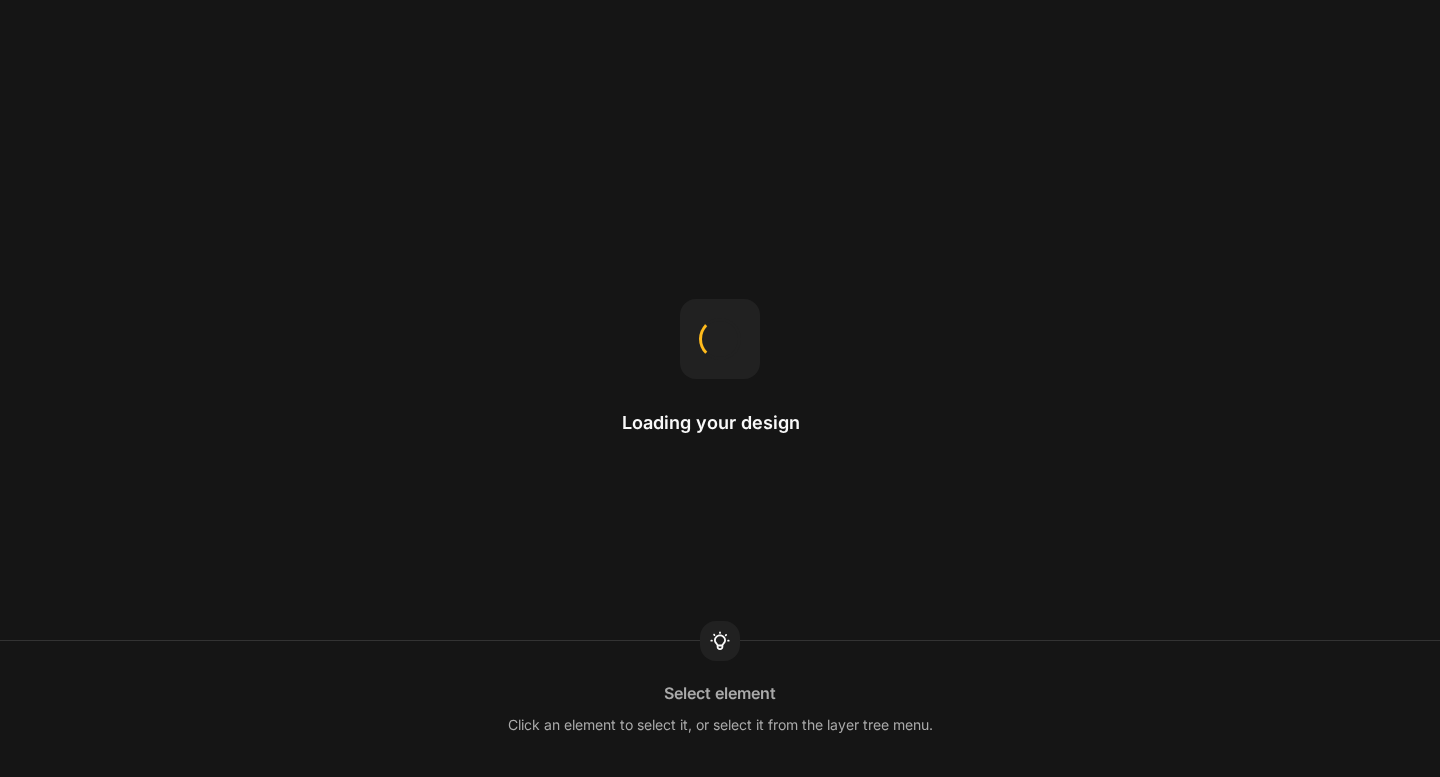 scroll, scrollTop: 0, scrollLeft: 0, axis: both 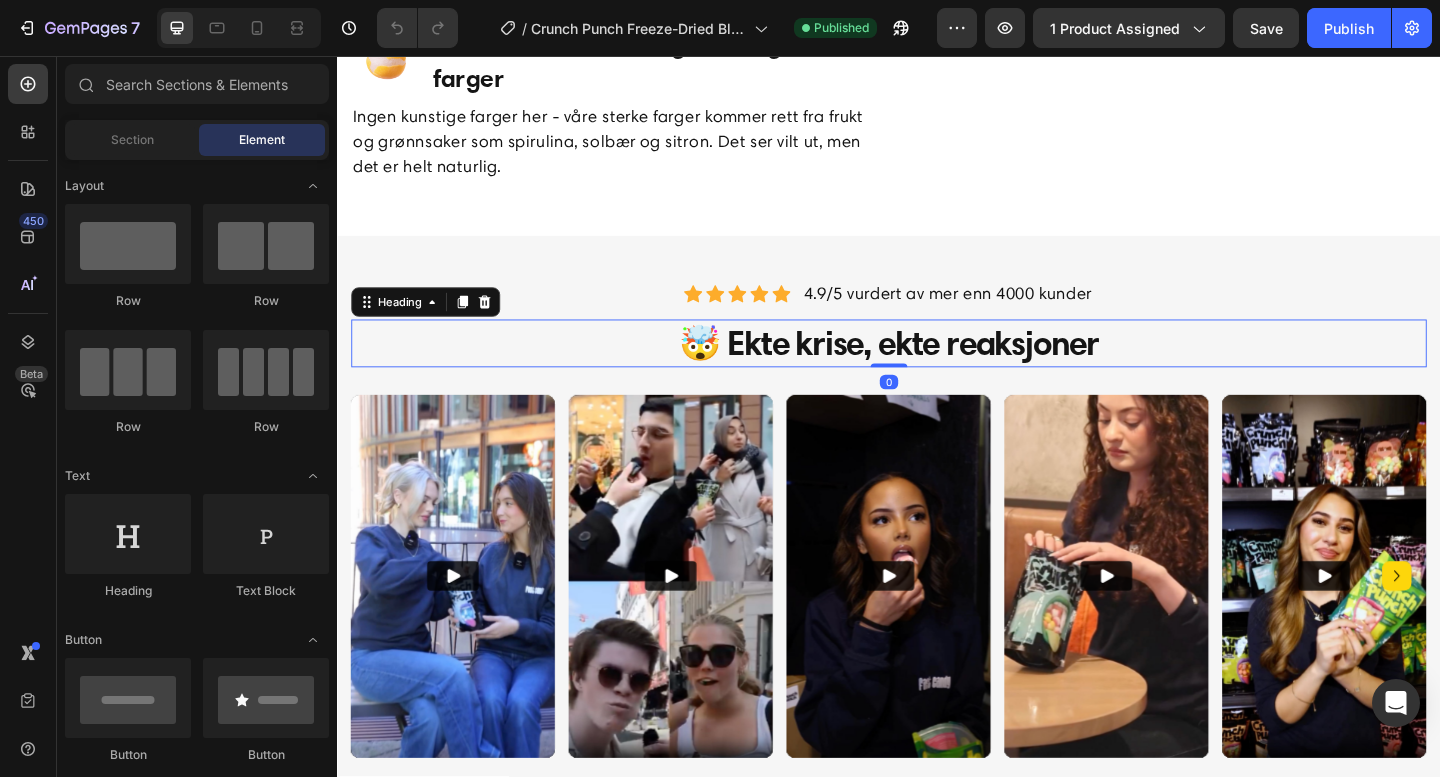 click on "🤯 Ekte krise, ekte reaksjoner" at bounding box center [937, 369] 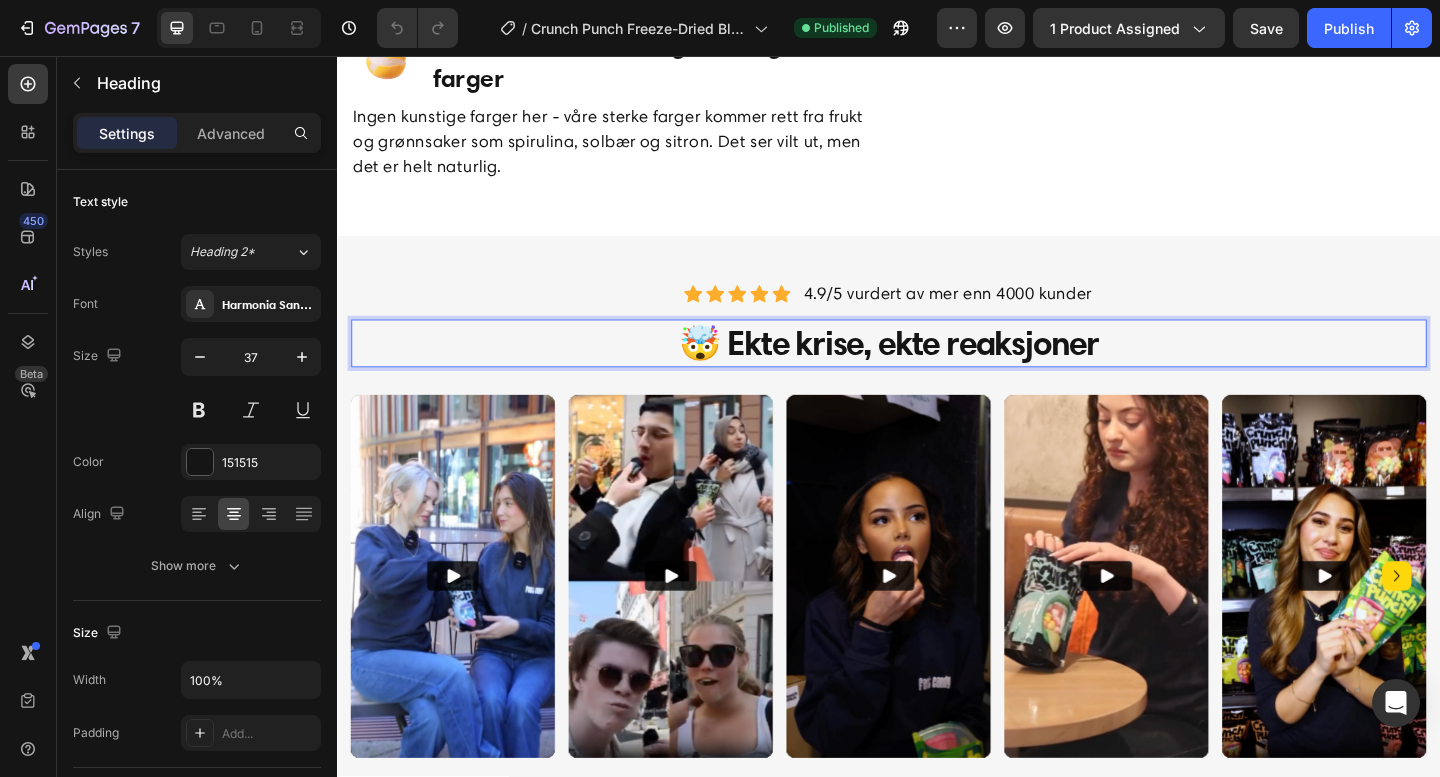 click on "🤯 Ekte krise, ekte reaksjoner" at bounding box center (937, 369) 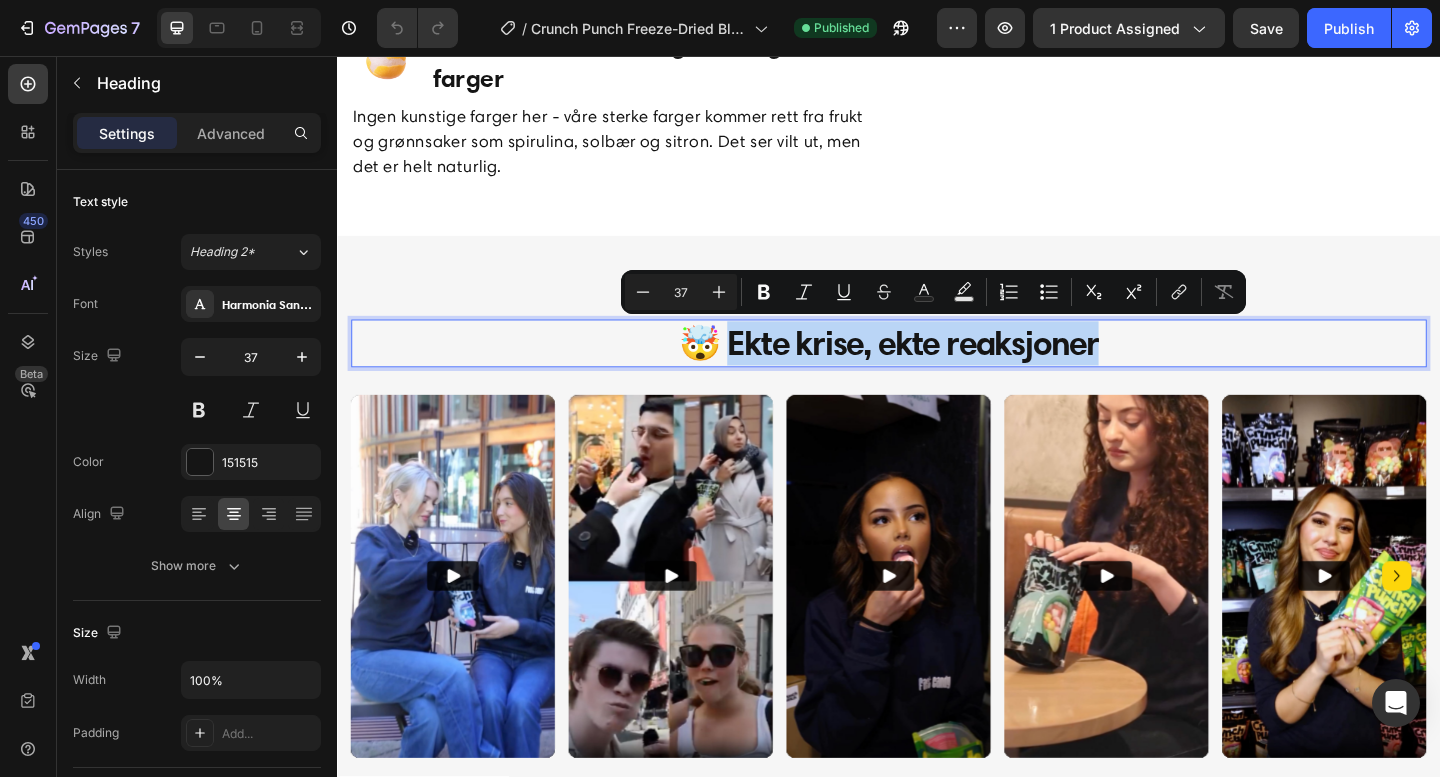 drag, startPoint x: 1192, startPoint y: 371, endPoint x: 754, endPoint y: 374, distance: 438.01028 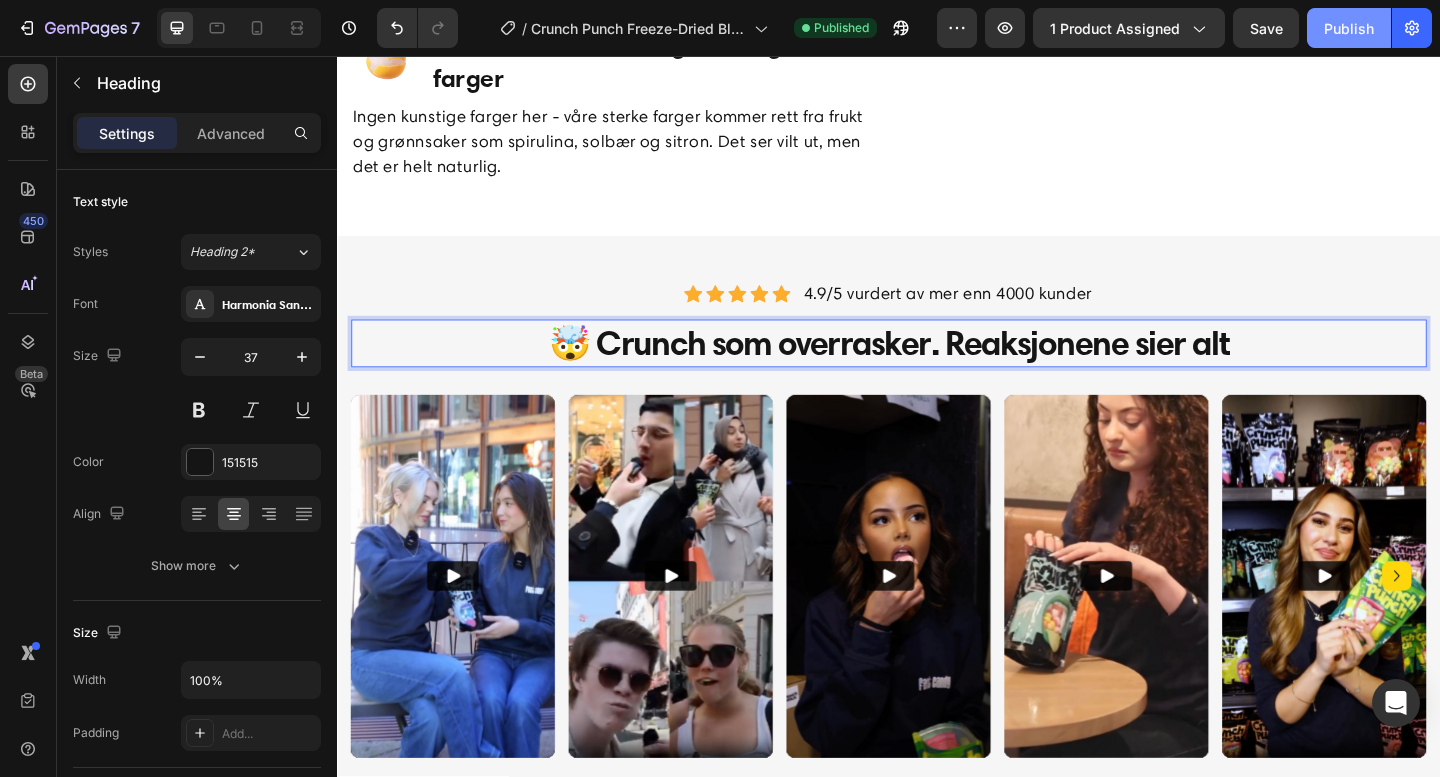 click on "Publish" at bounding box center (1349, 28) 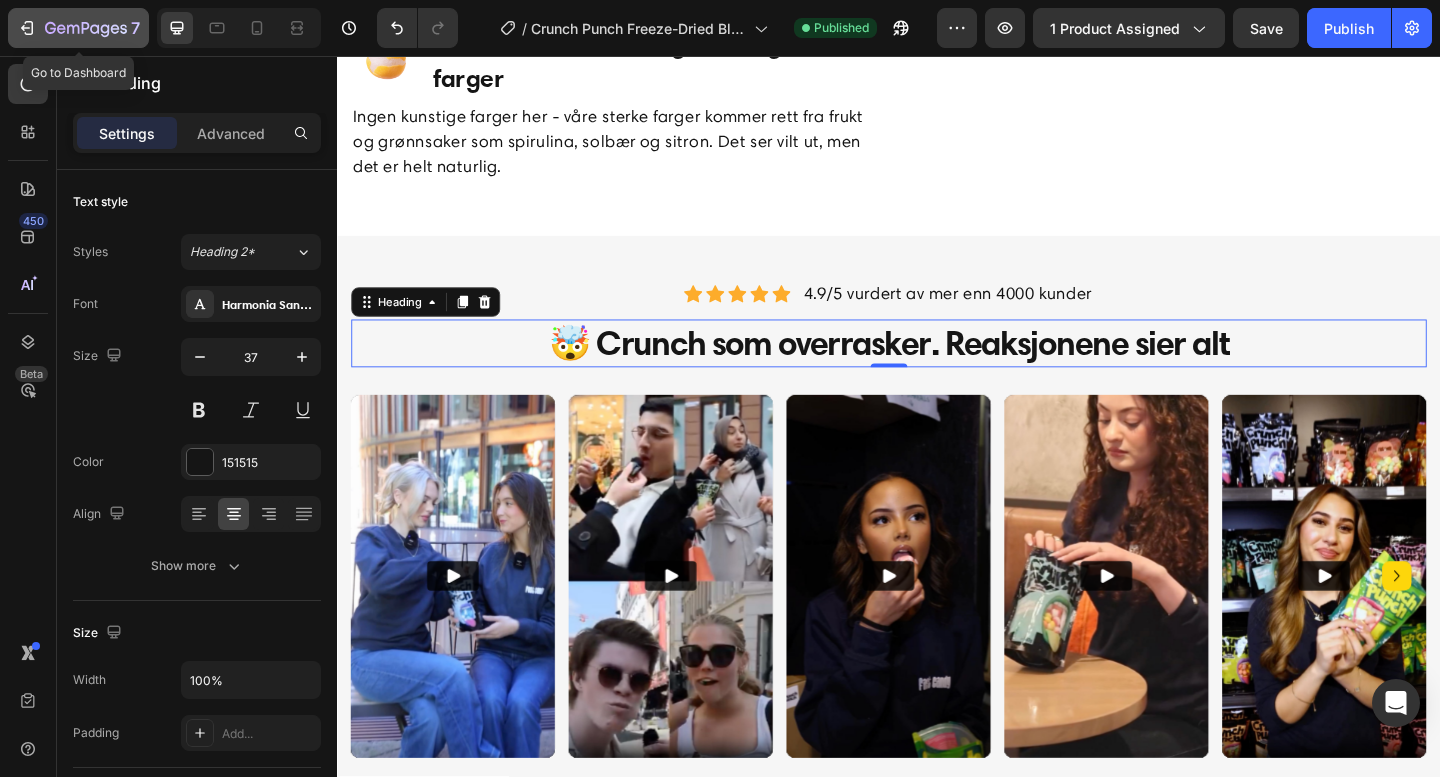 click 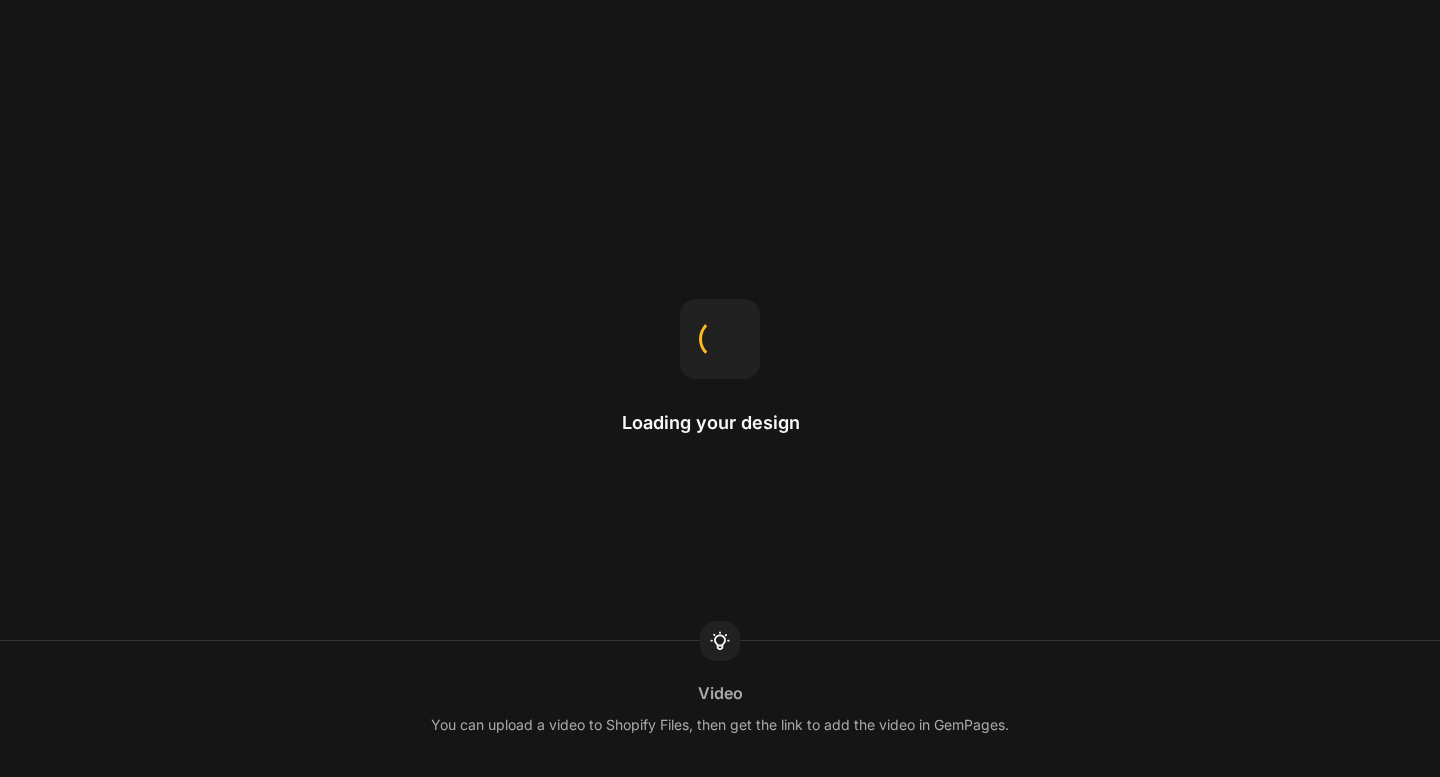 scroll, scrollTop: 0, scrollLeft: 0, axis: both 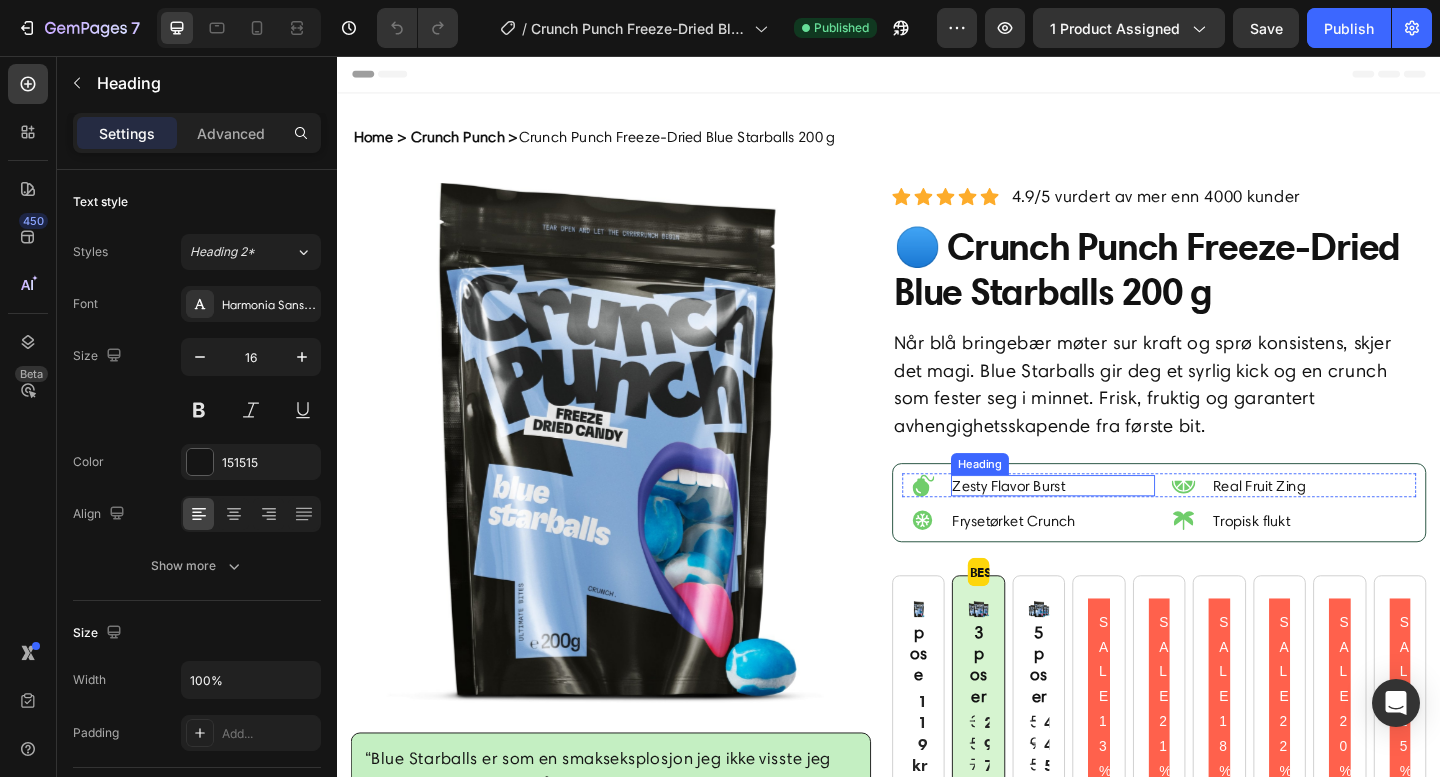 click on "Zesty Flavor Burst" at bounding box center (1116, 523) 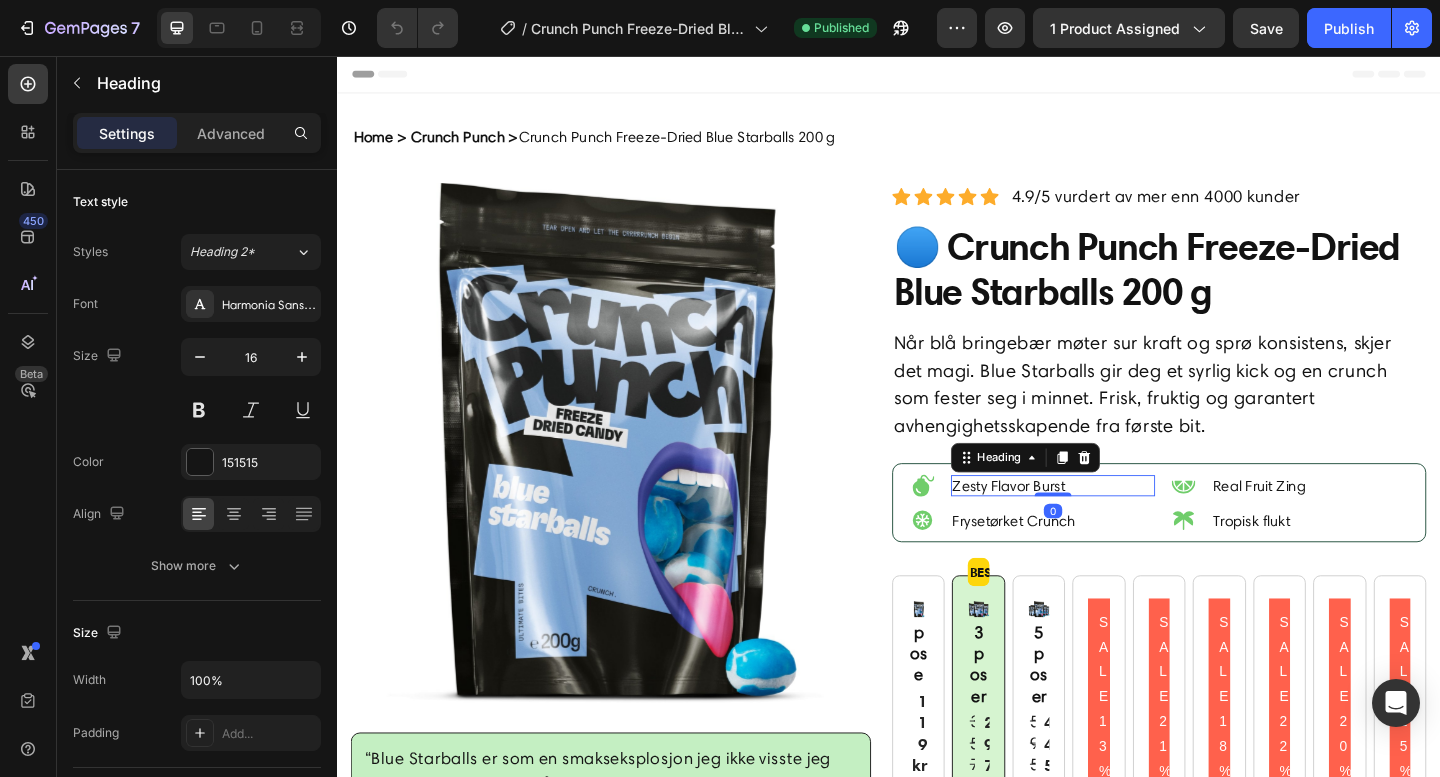 click on "Zesty Flavor Burst" at bounding box center [1116, 523] 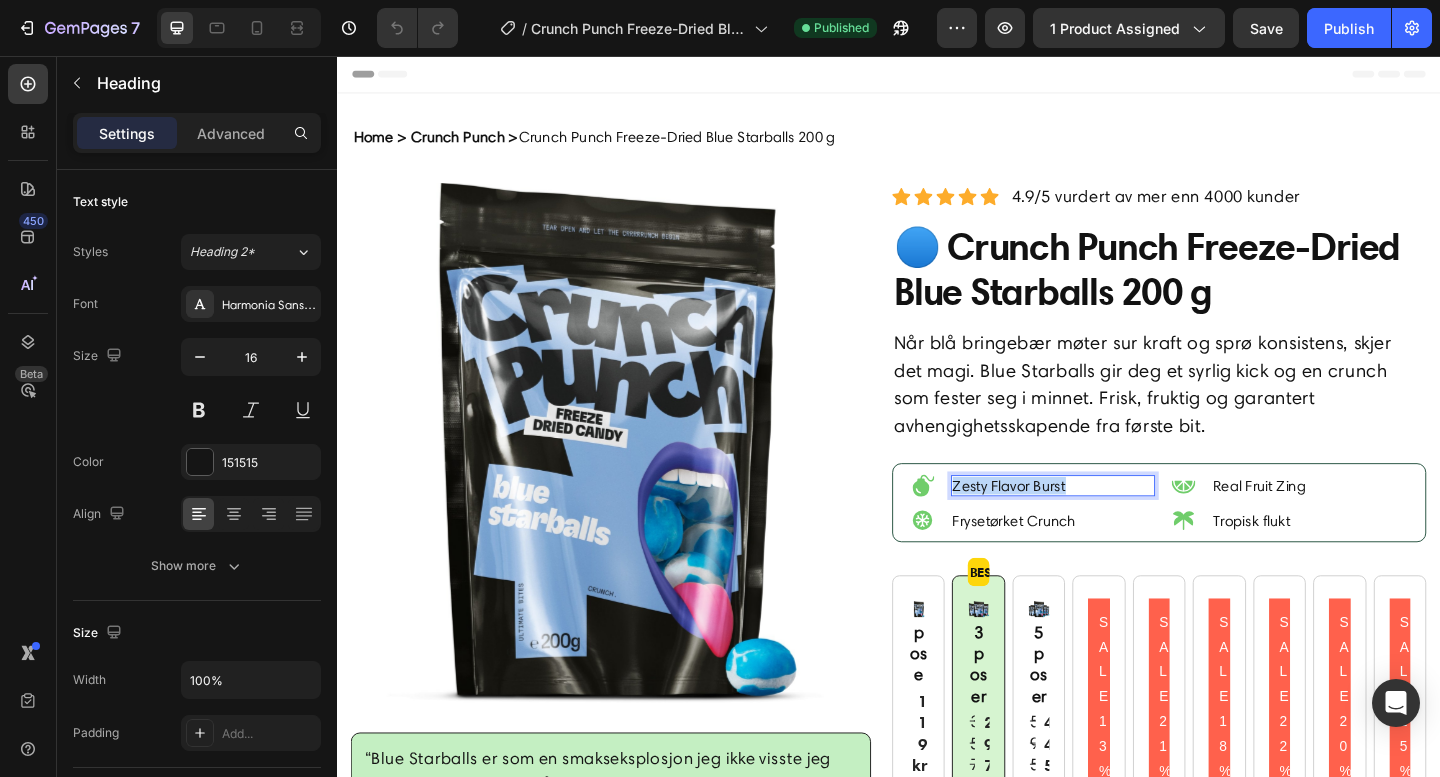 click on "Zesty Flavor Burst" at bounding box center [1116, 523] 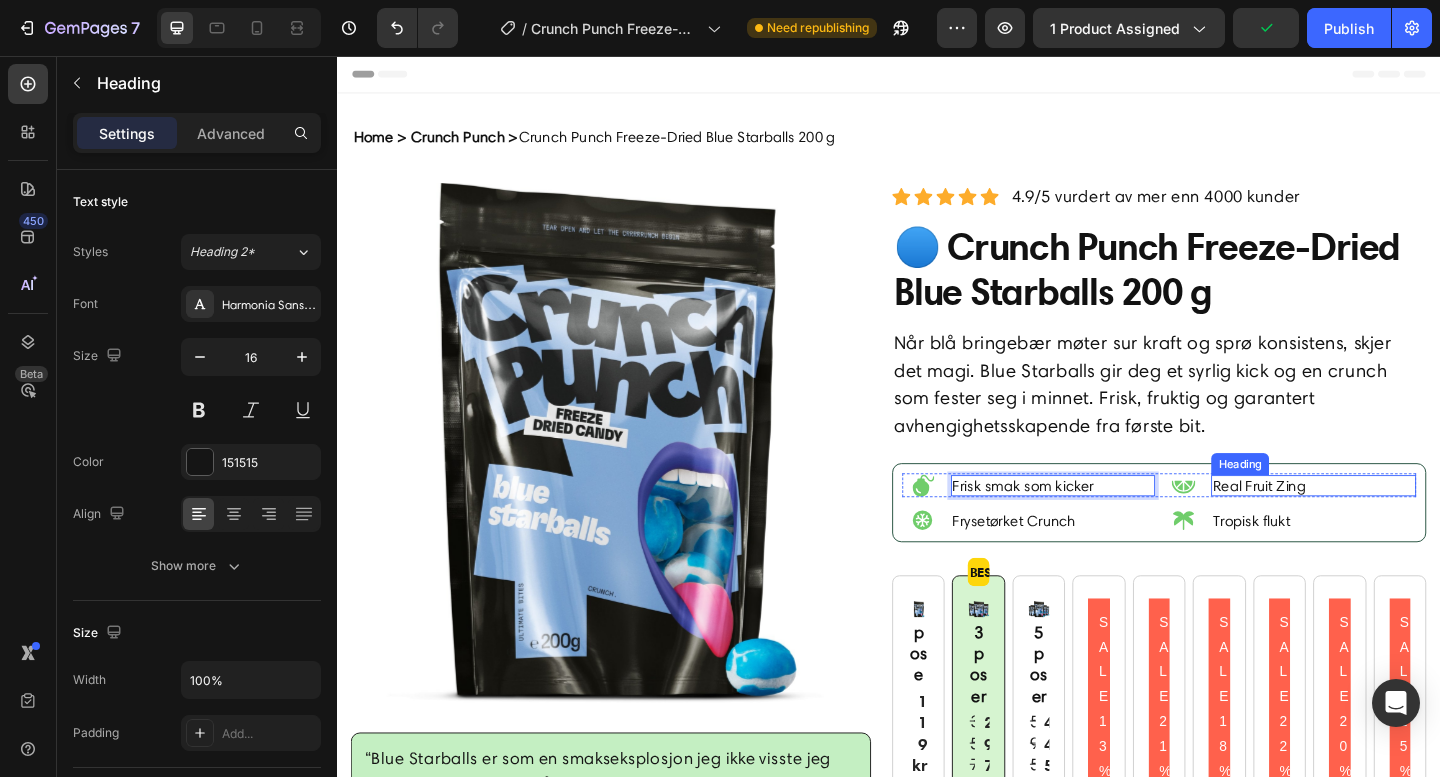 click on "Real Fruit Zing" at bounding box center (1399, 523) 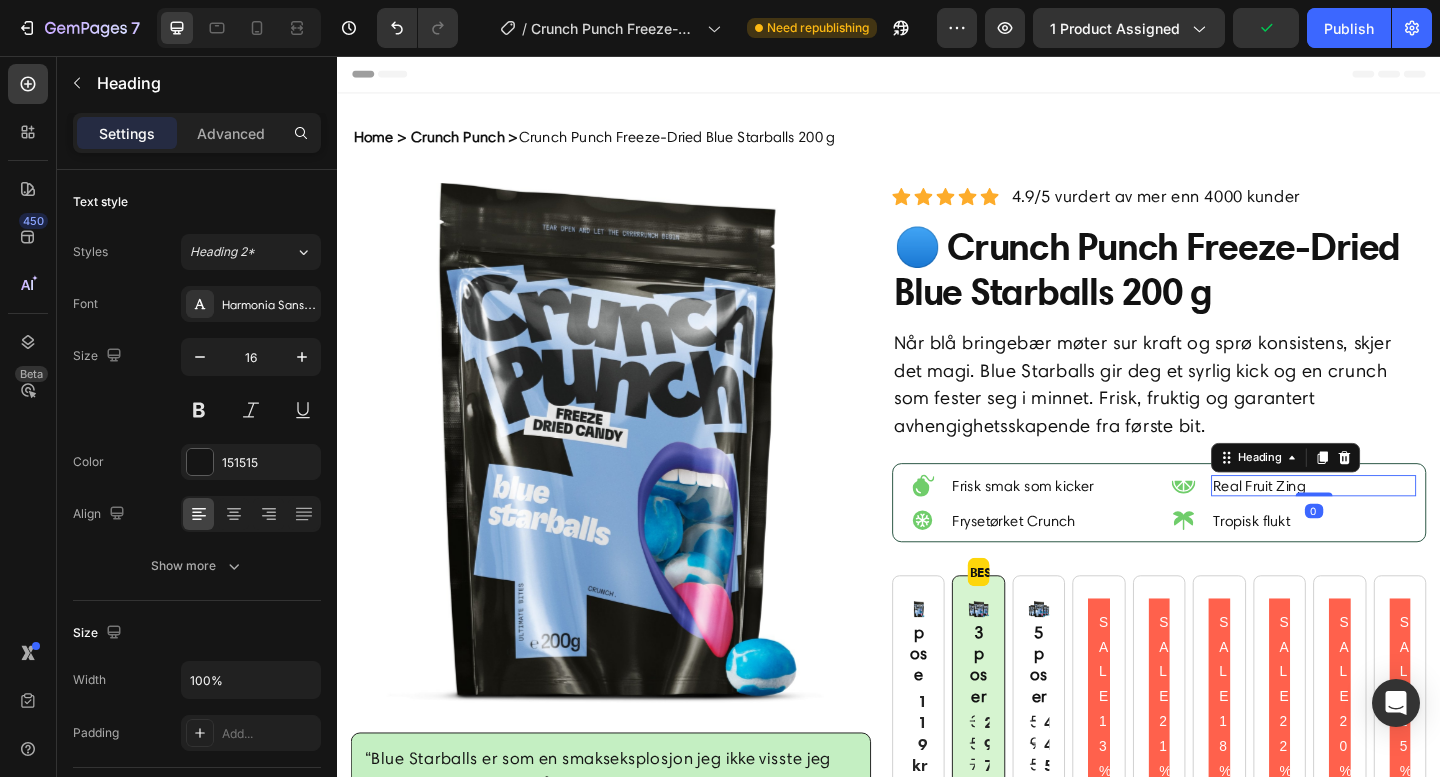 click on "Real Fruit Zing" at bounding box center (1399, 523) 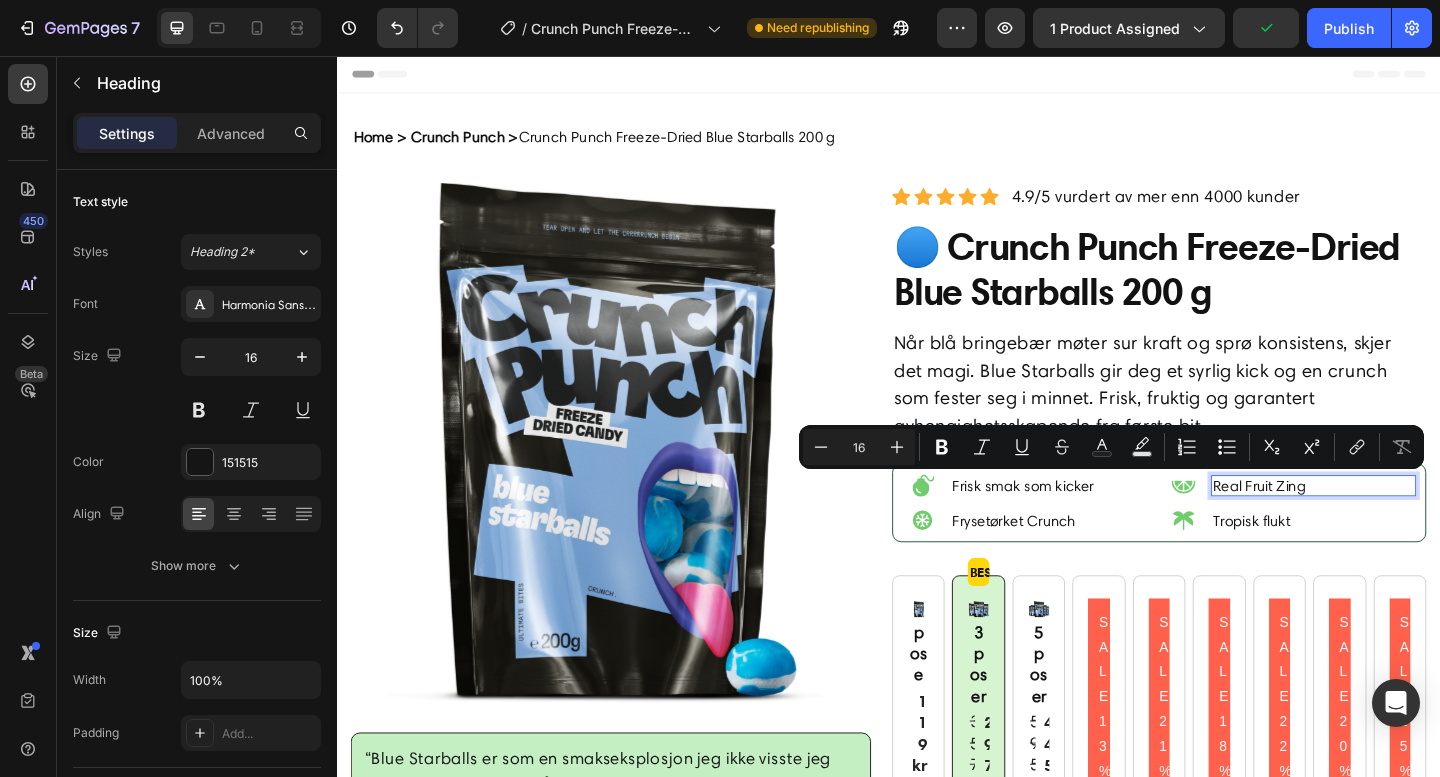 click on "Real Fruit Zing" at bounding box center [1399, 523] 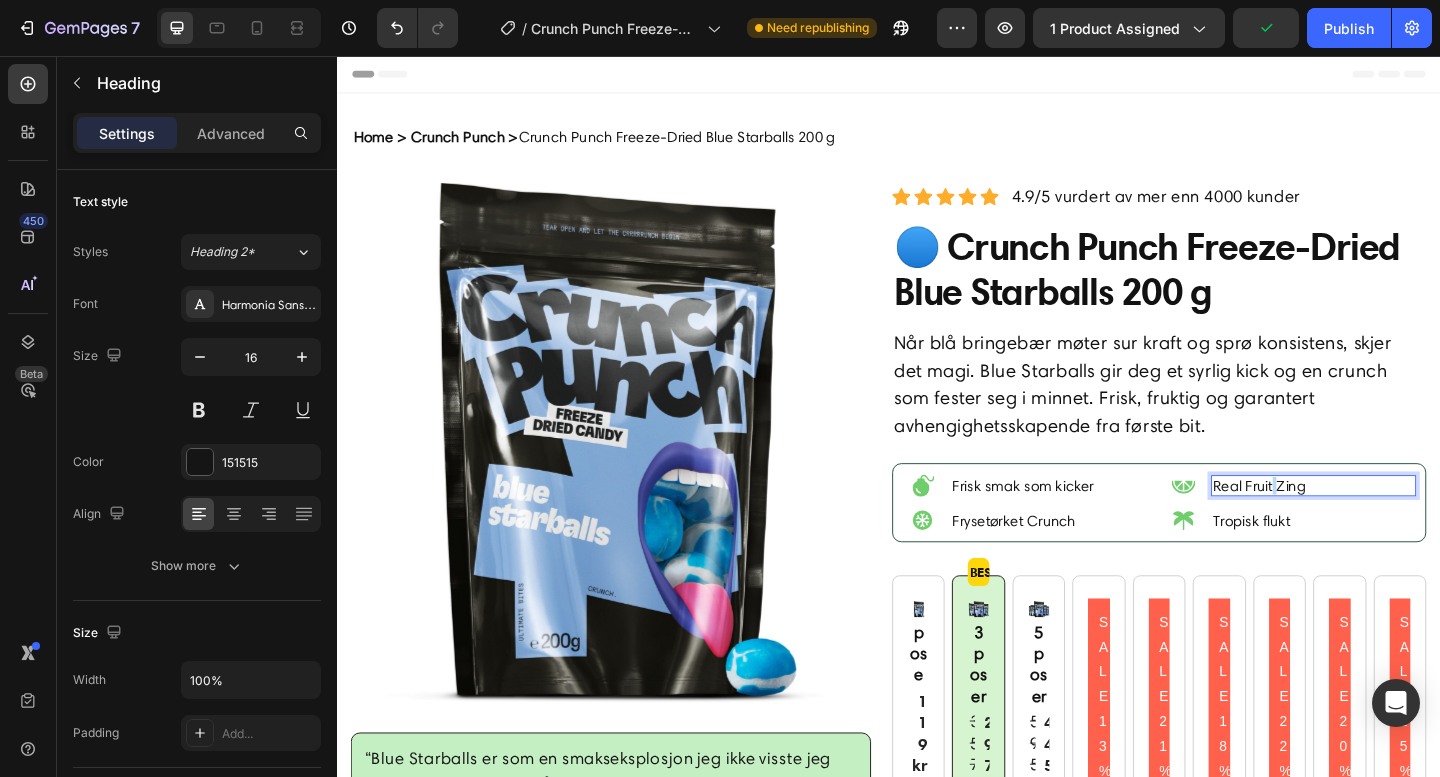 click on "Real Fruit Zing" at bounding box center (1399, 523) 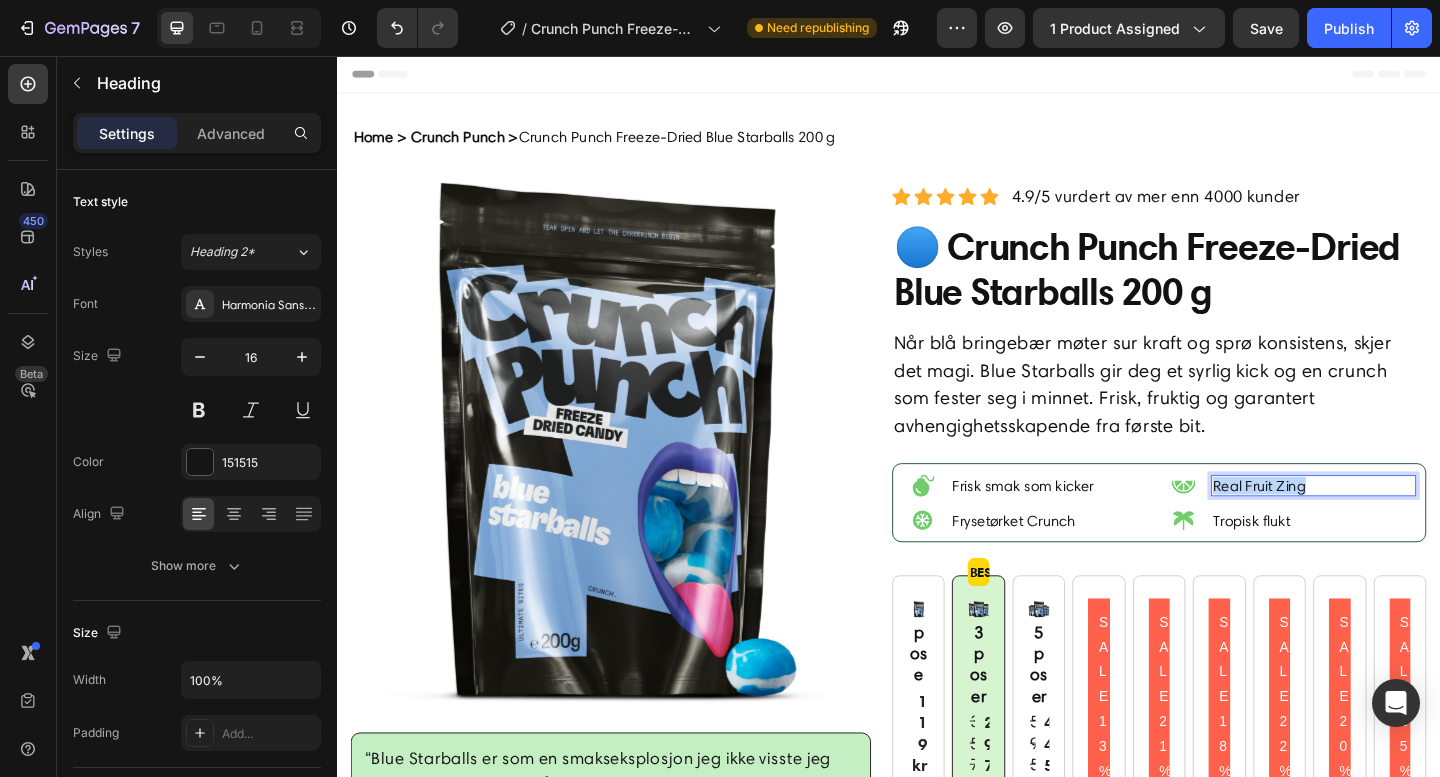 click on "Real Fruit Zing" at bounding box center [1399, 523] 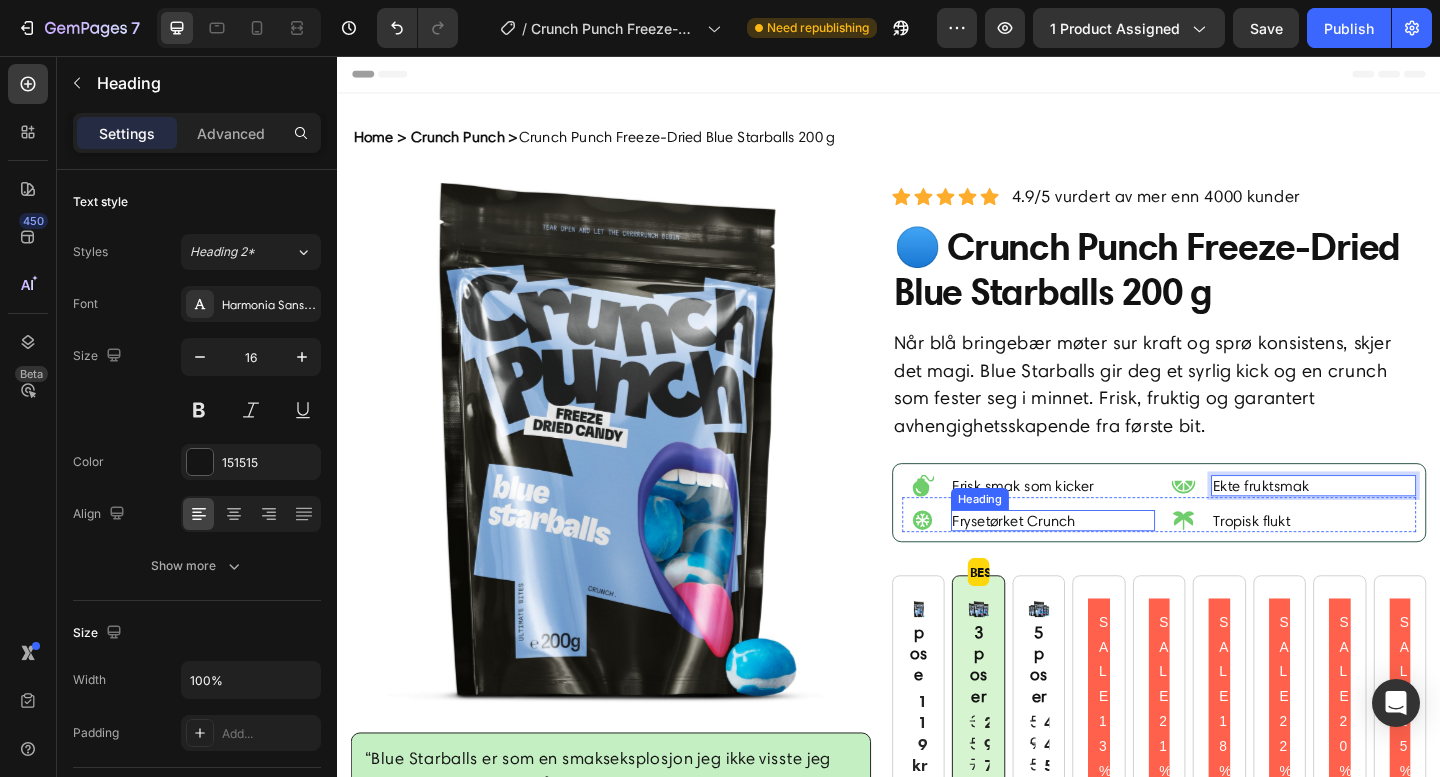 click on "Frysetørket Crunch" at bounding box center (1116, 561) 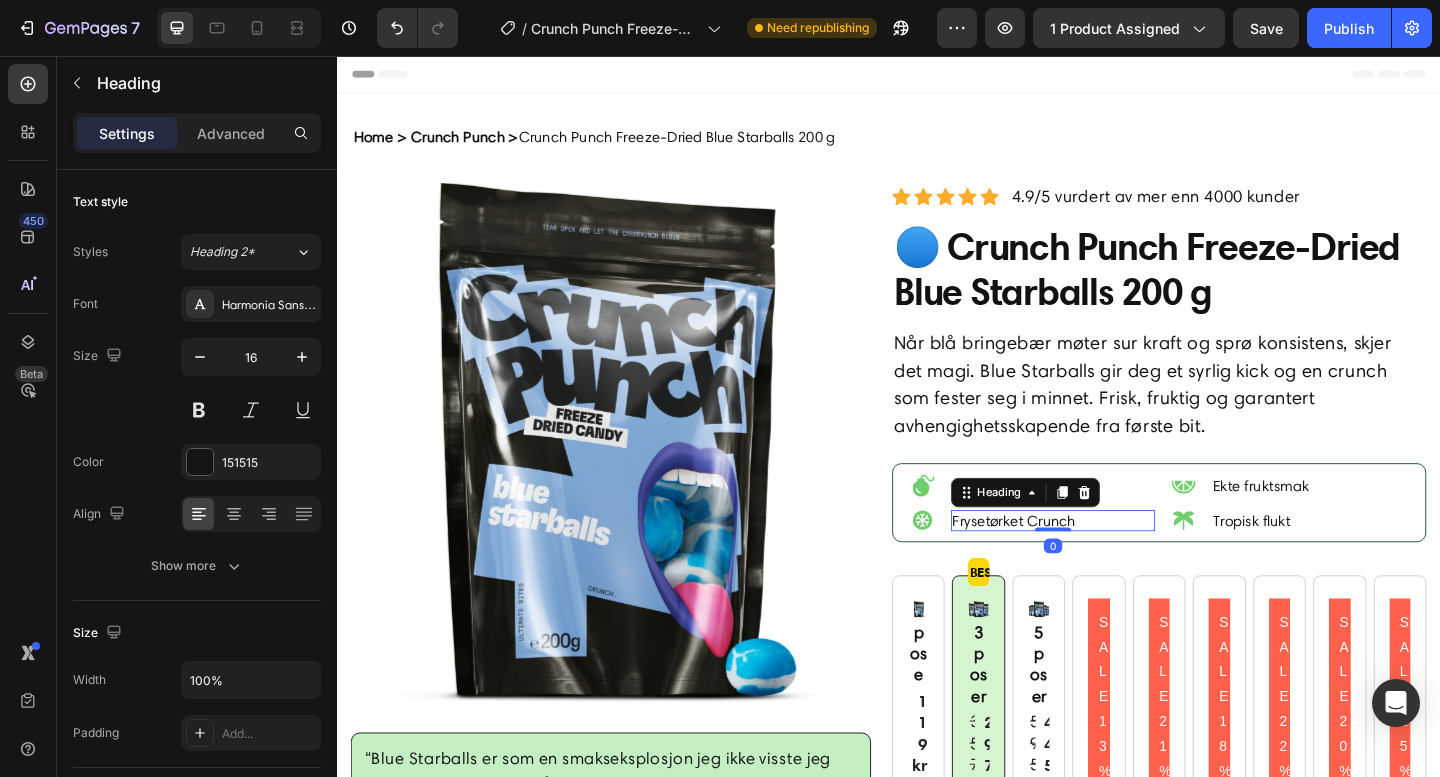 click on "Frysetørket Crunch" at bounding box center (1116, 561) 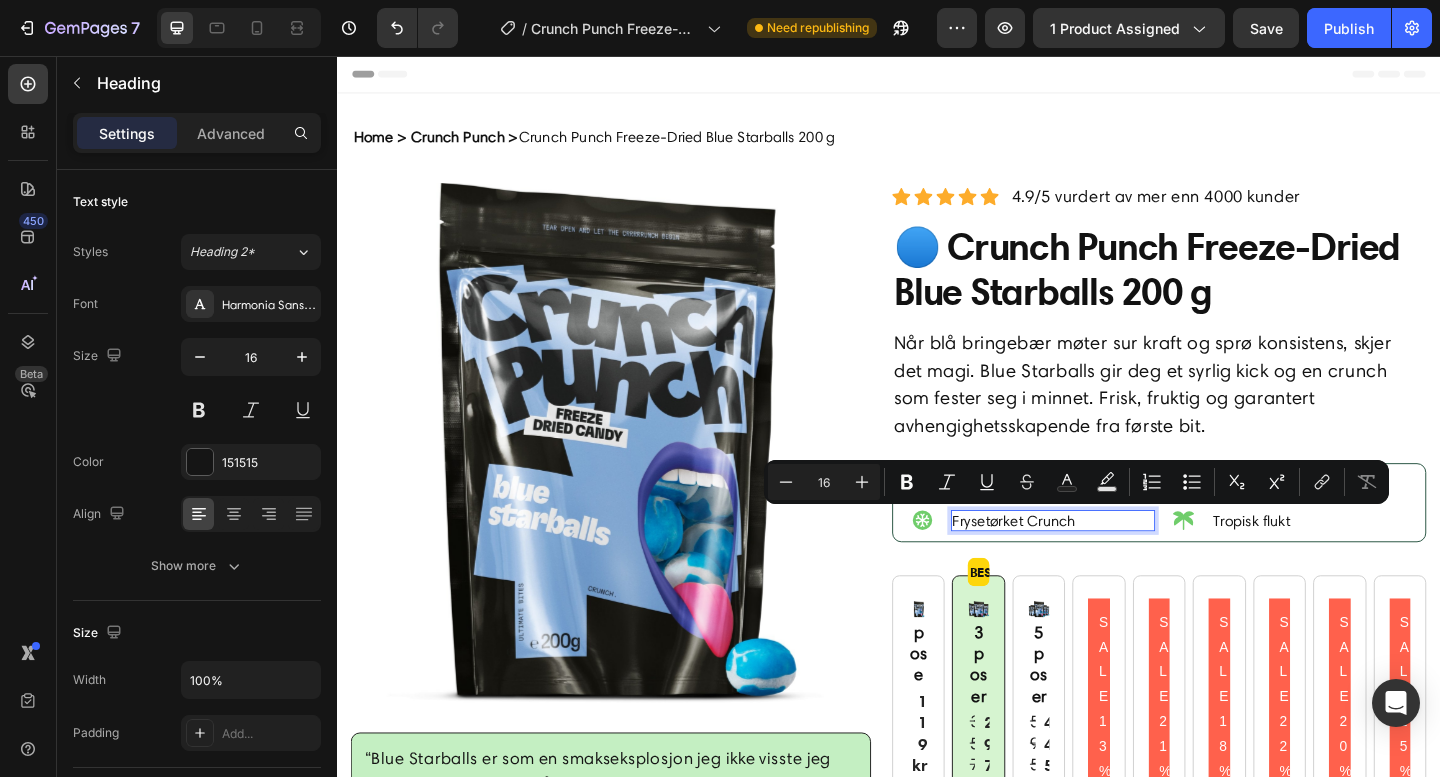 click on "Frysetørket Crunch" at bounding box center [1116, 561] 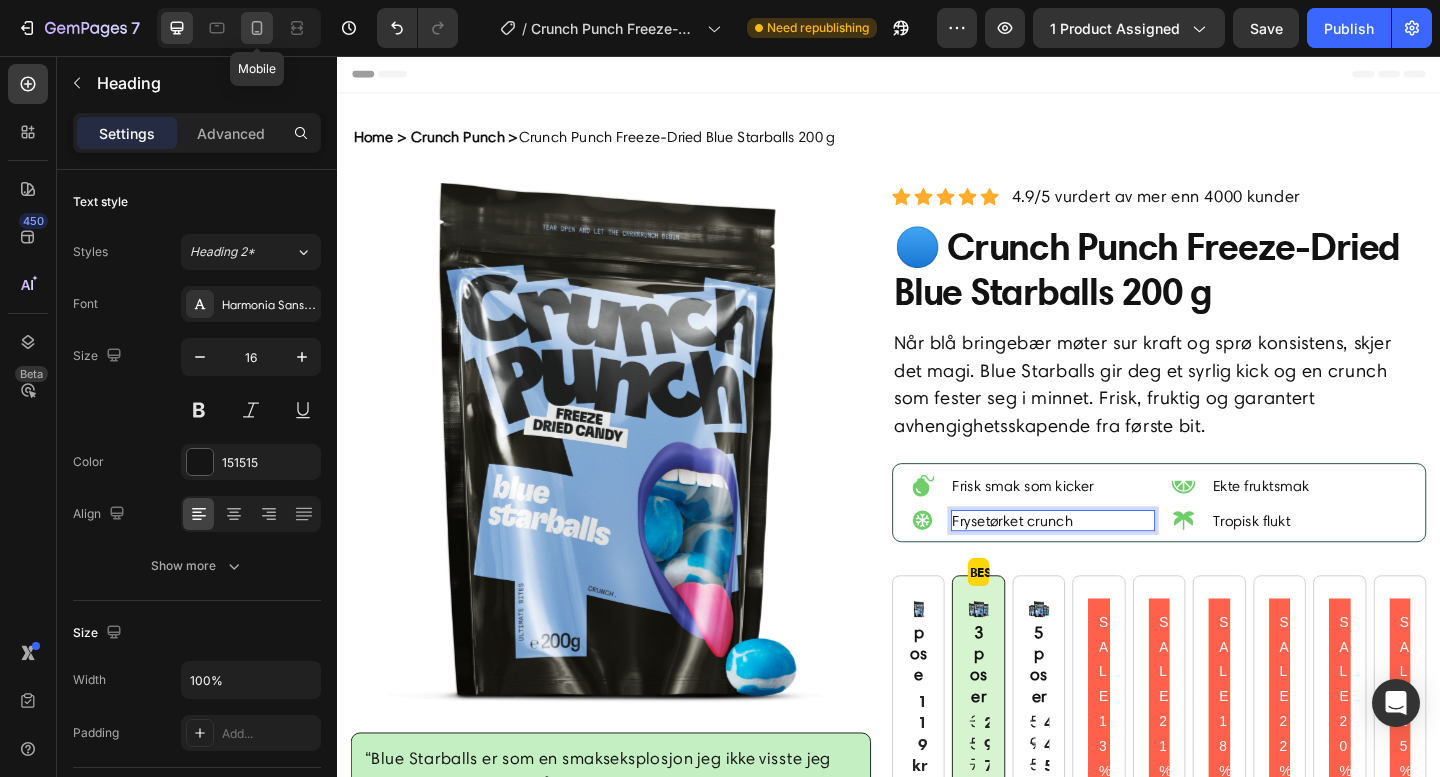 click 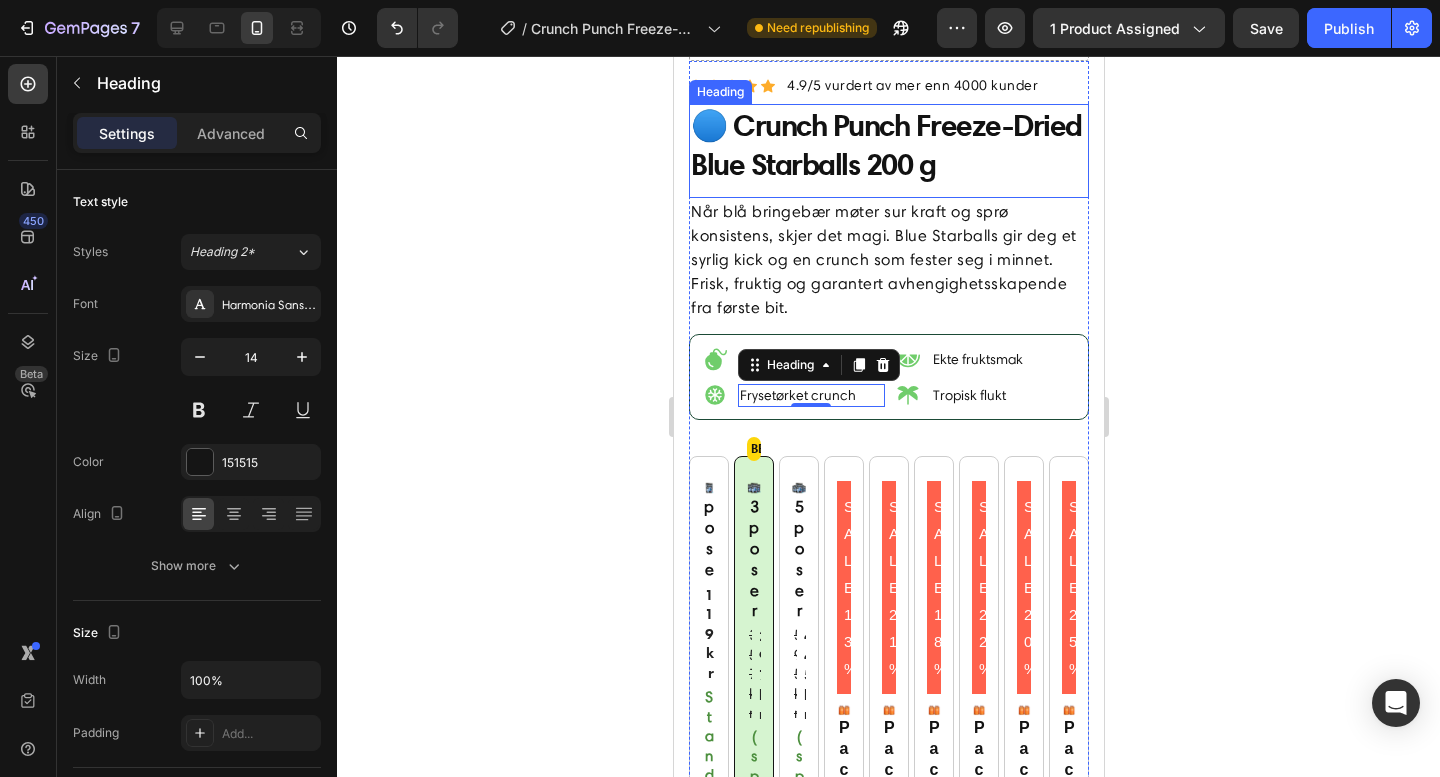 scroll, scrollTop: 581, scrollLeft: 0, axis: vertical 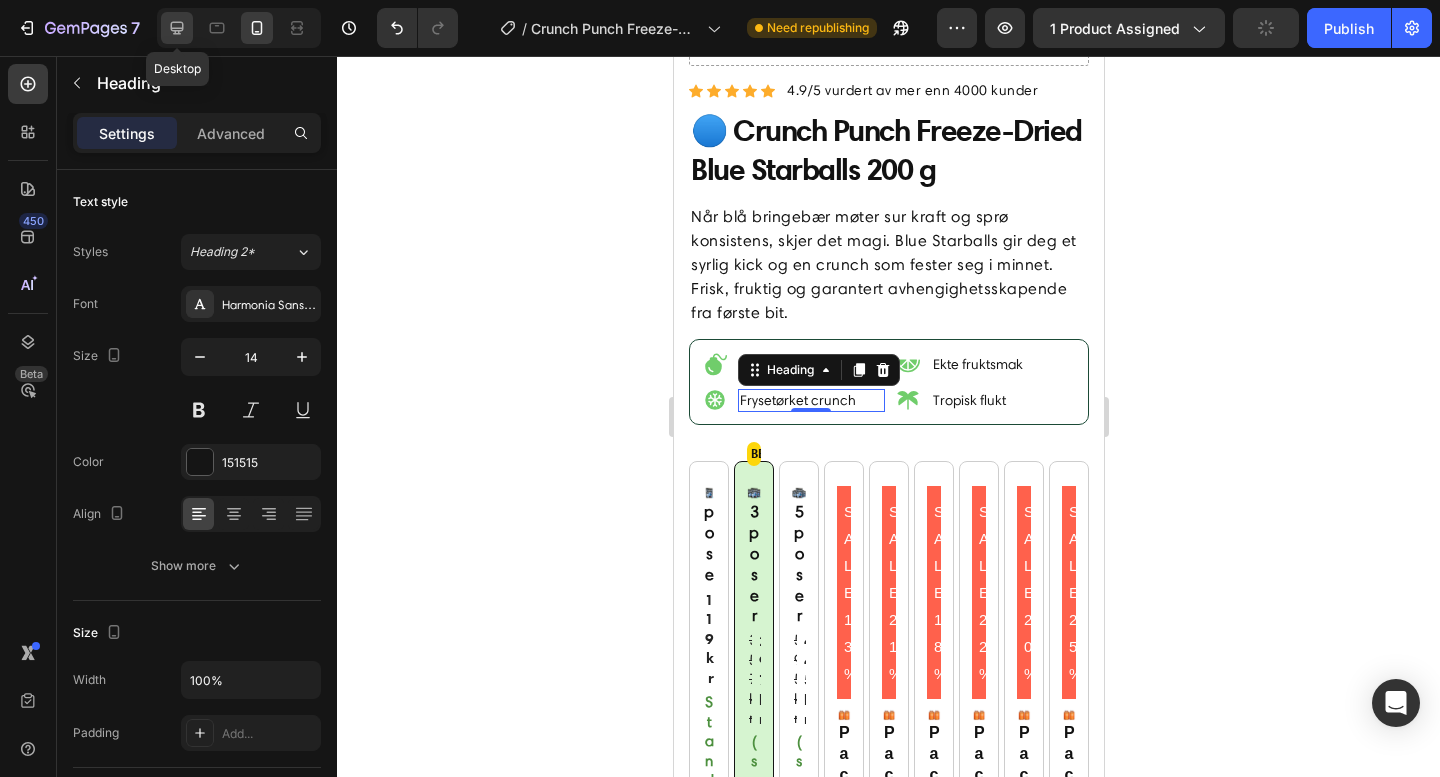 click 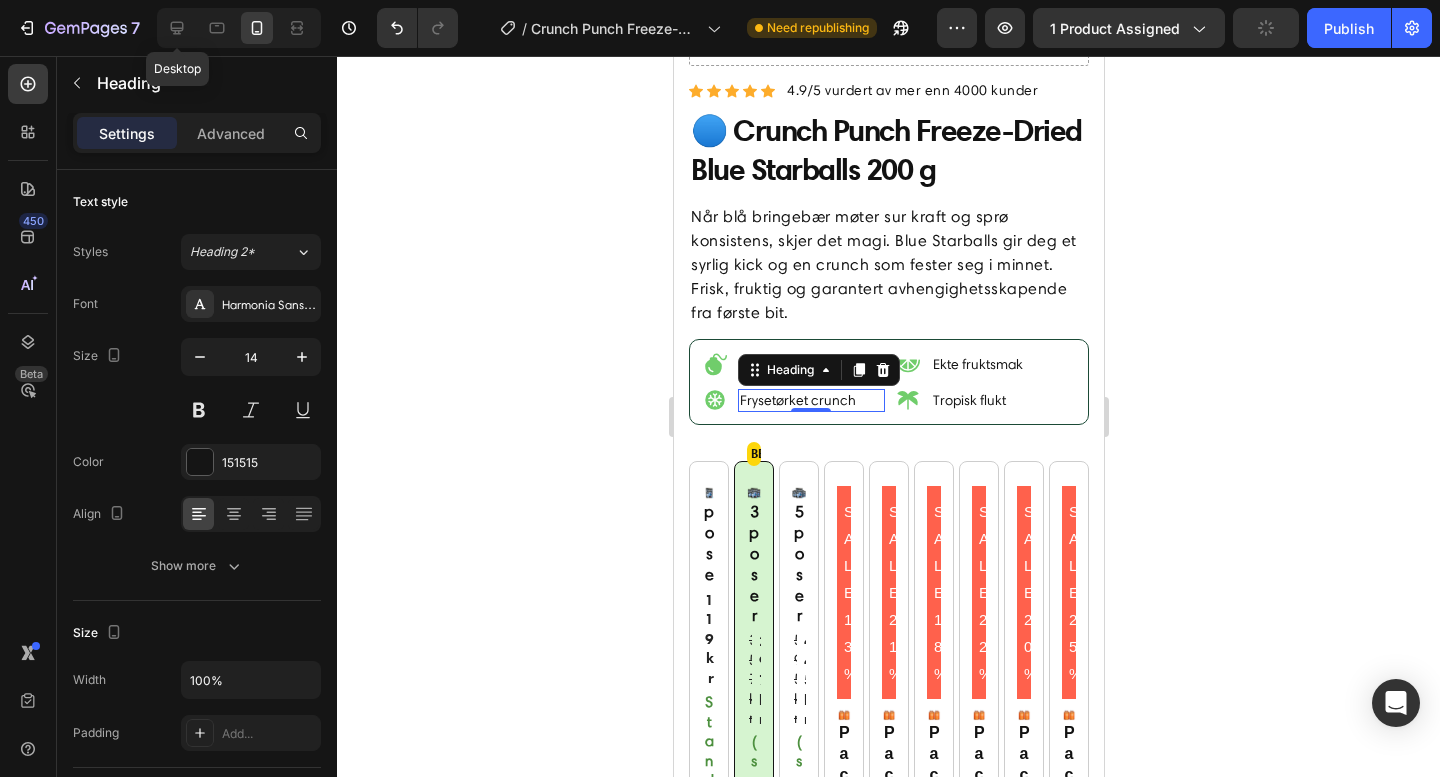 type on "16" 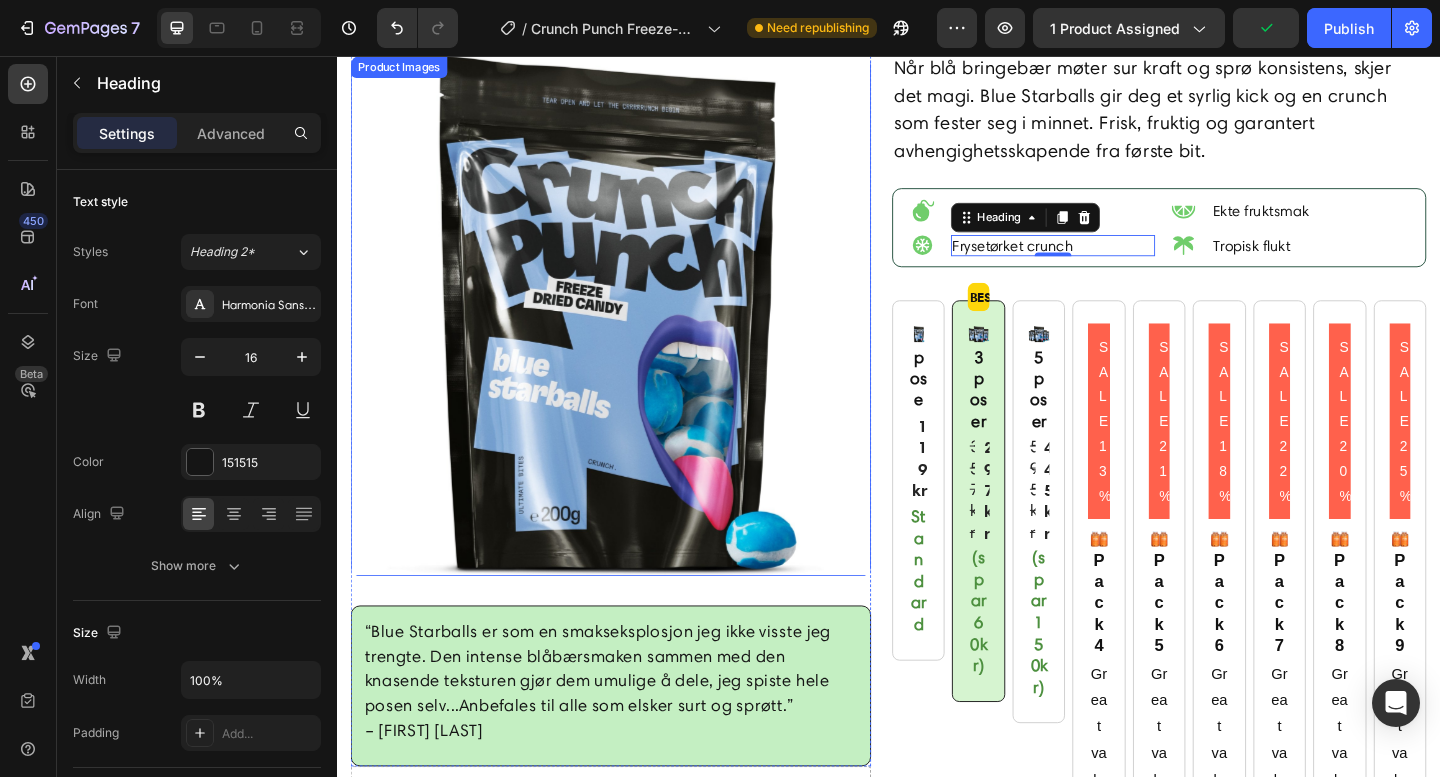 scroll, scrollTop: 0, scrollLeft: 0, axis: both 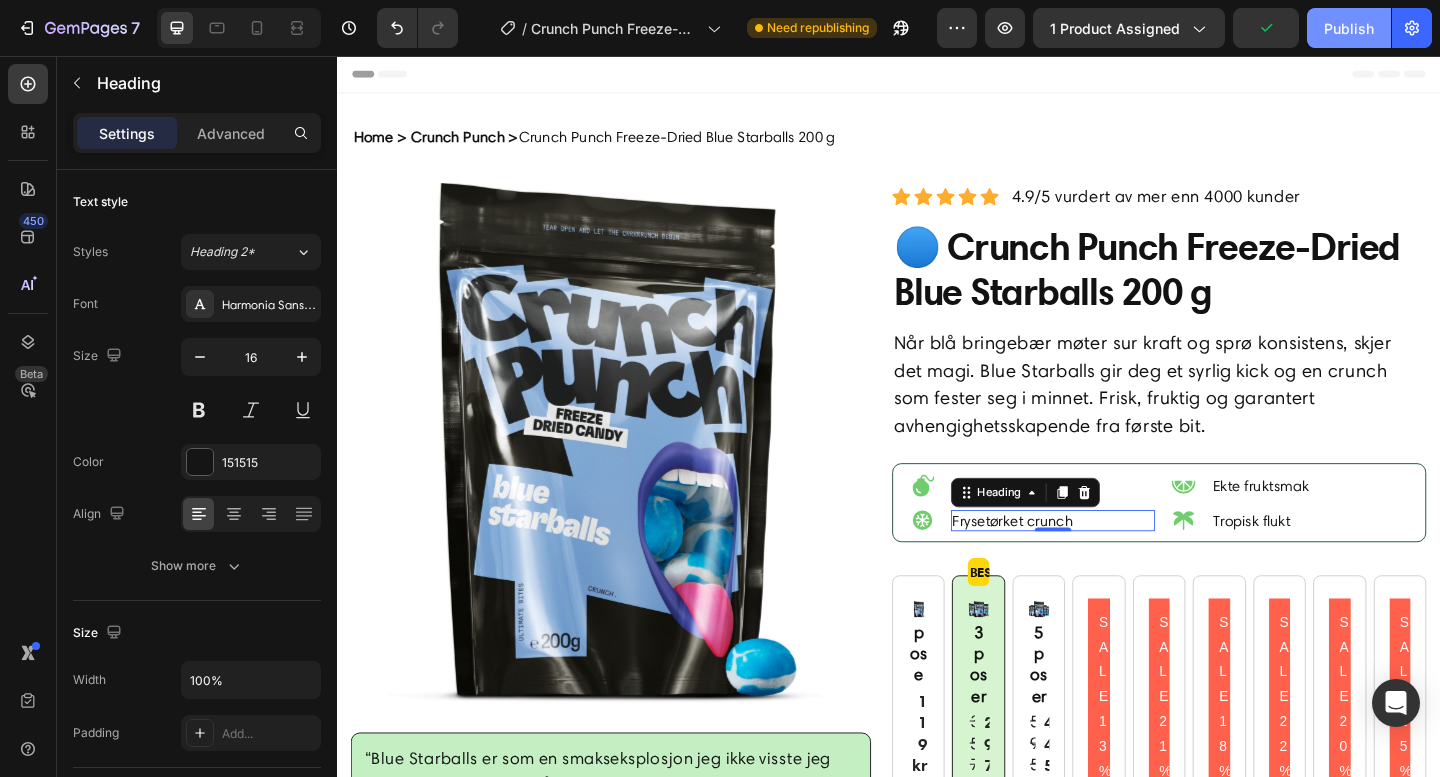 click on "Publish" 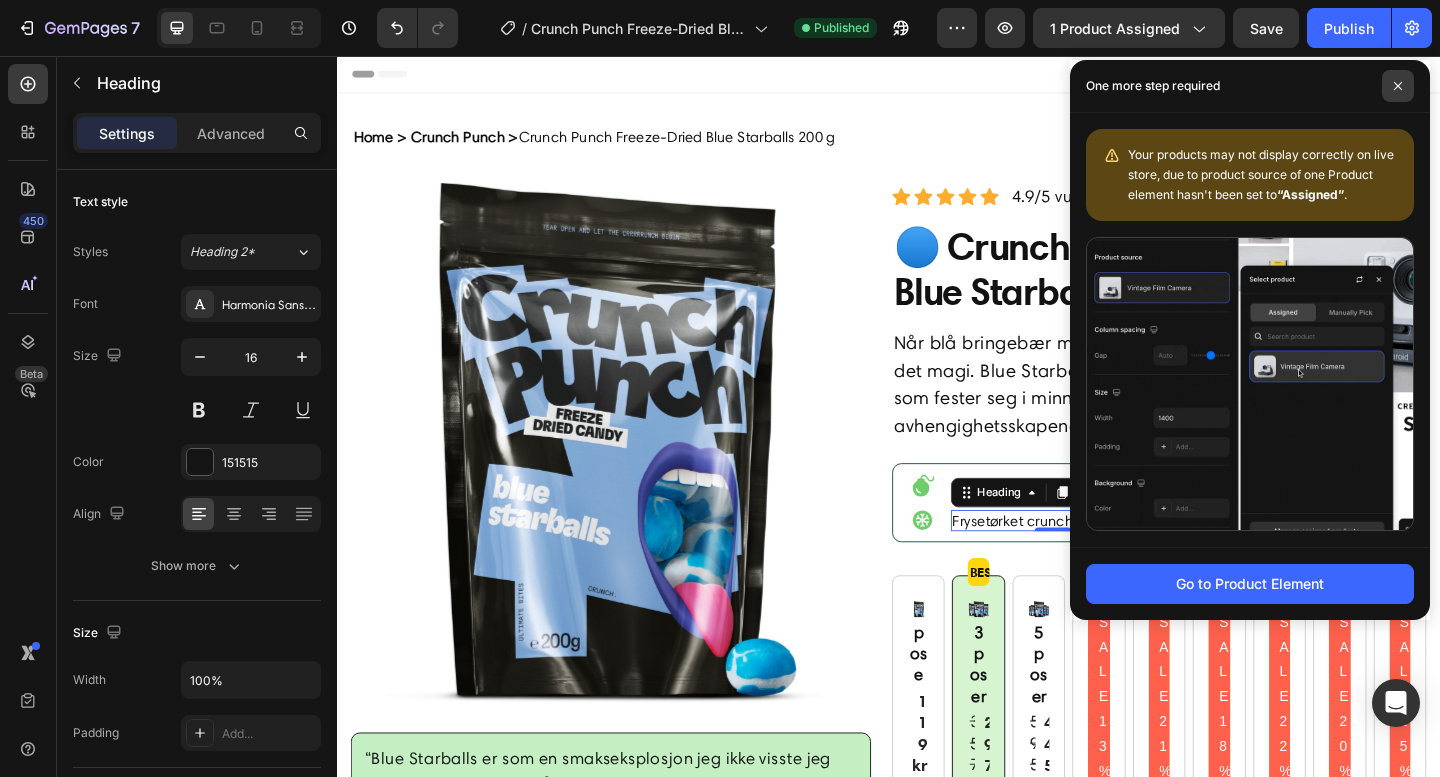 click 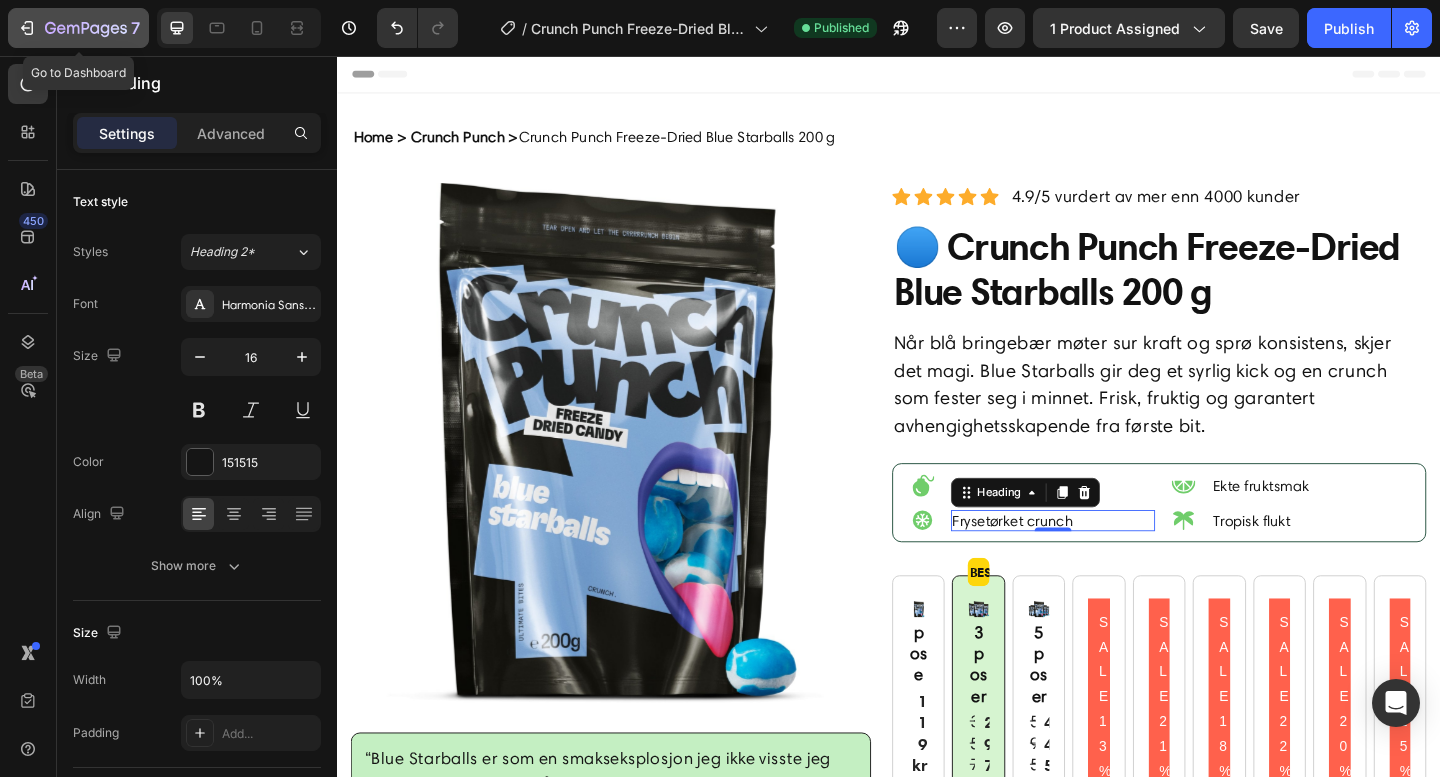 click 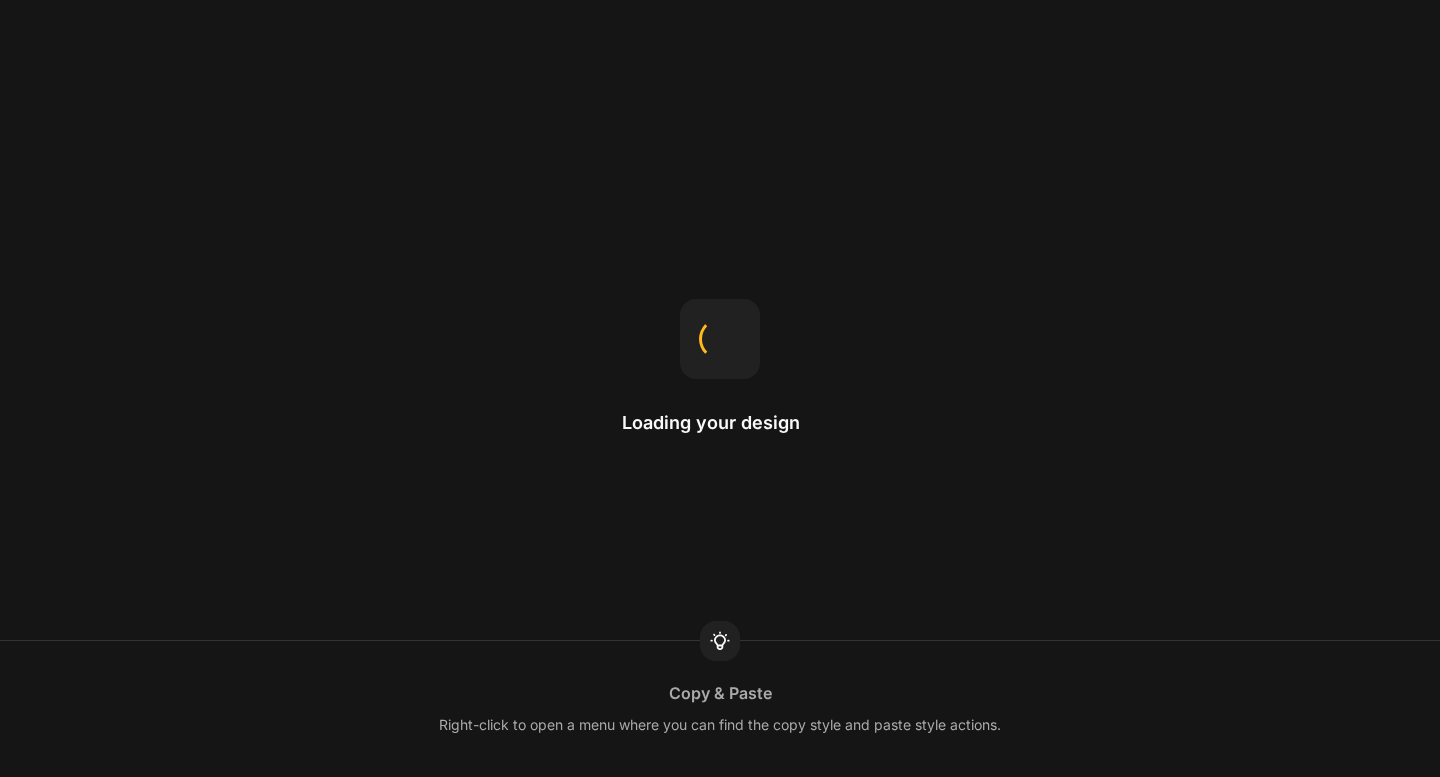 scroll, scrollTop: 0, scrollLeft: 0, axis: both 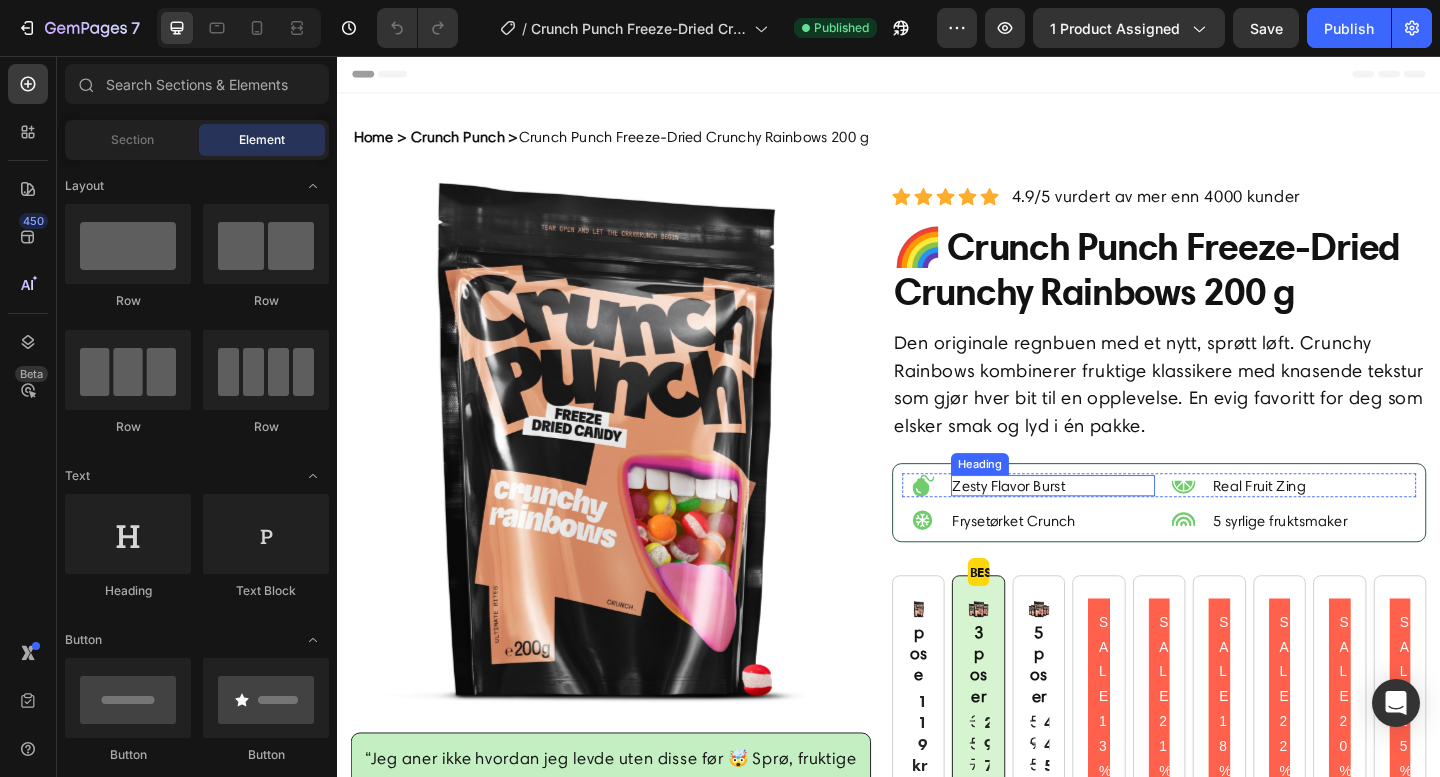 click on "Zesty Flavor Burst" at bounding box center [1116, 523] 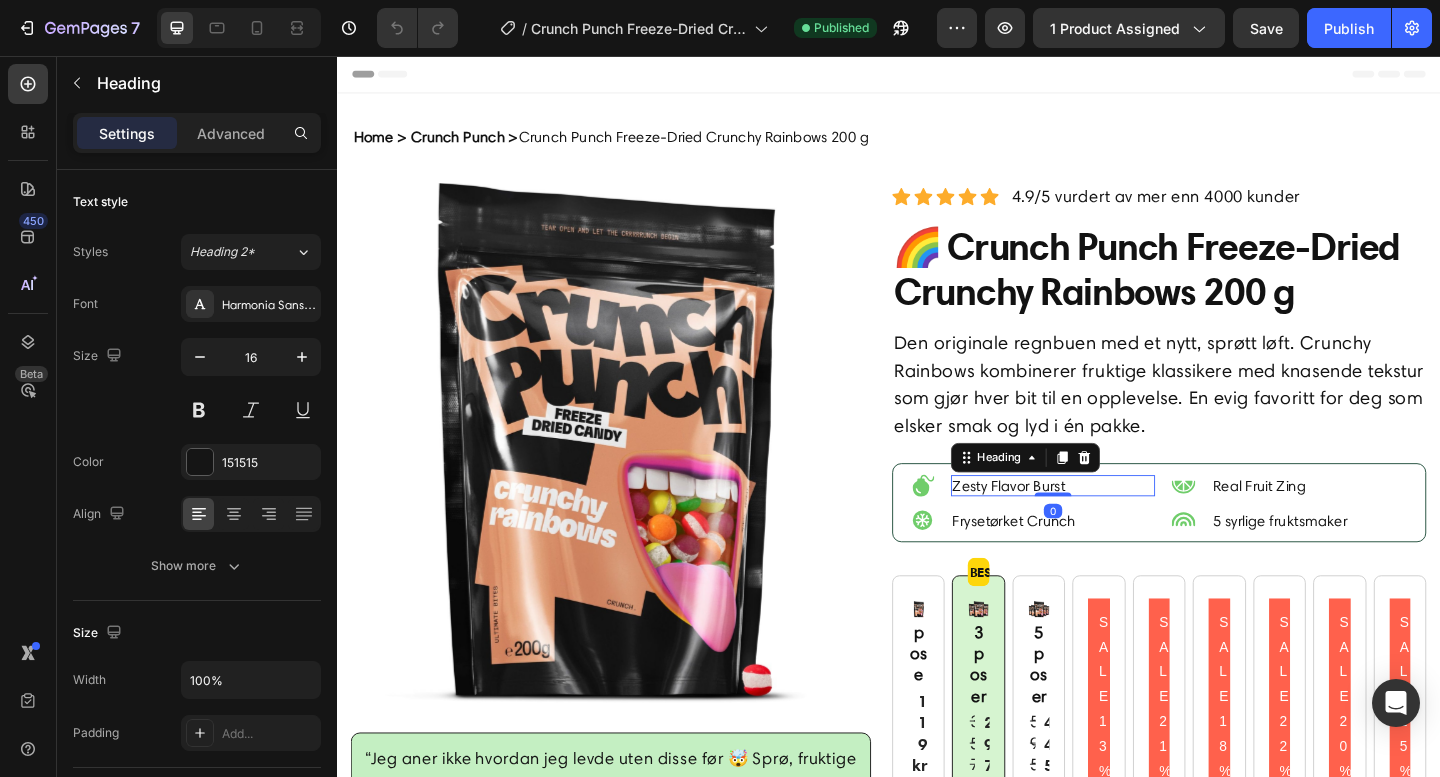 click on "Zesty Flavor Burst" at bounding box center (1116, 523) 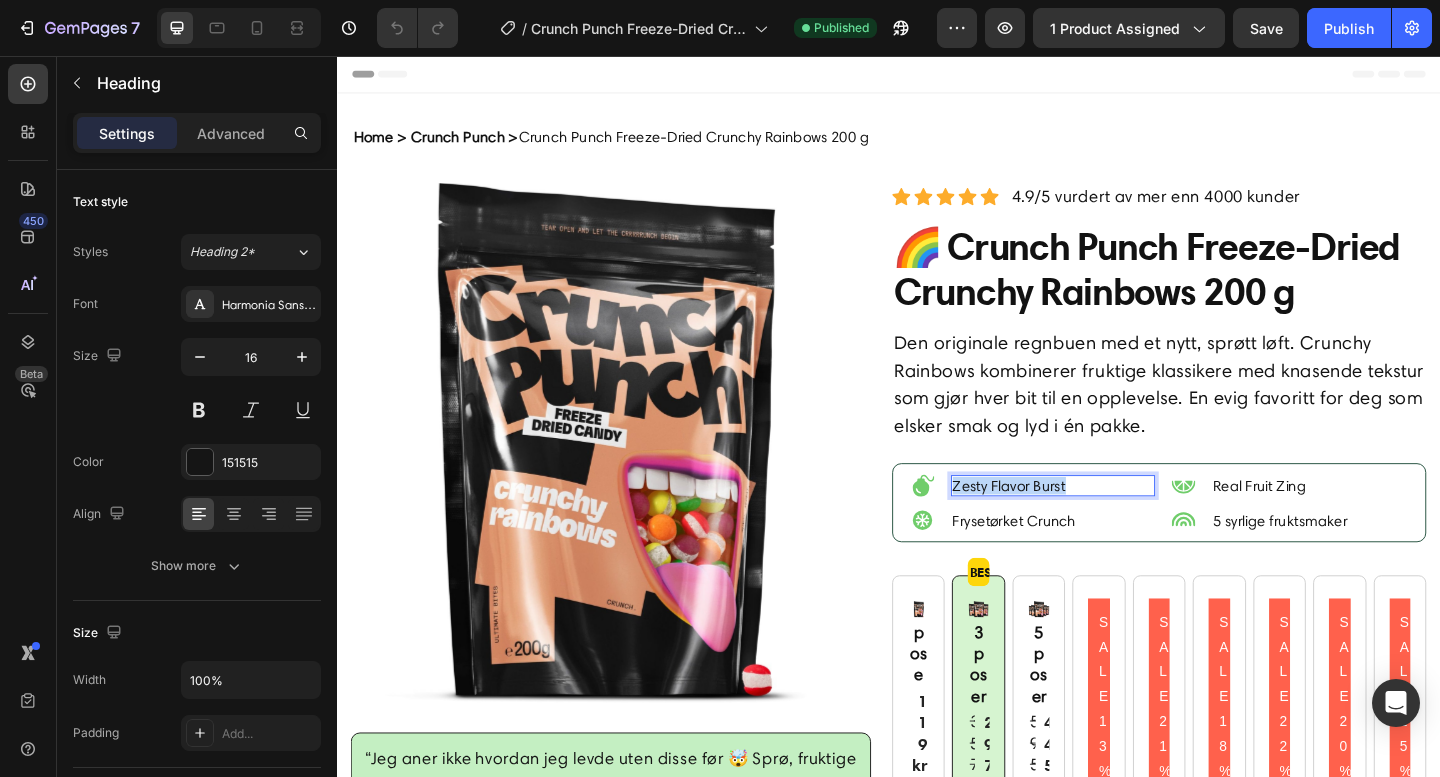 click on "Zesty Flavor Burst" at bounding box center (1116, 523) 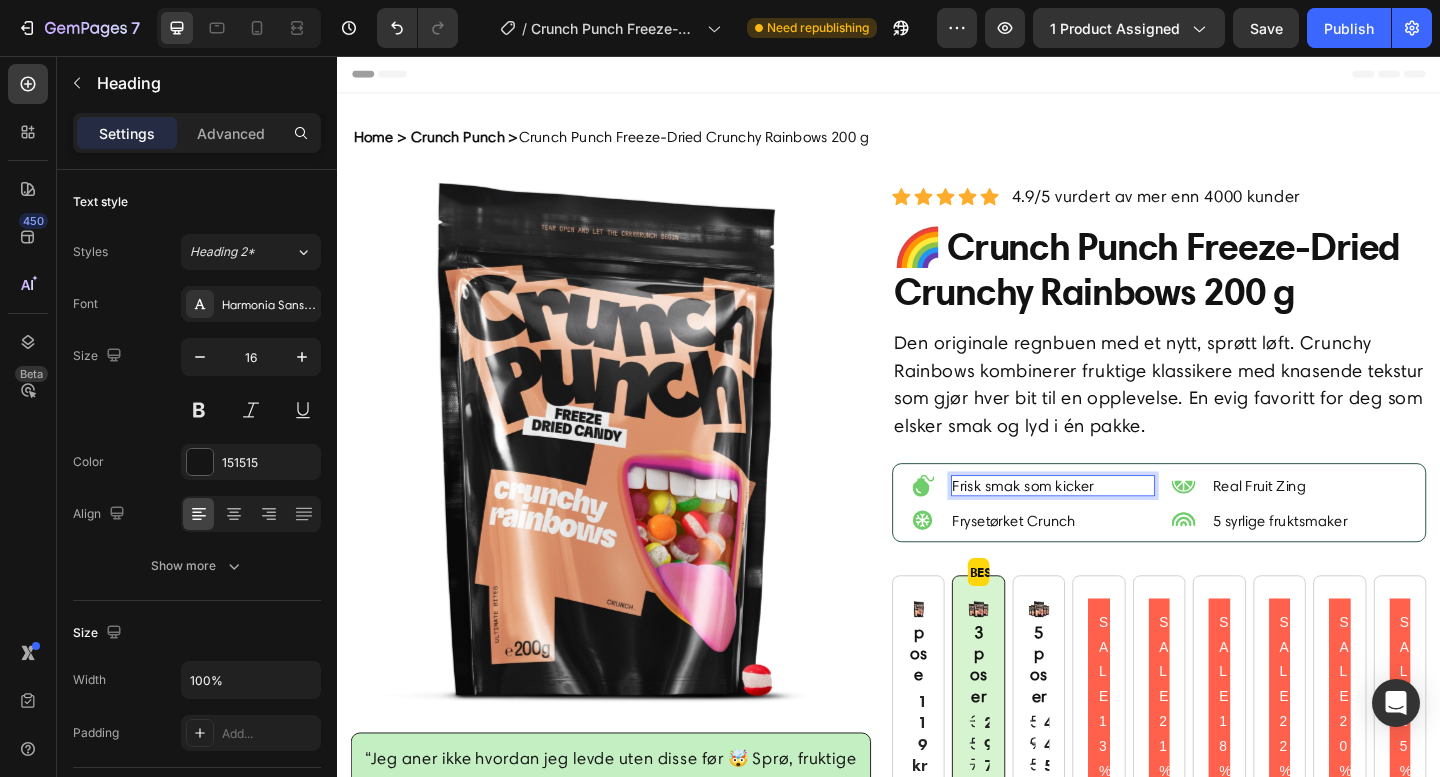 click on "Frisk smak som kicker" at bounding box center [1116, 523] 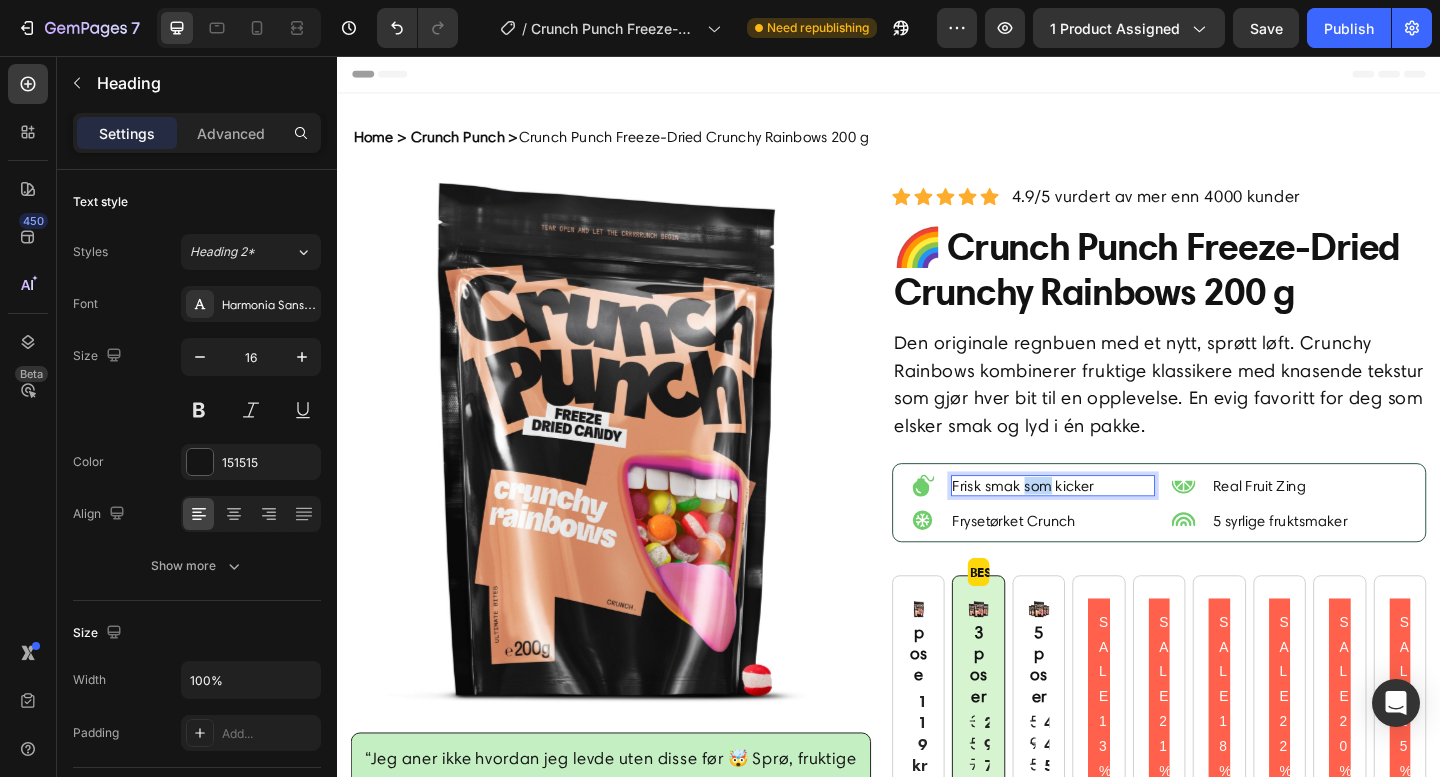 click on "Frisk smak som kicker" at bounding box center (1116, 523) 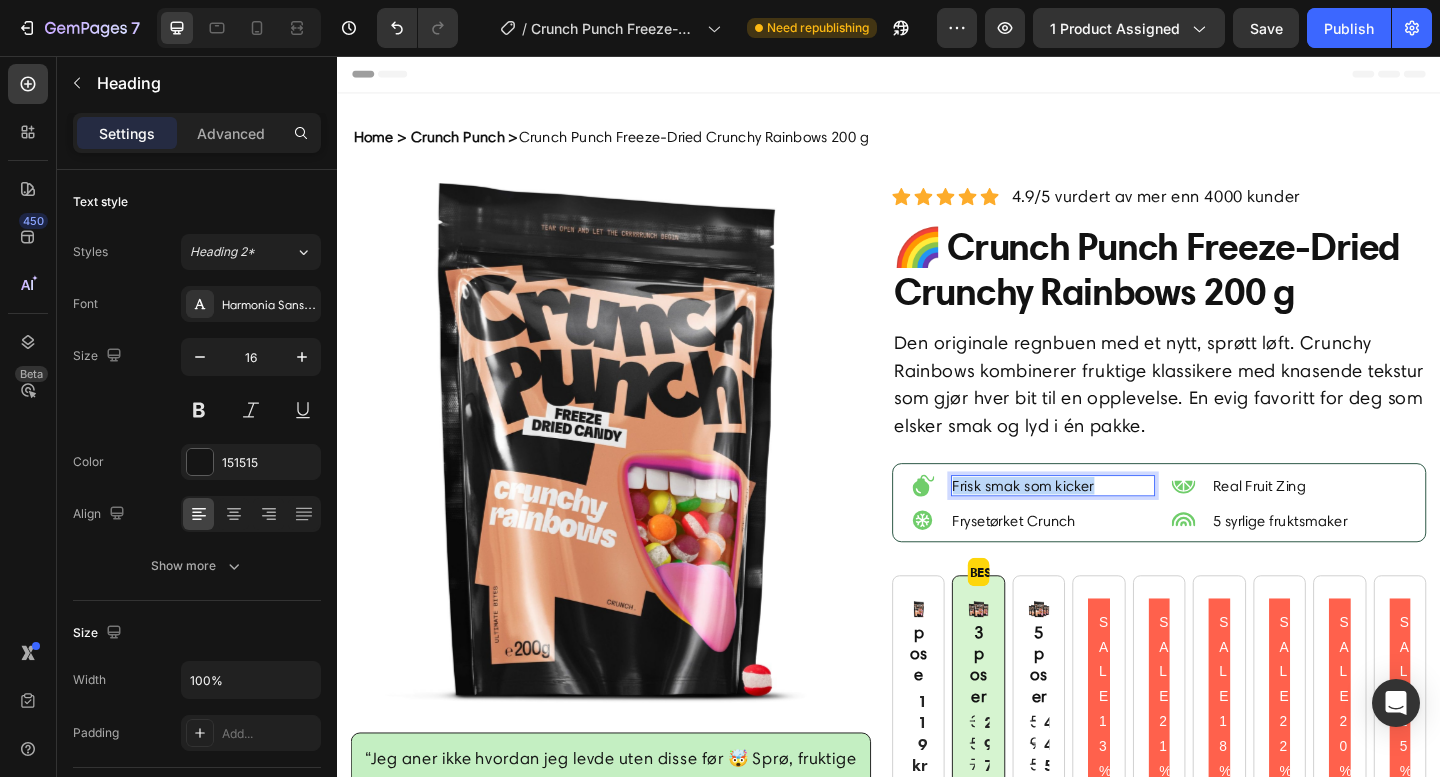 click on "Frisk smak som kicker" at bounding box center (1116, 523) 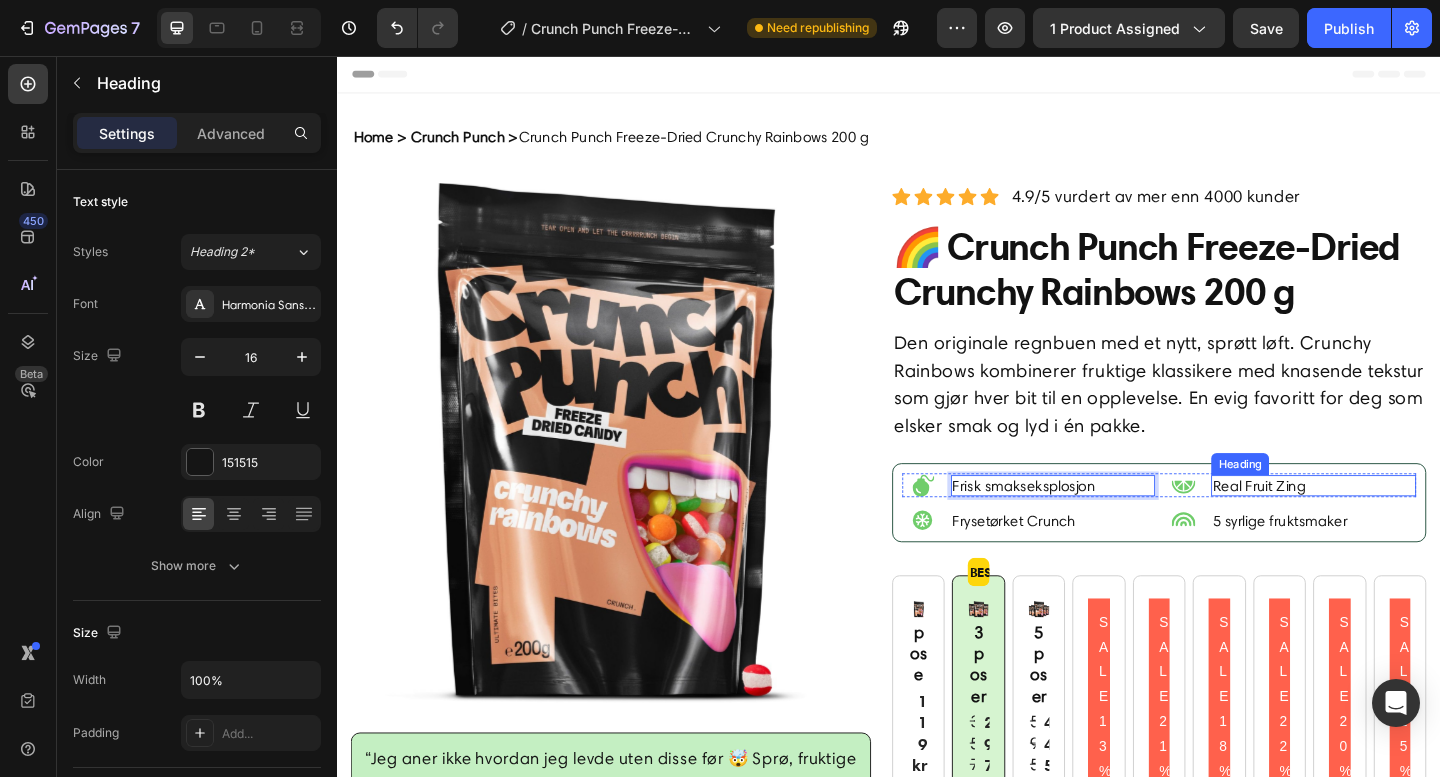 click on "Real Fruit Zing" at bounding box center [1399, 523] 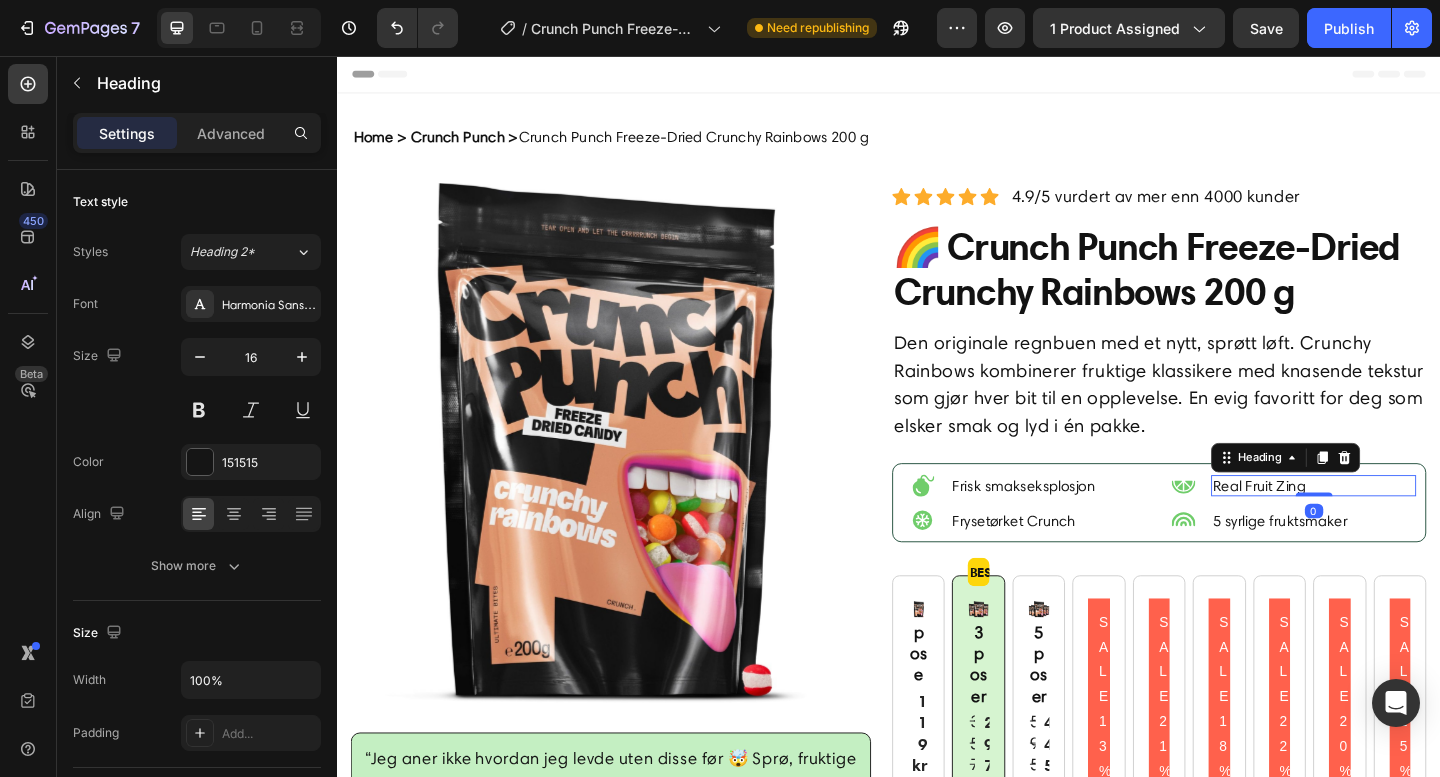 click on "Real Fruit Zing" at bounding box center [1399, 523] 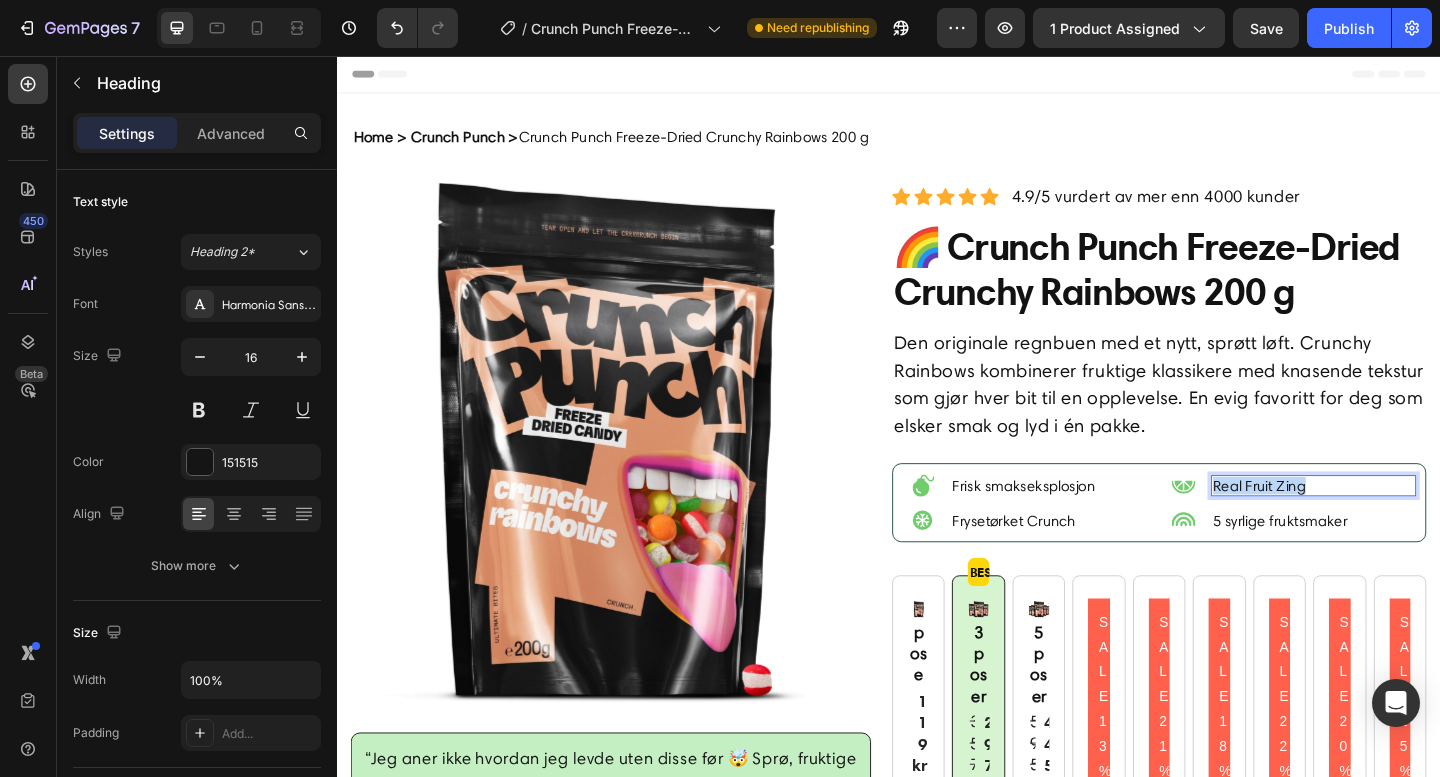 click on "Real Fruit Zing" at bounding box center (1399, 523) 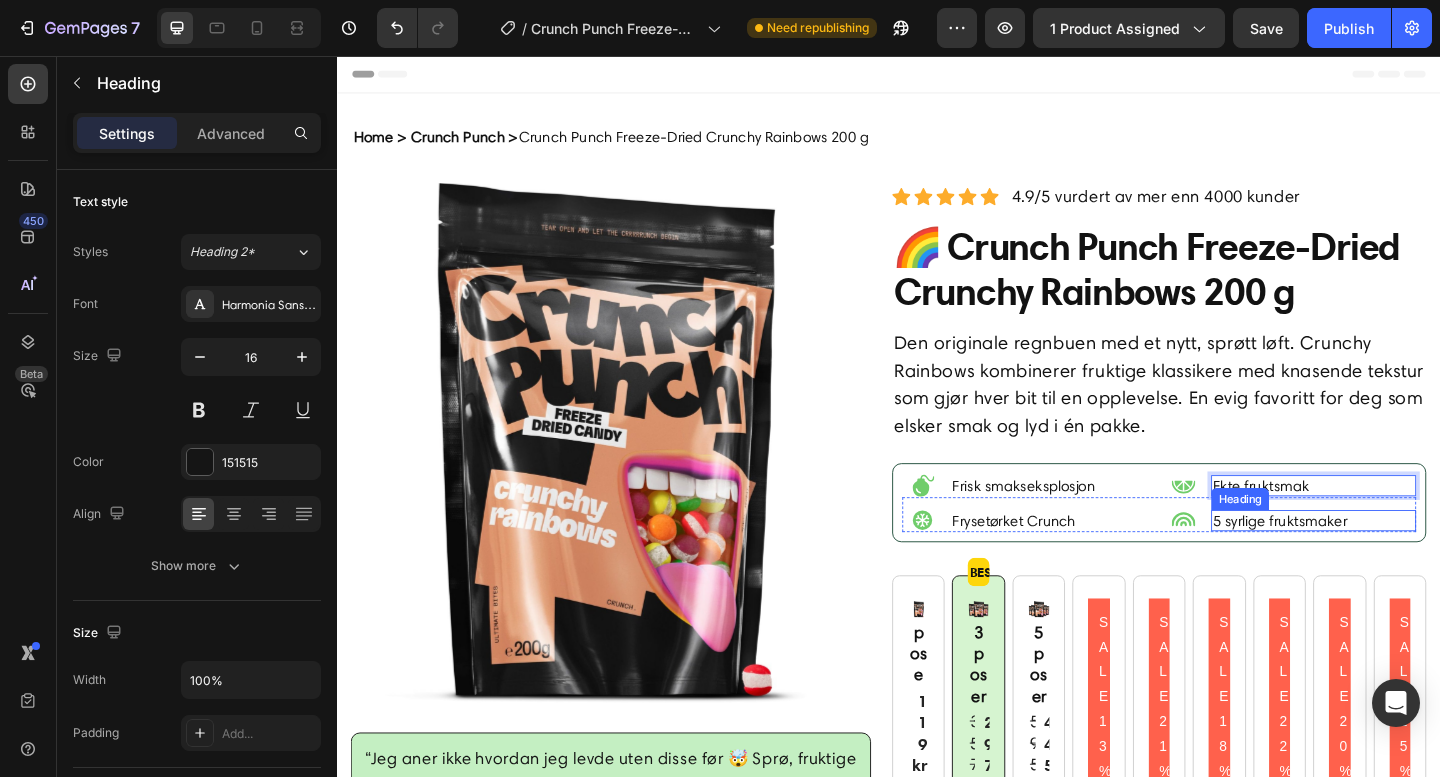 click on "5 syrlige fruktsmaker" at bounding box center (1399, 561) 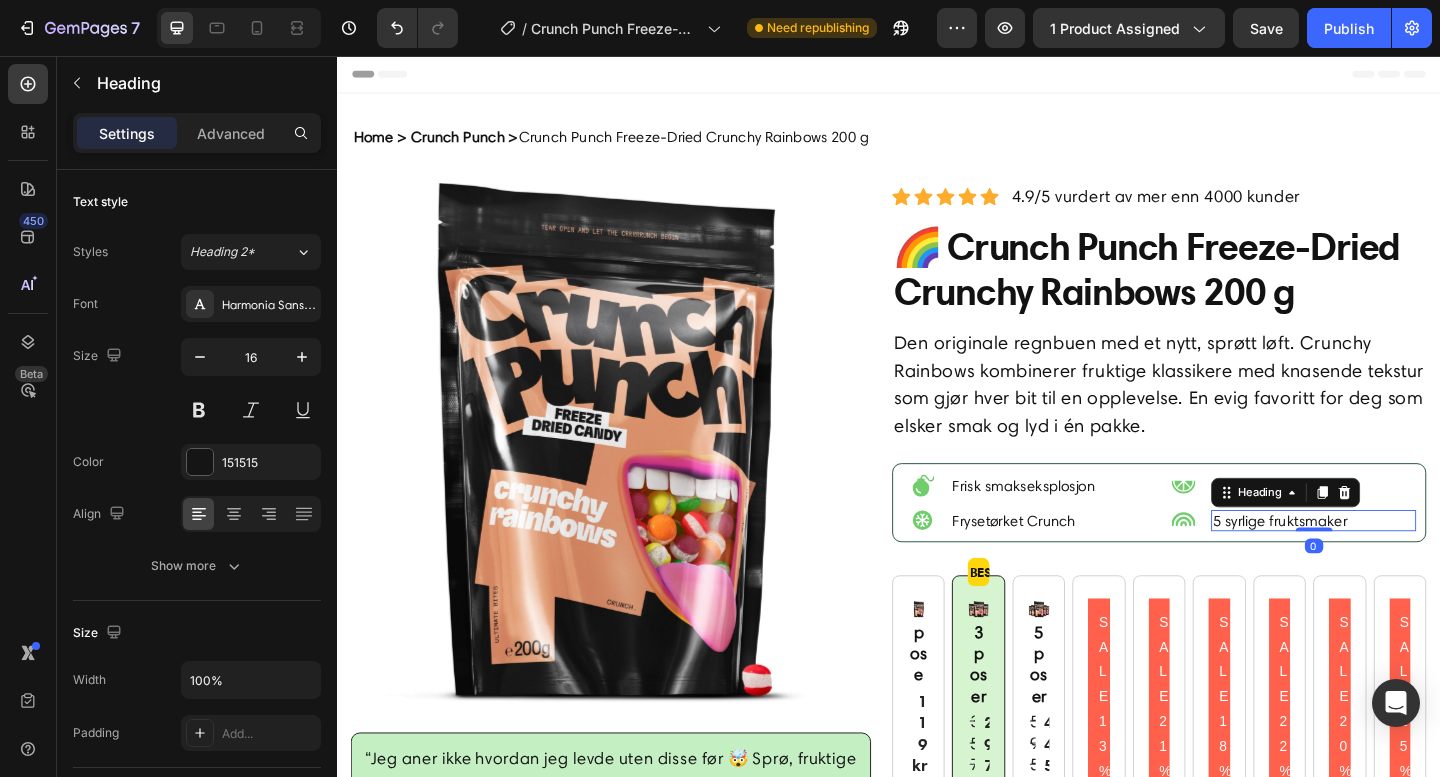click on "5 syrlige fruktsmaker" at bounding box center [1399, 561] 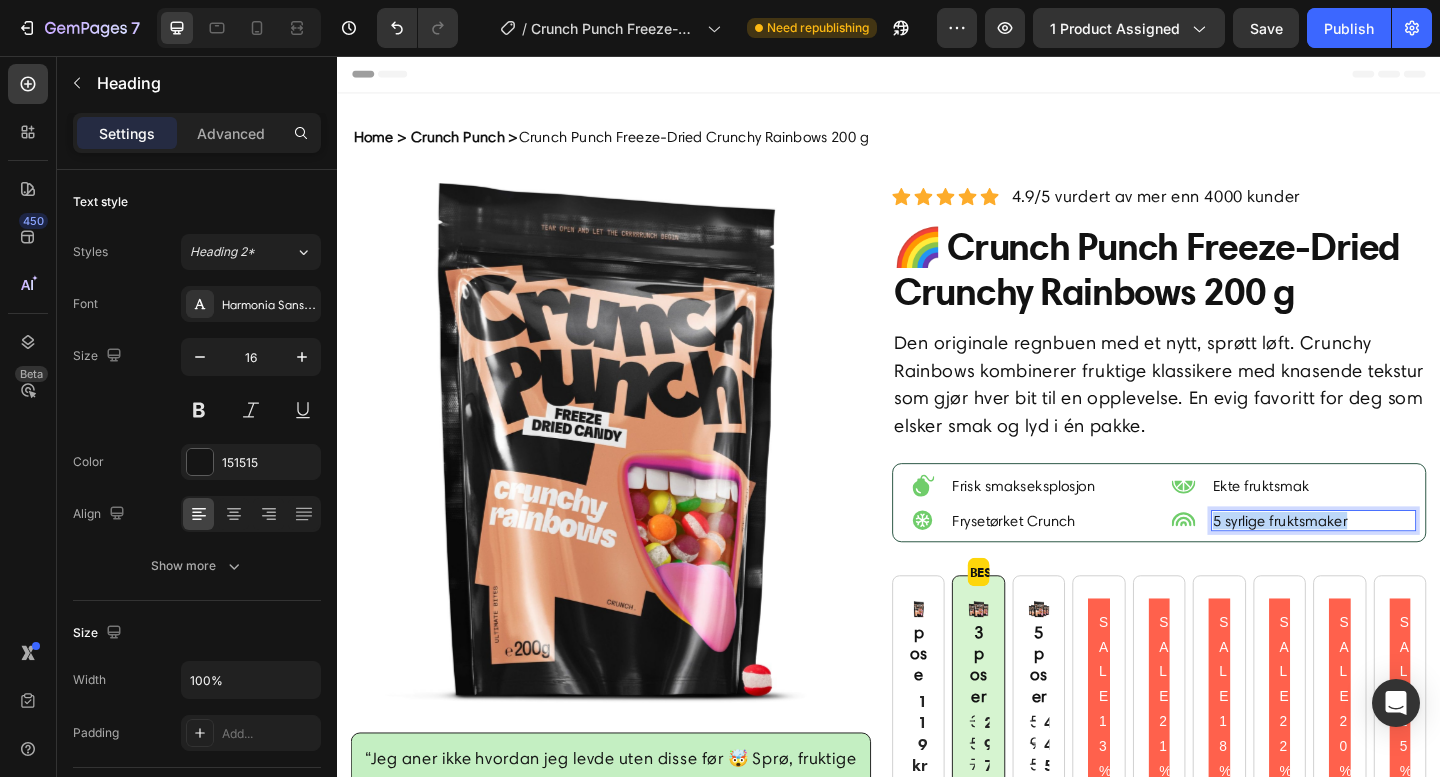 click on "5 syrlige fruktsmaker" at bounding box center [1399, 561] 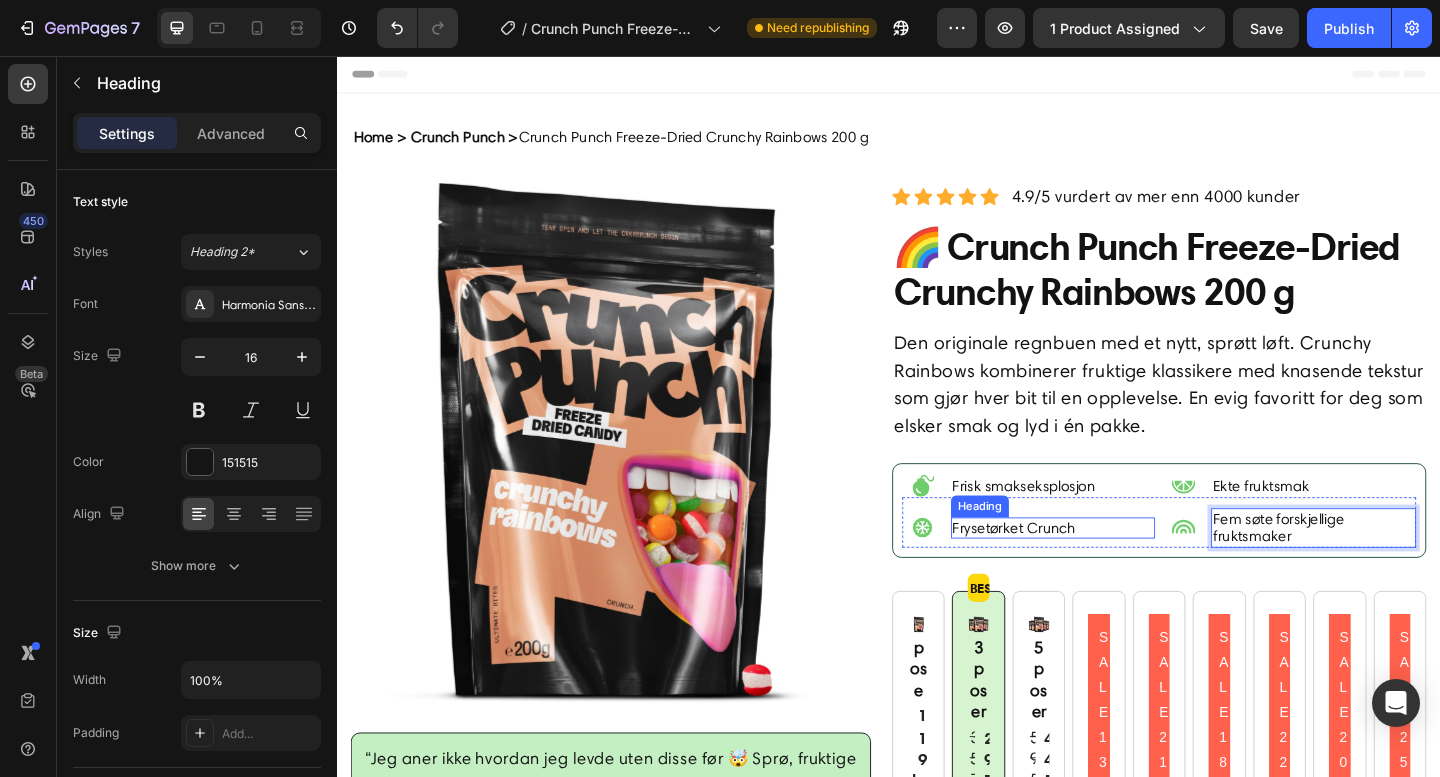 click on "Frysetørket Crunch" at bounding box center (1116, 569) 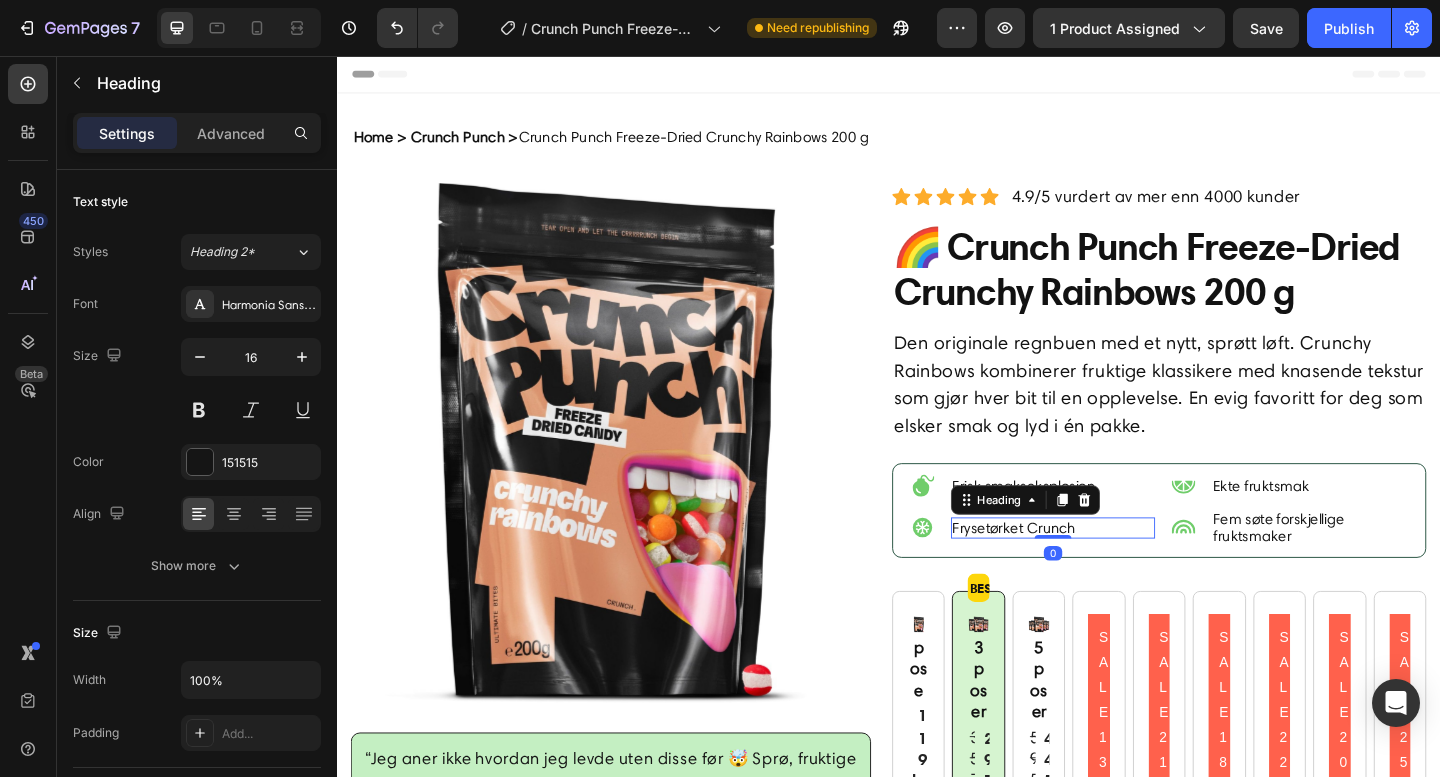 click on "Frysetørket Crunch" at bounding box center [1116, 569] 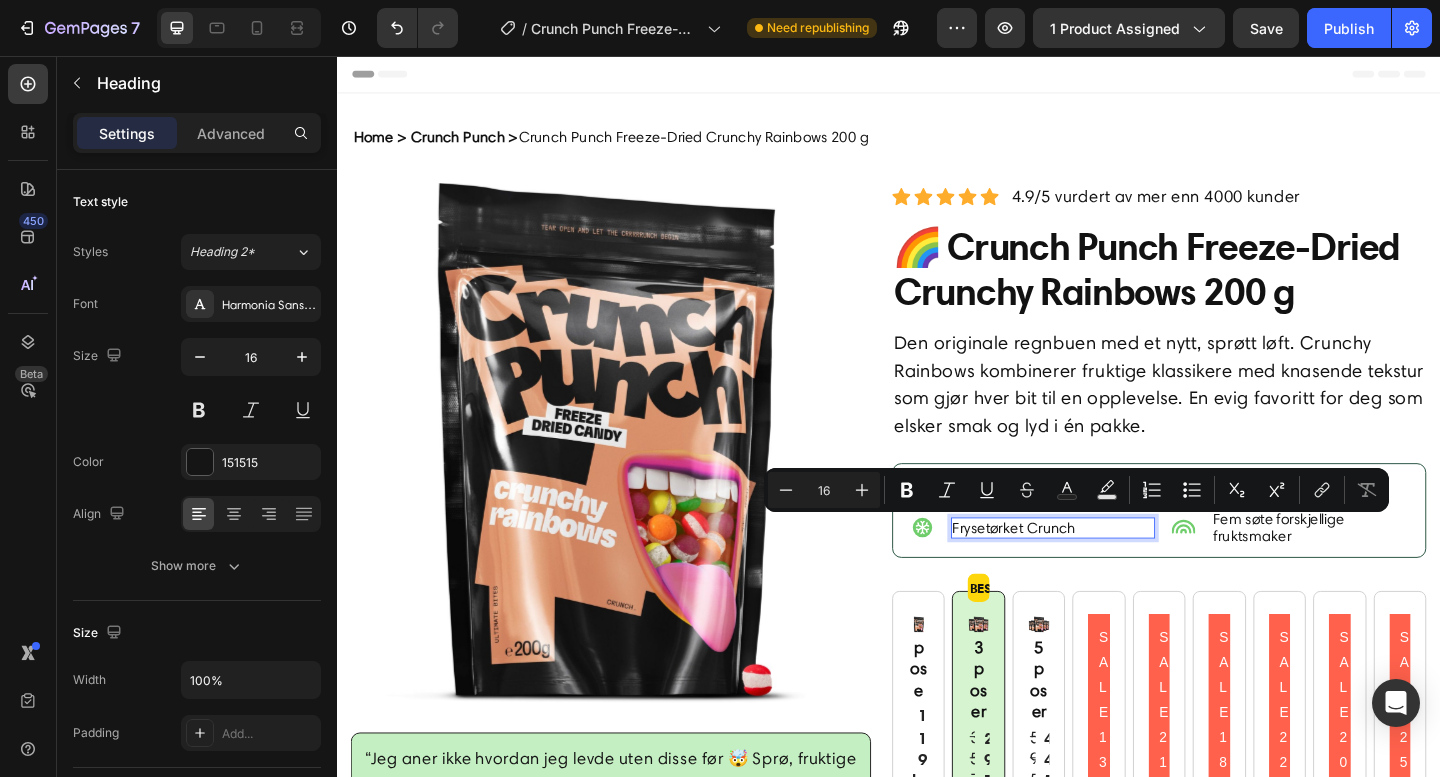 click on "Frysetørket Crunch" at bounding box center [1116, 569] 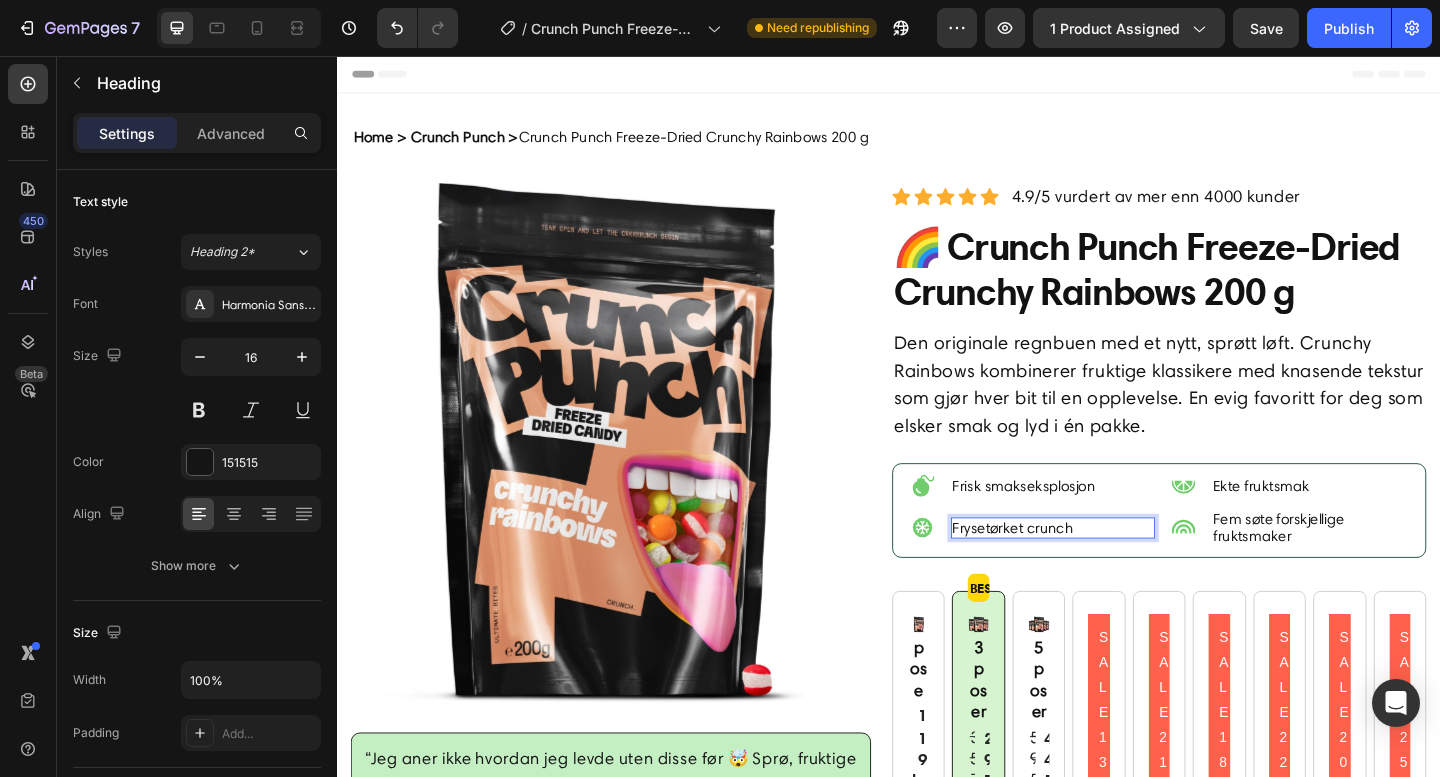 click on "Publish" 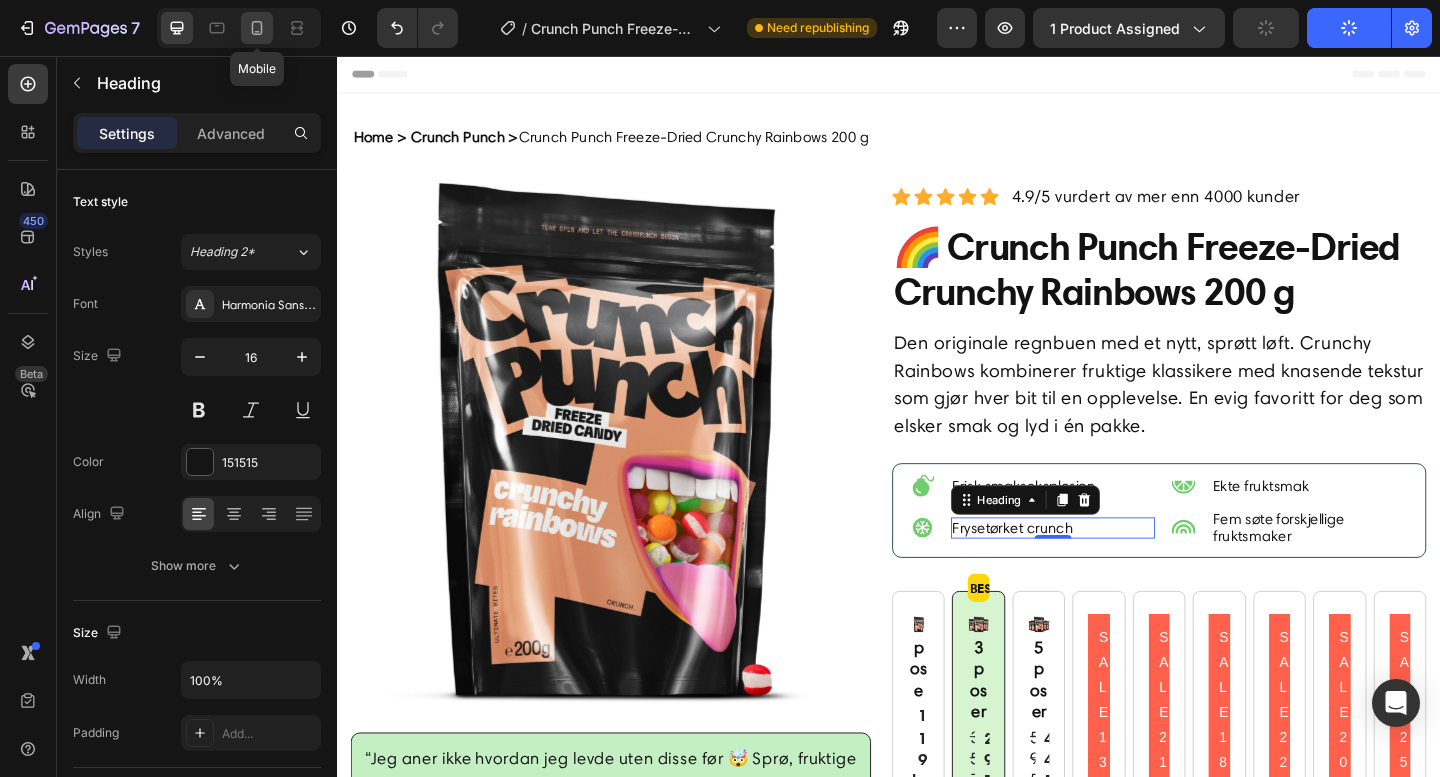 click 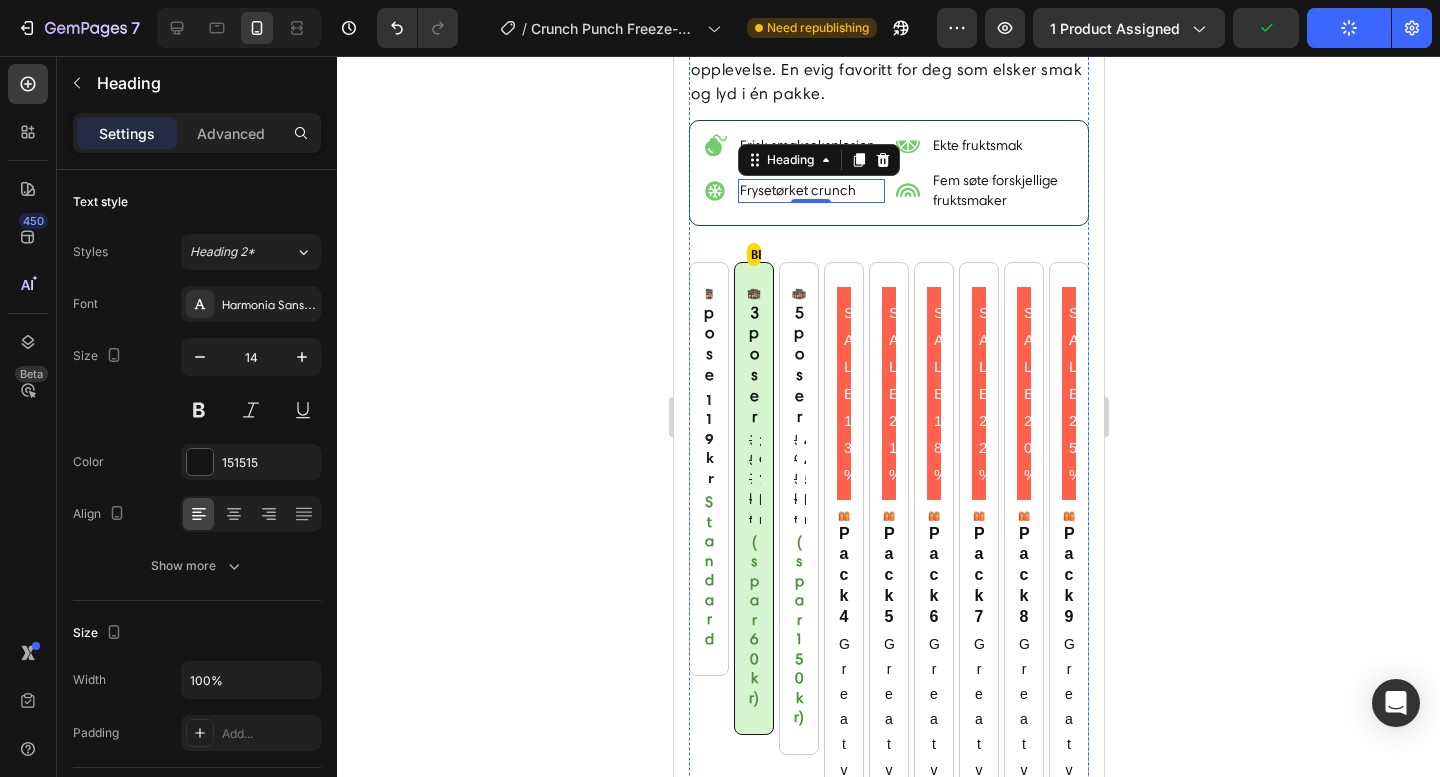 scroll, scrollTop: 799, scrollLeft: 0, axis: vertical 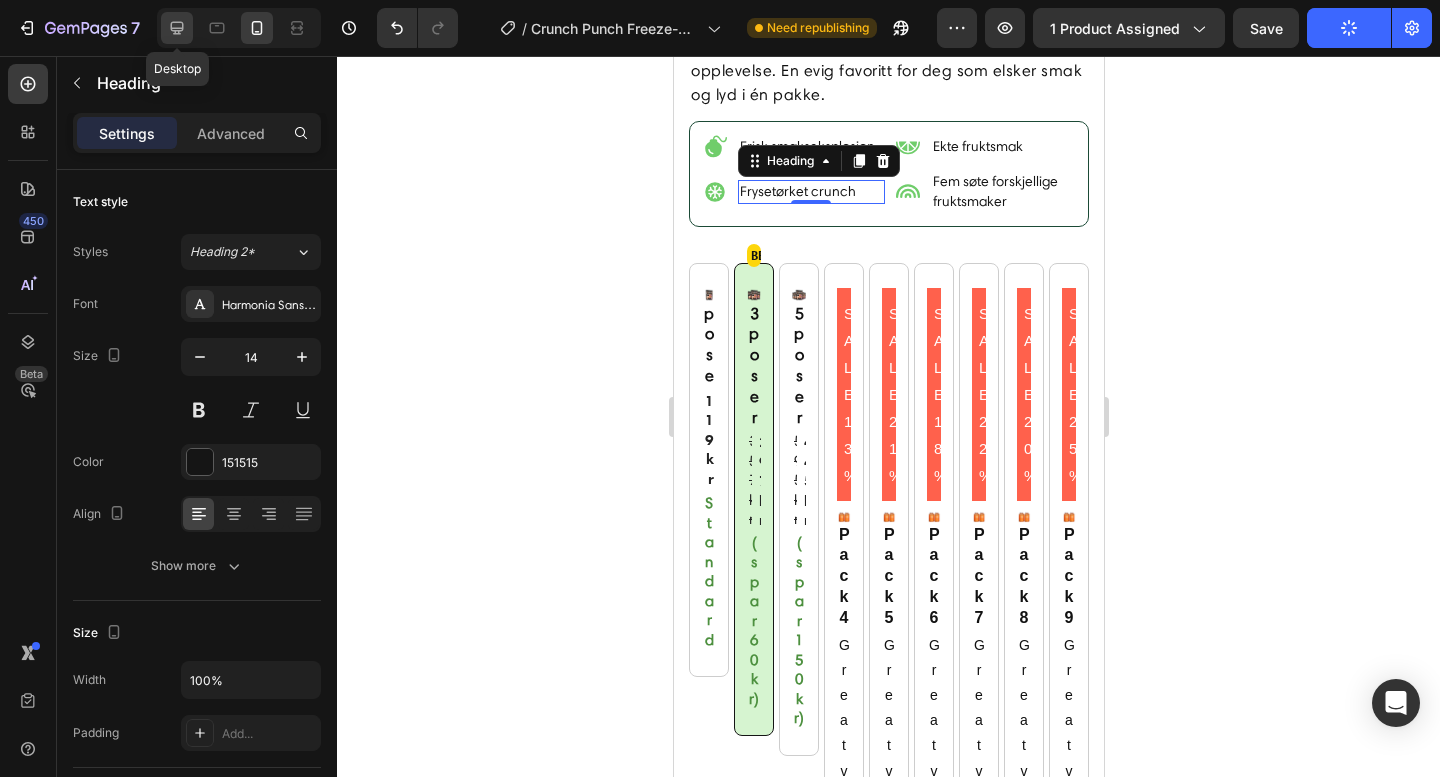 click 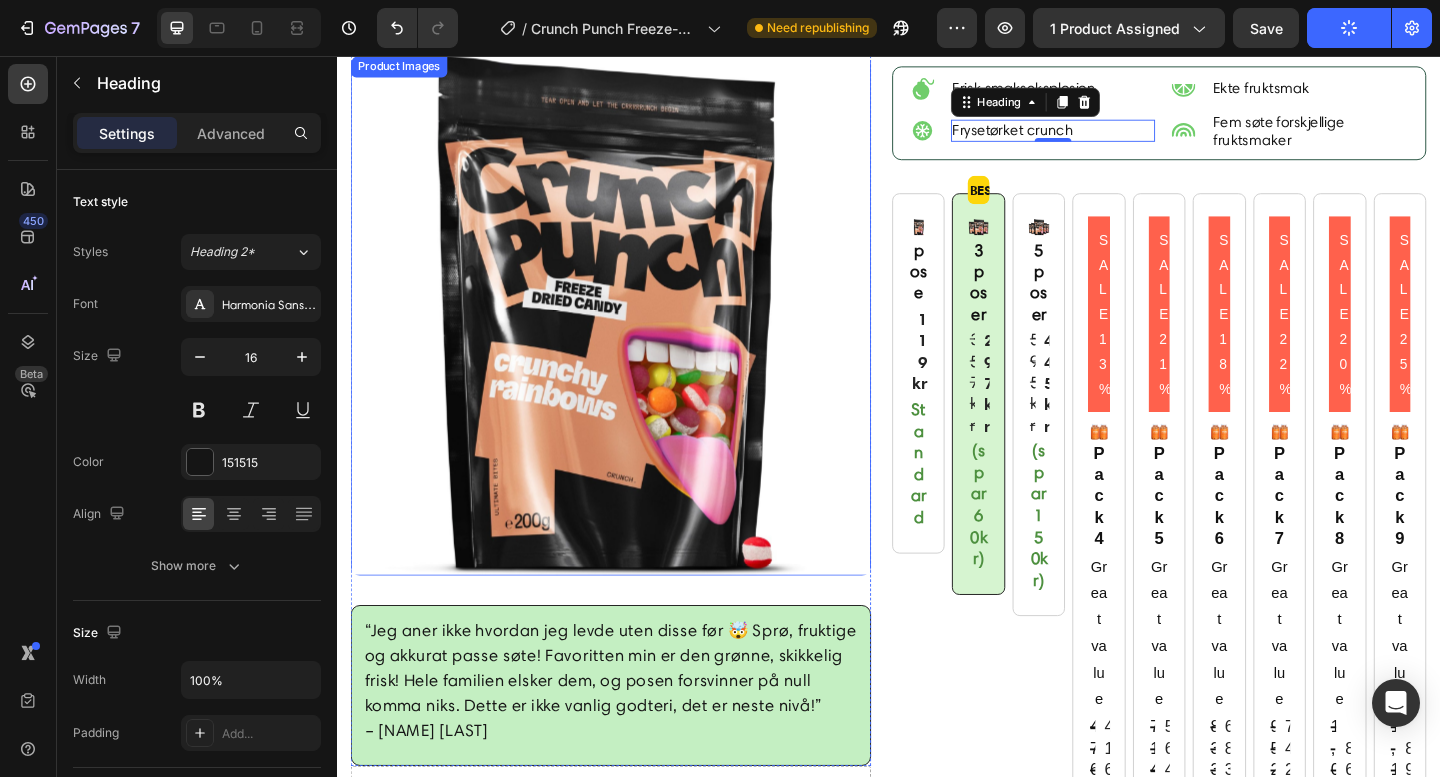 scroll, scrollTop: 0, scrollLeft: 0, axis: both 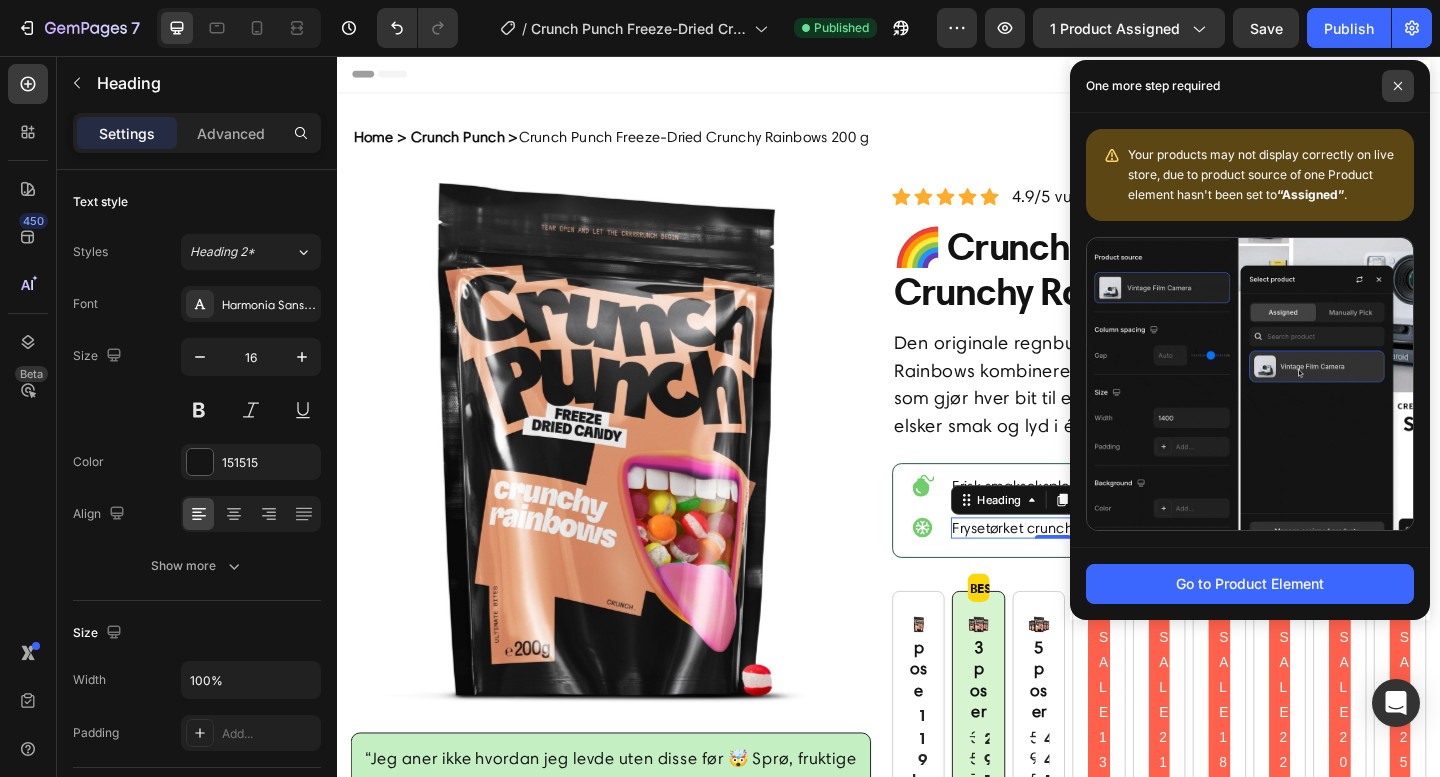click at bounding box center [1398, 86] 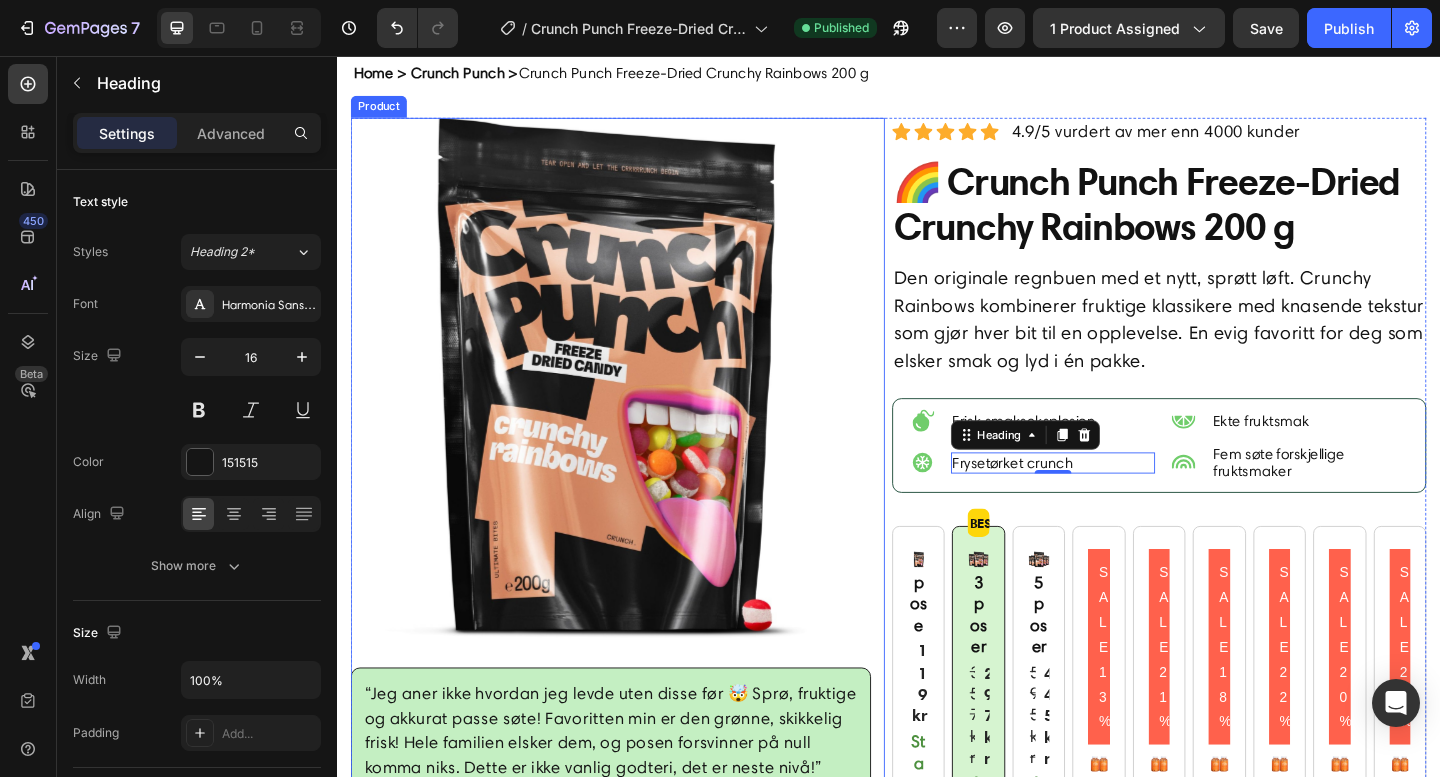 scroll, scrollTop: 71, scrollLeft: 0, axis: vertical 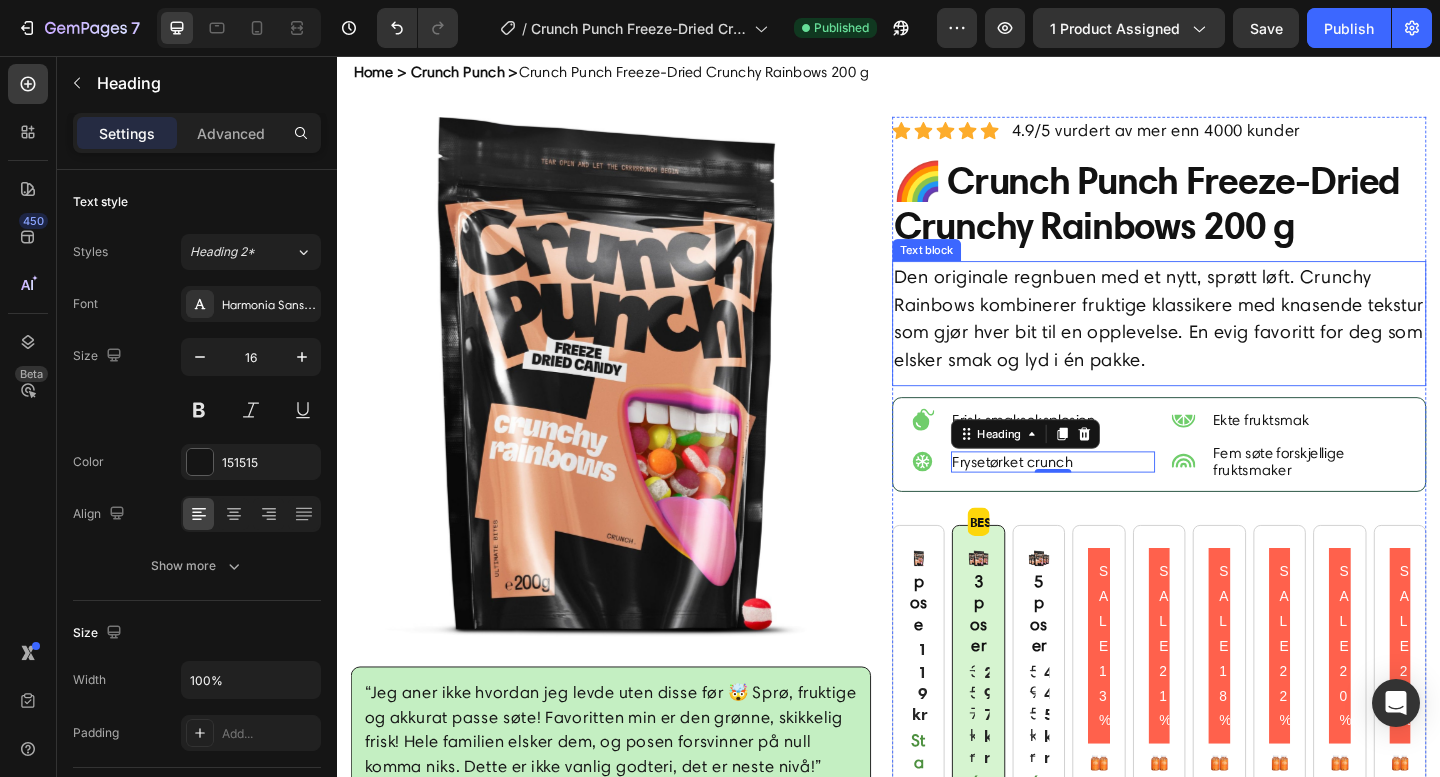click on "Den originale regnbuen med et nytt, sprøtt løft. Crunchy Rainbows kombinerer fruktige klassikere med knasende tekstur som gjør hver bit til en opplevelse. En evig favoritt for deg som elsker smak og lyd i én pakke." at bounding box center (1231, 342) 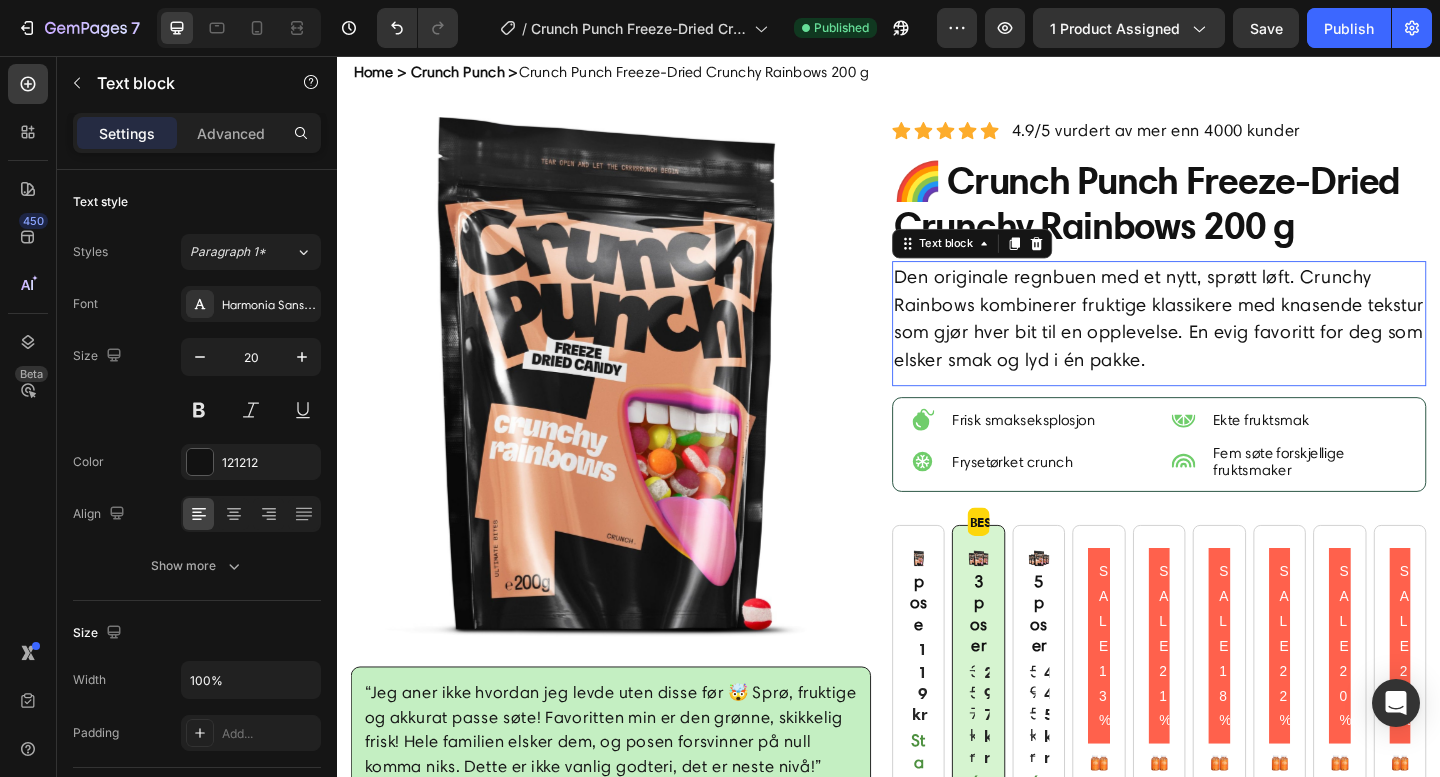 click on "Den originale regnbuen med et nytt, sprøtt løft. Crunchy Rainbows kombinerer fruktige klassikere med knasende tekstur som gjør hver bit til en opplevelse. En evig favoritt for deg som elsker smak og lyd i én pakke." at bounding box center (1231, 342) 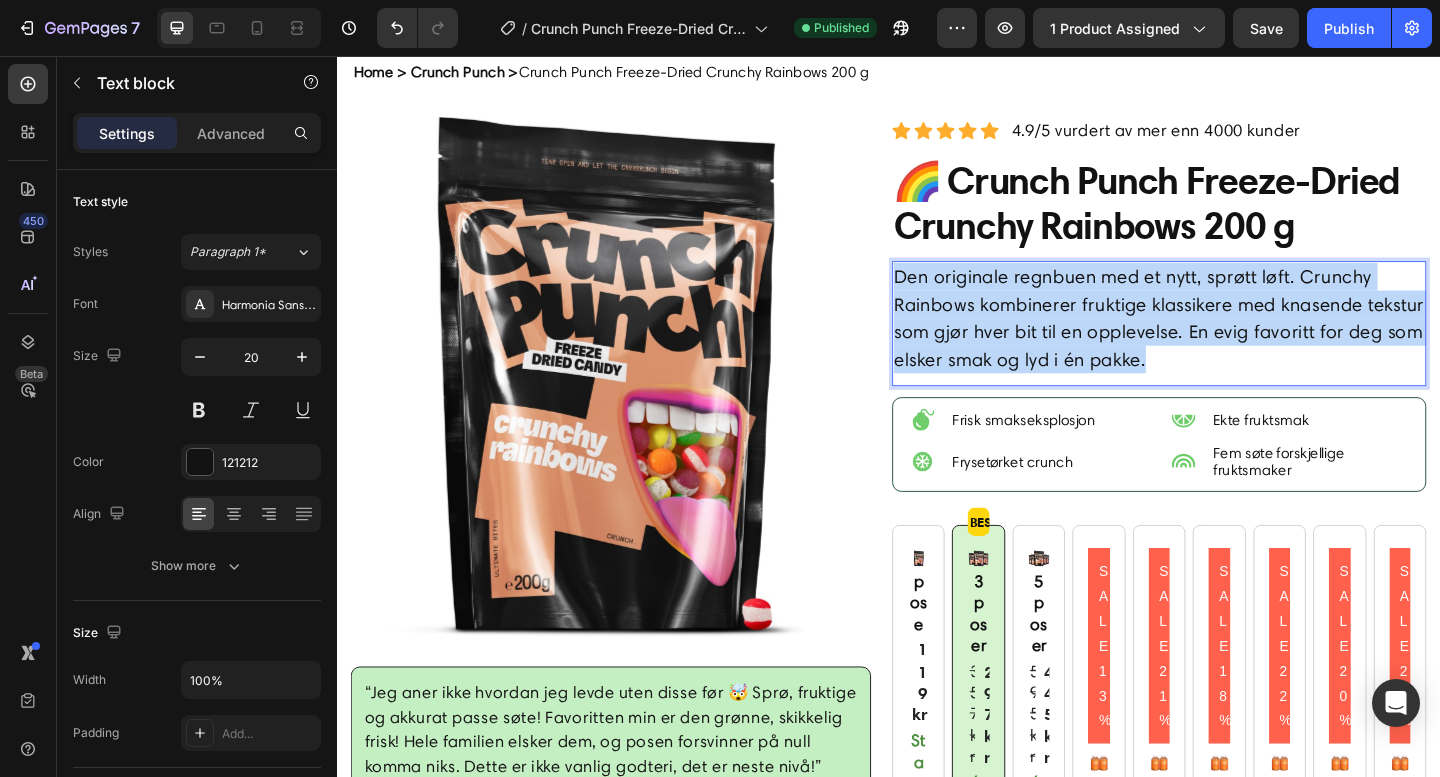 click on "Den originale regnbuen med et nytt, sprøtt løft. Crunchy Rainbows kombinerer fruktige klassikere med knasende tekstur som gjør hver bit til en opplevelse. En evig favoritt for deg som elsker smak og lyd i én pakke." at bounding box center [1231, 342] 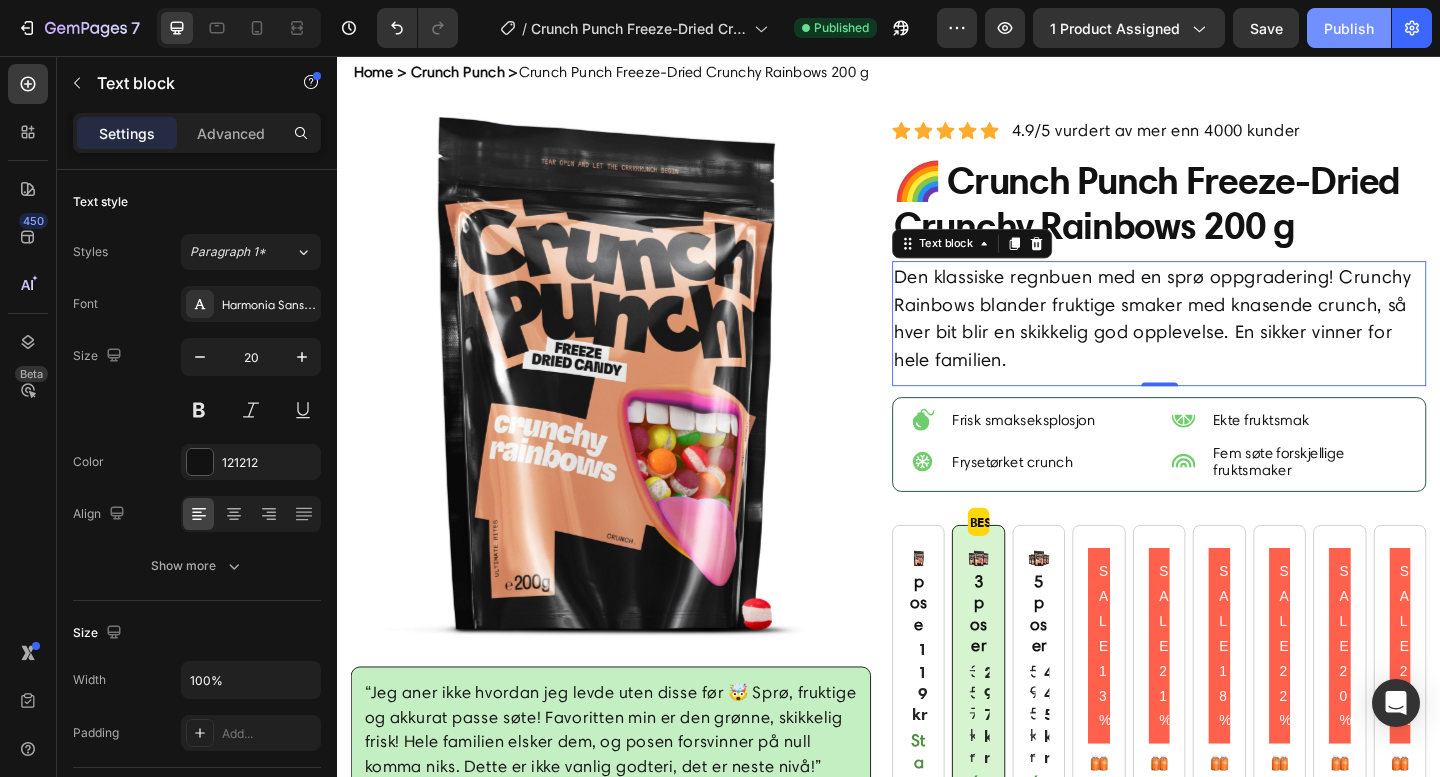 click on "Publish" at bounding box center (1349, 28) 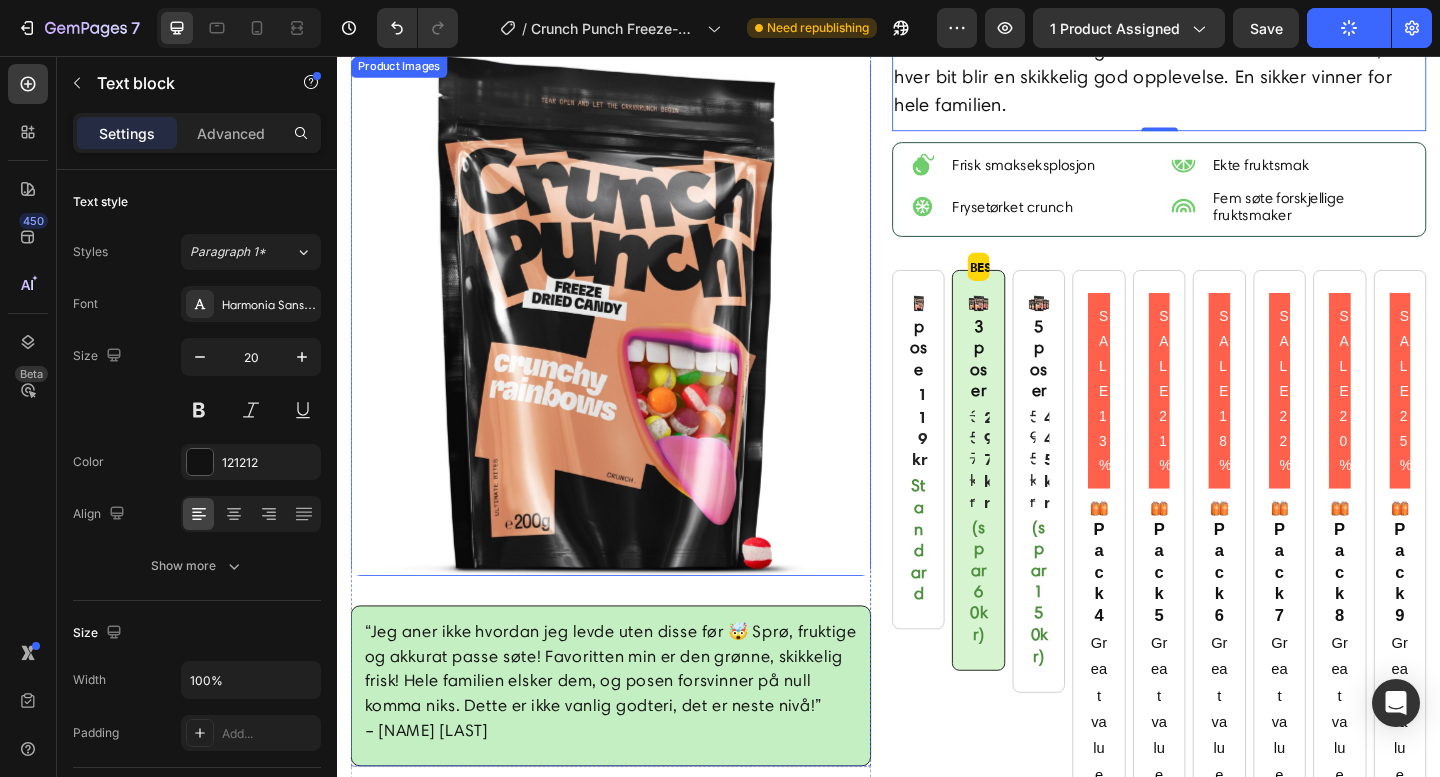 scroll, scrollTop: 353, scrollLeft: 0, axis: vertical 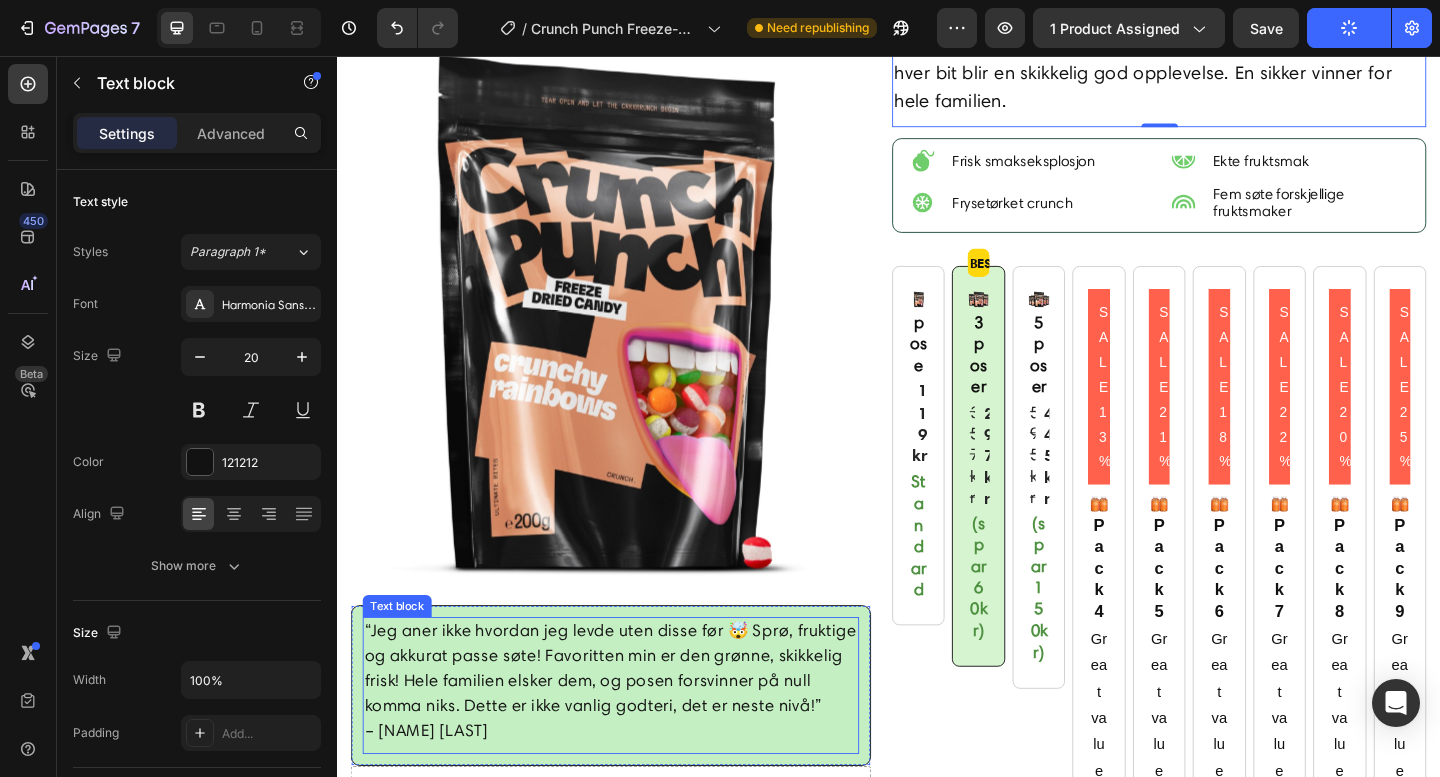 click on "[FIRST] [LAST]" at bounding box center (635, 736) 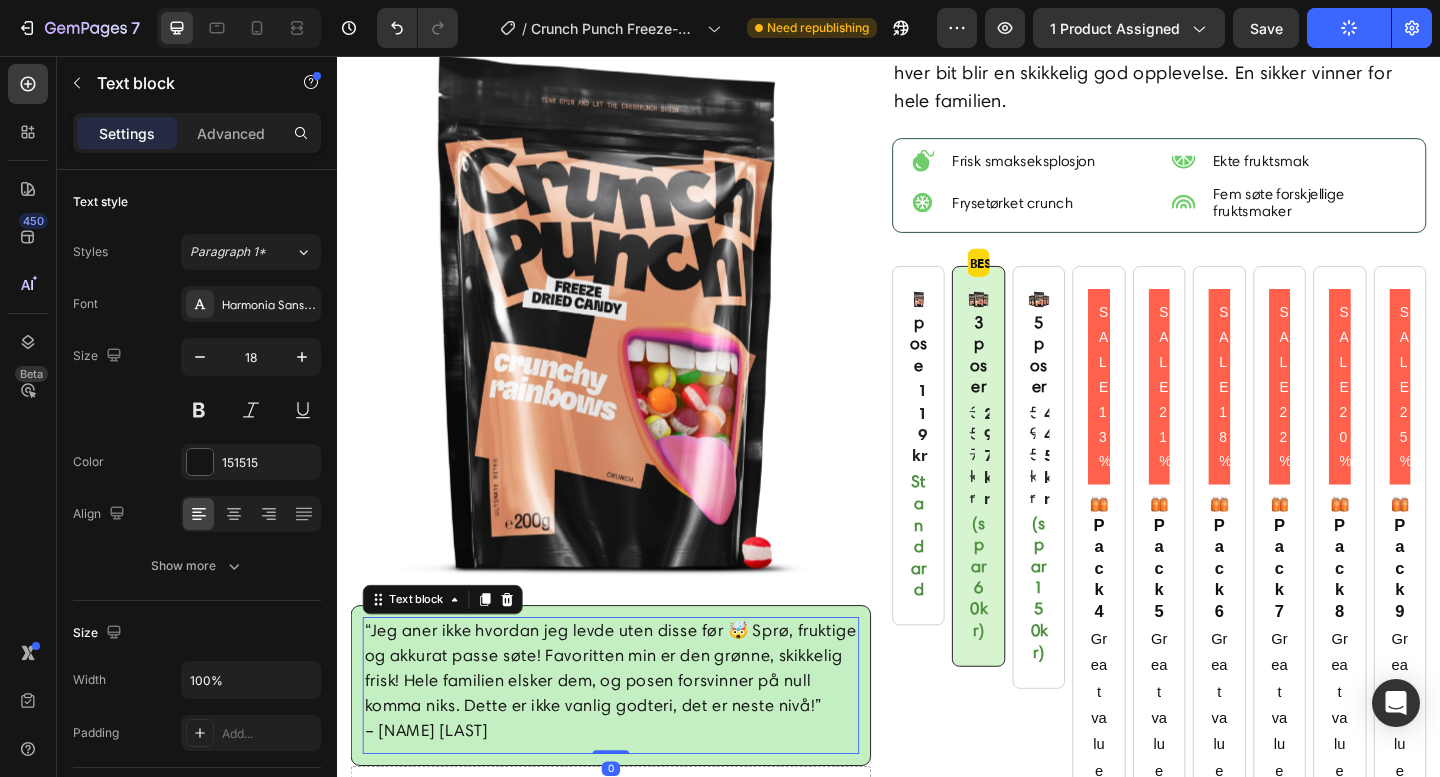 click on "“Jeg aner ikke hvordan jeg levde uten disse før 🤯 Sprø, fruktige og akkurat passe søte! Favoritten min er den grønne, skikkelig frisk! Hele familien elsker dem, og posen forsvinner på null komma niks. Dette er ikke vanlig godteri, det er neste nivå!” – Amalie H." at bounding box center (635, 736) 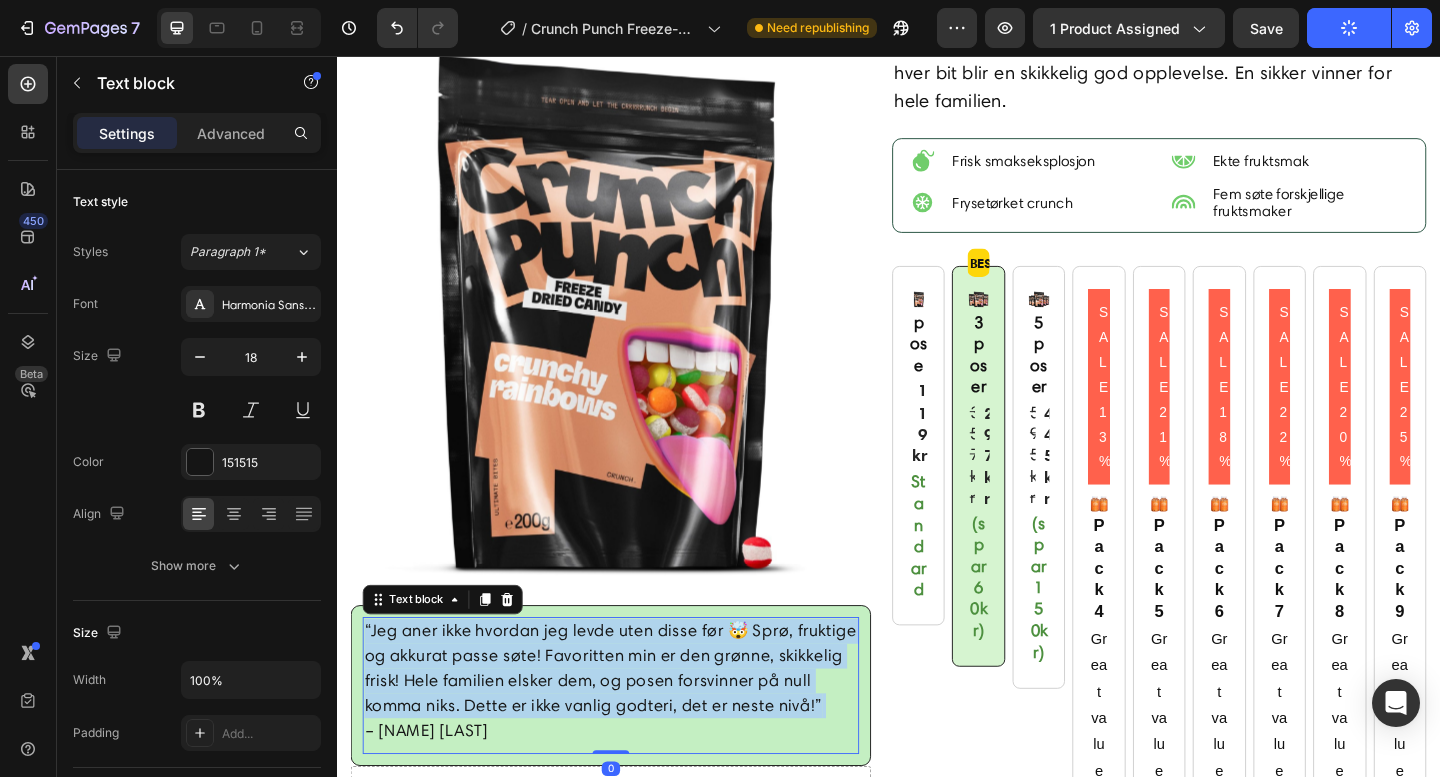 click on "“Jeg aner ikke hvordan jeg levde uten disse før 🤯 Sprø, fruktige og akkurat passe søte! Favoritten min er den grønne, skikkelig frisk! Hele familien elsker dem, og posen forsvinner på null komma niks. Dette er ikke vanlig godteri, det er neste nivå!” – Amalie H." at bounding box center [635, 736] 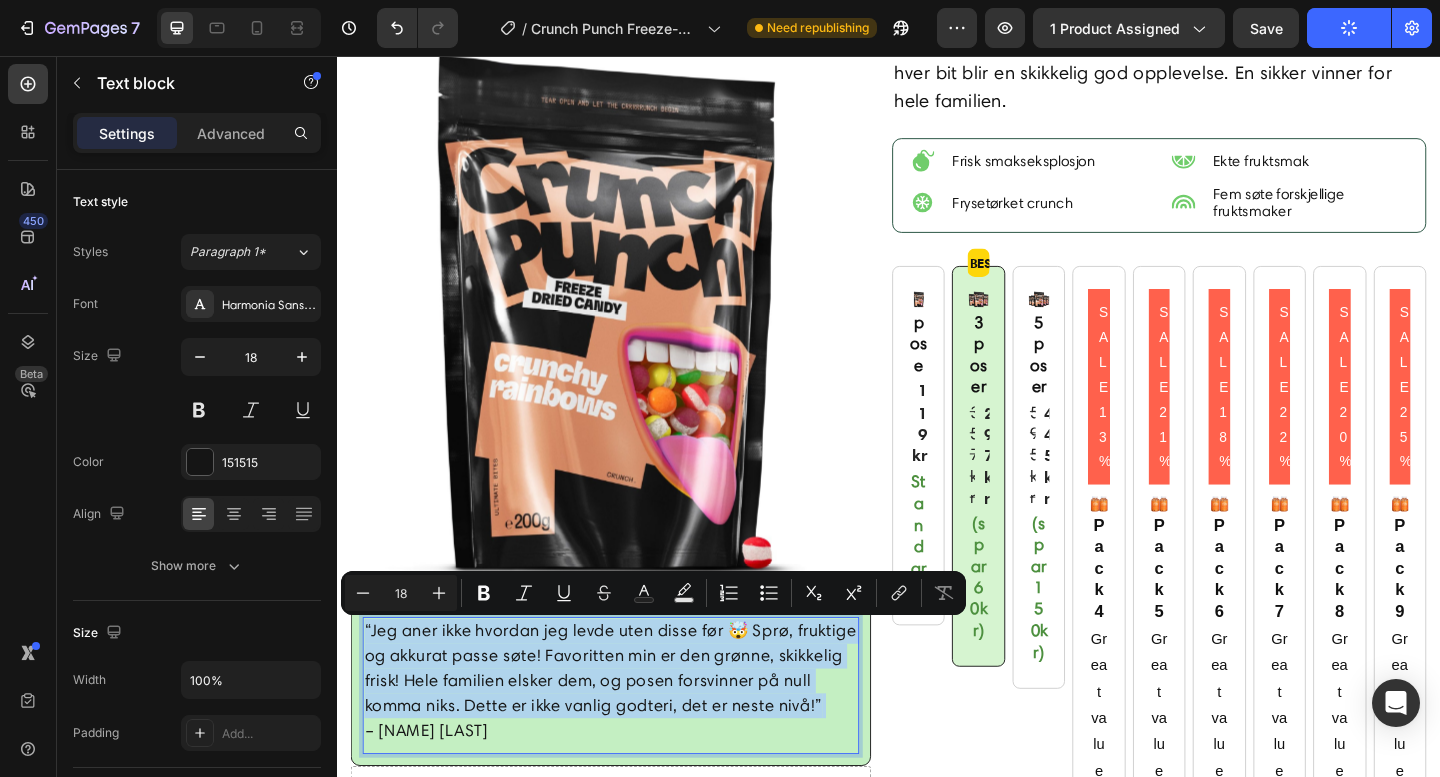 click on "“Jeg aner ikke hvordan jeg levde uten disse før 🤯 Sprø, fruktige og akkurat passe søte! Favoritten min er den grønne, skikkelig frisk! Hele familien elsker dem, og posen forsvinner på null komma niks. Dette er ikke vanlig godteri, det er neste nivå!” – Amalie H." at bounding box center [635, 736] 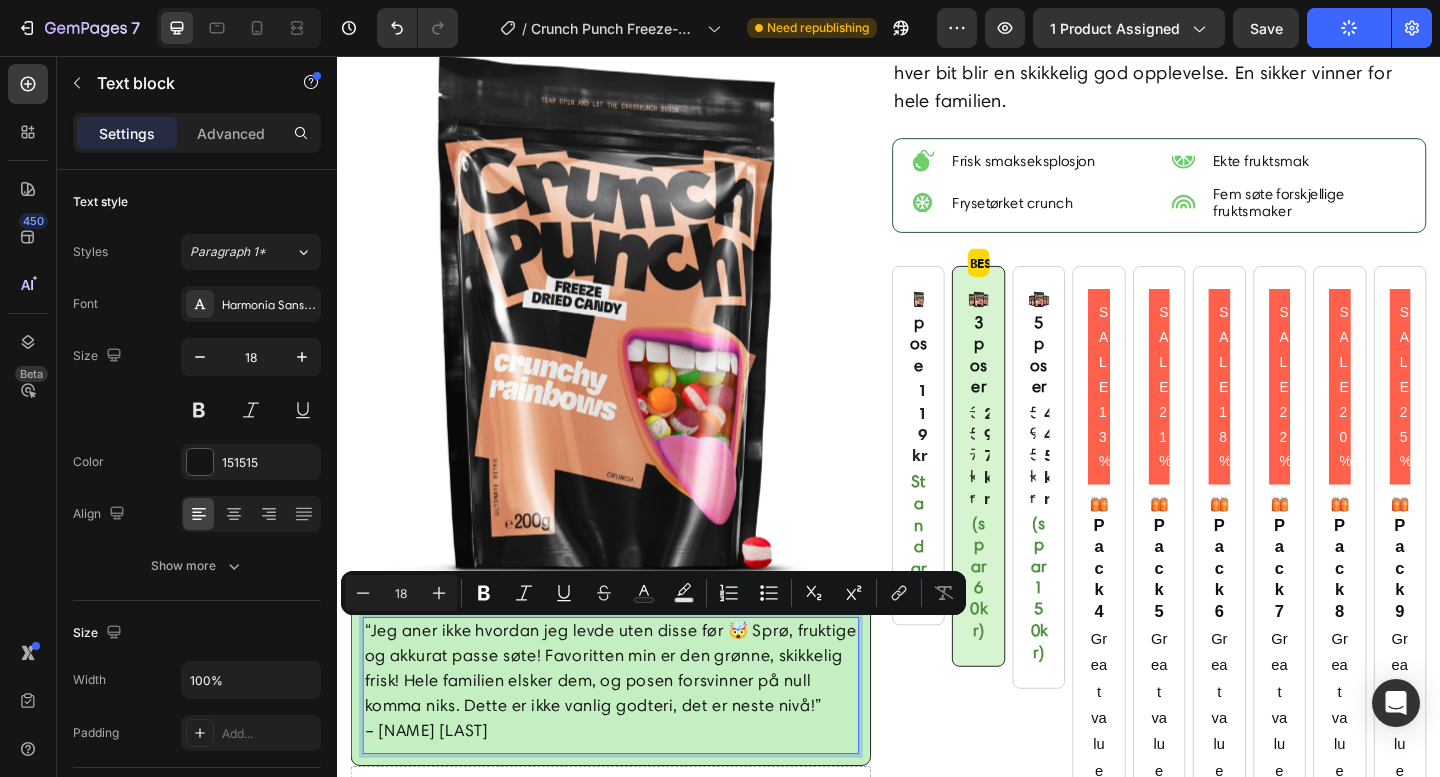 click on "“Jeg aner ikke hvordan jeg levde uten disse før 🤯 Sprø, fruktige og akkurat passe søte! Favoritten min er den grønne, skikkelig frisk! Hele familien elsker dem, og posen forsvinner på null komma niks. Dette er ikke vanlig godteri, det er neste nivå!” – Amalie H." at bounding box center (635, 736) 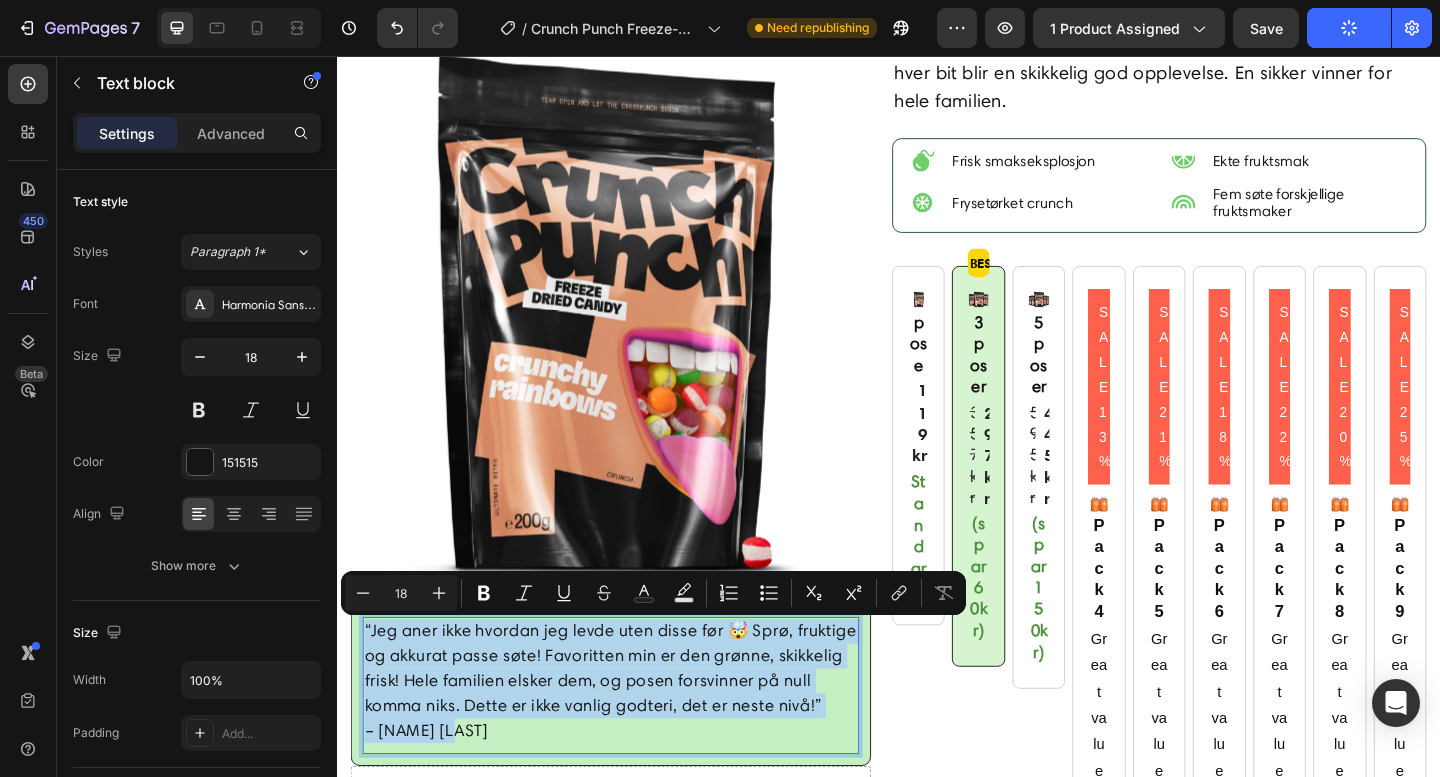 drag, startPoint x: 472, startPoint y: 789, endPoint x: 366, endPoint y: 672, distance: 157.87654 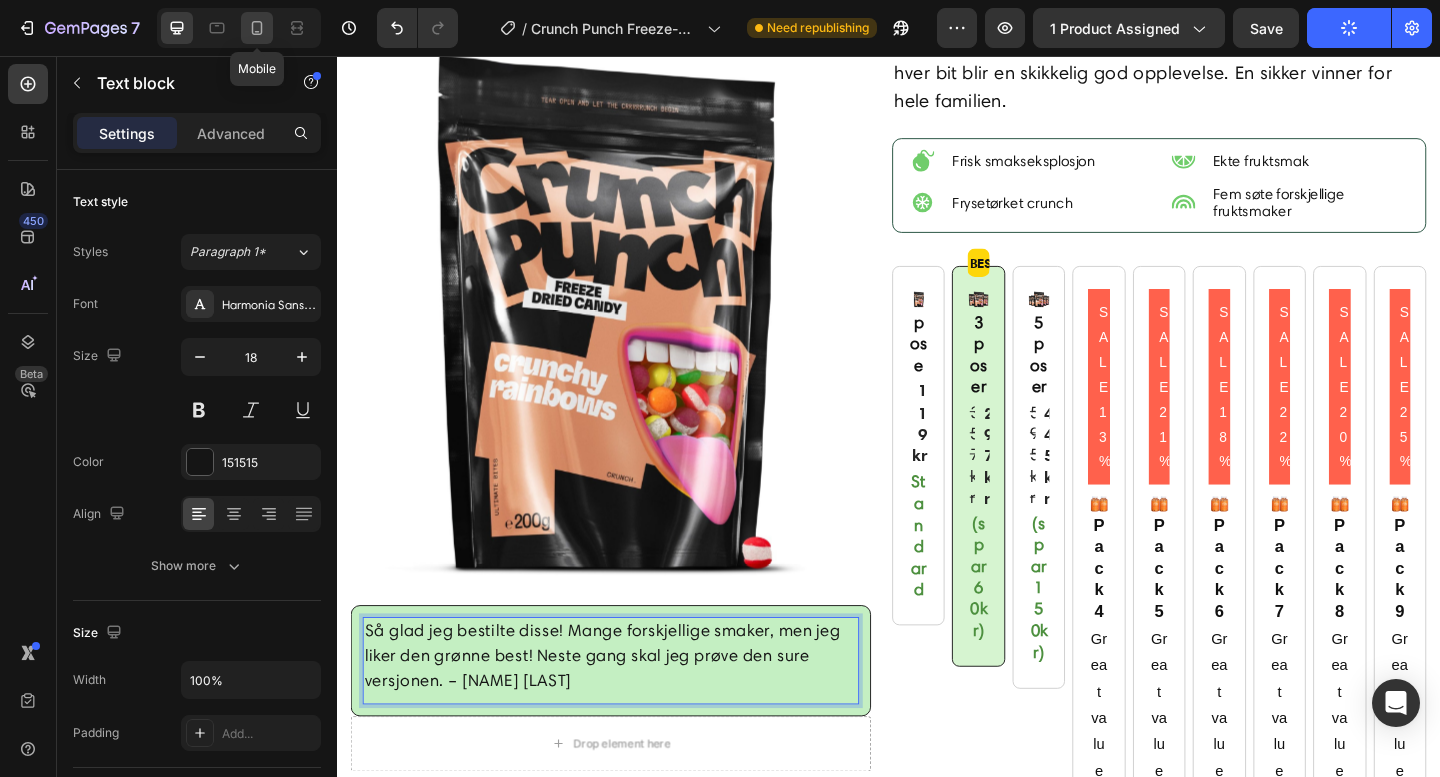 click 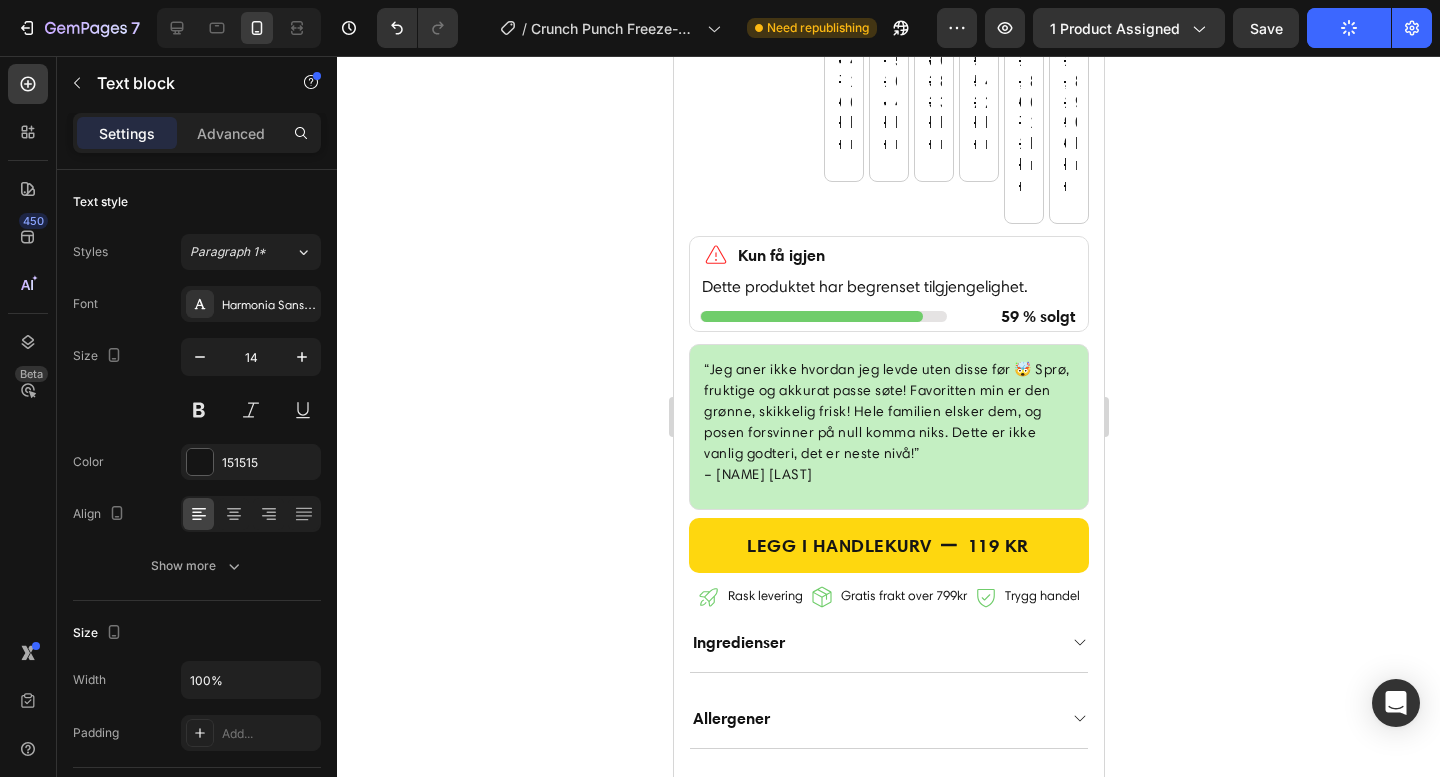 scroll, scrollTop: 1592, scrollLeft: 0, axis: vertical 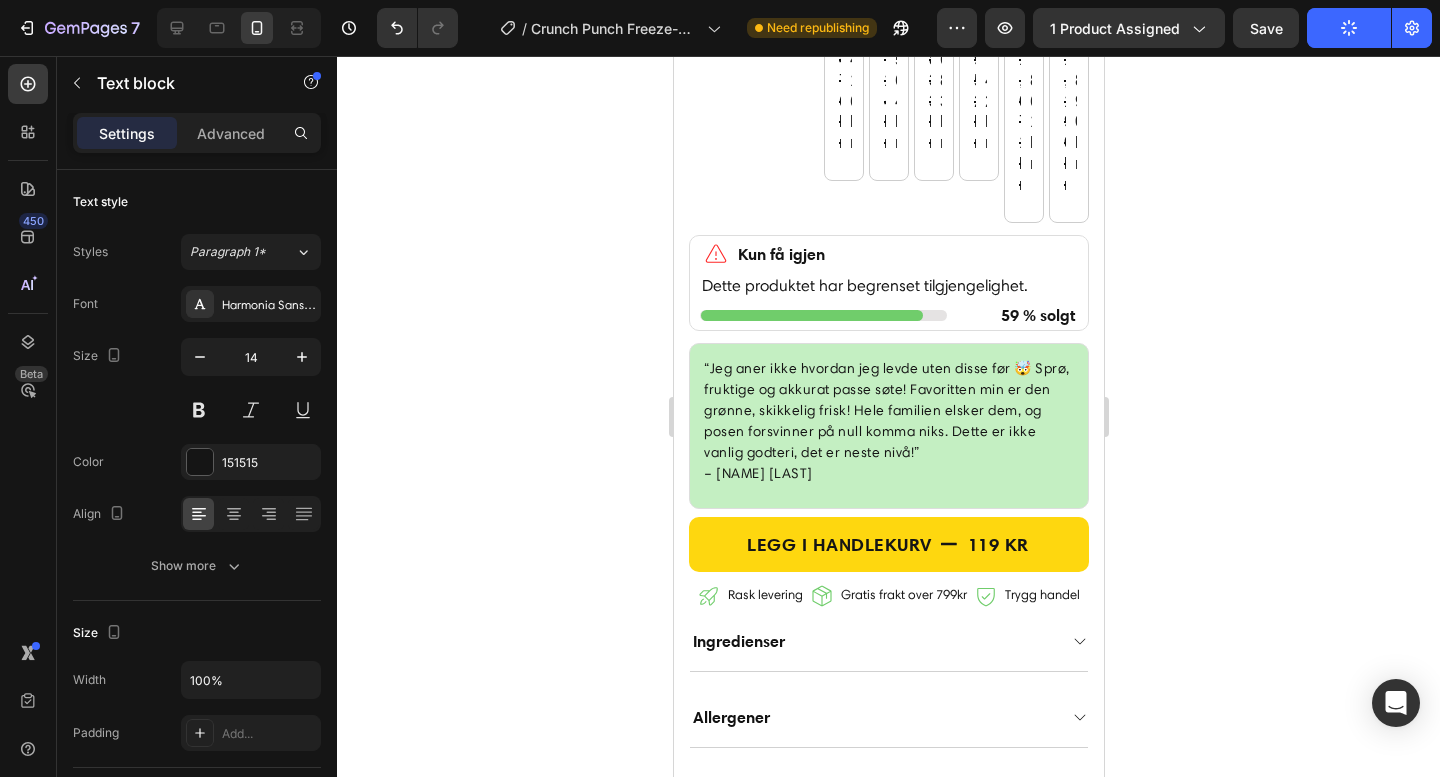 click on "“Jeg aner ikke hvordan jeg levde uten disse før 🤯 Sprø, fruktige og akkurat passe søte! Favoritten min er den grønne, skikkelig frisk! Hele familien elsker dem, og posen forsvinner på null komma niks. Dette er ikke vanlig godteri, det er neste nivå!” – Amalie H." at bounding box center (888, 421) 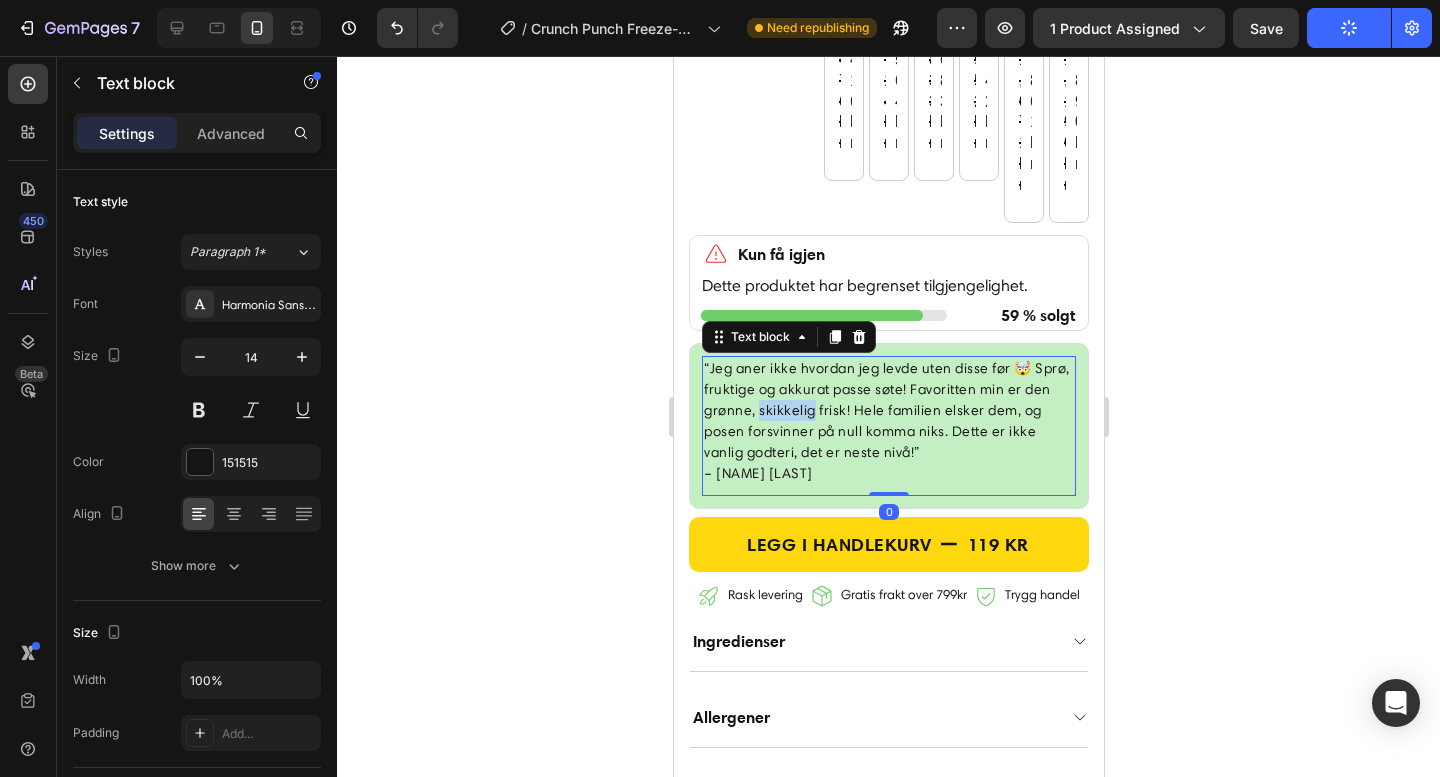 click on "“Jeg aner ikke hvordan jeg levde uten disse før 🤯 Sprø, fruktige og akkurat passe søte! Favoritten min er den grønne, skikkelig frisk! Hele familien elsker dem, og posen forsvinner på null komma niks. Dette er ikke vanlig godteri, det er neste nivå!” – Amalie H." at bounding box center (888, 421) 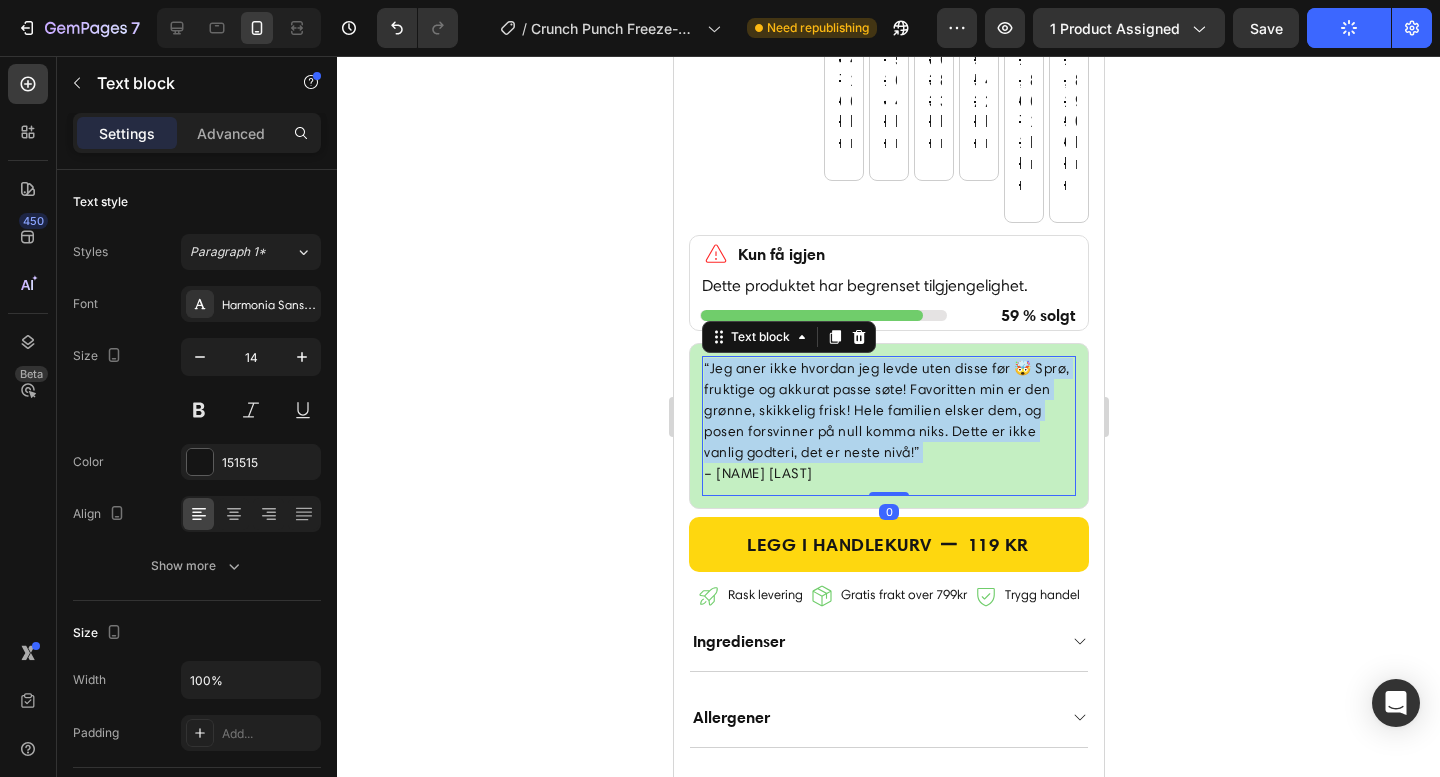 click on "“Jeg aner ikke hvordan jeg levde uten disse før 🤯 Sprø, fruktige og akkurat passe søte! Favoritten min er den grønne, skikkelig frisk! Hele familien elsker dem, og posen forsvinner på null komma niks. Dette er ikke vanlig godteri, det er neste nivå!” – Amalie H." at bounding box center [888, 421] 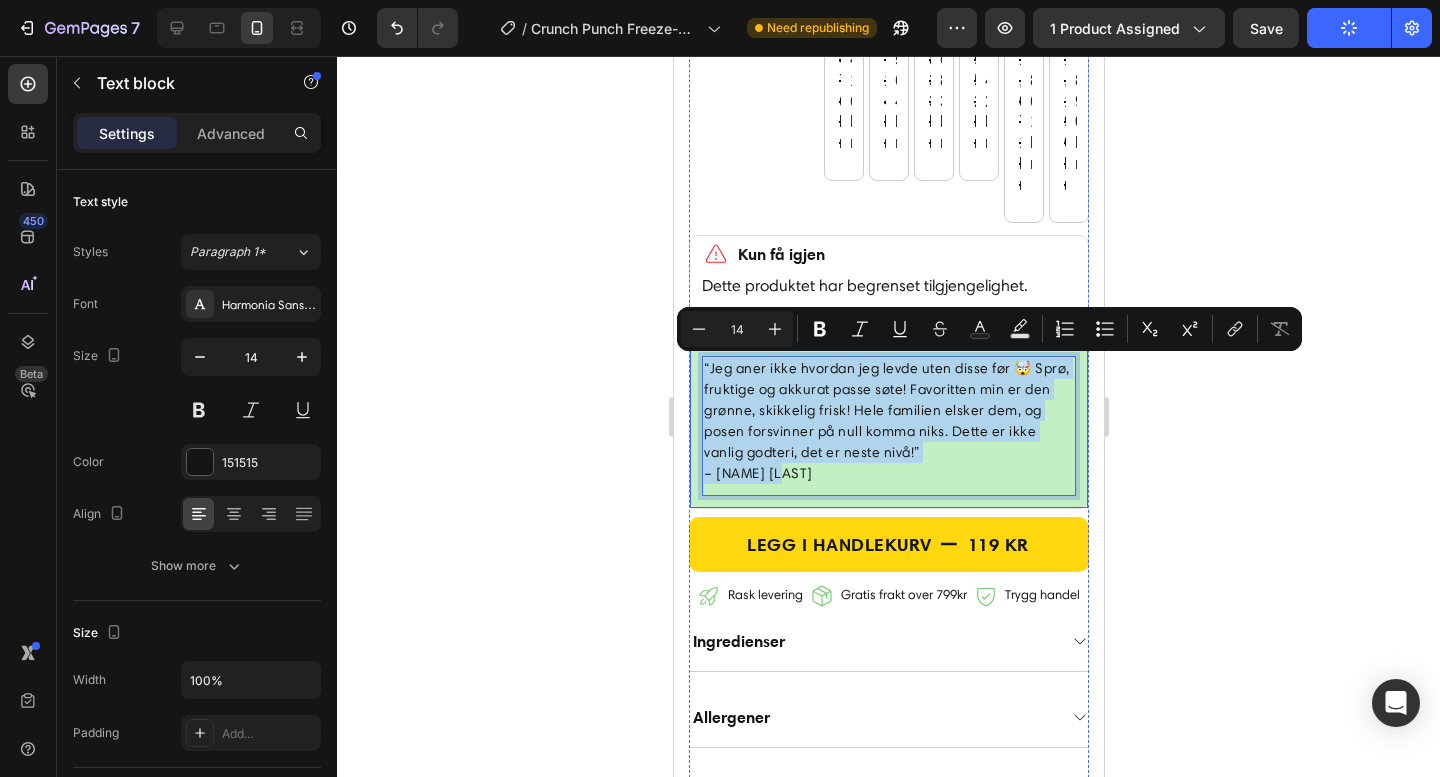 drag, startPoint x: 790, startPoint y: 479, endPoint x: 693, endPoint y: 364, distance: 150.446 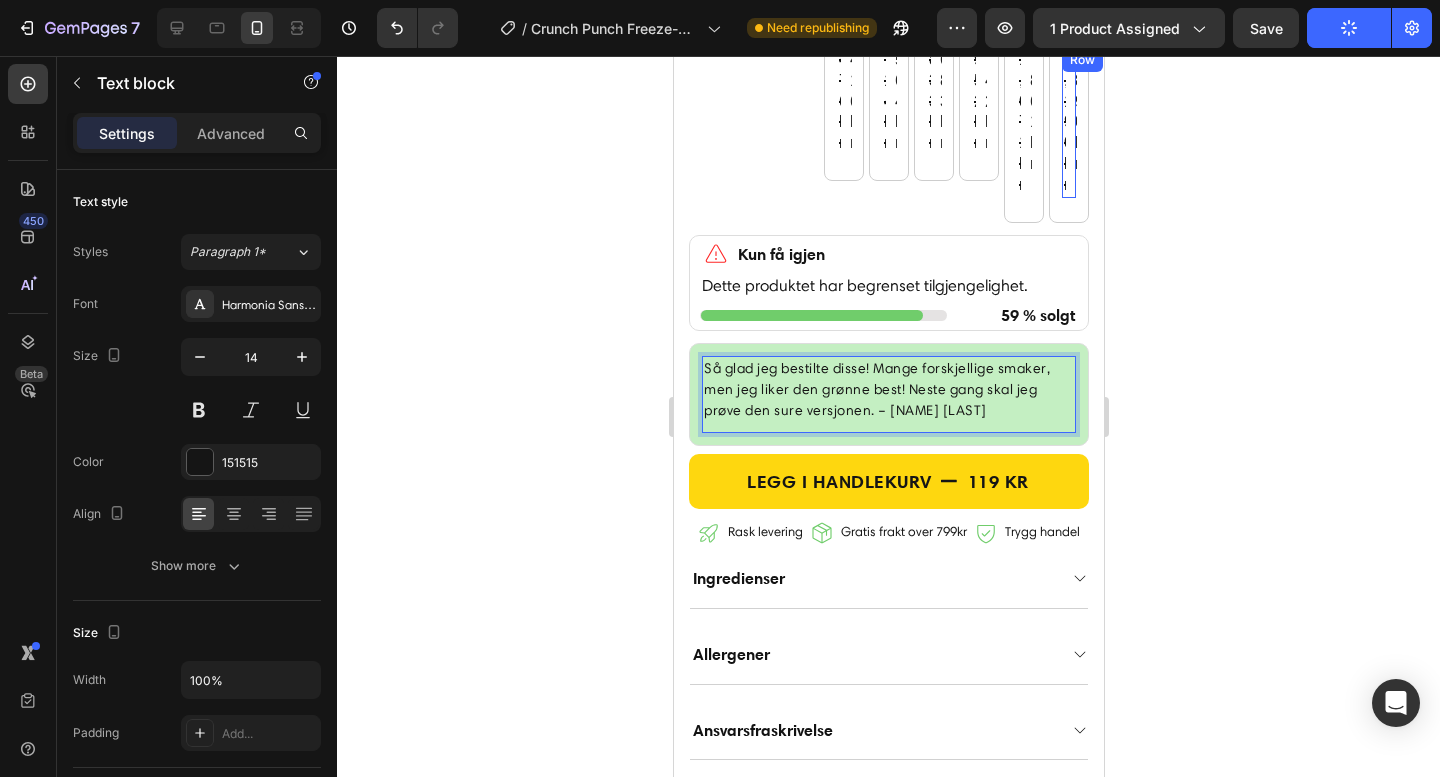 click 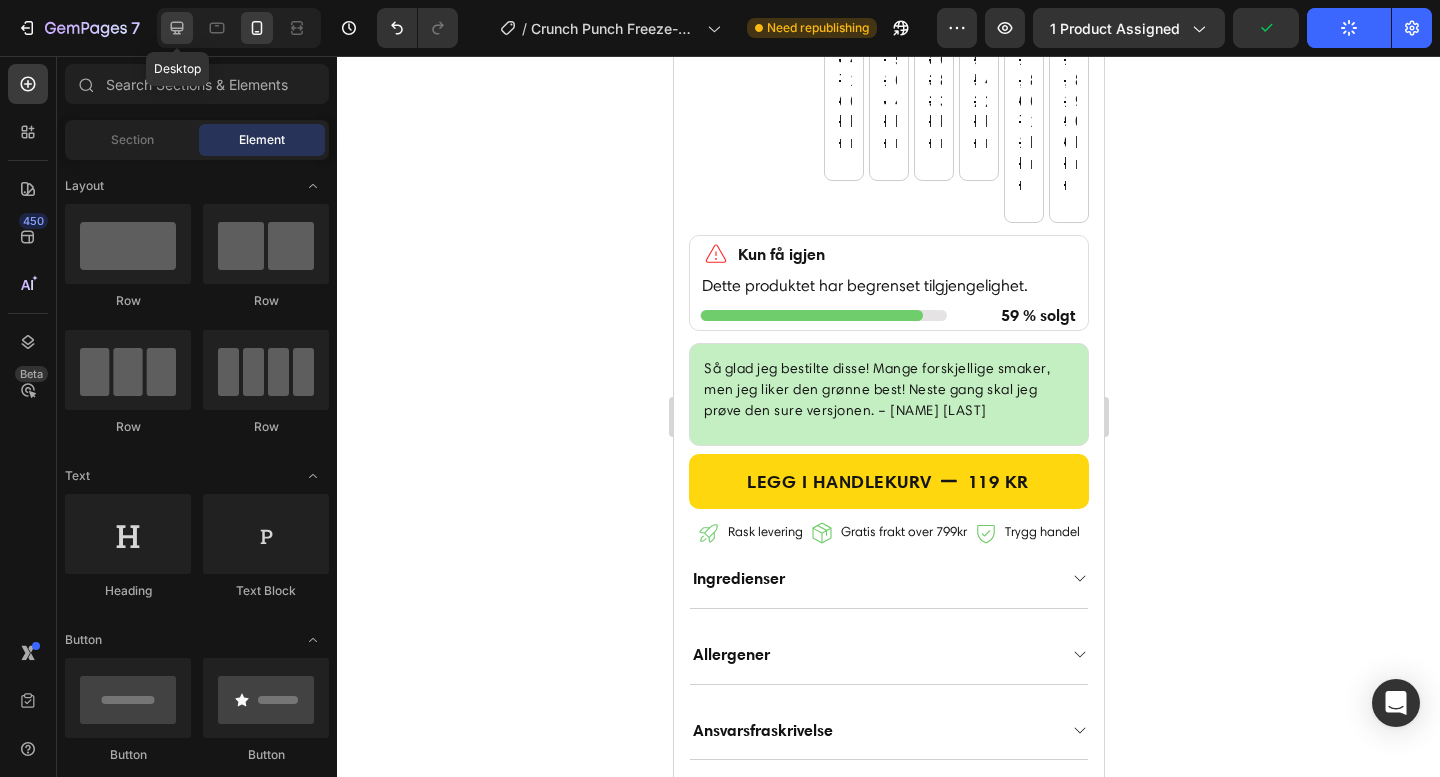 click 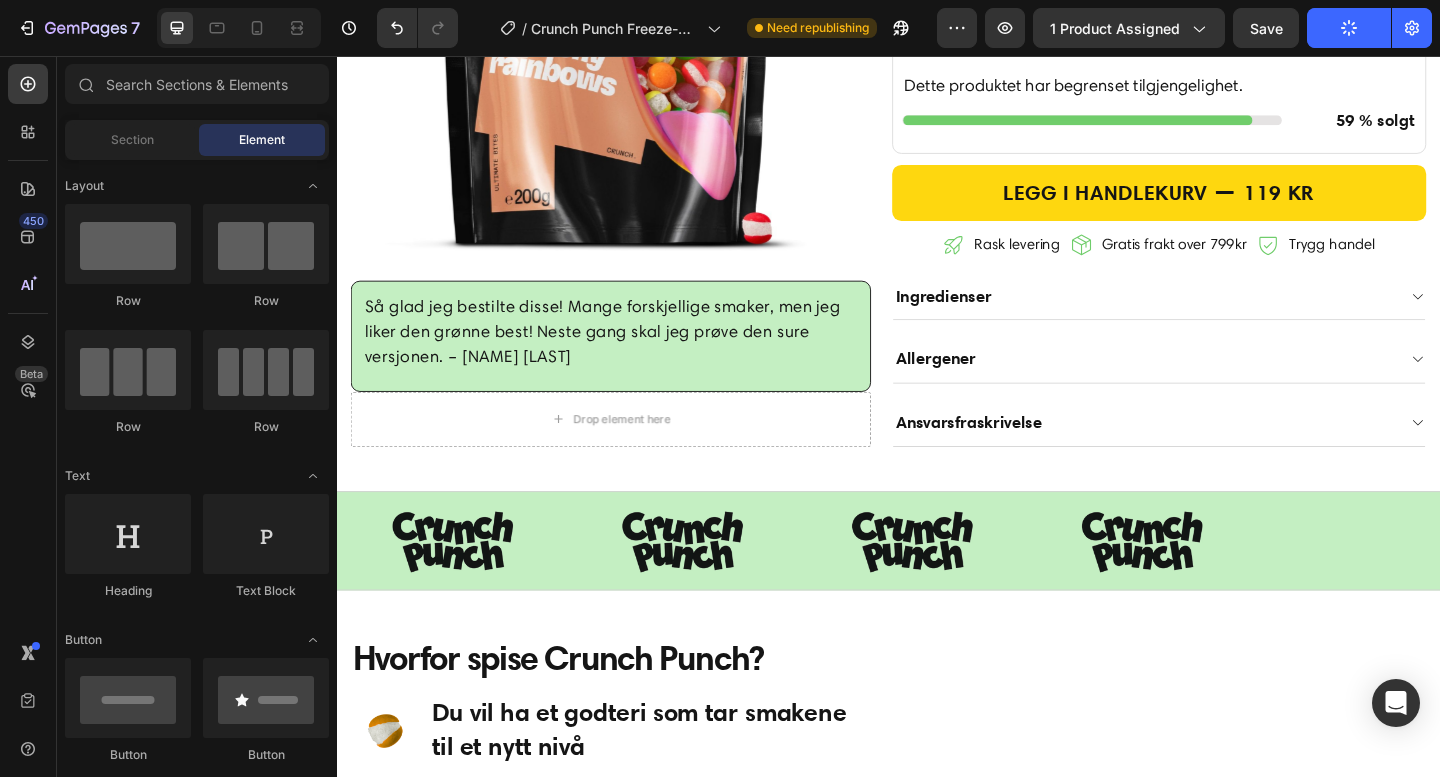 scroll, scrollTop: 1467, scrollLeft: 0, axis: vertical 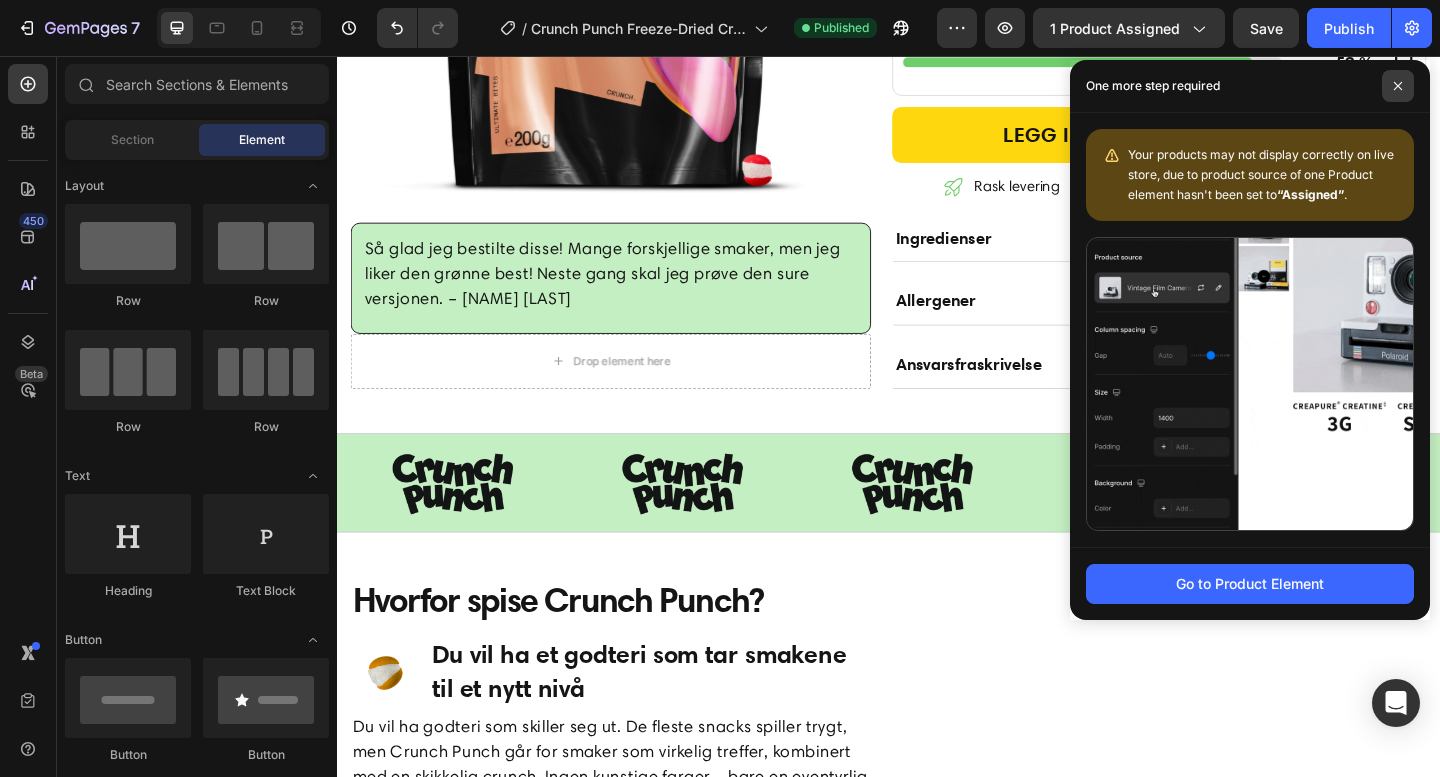 click at bounding box center (1398, 86) 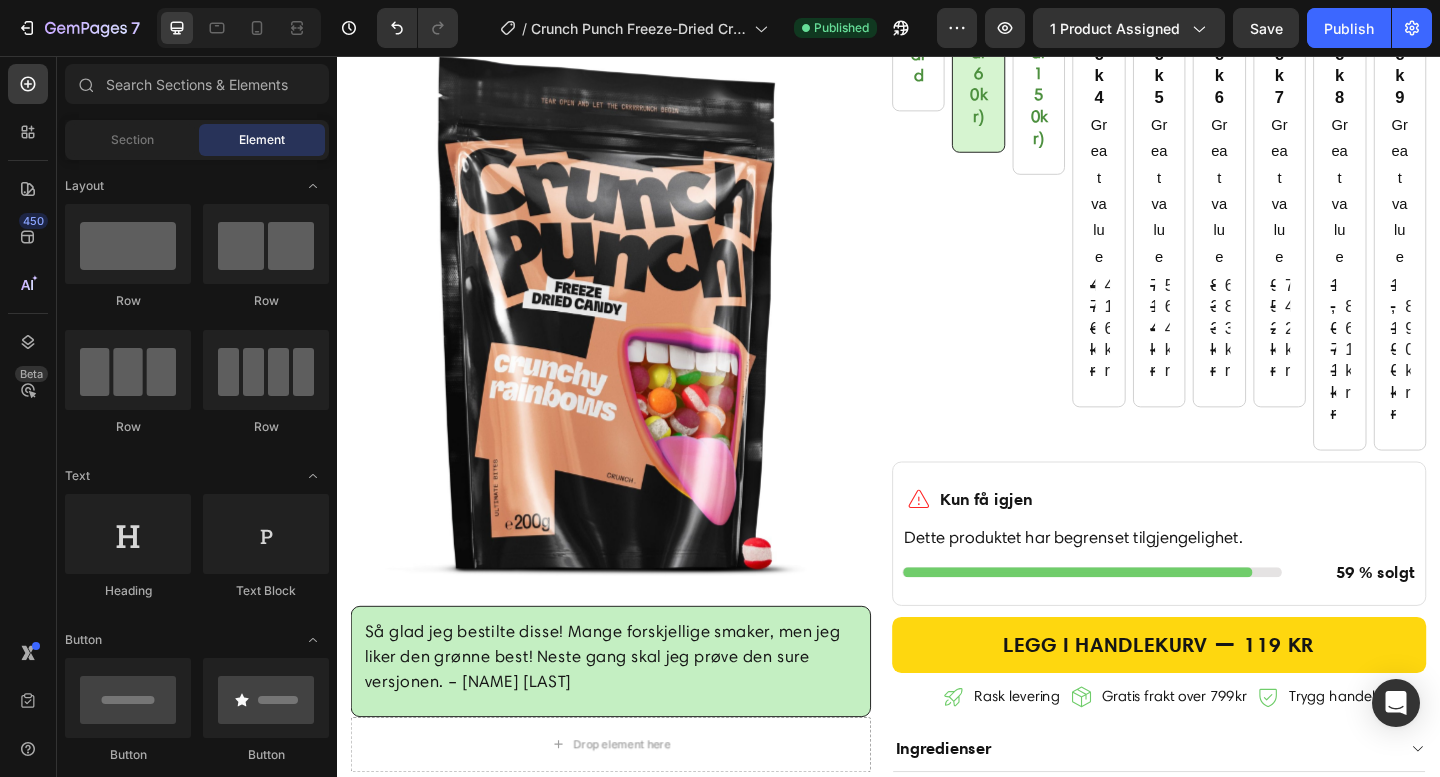 scroll, scrollTop: 651, scrollLeft: 0, axis: vertical 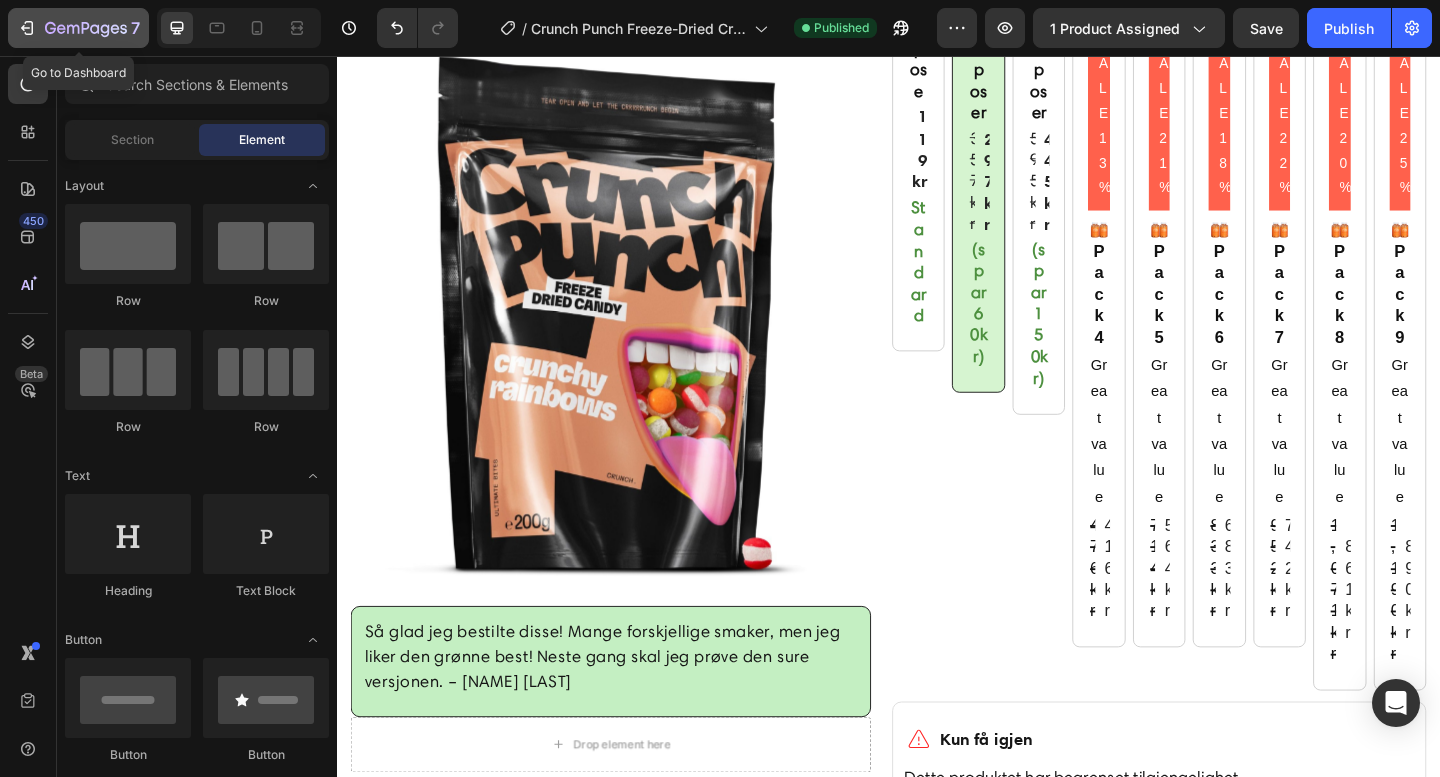 click 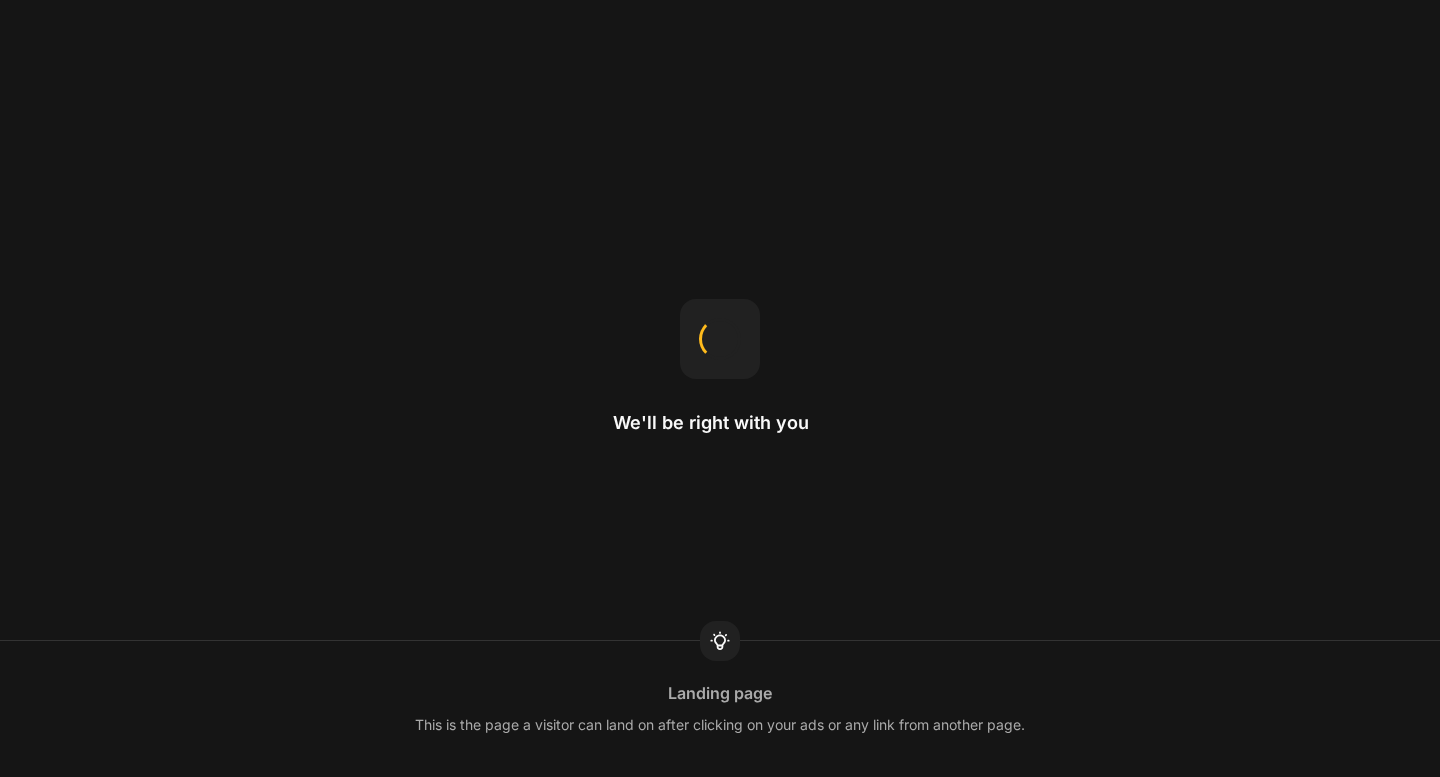 scroll, scrollTop: 0, scrollLeft: 0, axis: both 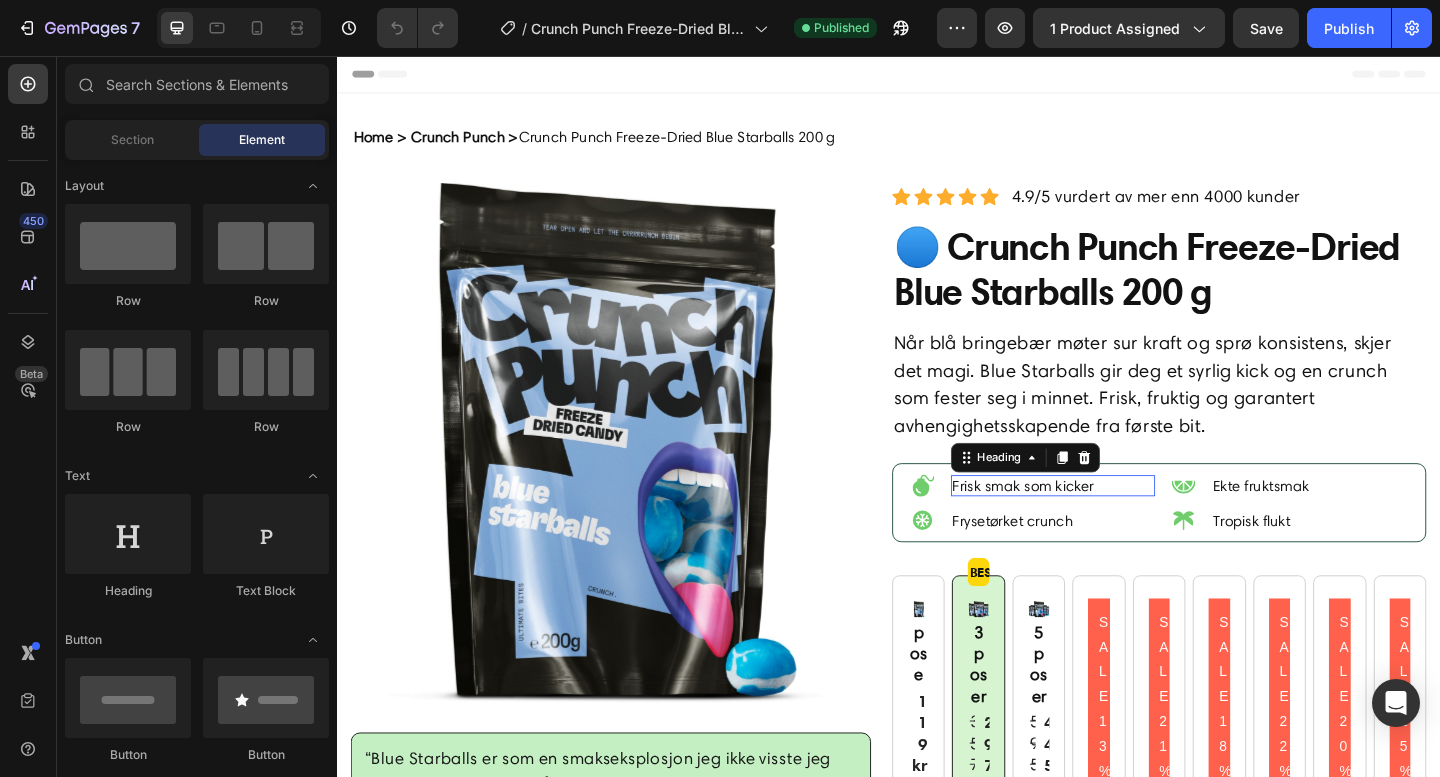 click on "Frisk smak som kicker" at bounding box center [1116, 523] 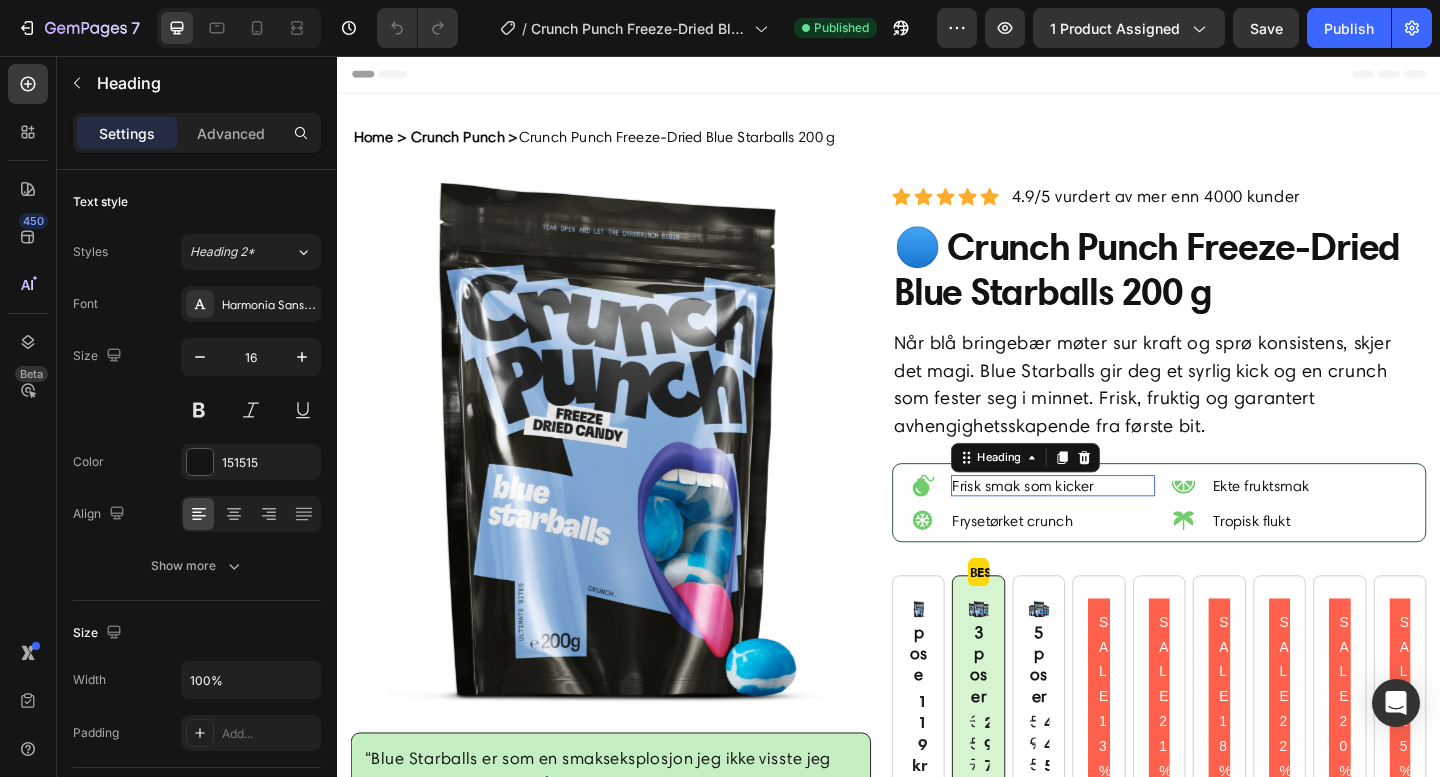 click on "Frisk smak som kicker" at bounding box center [1116, 523] 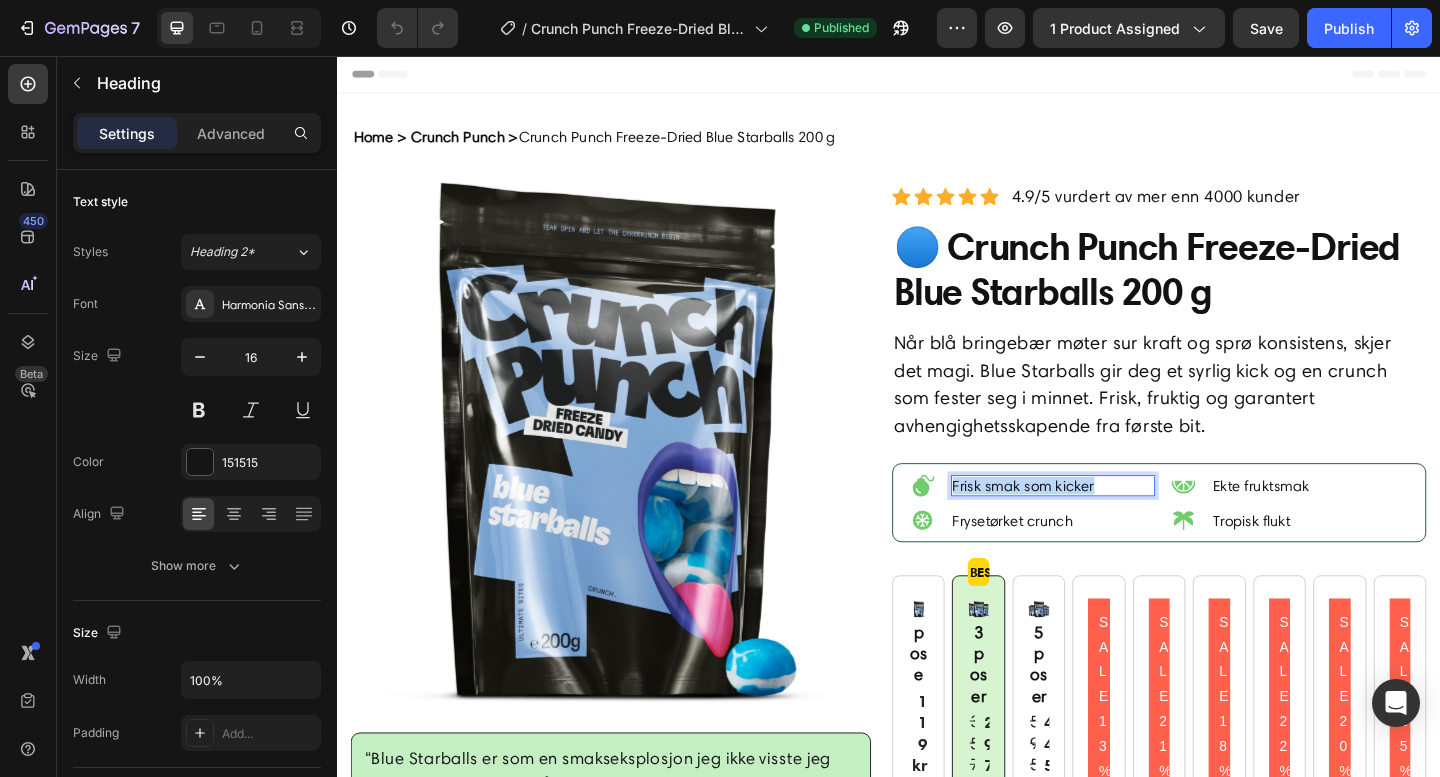 click on "Frisk smak som kicker" at bounding box center (1116, 523) 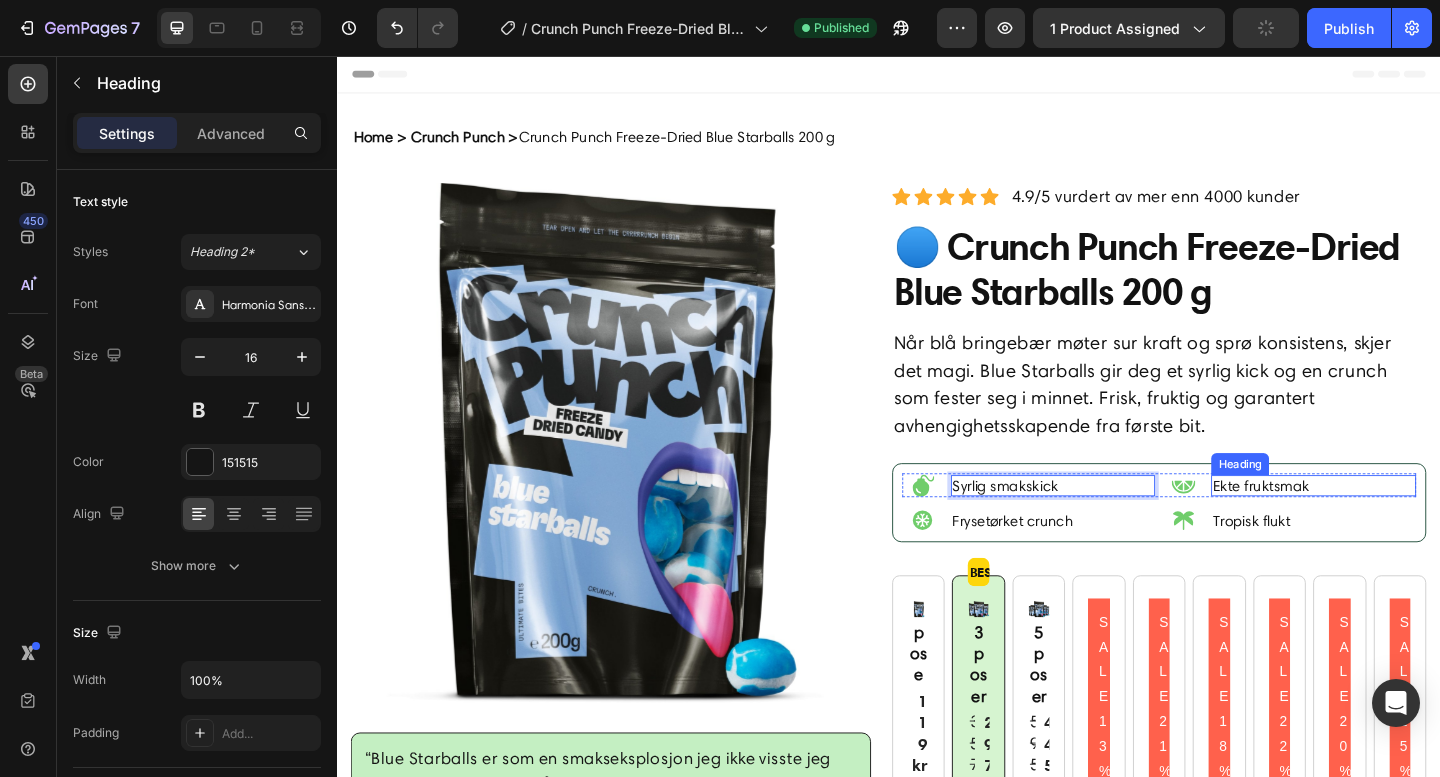 click on "Ekte fruktsmak" at bounding box center (1399, 523) 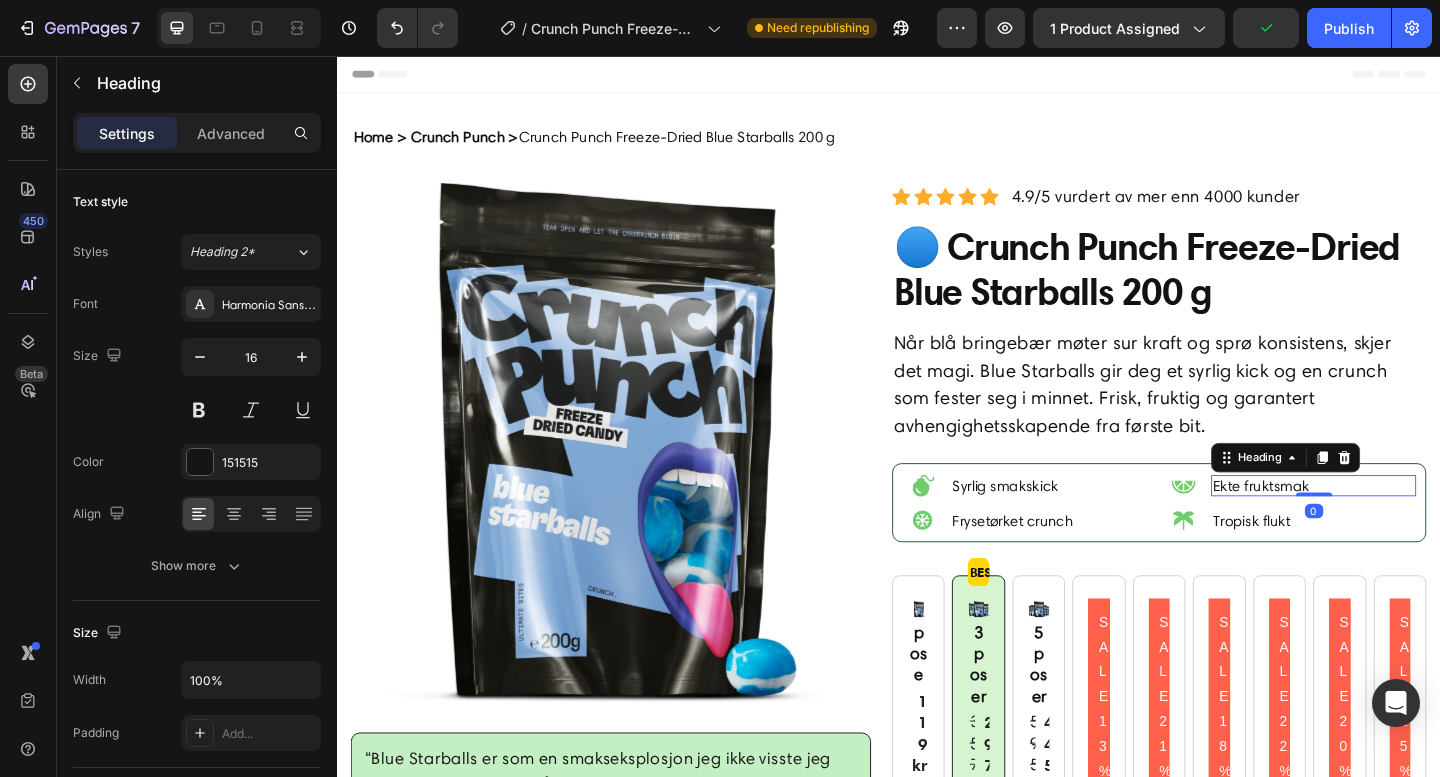 click on "Ekte fruktsmak" at bounding box center [1399, 523] 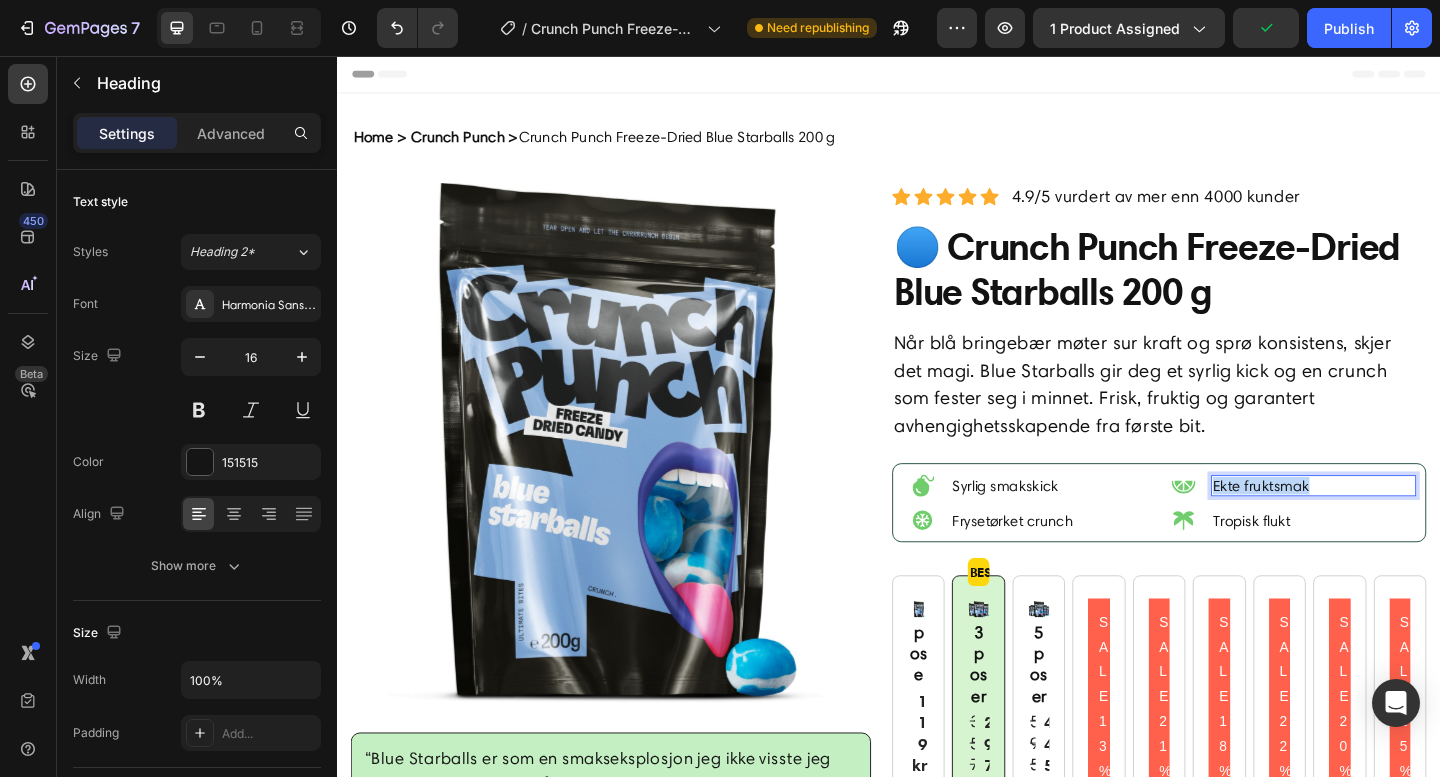 click on "Ekte fruktsmak" at bounding box center (1399, 523) 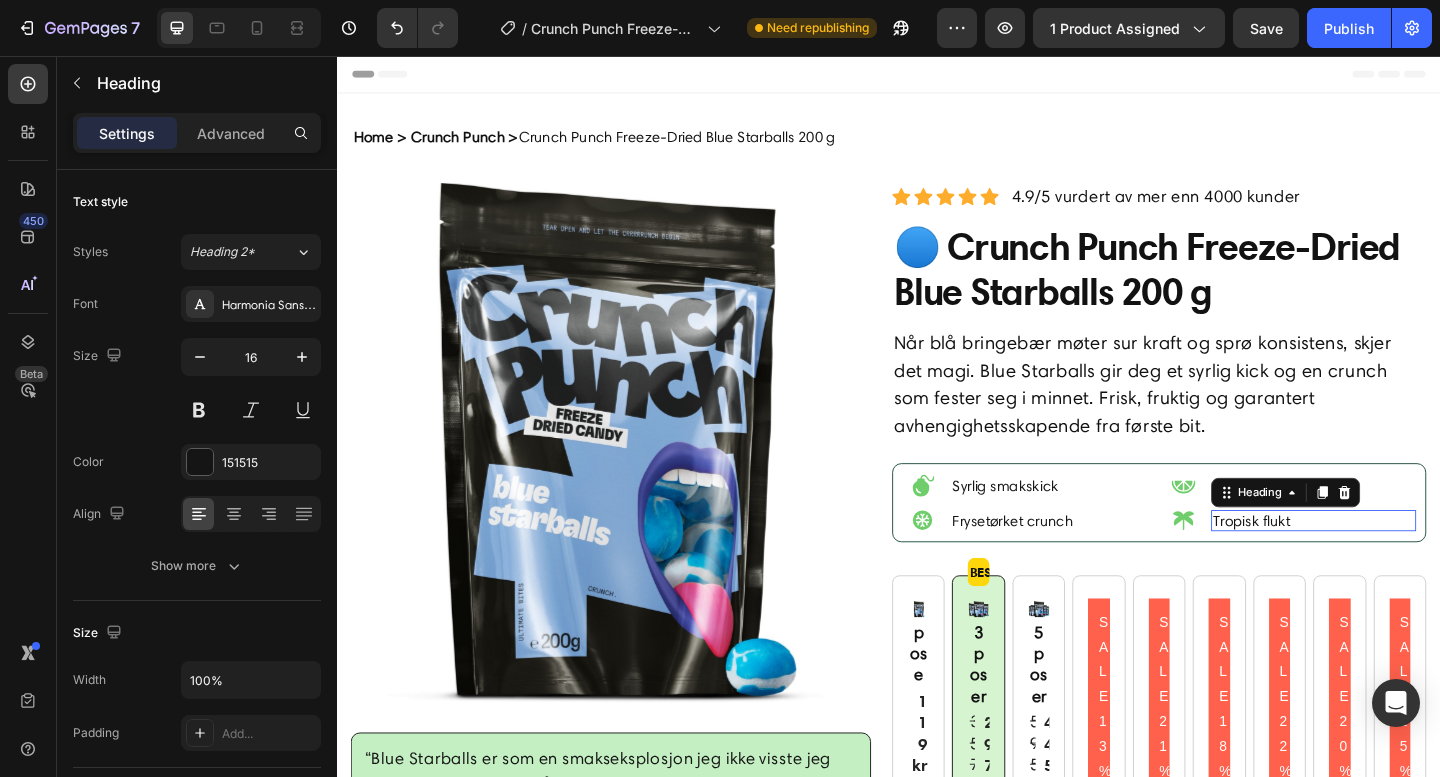 click on "Tropisk flukt" at bounding box center [1399, 561] 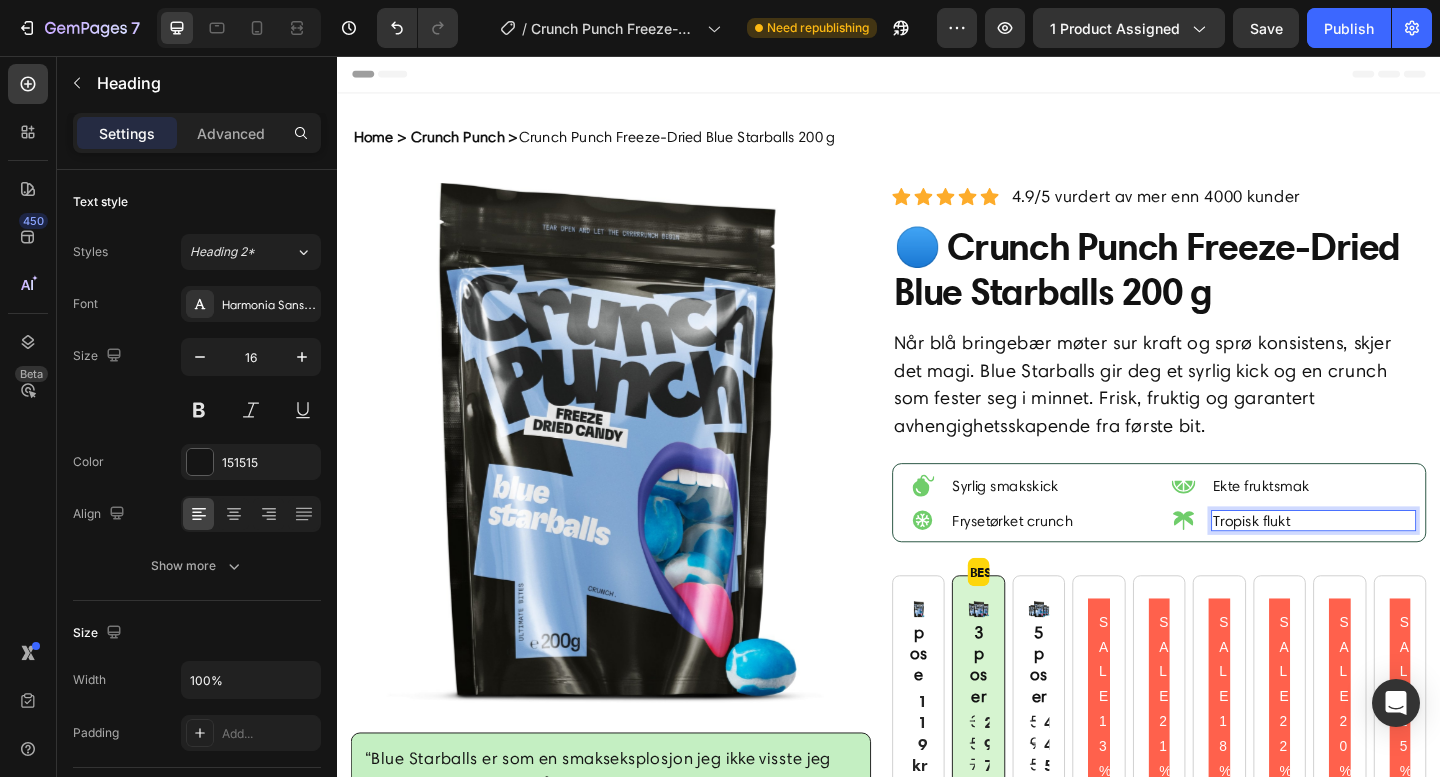 click on "Tropisk flukt" at bounding box center [1399, 561] 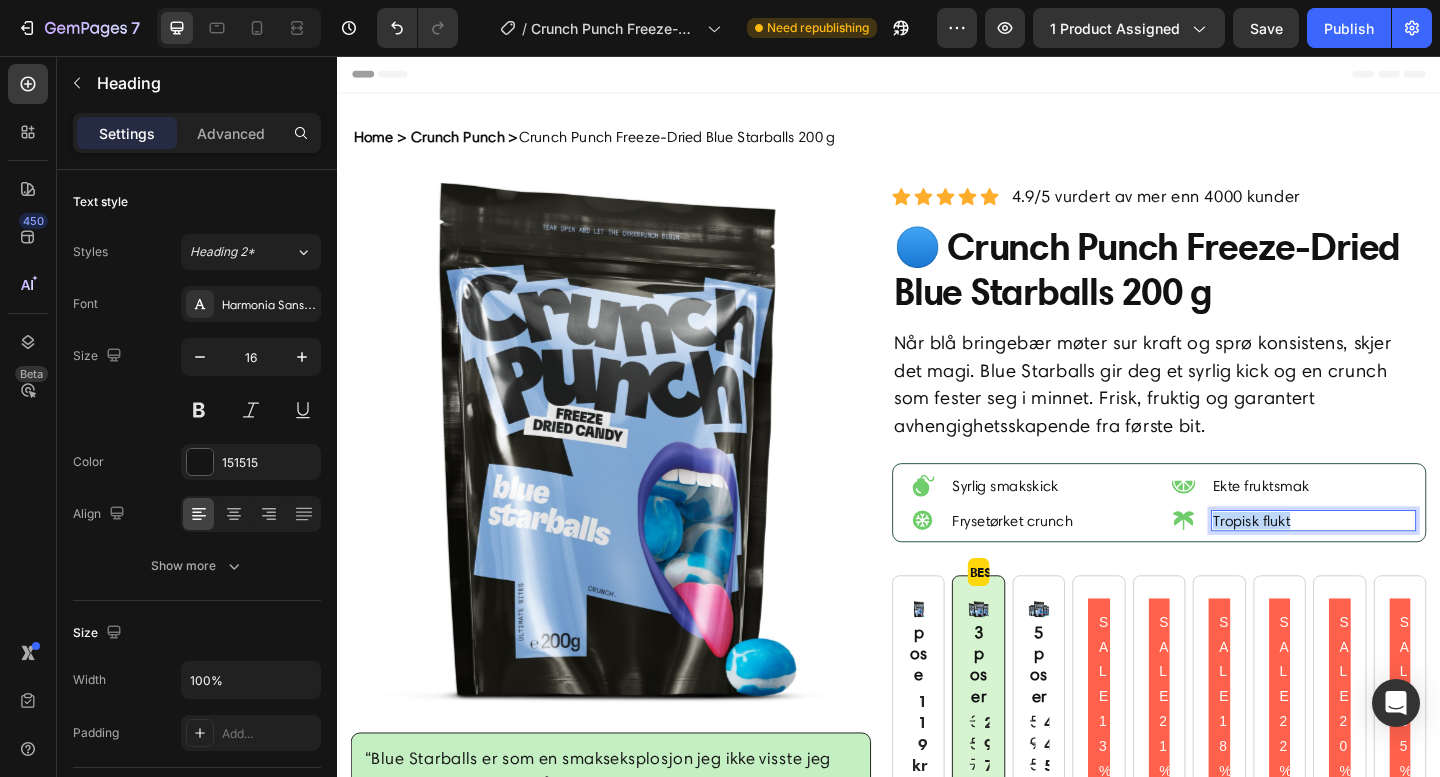 click on "Tropisk flukt" at bounding box center (1399, 561) 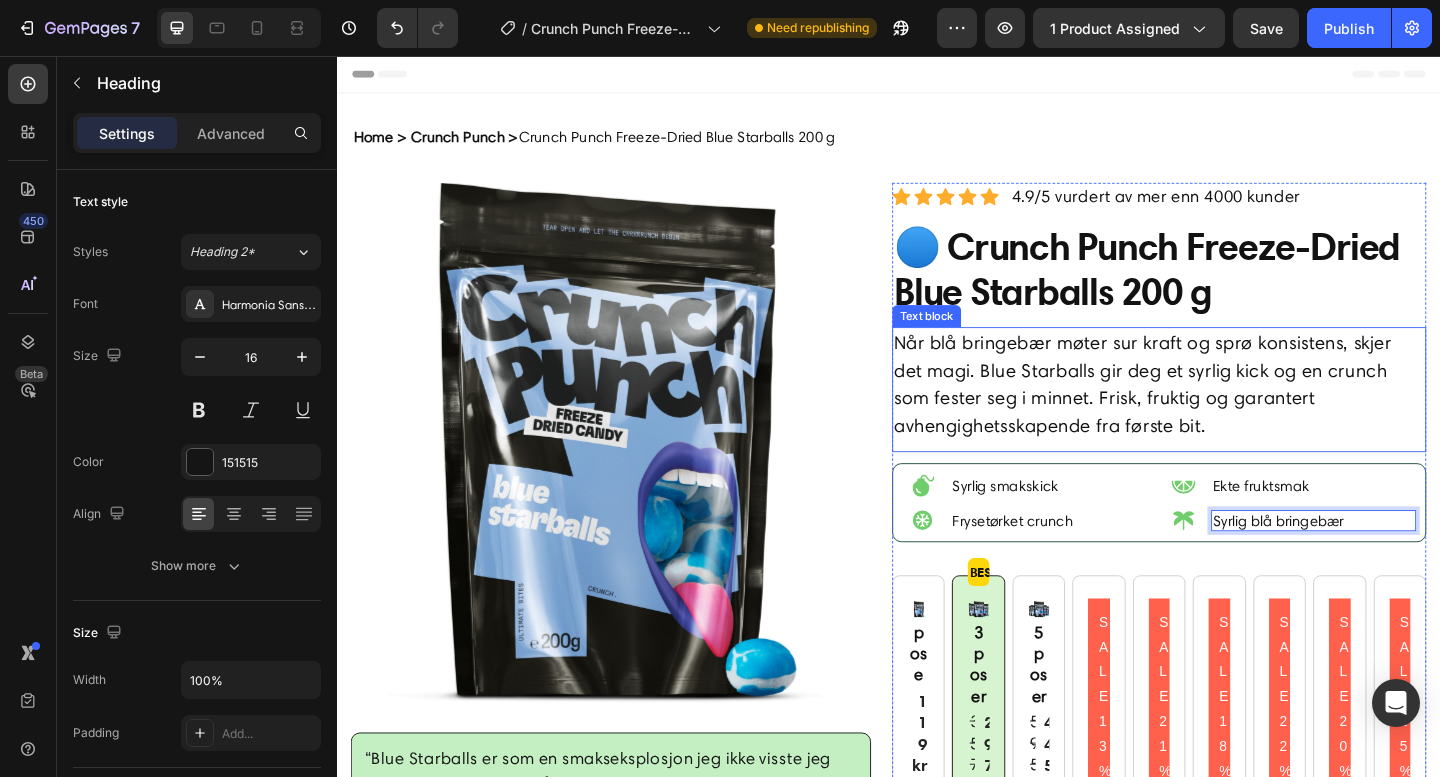 click on "Når blå bringebær møter sur kraft og sprø konsistens, skjer det magi. Blue Starballs gir deg et syrlig kick og en crunch som fester seg i minnet. Frisk, fruktig og garantert avhengighetsskapende fra første bit." at bounding box center (1231, 413) 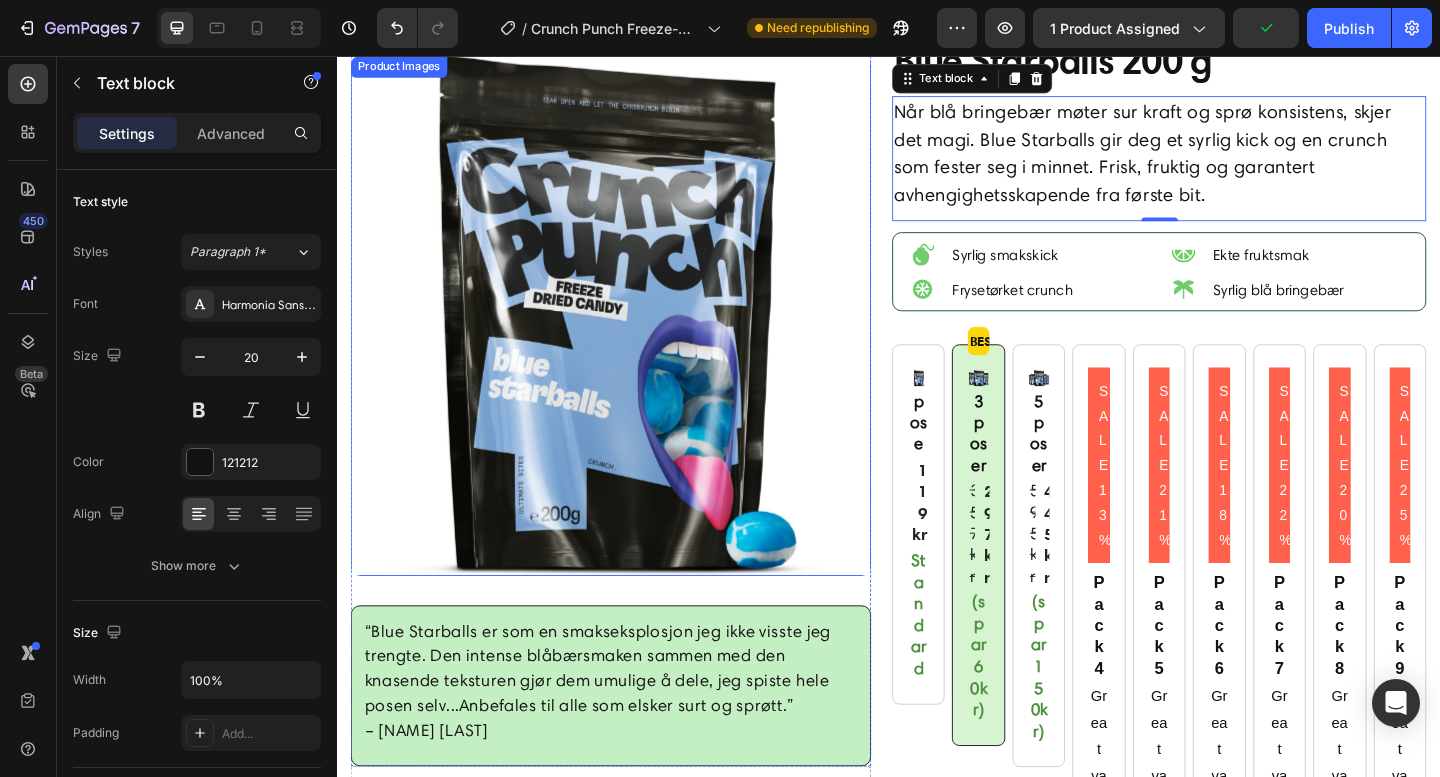 scroll, scrollTop: 303, scrollLeft: 0, axis: vertical 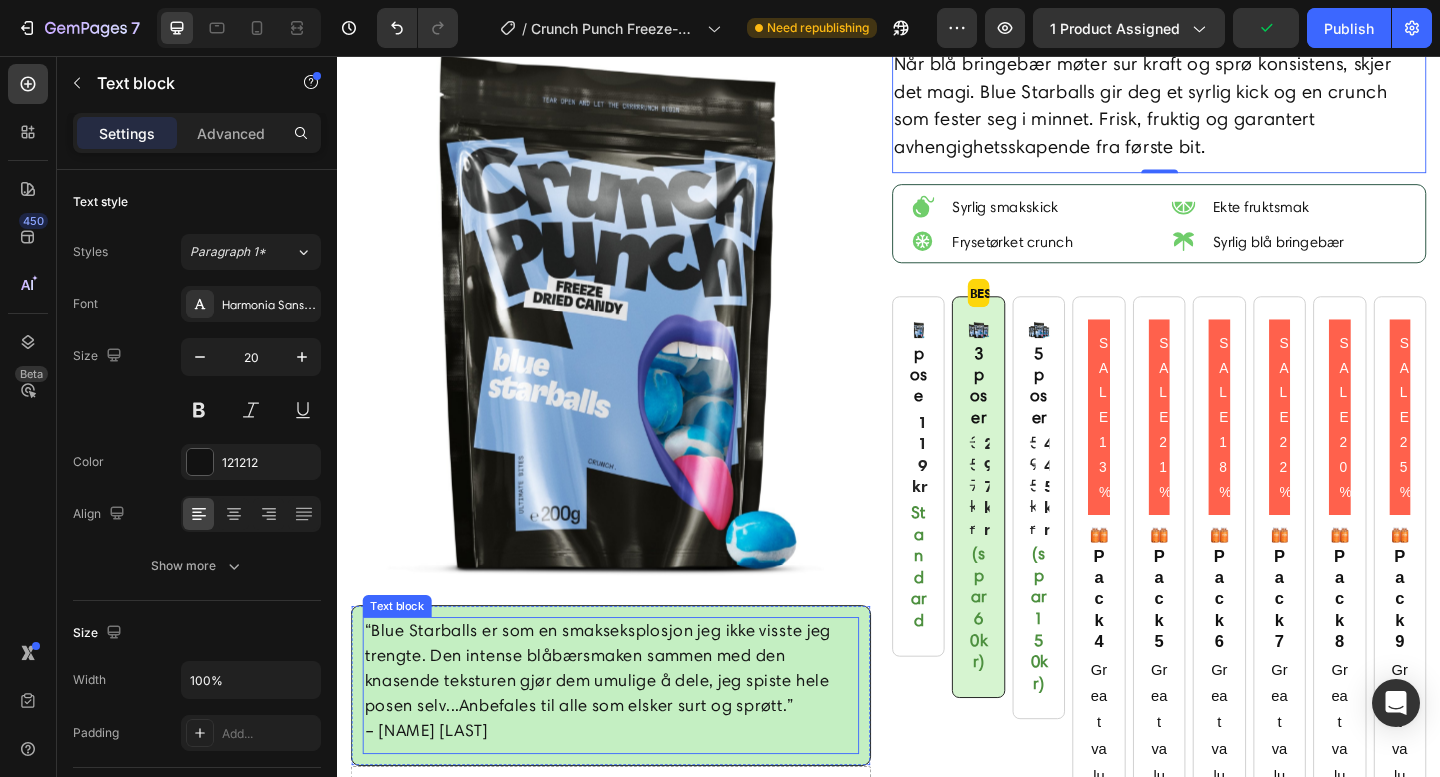 click on "“Blue Starballs er som en smakseksplosjon jeg ikke visste jeg trengte. Den intense blåbærsmaken sammen med den knasende teksturen gjør dem umulige å dele, jeg spiste hele posen selv...Anbefales til alle som elsker surt og sprøtt.” – Emilie K." at bounding box center (635, 736) 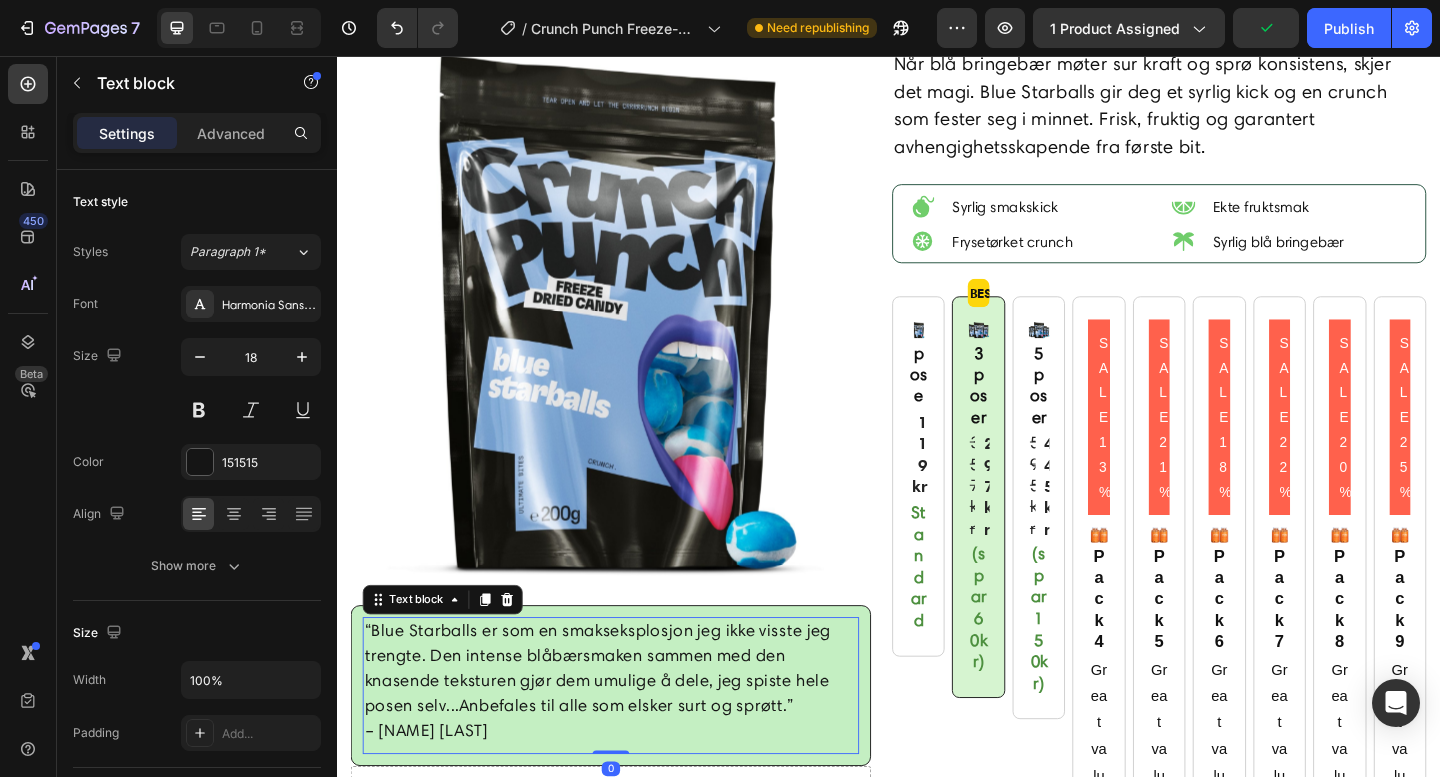 click on "“Blue Starballs er som en smakseksplosjon jeg ikke visste jeg trengte. Den intense blåbærsmaken sammen med den knasende teksturen gjør dem umulige å dele, jeg spiste hele posen selv...Anbefales til alle som elsker surt og sprøtt.” – Emilie K." at bounding box center [635, 736] 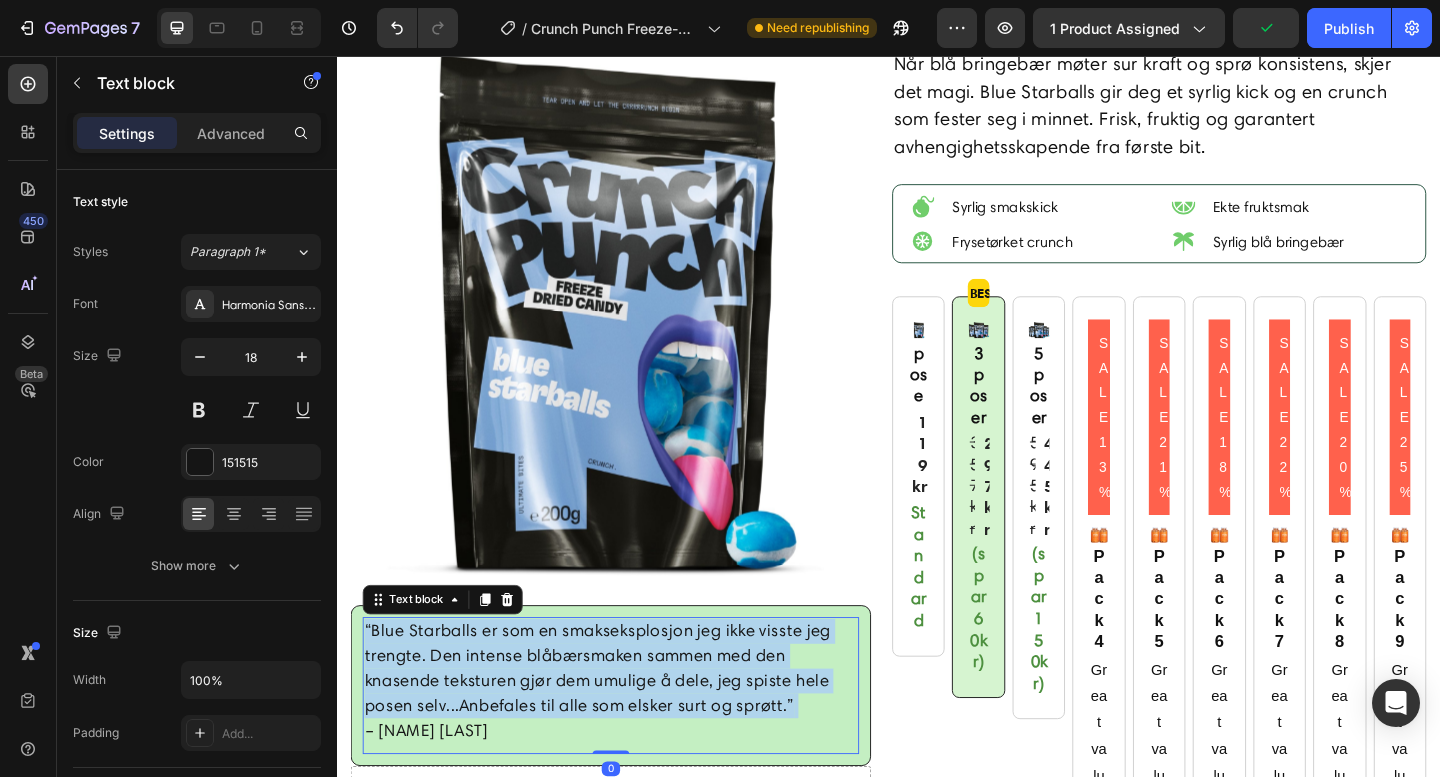 click on "“Blue Starballs er som en smakseksplosjon jeg ikke visste jeg trengte. Den intense blåbærsmaken sammen med den knasende teksturen gjør dem umulige å dele, jeg spiste hele posen selv...Anbefales til alle som elsker surt og sprøtt.” – Emilie K." at bounding box center (635, 736) 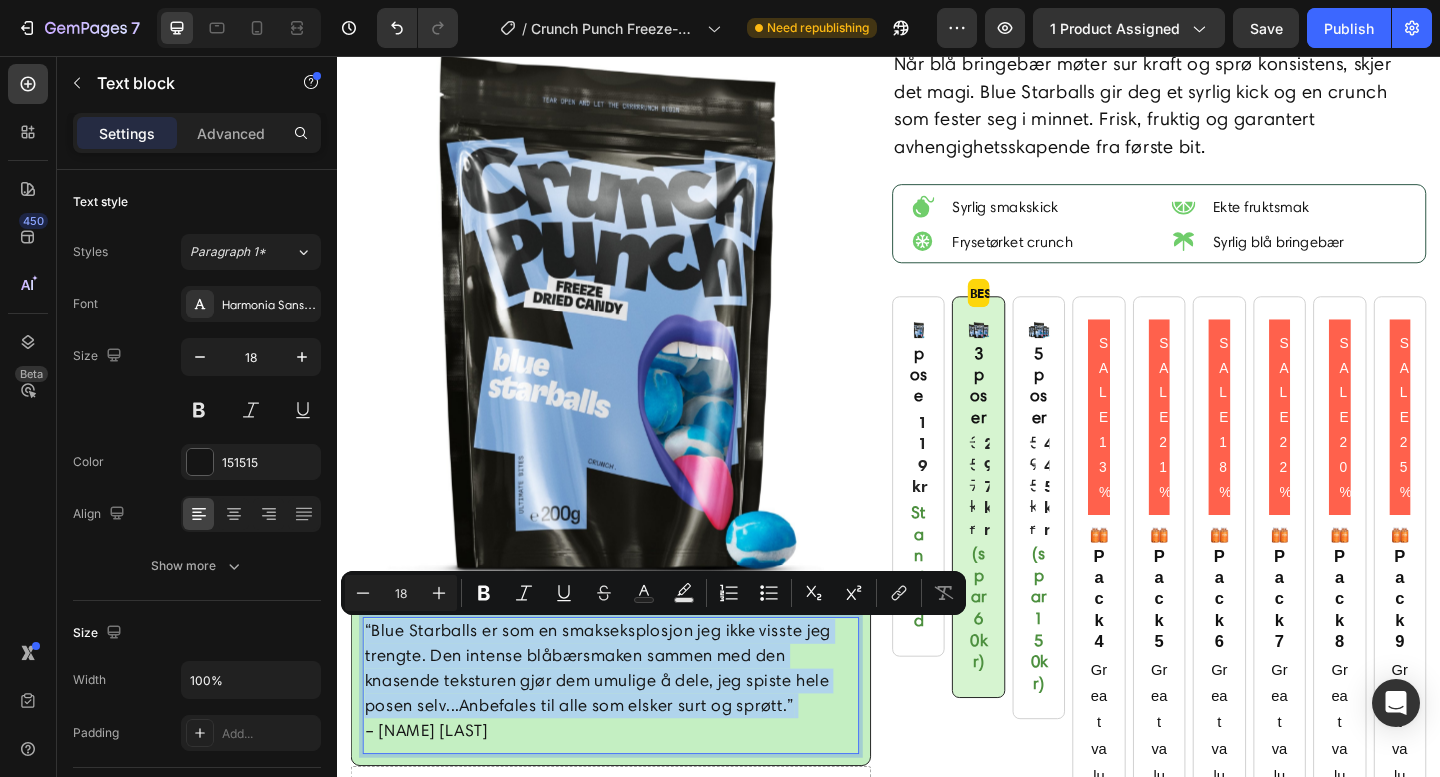 click on "“Blue Starballs er som en smakseksplosjon jeg ikke visste jeg trengte. Den intense blåbærsmaken sammen med den knasende teksturen gjør dem umulige å dele, jeg spiste hele posen selv...Anbefales til alle som elsker surt og sprøtt.” – Emilie K. Text block   0" at bounding box center [635, 741] 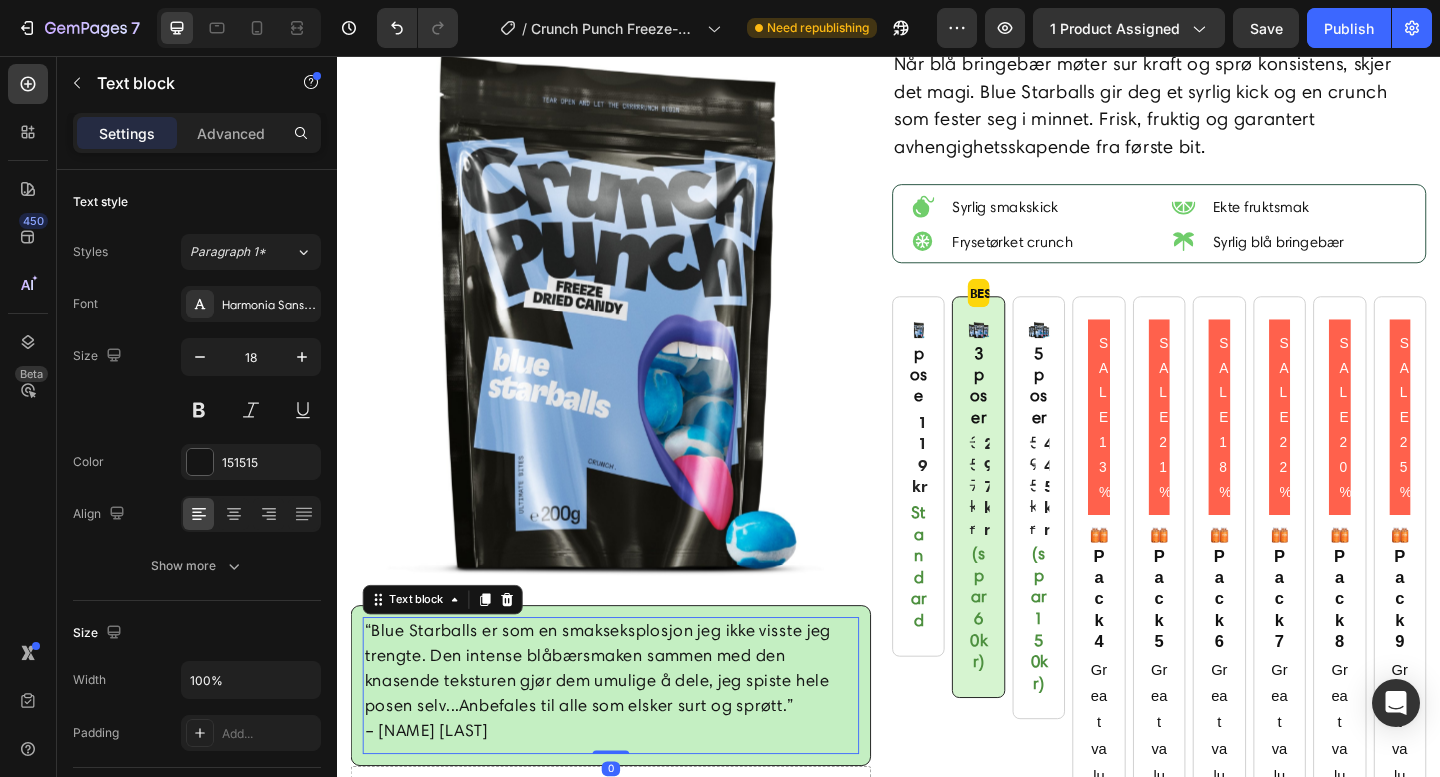 click on "“Blue Starballs er som en smakseksplosjon jeg ikke visste jeg trengte. Den intense blåbærsmaken sammen med den knasende teksturen gjør dem umulige å dele, jeg spiste hele posen selv...Anbefales til alle som elsker surt og sprøtt.” – Emilie K." at bounding box center (635, 736) 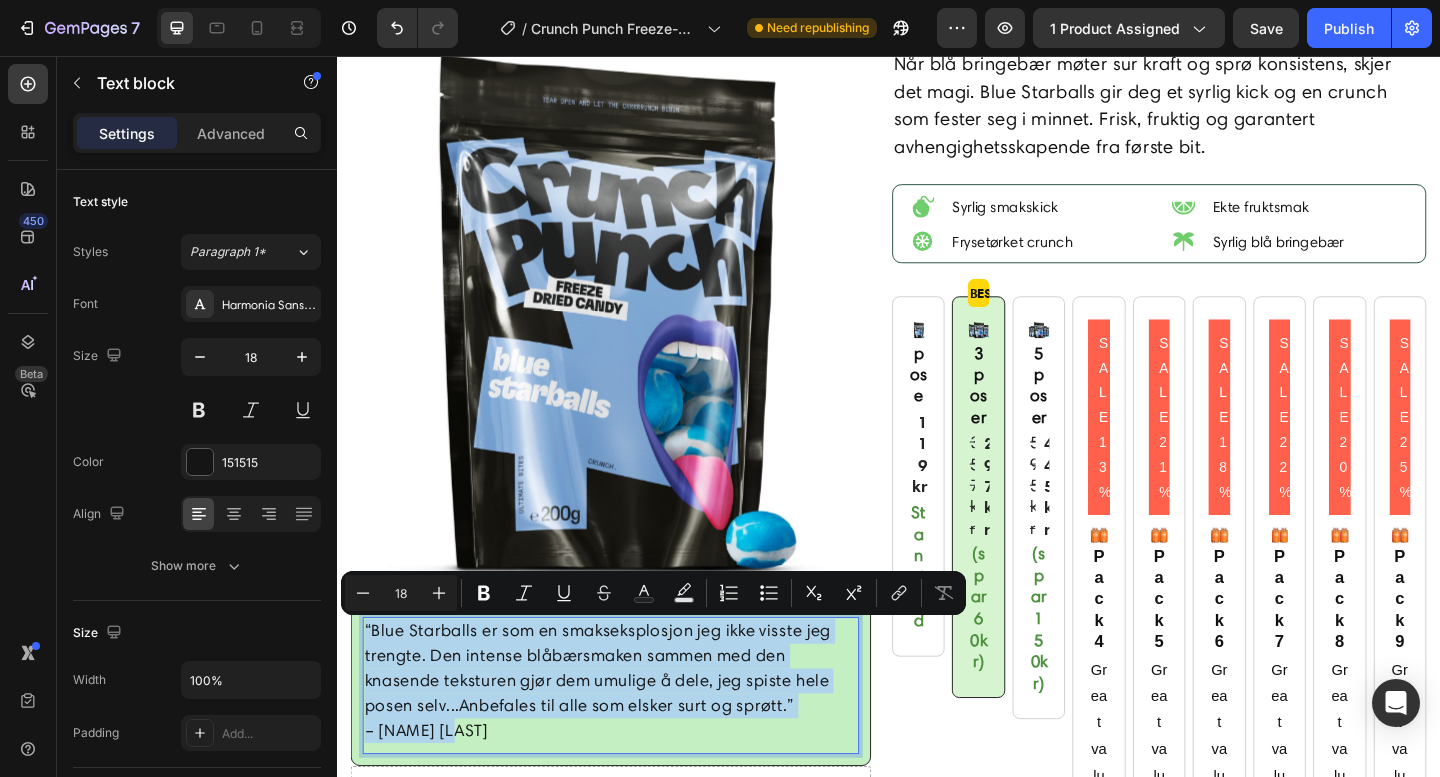 drag, startPoint x: 462, startPoint y: 790, endPoint x: 368, endPoint y: 680, distance: 144.69278 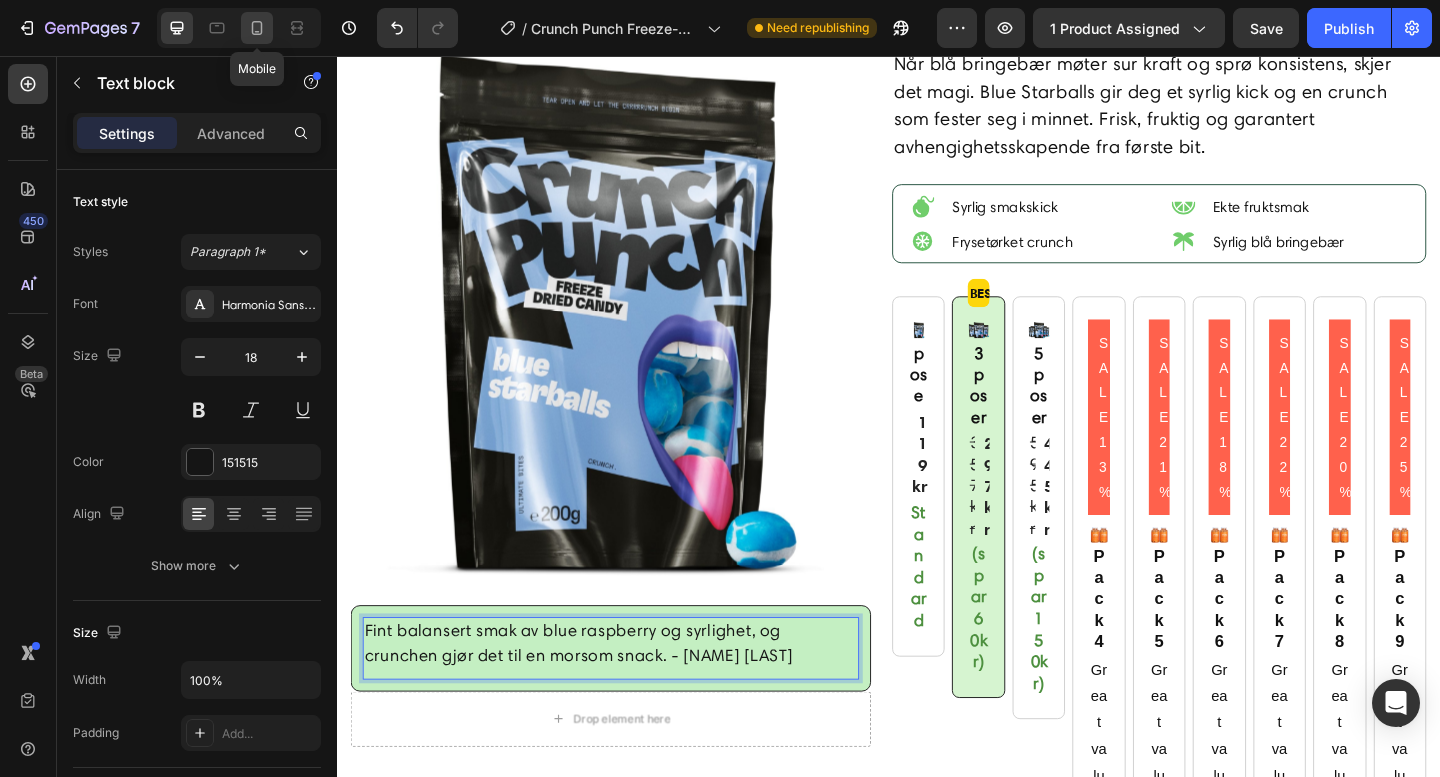 drag, startPoint x: 256, startPoint y: 26, endPoint x: 201, endPoint y: 285, distance: 264.7754 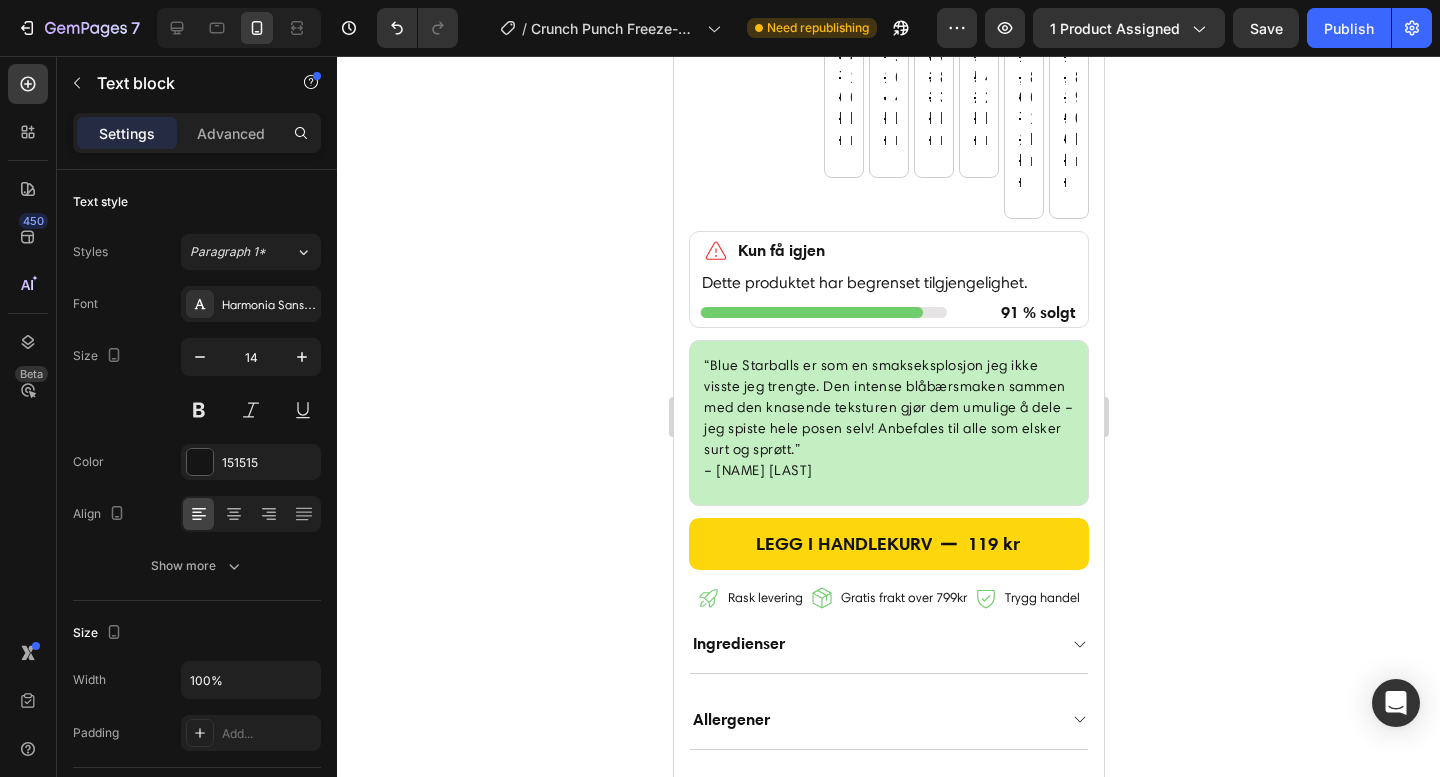 scroll, scrollTop: 1603, scrollLeft: 0, axis: vertical 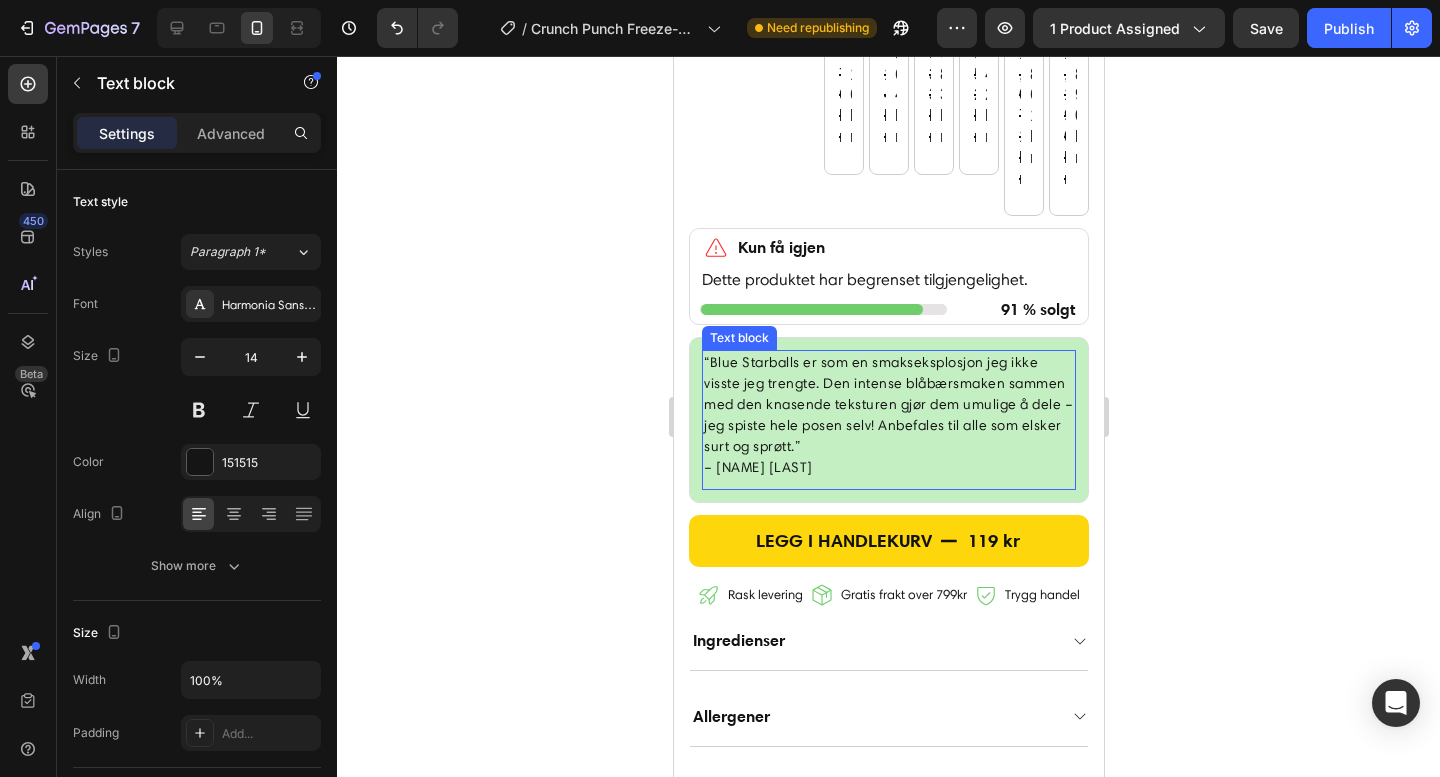 click on "“Blue Starballs er som en smakseksplosjon jeg ikke visste jeg trengte. Den intense blåbærsmaken sammen med den knasende teksturen gjør dem umulige å dele – jeg spiste hele posen selv! Anbefales til alle som elsker surt og sprøtt.” – Emilie K." at bounding box center [888, 415] 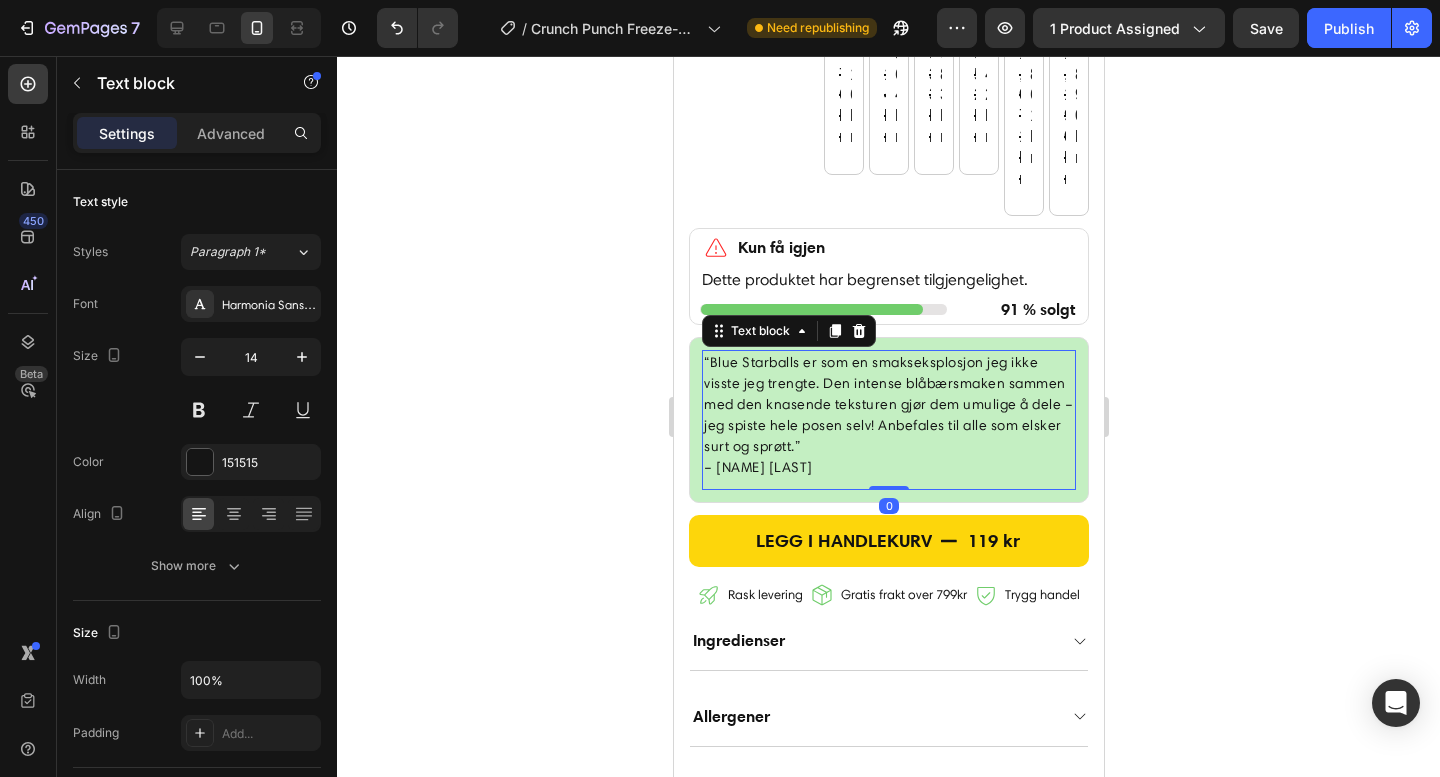 click on "“Blue Starballs er som en smakseksplosjon jeg ikke visste jeg trengte. Den intense blåbærsmaken sammen med den knasende teksturen gjør dem umulige å dele – jeg spiste hele posen selv! Anbefales til alle som elsker surt og sprøtt.” – Emilie K." at bounding box center [888, 415] 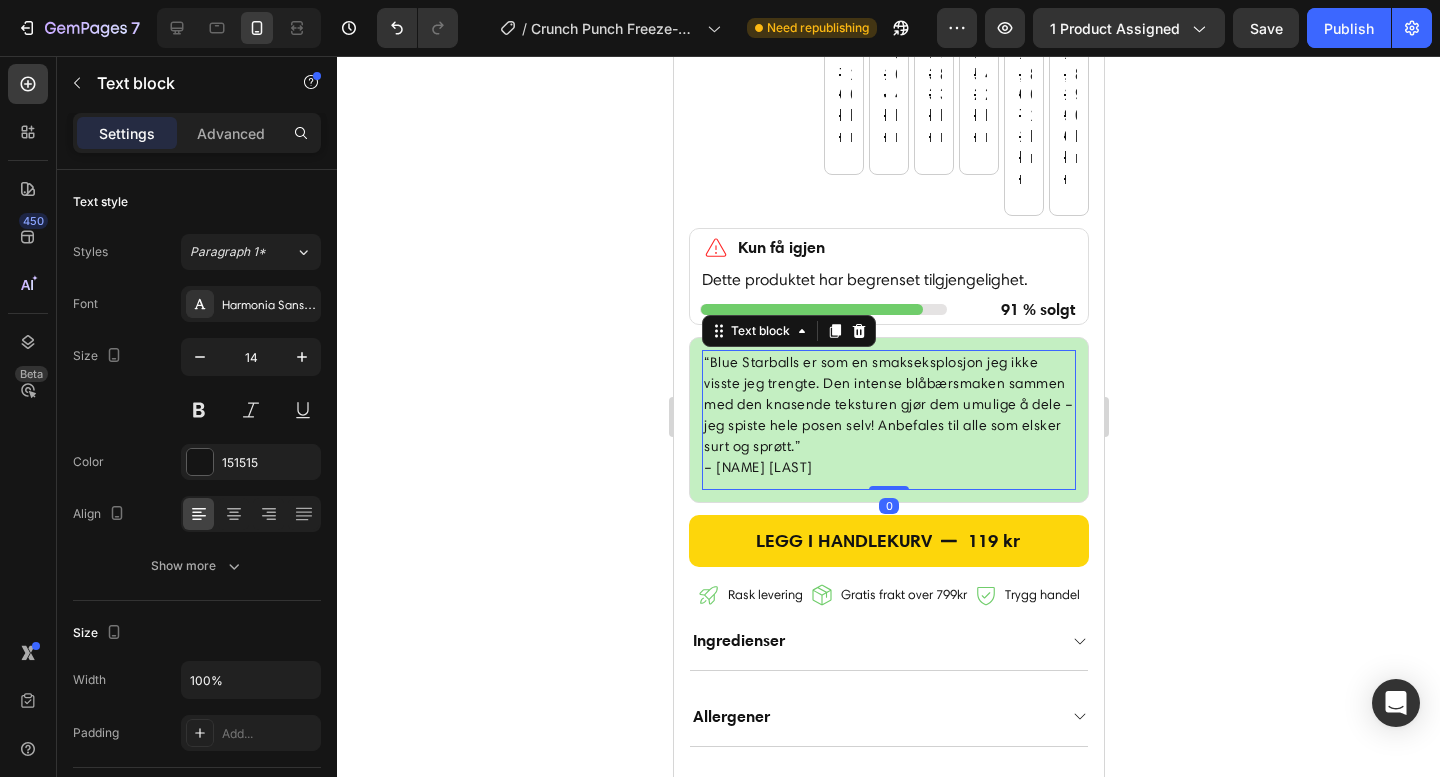click on "“Blue Starballs er som en smakseksplosjon jeg ikke visste jeg trengte. Den intense blåbærsmaken sammen med den knasende teksturen gjør dem umulige å dele – jeg spiste hele posen selv! Anbefales til alle som elsker surt og sprøtt.” – Emilie K." at bounding box center [888, 415] 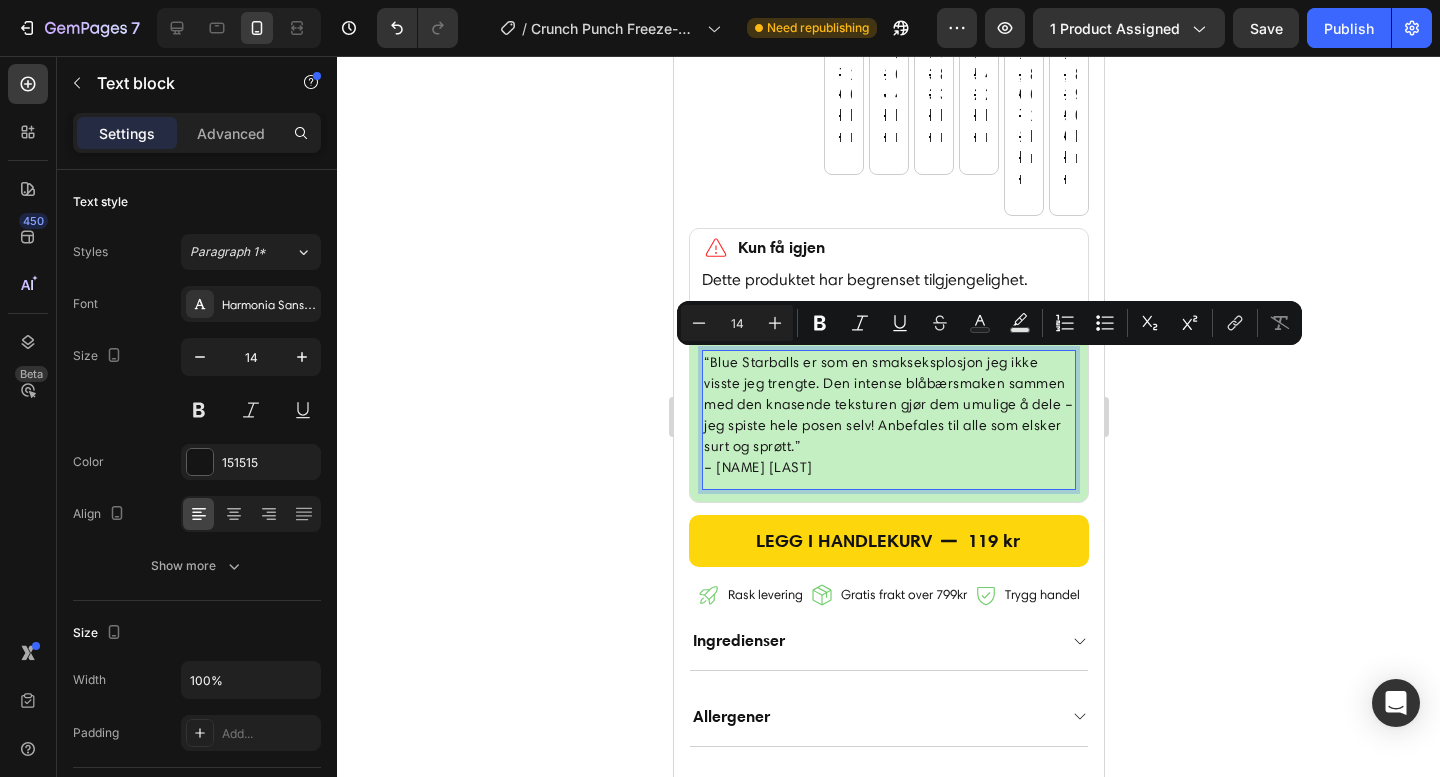 click on "“Blue Starballs er som en smakseksplosjon jeg ikke visste jeg trengte. Den intense blåbærsmaken sammen med den knasende teksturen gjør dem umulige å dele – jeg spiste hele posen selv! Anbefales til alle som elsker surt og sprøtt.” – Emilie K." at bounding box center (888, 415) 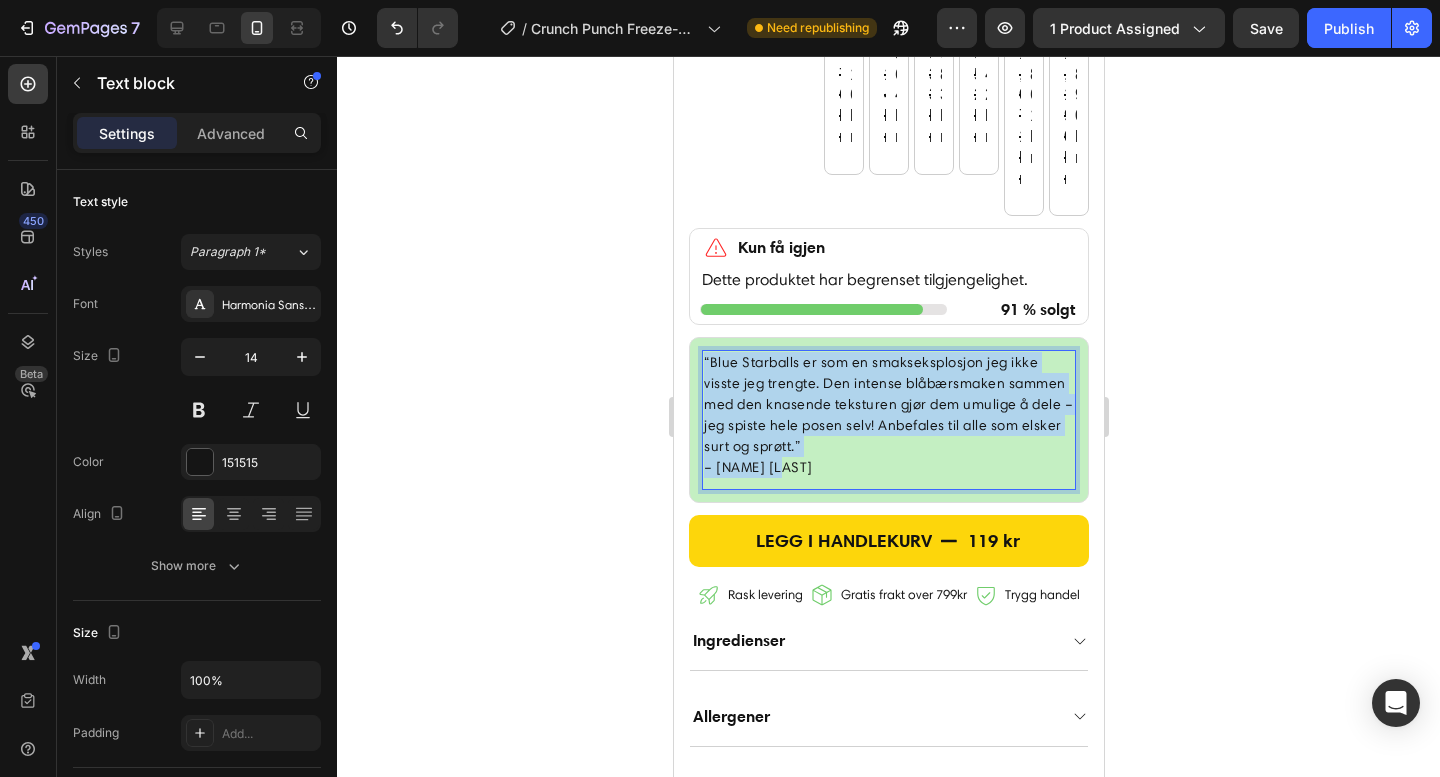 drag, startPoint x: 775, startPoint y: 460, endPoint x: 704, endPoint y: 355, distance: 126.751724 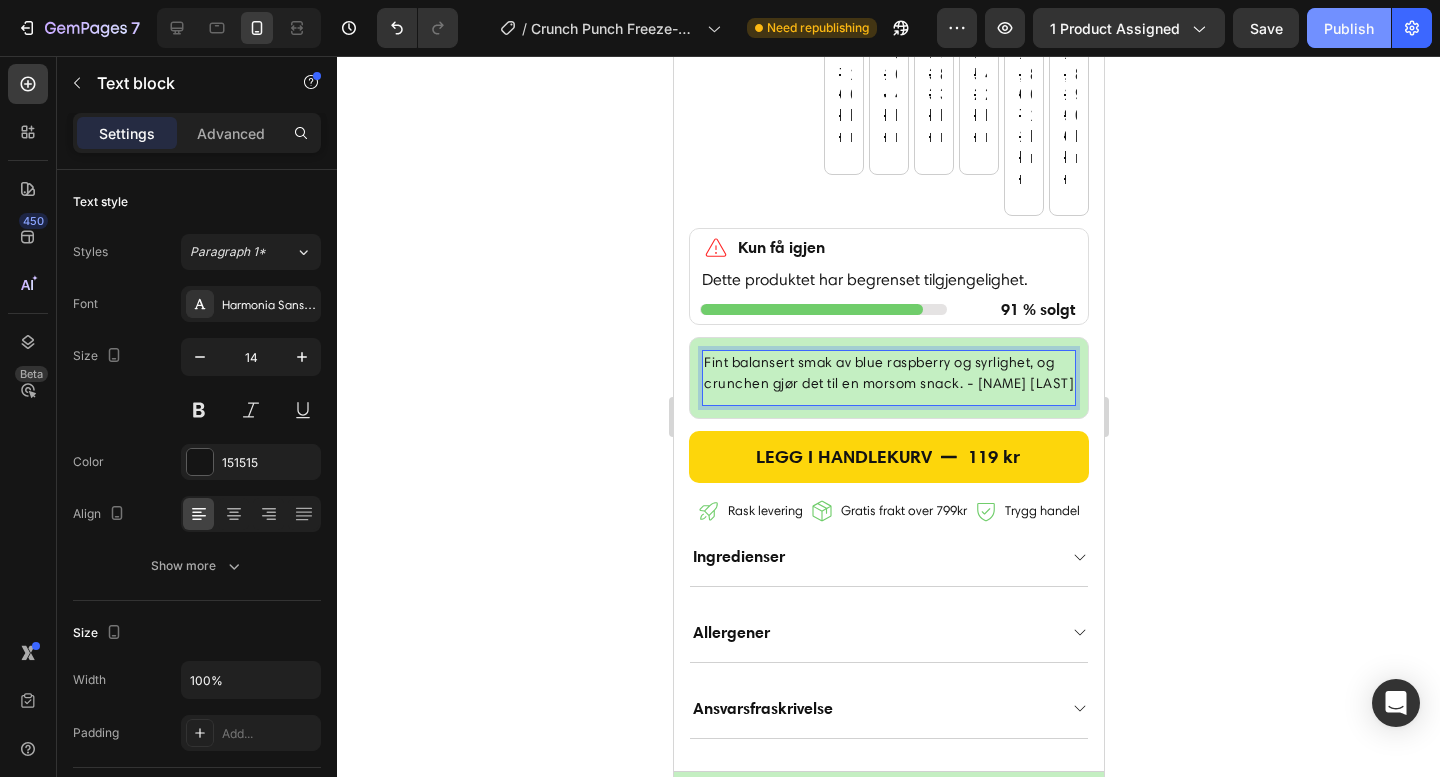 click on "Publish" at bounding box center (1349, 28) 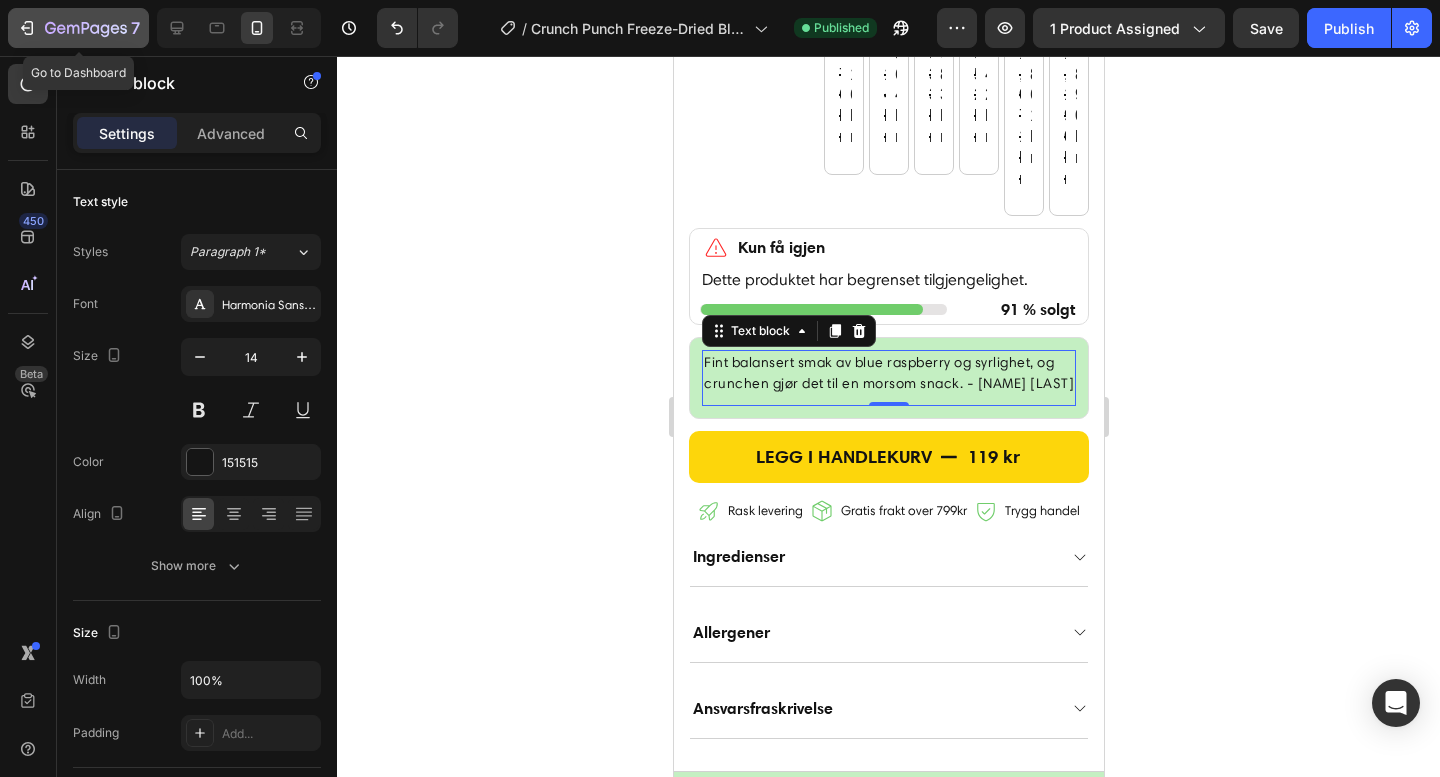 click 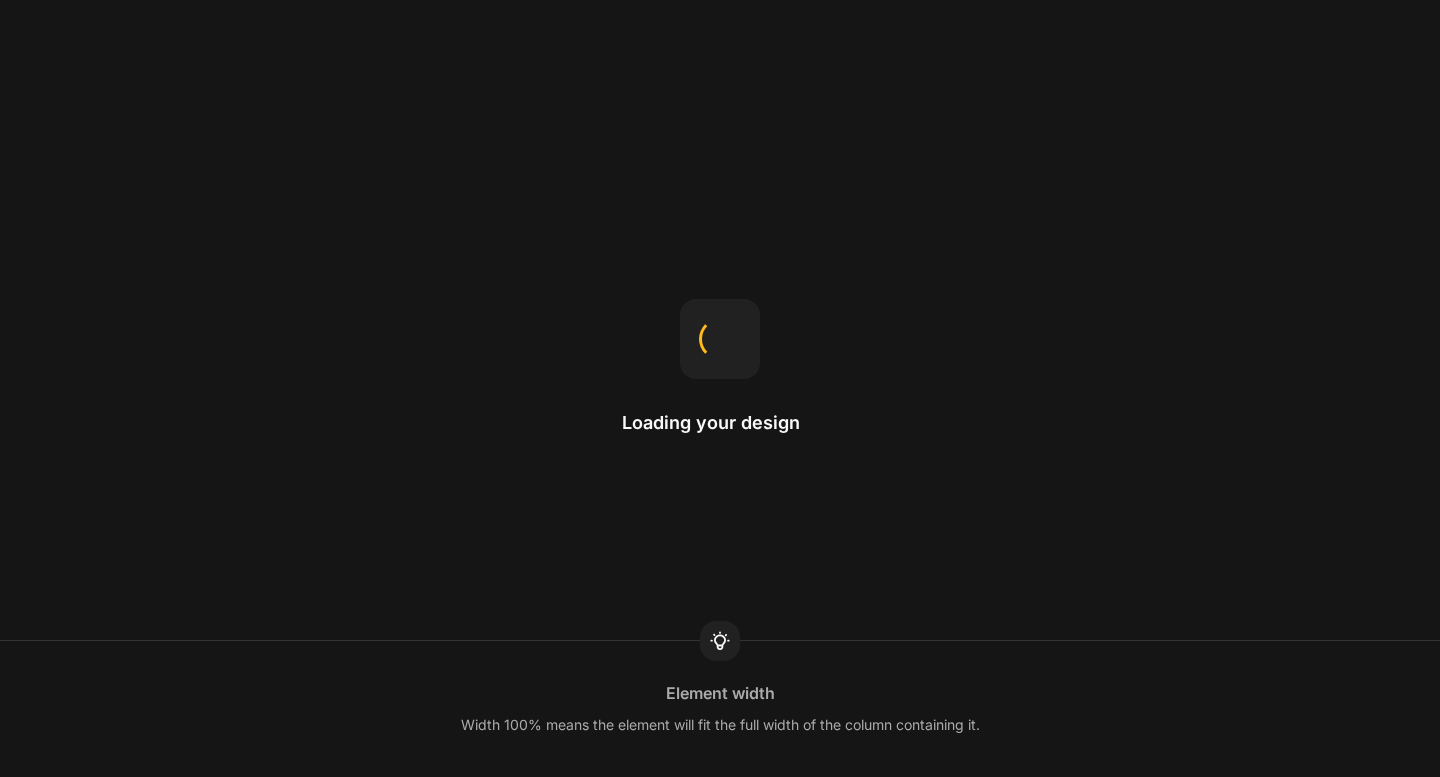 scroll, scrollTop: 0, scrollLeft: 0, axis: both 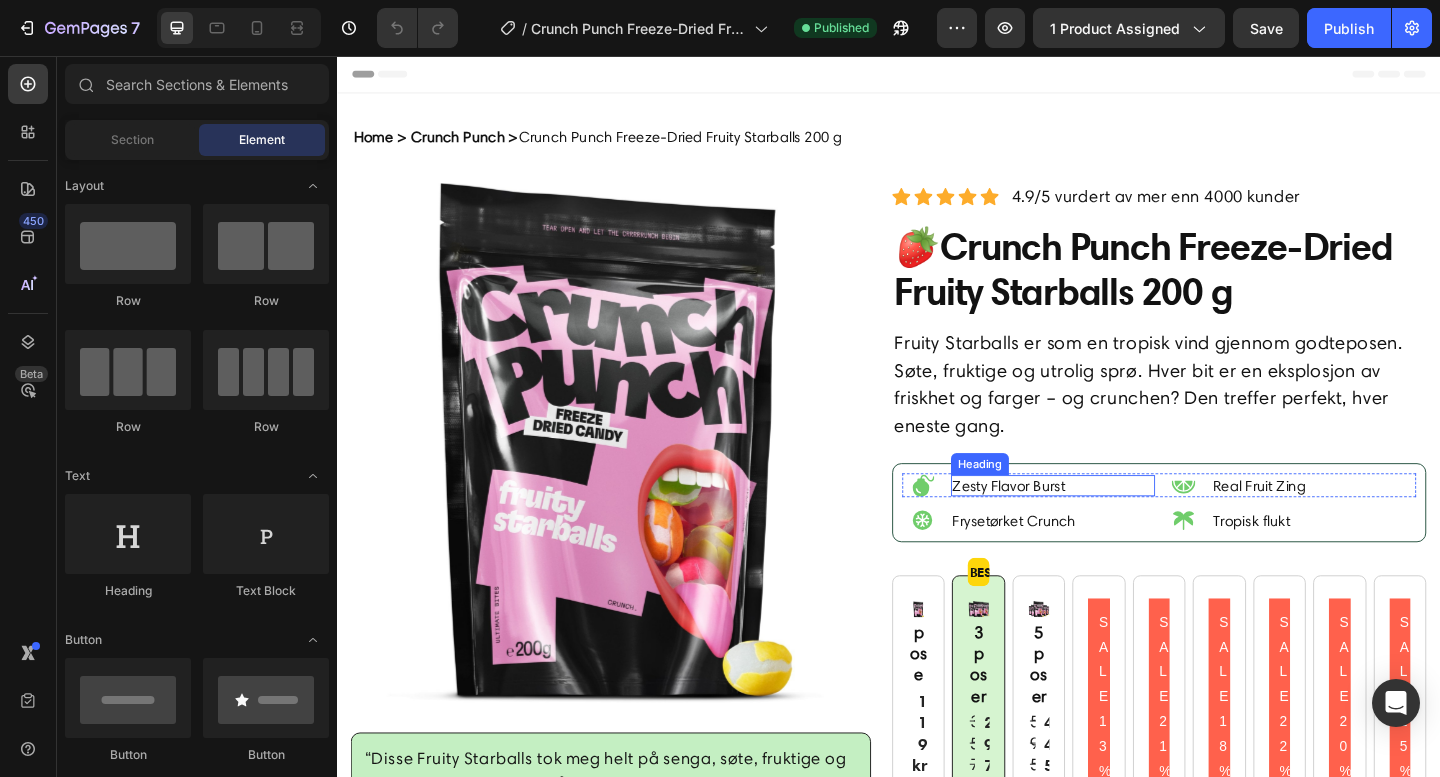click on "Zesty Flavor Burst" at bounding box center [1116, 523] 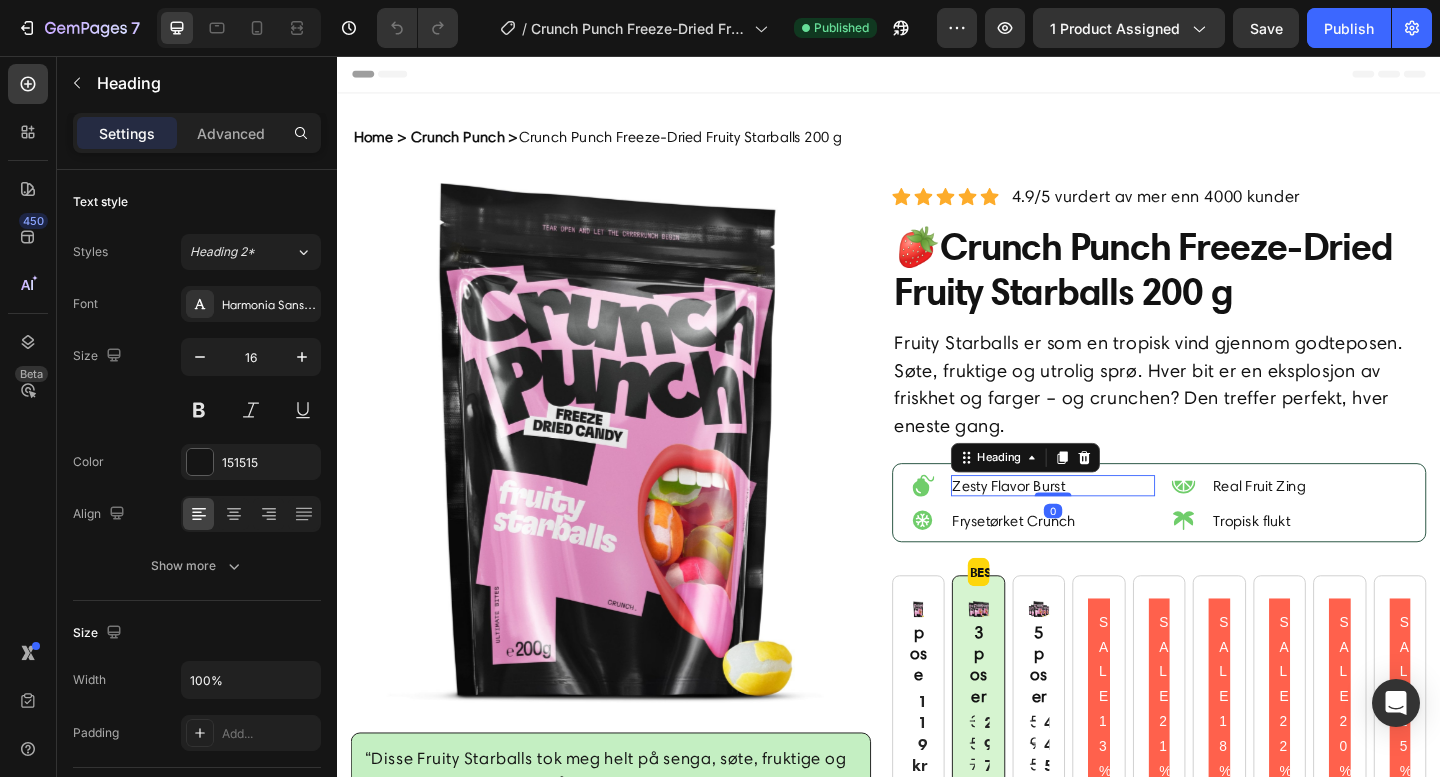 click on "Zesty Flavor Burst" at bounding box center [1116, 523] 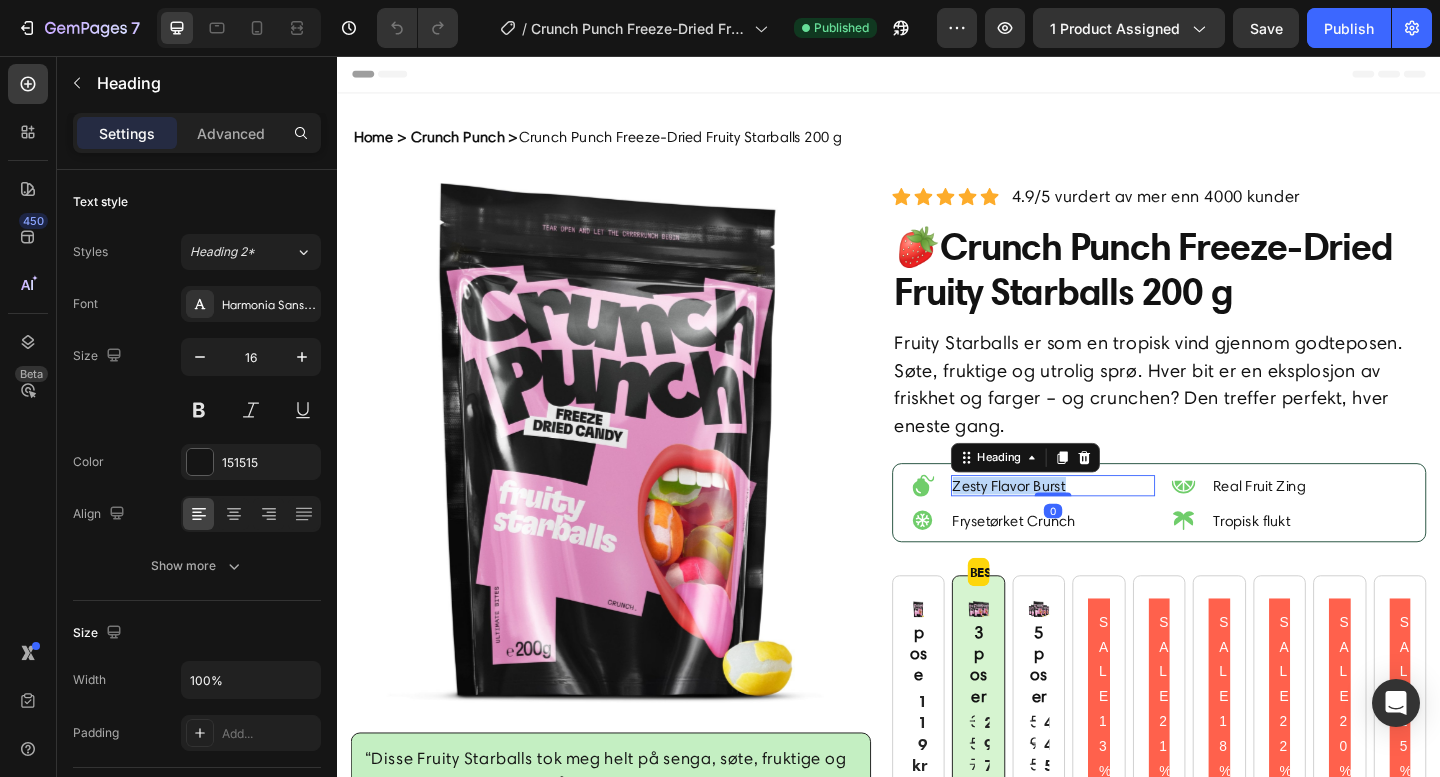 click on "Zesty Flavor Burst" at bounding box center [1116, 523] 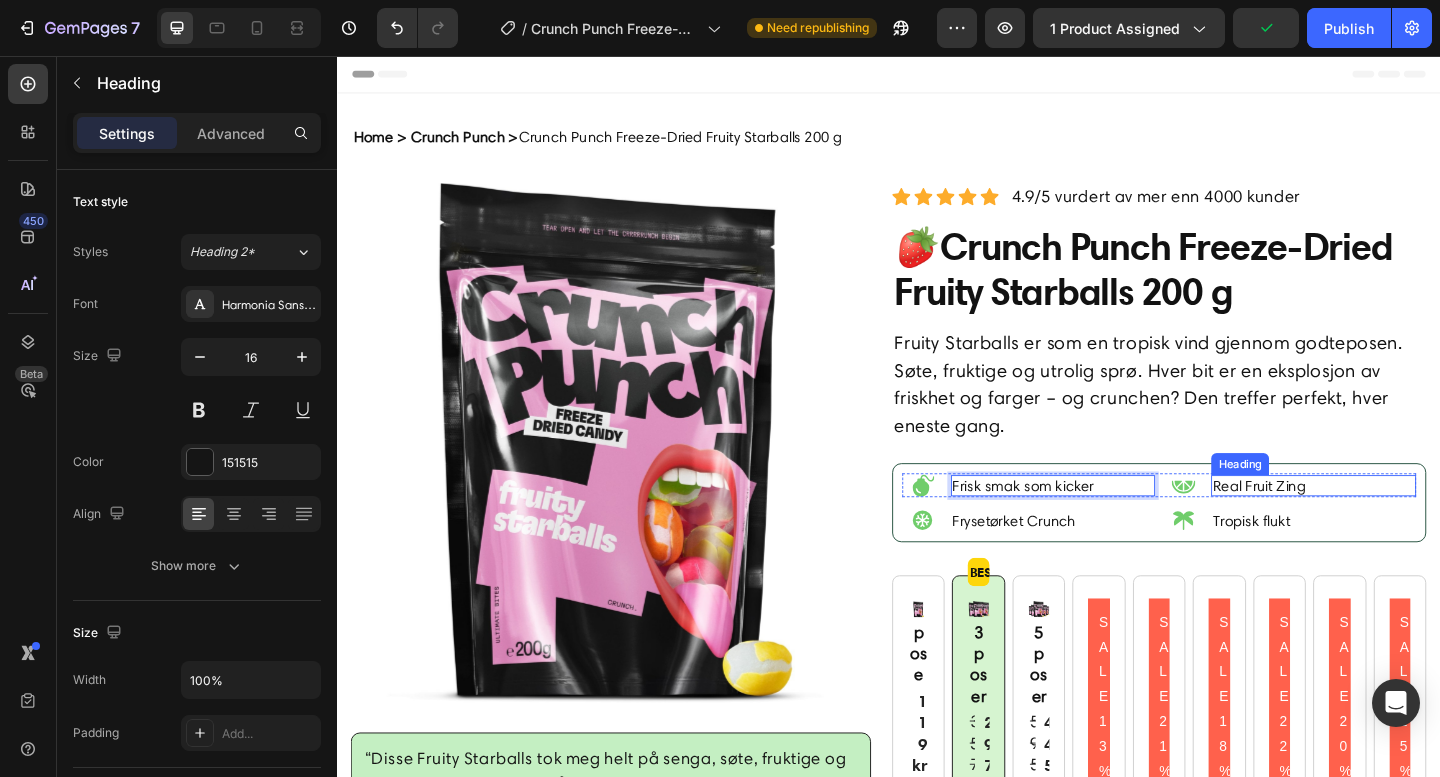 click on "Real Fruit Zing" at bounding box center (1399, 523) 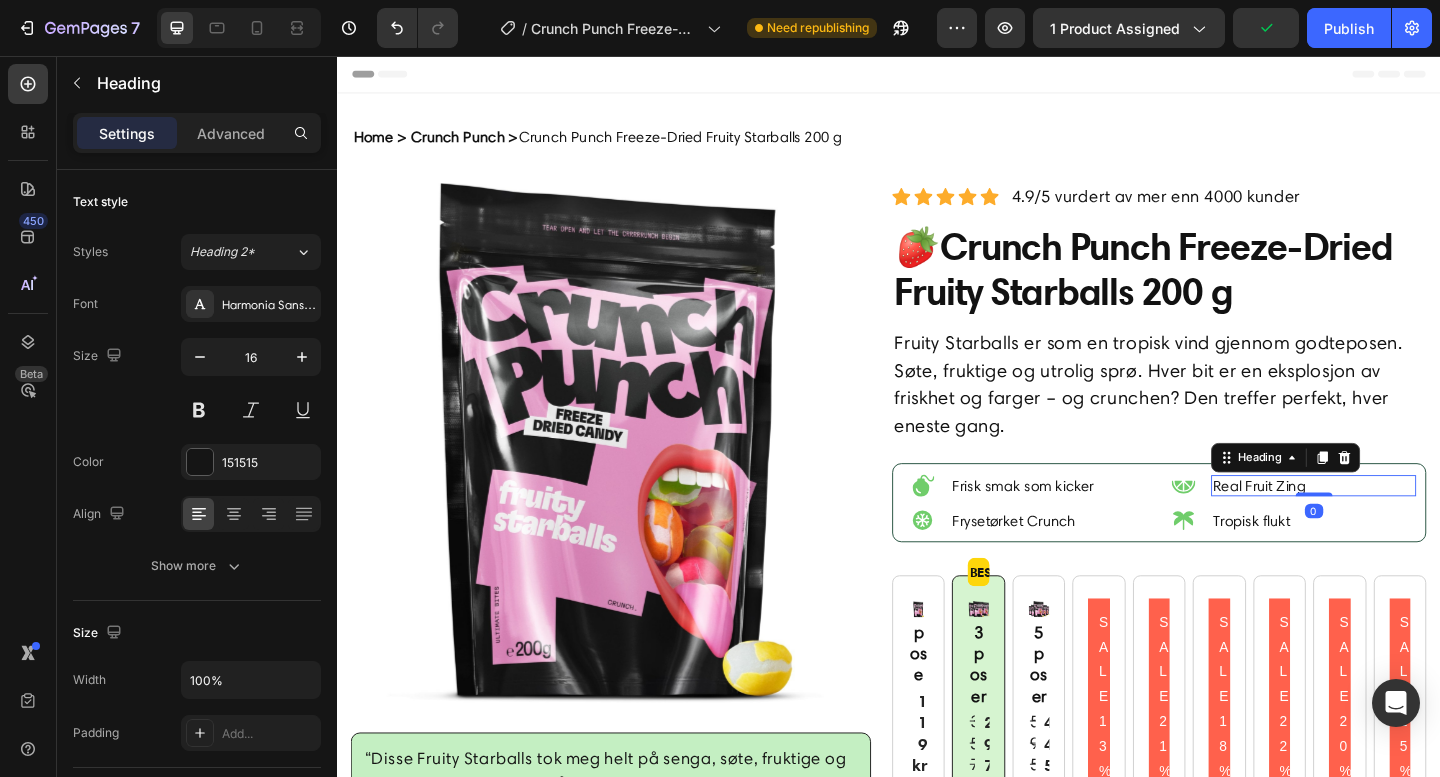click on "Real Fruit Zing" at bounding box center (1399, 523) 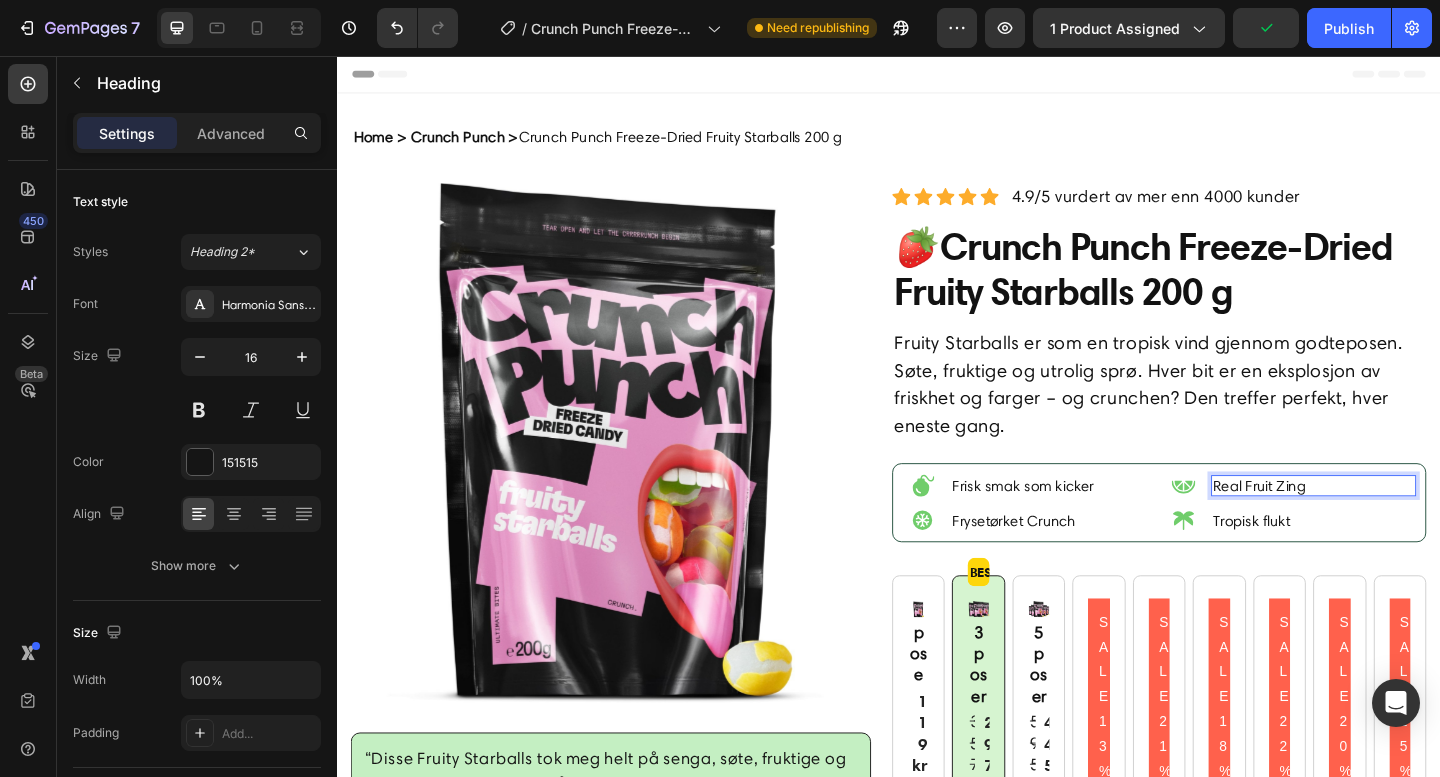 click on "Real Fruit Zing" at bounding box center [1399, 523] 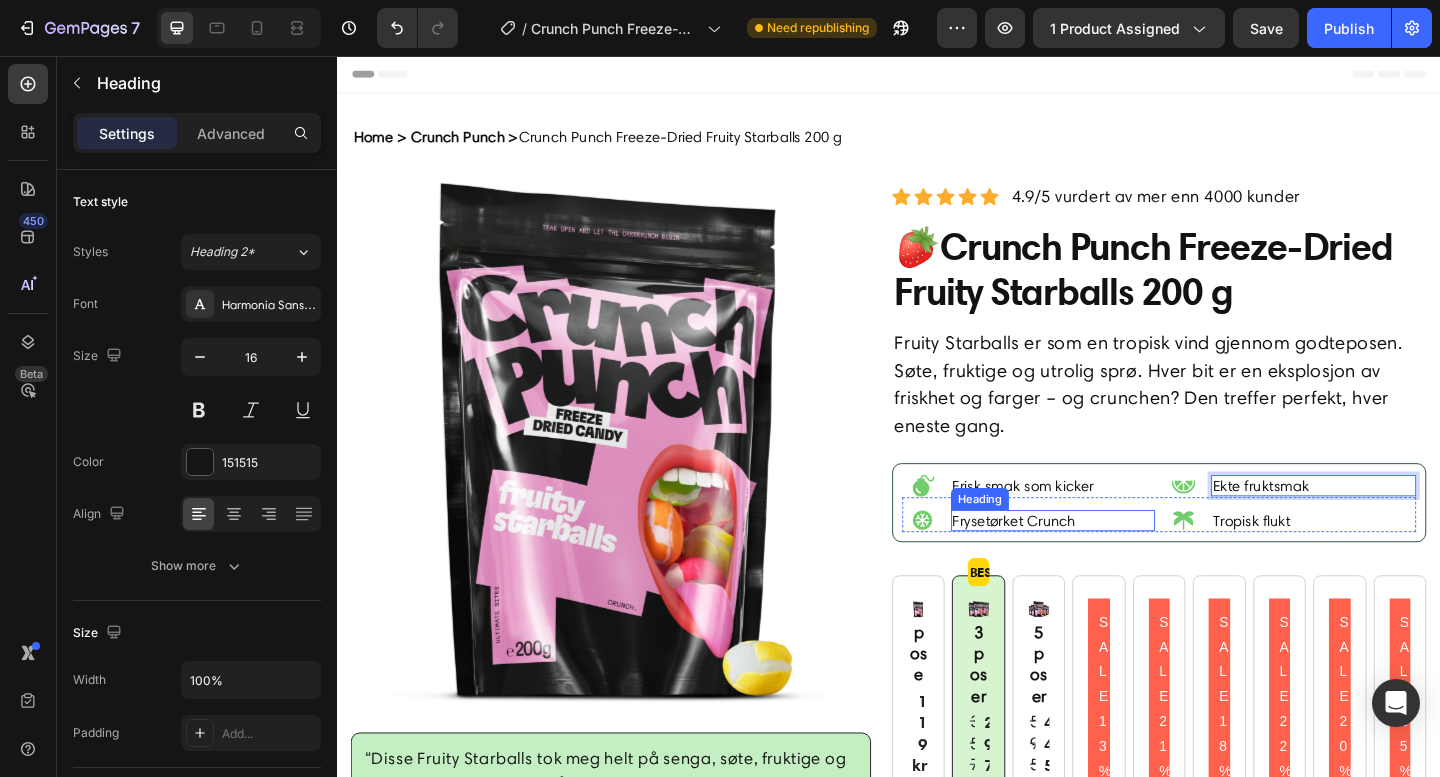 click on "Frysetørket Crunch" at bounding box center [1116, 561] 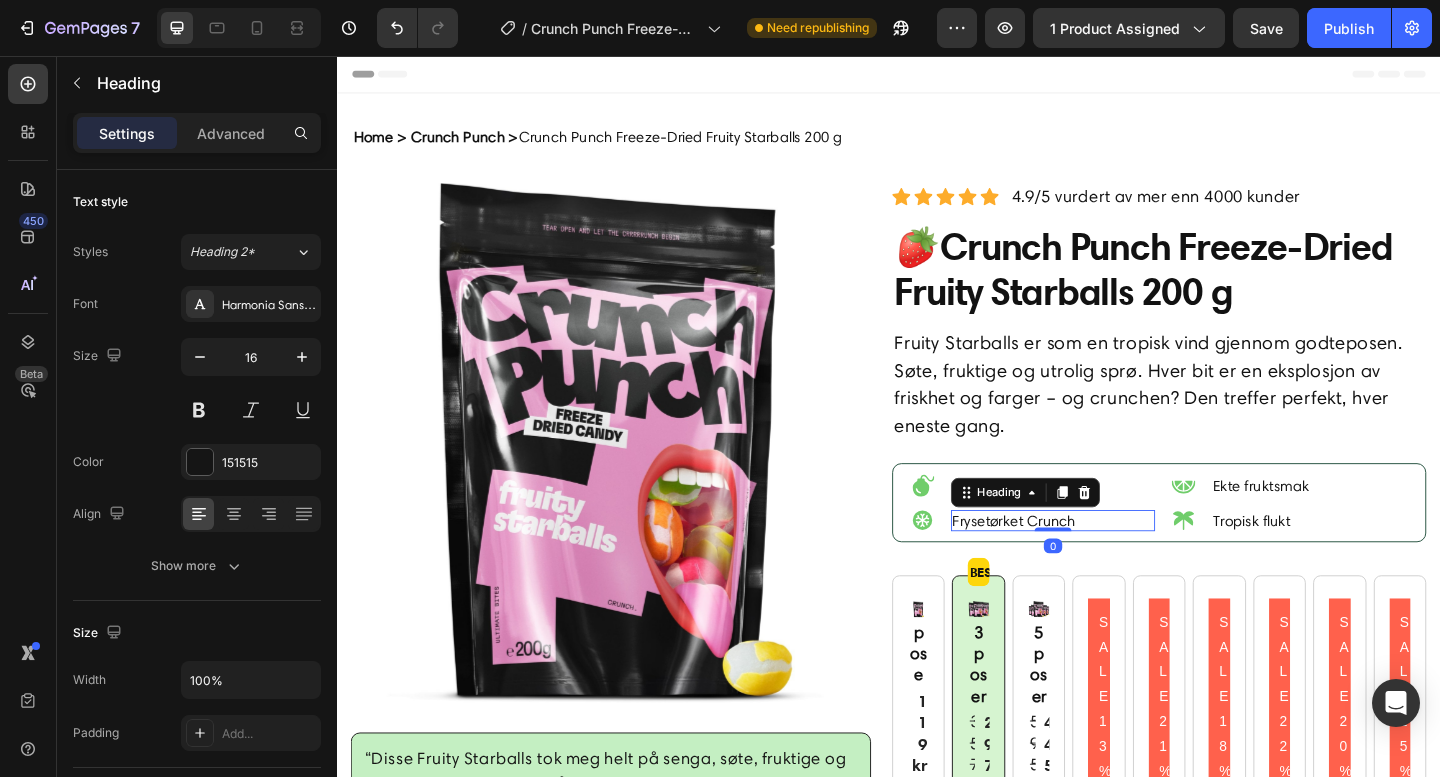 click on "Frysetørket Crunch" at bounding box center (1116, 561) 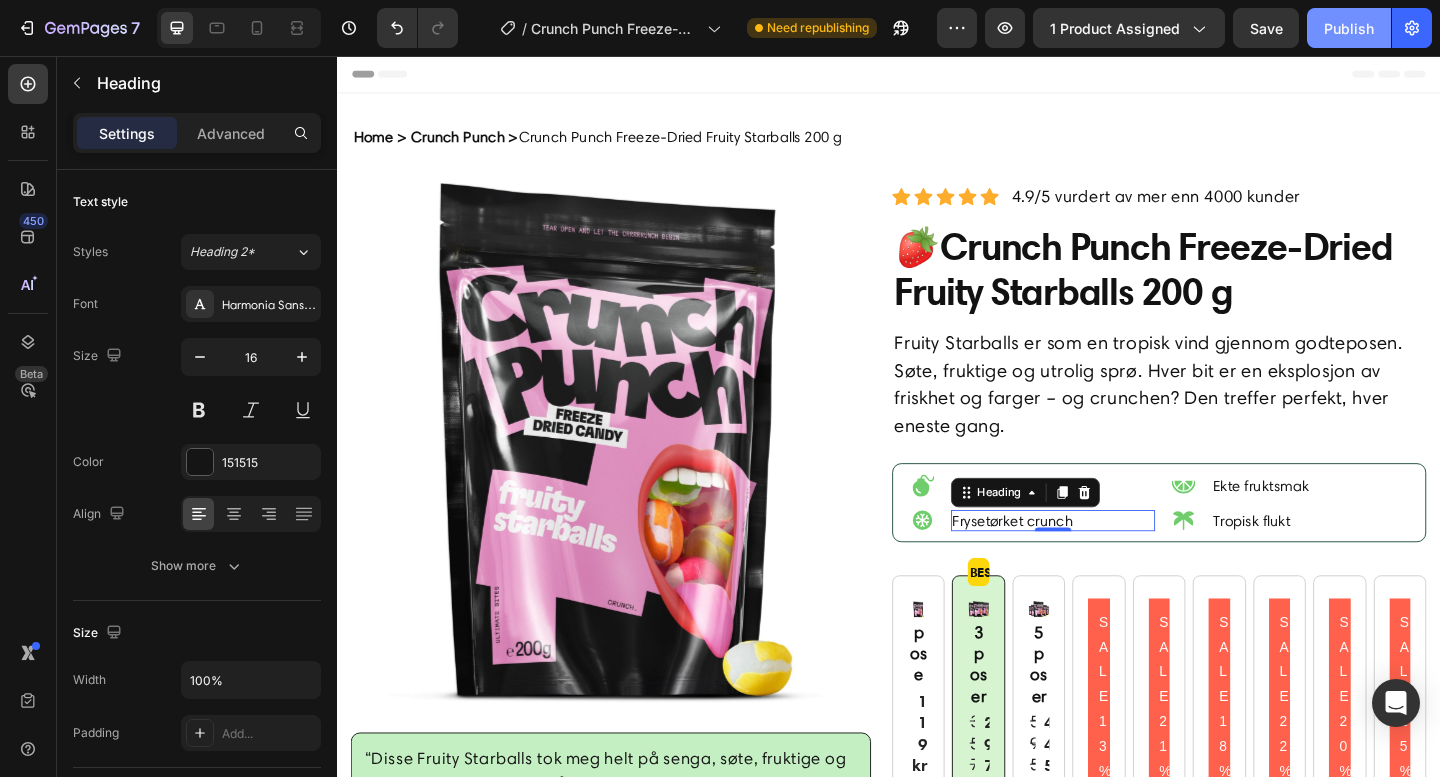 click on "Publish" at bounding box center (1349, 28) 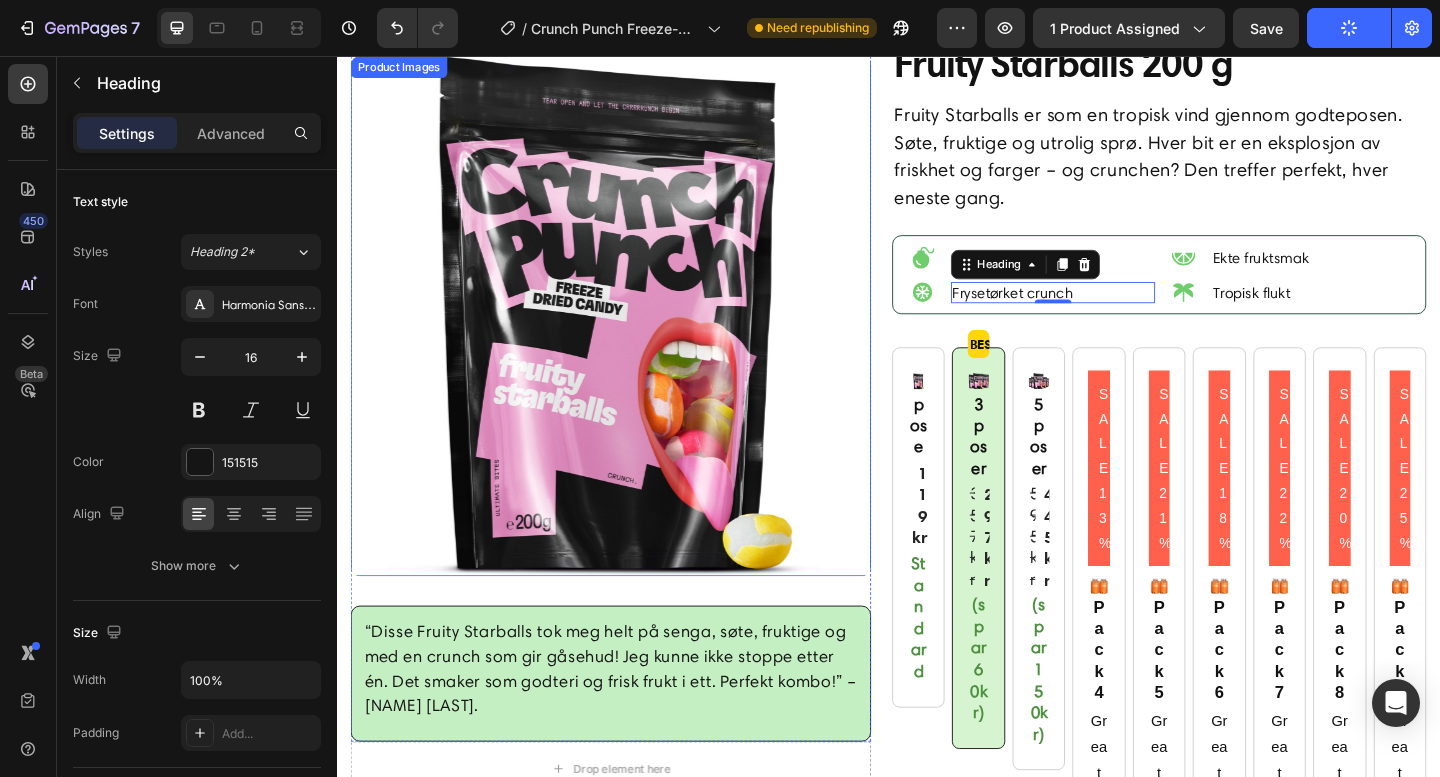 scroll, scrollTop: 284, scrollLeft: 0, axis: vertical 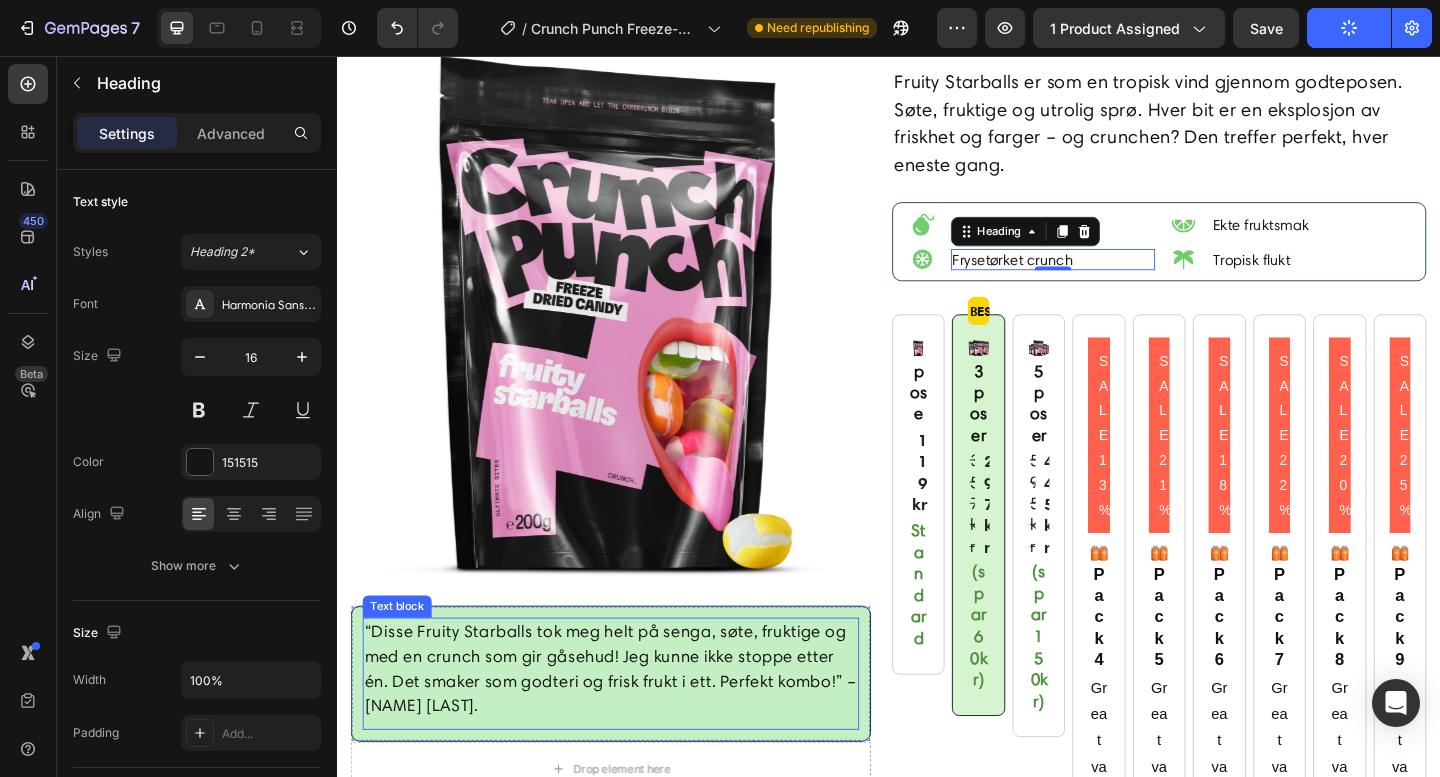 click on "“Disse Fruity Starballs tok meg helt på senga, søte, fruktige og med en crunch som gir gåsehud! Jeg kunne ikke stoppe etter én. Det smaker som godteri og frisk frukt i ett. Perfekt kombo!” – [NAME] [LAST]." at bounding box center [635, 723] 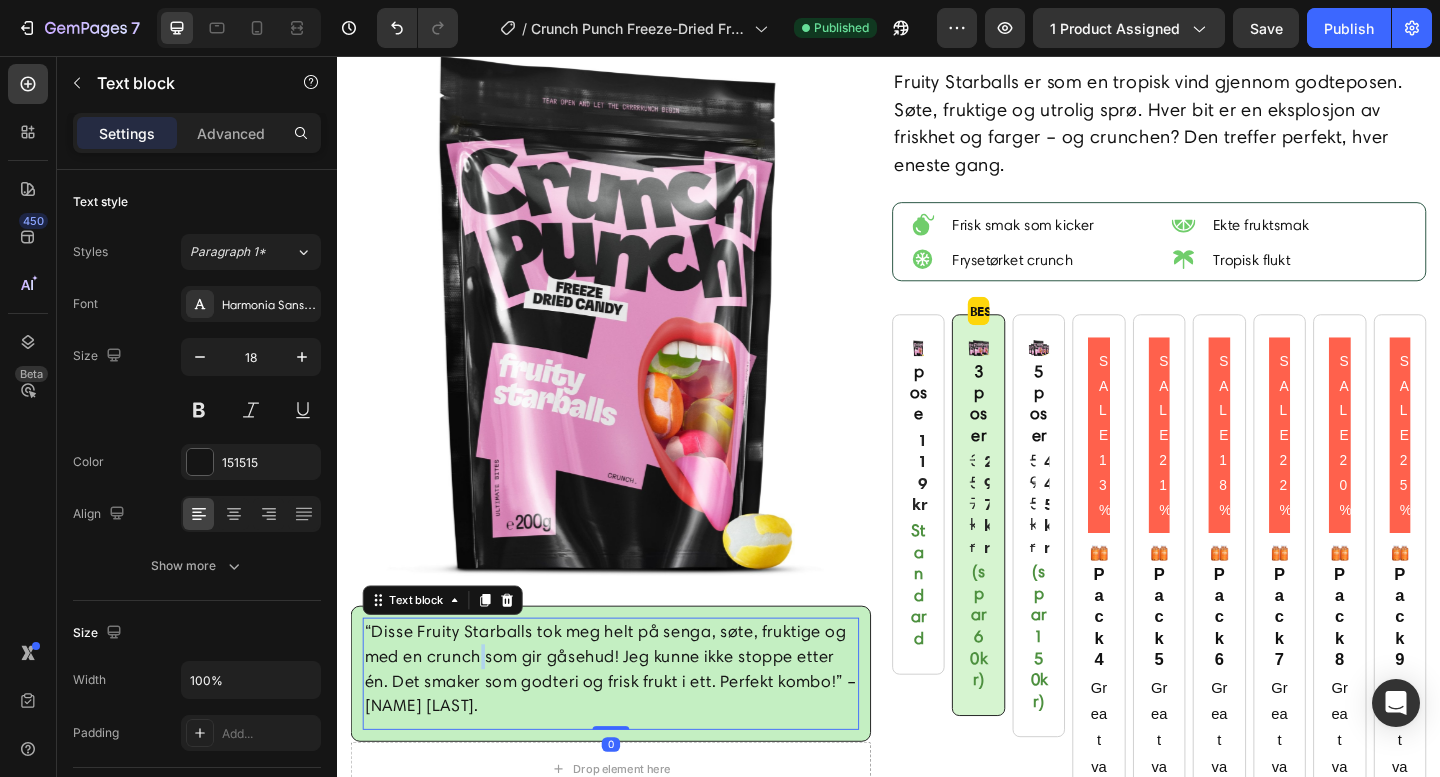 click on "“Disse Fruity Starballs tok meg helt på senga, søte, fruktige og med en crunch som gir gåsehud! Jeg kunne ikke stoppe etter én. Det smaker som godteri og frisk frukt i ett. Perfekt kombo!” – [NAME] [LAST]." at bounding box center [635, 723] 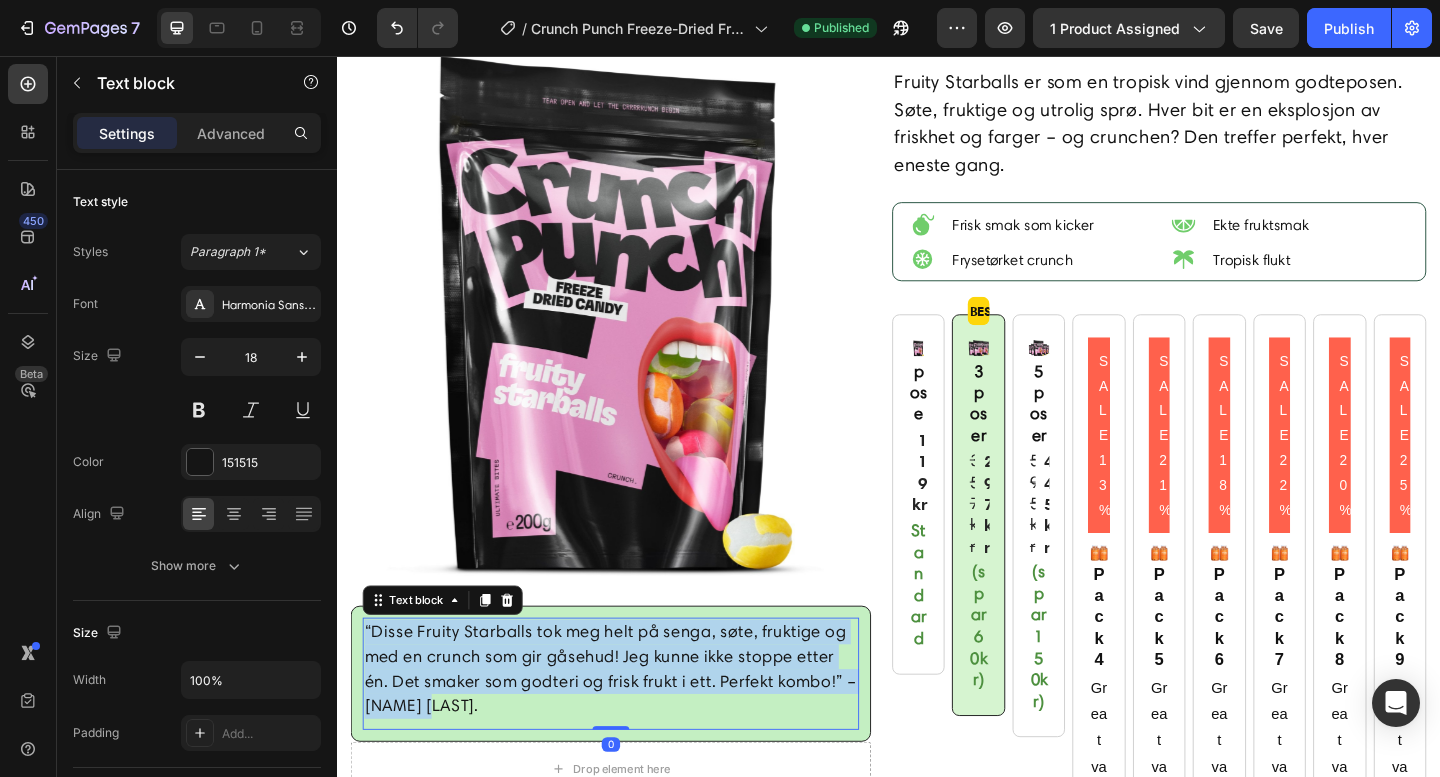 click on "“Disse Fruity Starballs tok meg helt på senga, søte, fruktige og med en crunch som gir gåsehud! Jeg kunne ikke stoppe etter én. Det smaker som godteri og frisk frukt i ett. Perfekt kombo!” – [NAME] [LAST]." at bounding box center [635, 723] 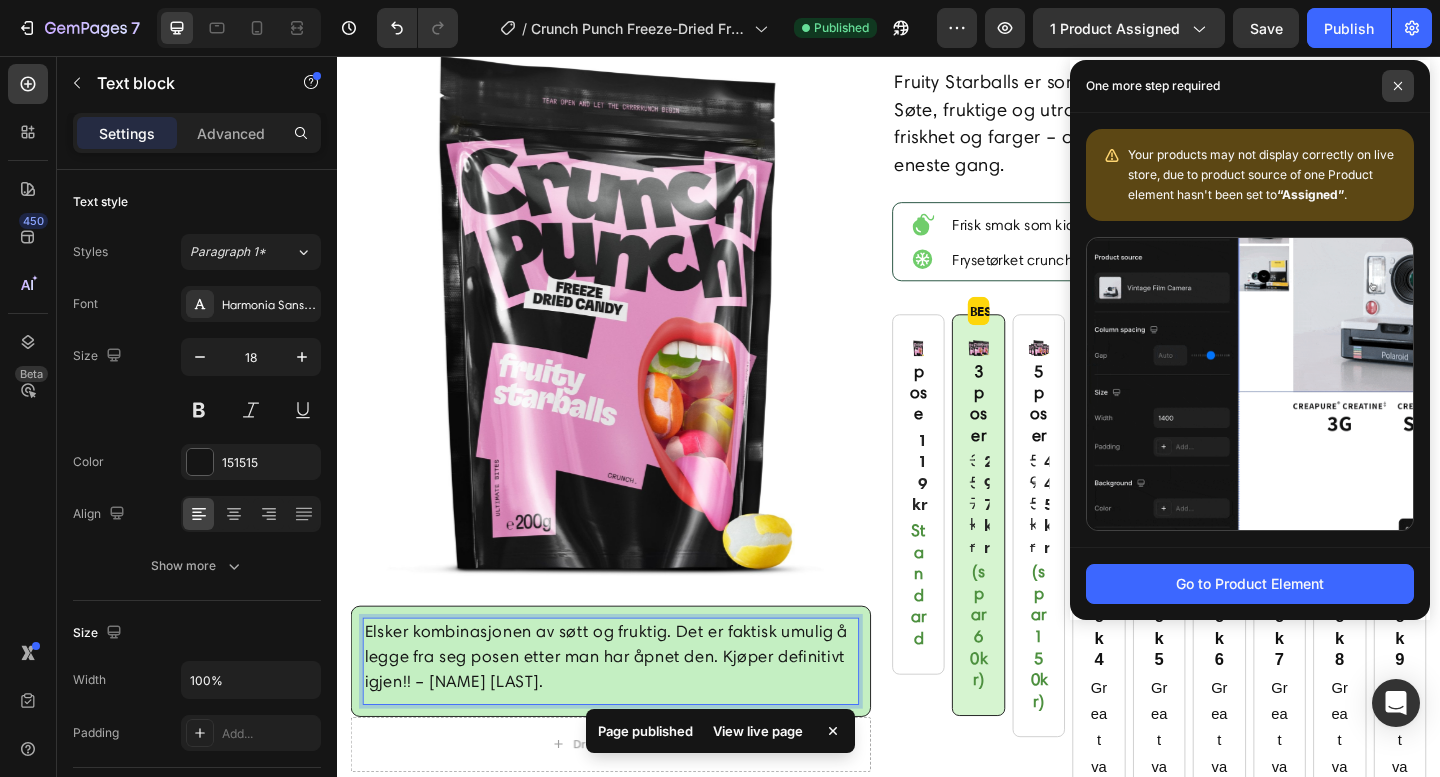 click at bounding box center [1398, 86] 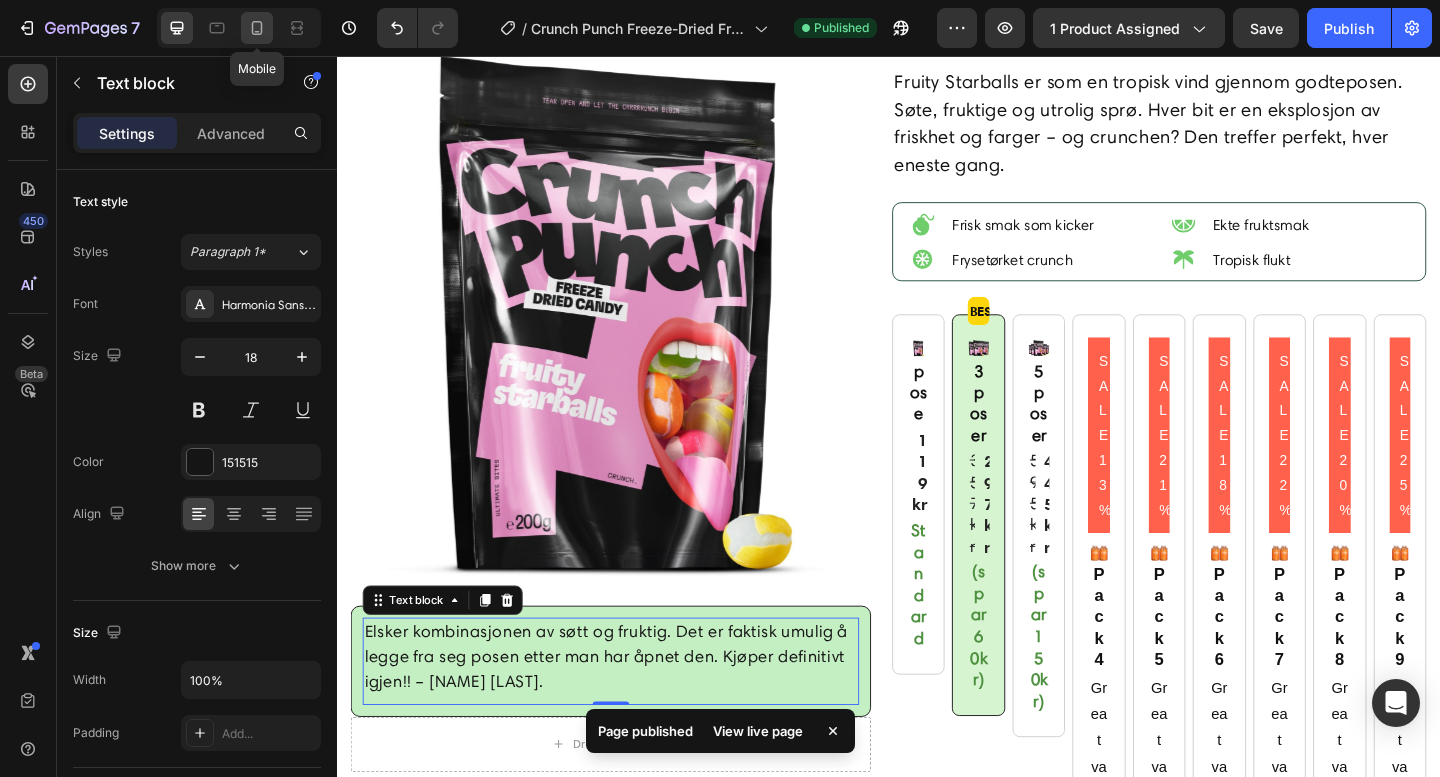 click 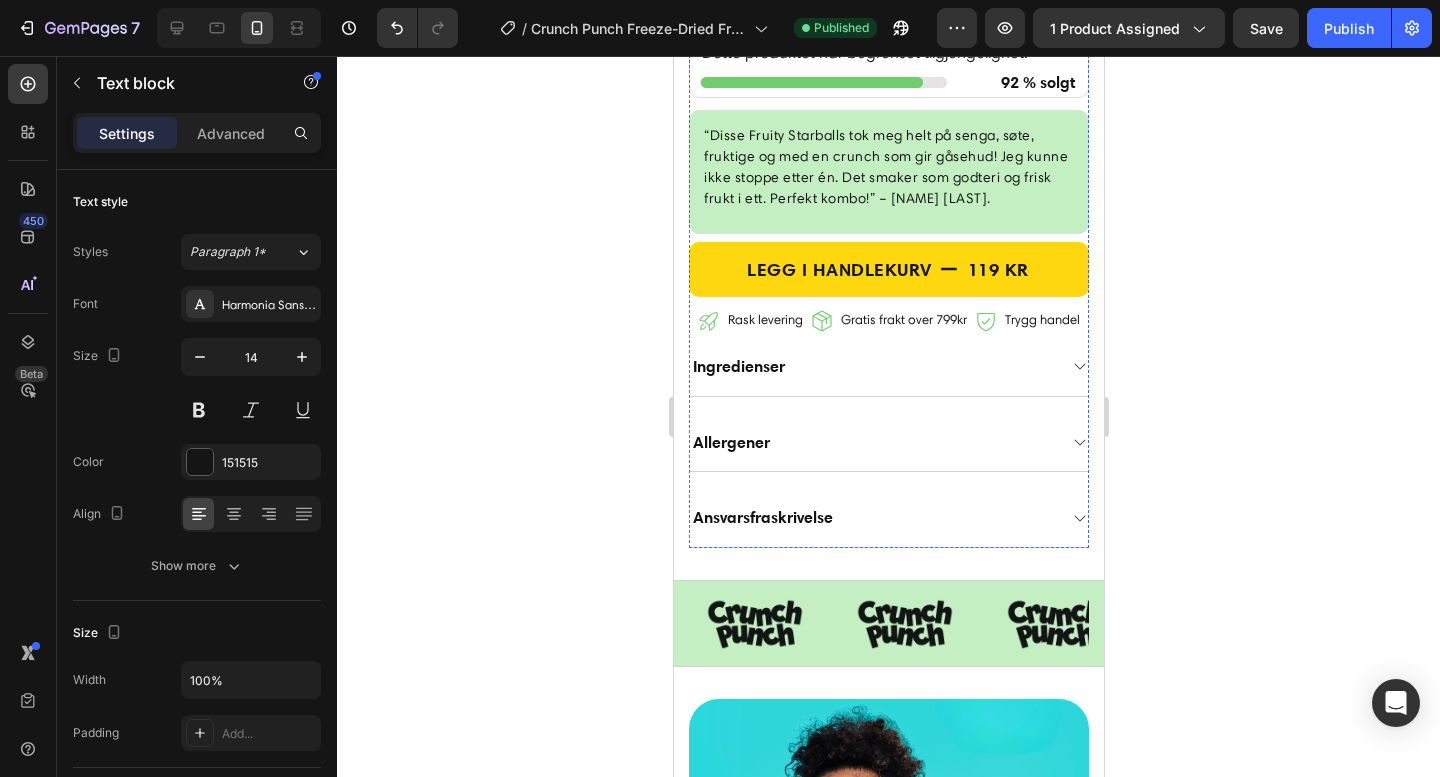 scroll, scrollTop: 1693, scrollLeft: 0, axis: vertical 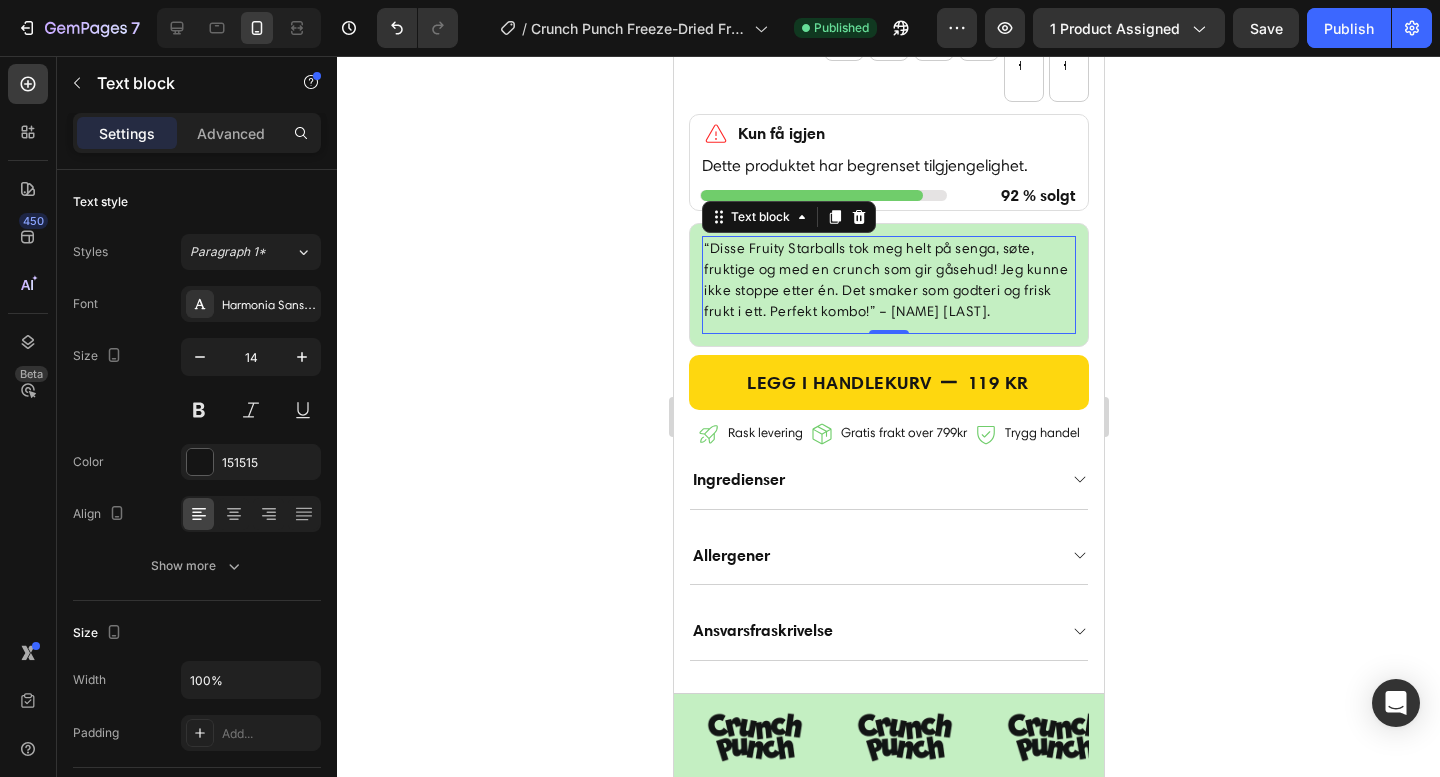 click on "“Disse Fruity Starballs tok meg helt på senga, søte, fruktige og med en crunch som gir gåsehud! Jeg kunne ikke stoppe etter én. Det smaker som godteri og frisk frukt i ett. Perfekt kombo!” – Jonas L." at bounding box center (888, 280) 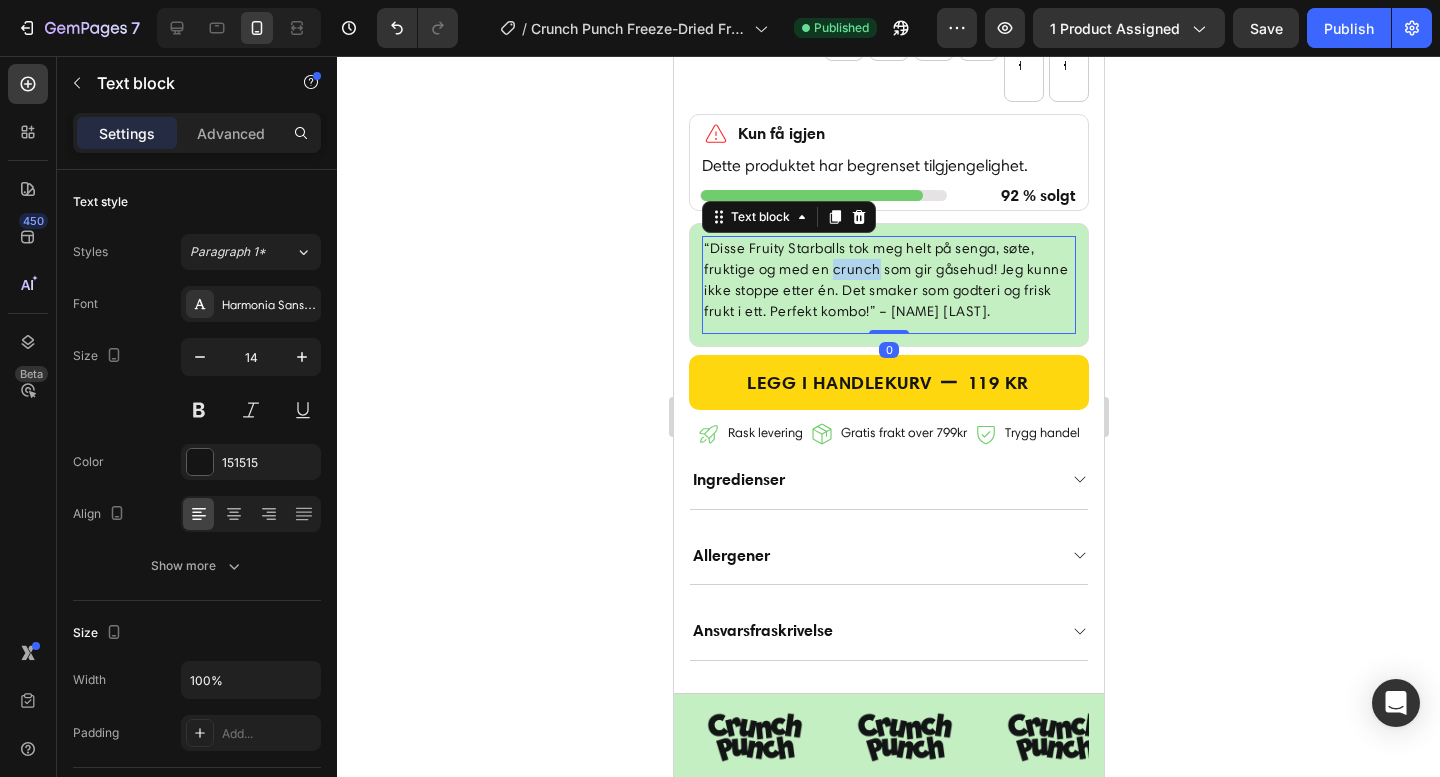 click on "“Disse Fruity Starballs tok meg helt på senga, søte, fruktige og med en crunch som gir gåsehud! Jeg kunne ikke stoppe etter én. Det smaker som godteri og frisk frukt i ett. Perfekt kombo!” – Jonas L." at bounding box center [888, 280] 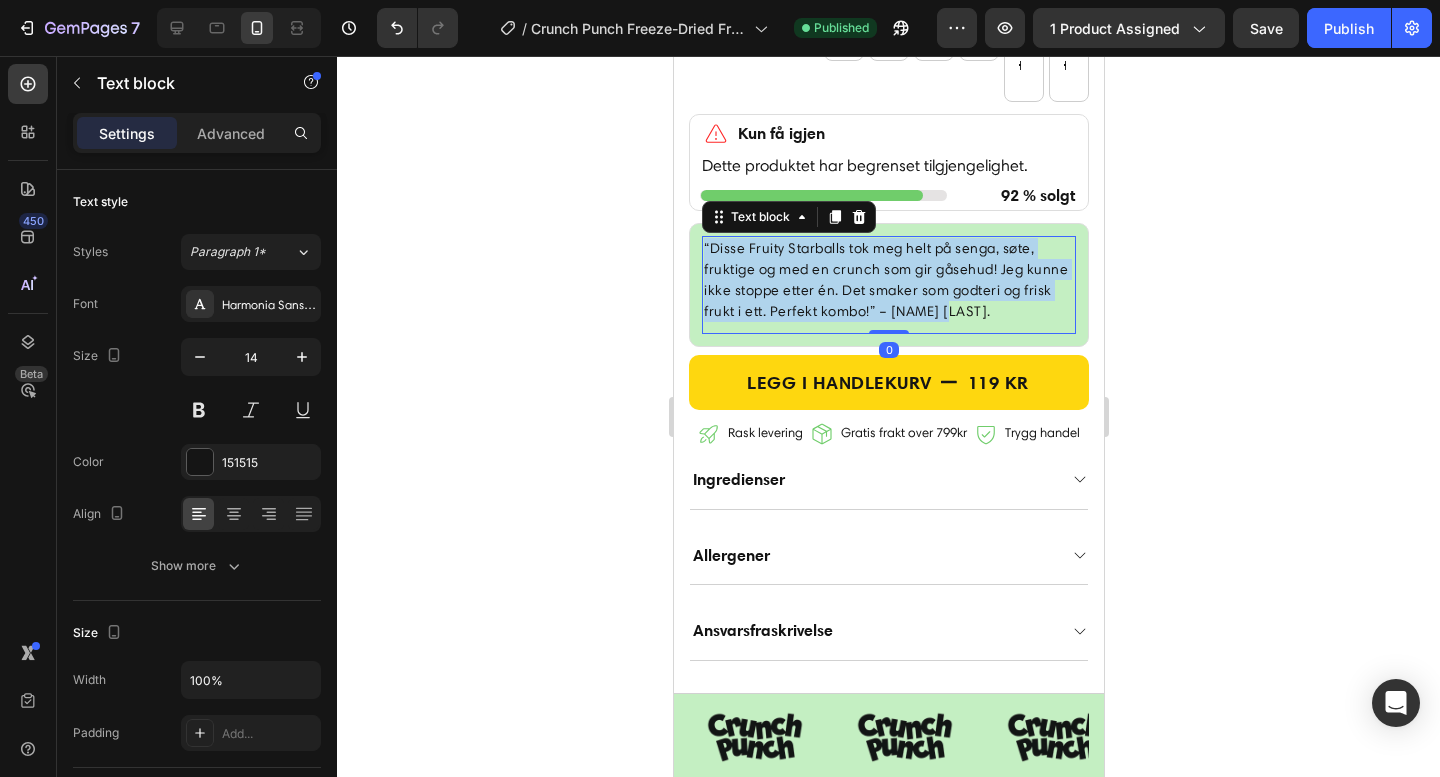 click on "“Disse Fruity Starballs tok meg helt på senga, søte, fruktige og med en crunch som gir gåsehud! Jeg kunne ikke stoppe etter én. Det smaker som godteri og frisk frukt i ett. Perfekt kombo!” – Jonas L." at bounding box center [888, 280] 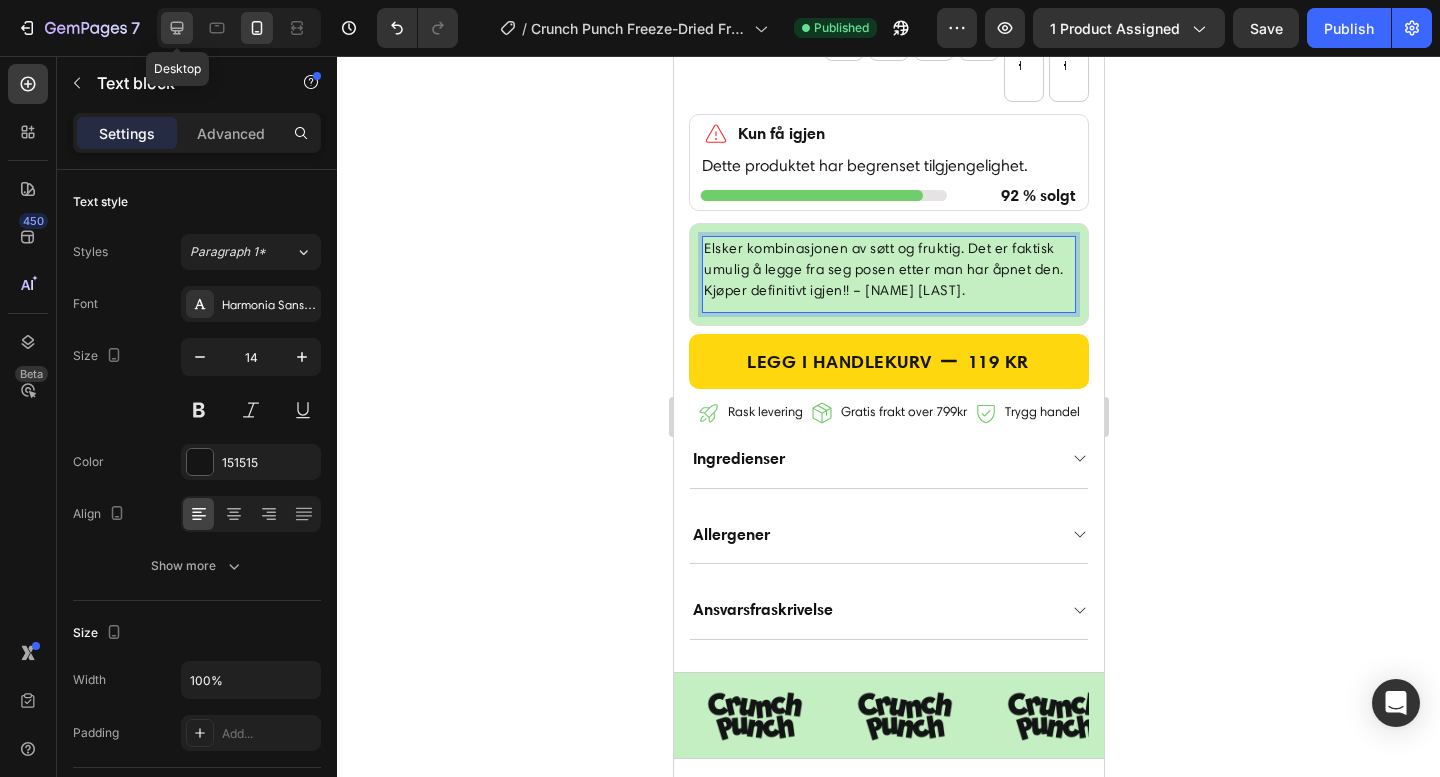 click 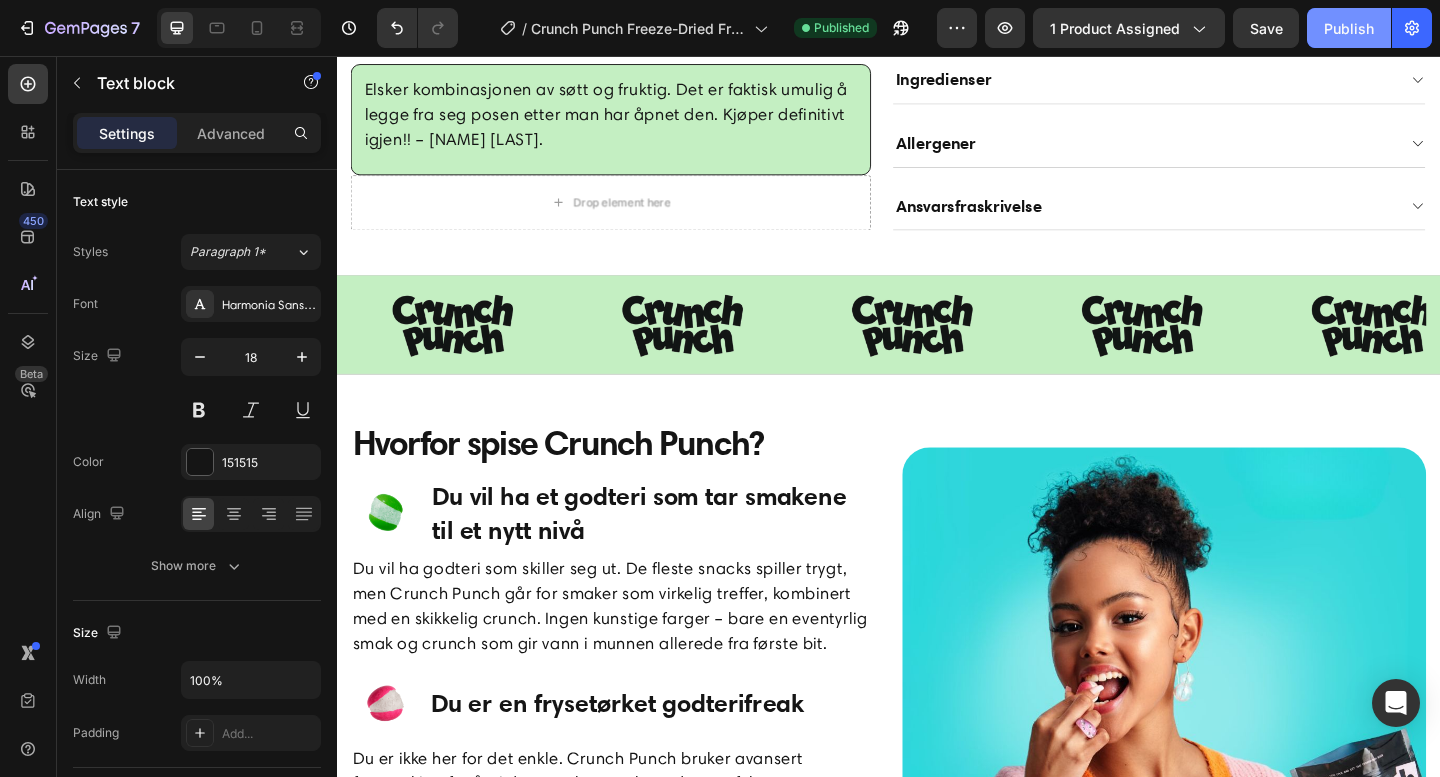 click on "Publish" 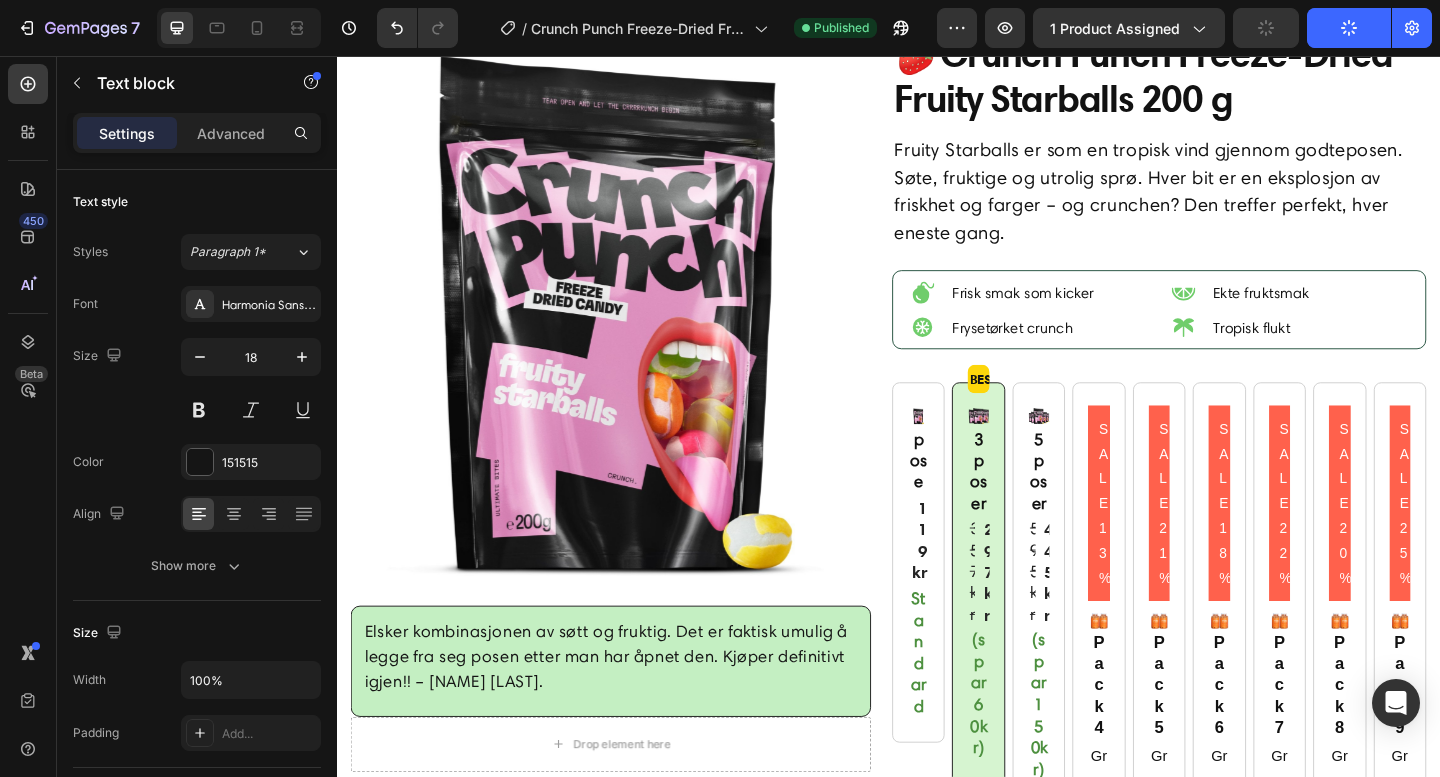 scroll, scrollTop: 64, scrollLeft: 0, axis: vertical 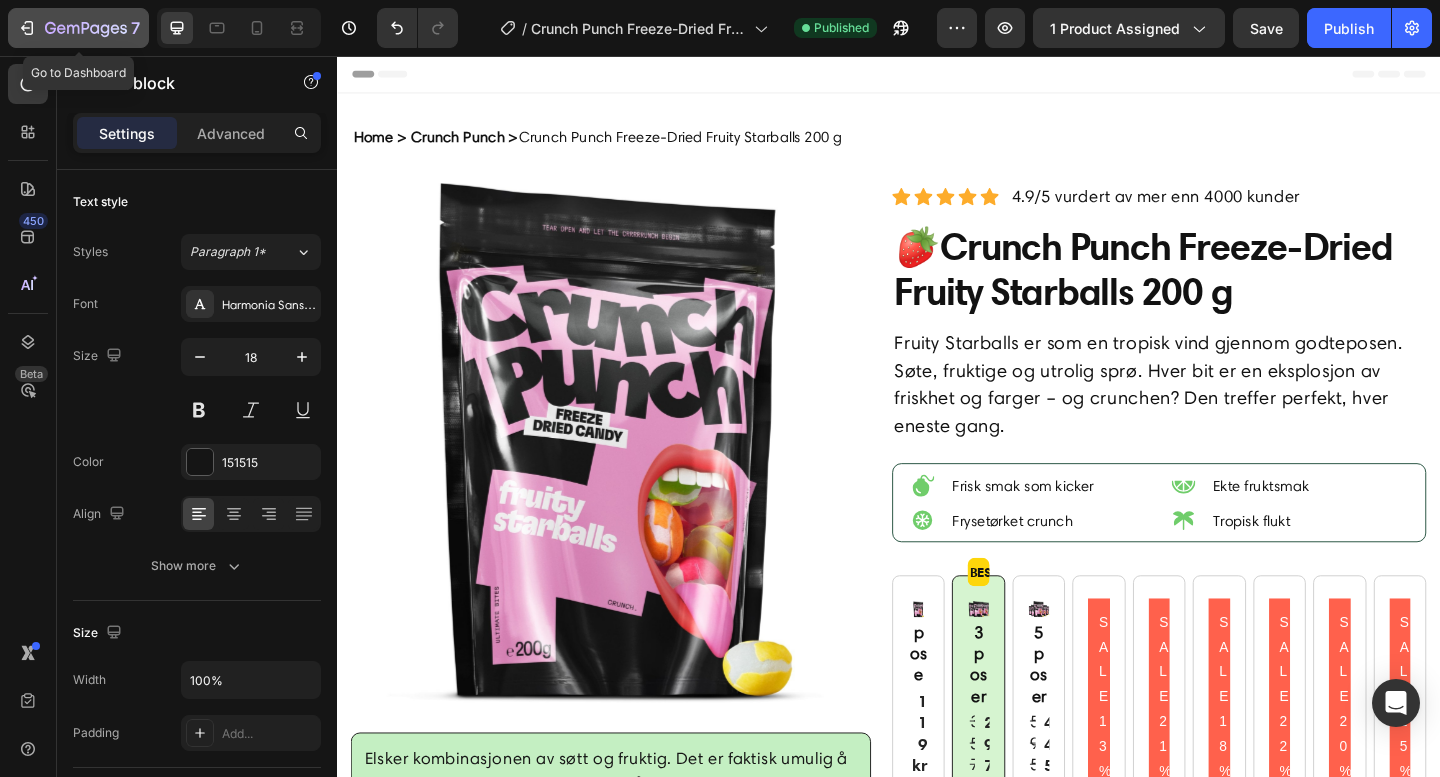 click on "7" 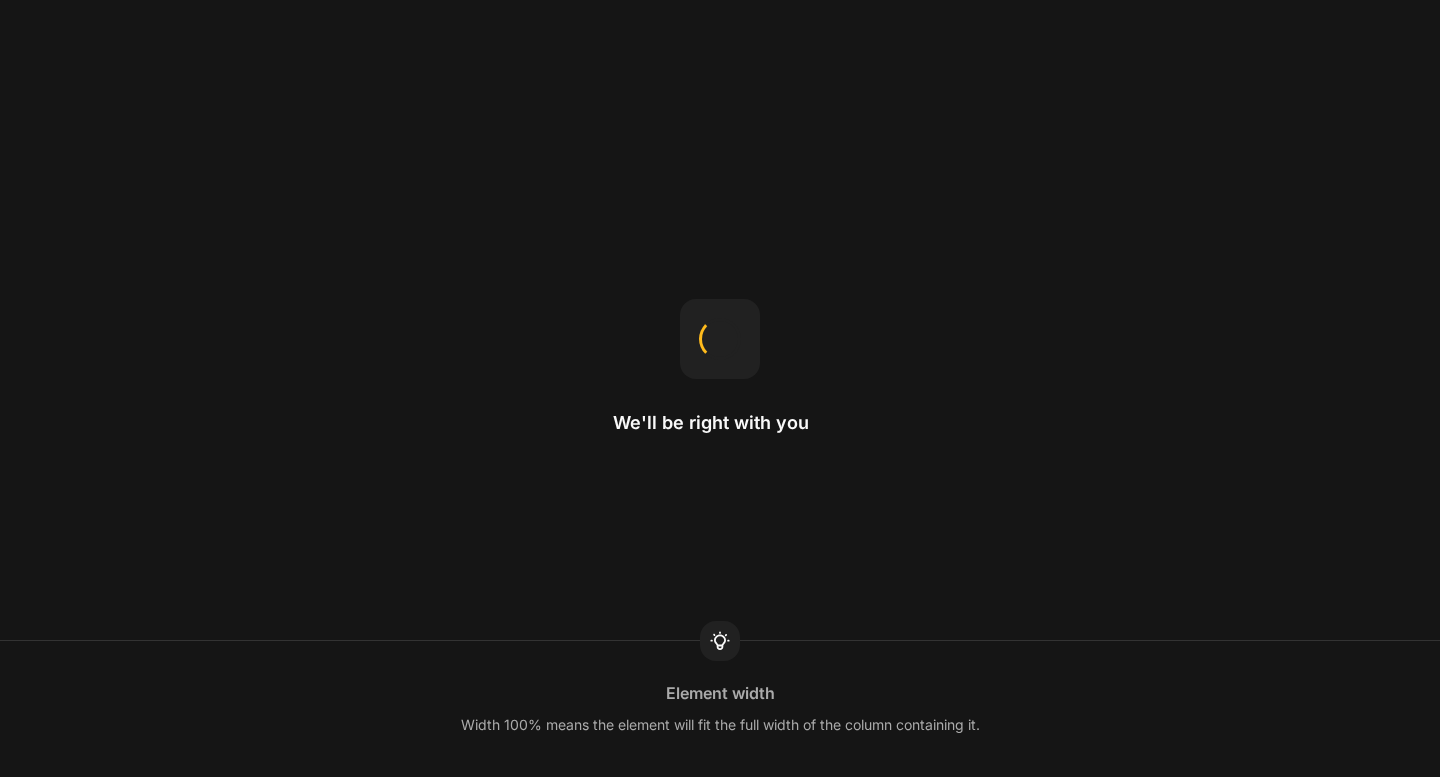scroll, scrollTop: 0, scrollLeft: 0, axis: both 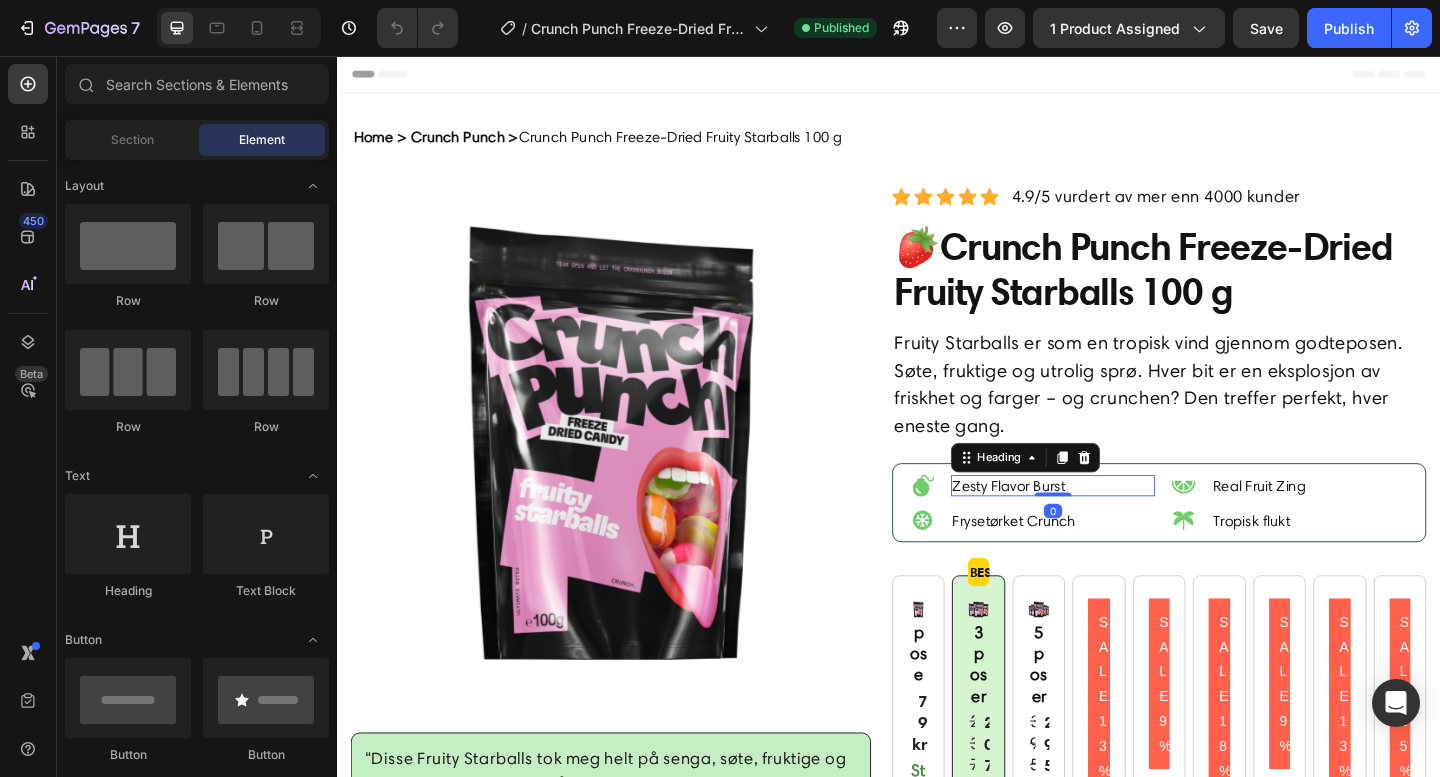 click on "Zesty Flavor Burst" at bounding box center [1116, 523] 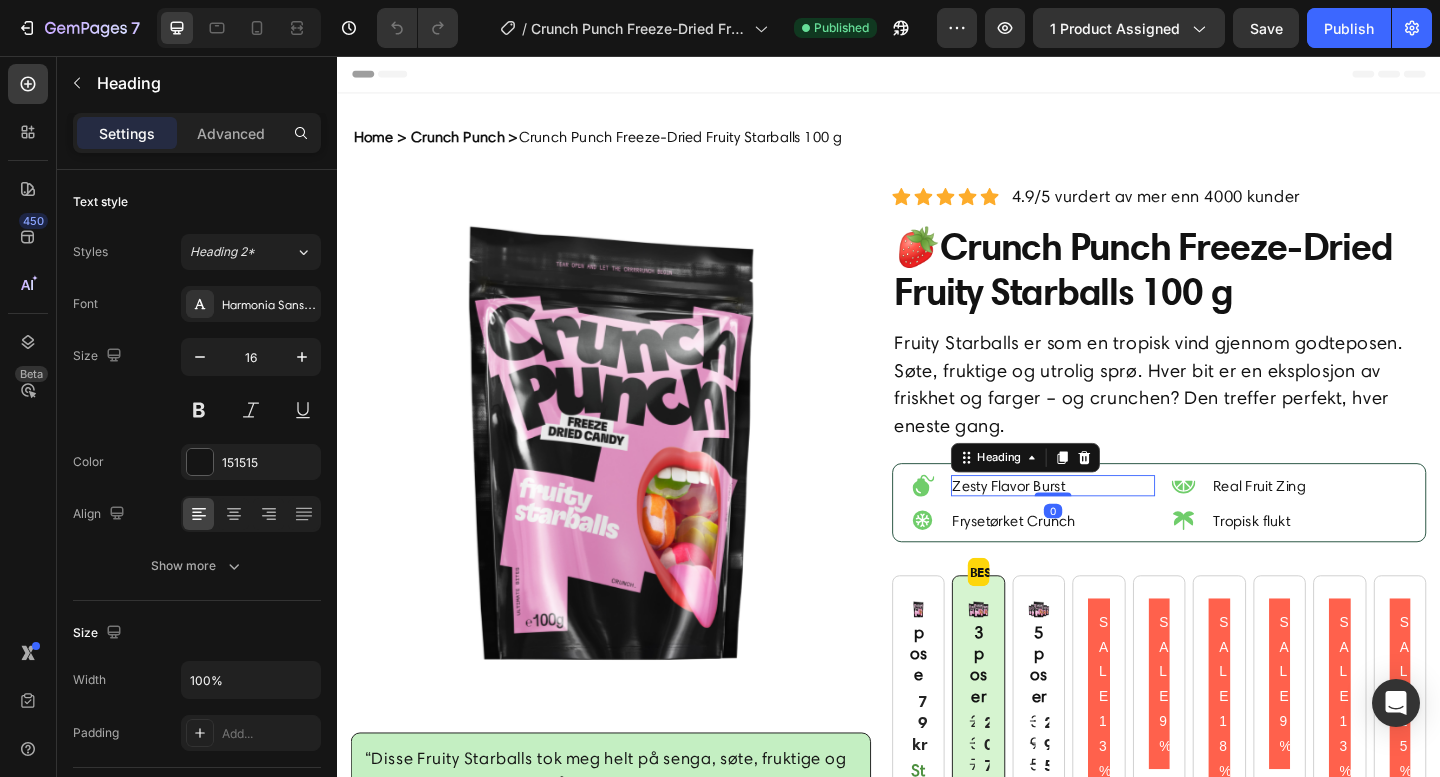 click on "Zesty Flavor Burst" at bounding box center [1116, 523] 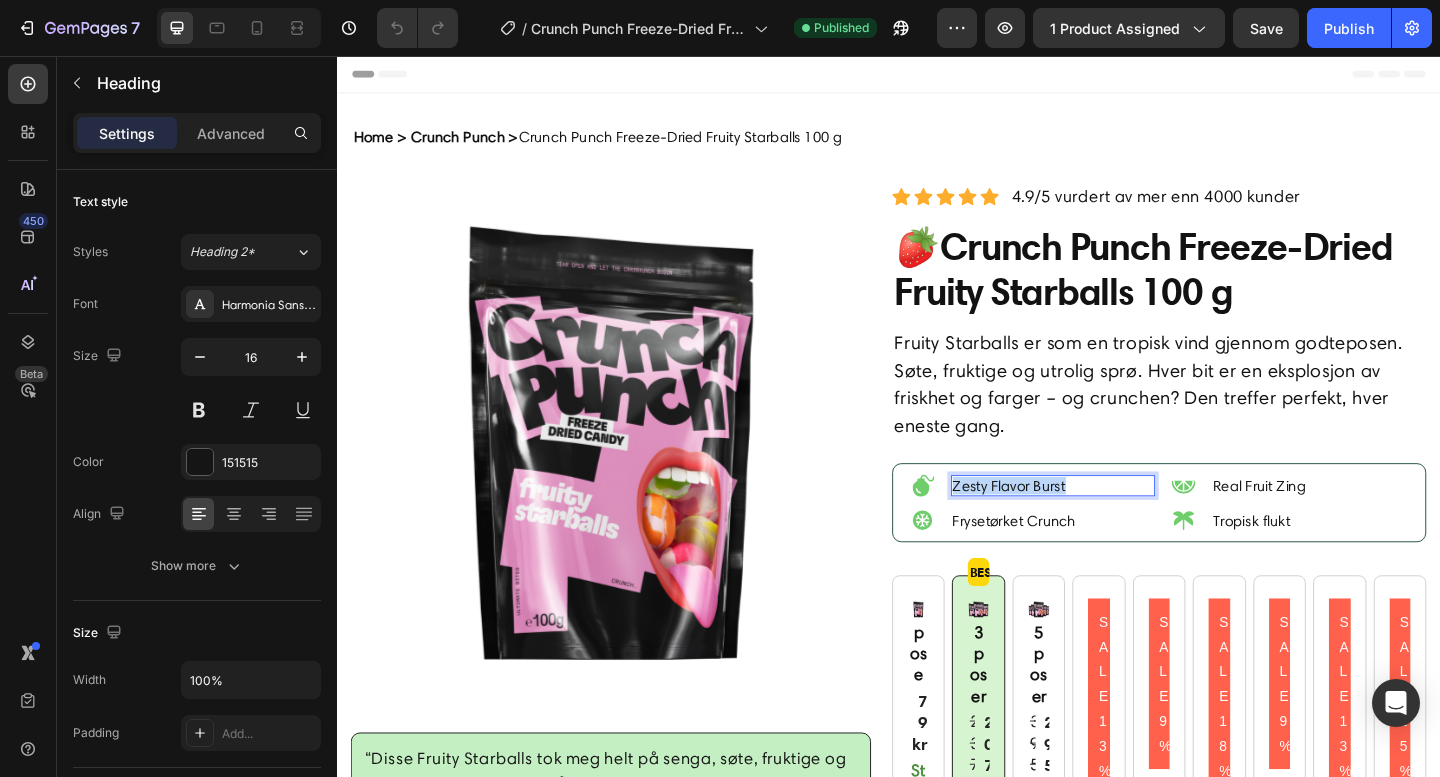 click on "Zesty Flavor Burst" at bounding box center [1116, 523] 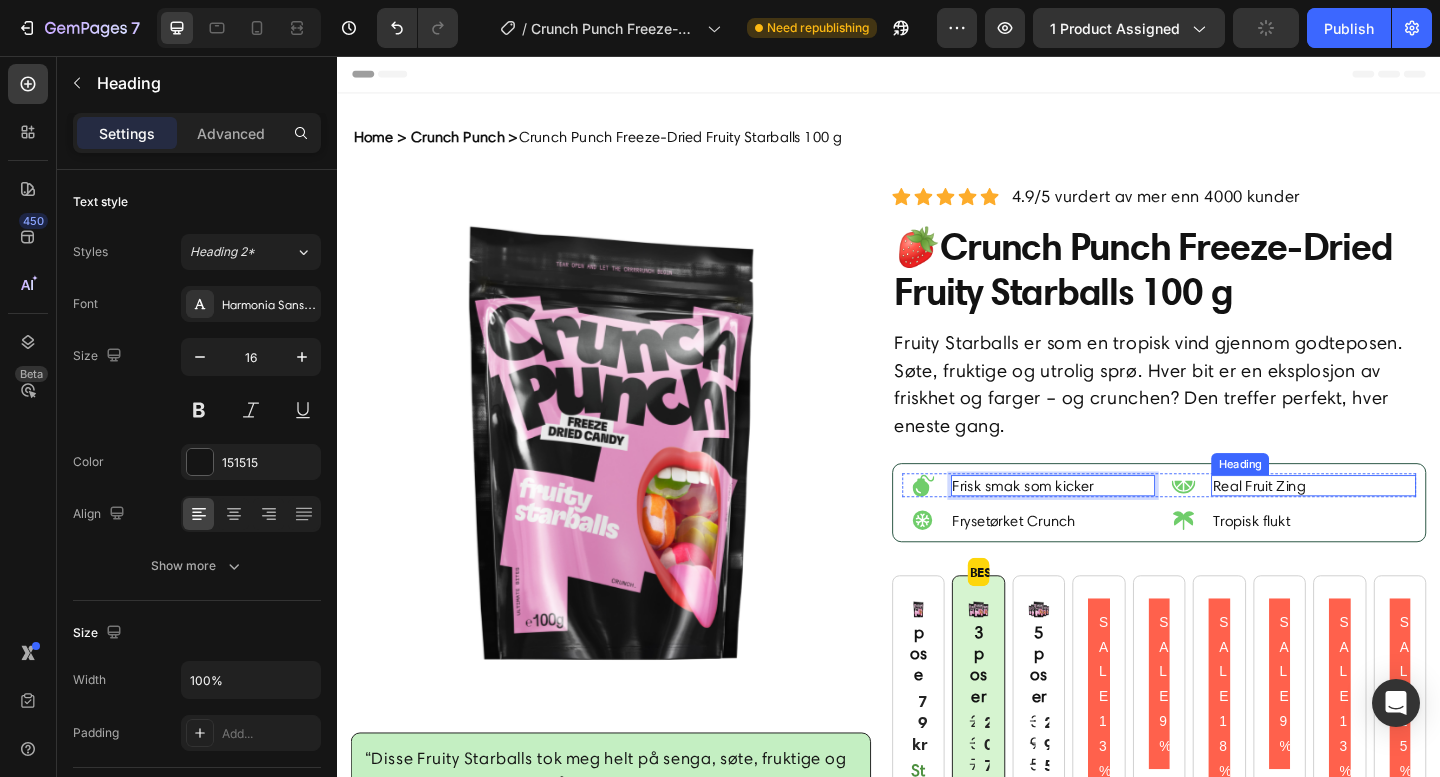 click on "Real Fruit Zing" at bounding box center [1399, 523] 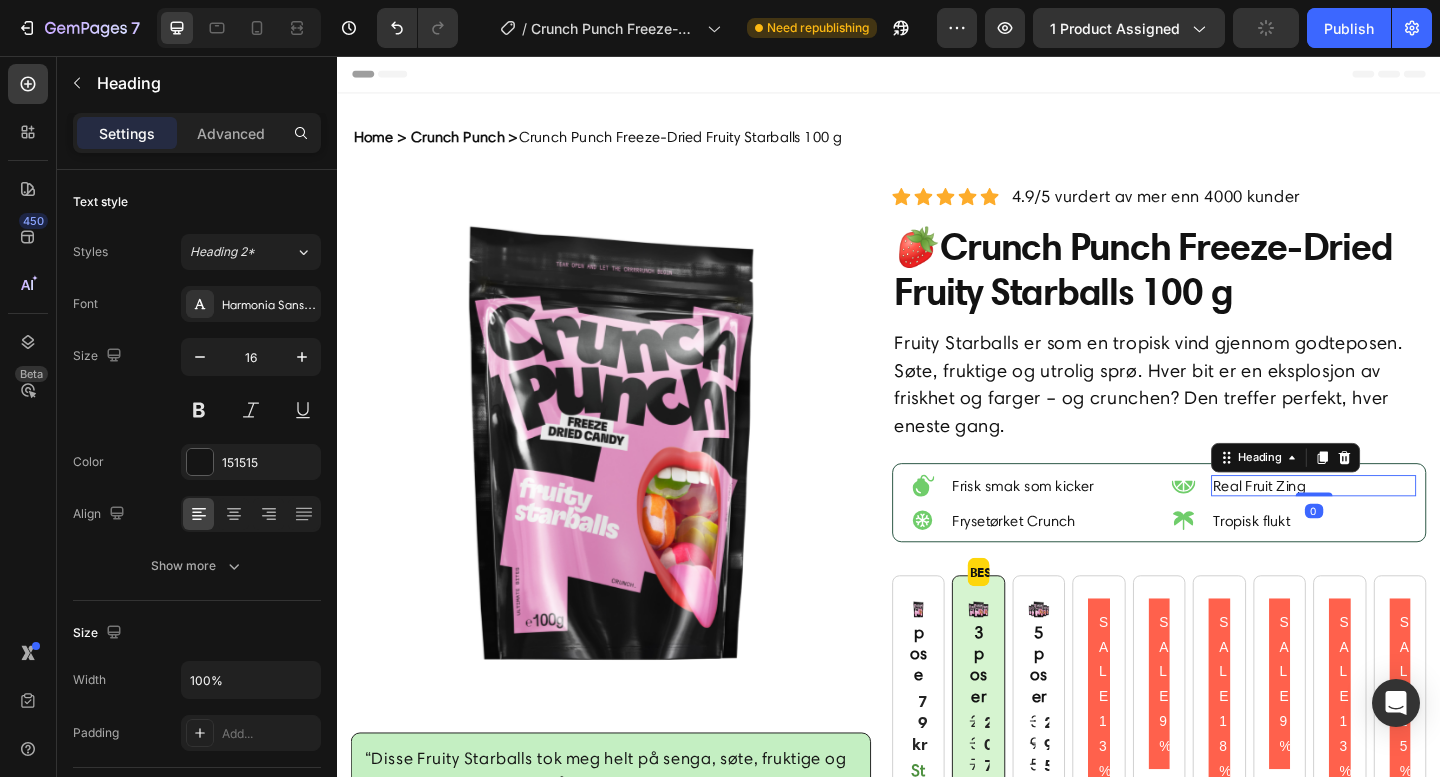 click on "Real Fruit Zing" at bounding box center (1399, 523) 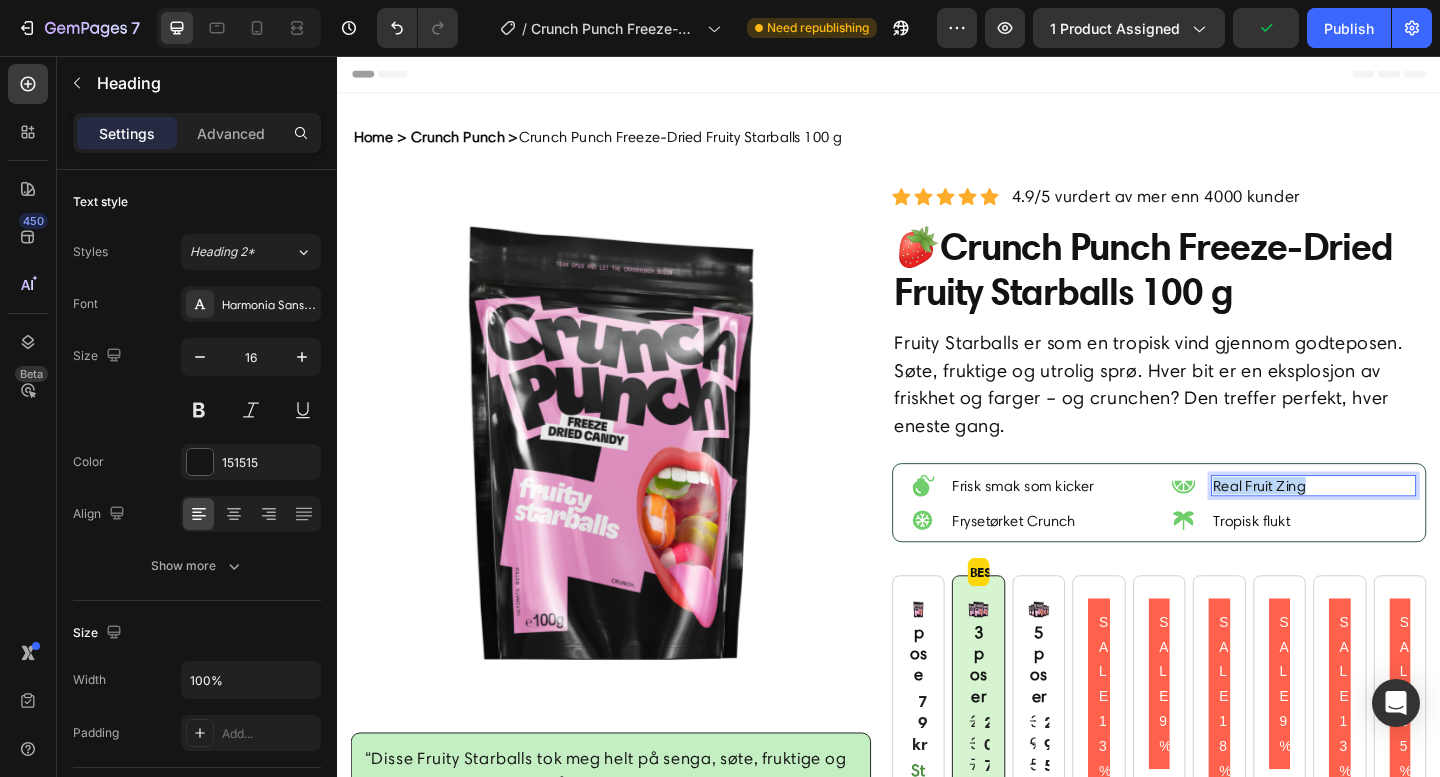 click on "Real Fruit Zing" at bounding box center (1399, 523) 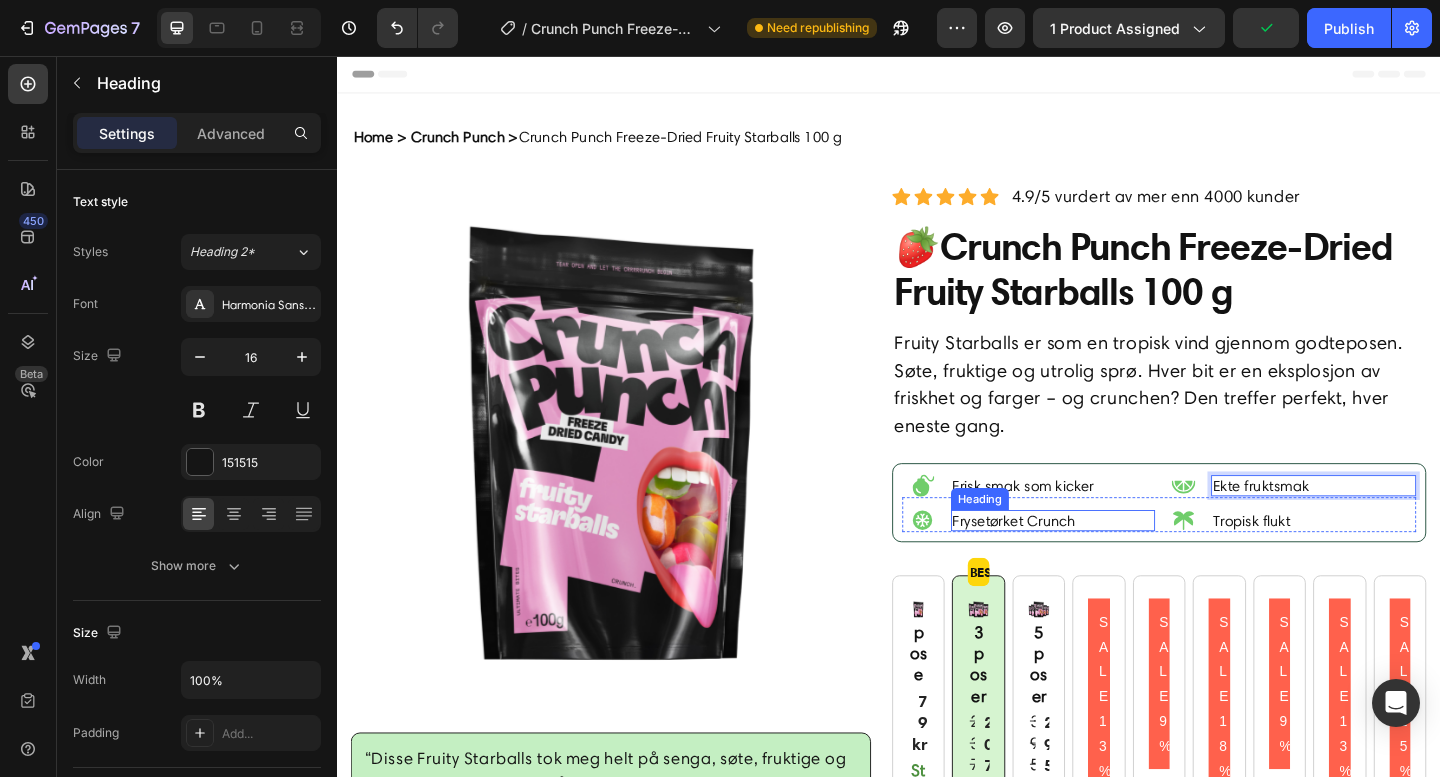 click on "Frysetørket Crunch" at bounding box center (1116, 561) 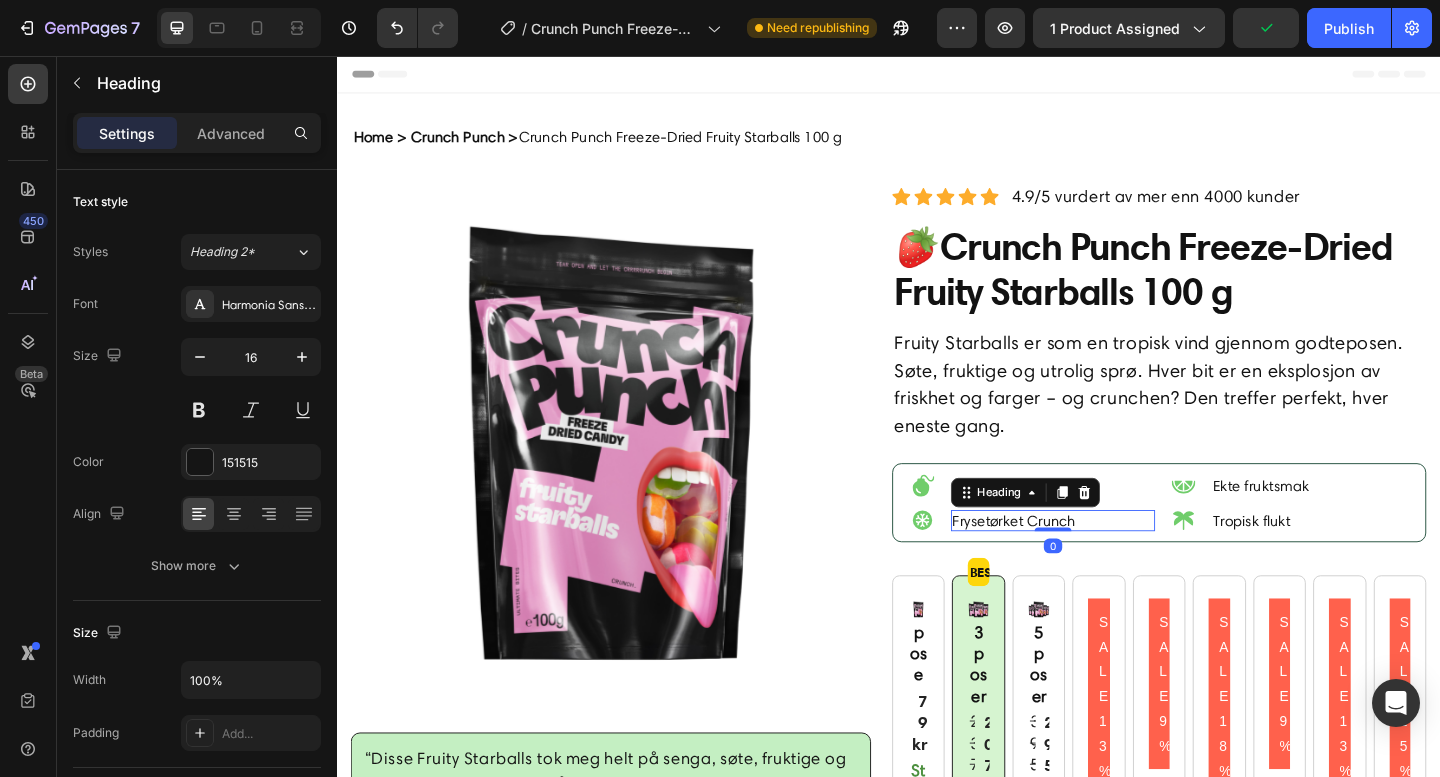 click on "Frysetørket Crunch" at bounding box center [1116, 561] 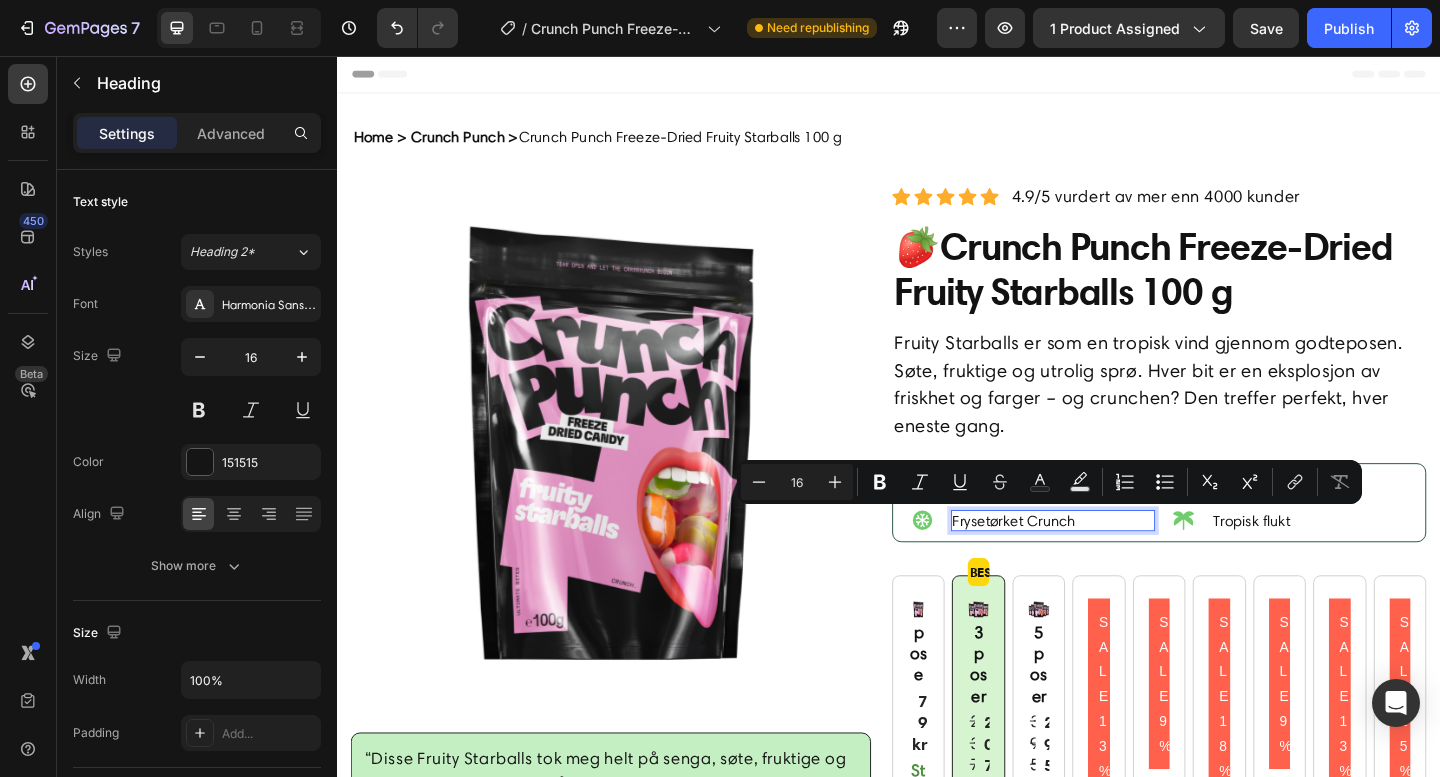 click on "Frysetørket Crunch" at bounding box center (1116, 561) 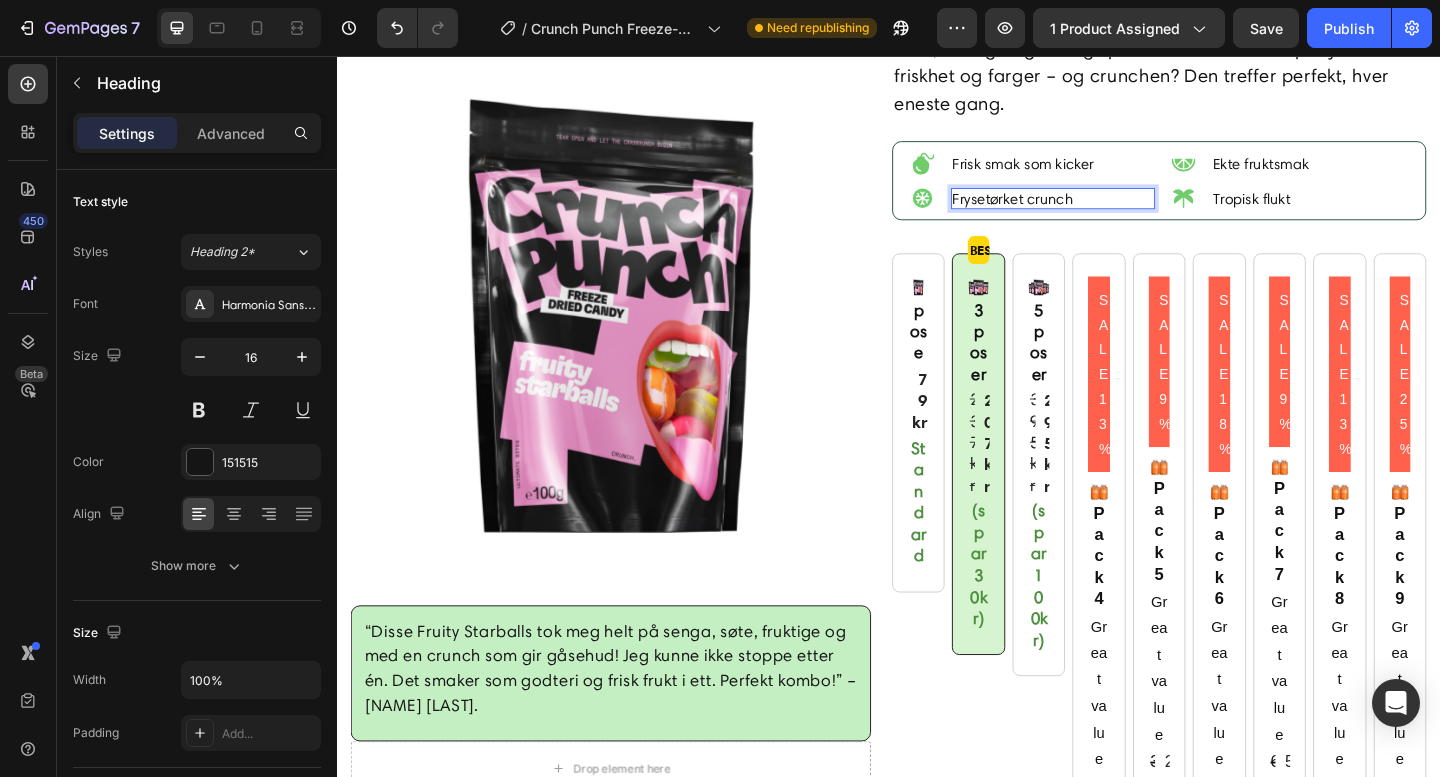scroll, scrollTop: 353, scrollLeft: 0, axis: vertical 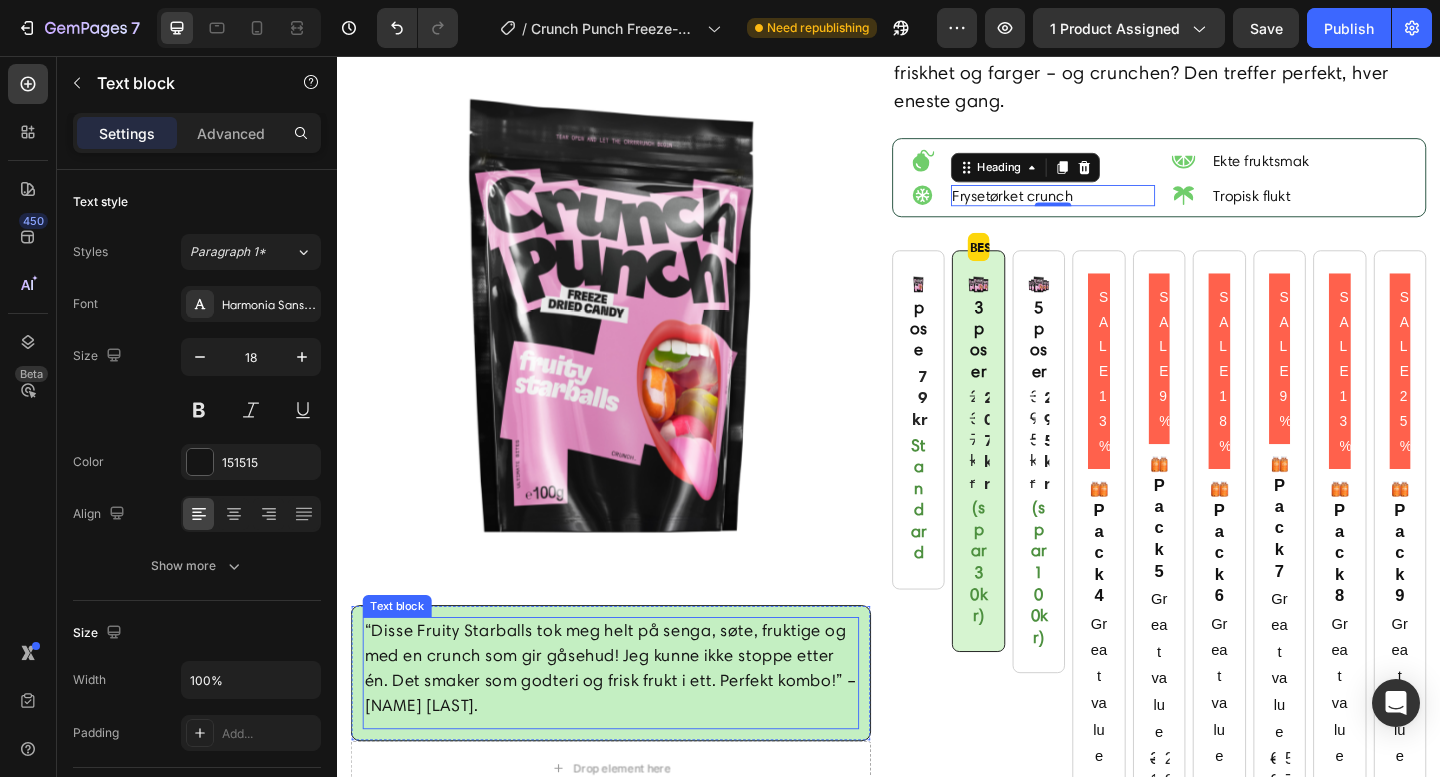 click on "“Disse Fruity Starballs tok meg helt på senga, søte, fruktige og med en crunch som gir gåsehud! Jeg kunne ikke stoppe etter én. Det smaker som godteri og frisk frukt i ett. Perfekt kombo!” – Jonas L." at bounding box center (635, 723) 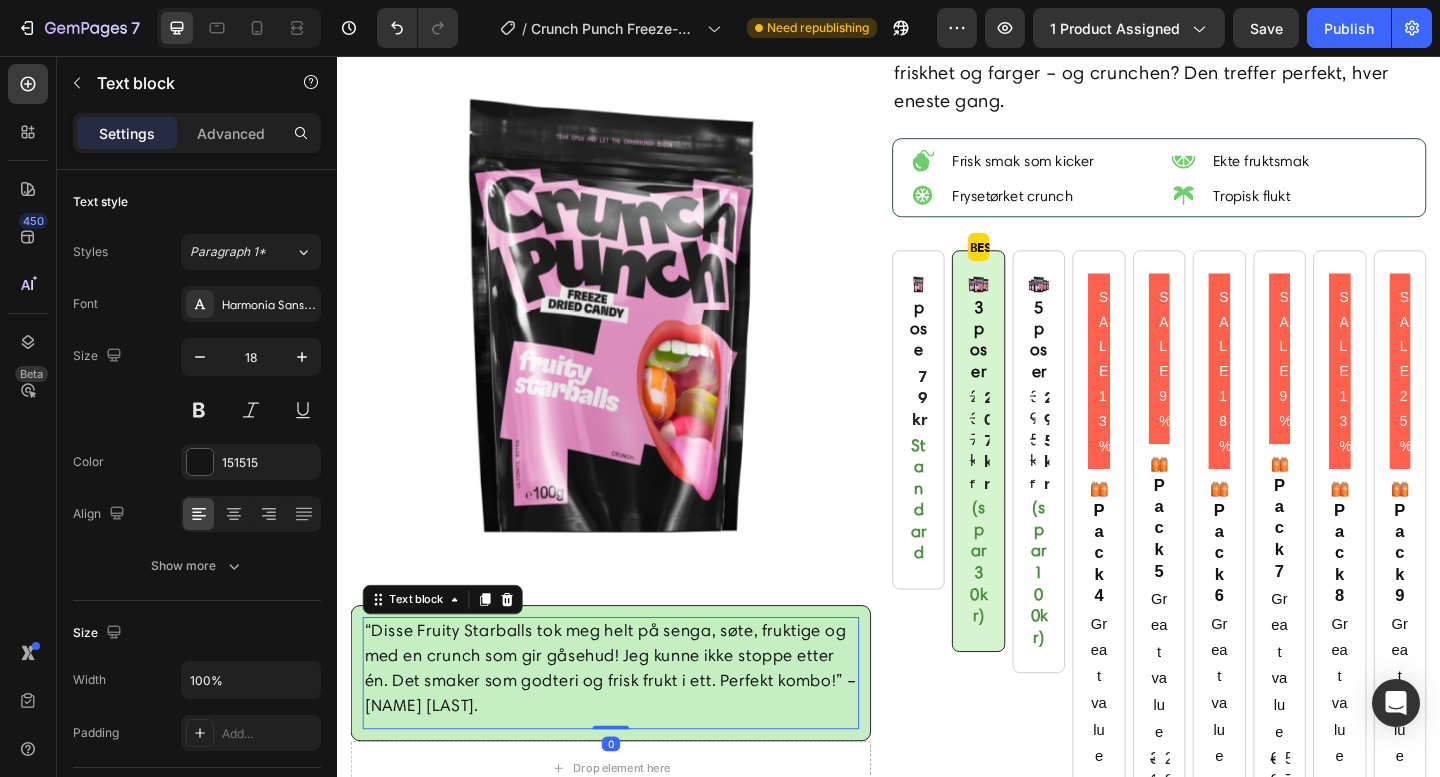 click on "“Disse Fruity Starballs tok meg helt på senga, søte, fruktige og med en crunch som gir gåsehud! Jeg kunne ikke stoppe etter én. Det smaker som godteri og frisk frukt i ett. Perfekt kombo!” – Jonas L." at bounding box center [635, 723] 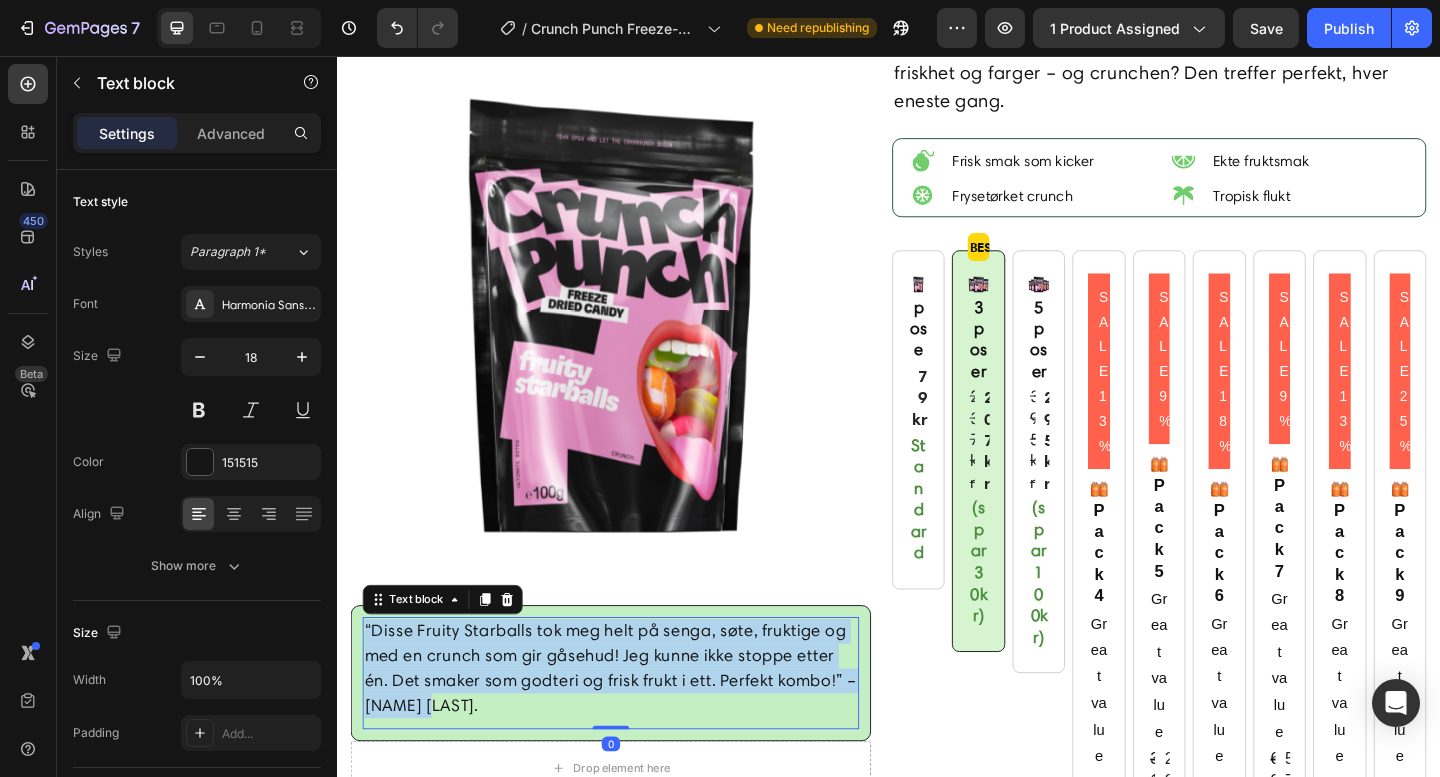 click on "“Disse Fruity Starballs tok meg helt på senga, søte, fruktige og med en crunch som gir gåsehud! Jeg kunne ikke stoppe etter én. Det smaker som godteri og frisk frukt i ett. Perfekt kombo!” – Jonas L." at bounding box center [635, 723] 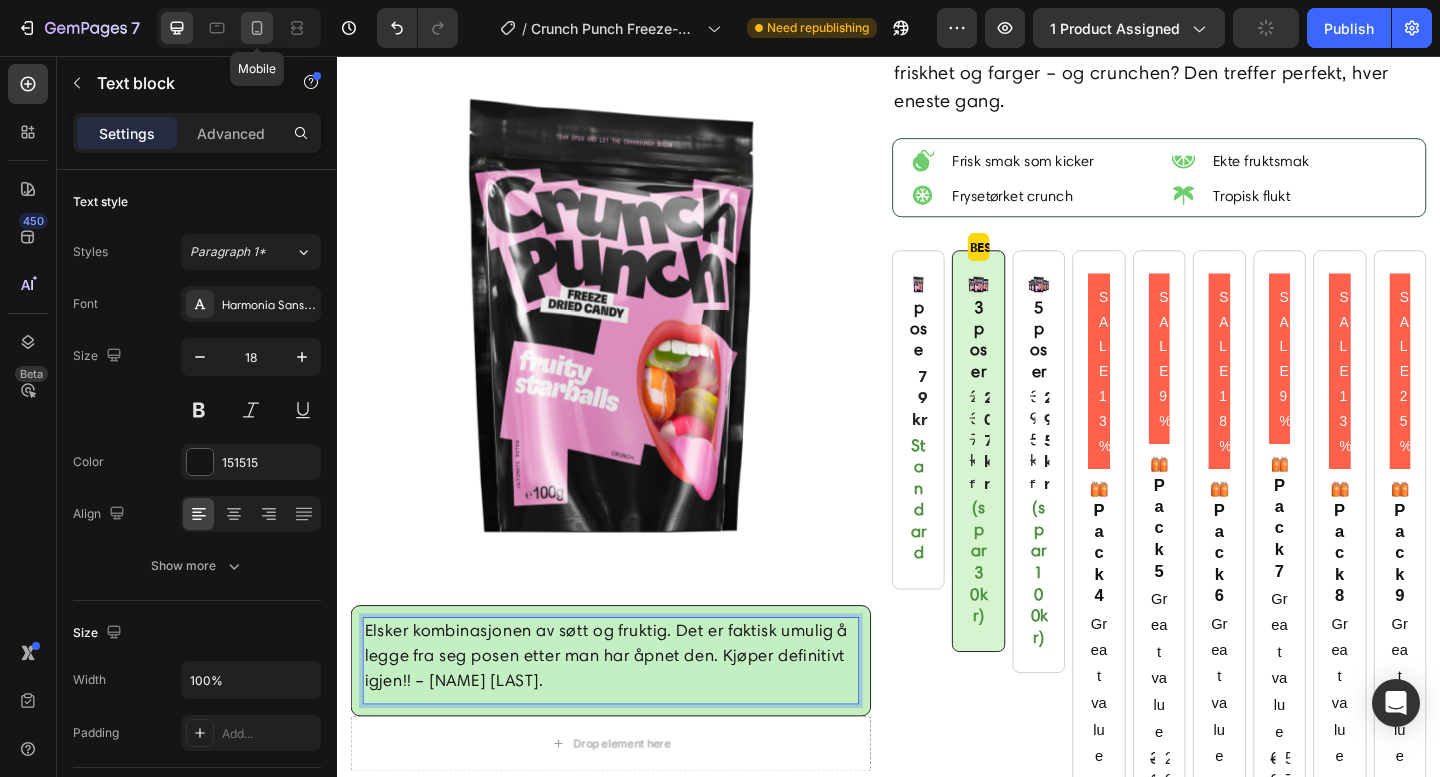 click 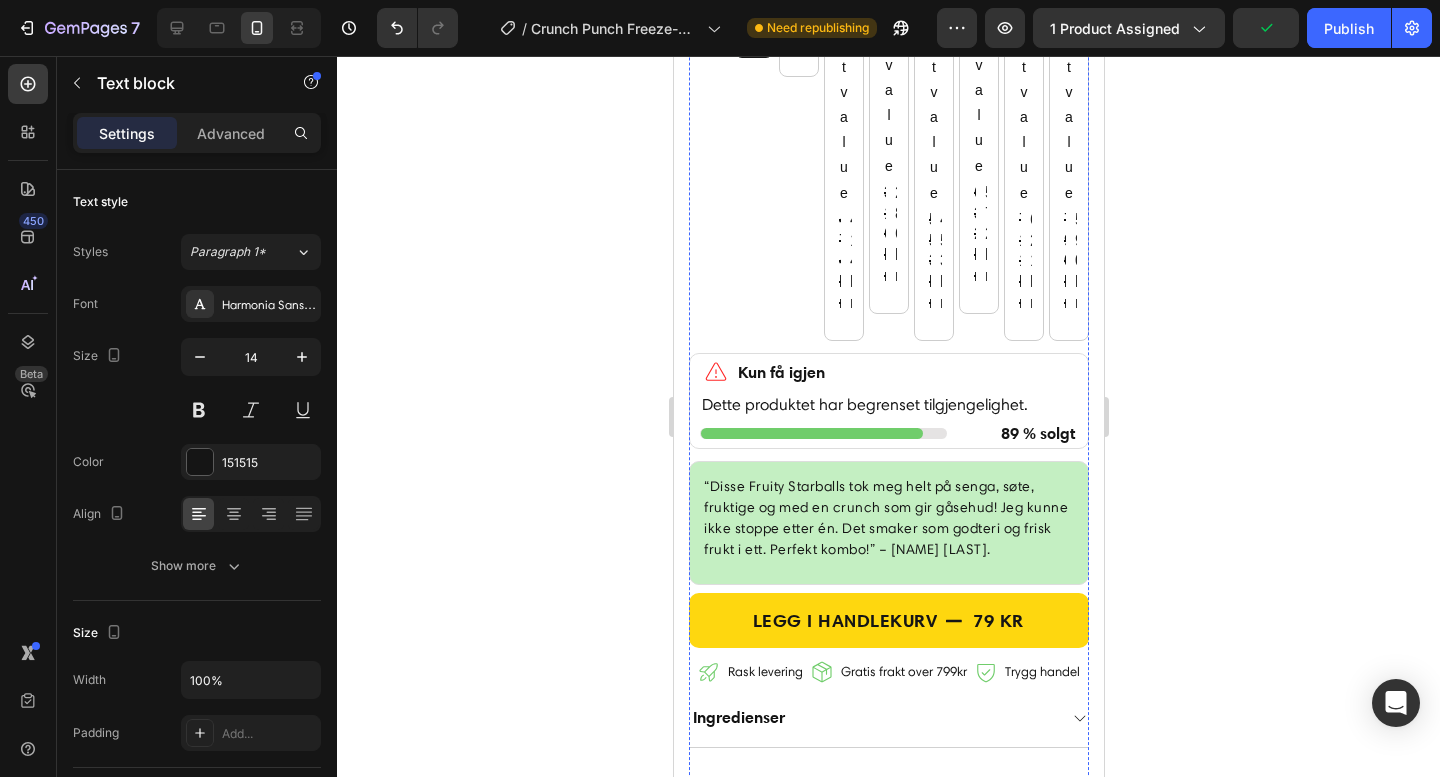scroll, scrollTop: 1439, scrollLeft: 0, axis: vertical 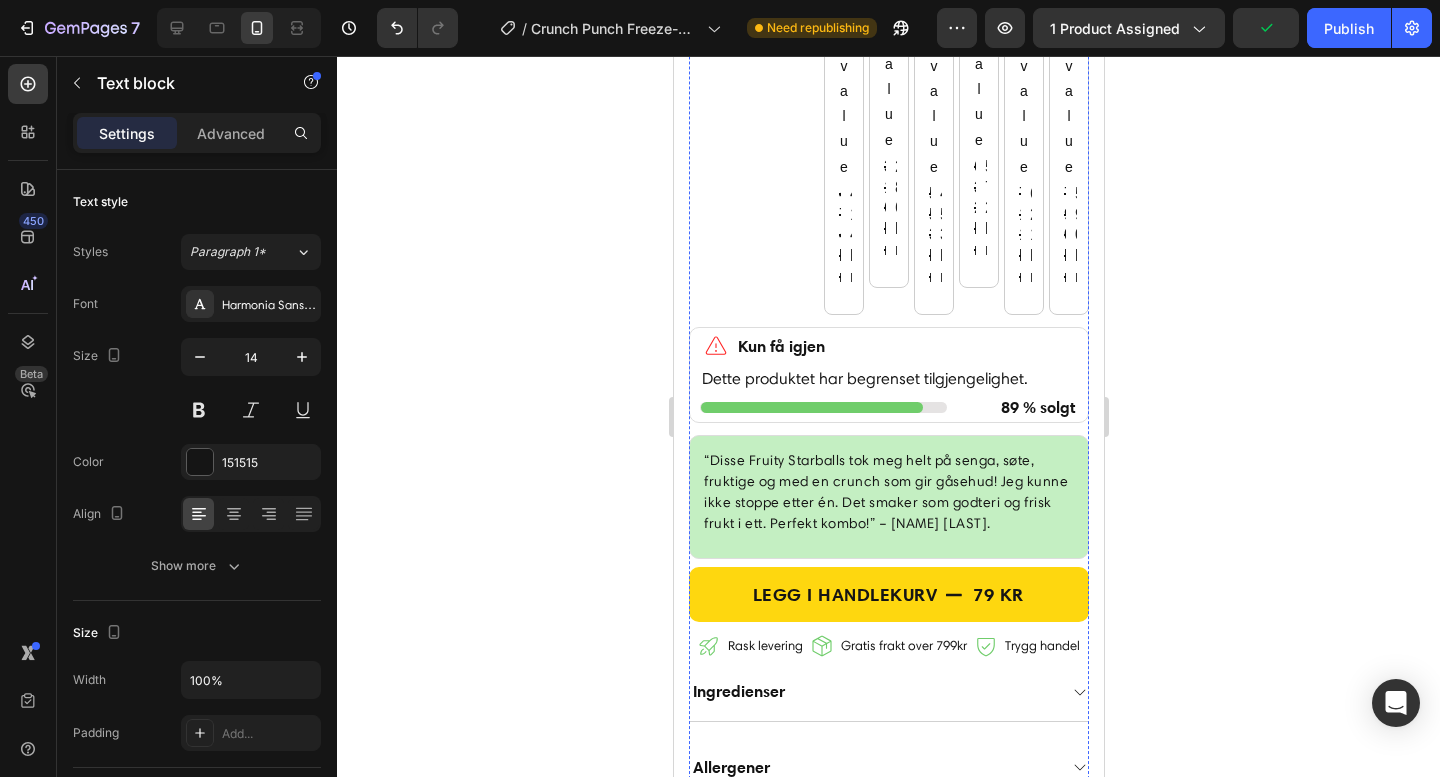click on "“Disse Fruity Starballs tok meg helt på senga, søte, fruktige og med en crunch som gir gåsehud! Jeg kunne ikke stoppe etter én. Det smaker som godteri og frisk frukt i ett. Perfekt kombo!” – Jonas L." at bounding box center [888, 492] 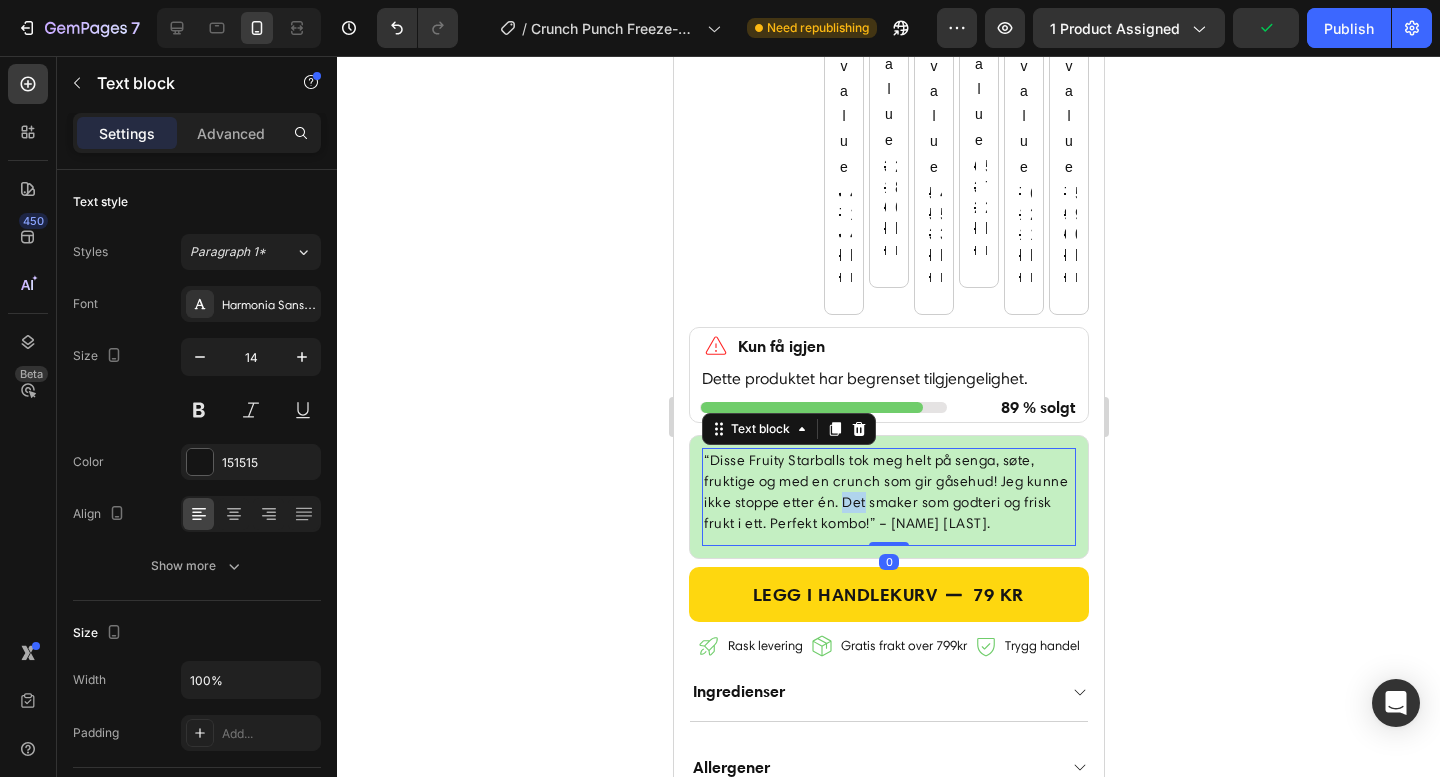 click on "“Disse Fruity Starballs tok meg helt på senga, søte, fruktige og med en crunch som gir gåsehud! Jeg kunne ikke stoppe etter én. Det smaker som godteri og frisk frukt i ett. Perfekt kombo!” – Jonas L." at bounding box center (888, 492) 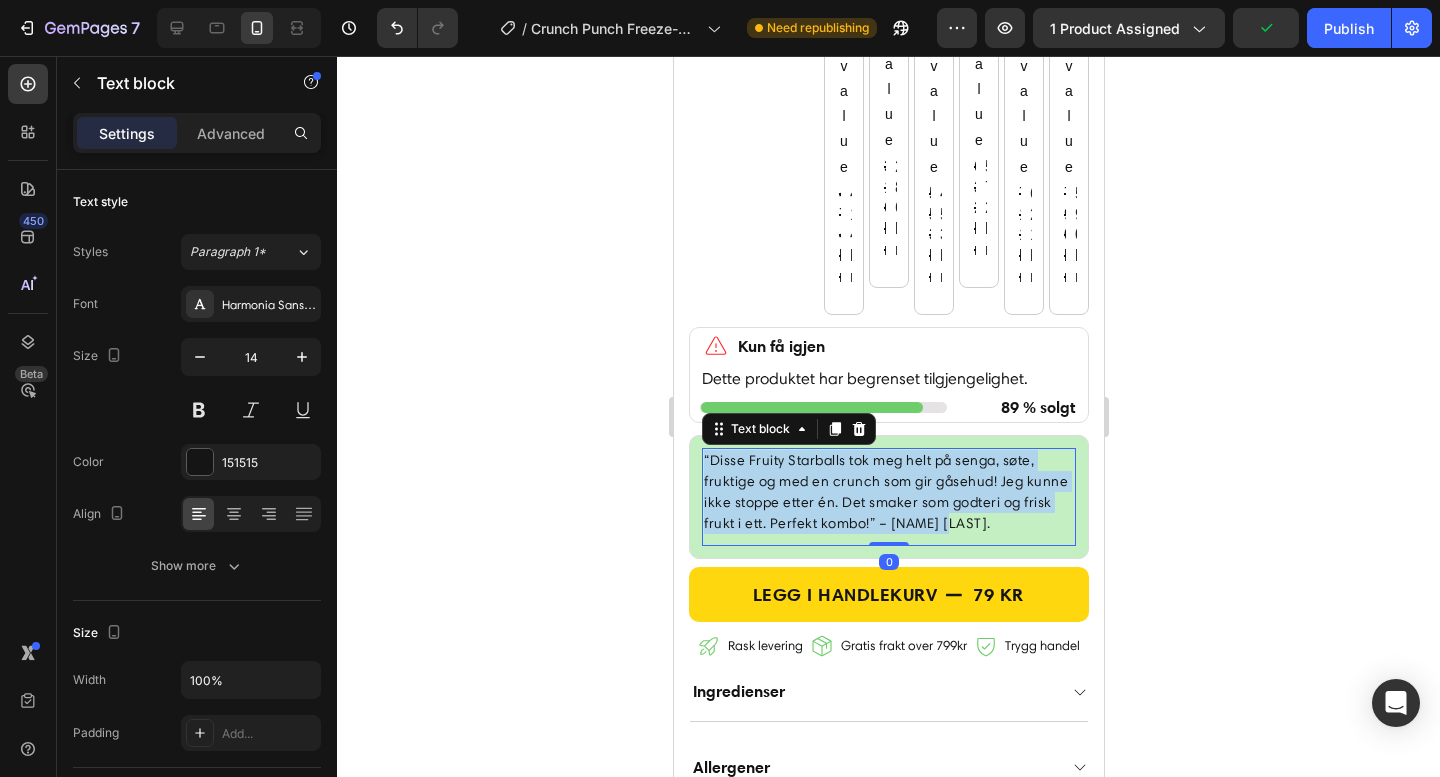 click on "“Disse Fruity Starballs tok meg helt på senga, søte, fruktige og med en crunch som gir gåsehud! Jeg kunne ikke stoppe etter én. Det smaker som godteri og frisk frukt i ett. Perfekt kombo!” – Jonas L." at bounding box center [888, 492] 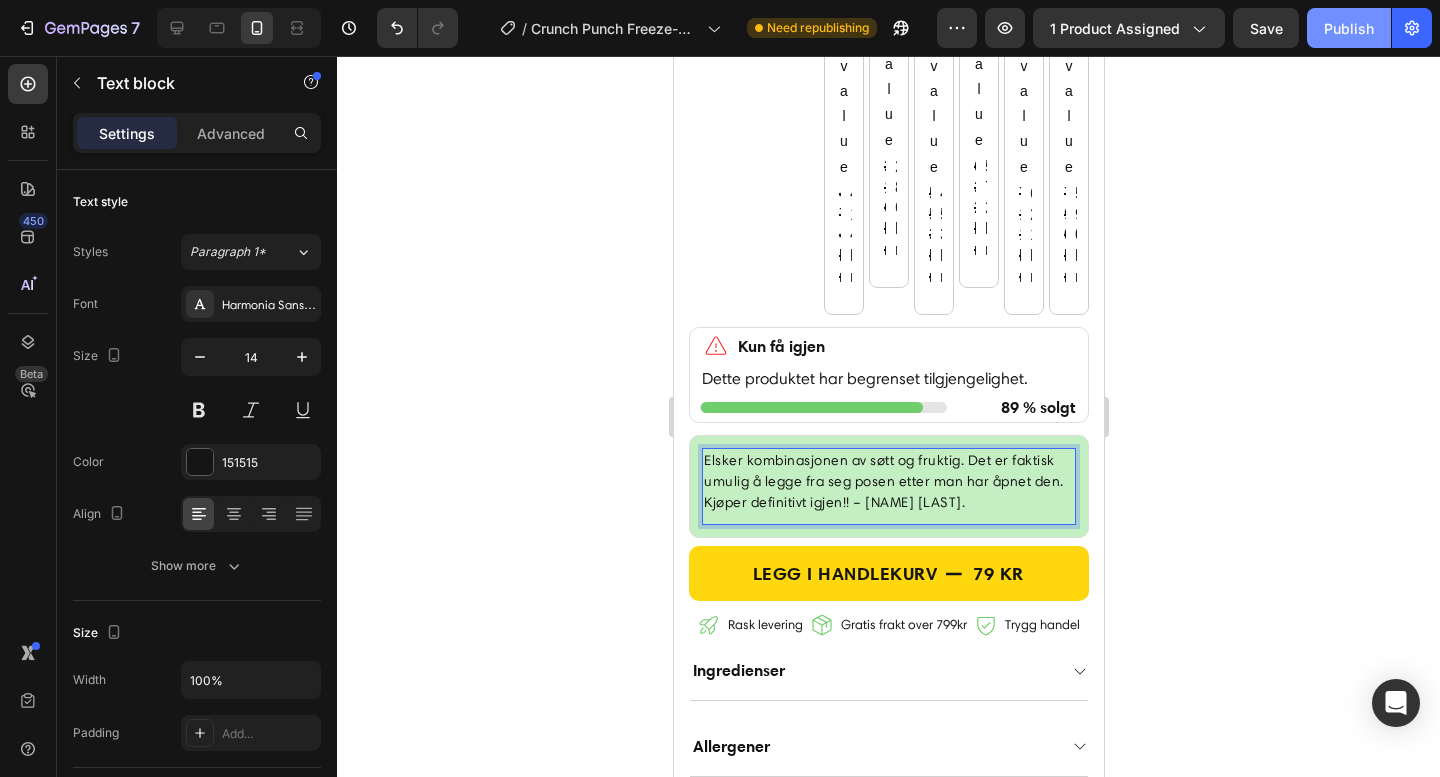 click on "Publish" at bounding box center [1349, 28] 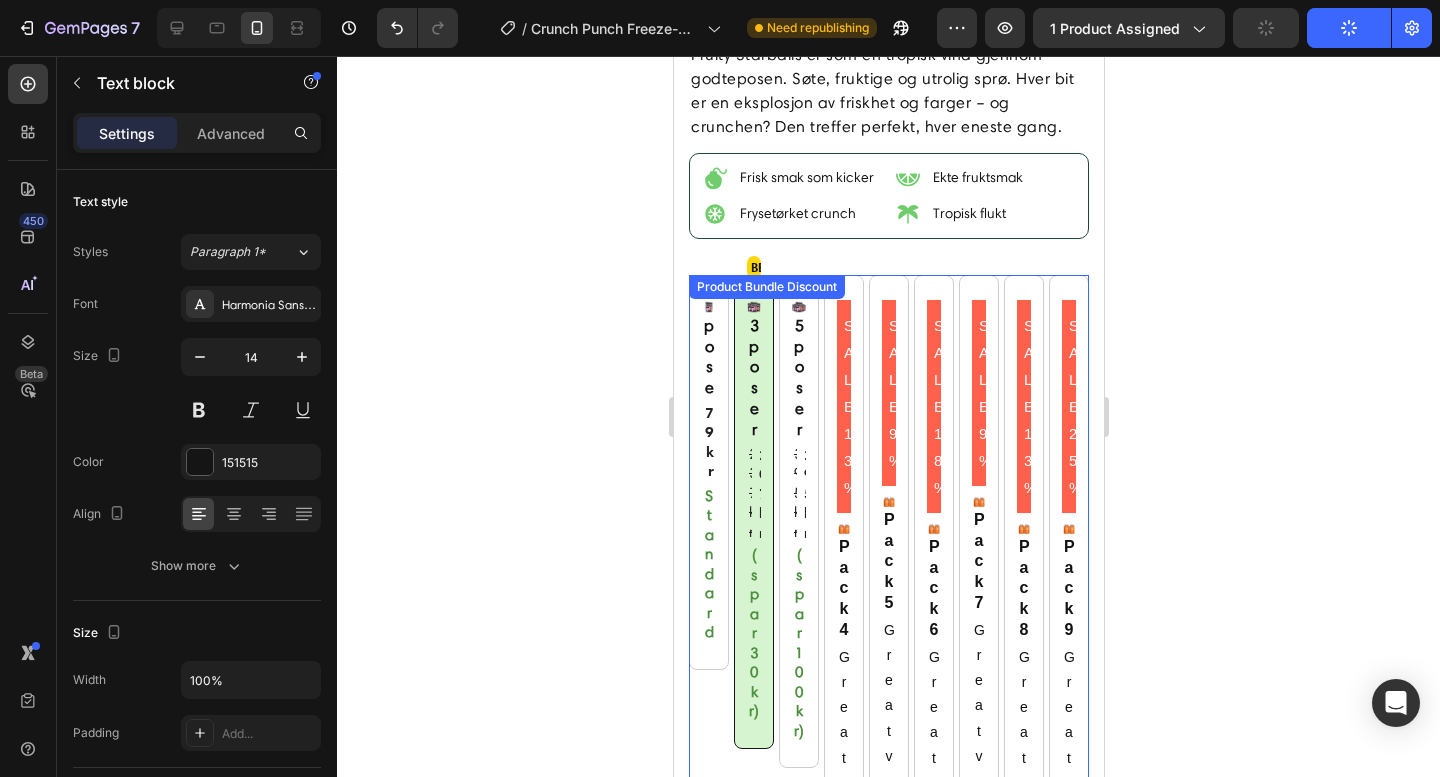 scroll, scrollTop: 146, scrollLeft: 0, axis: vertical 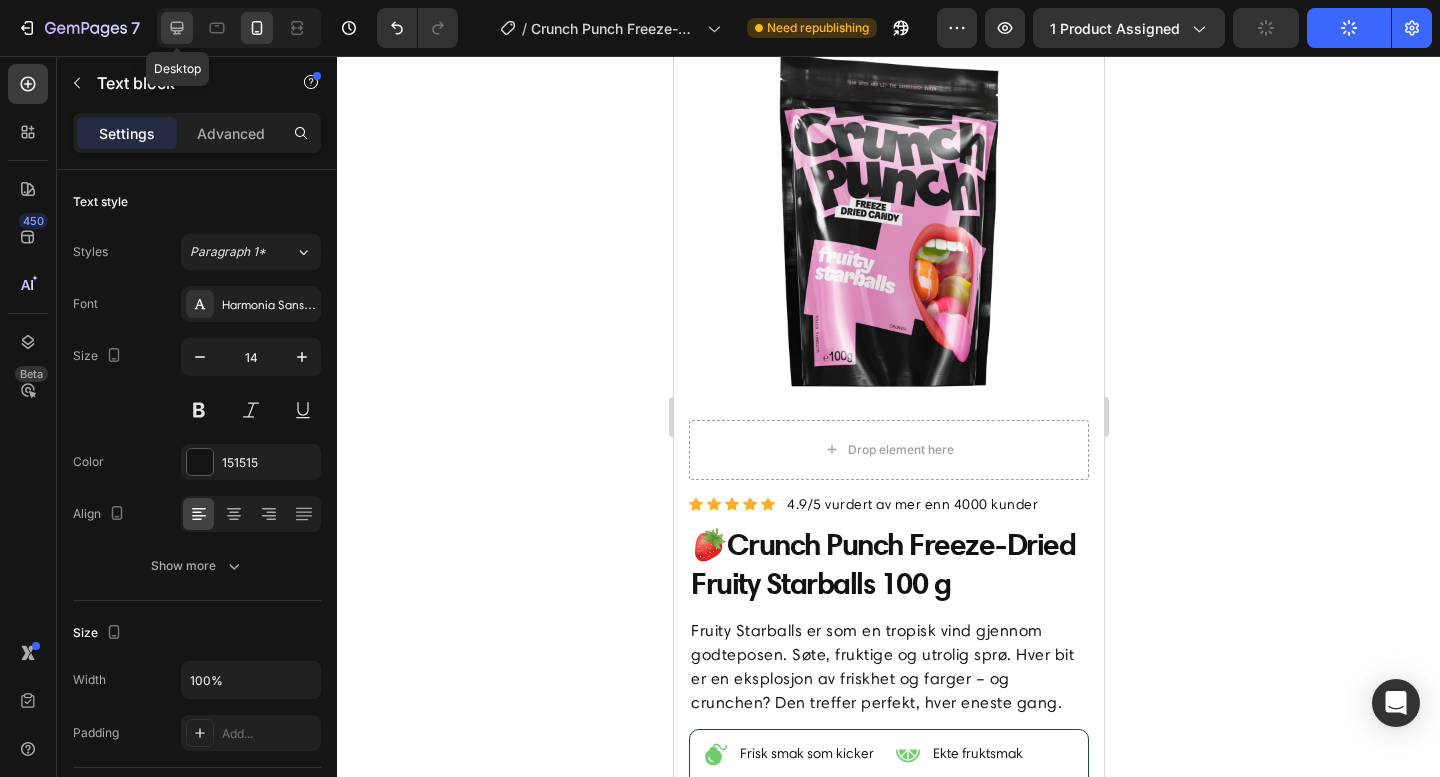 click 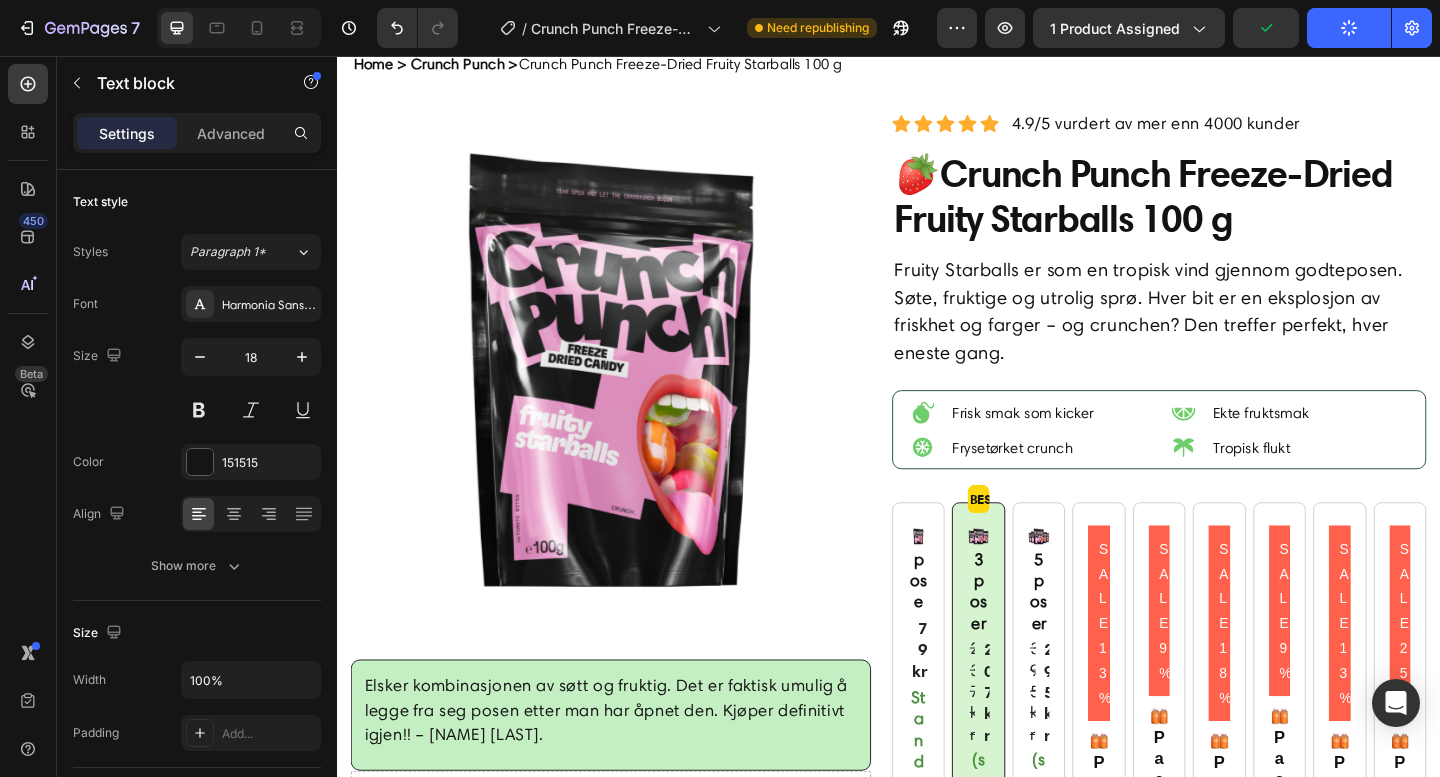 scroll, scrollTop: 76, scrollLeft: 0, axis: vertical 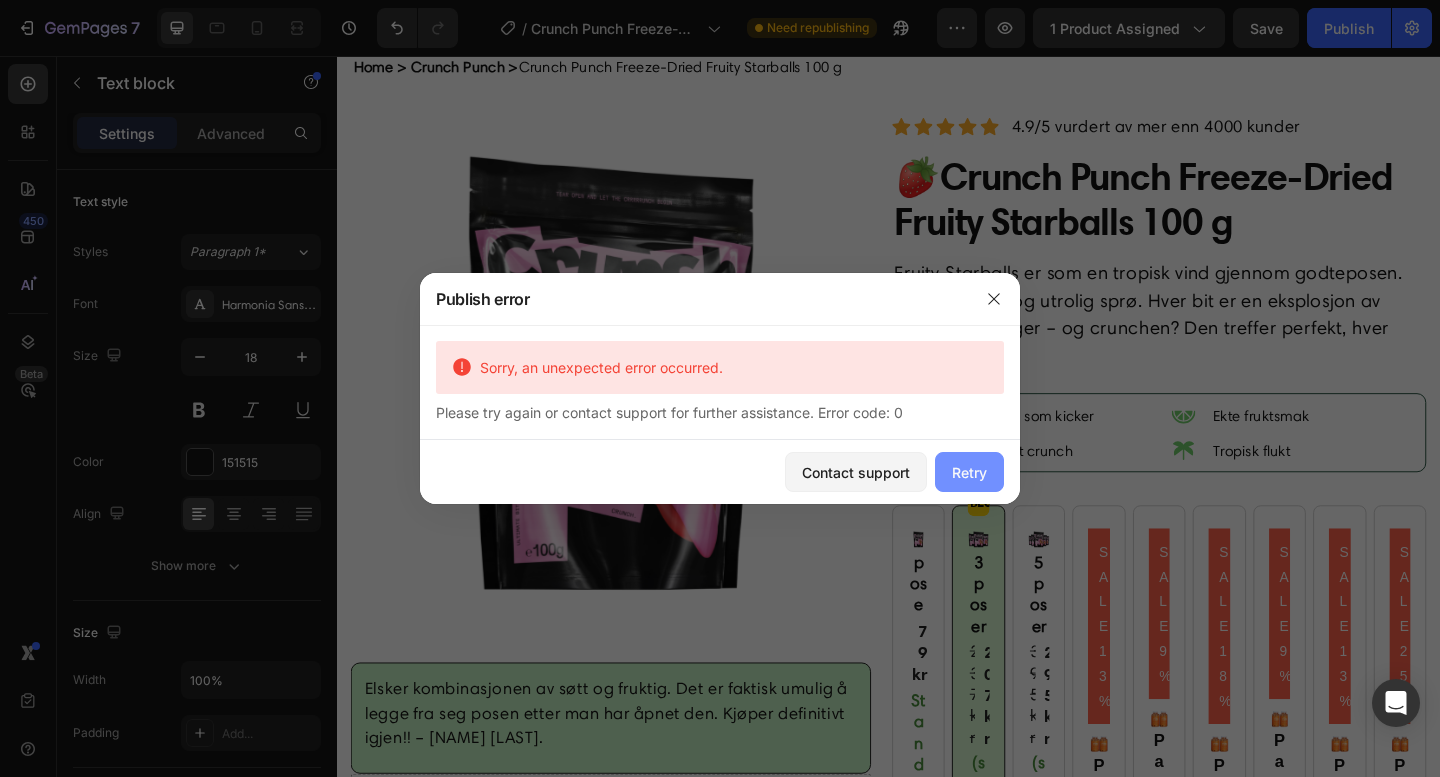 click on "Retry" at bounding box center (969, 472) 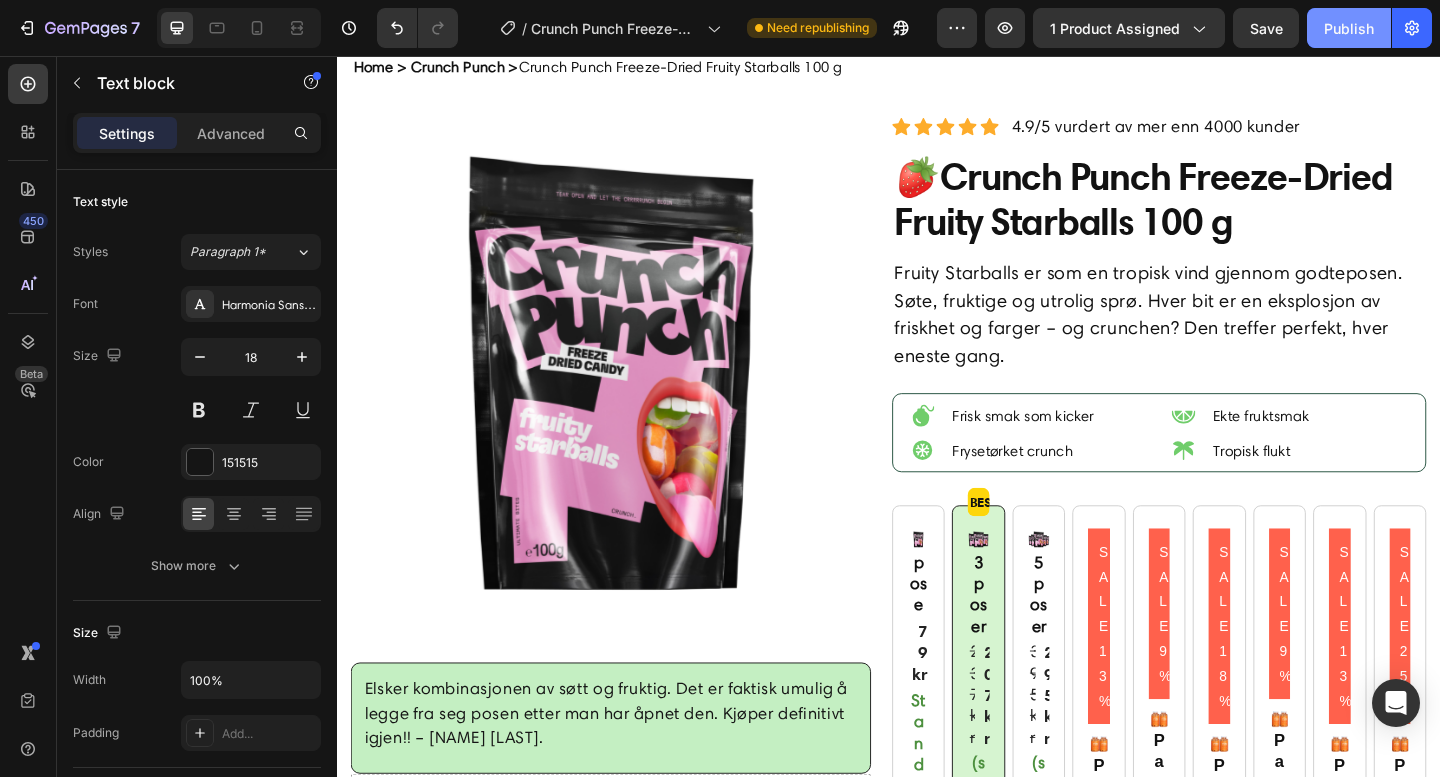 click on "Publish" at bounding box center (1349, 28) 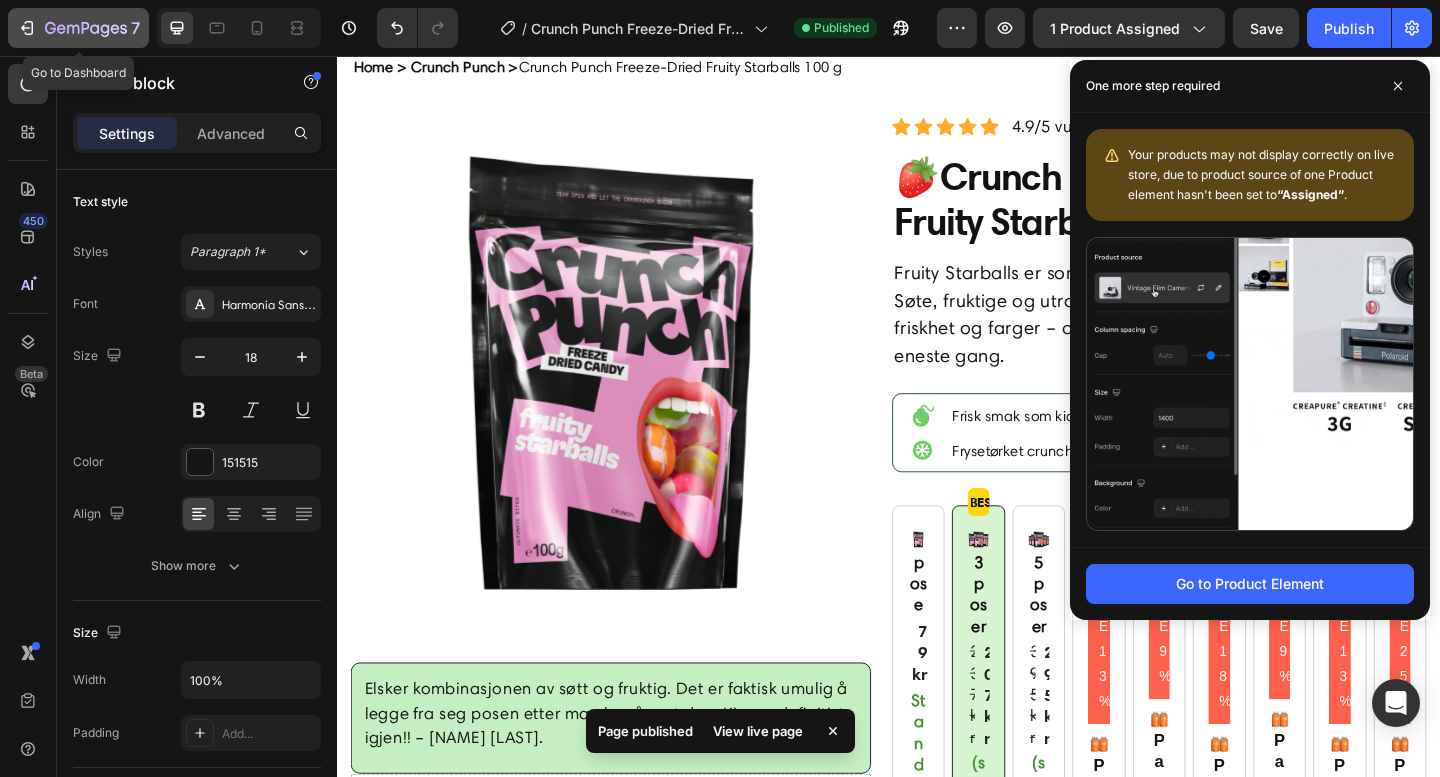click 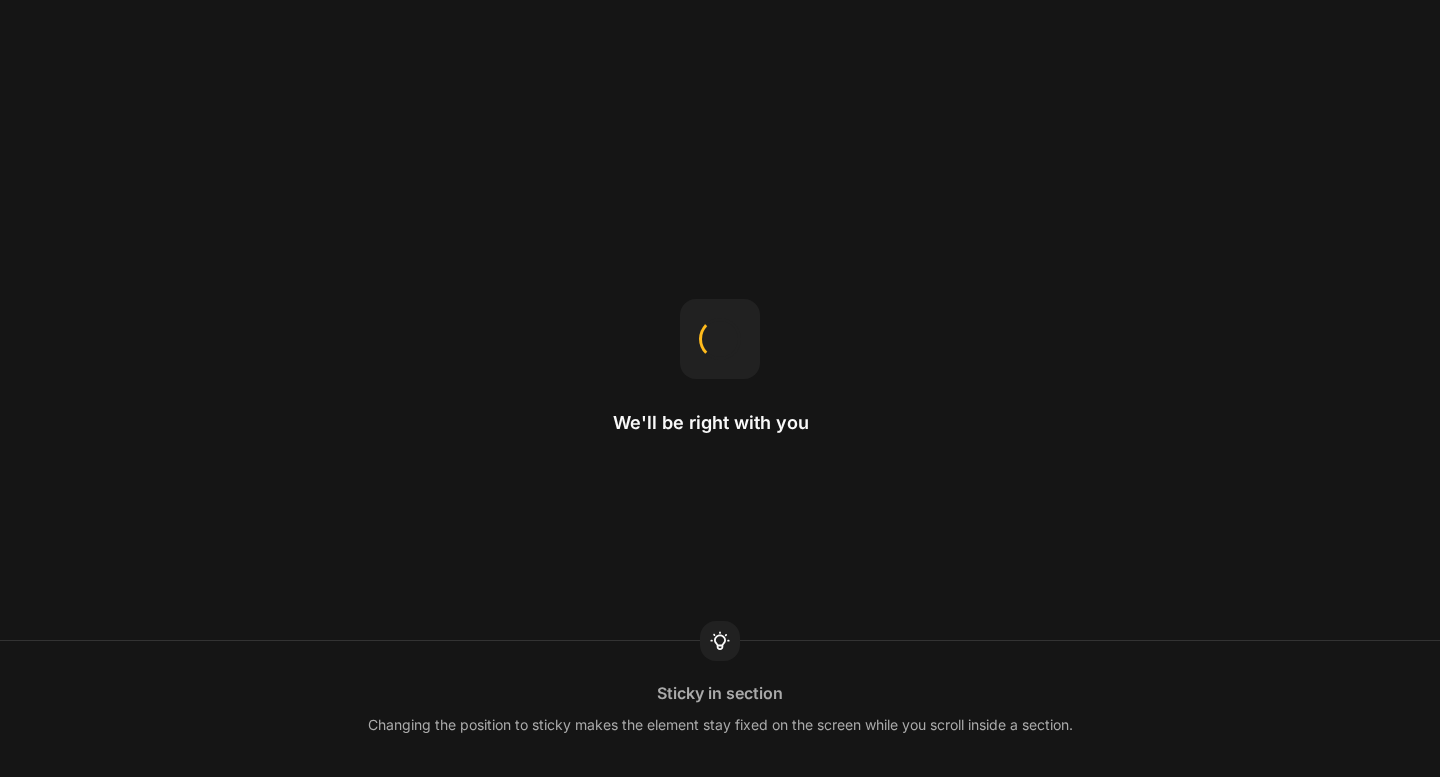 scroll, scrollTop: 0, scrollLeft: 0, axis: both 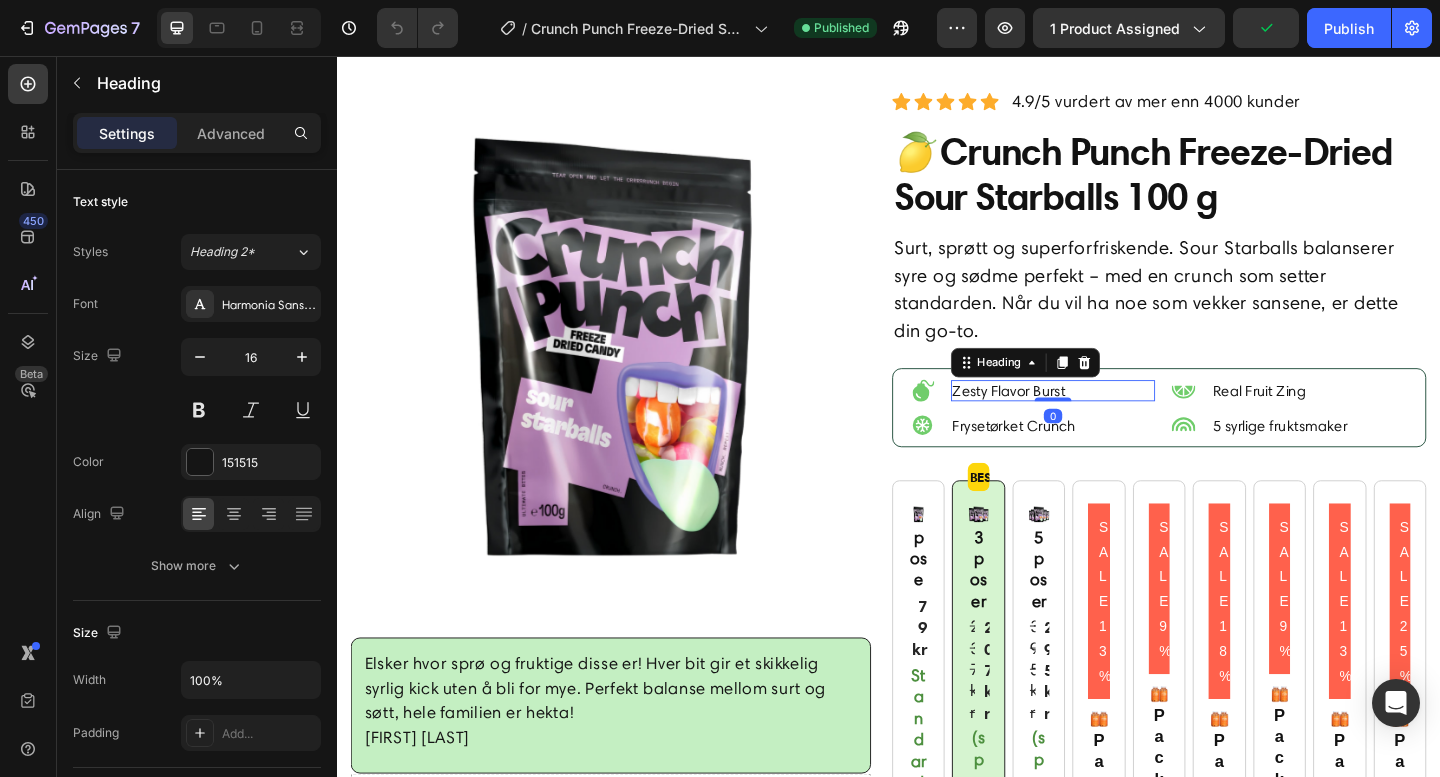click on "Zesty Flavor Burst" at bounding box center [1116, 420] 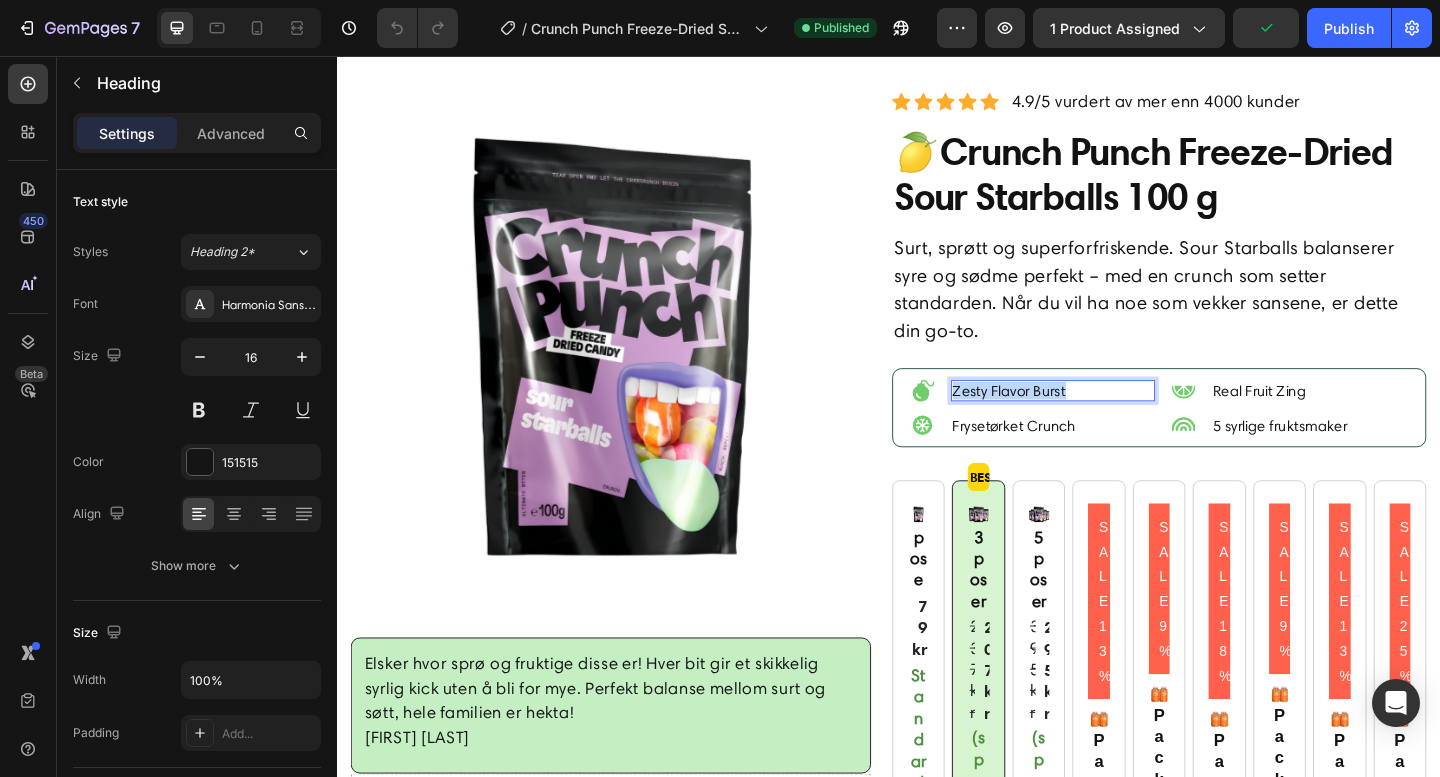 click on "Zesty Flavor Burst" at bounding box center [1116, 420] 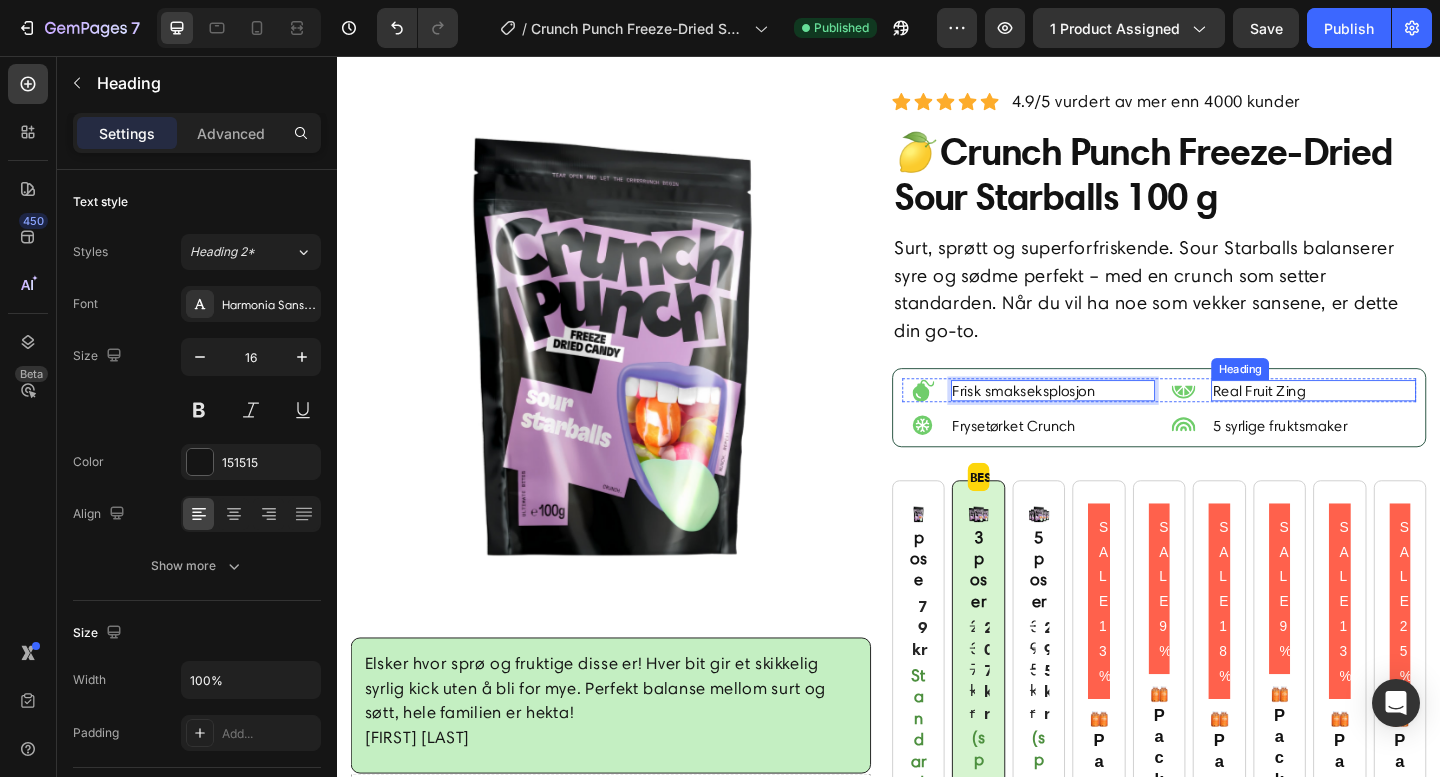 click on "Real Fruit Zing" at bounding box center (1399, 420) 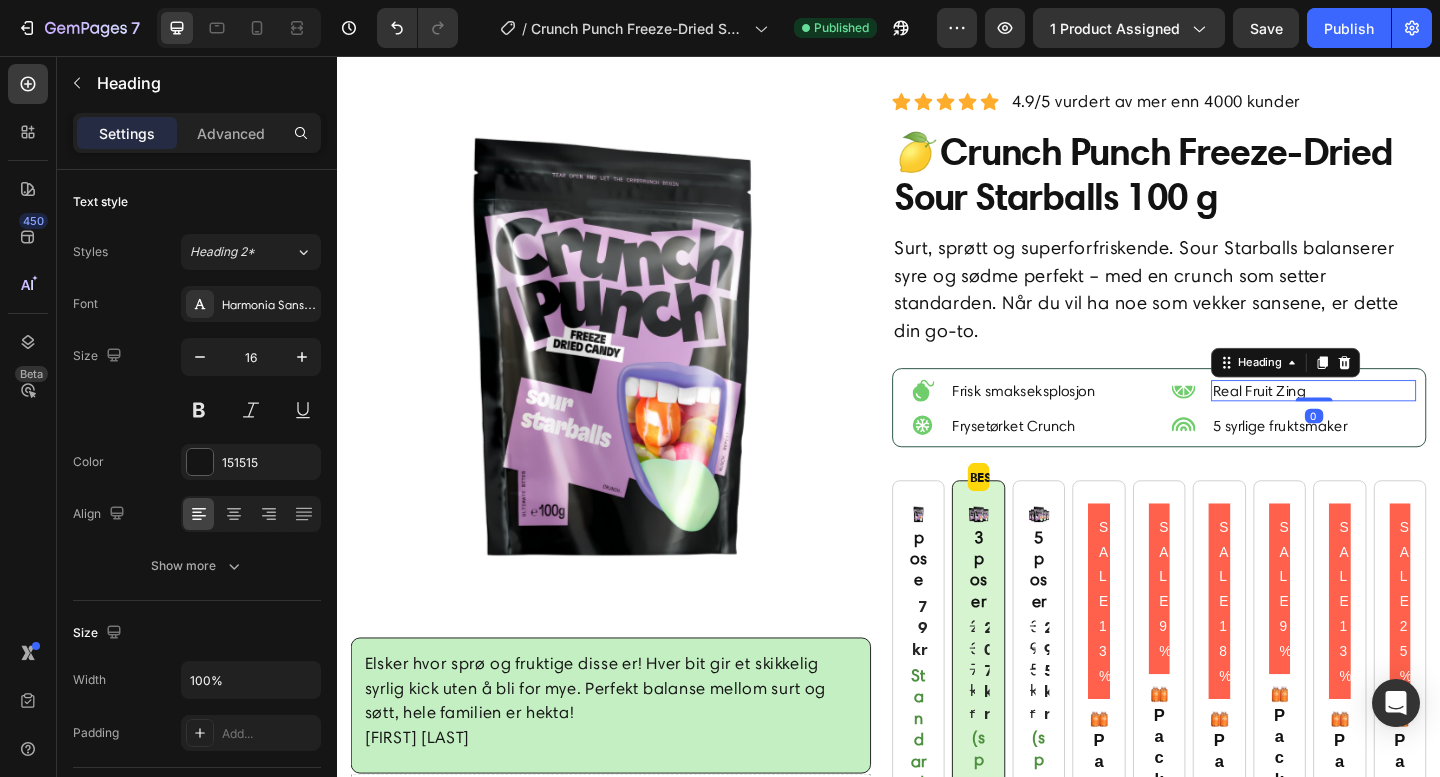 click on "Real Fruit Zing" at bounding box center (1399, 420) 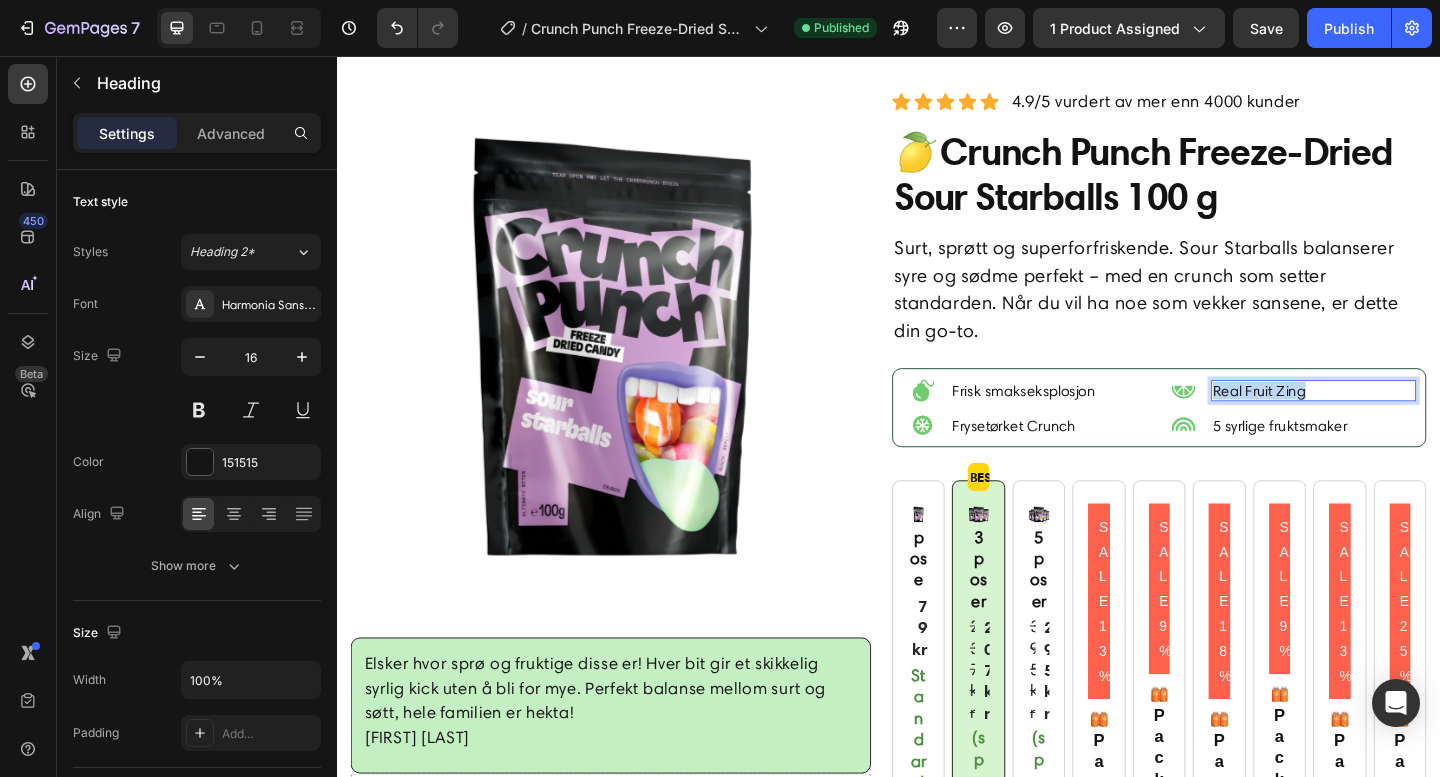 click on "Real Fruit Zing" at bounding box center (1399, 420) 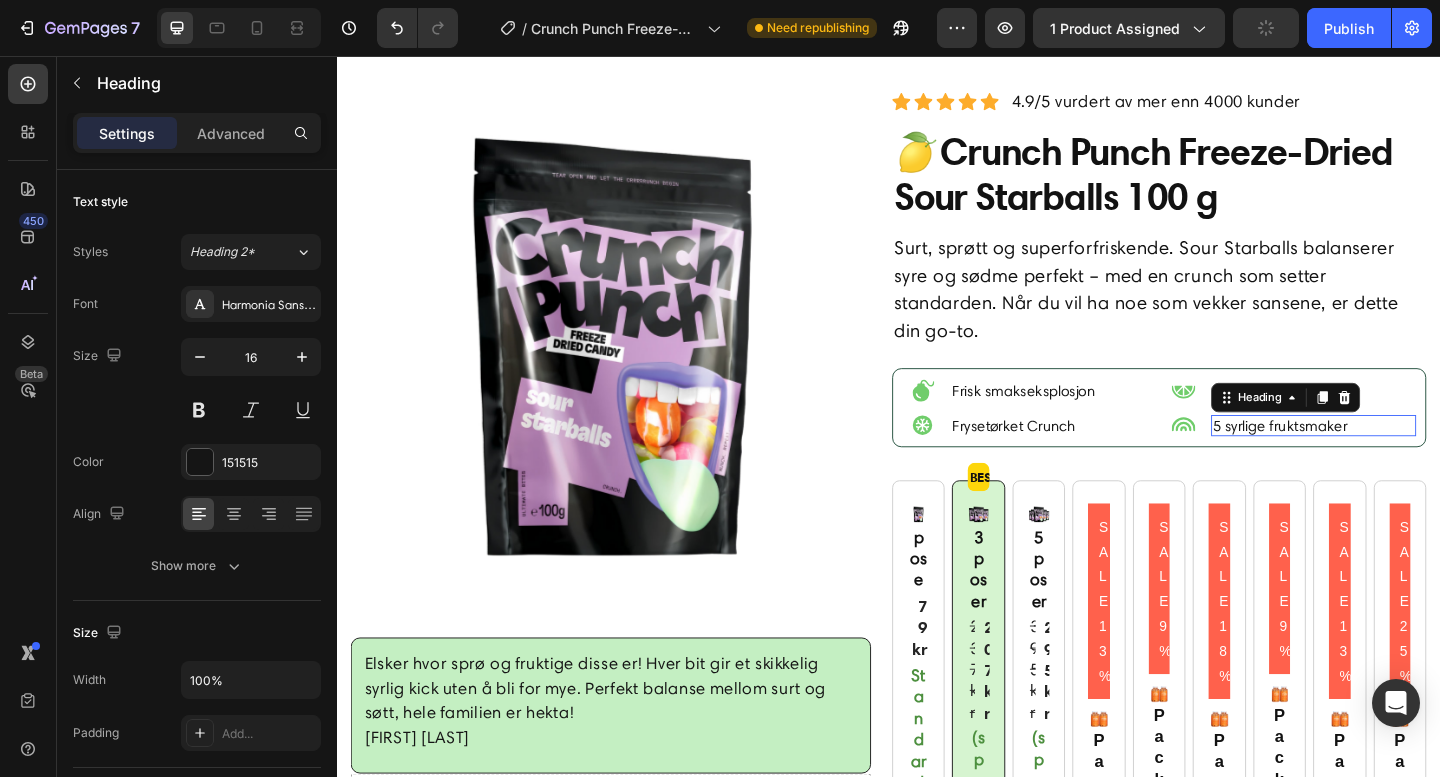 click on "5 syrlige fruktsmaker" at bounding box center [1399, 458] 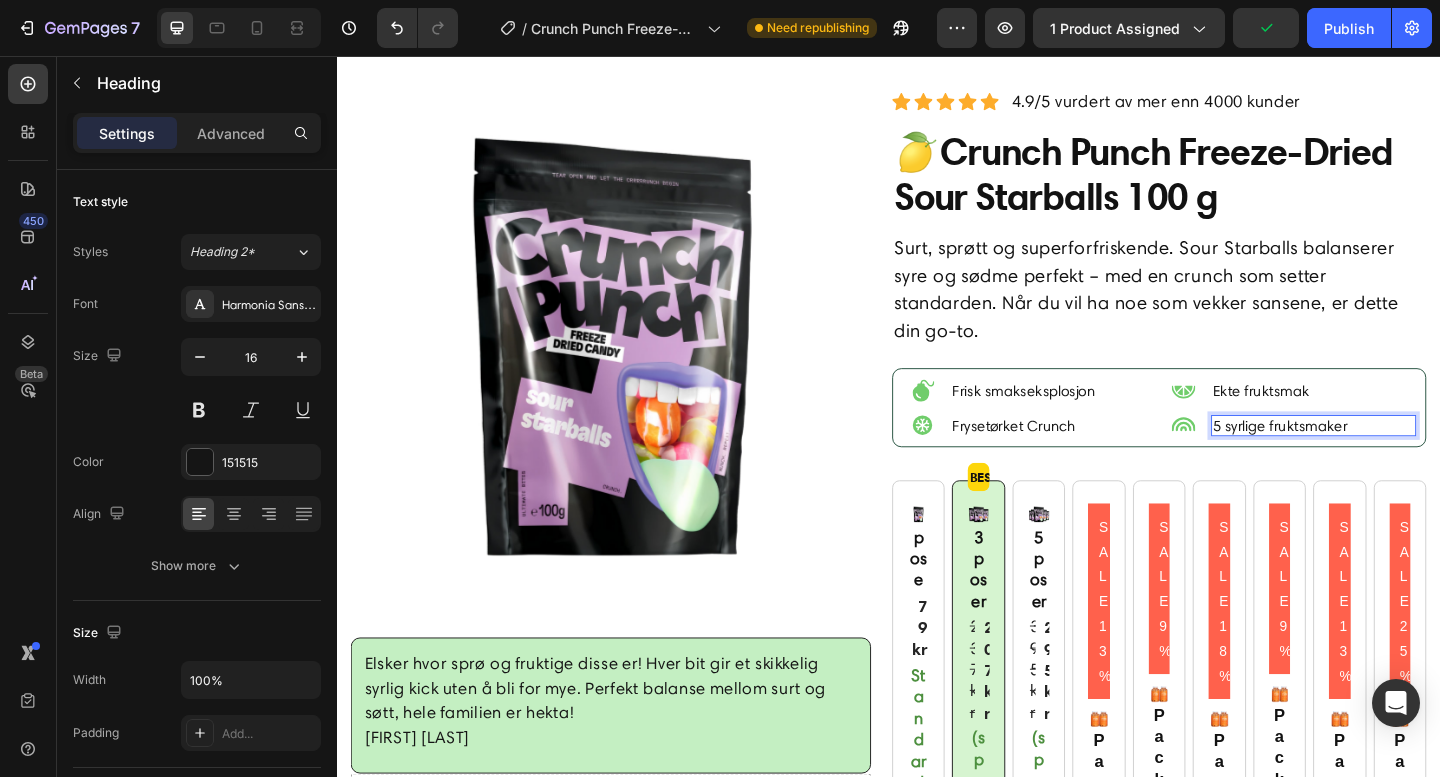 click on "5 syrlige fruktsmaker" at bounding box center [1399, 458] 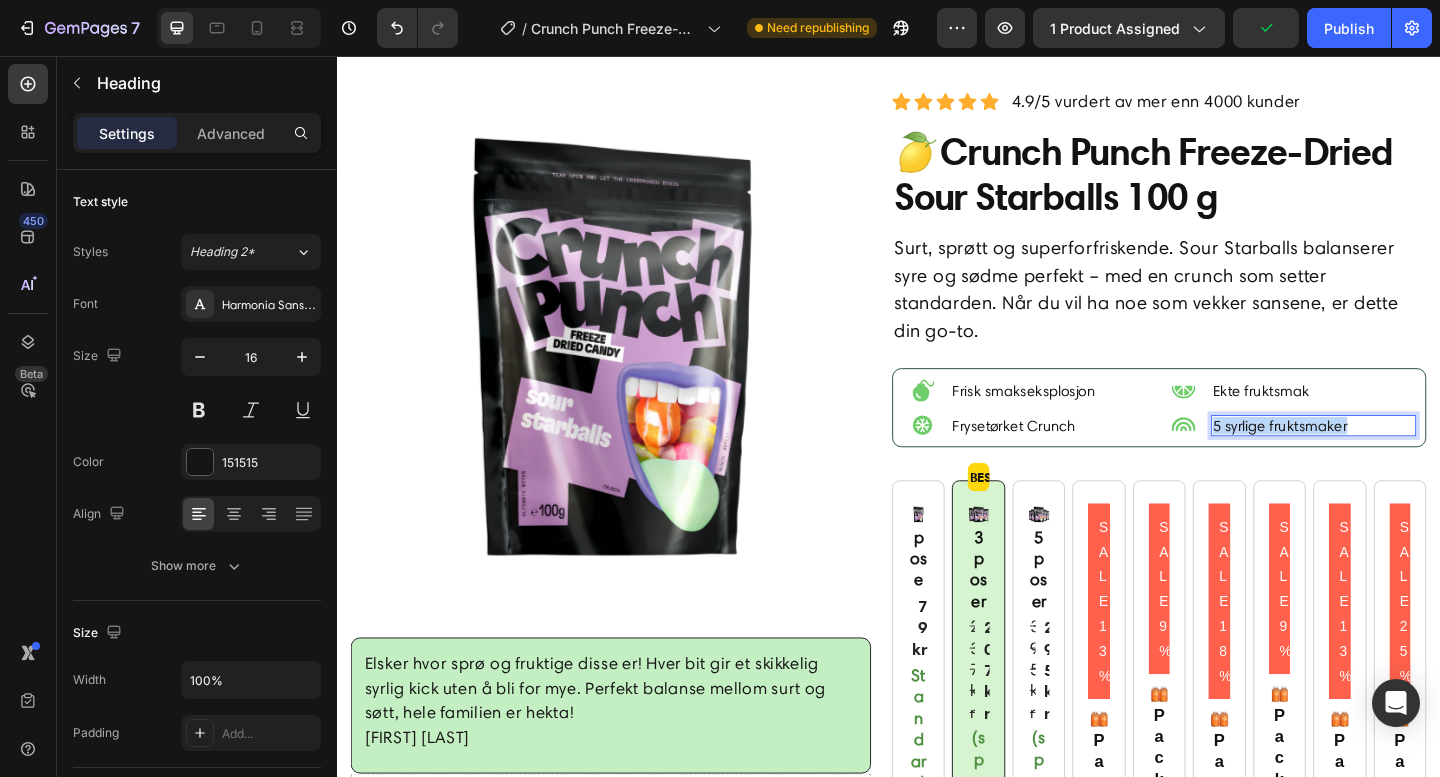 click on "5 syrlige fruktsmaker" at bounding box center [1399, 458] 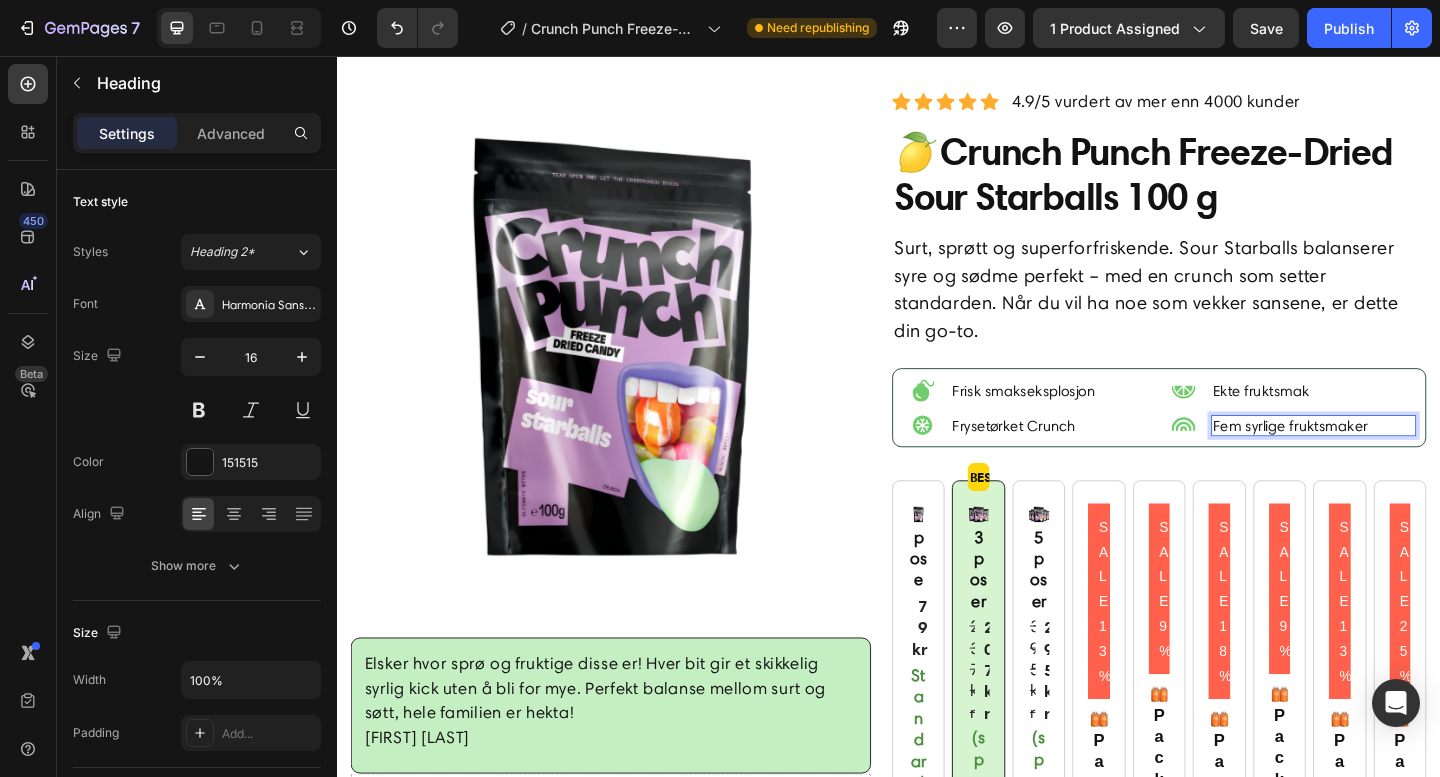 click on "Fem syrlige fruktsmaker" at bounding box center (1399, 458) 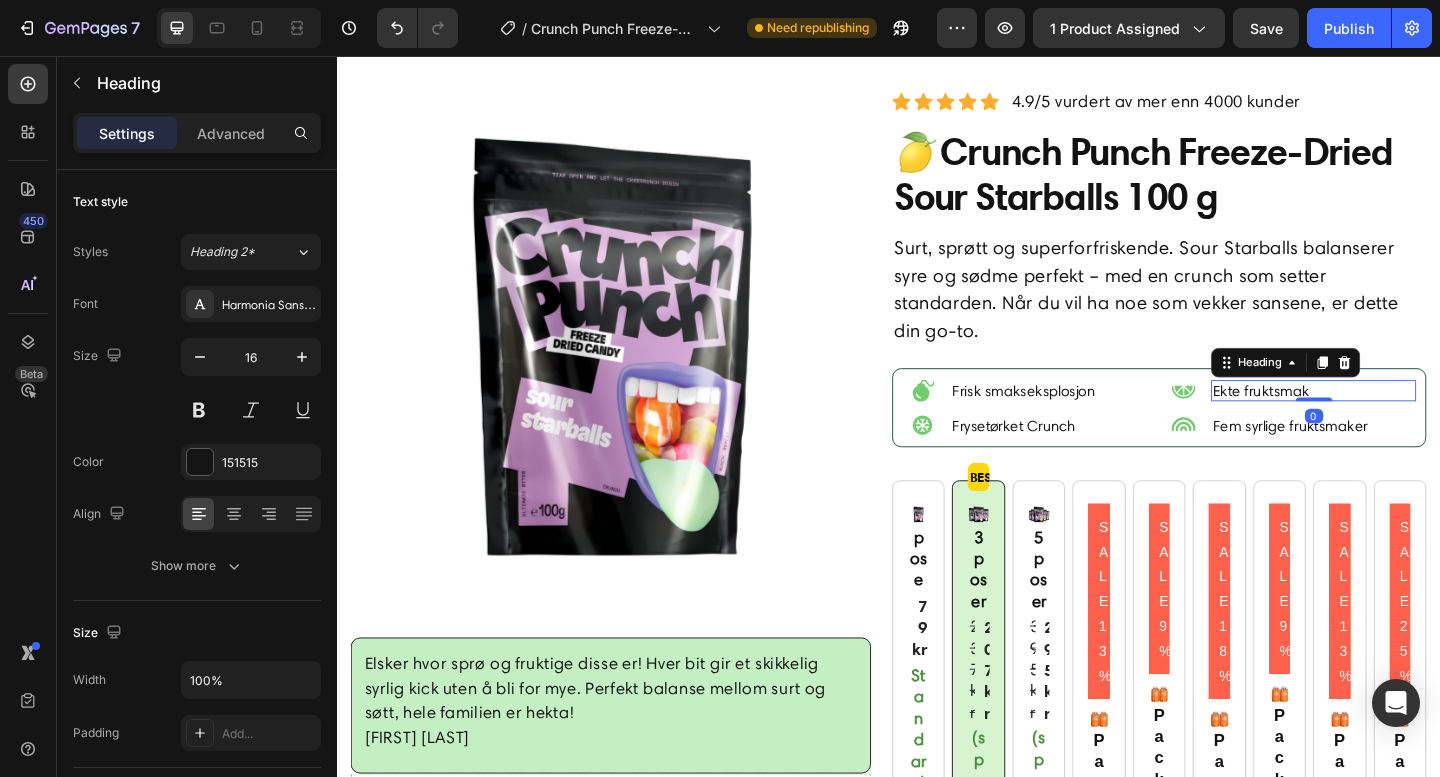 click on "Ekte fruktsmak" at bounding box center [1399, 420] 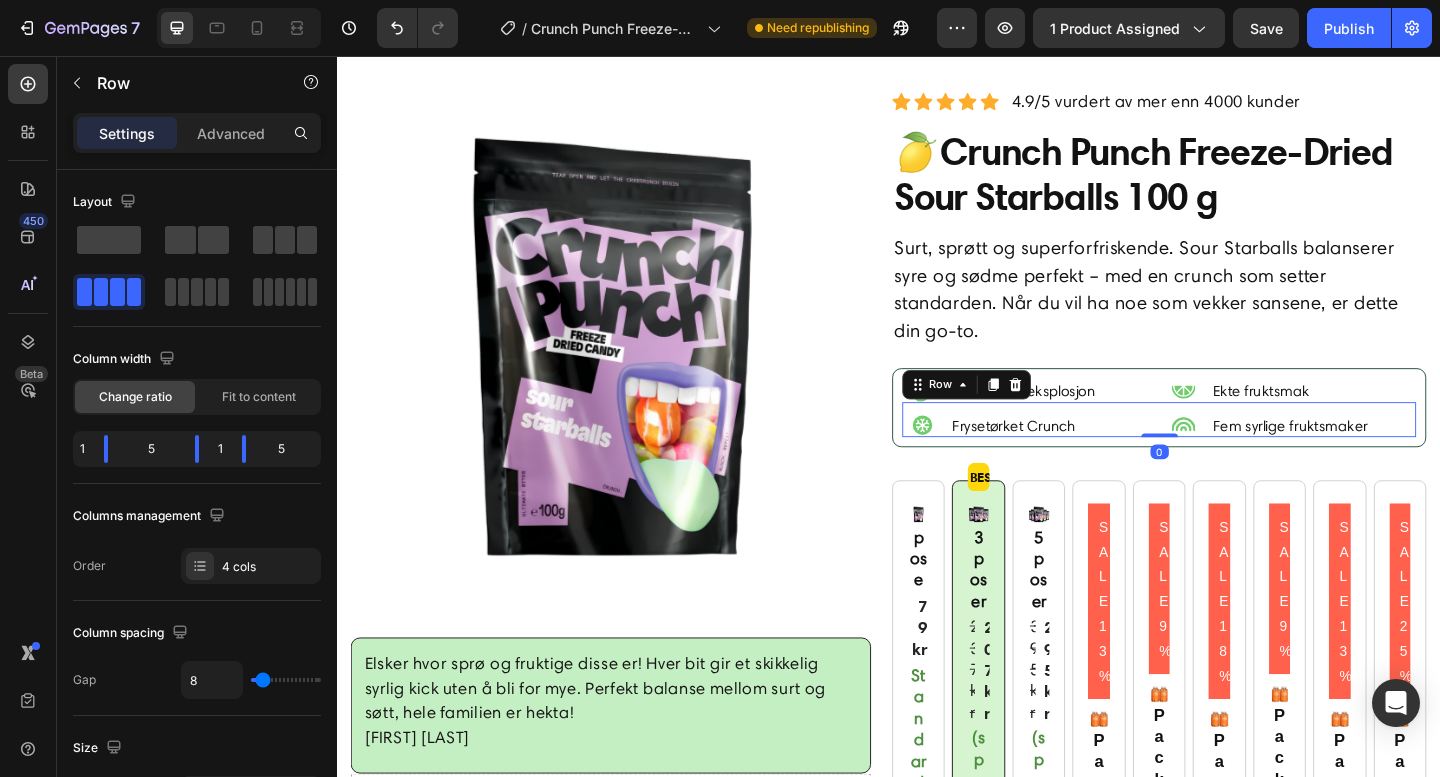 click on "Frysetørket Crunch Heading" at bounding box center (1116, 458) 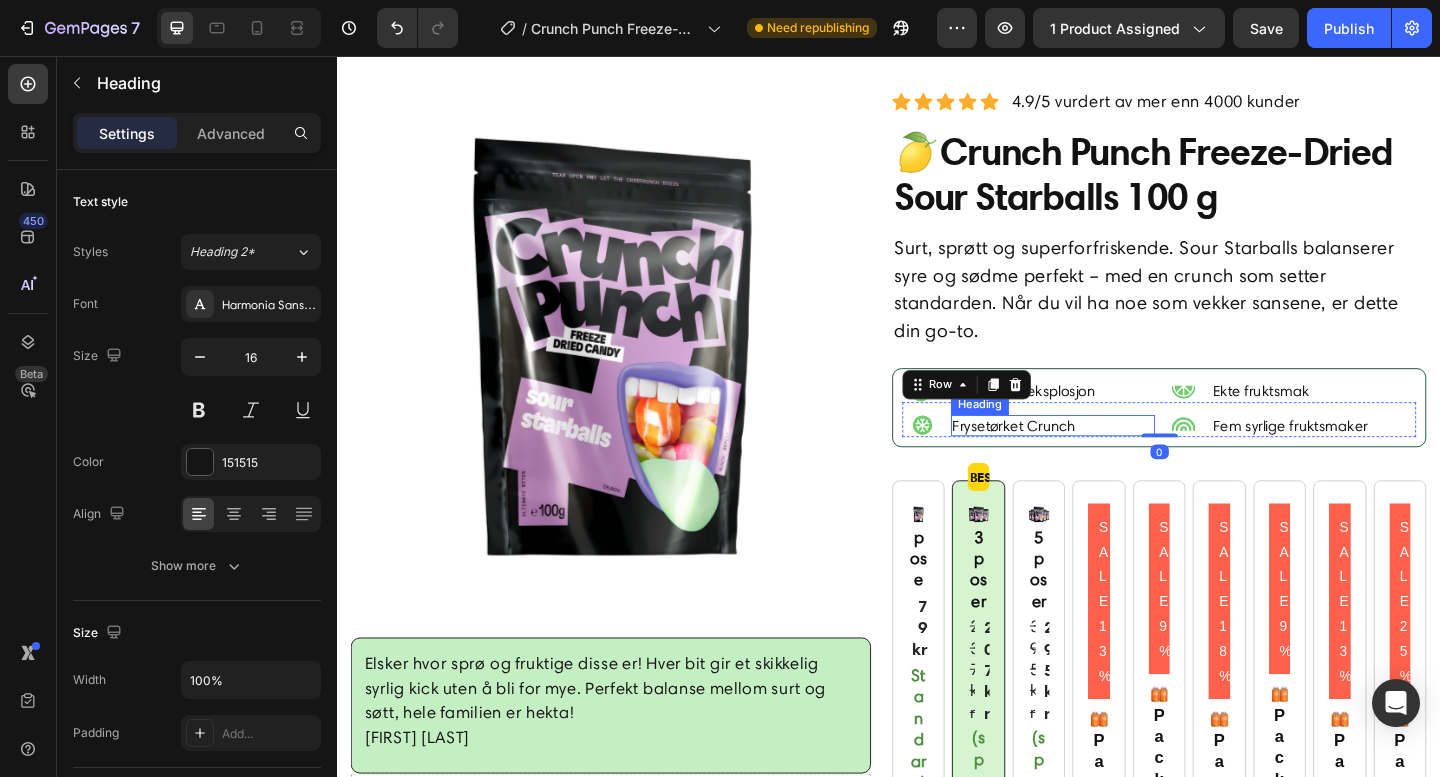 click on "Frysetørket Crunch" at bounding box center (1116, 458) 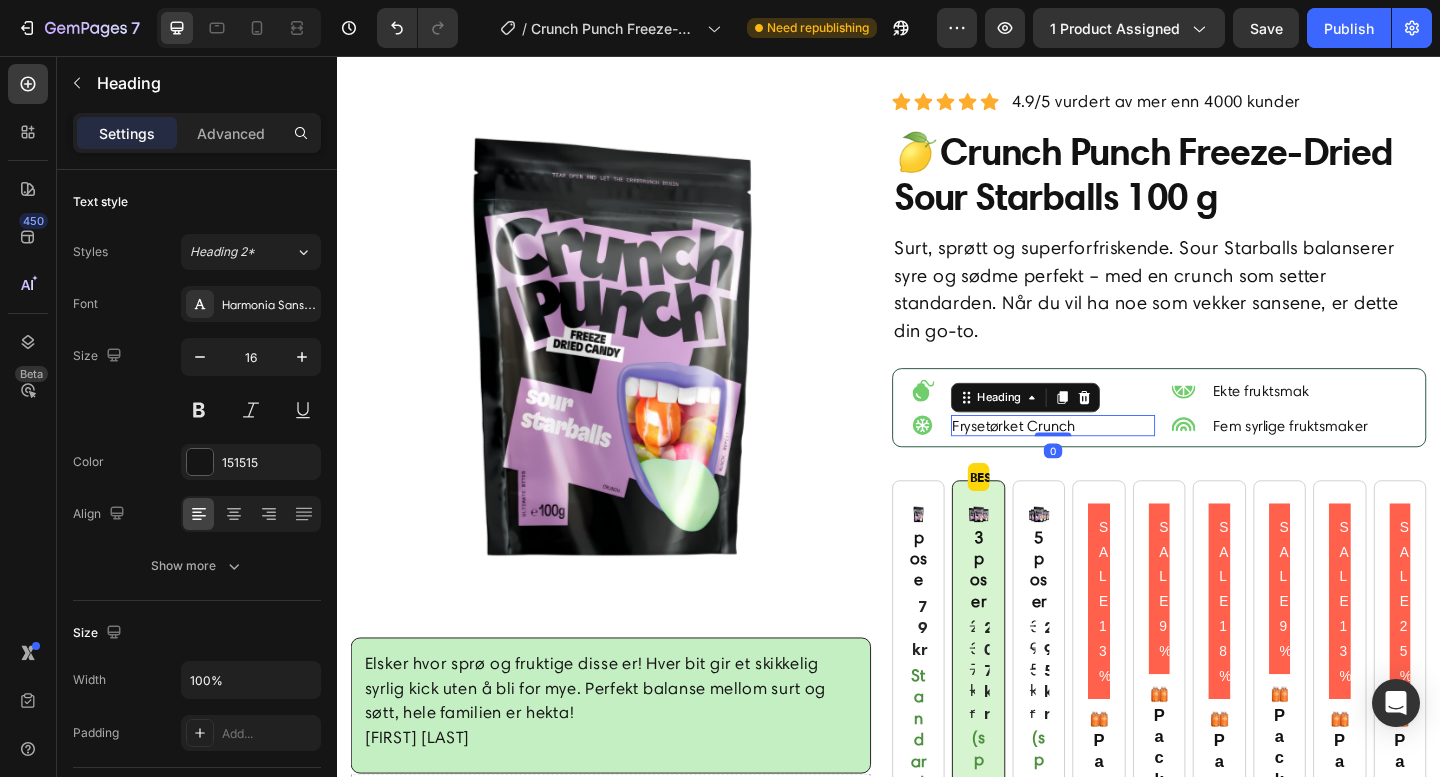 click on "Frysetørket Crunch" at bounding box center [1116, 458] 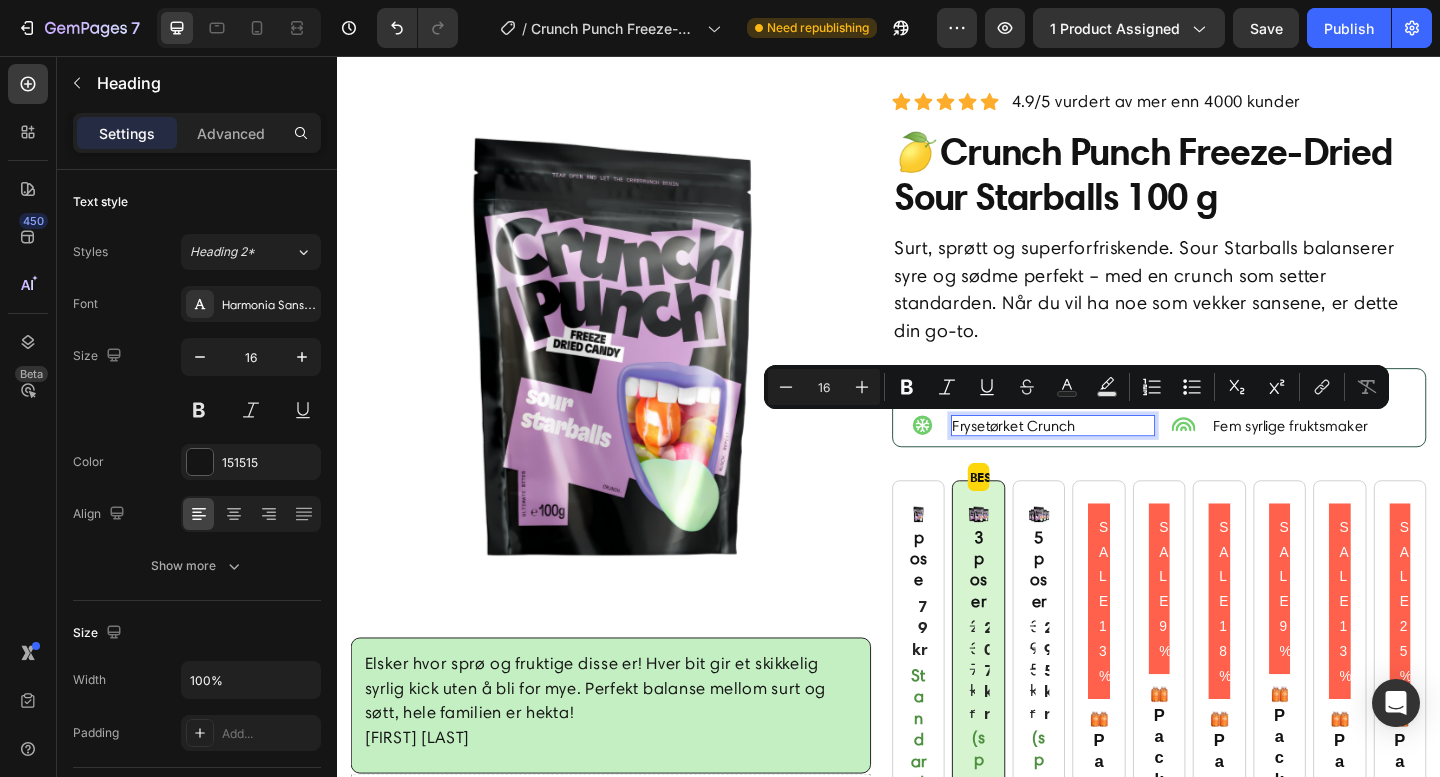 click on "Frysetørket Crunch" at bounding box center [1116, 458] 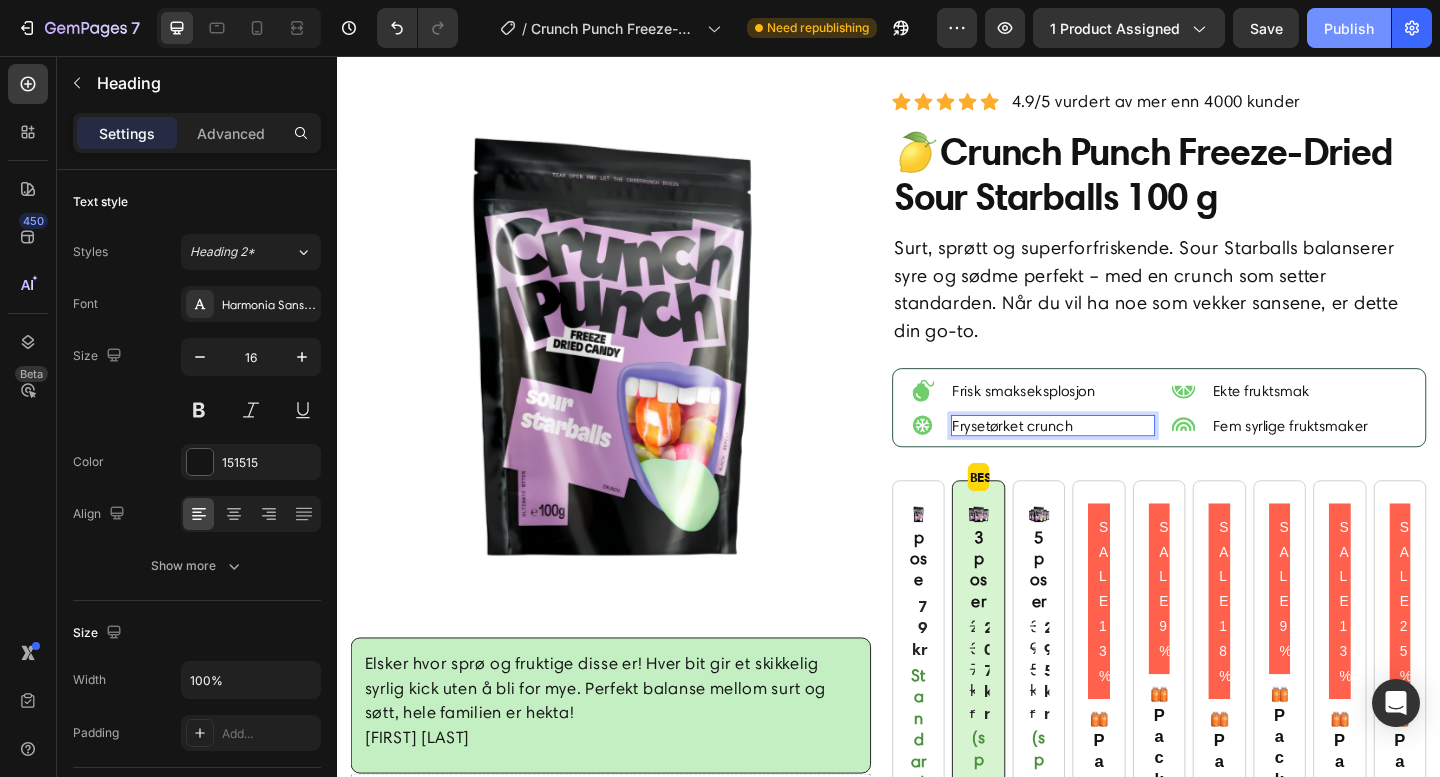click on "Publish" 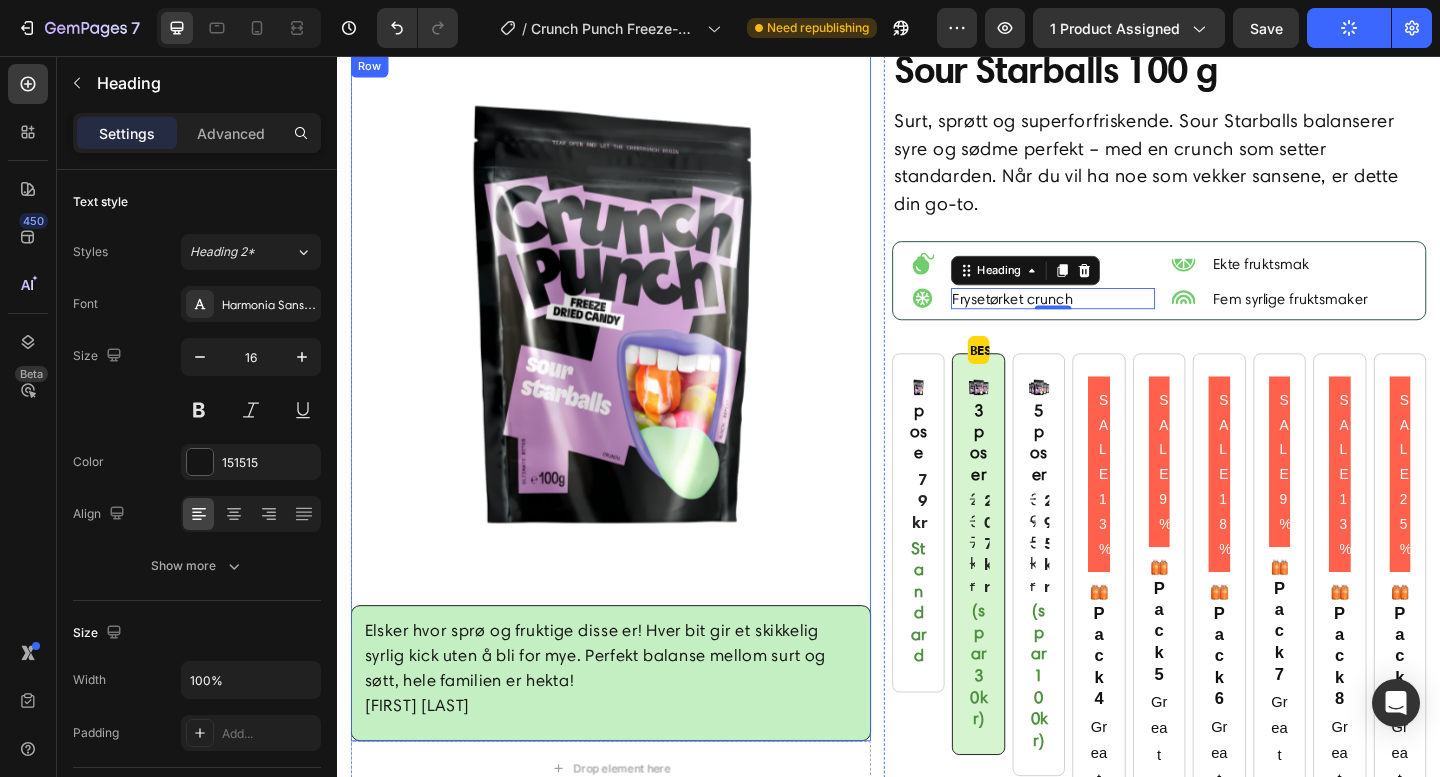 scroll, scrollTop: 261, scrollLeft: 0, axis: vertical 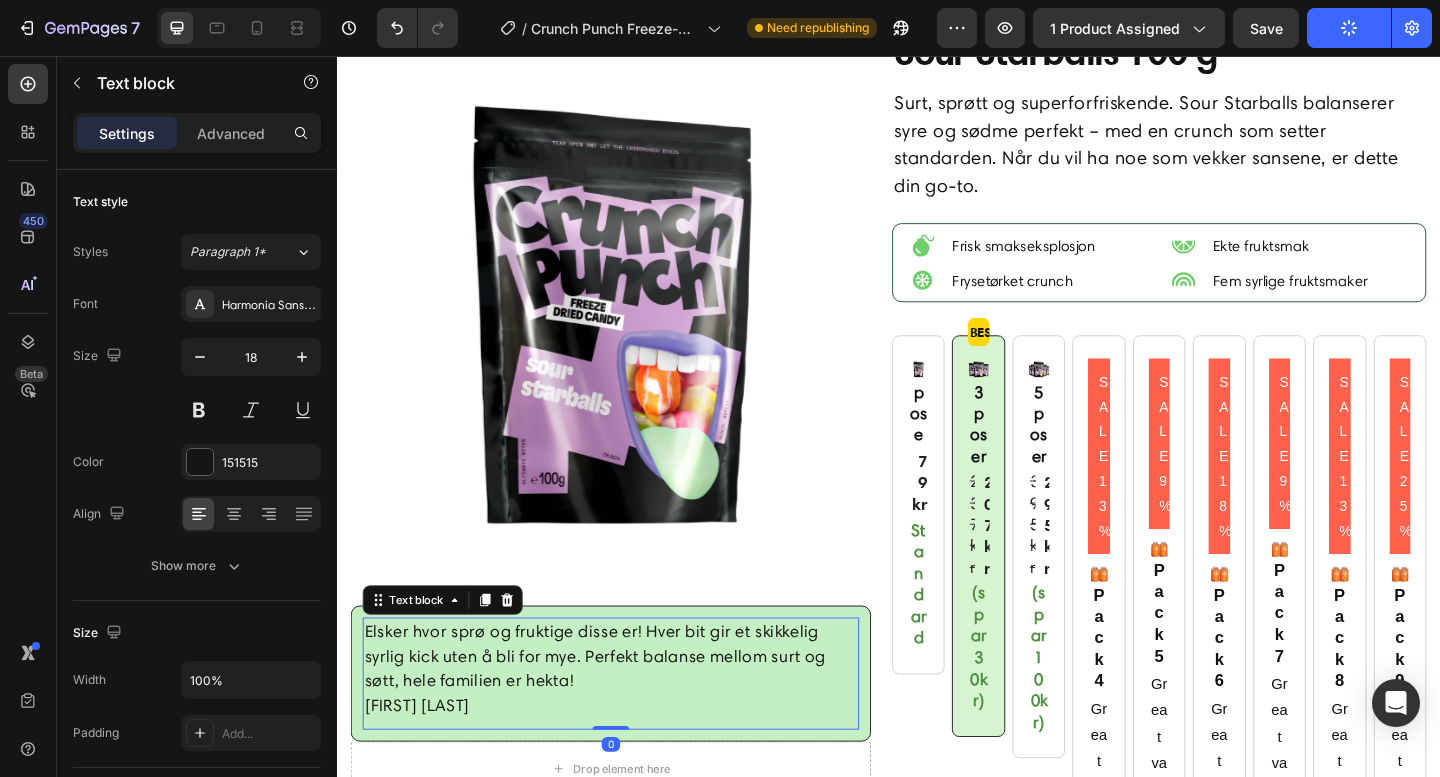 click on "Elsker hvor sprø og fruktige disse er! Hver bit gir et skikkelig syrlig kick uten å bli for mye. Perfekt balanse mellom surt og søtt, hele familien er hekta! – Linn E." at bounding box center (635, 723) 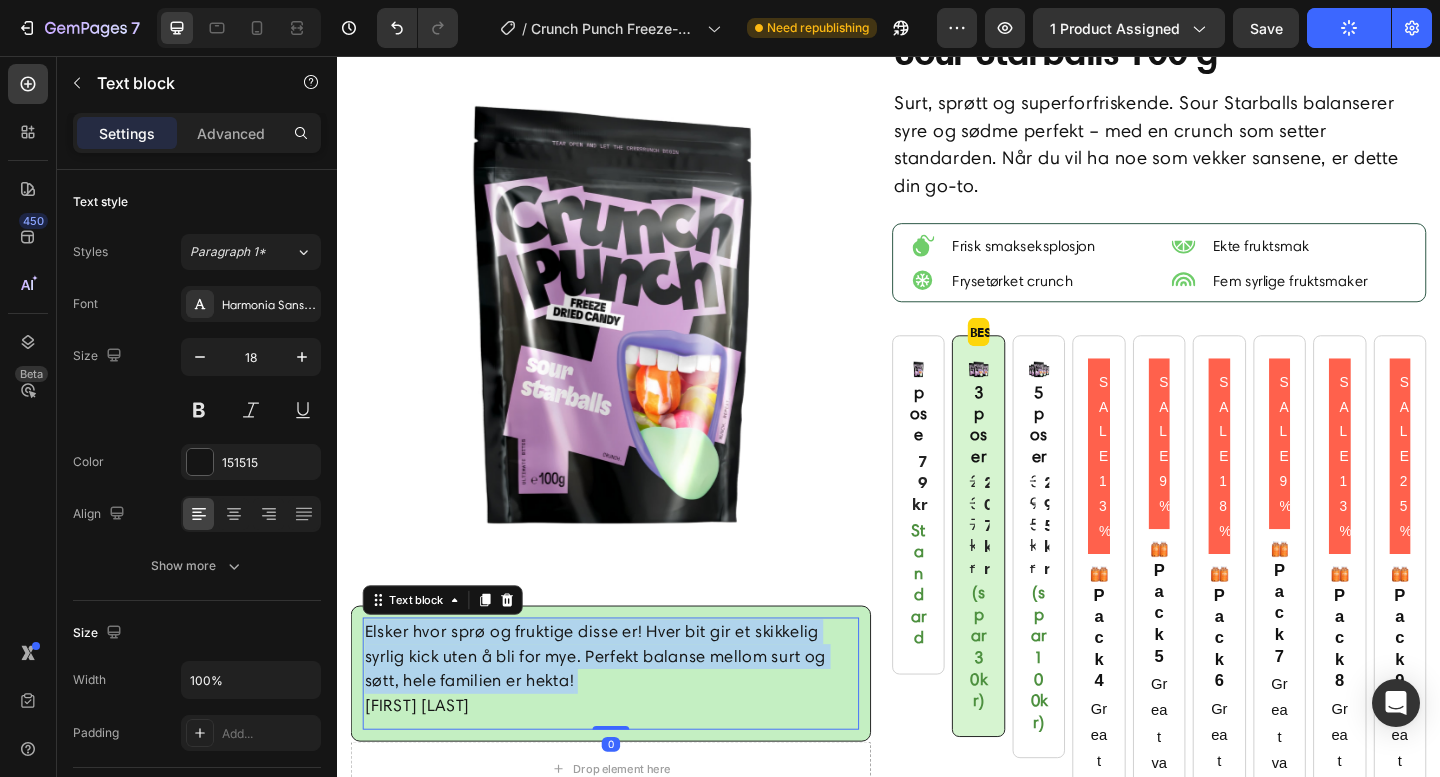click on "Elsker hvor sprø og fruktige disse er! Hver bit gir et skikkelig syrlig kick uten å bli for mye. Perfekt balanse mellom surt og søtt, hele familien er hekta! – Linn E." at bounding box center [635, 723] 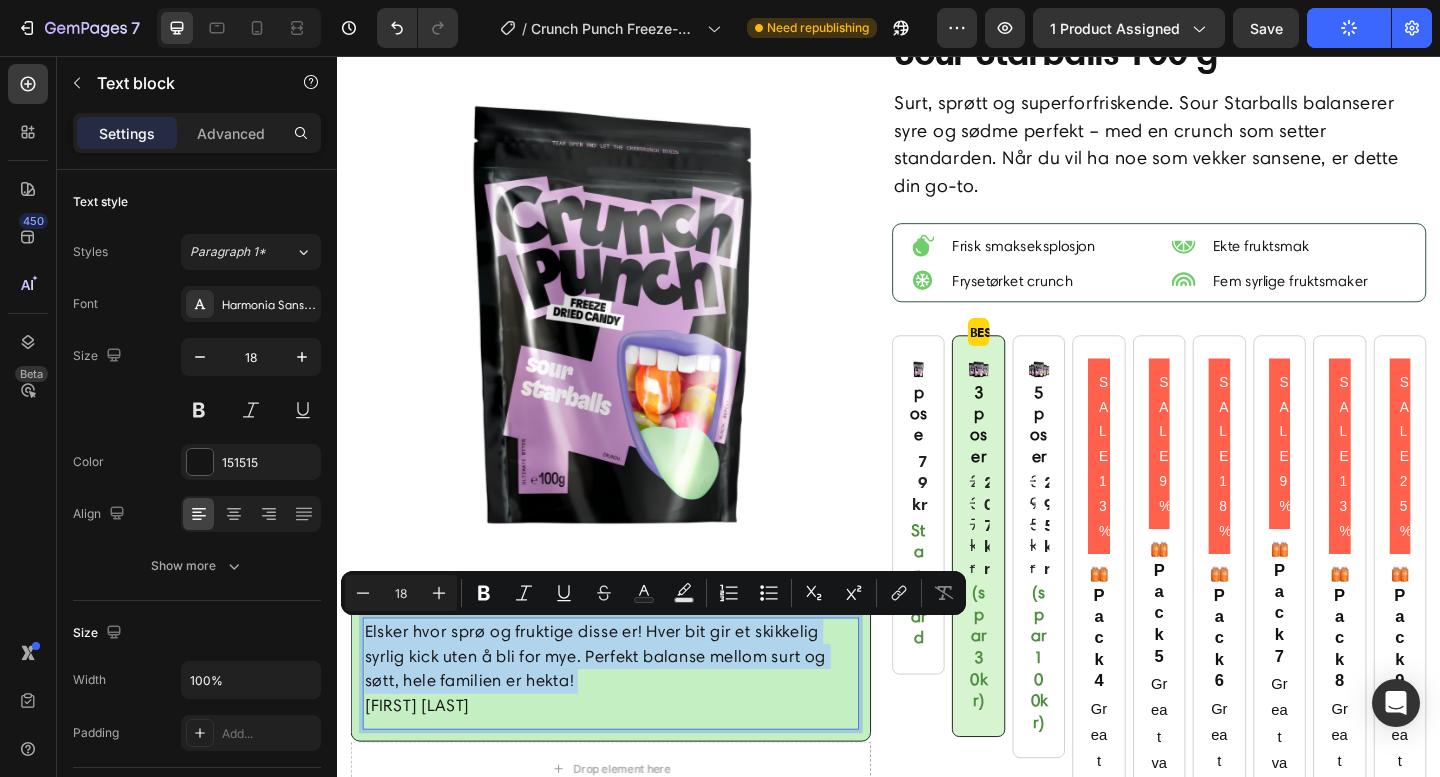 click on "Elsker hvor sprø og fruktige disse er! Hver bit gir et skikkelig syrlig kick uten å bli for mye. Perfekt balanse mellom surt og søtt, hele familien er hekta! – Linn E." at bounding box center (635, 723) 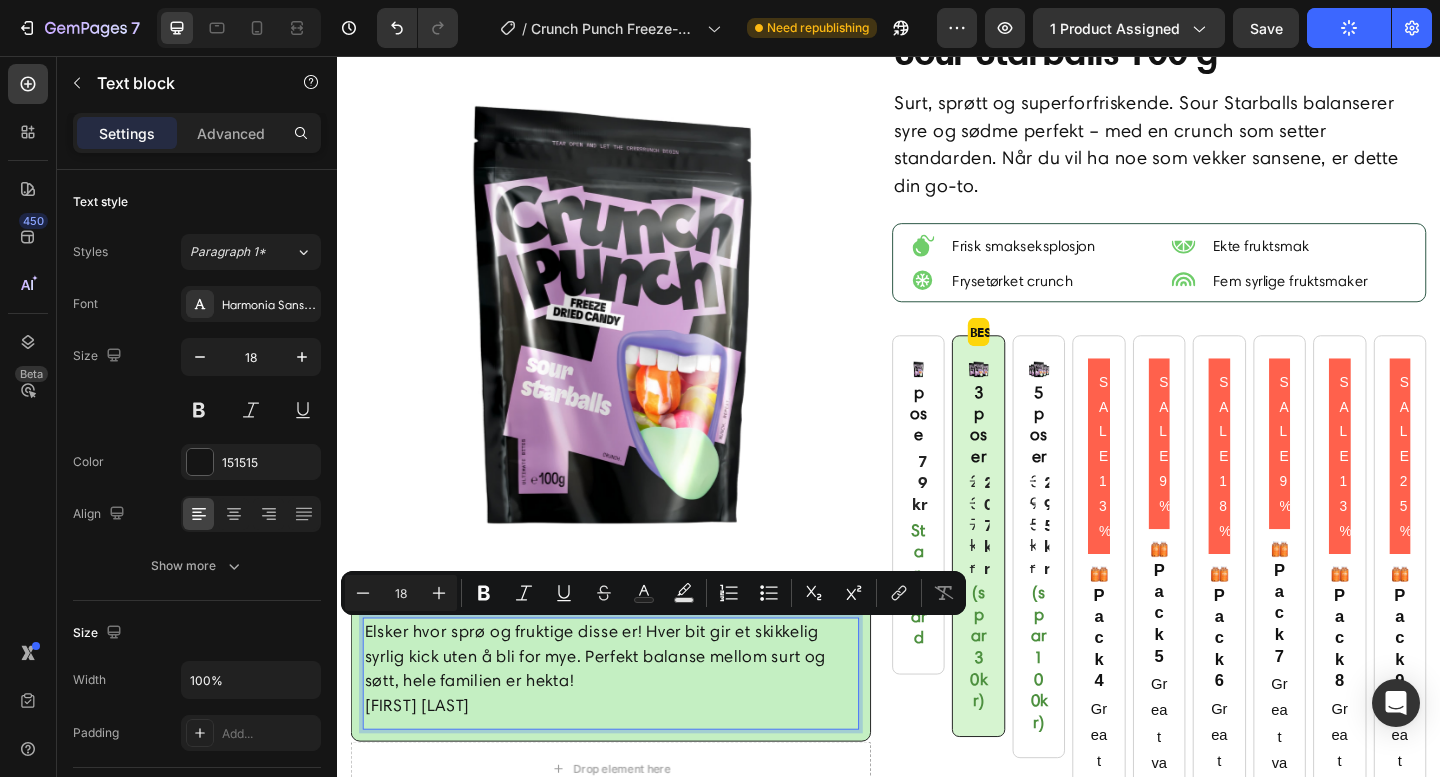 click on "Elsker hvor sprø og fruktige disse er! Hver bit gir et skikkelig syrlig kick uten å bli for mye. Perfekt balanse mellom surt og søtt, hele familien er hekta! – Linn E." at bounding box center (635, 723) 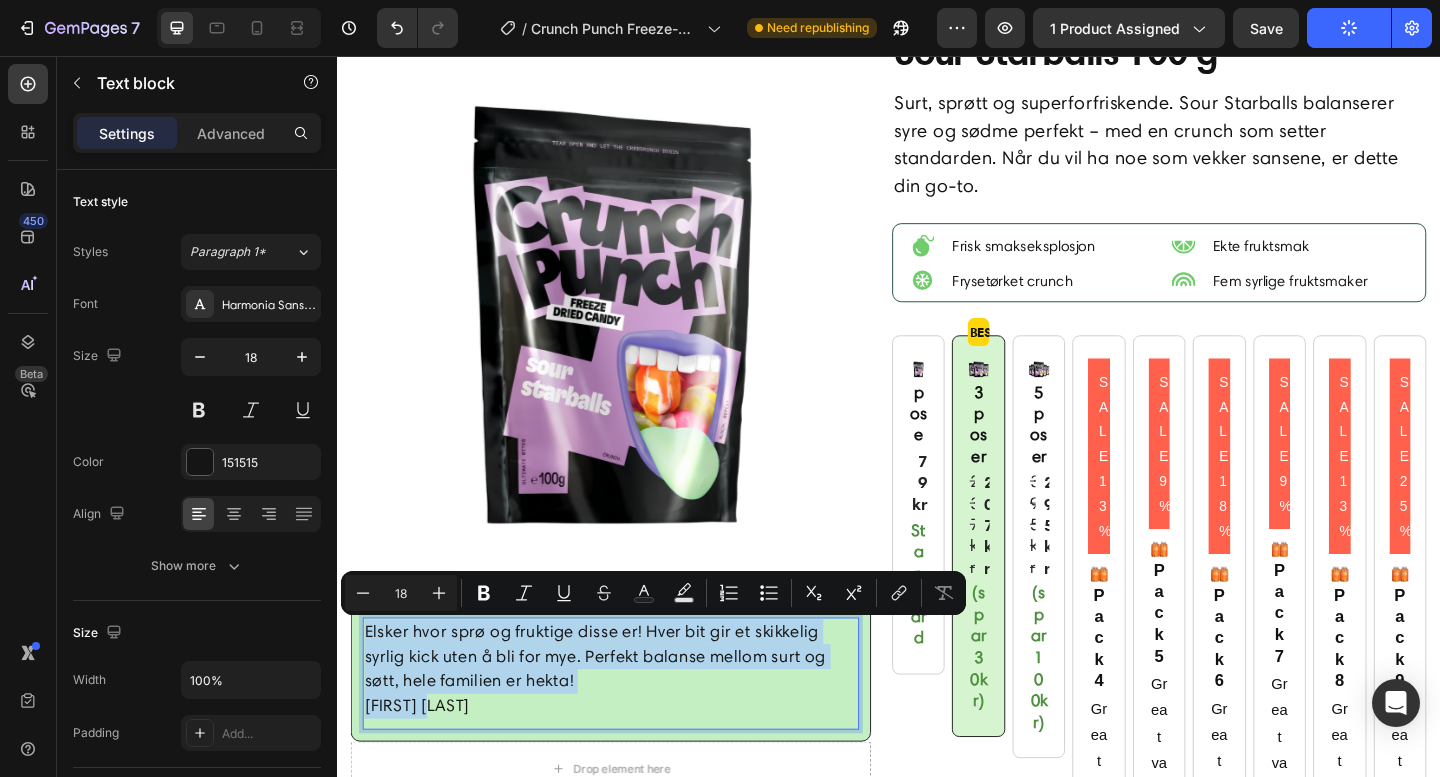 drag, startPoint x: 447, startPoint y: 766, endPoint x: 368, endPoint y: 674, distance: 121.264175 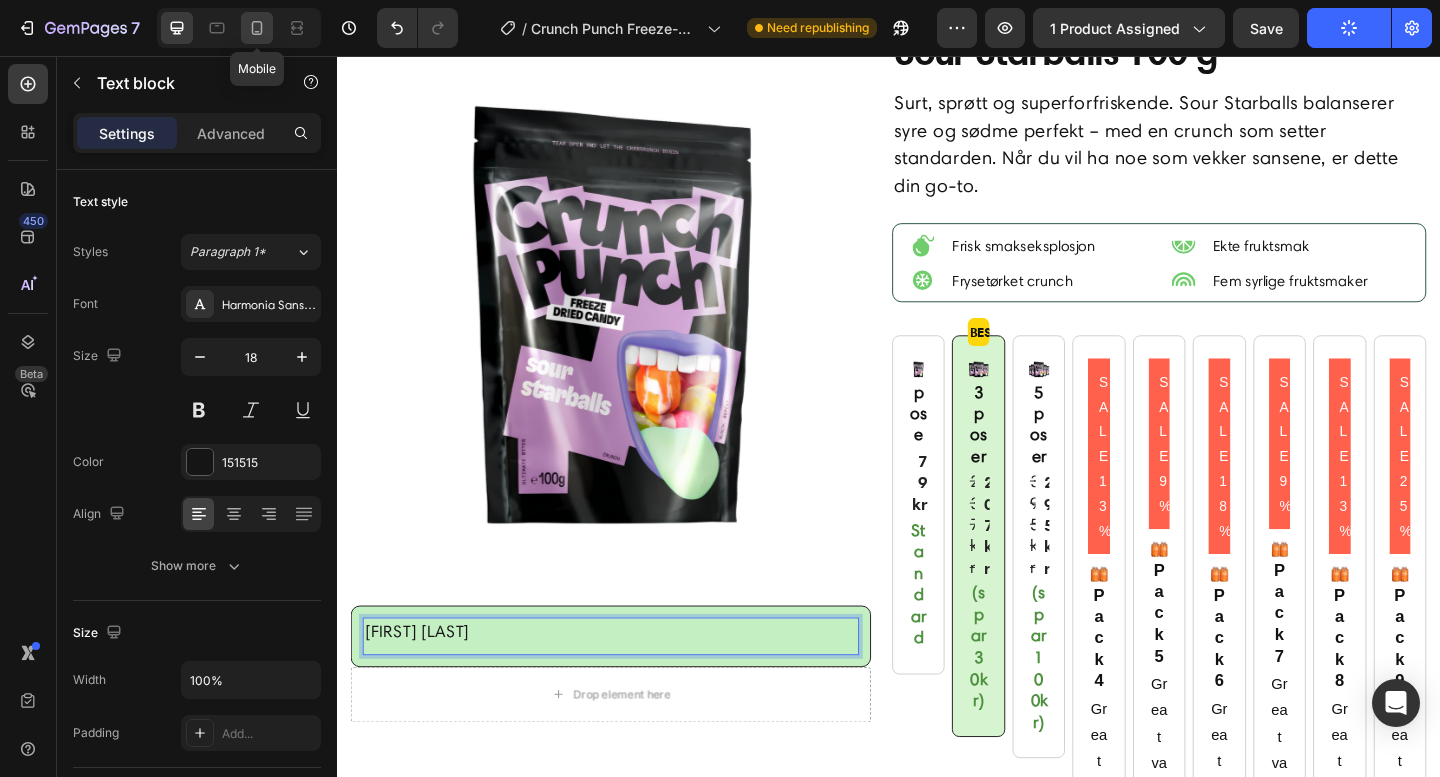 click 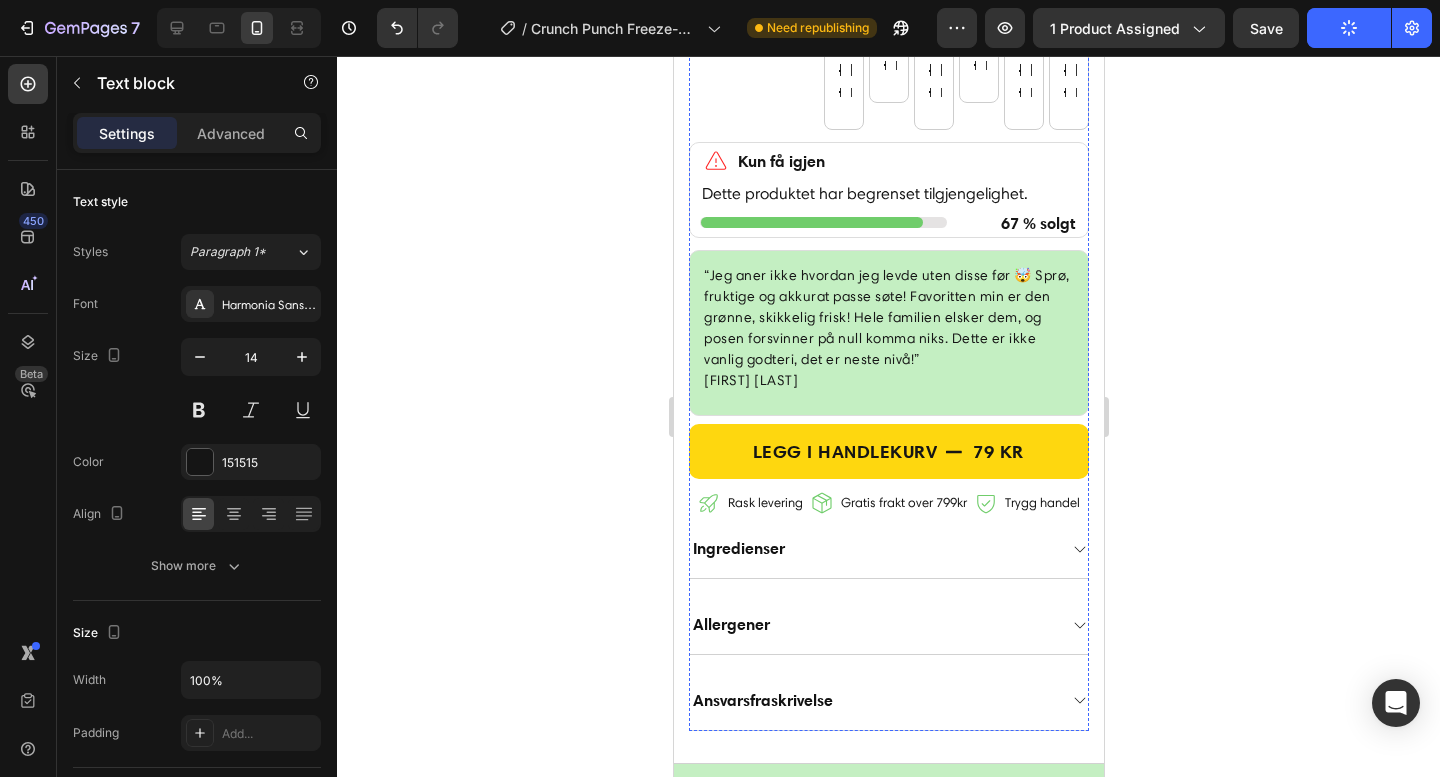 scroll, scrollTop: 1636, scrollLeft: 0, axis: vertical 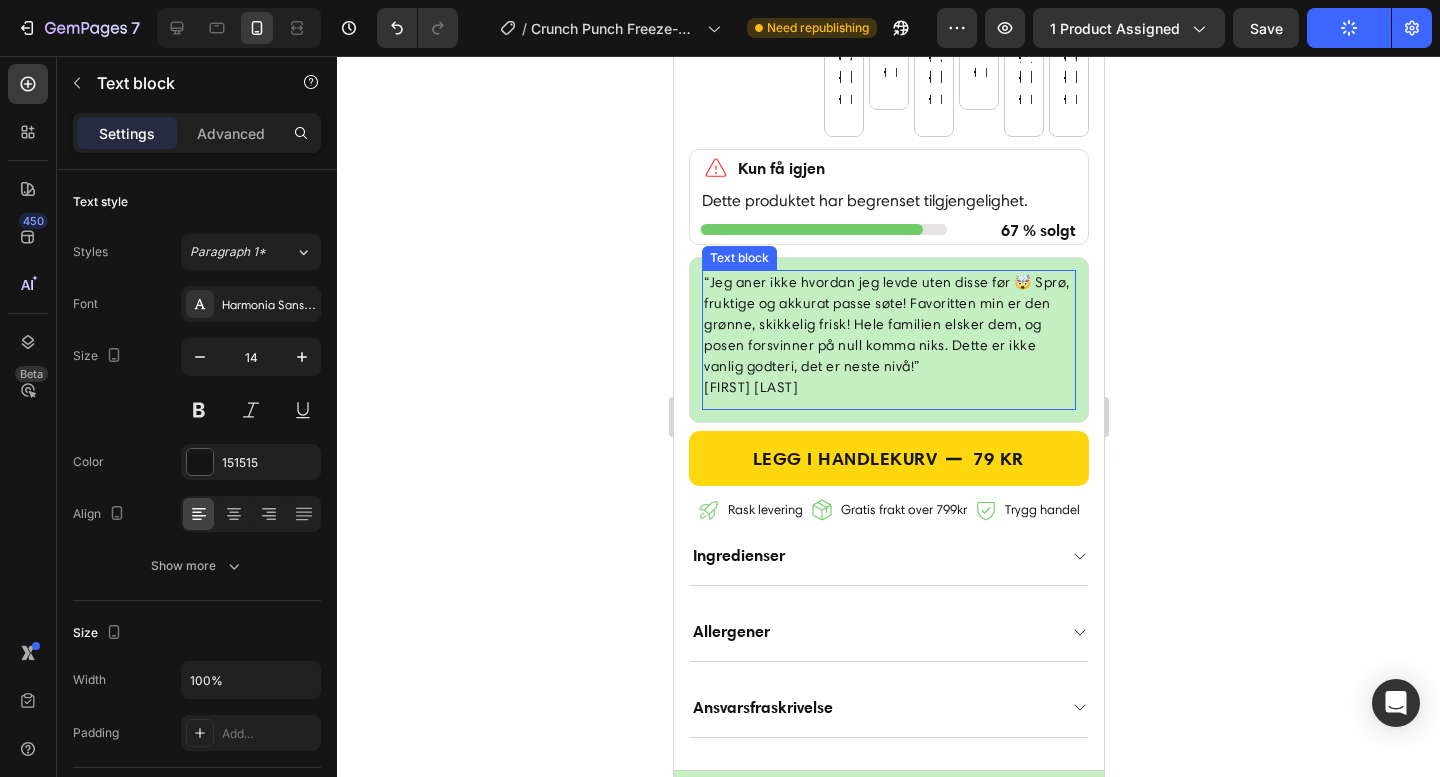 click on "“Jeg aner ikke hvordan jeg levde uten disse før 🤯 Sprø, fruktige og akkurat passe søte! Favoritten min er den grønne, skikkelig frisk! Hele familien elsker dem, og posen forsvinner på null komma niks. Dette er ikke vanlig godteri, det er neste nivå!” – Amalie H." at bounding box center (888, 335) 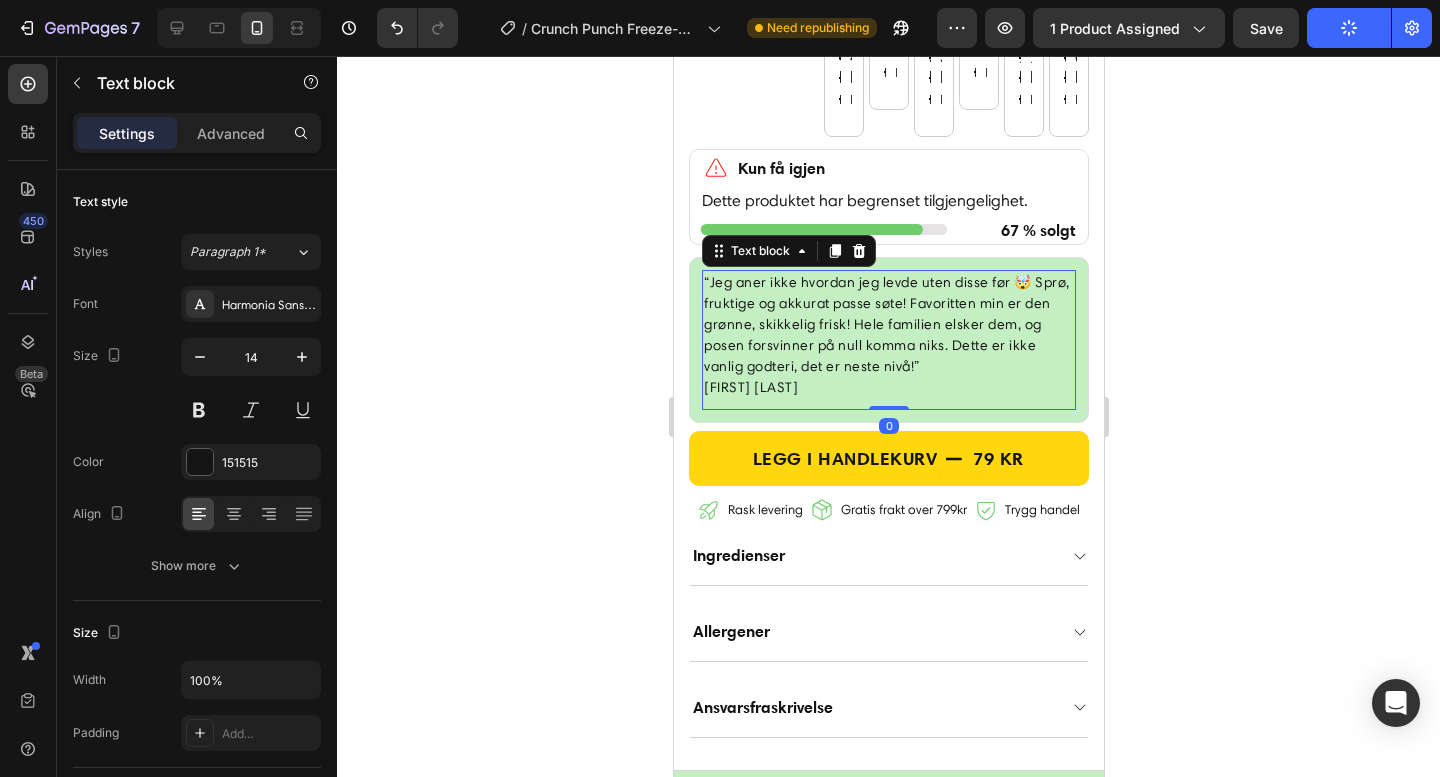 click on "“Jeg aner ikke hvordan jeg levde uten disse før 🤯 Sprø, fruktige og akkurat passe søte! Favoritten min er den grønne, skikkelig frisk! Hele familien elsker dem, og posen forsvinner på null komma niks. Dette er ikke vanlig godteri, det er neste nivå!” – Amalie H." at bounding box center (888, 335) 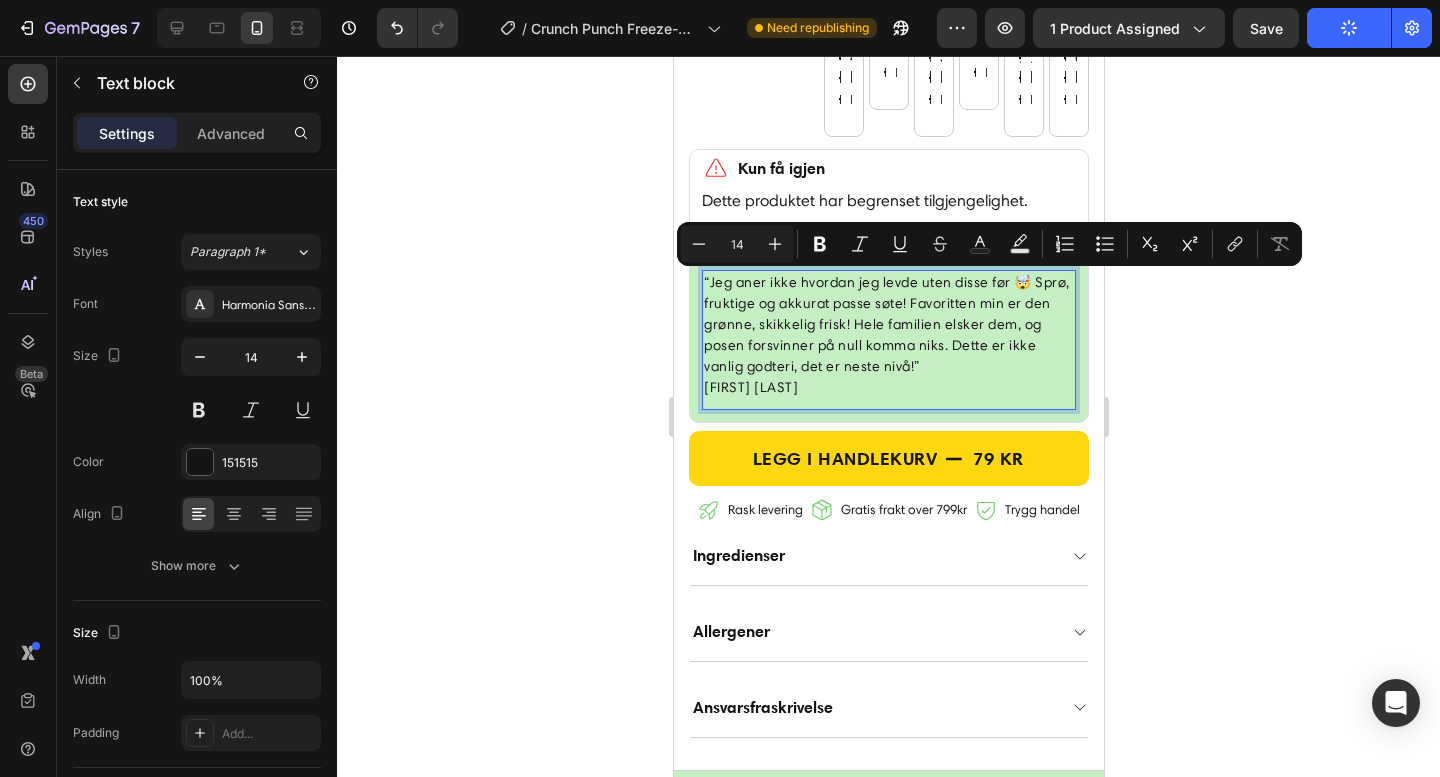 click on "“Jeg aner ikke hvordan jeg levde uten disse før 🤯 Sprø, fruktige og akkurat passe søte! Favoritten min er den grønne, skikkelig frisk! Hele familien elsker dem, og posen forsvinner på null komma niks. Dette er ikke vanlig godteri, det er neste nivå!” – Amalie H." at bounding box center (888, 335) 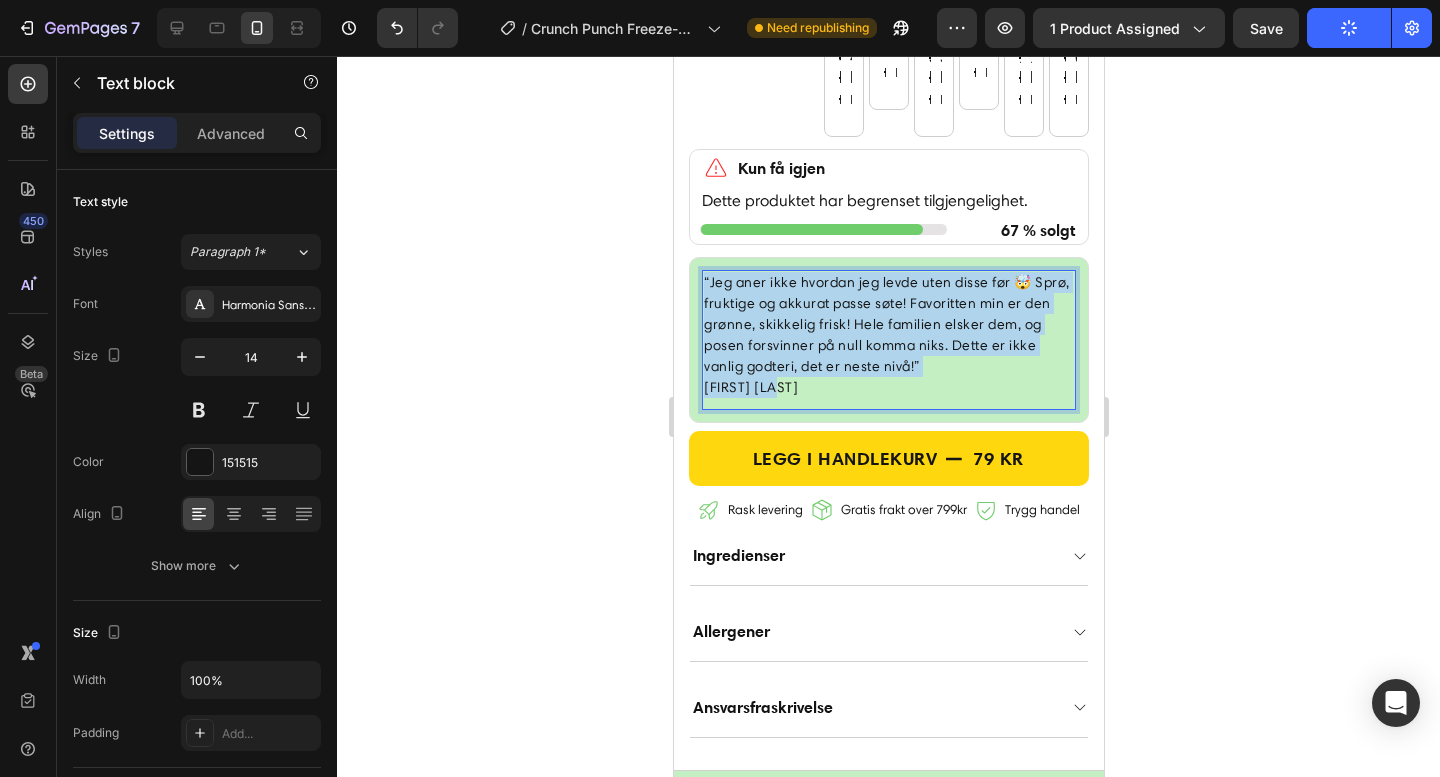 drag, startPoint x: 784, startPoint y: 384, endPoint x: 701, endPoint y: 278, distance: 134.62912 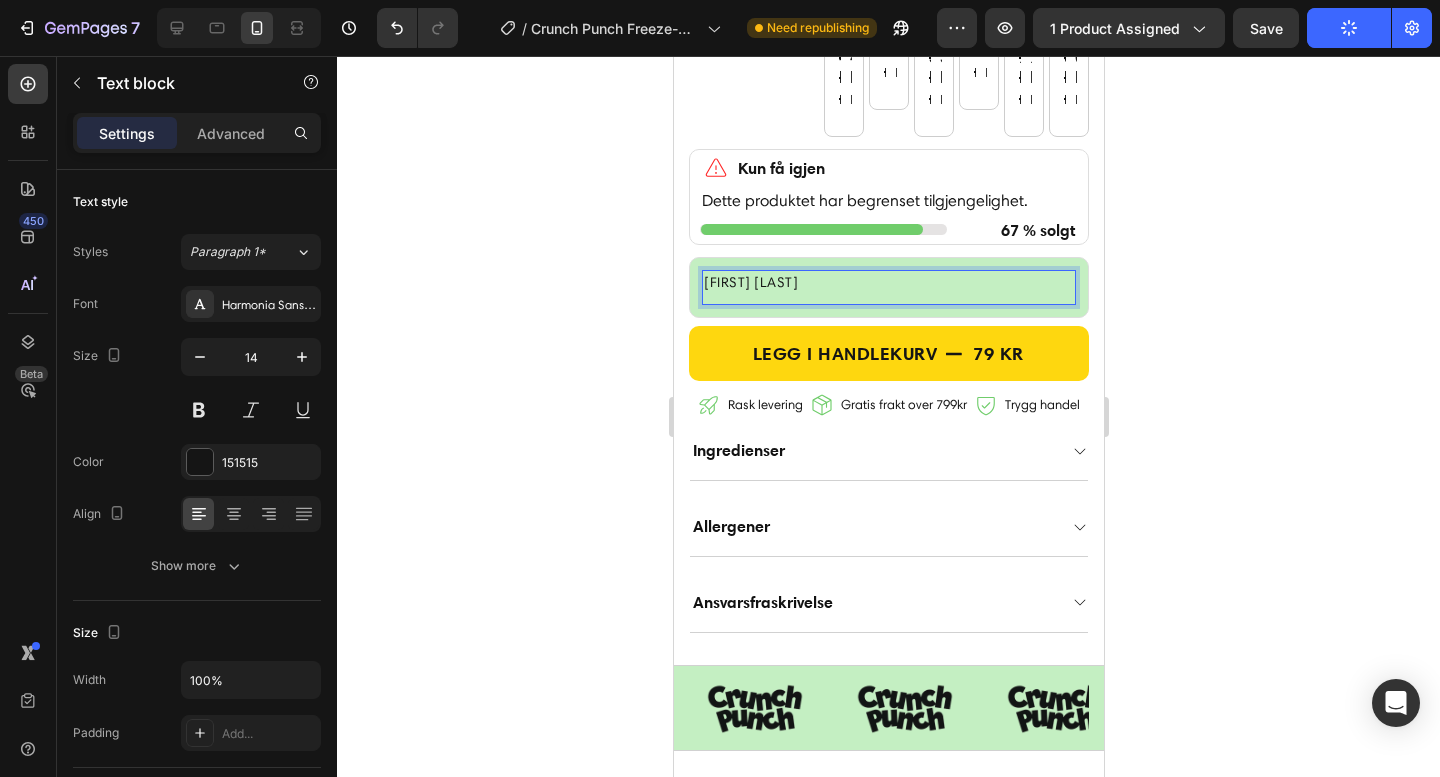 click 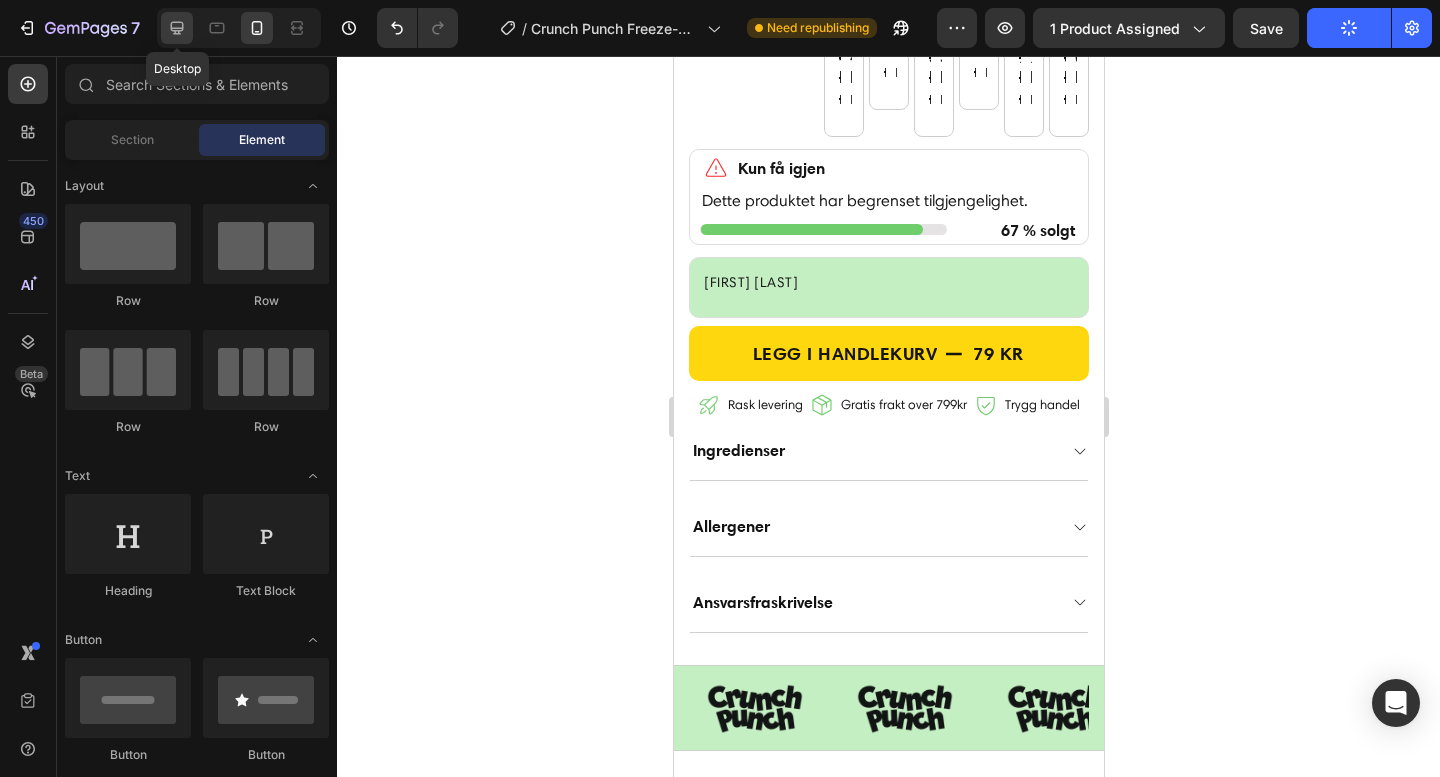 click 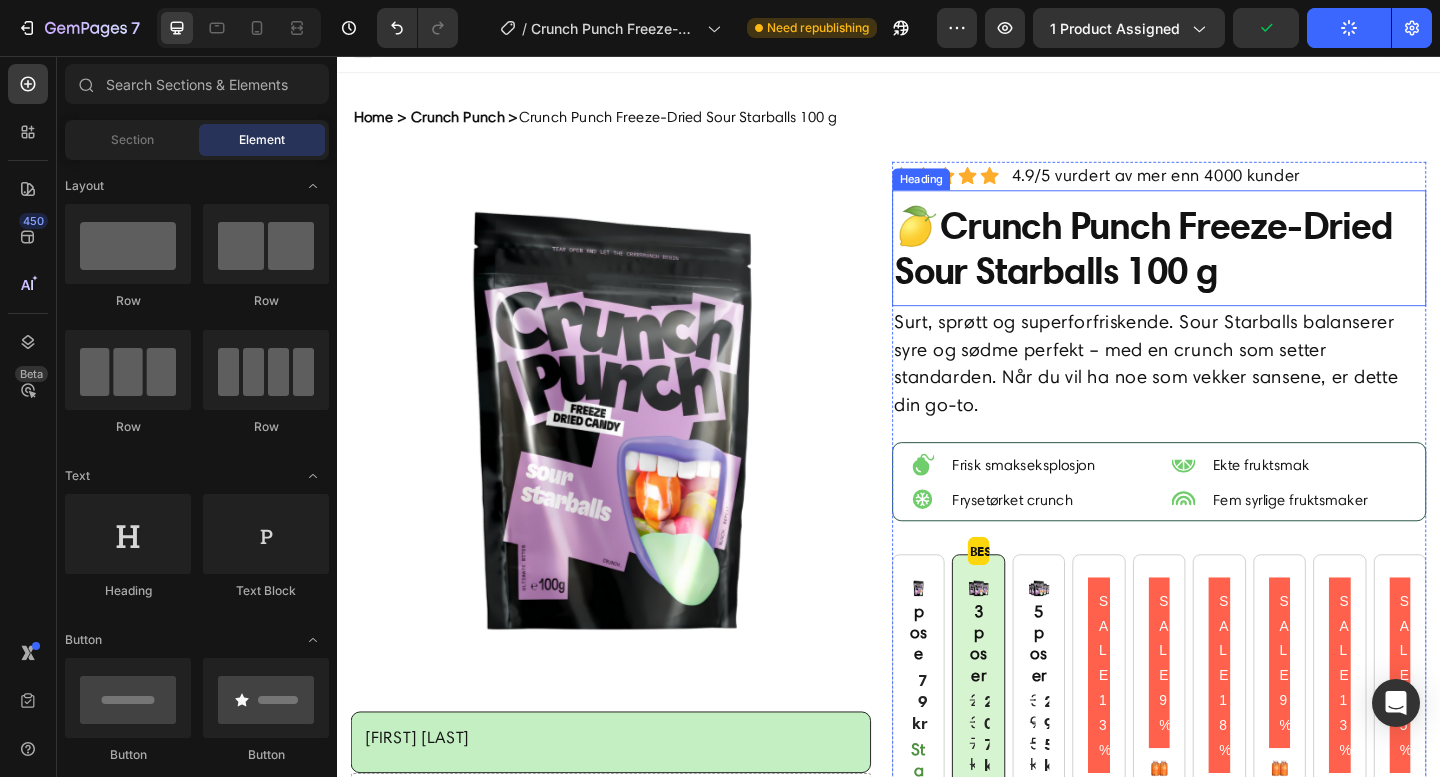 scroll, scrollTop: 0, scrollLeft: 0, axis: both 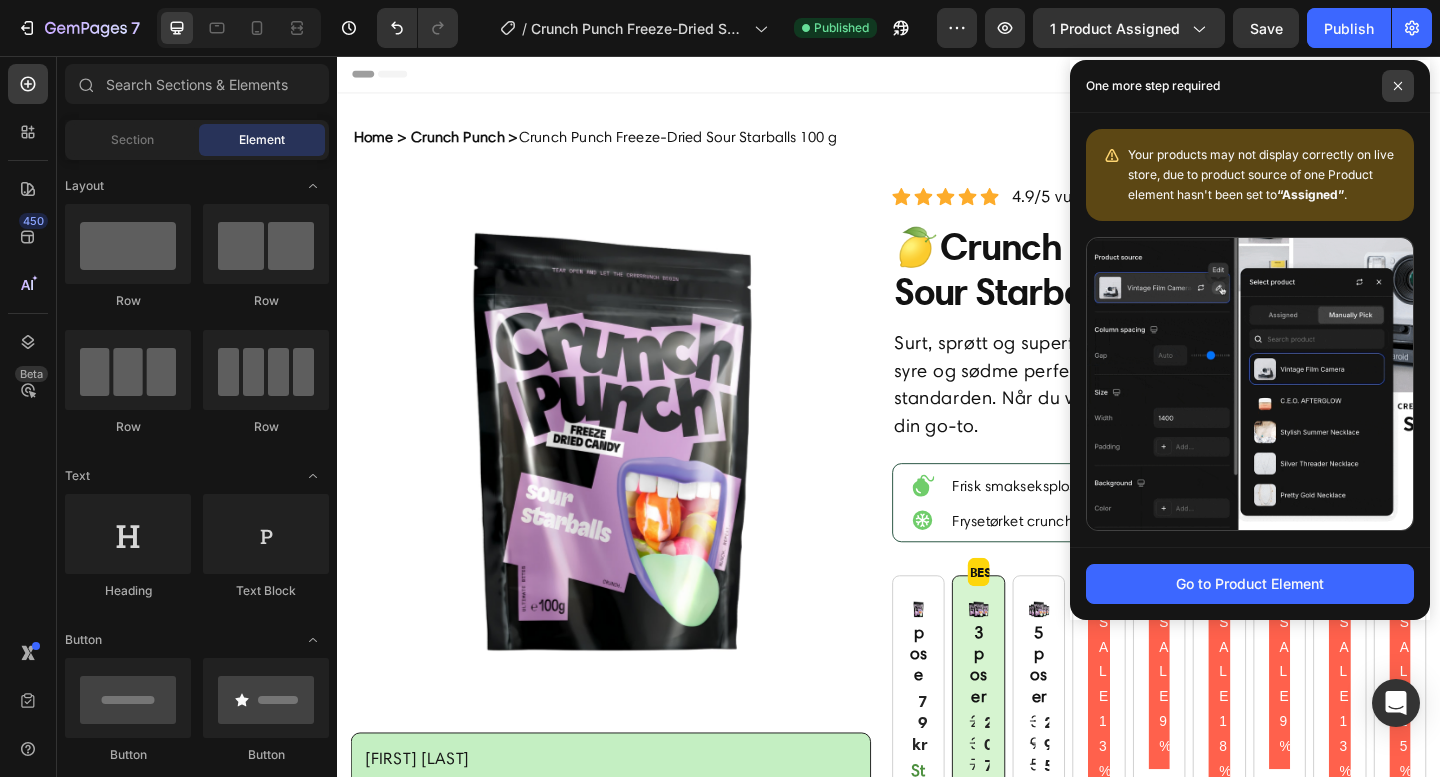 click 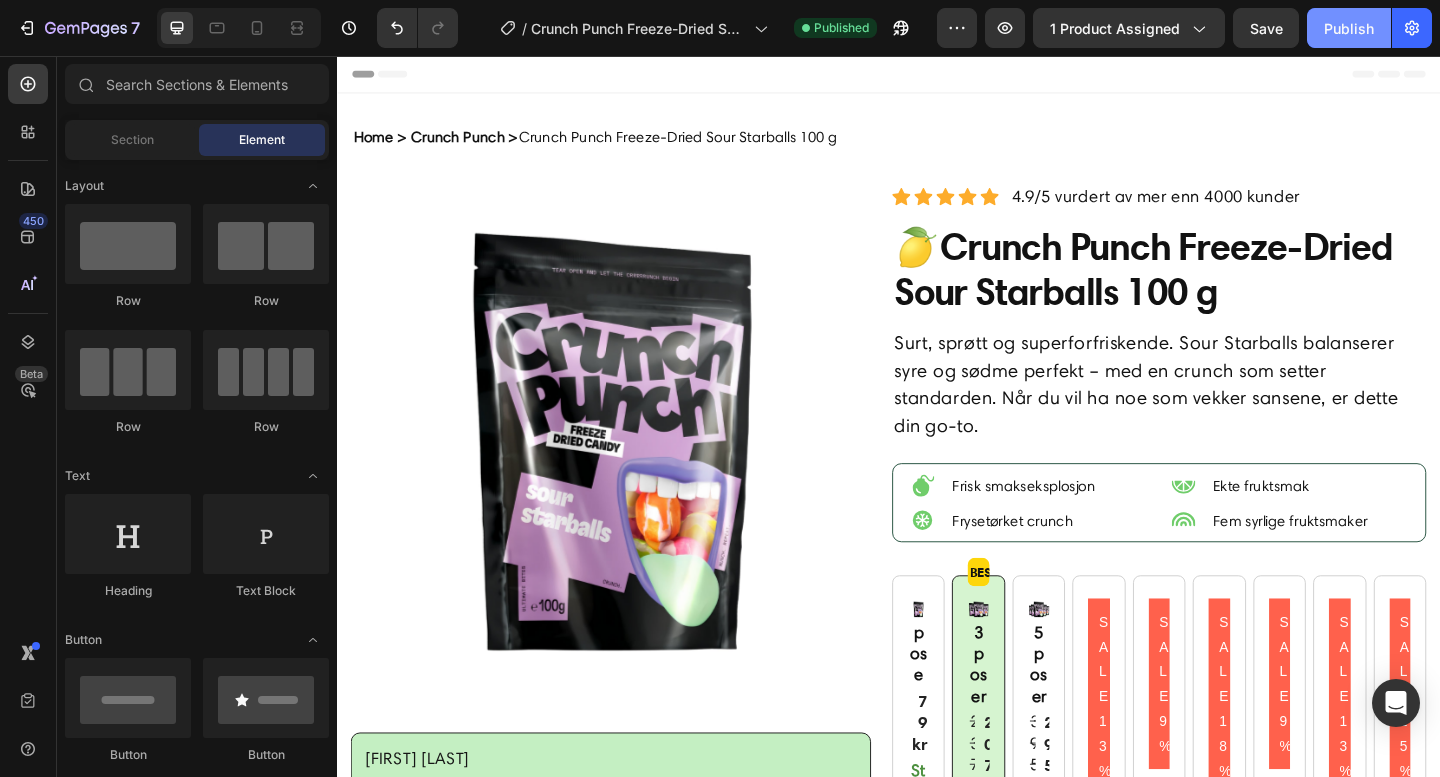 click on "Publish" 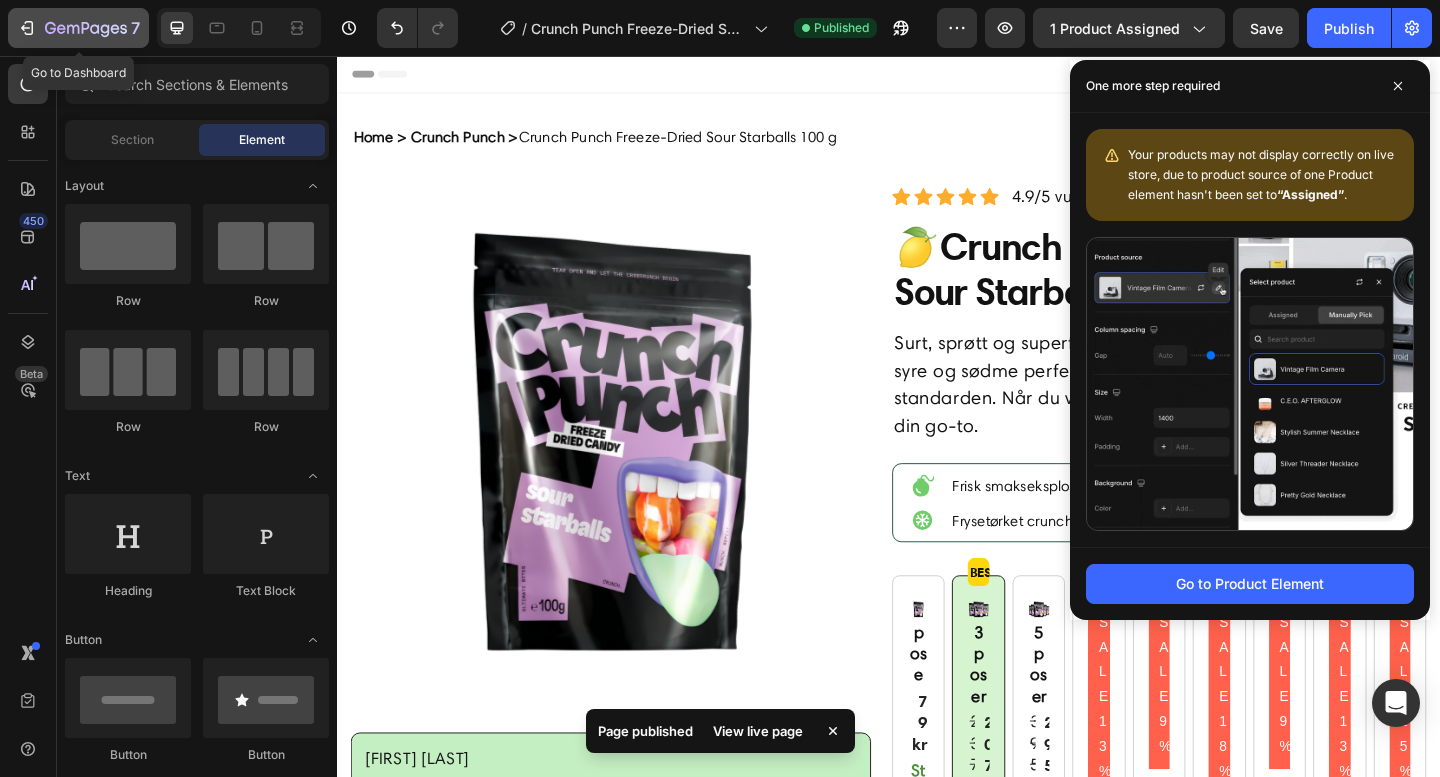 click 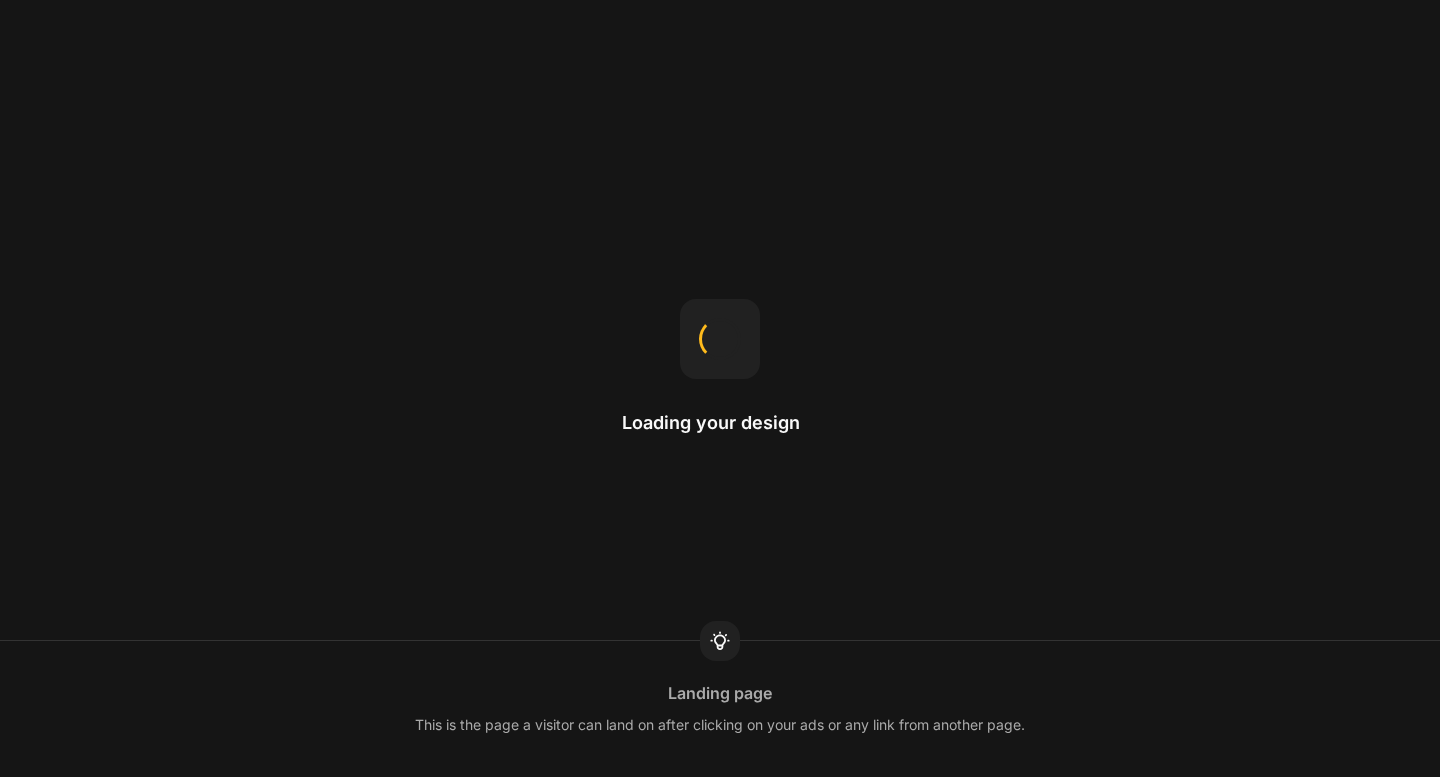 scroll, scrollTop: 0, scrollLeft: 0, axis: both 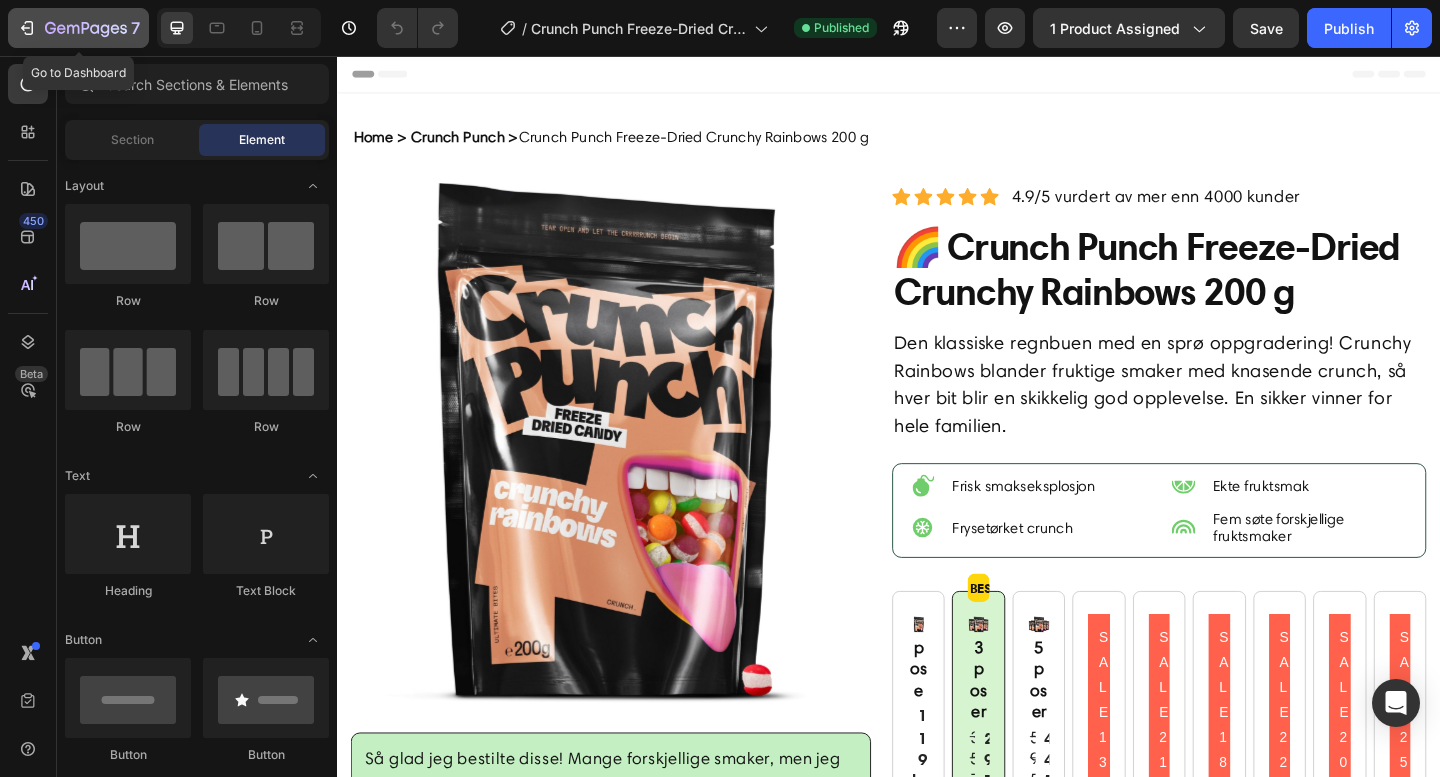 click on "7" 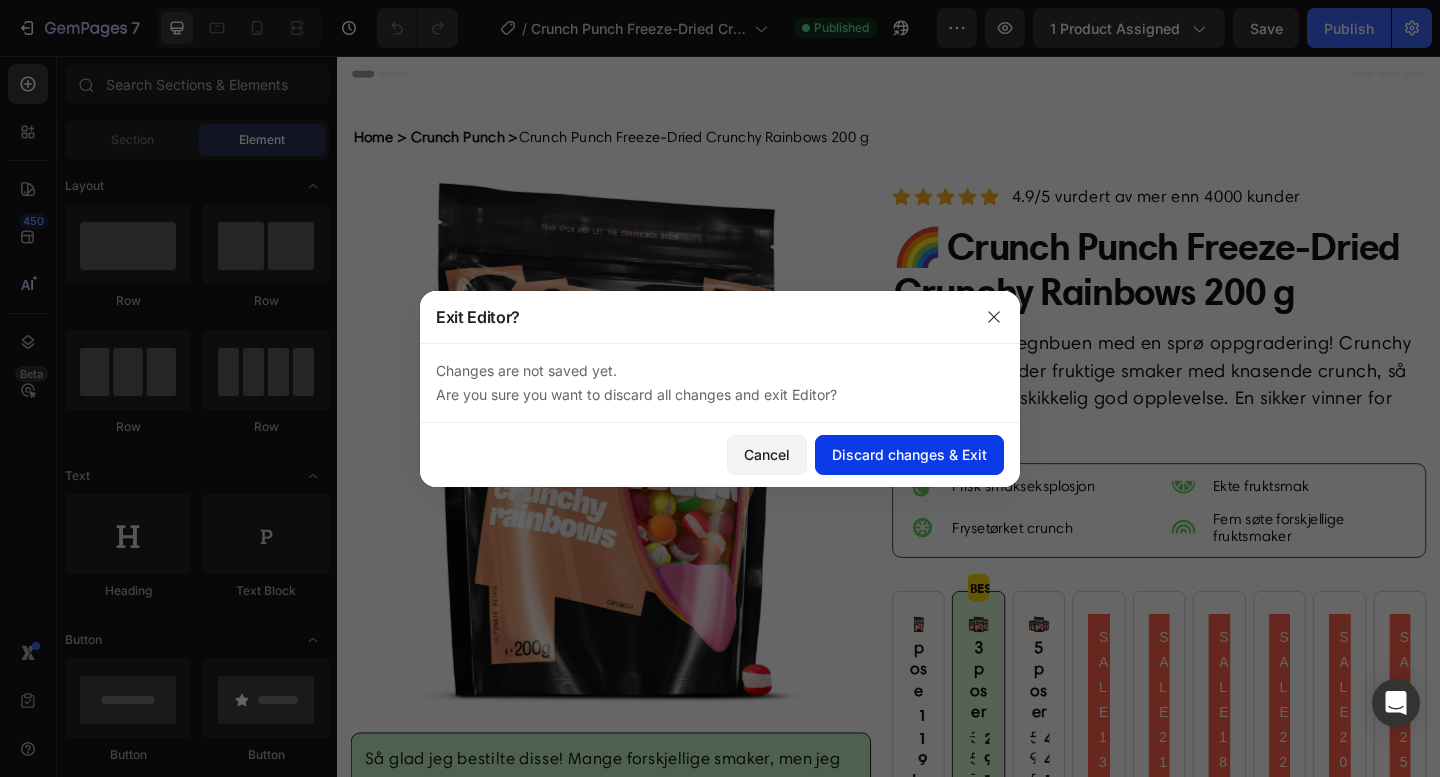 click on "Discard changes & Exit" 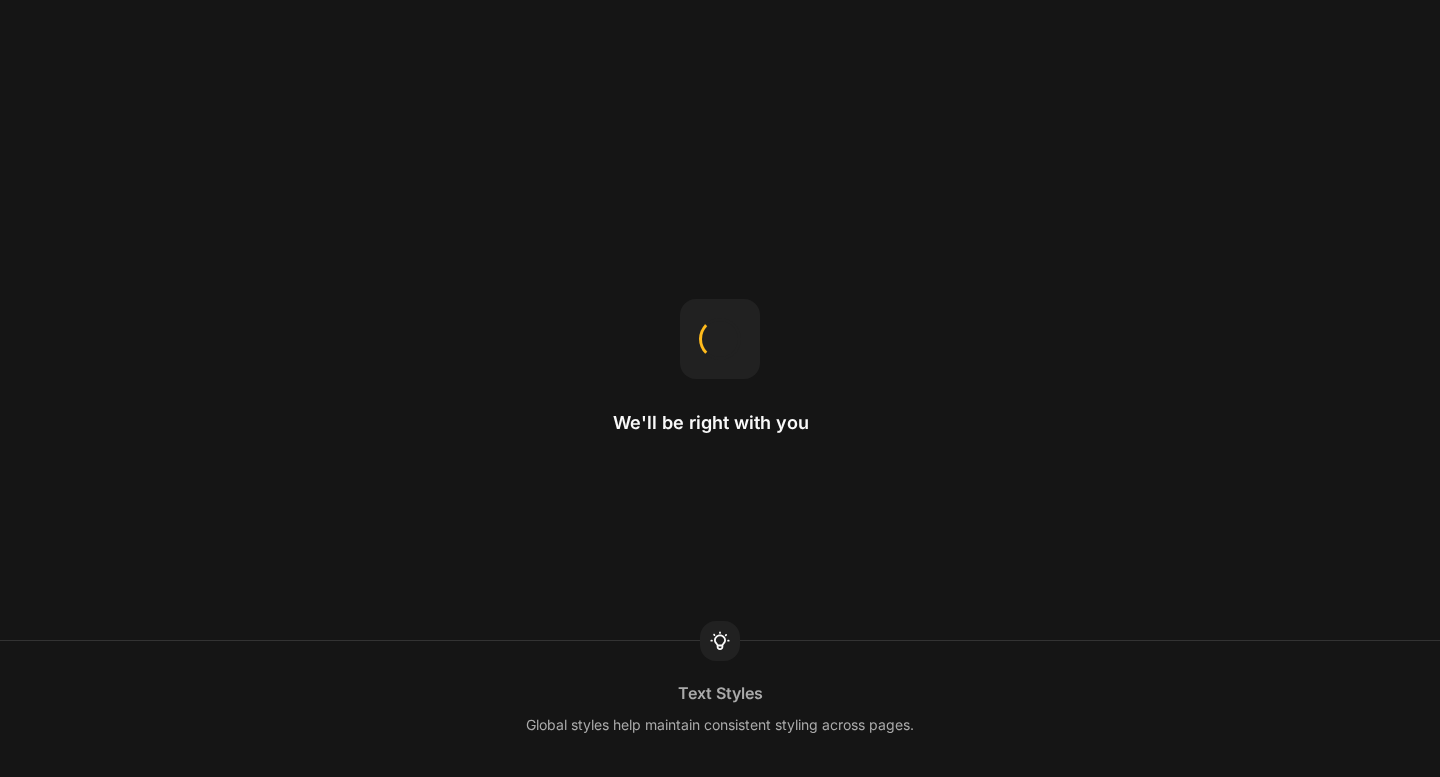scroll, scrollTop: 0, scrollLeft: 0, axis: both 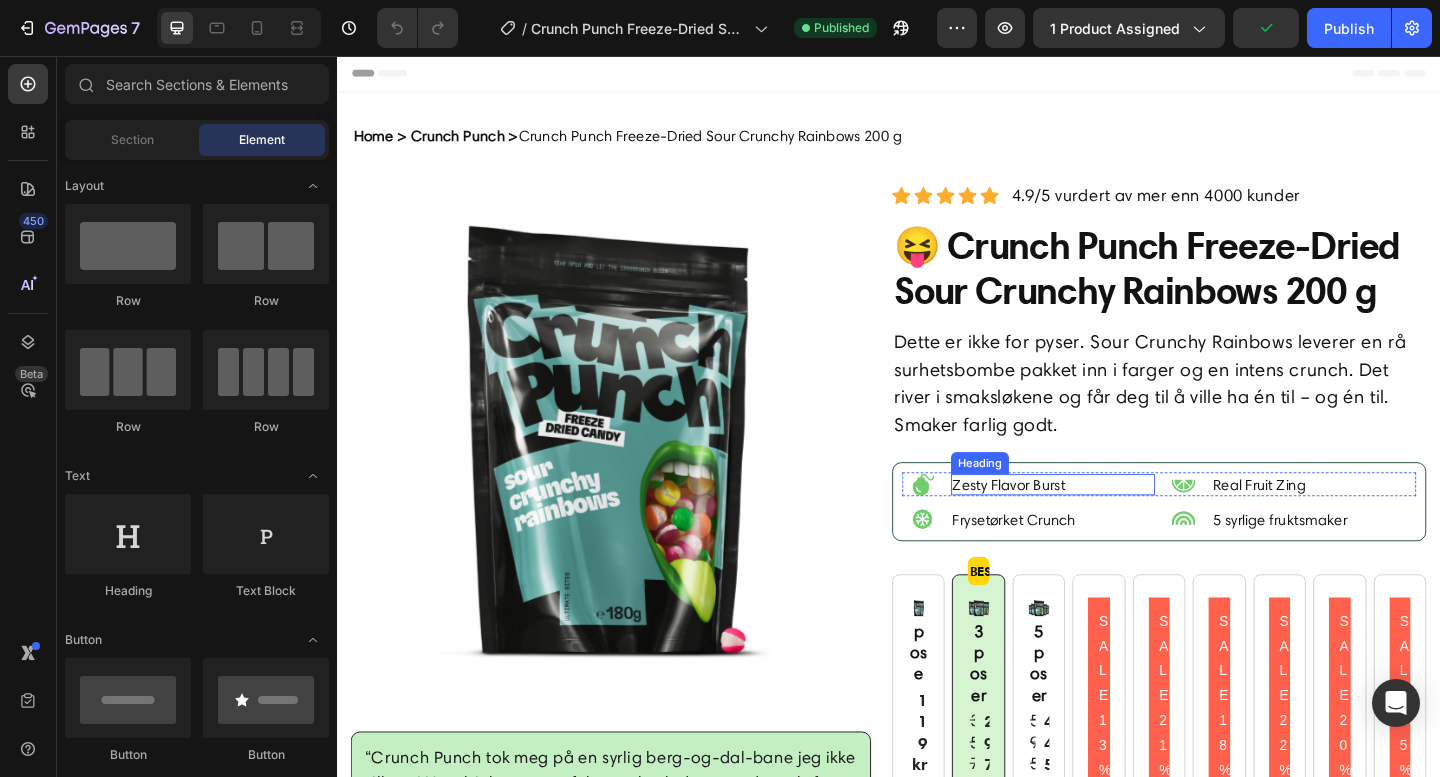 click on "Zesty Flavor Burst" at bounding box center (1116, 522) 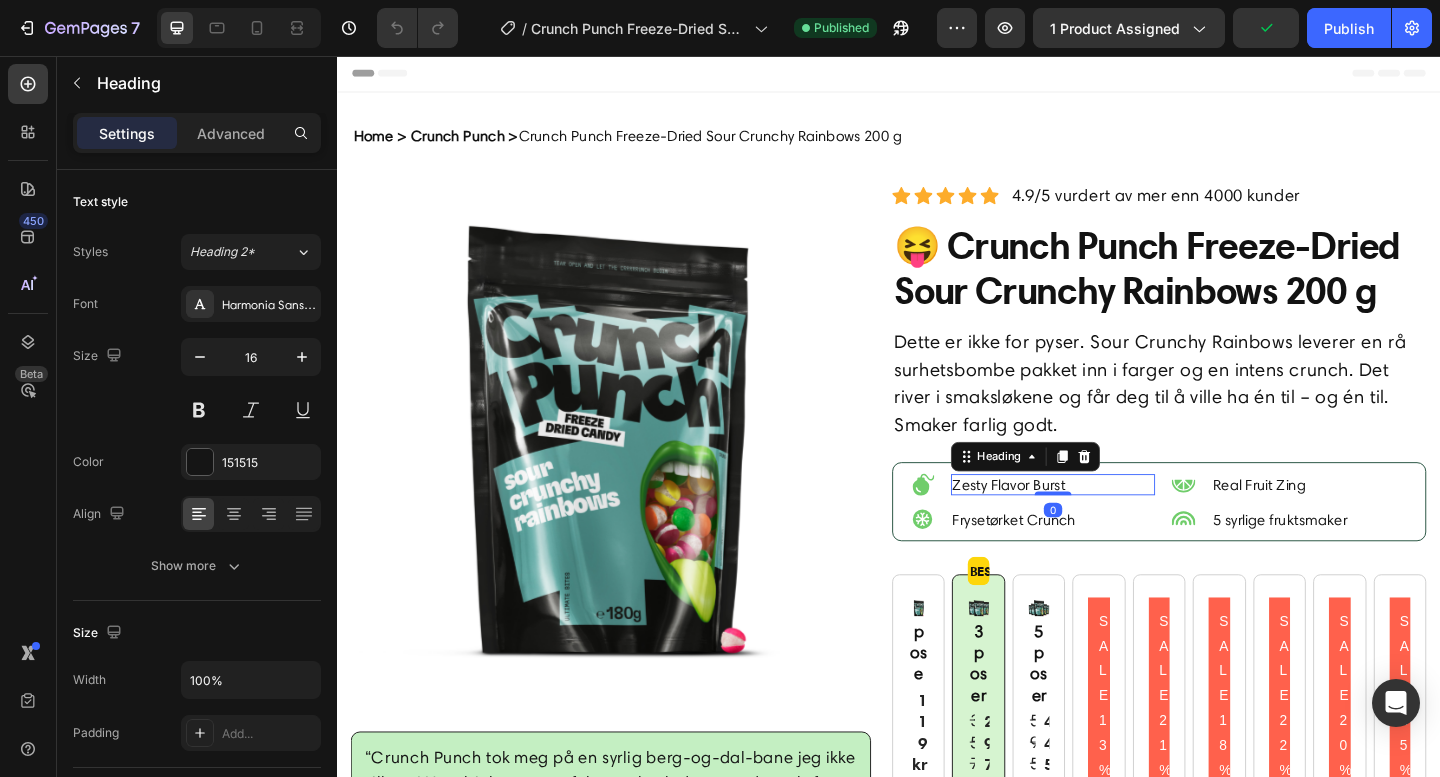 click on "Zesty Flavor Burst" at bounding box center (1116, 522) 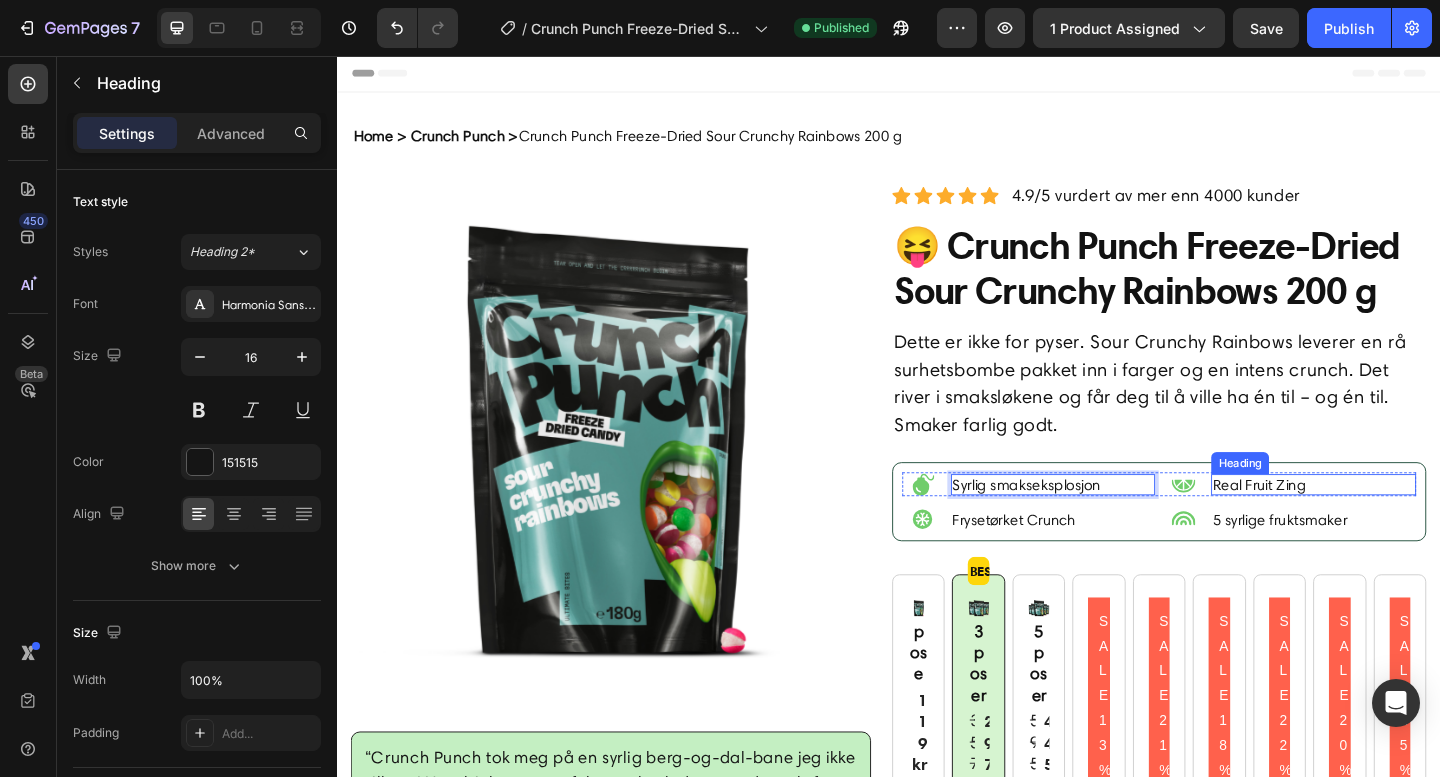 click on "Real Fruit Zing" at bounding box center (1399, 522) 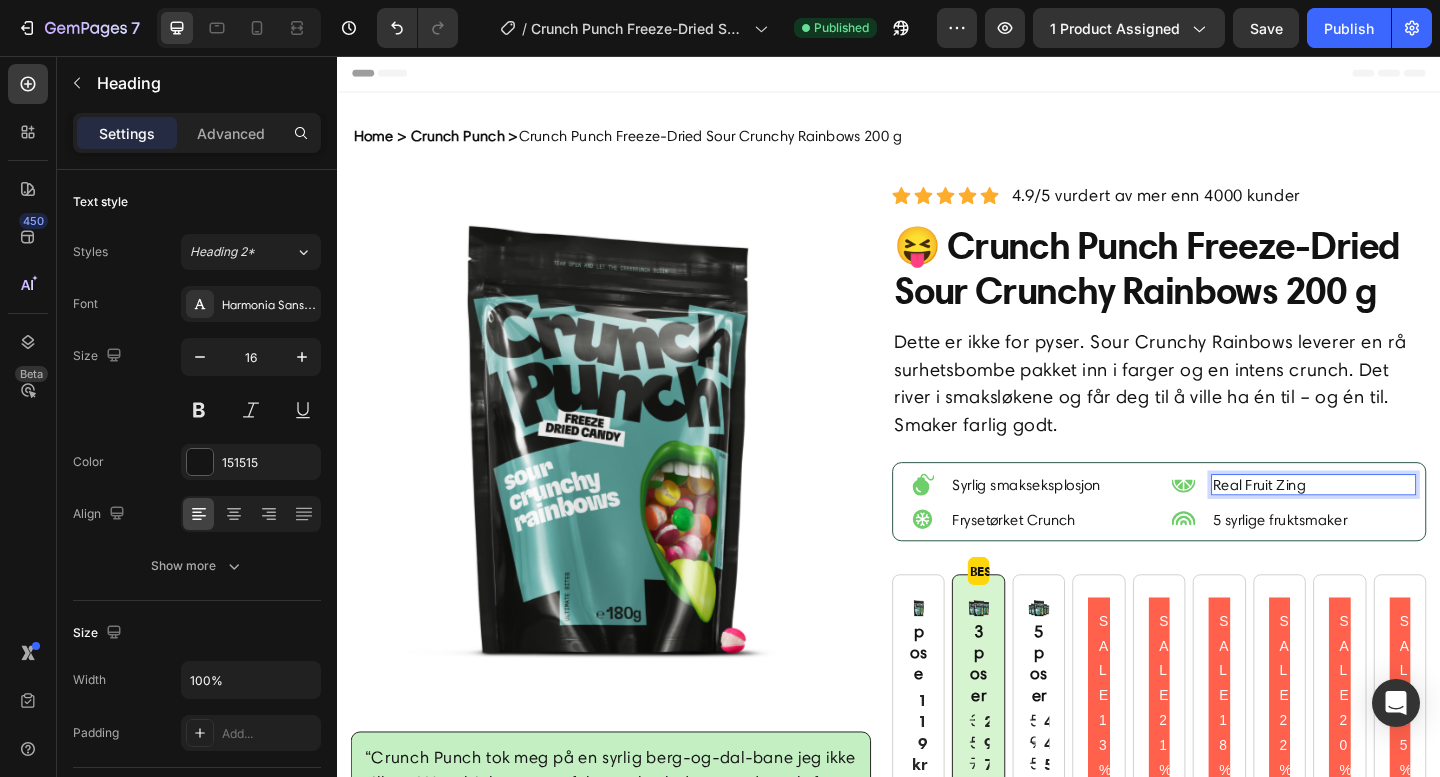 click on "Real Fruit Zing" at bounding box center (1399, 522) 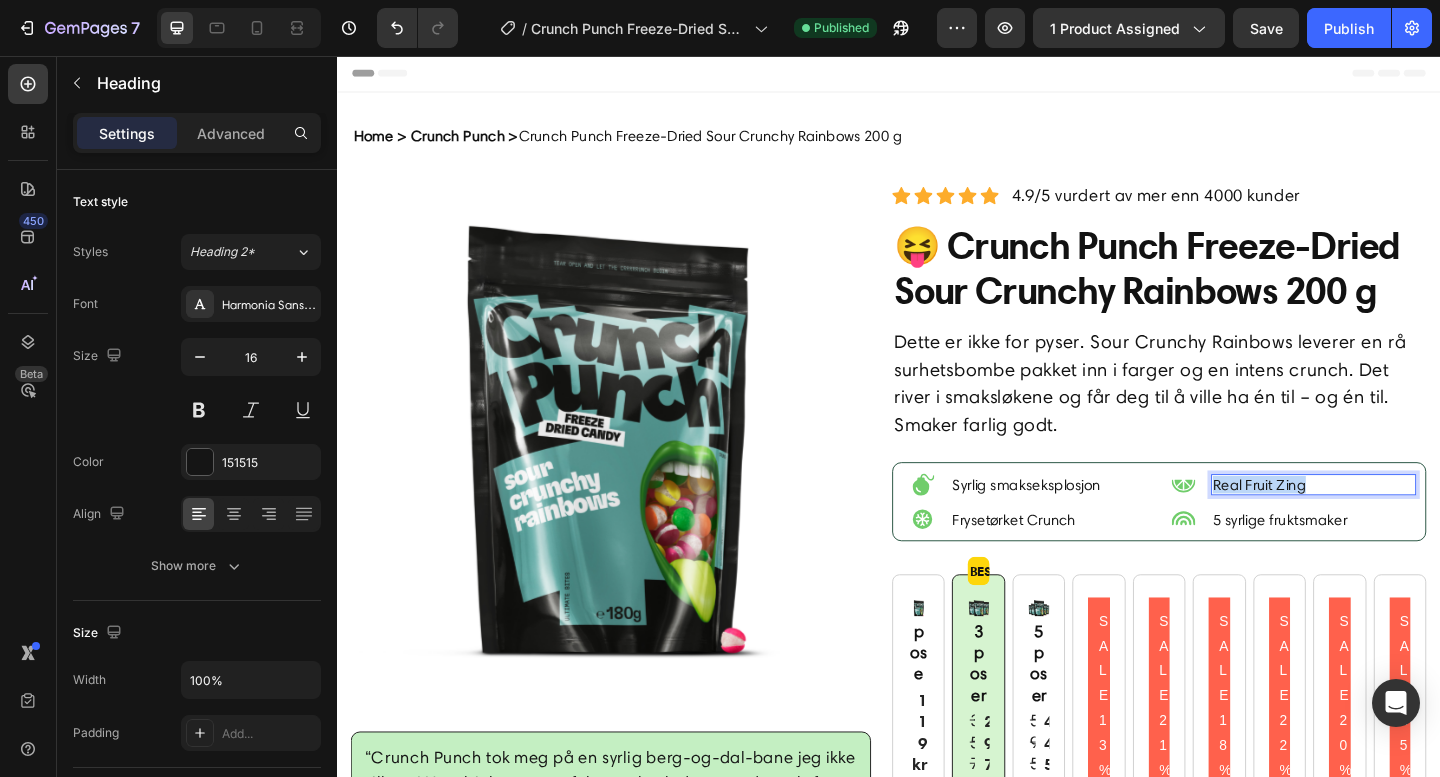 click on "Real Fruit Zing" at bounding box center [1399, 522] 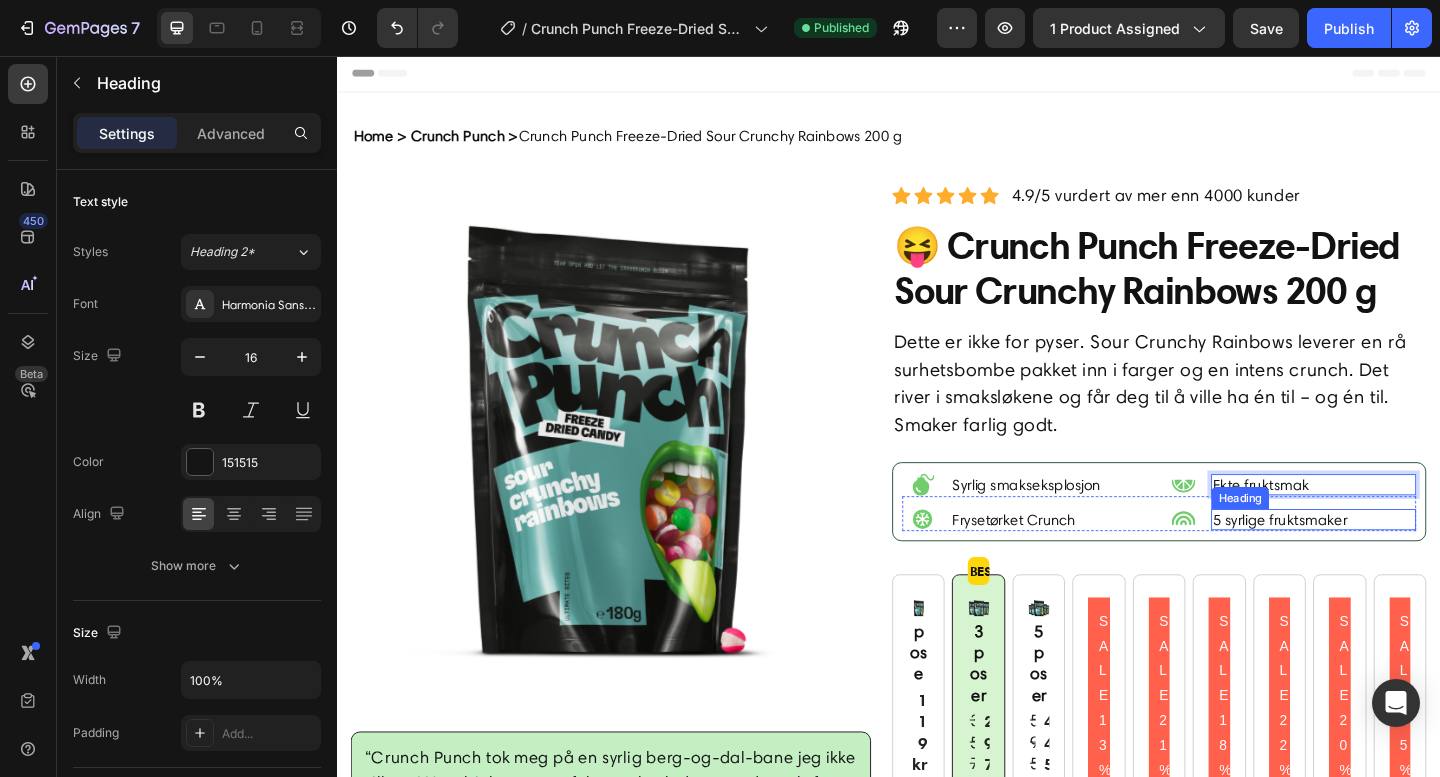 click on "5 syrlige fruktsmaker" at bounding box center [1399, 560] 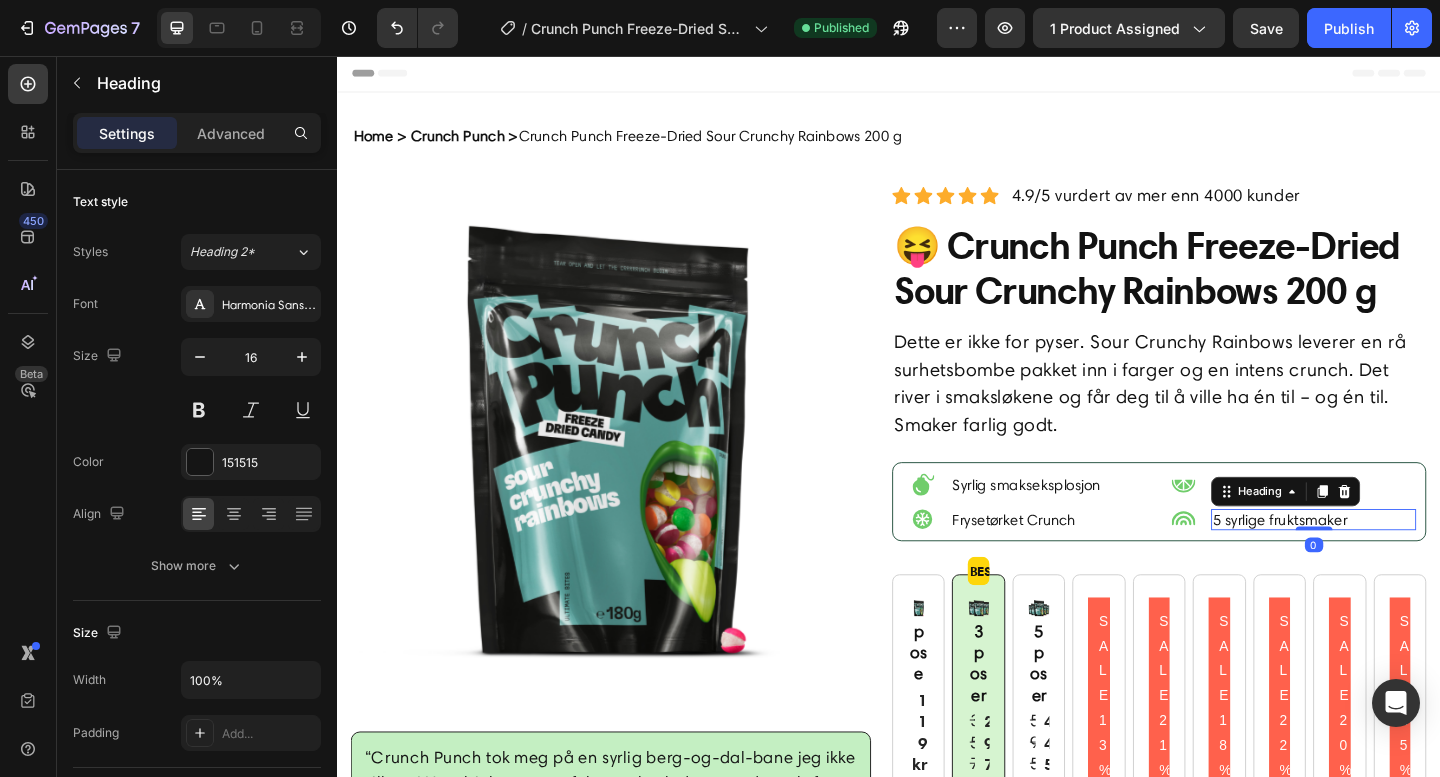 click on "5 syrlige fruktsmaker" at bounding box center (1399, 560) 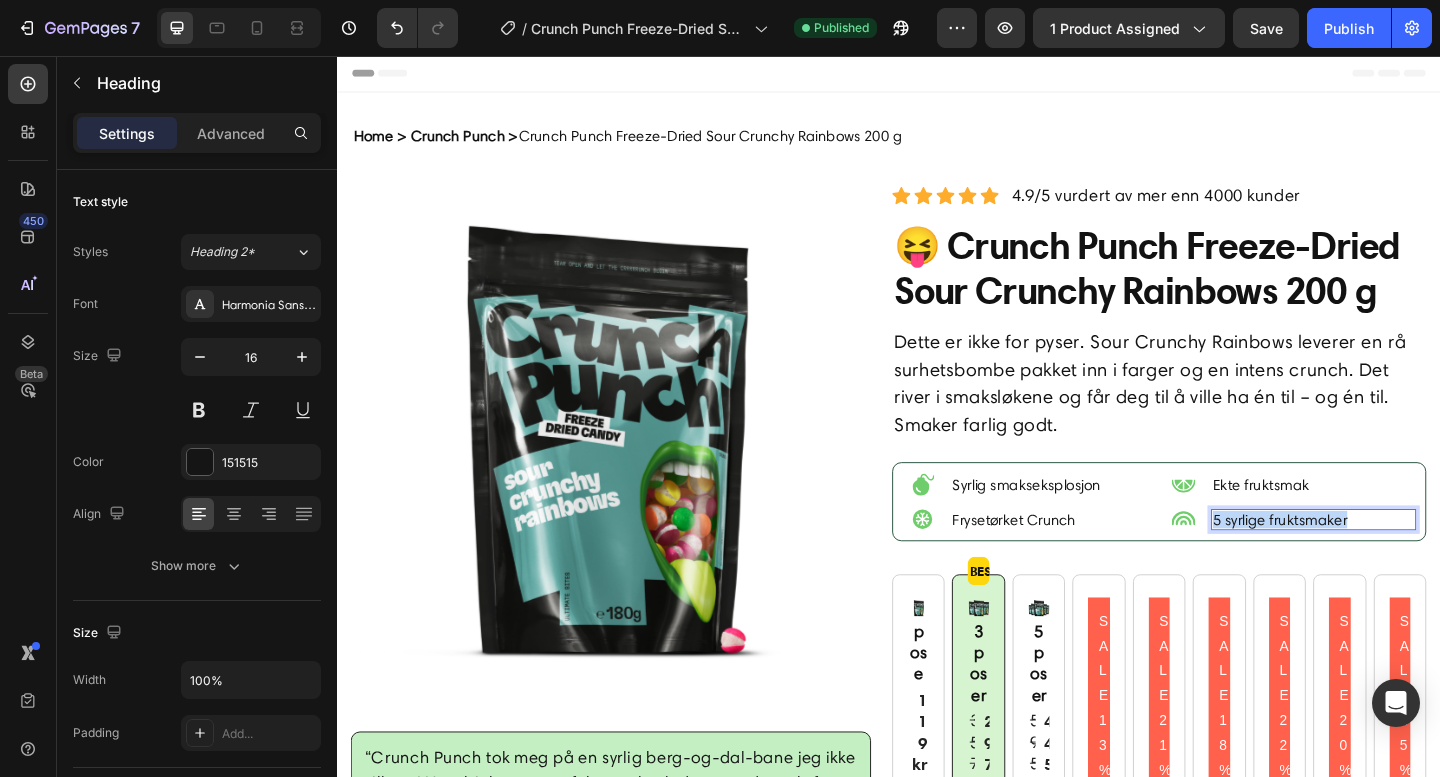 click on "5 syrlige fruktsmaker" at bounding box center [1399, 560] 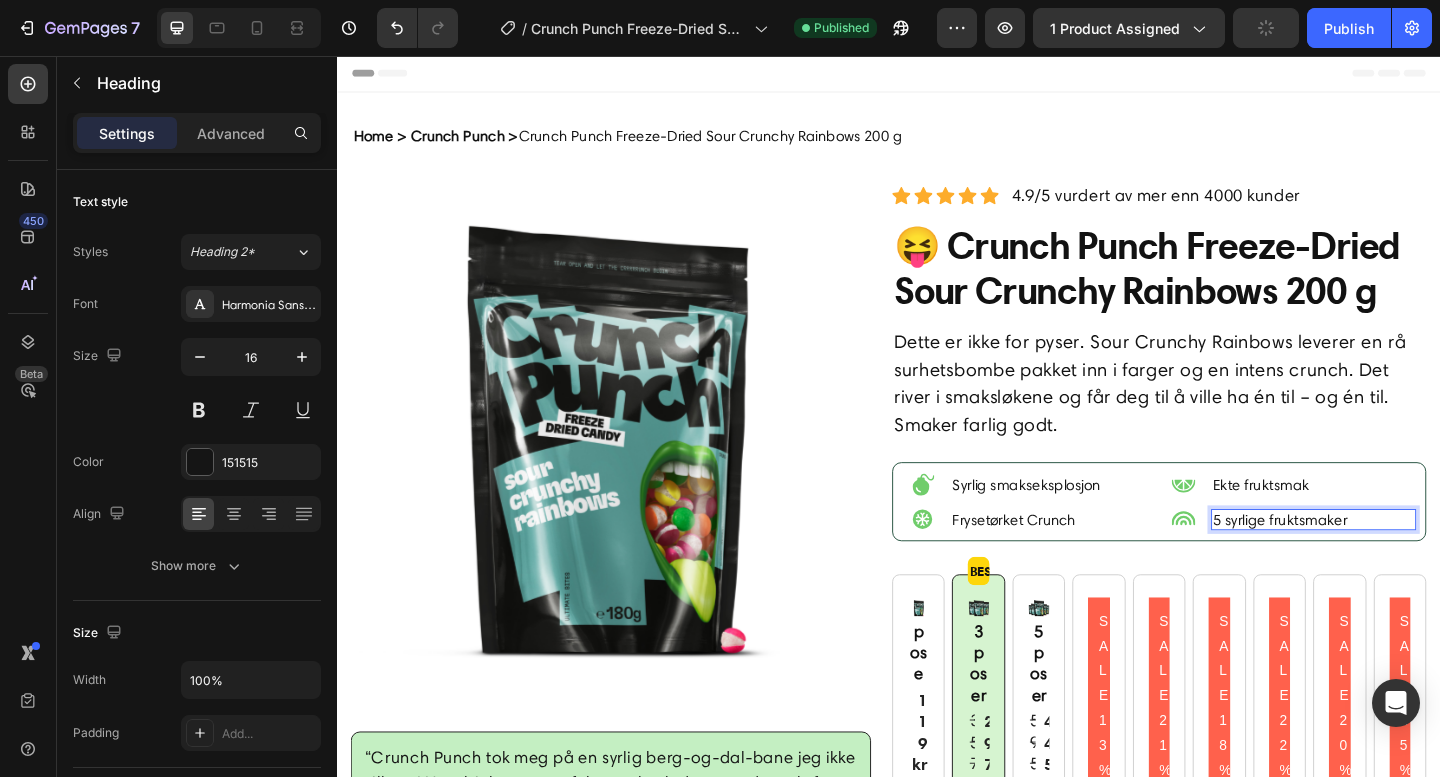 scroll, scrollTop: 0, scrollLeft: 0, axis: both 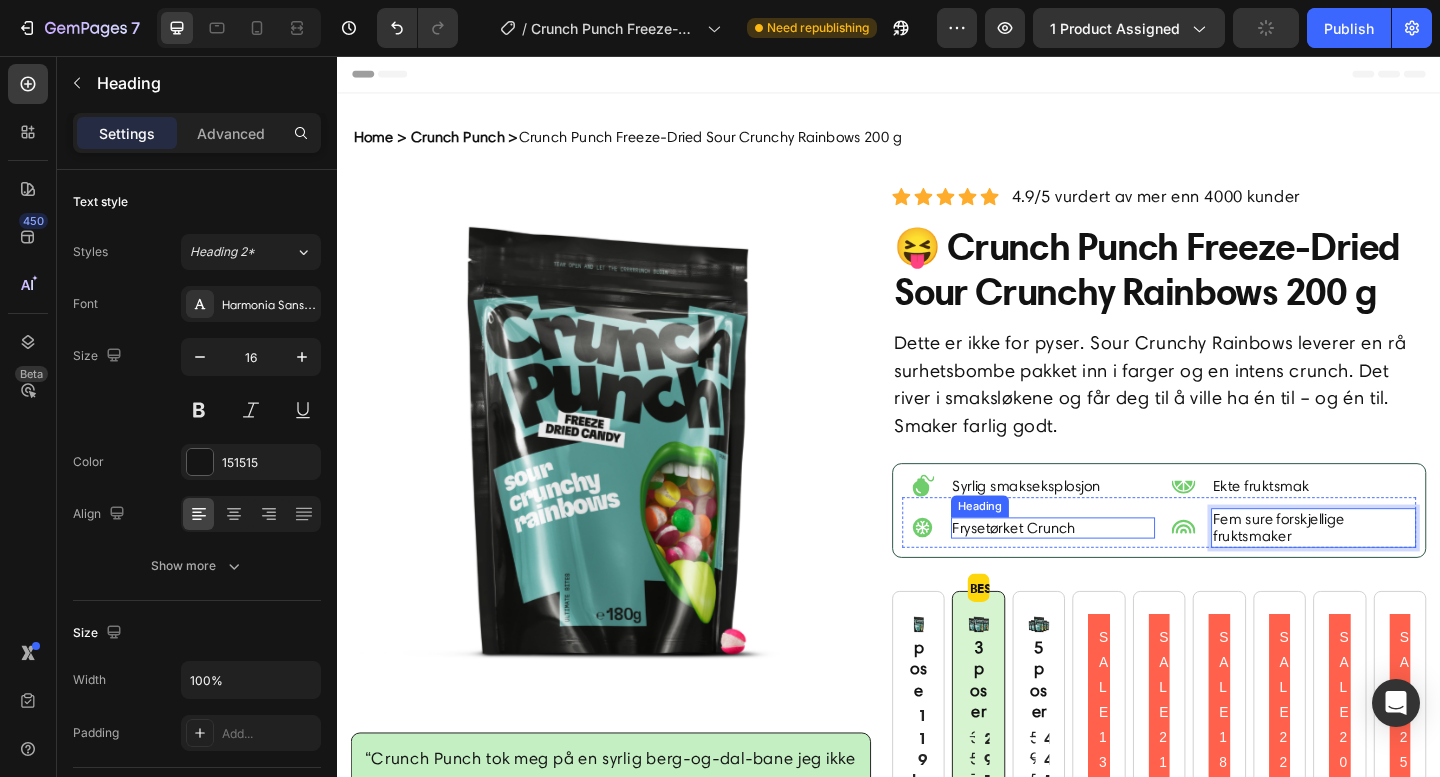 click on "Frysetørket Crunch" at bounding box center [1116, 569] 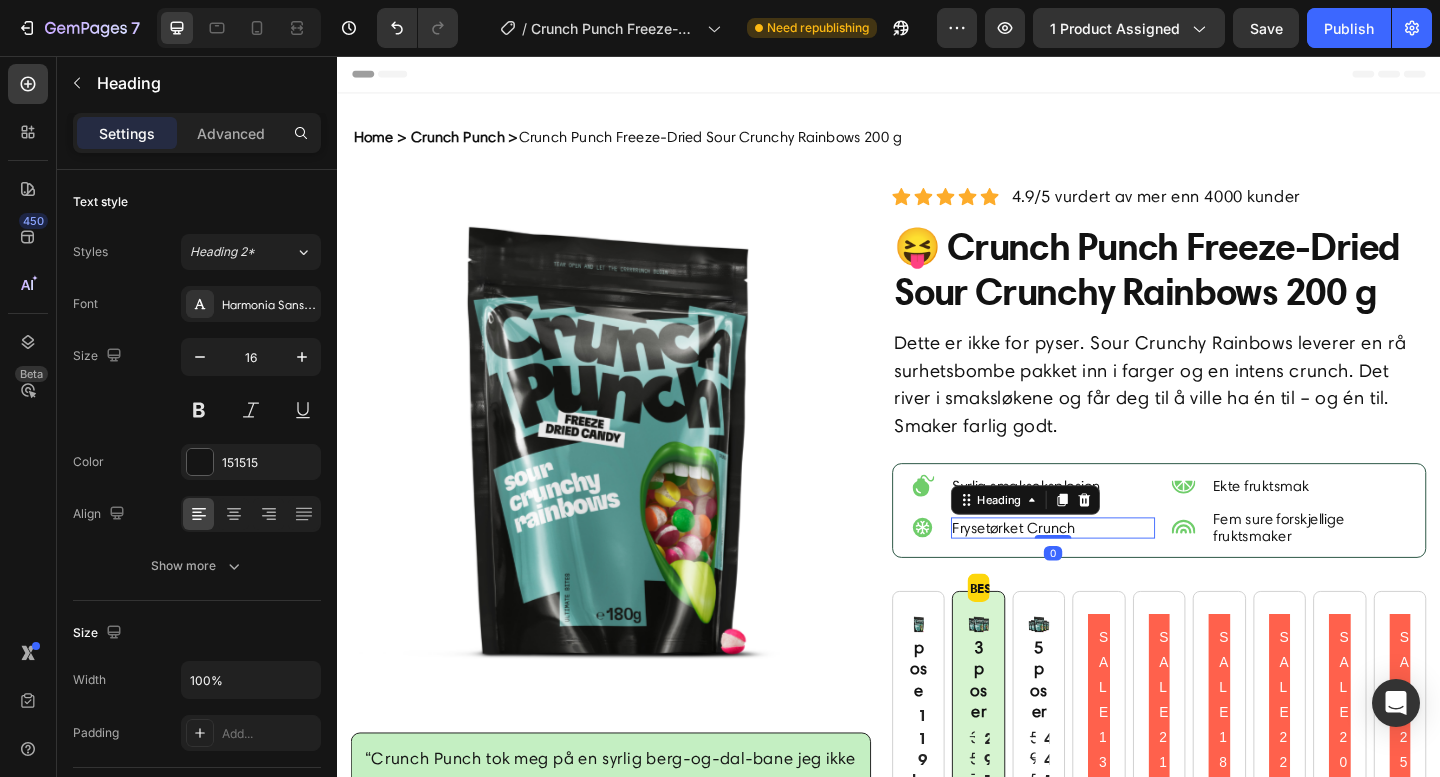 click on "Frysetørket Crunch" at bounding box center (1116, 569) 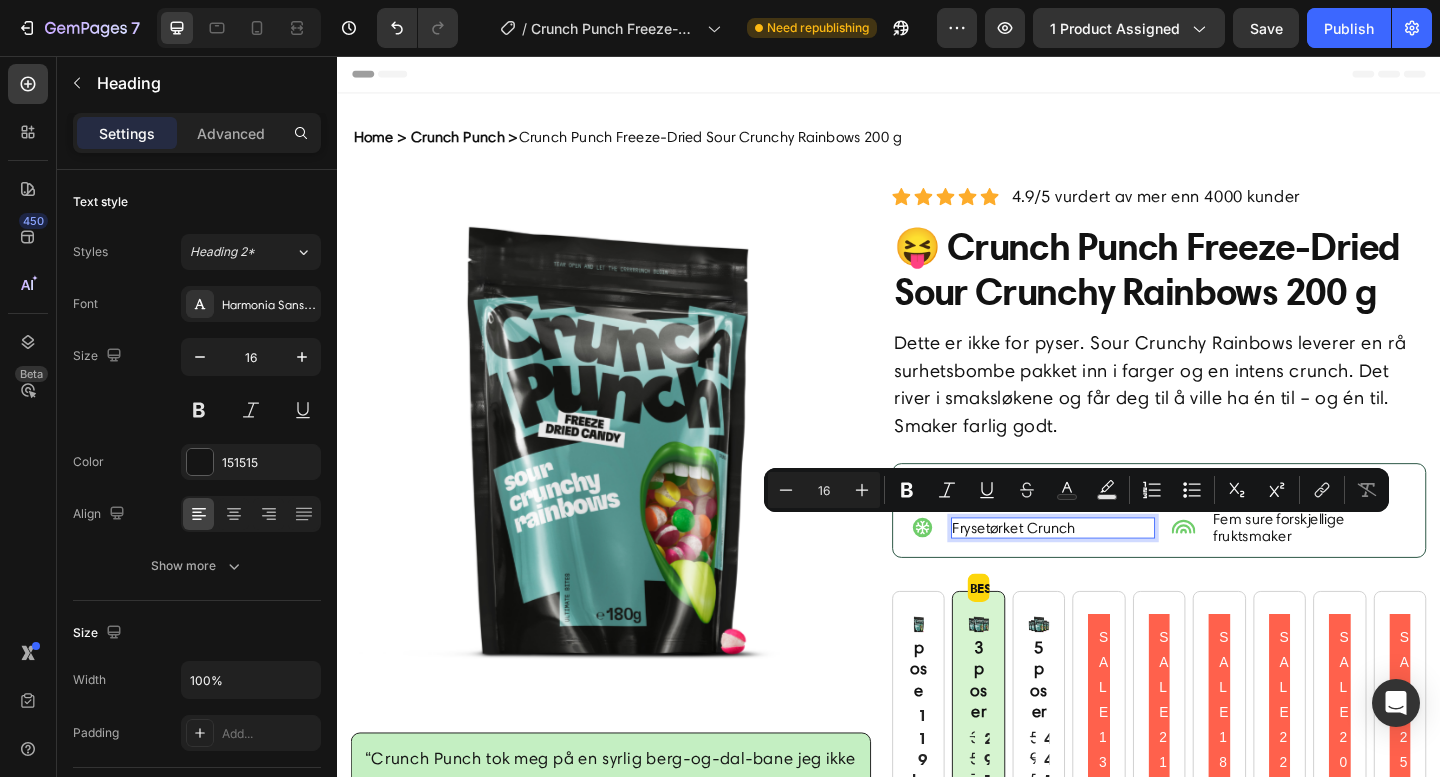 click on "Frysetørket Crunch" at bounding box center (1116, 569) 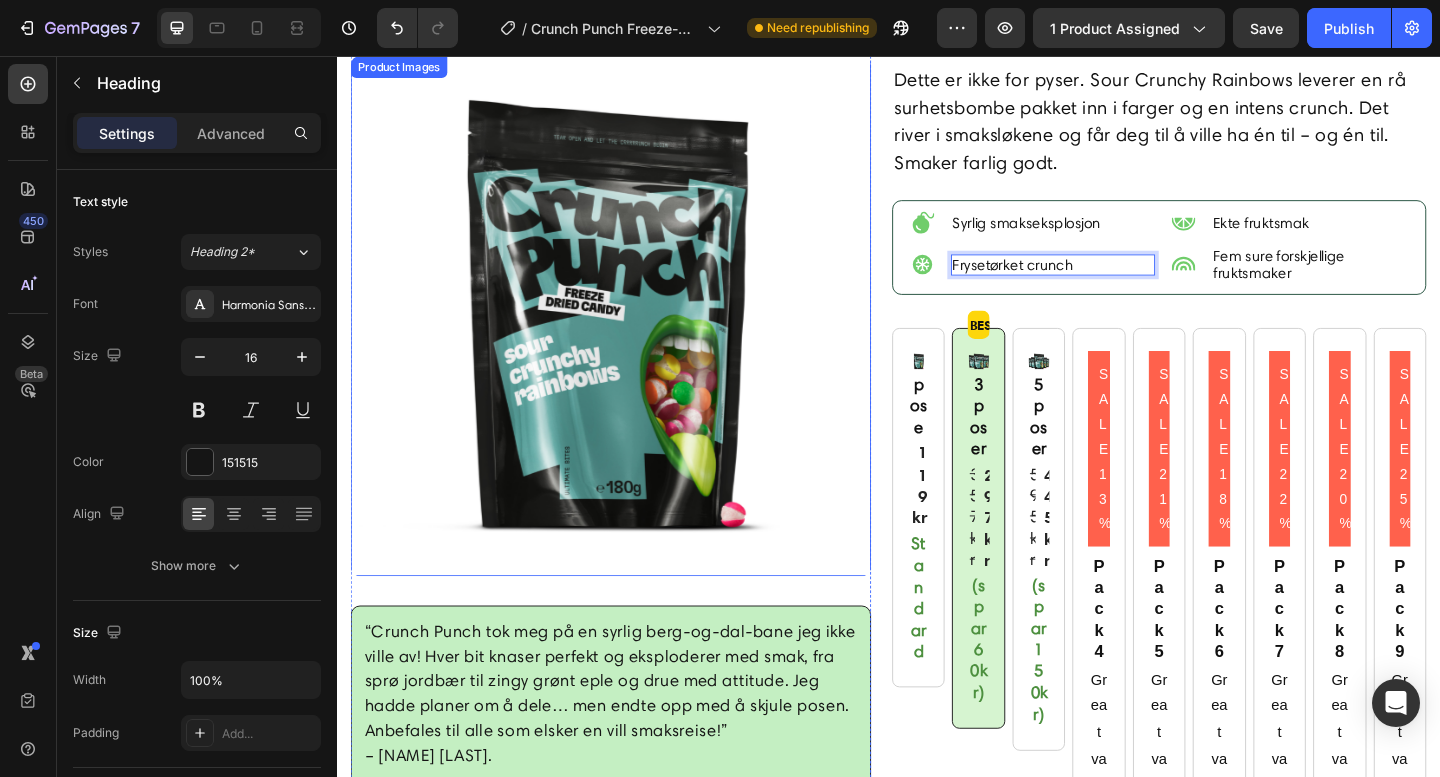 scroll, scrollTop: 285, scrollLeft: 0, axis: vertical 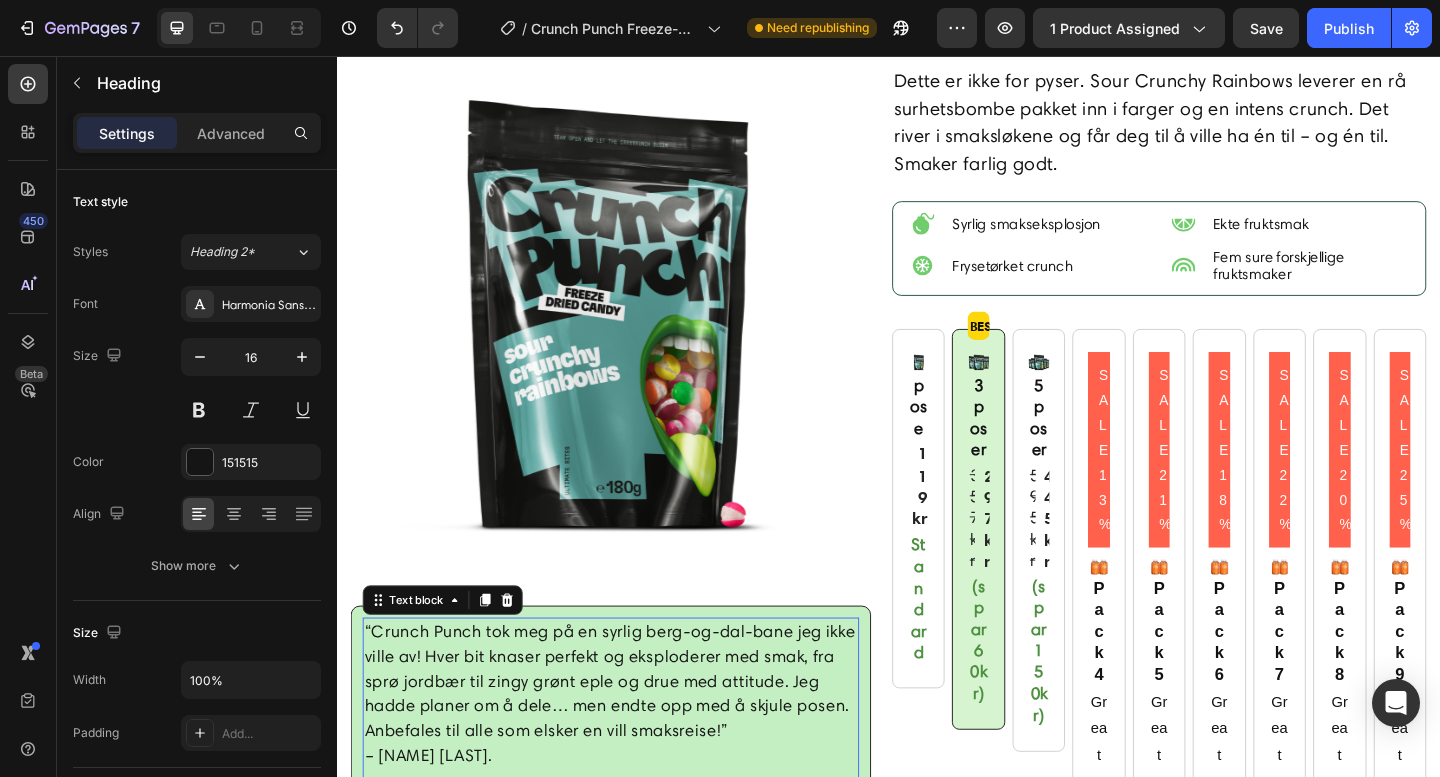 click on "“Crunch Punch tok meg på en syrlig berg-og-dal-bane jeg ikke ville av! Hver bit knaser perfekt og eksploderer med smak, fra sprø jordbær til zingy grønt eple og drue med attitude. Jeg hadde planer om å dele… men endte opp med å skjule posen. Anbefales til alle som elsker en vill smaksreise!” – Marcus V." at bounding box center (635, 750) 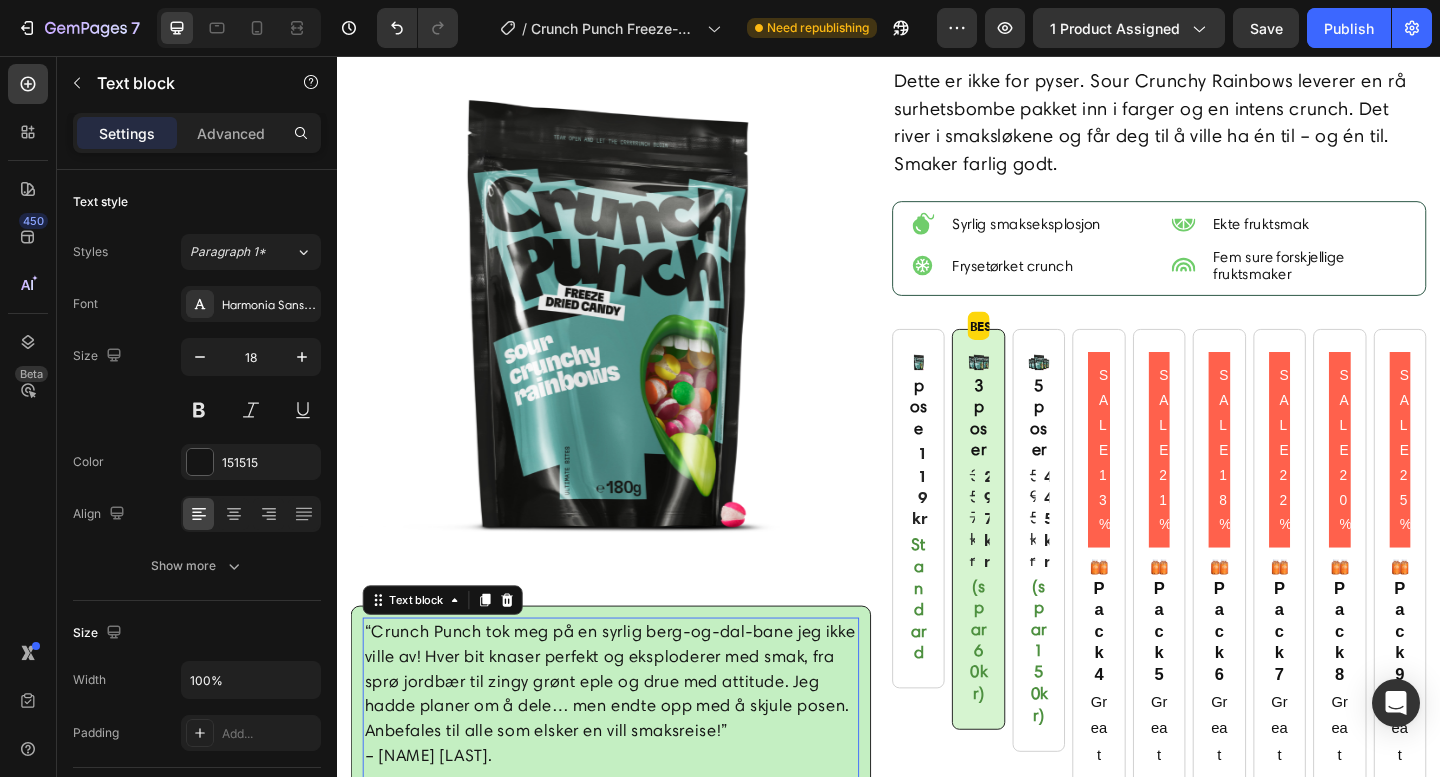 click on "“Crunch Punch tok meg på en syrlig berg-og-dal-bane jeg ikke ville av! Hver bit knaser perfekt og eksploderer med smak, fra sprø jordbær til zingy grønt eple og drue med attitude. Jeg hadde planer om å dele… men endte opp med å skjule posen. Anbefales til alle som elsker en vill smaksreise!” – Marcus V." at bounding box center [635, 750] 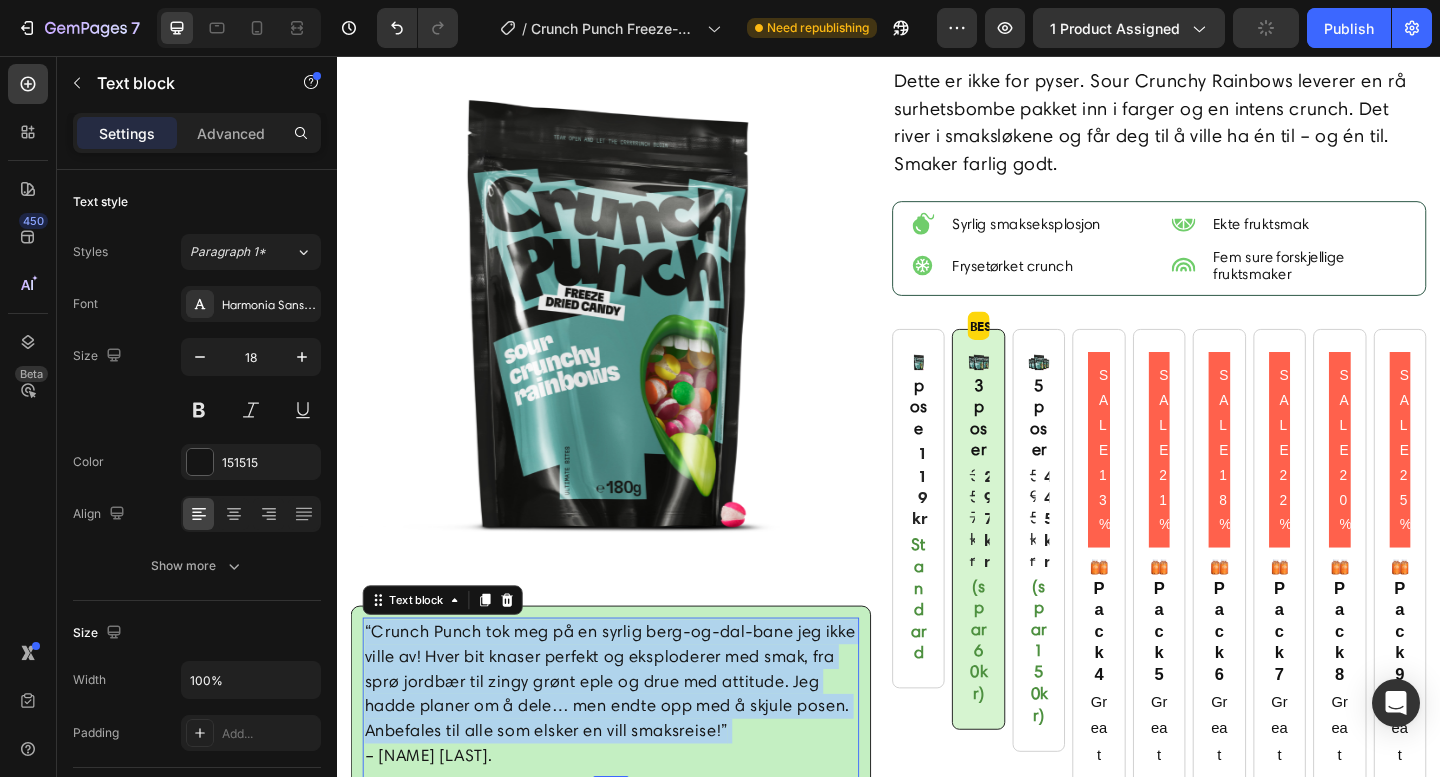 click on "“Crunch Punch tok meg på en syrlig berg-og-dal-bane jeg ikke ville av! Hver bit knaser perfekt og eksploderer med smak, fra sprø jordbær til zingy grønt eple og drue med attitude. Jeg hadde planer om å dele… men endte opp med å skjule posen. Anbefales til alle som elsker en vill smaksreise!” – Marcus V." at bounding box center (635, 750) 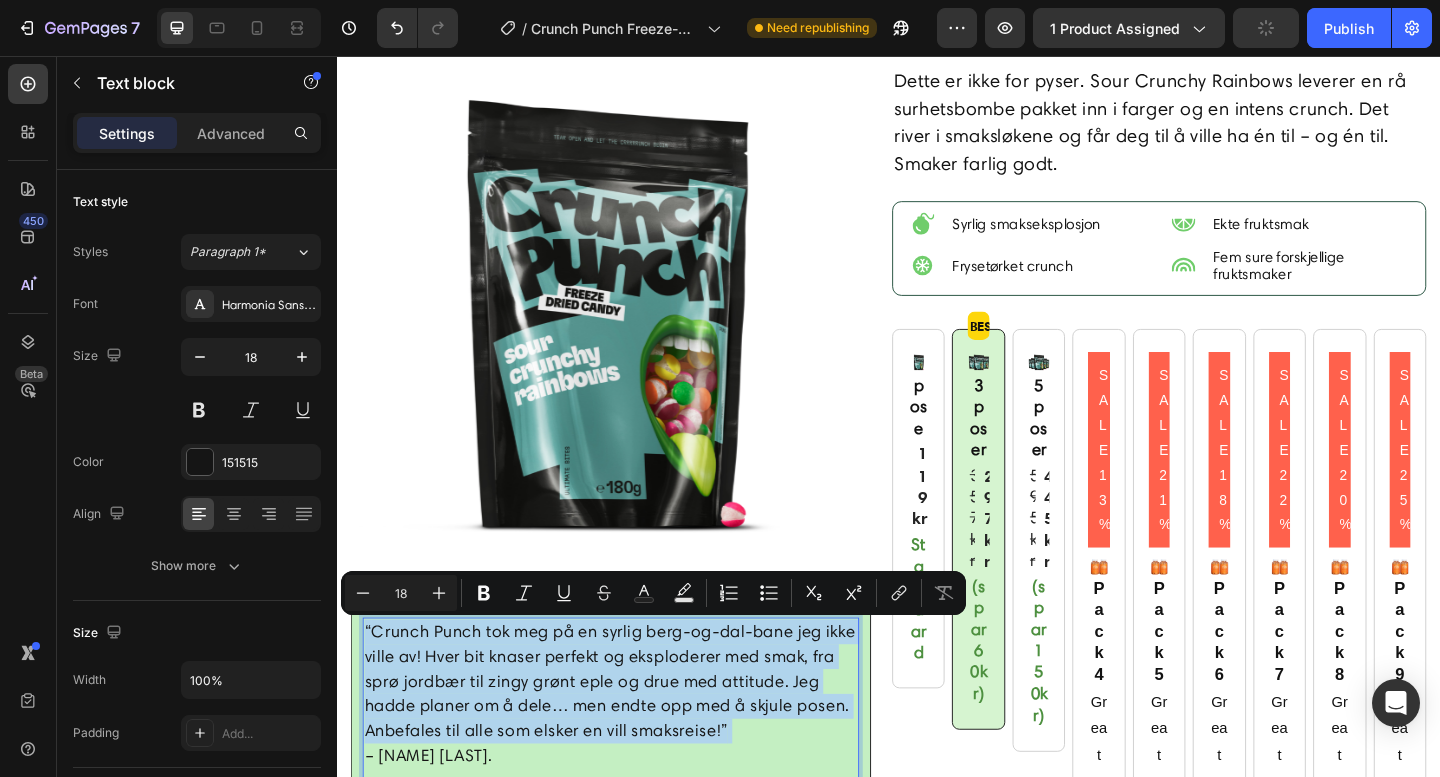 click on "“Crunch Punch tok meg på en syrlig berg-og-dal-bane jeg ikke ville av! Hver bit knaser perfekt og eksploderer med smak, fra sprø jordbær til zingy grønt eple og drue med attitude. Jeg hadde planer om å dele… men endte opp med å skjule posen. Anbefales til alle som elsker en vill smaksreise!” – Marcus V." at bounding box center [635, 750] 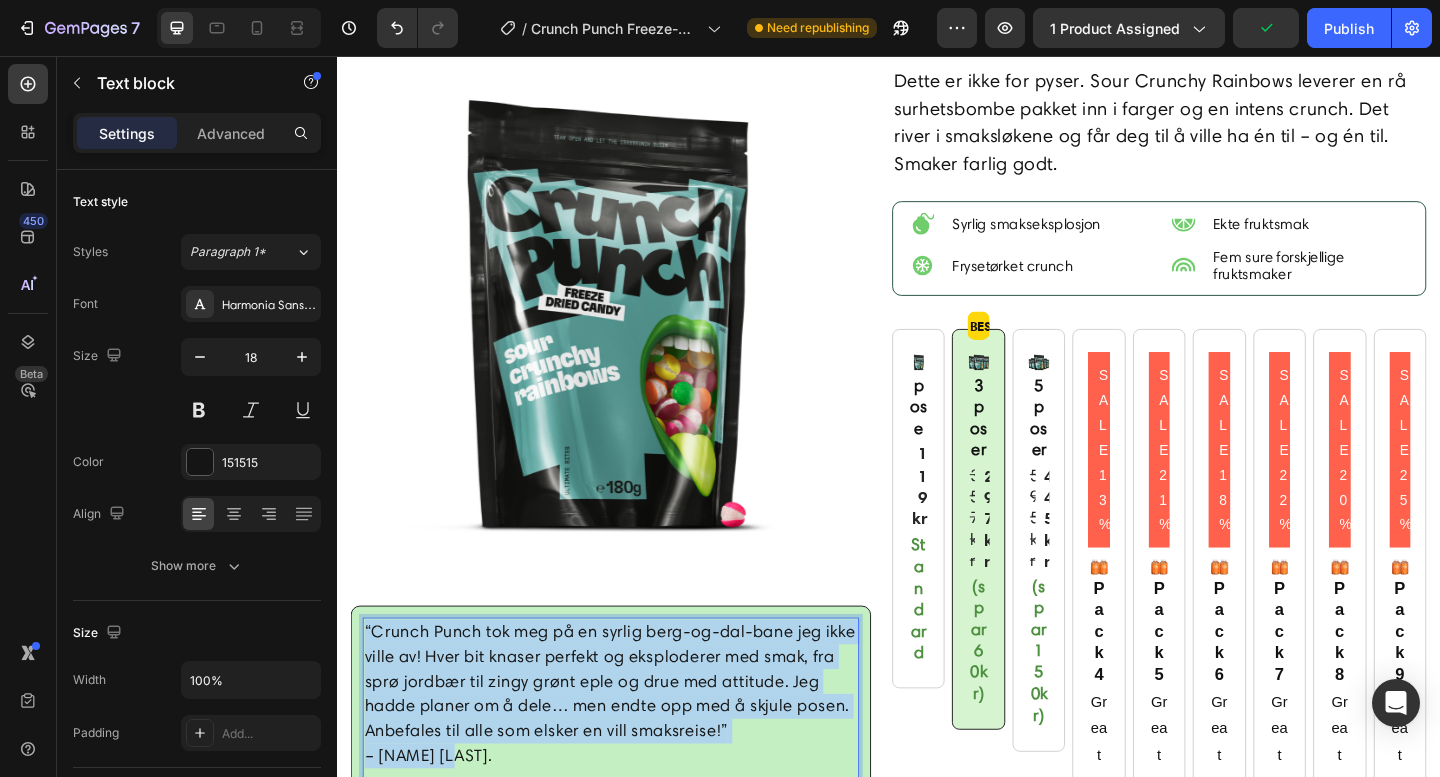 drag, startPoint x: 482, startPoint y: 824, endPoint x: 365, endPoint y: 673, distance: 191.02356 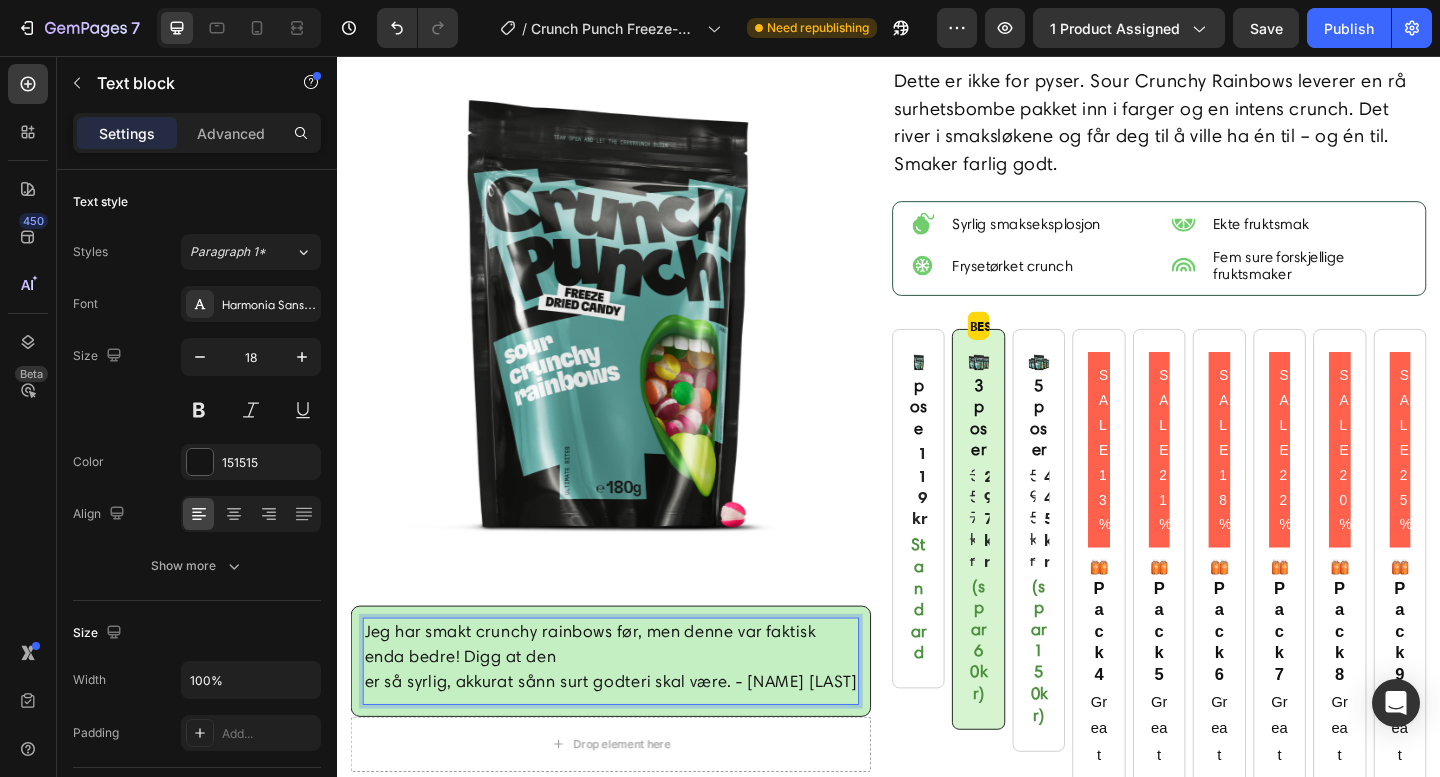 click on "Jeg har smakt crunchy rainbows før, men denne var faktisk enda bedre! Digg at den er så syrlig, akkurat sånn surt godteri skal være. - Magnus V" at bounding box center [635, 709] 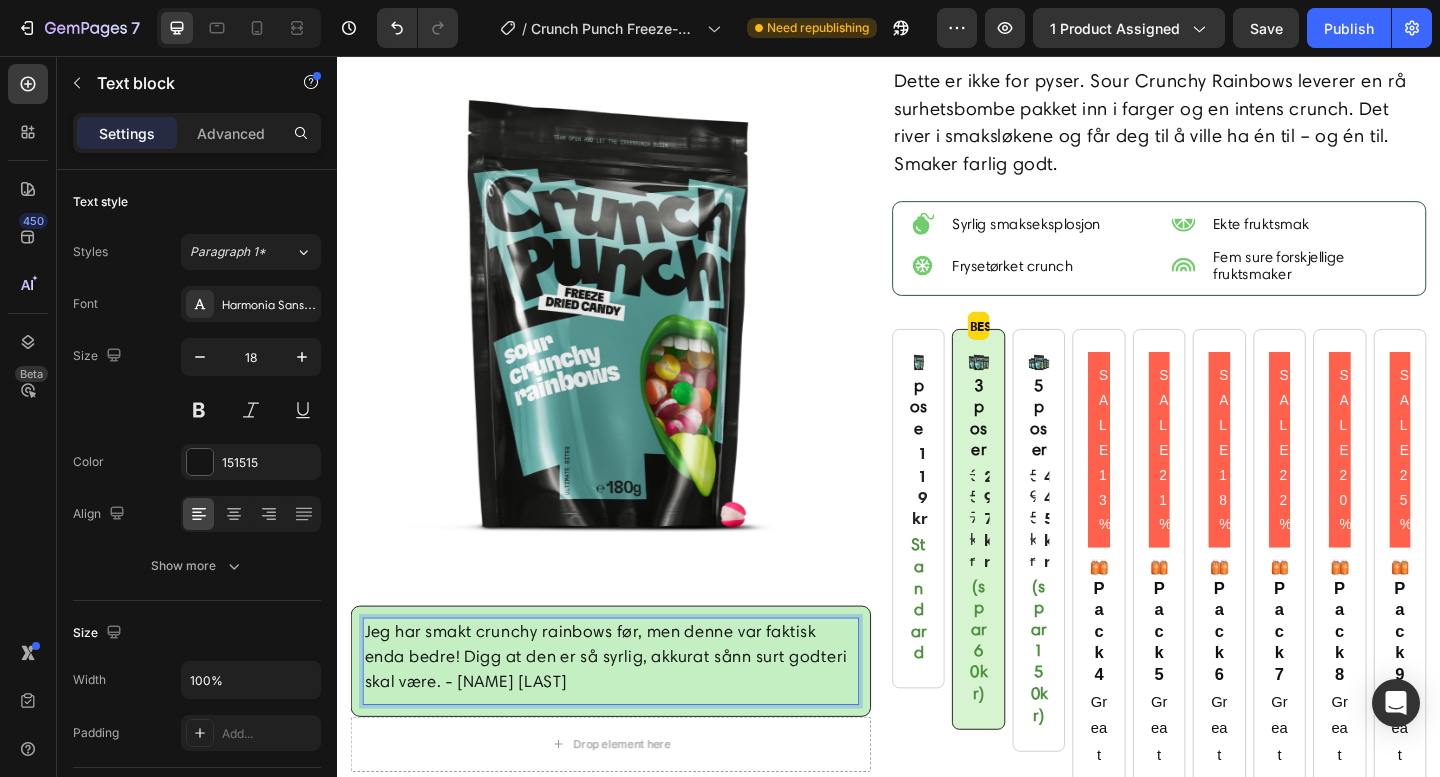 click on "Jeg har smakt crunchy rainbows før, men denne var faktisk enda bedre! Digg at den er så syrlig, akkurat sånn surt godteri skal være. - Magnus V" at bounding box center (635, 709) 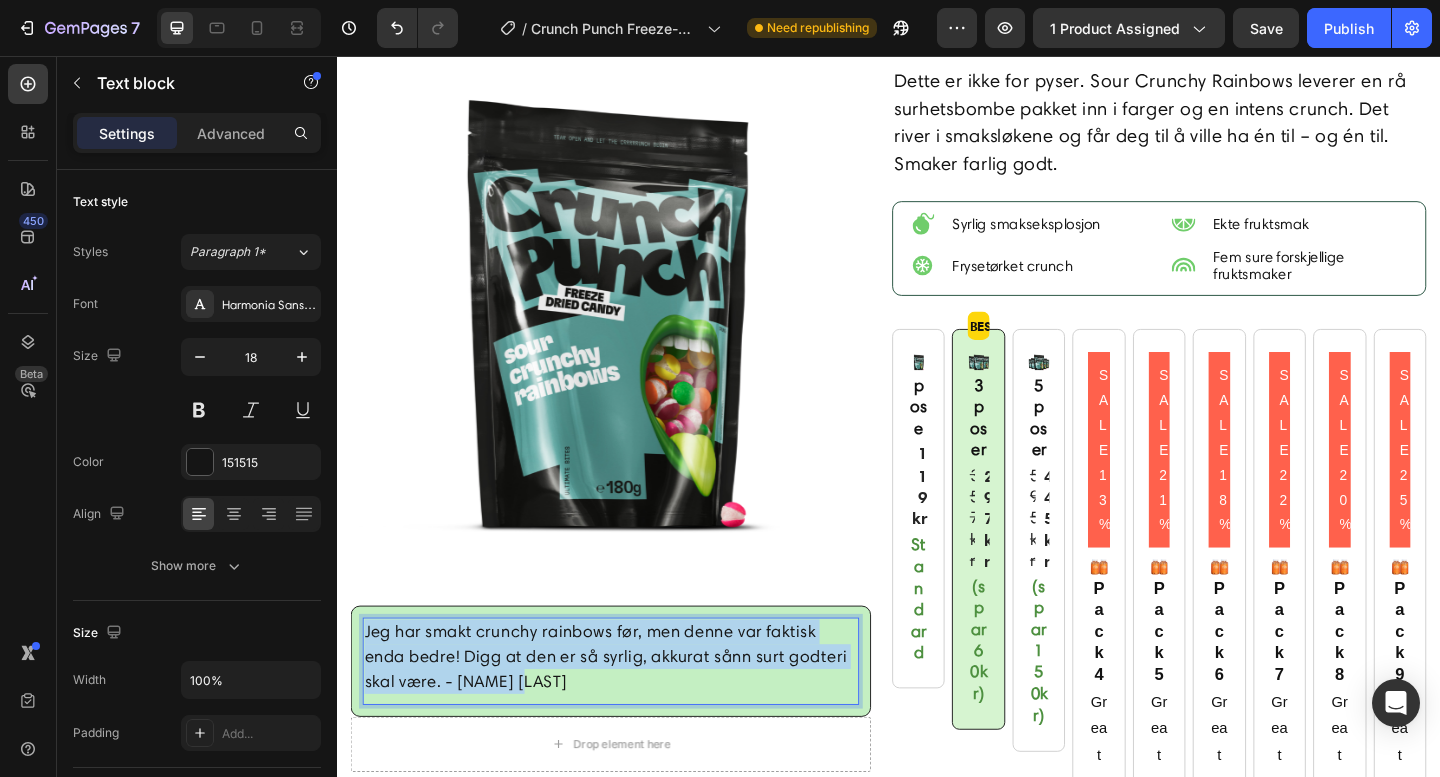 drag, startPoint x: 522, startPoint y: 736, endPoint x: 369, endPoint y: 681, distance: 162.58536 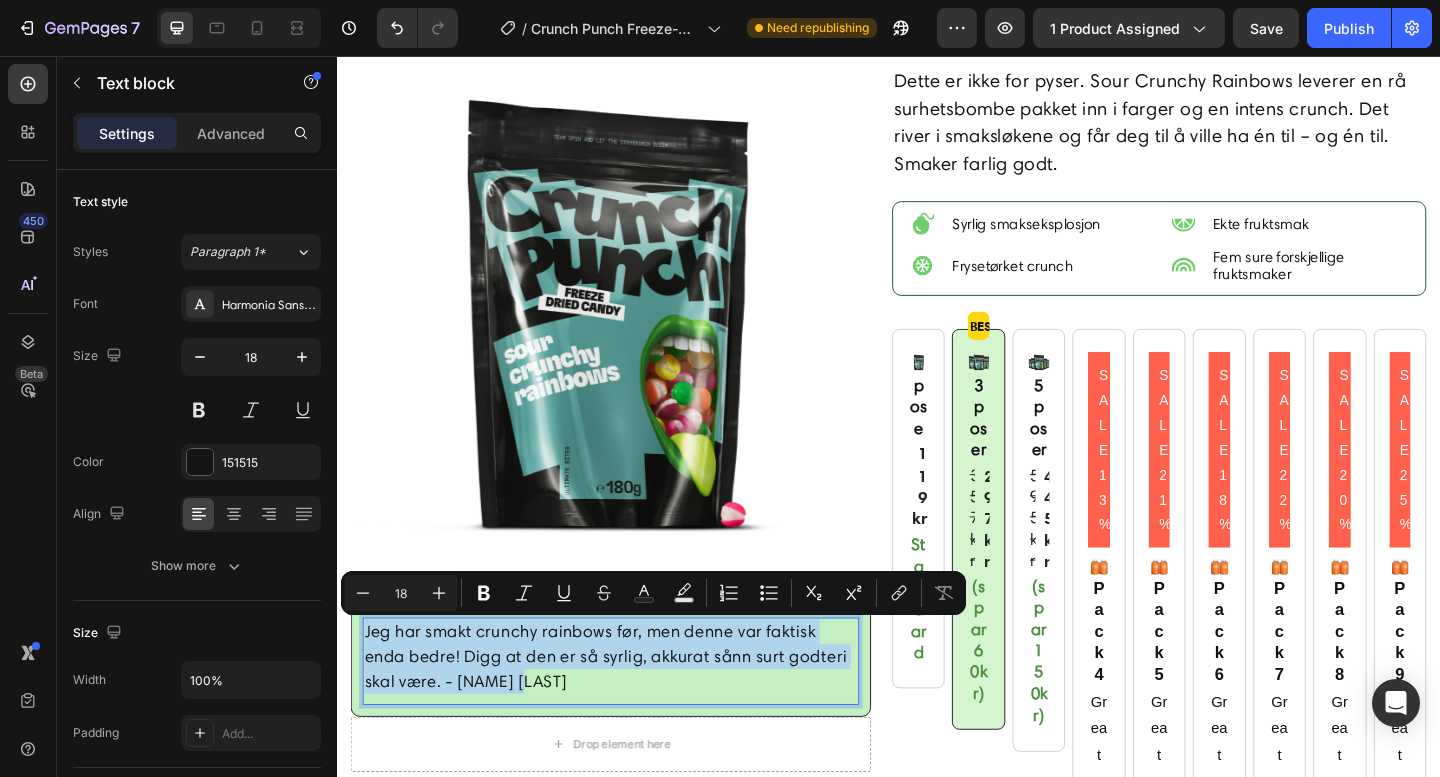 copy on "Jeg har smakt crunchy rainbows før, men denne var faktisk enda bedre! Digg at den er så syrlig, akkurat sånn surt godteri skal være. - Magnus V" 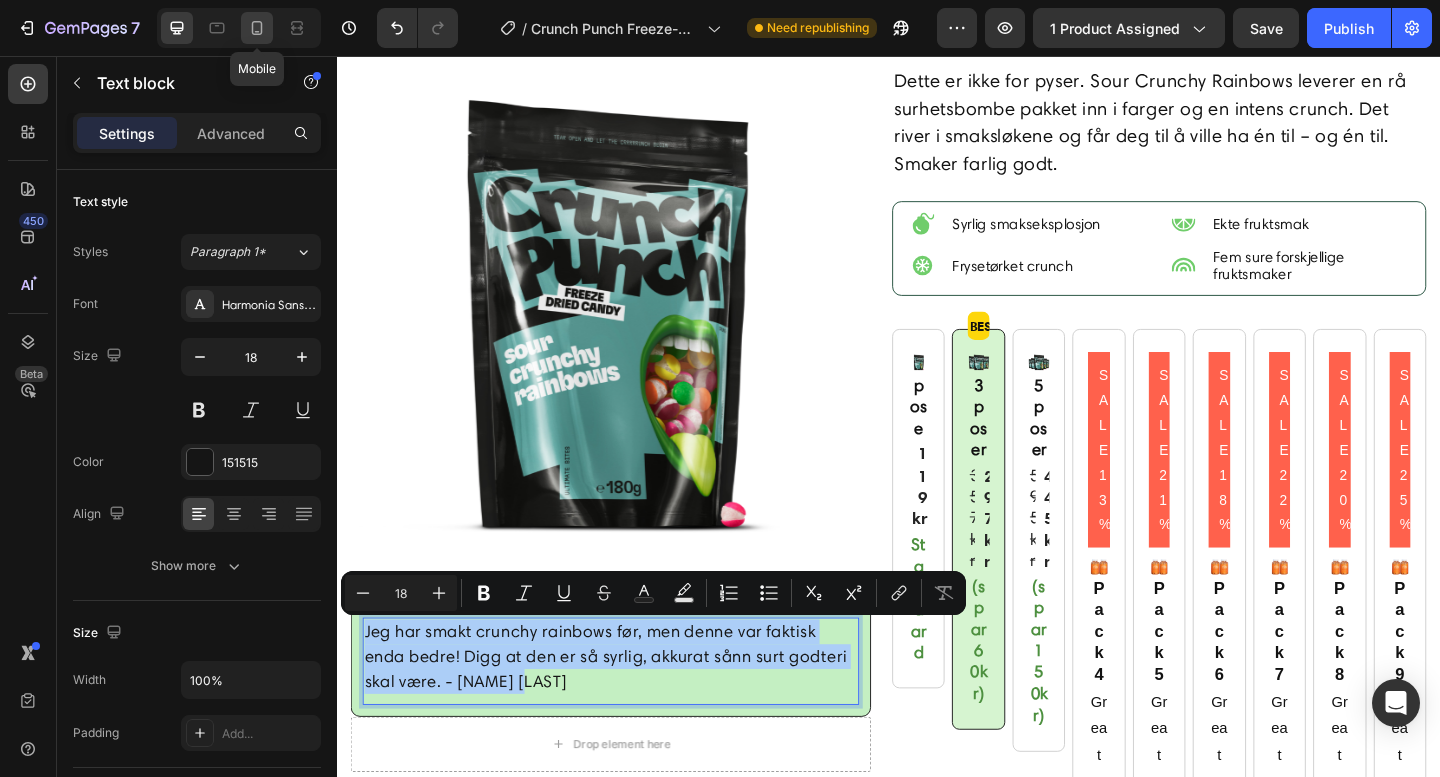 click 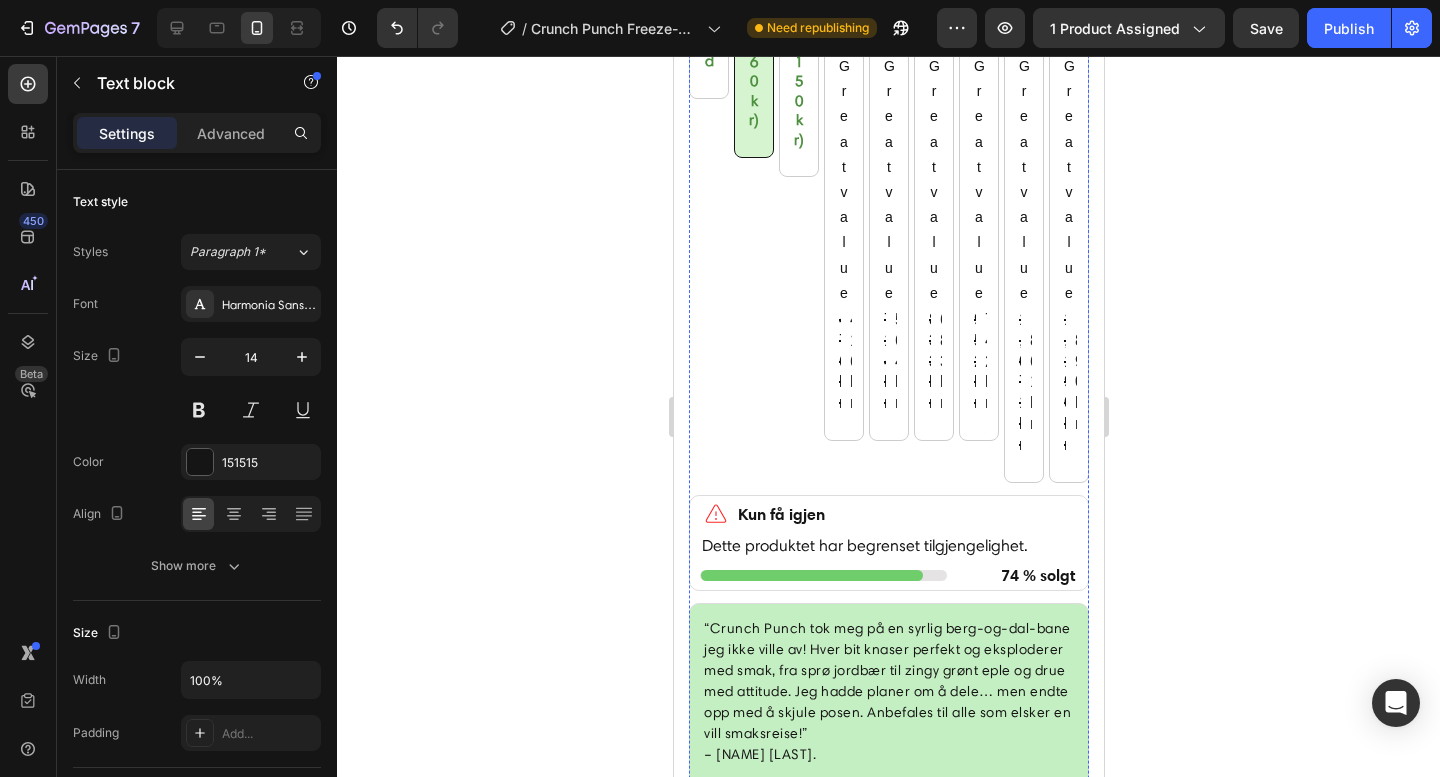 scroll, scrollTop: 1699, scrollLeft: 0, axis: vertical 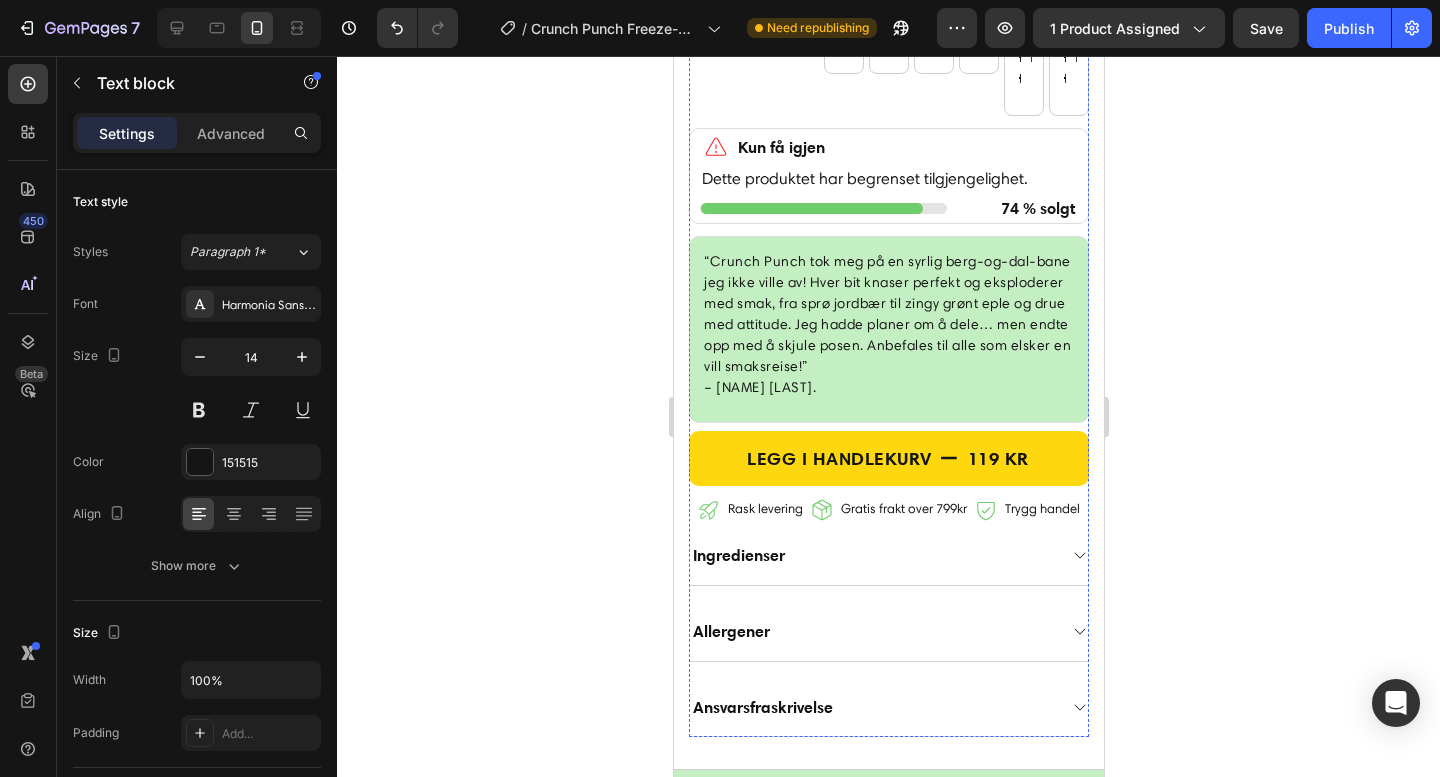 click on "“Crunch Punch tok meg på en syrlig berg-og-dal-bane jeg ikke ville av! Hver bit knaser perfekt og eksploderer med smak, fra sprø jordbær til zingy grønt eple og drue med attitude. Jeg hadde planer om å dele… men endte opp med å skjule posen. Anbefales til alle som elsker en vill smaksreise!” – Marcus V." at bounding box center [888, 324] 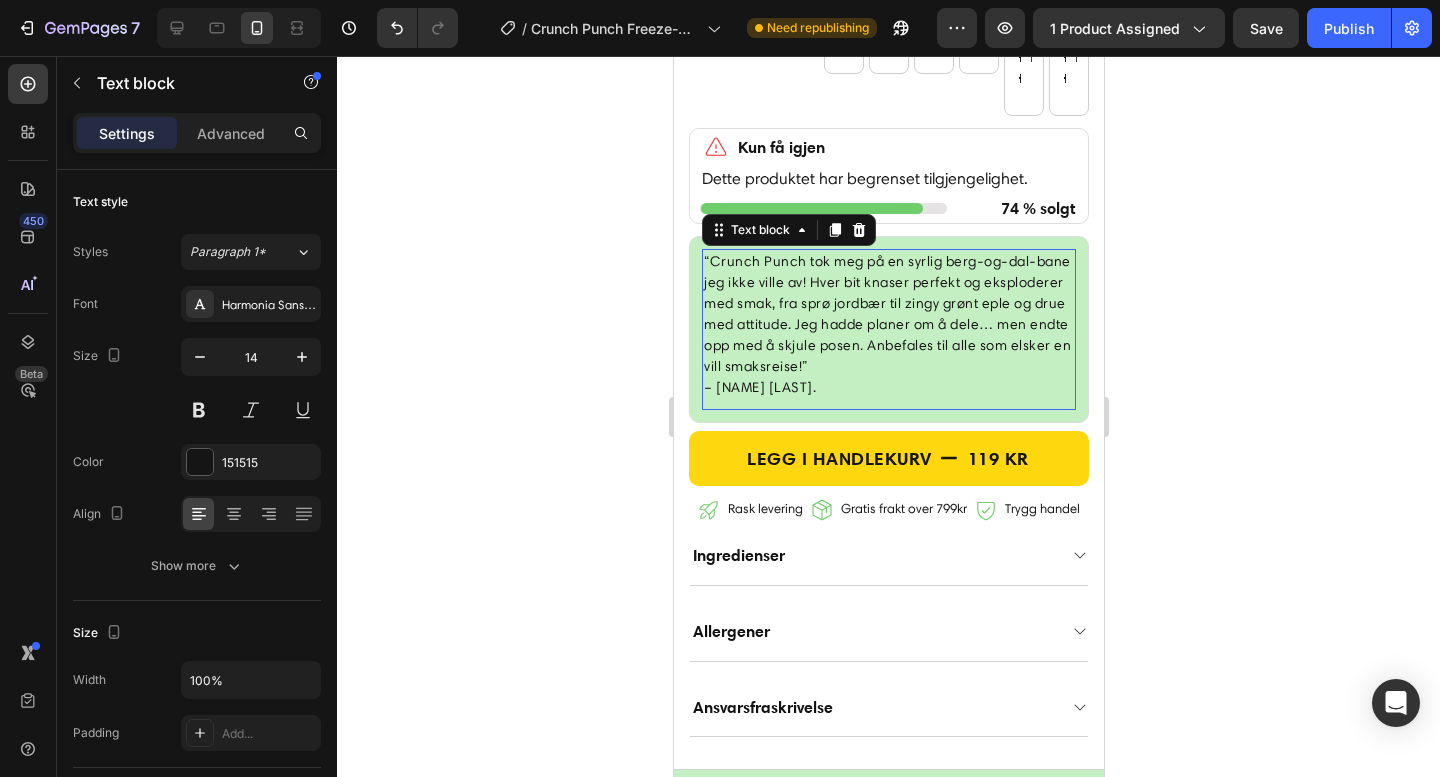 click on "“Crunch Punch tok meg på en syrlig berg-og-dal-bane jeg ikke ville av! Hver bit knaser perfekt og eksploderer med smak, fra sprø jordbær til zingy grønt eple og drue med attitude. Jeg hadde planer om å dele… men endte opp med å skjule posen. Anbefales til alle som elsker en vill smaksreise!” – Marcus V." at bounding box center (888, 324) 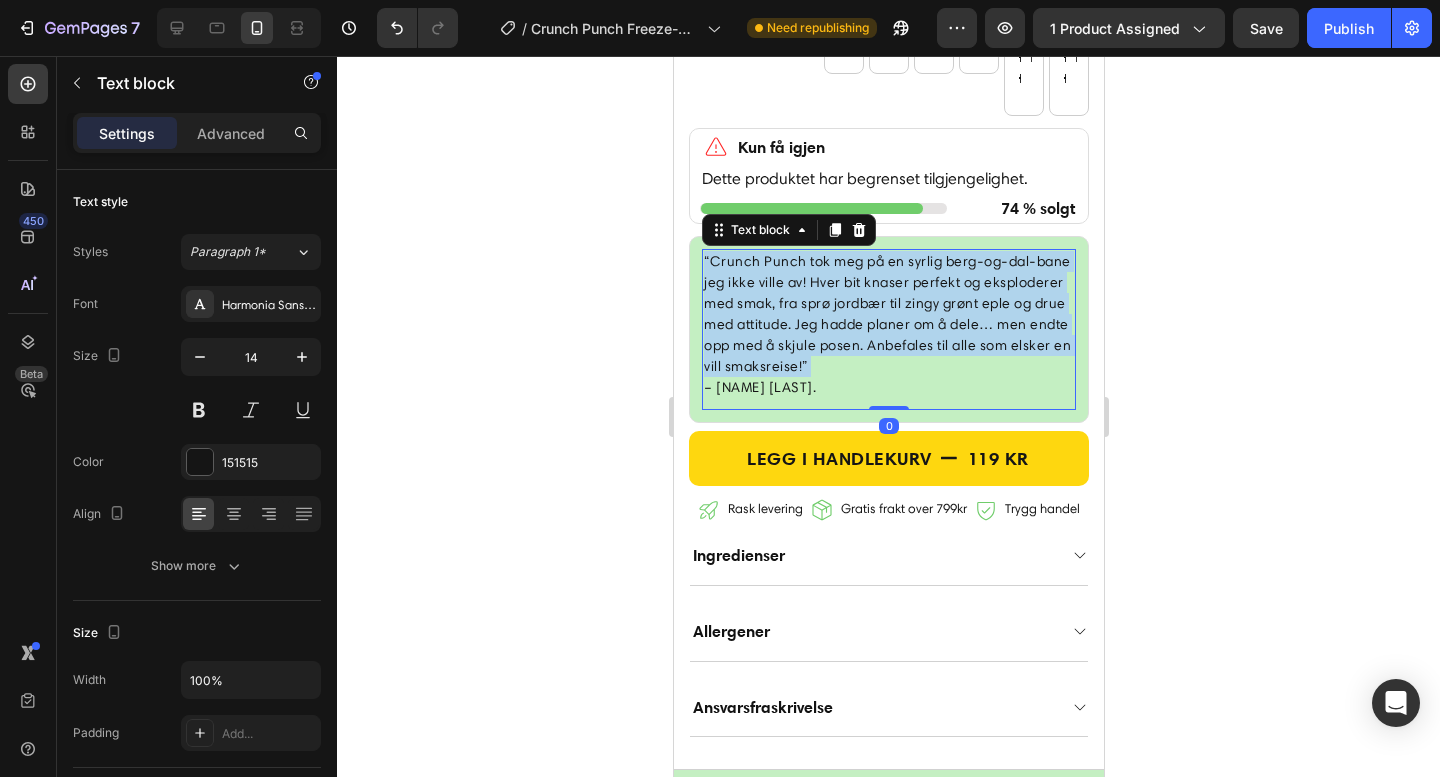 click on "“Crunch Punch tok meg på en syrlig berg-og-dal-bane jeg ikke ville av! Hver bit knaser perfekt og eksploderer med smak, fra sprø jordbær til zingy grønt eple og drue med attitude. Jeg hadde planer om å dele… men endte opp med å skjule posen. Anbefales til alle som elsker en vill smaksreise!” – Marcus V." at bounding box center (888, 324) 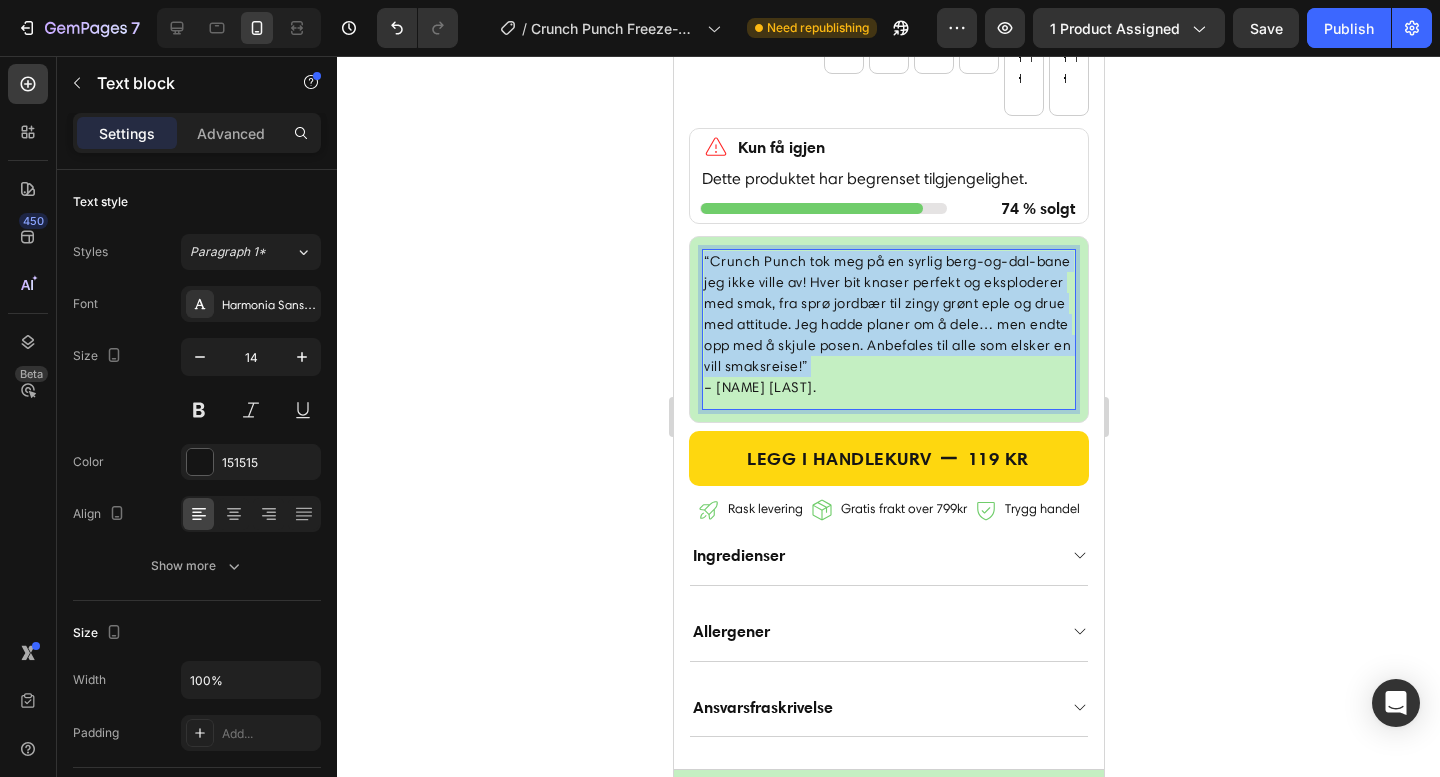 click on "“Crunch Punch tok meg på en syrlig berg-og-dal-bane jeg ikke ville av! Hver bit knaser perfekt og eksploderer med smak, fra sprø jordbær til zingy grønt eple og drue med attitude. Jeg hadde planer om å dele… men endte opp med å skjule posen. Anbefales til alle som elsker en vill smaksreise!” – Marcus V." at bounding box center (888, 324) 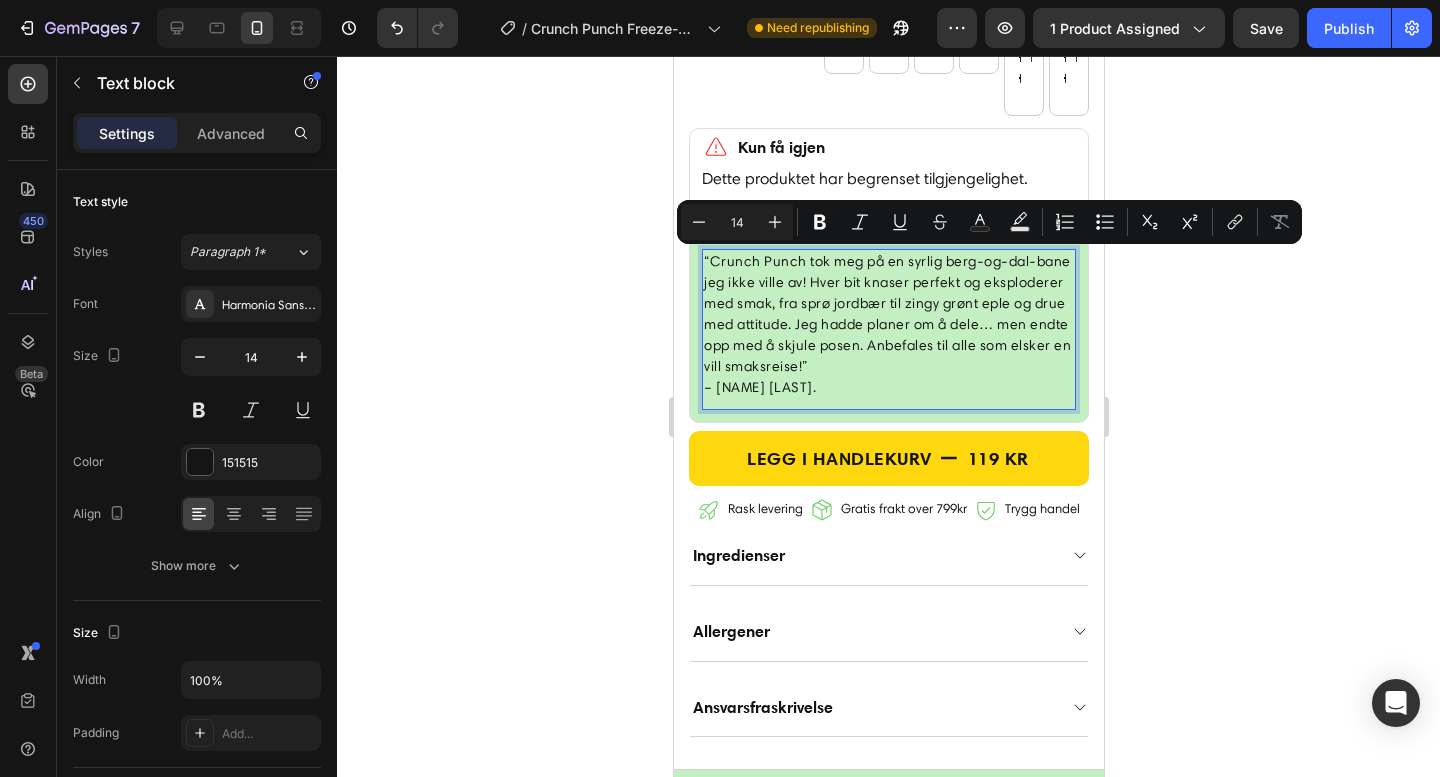 click on "“Crunch Punch tok meg på en syrlig berg-og-dal-bane jeg ikke ville av! Hver bit knaser perfekt og eksploderer med smak, fra sprø jordbær til zingy grønt eple og drue med attitude. Jeg hadde planer om å dele… men endte opp med å skjule posen. Anbefales til alle som elsker en vill smaksreise!” – Marcus V." at bounding box center [888, 324] 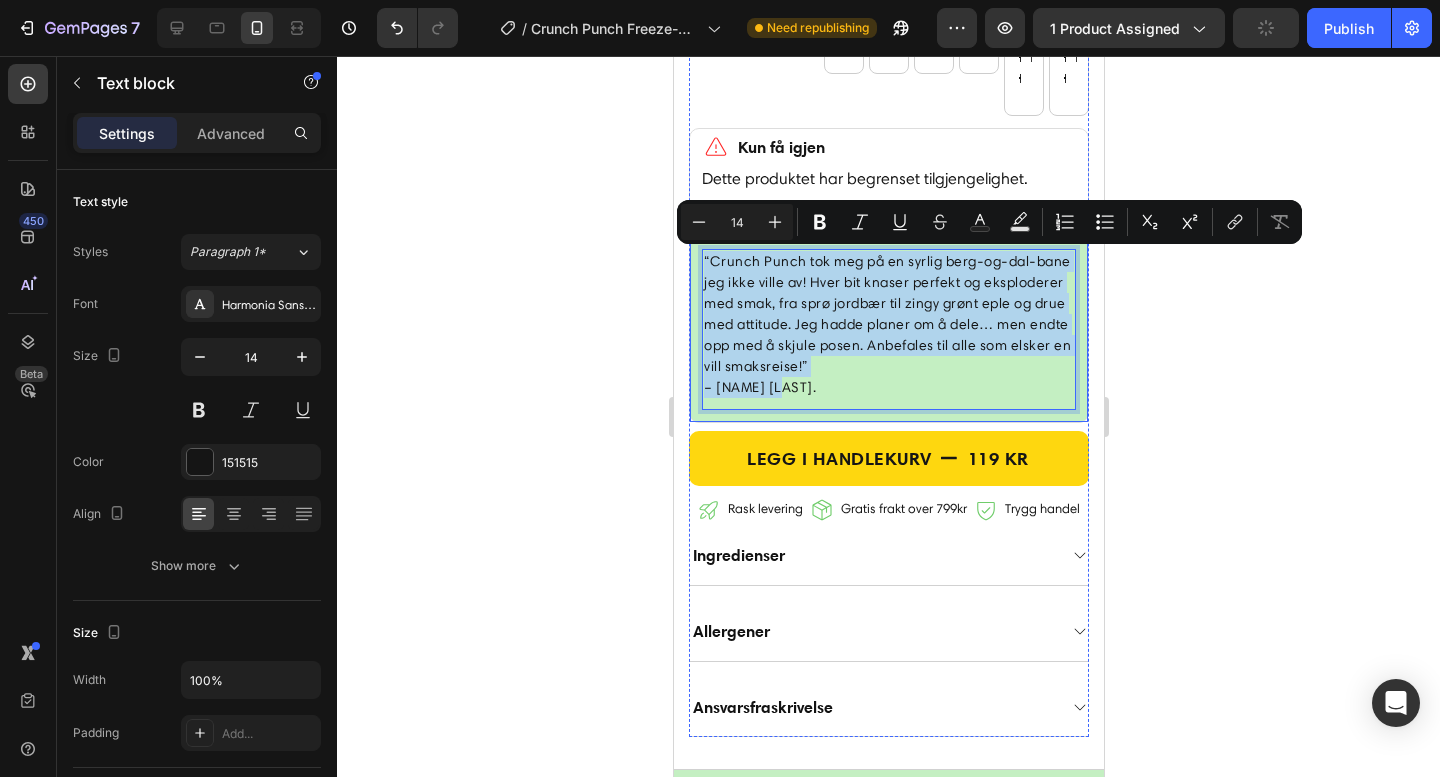 drag, startPoint x: 790, startPoint y: 386, endPoint x: 703, endPoint y: 248, distance: 163.13492 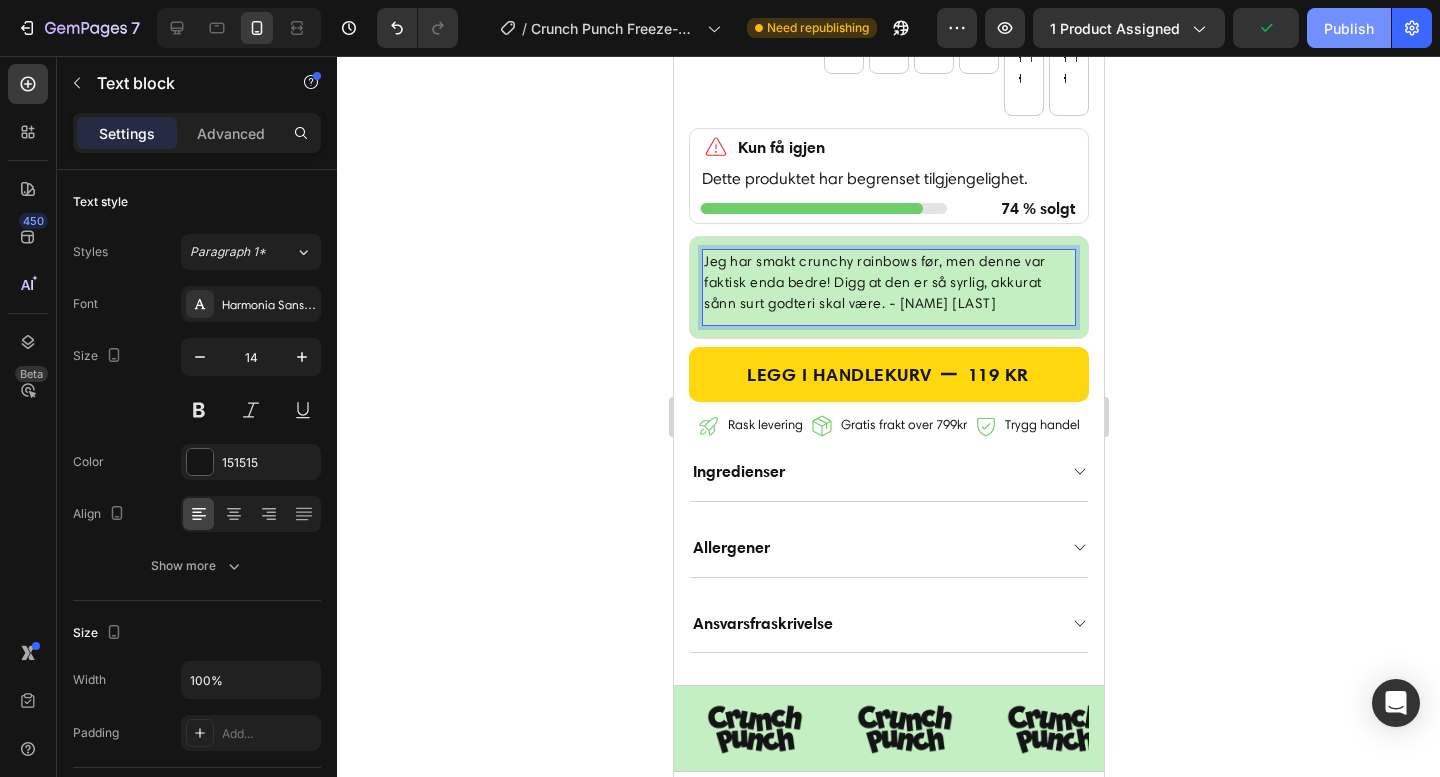 click on "Publish" at bounding box center (1349, 28) 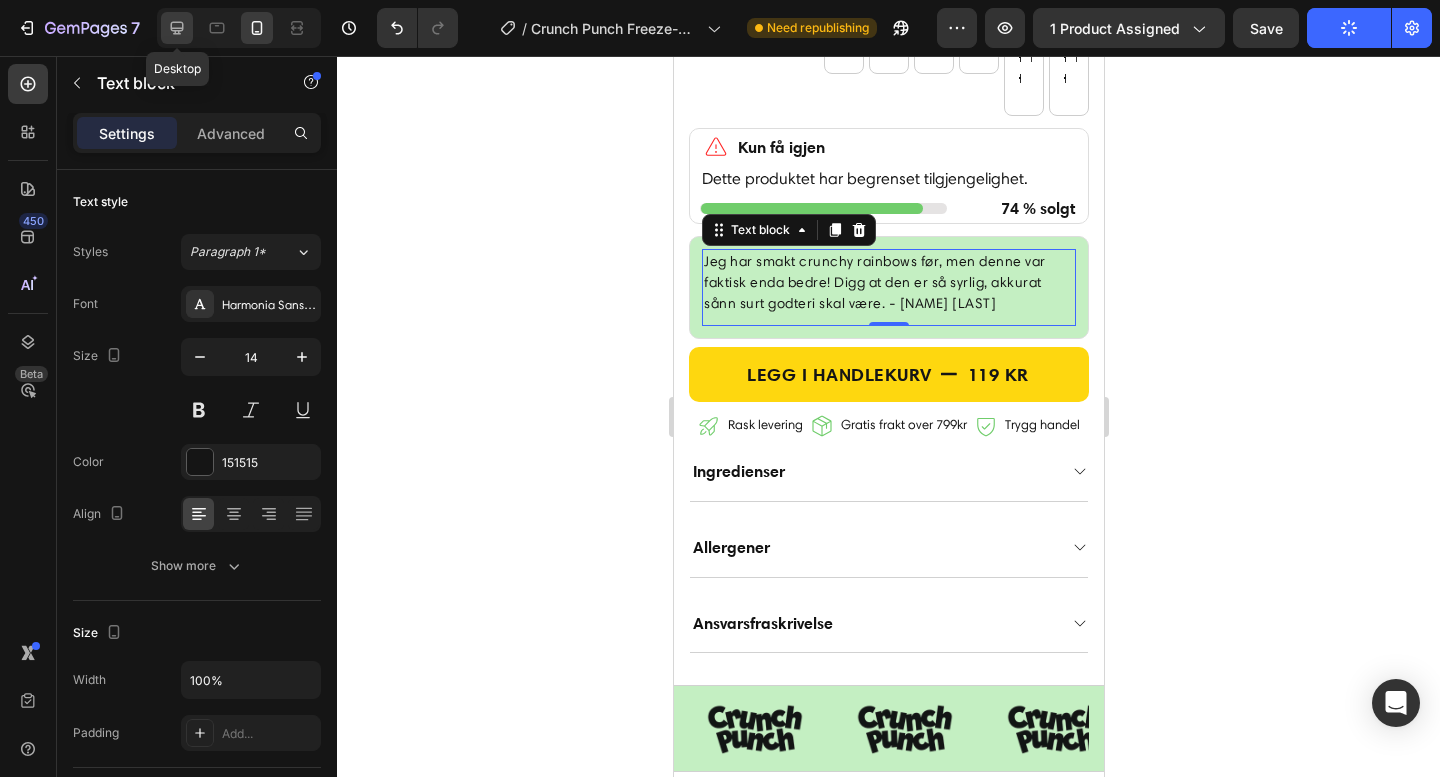 click 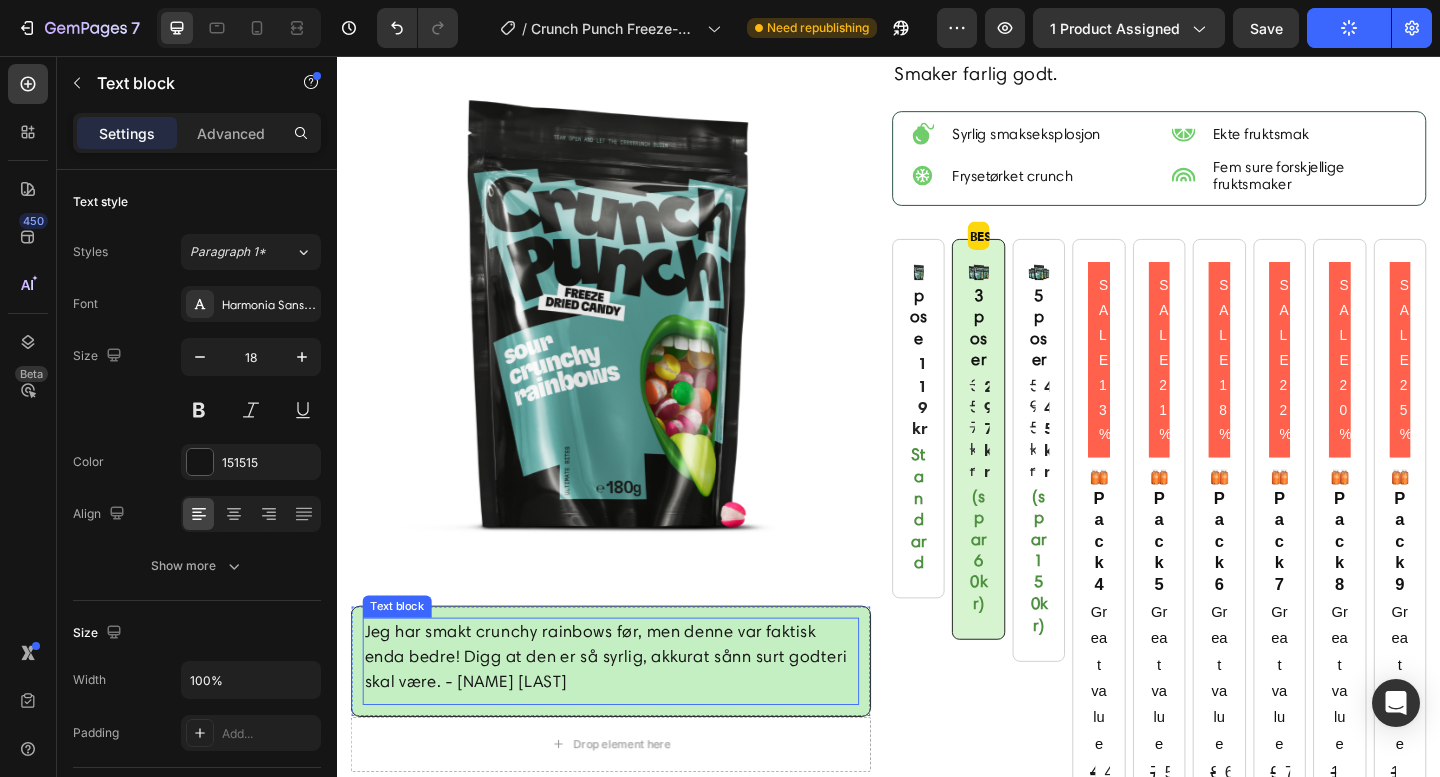 scroll, scrollTop: 376, scrollLeft: 0, axis: vertical 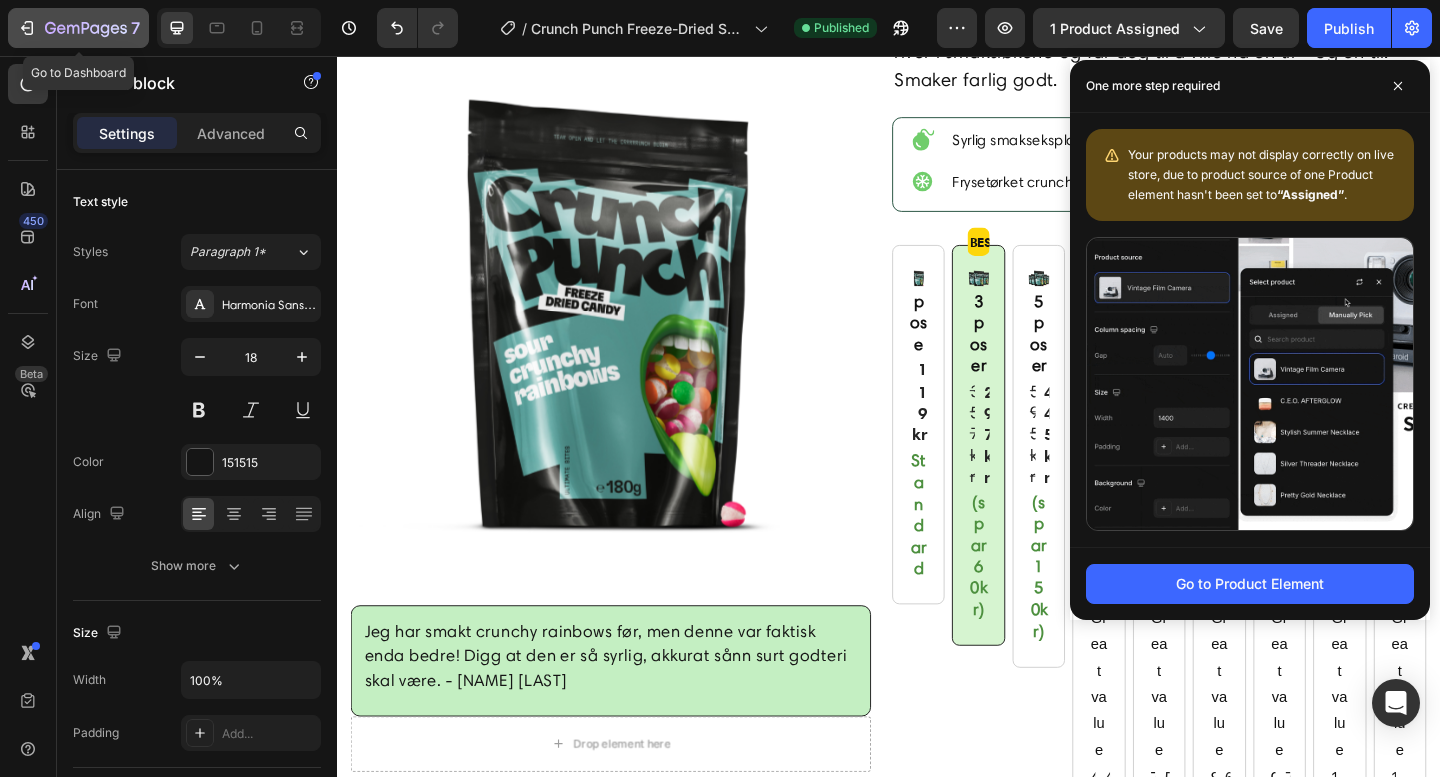 click 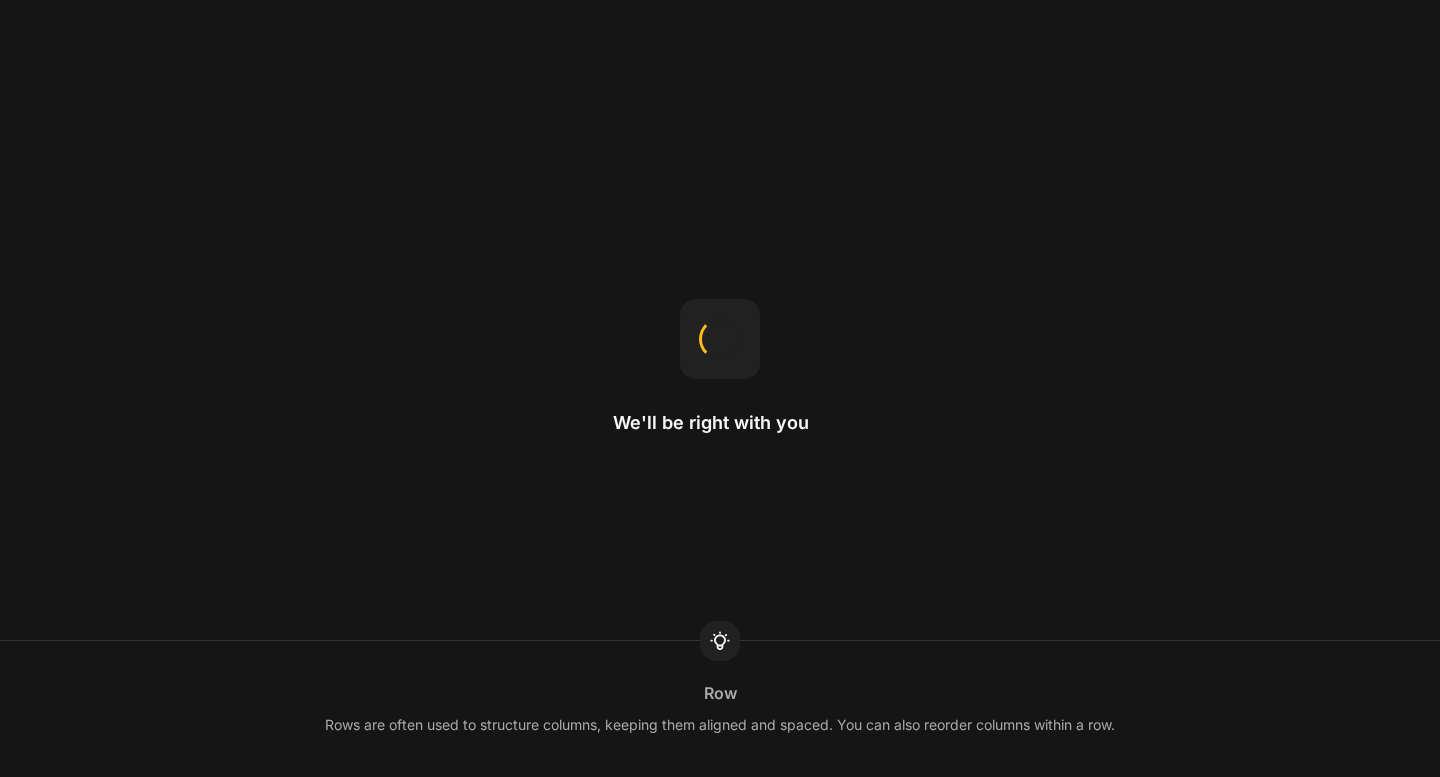scroll, scrollTop: 0, scrollLeft: 0, axis: both 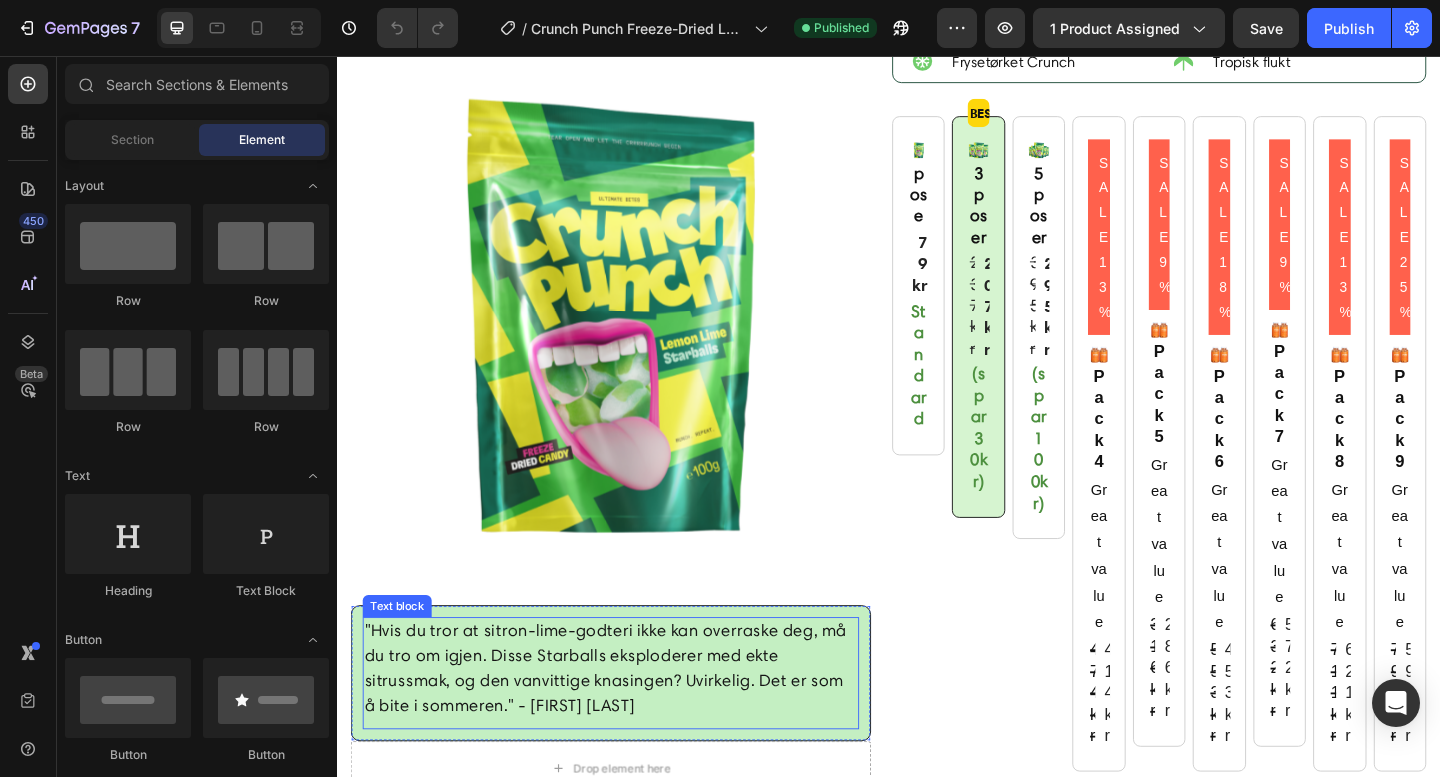 click on ""Hvis du tror at sitron-lime-godteri ikke kan overraske deg, må du tro om igjen. Disse Starballs eksploderer med ekte sitrussmak, og den vanvittige knasingen? Uvirkelig. Det er som å bite i sommeren." - [FIRST] [LAST]" at bounding box center [635, 723] 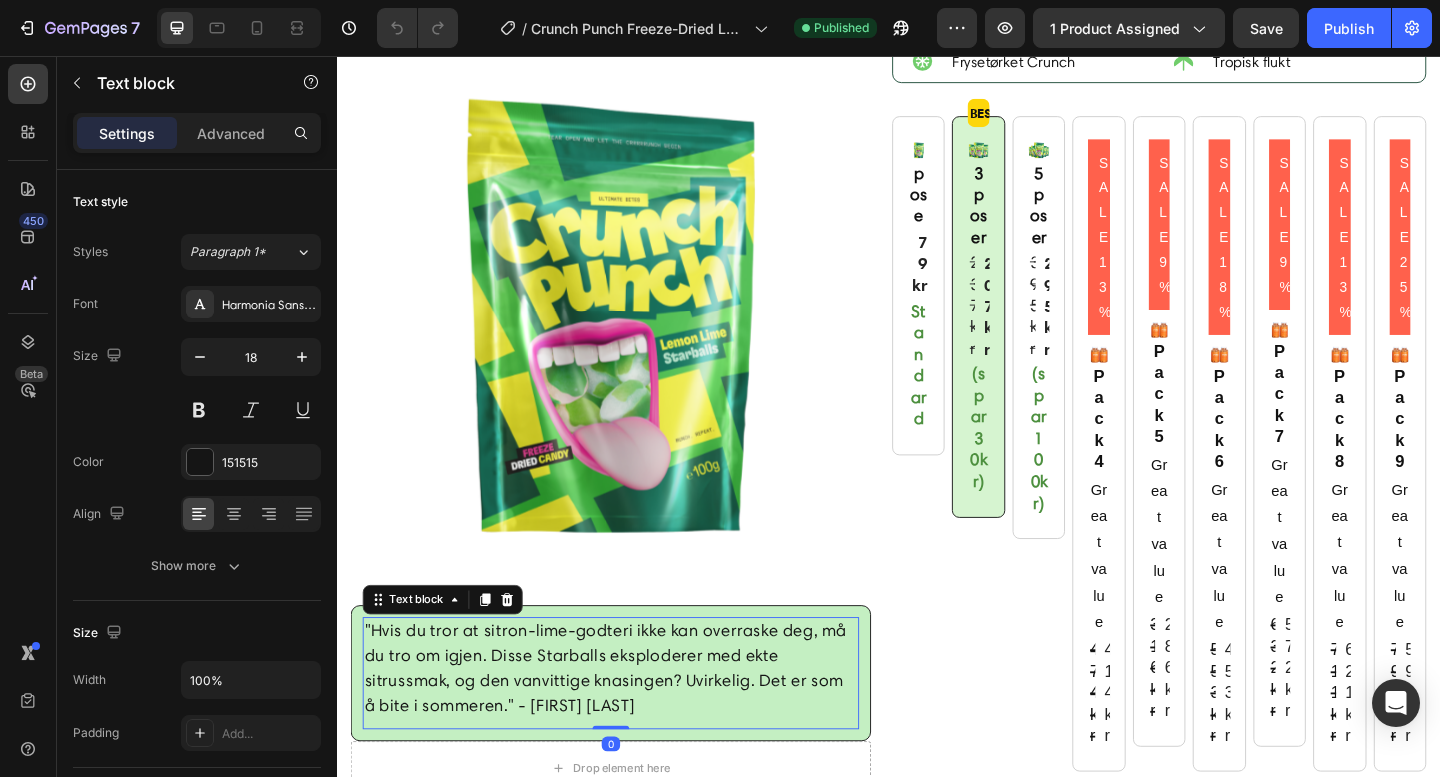 click on ""Hvis du tror at sitron-lime-godteri ikke kan overraske deg, må du tro om igjen. Disse Starballs eksploderer med ekte sitrussmak, og den vanvittige knasingen? Uvirkelig. Det er som å bite i sommeren." - Mia R." at bounding box center (635, 723) 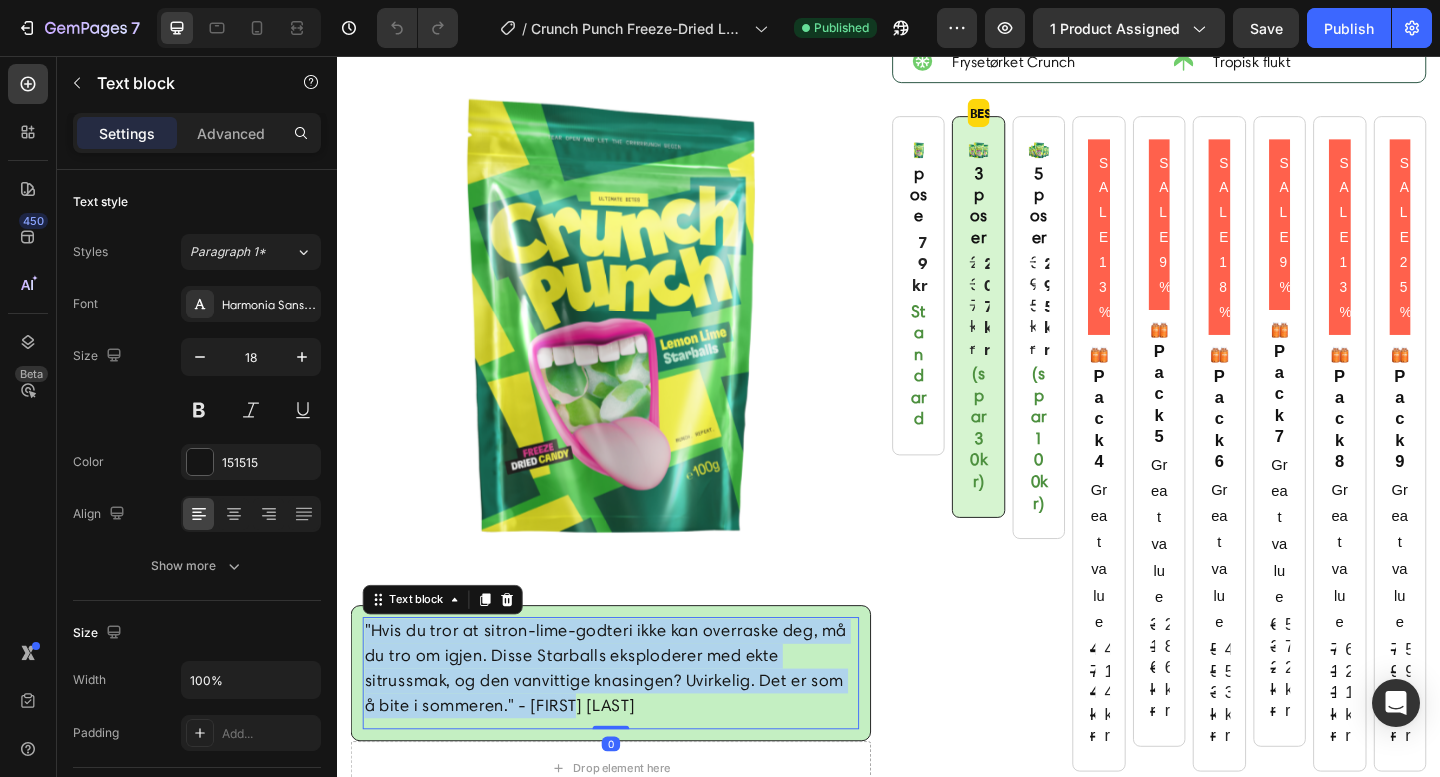 click on ""Hvis du tror at sitron-lime-godteri ikke kan overraske deg, må du tro om igjen. Disse Starballs eksploderer med ekte sitrussmak, og den vanvittige knasingen? Uvirkelig. Det er som å bite i sommeren." - Mia R." at bounding box center [635, 723] 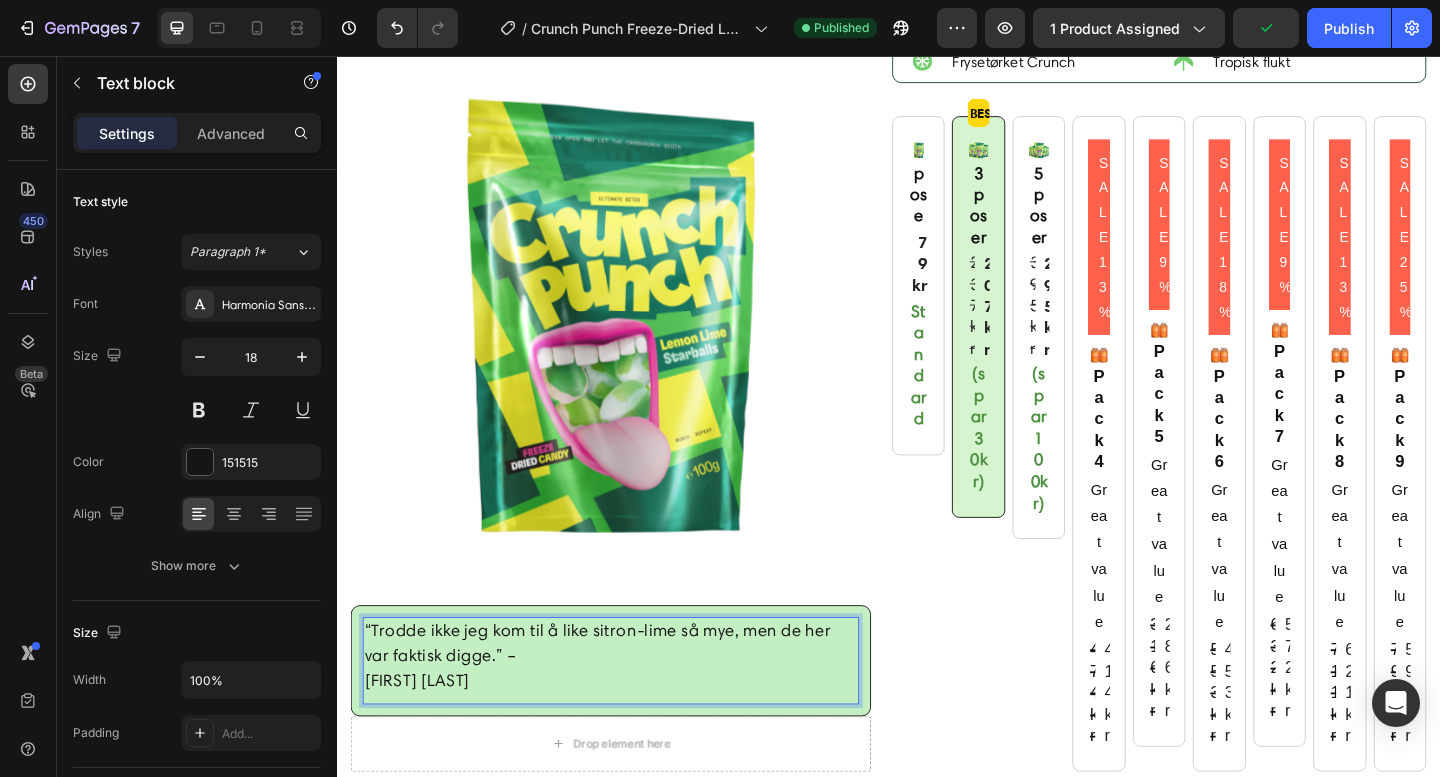 click on "“Trodde ikke jeg kom til å like sitron-lime så mye, men de her var faktisk digge.” – Mia R" at bounding box center [635, 709] 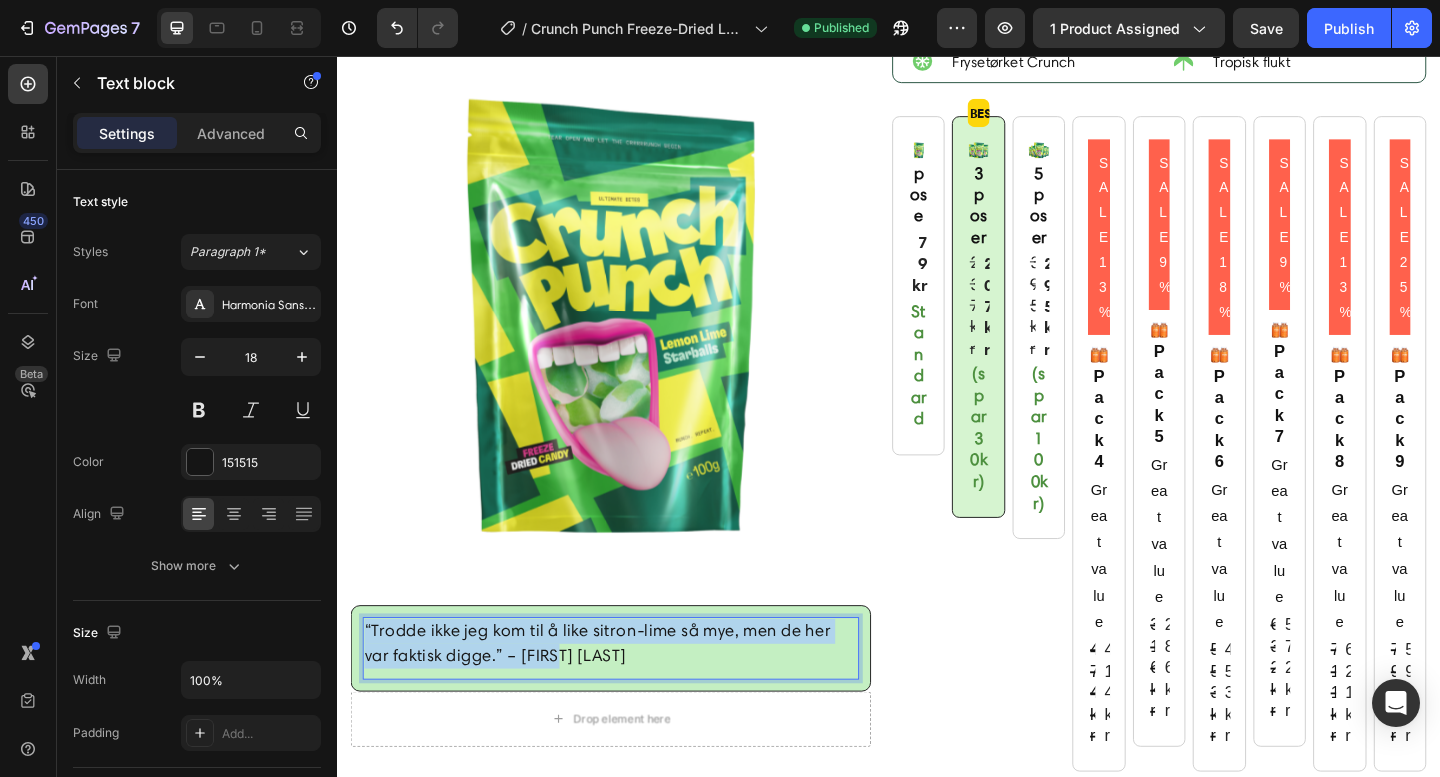drag, startPoint x: 592, startPoint y: 709, endPoint x: 368, endPoint y: 680, distance: 225.86943 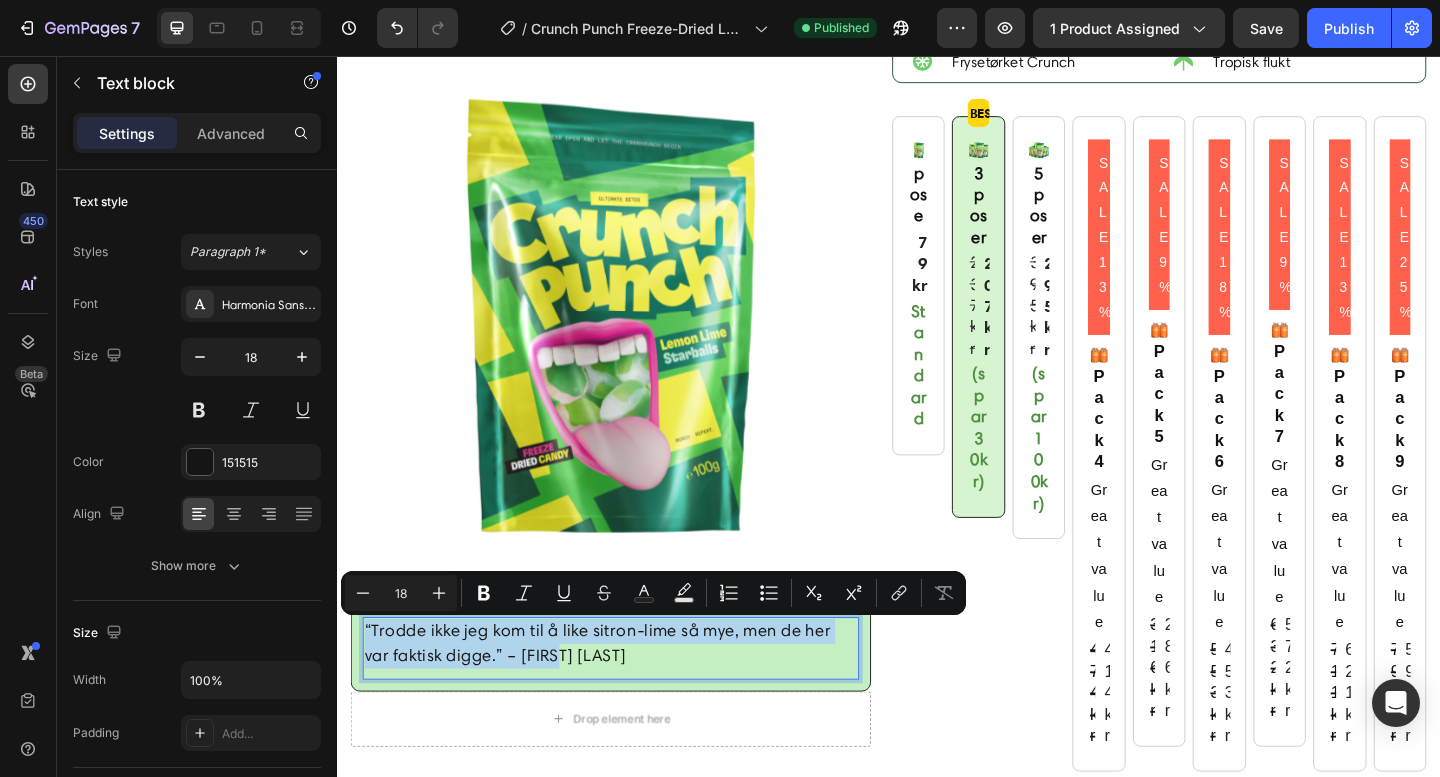 copy on "“Trodde ikke jeg kom til å like sitron-lime så mye, men de her var faktisk digge.” – Mia R" 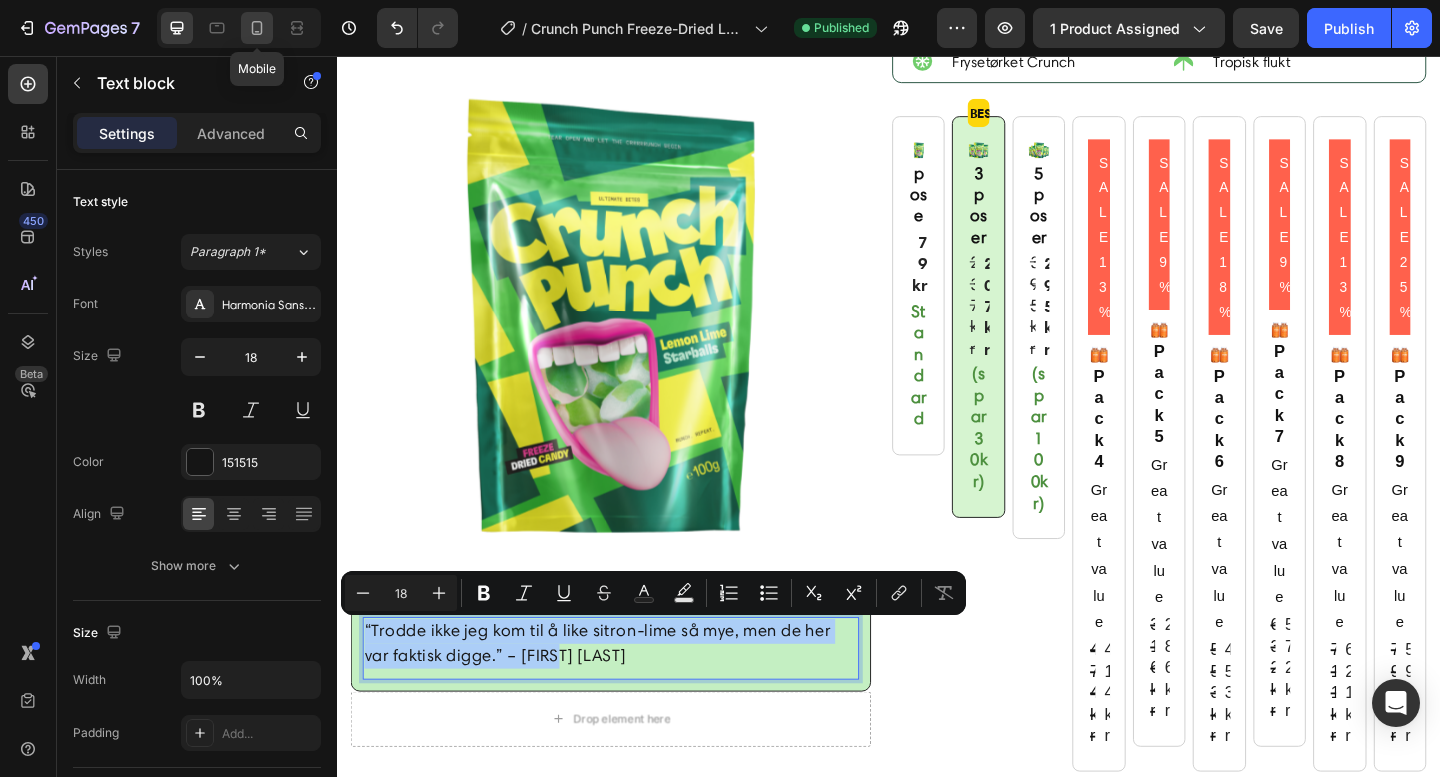 click 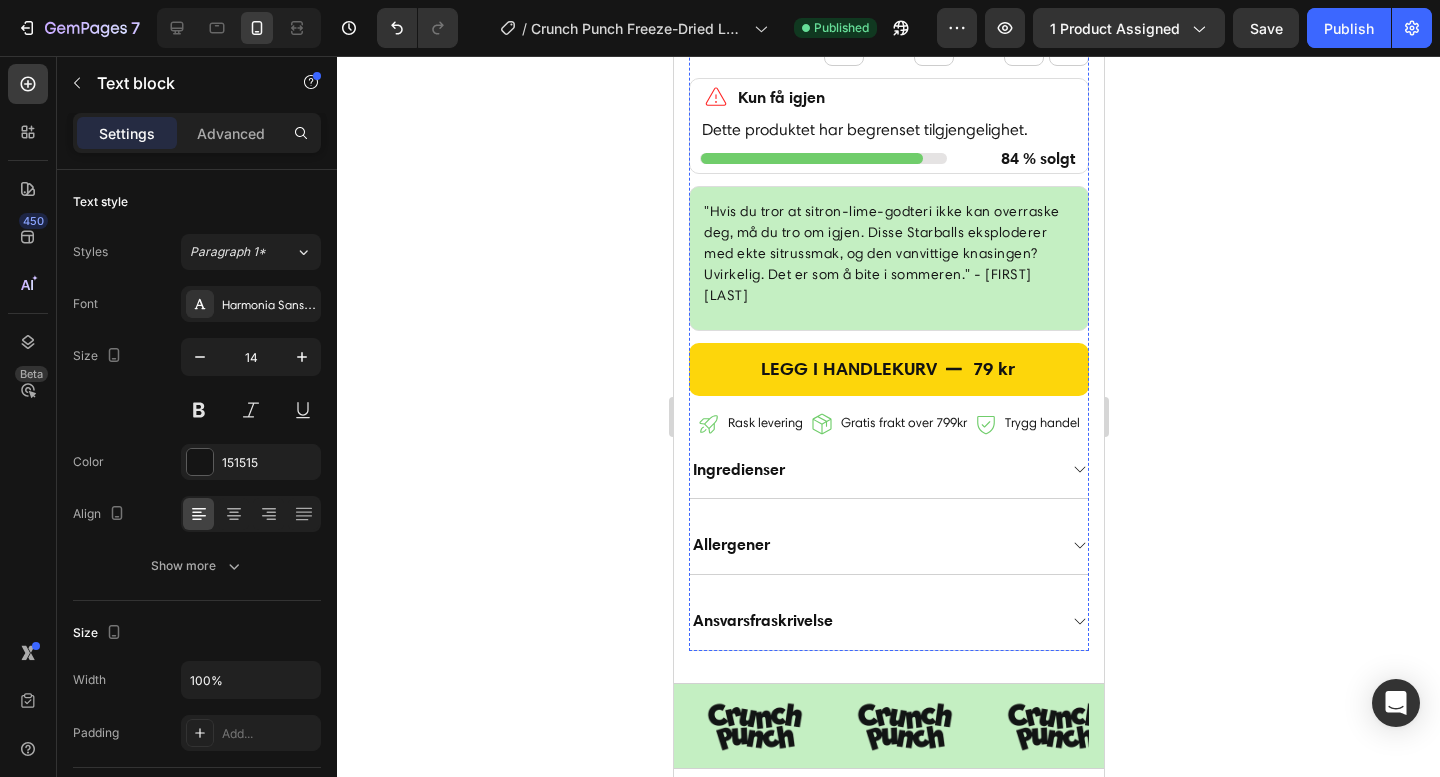 scroll, scrollTop: 1659, scrollLeft: 0, axis: vertical 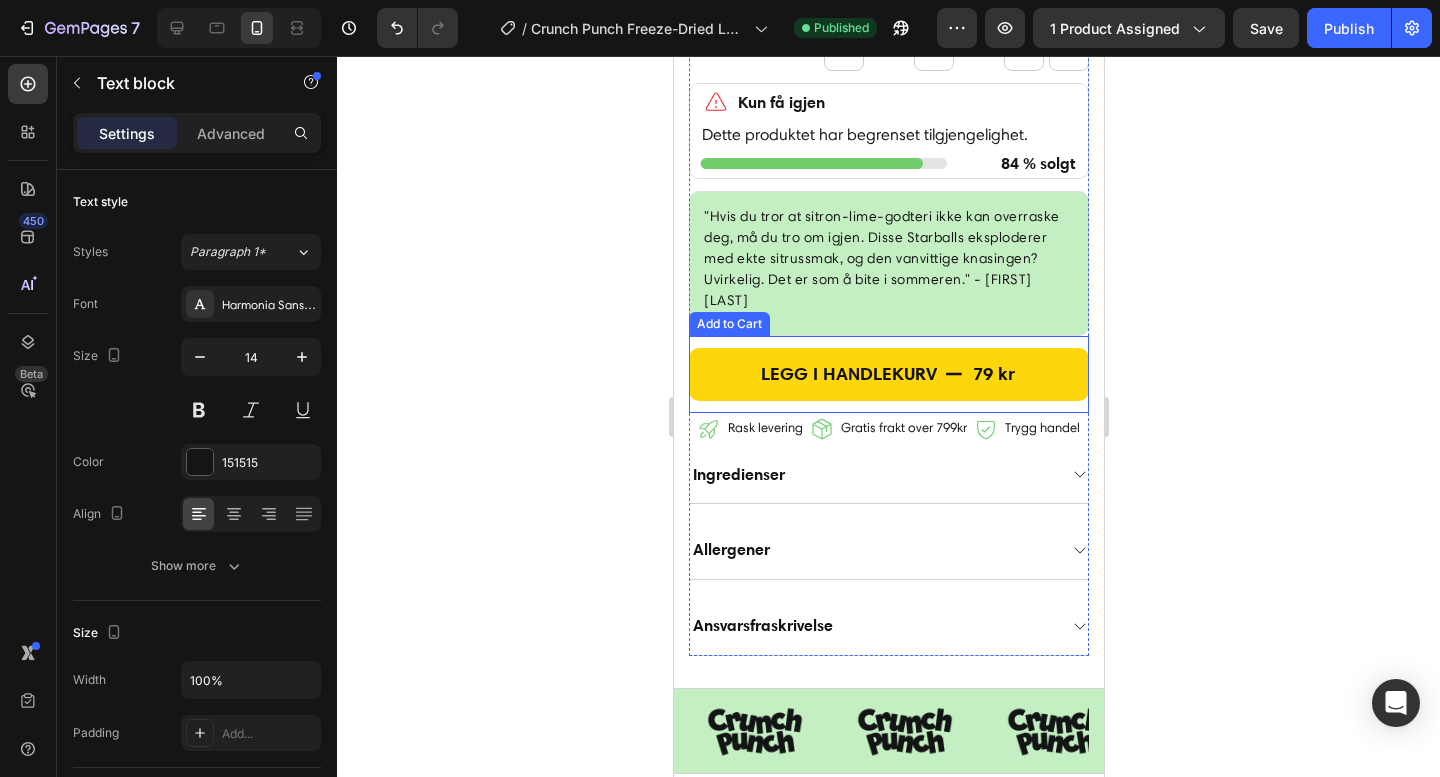 click on ""Hvis du tror at sitron-lime-godteri ikke kan overraske deg, må du tro om igjen. Disse Starballs eksploderer med ekte sitrussmak, og den vanvittige knasingen? Uvirkelig. Det er som å bite i sommeren." - Mia R." at bounding box center (888, 258) 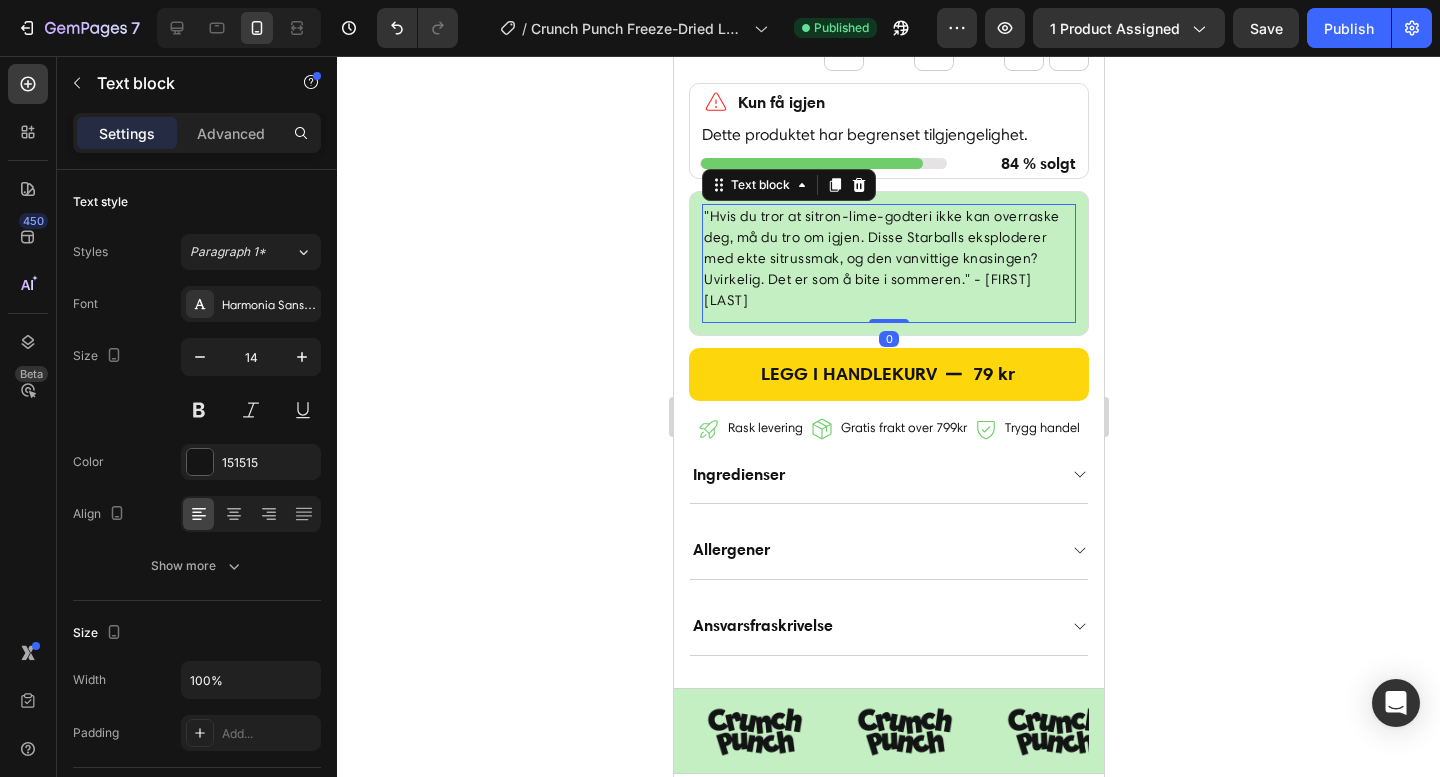 click on ""Hvis du tror at sitron-lime-godteri ikke kan overraske deg, må du tro om igjen. Disse Starballs eksploderer med ekte sitrussmak, og den vanvittige knasingen? Uvirkelig. Det er som å bite i sommeren." - Mia R." at bounding box center (888, 258) 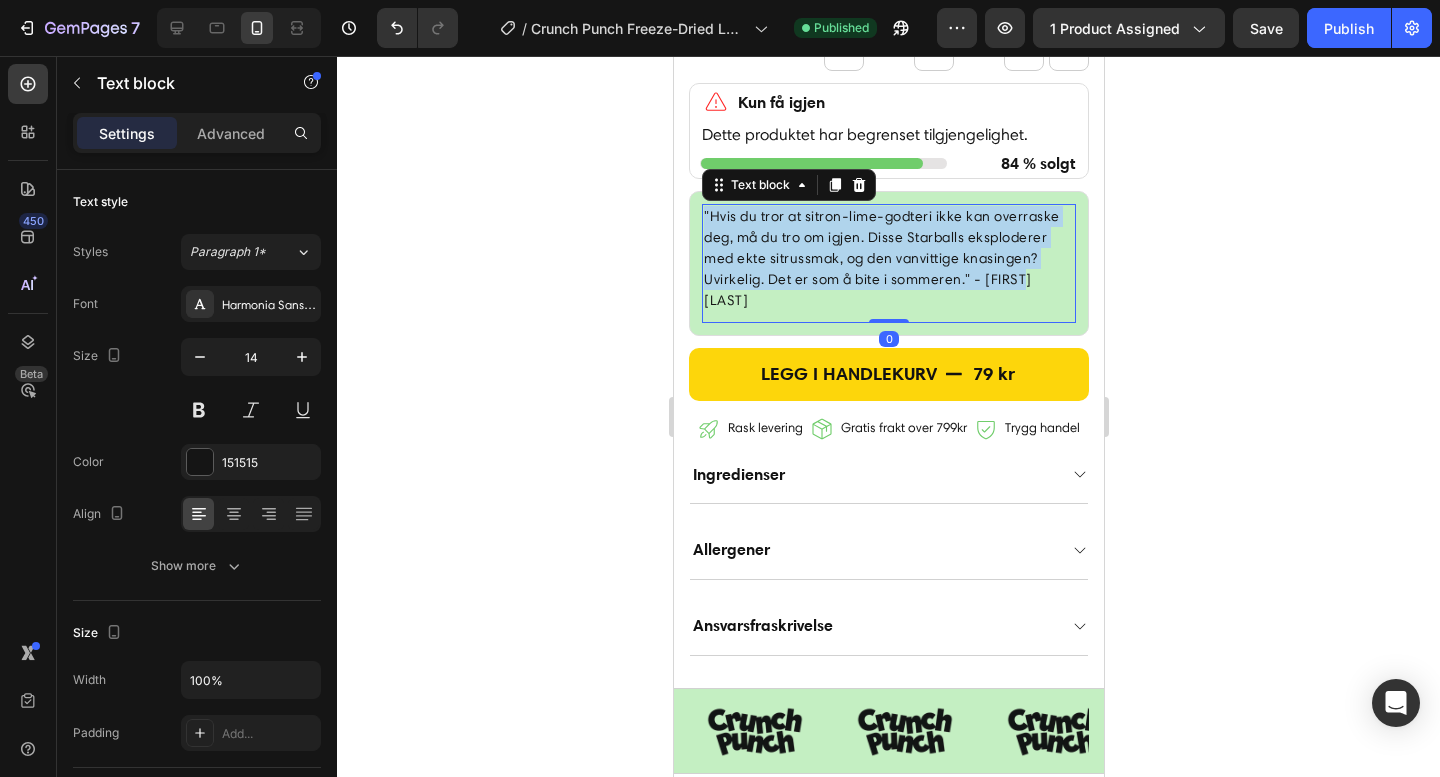 click on ""Hvis du tror at sitron-lime-godteri ikke kan overraske deg, må du tro om igjen. Disse Starballs eksploderer med ekte sitrussmak, og den vanvittige knasingen? Uvirkelig. Det er som å bite i sommeren." - Mia R." at bounding box center [888, 258] 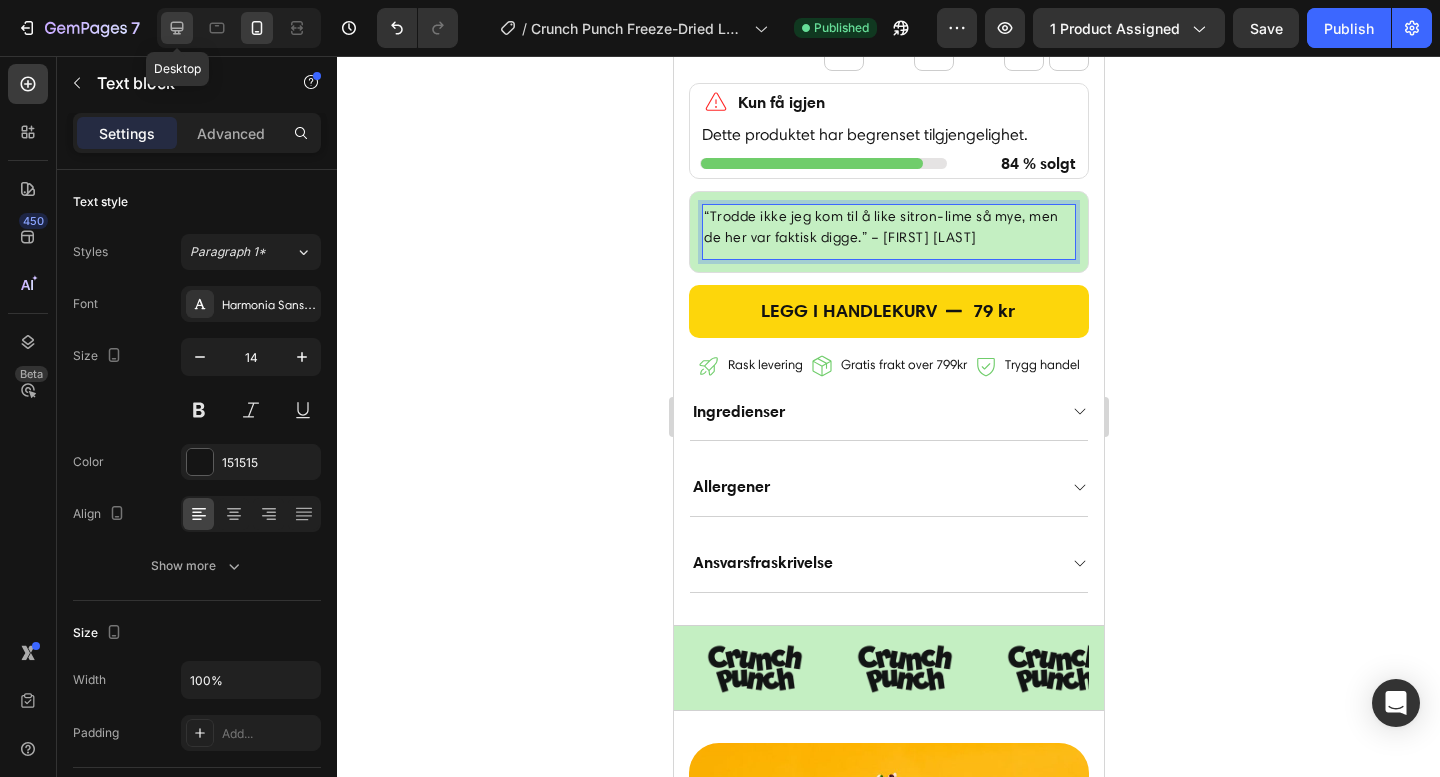 click 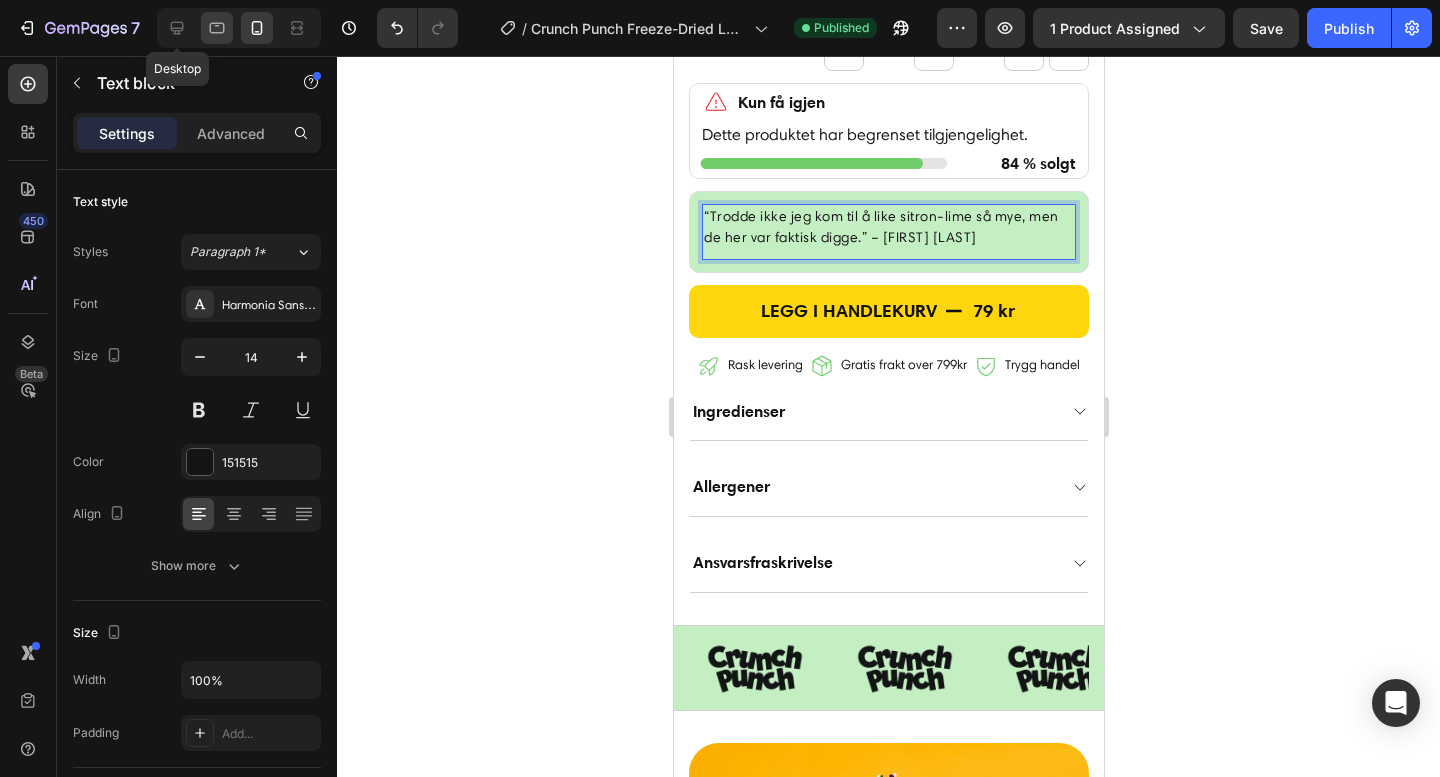 type on "18" 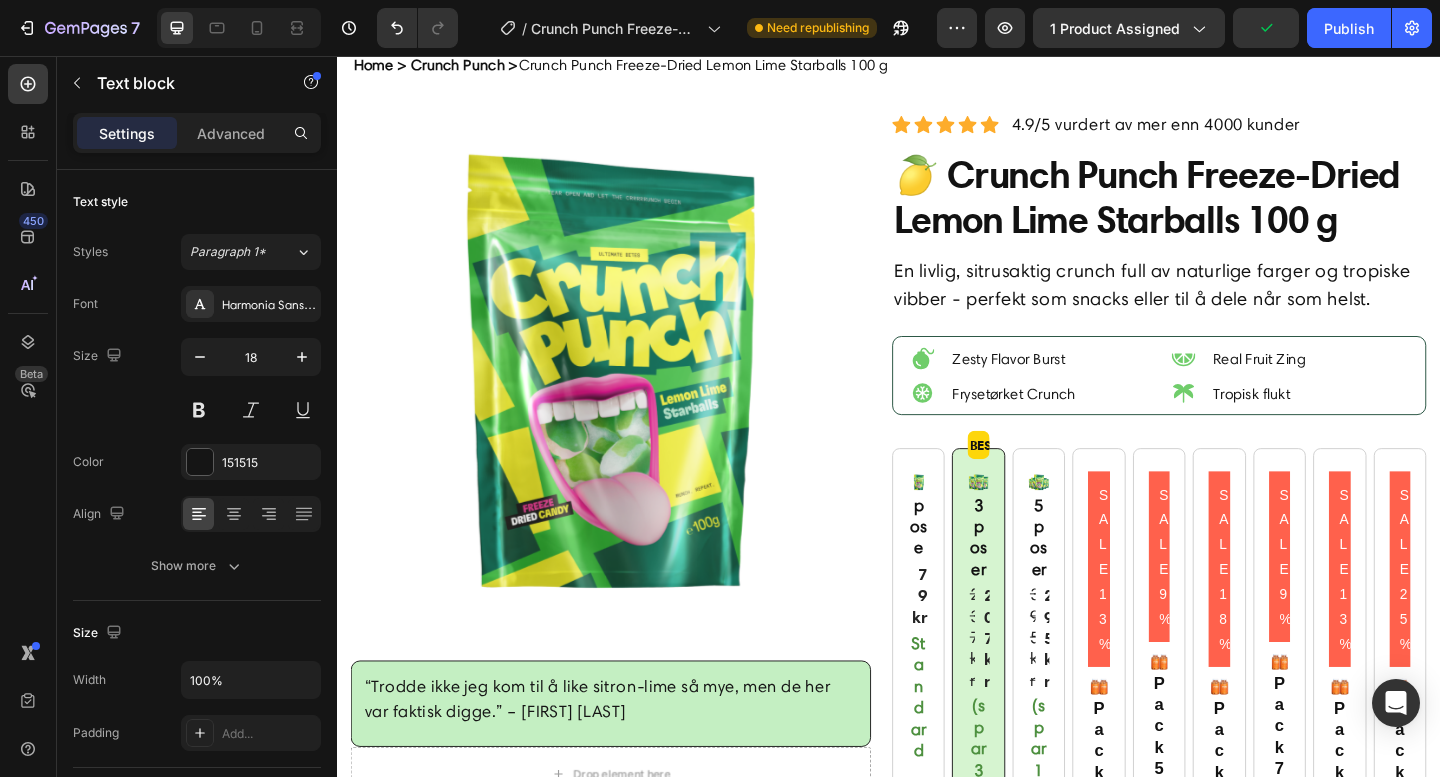 scroll, scrollTop: 0, scrollLeft: 0, axis: both 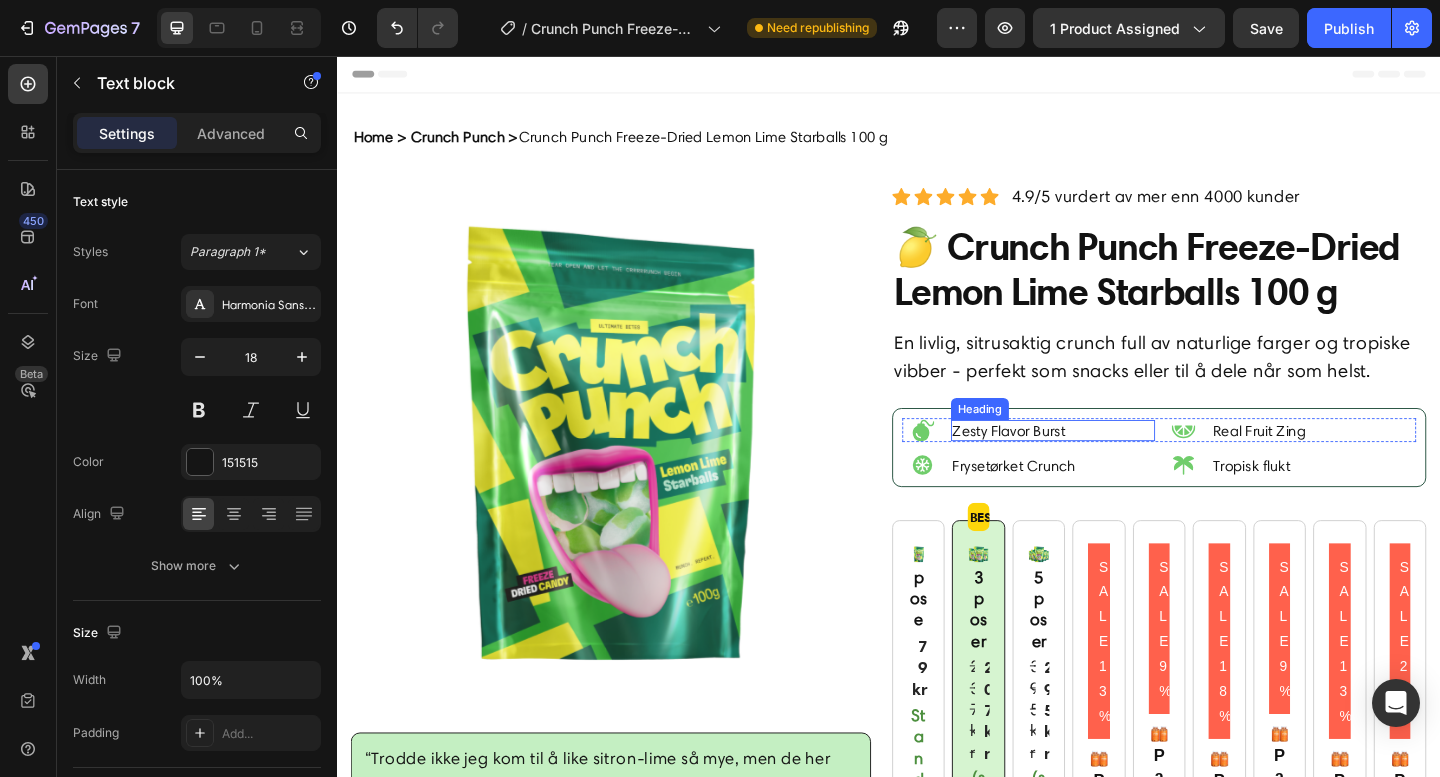 click on "Zesty Flavor Burst" at bounding box center (1116, 463) 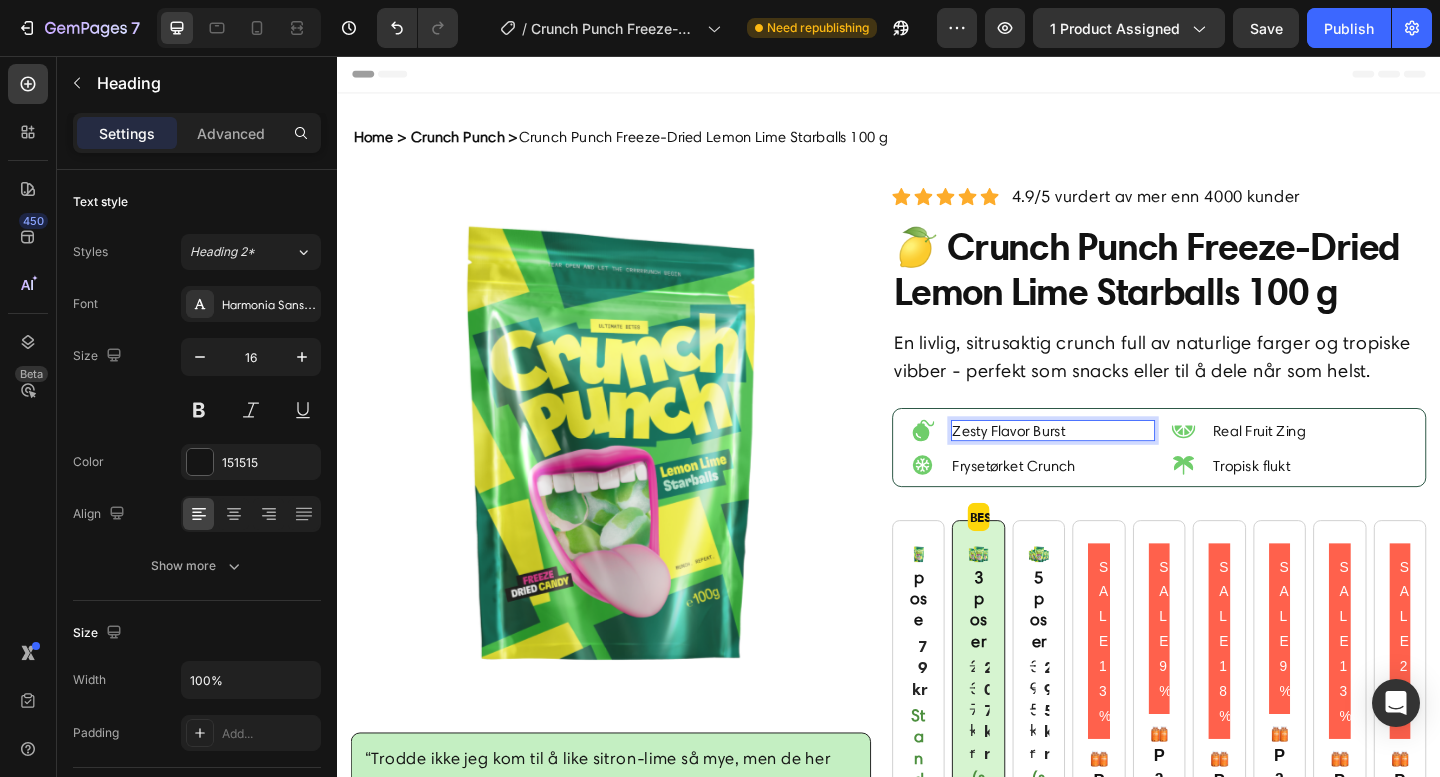 click on "Zesty Flavor Burst" at bounding box center (1116, 463) 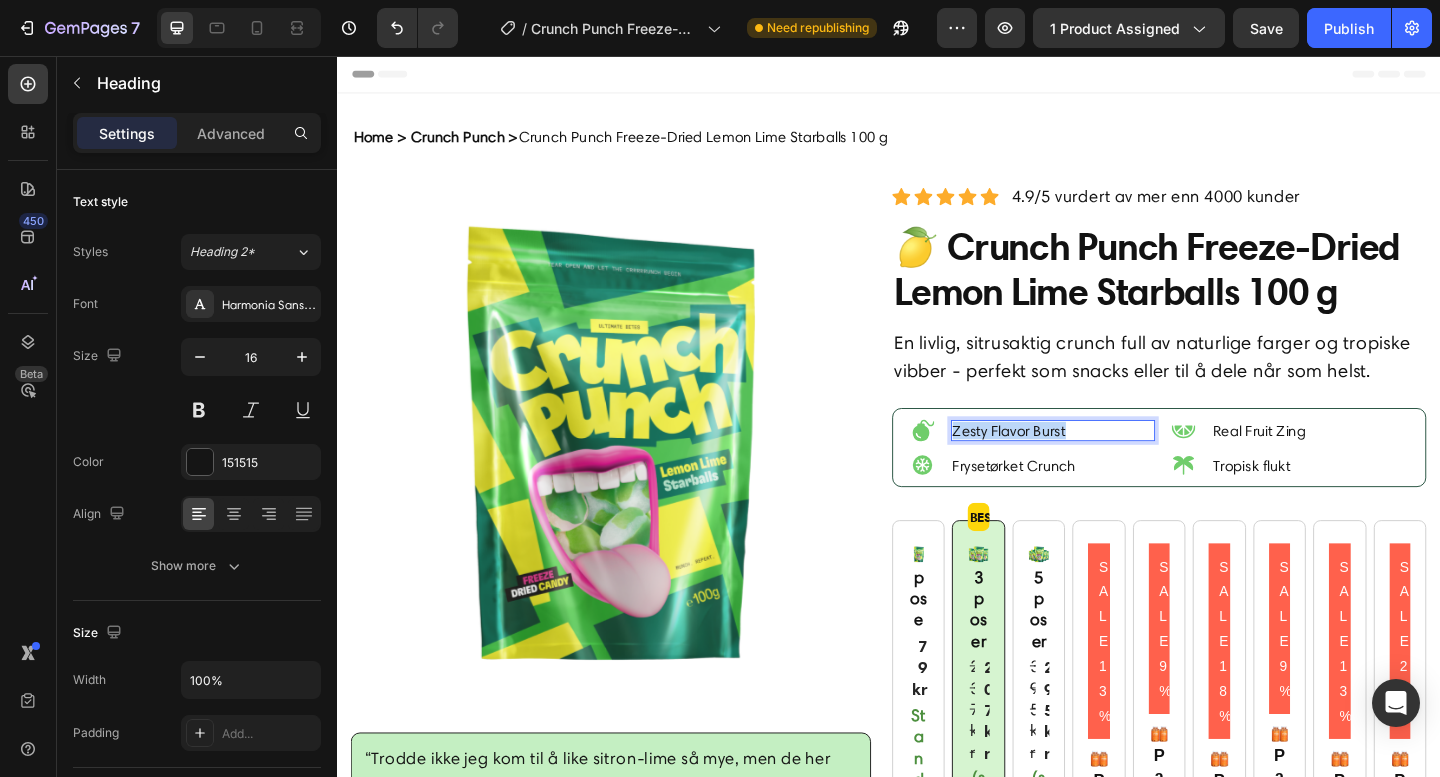 click on "Zesty Flavor Burst" at bounding box center [1116, 463] 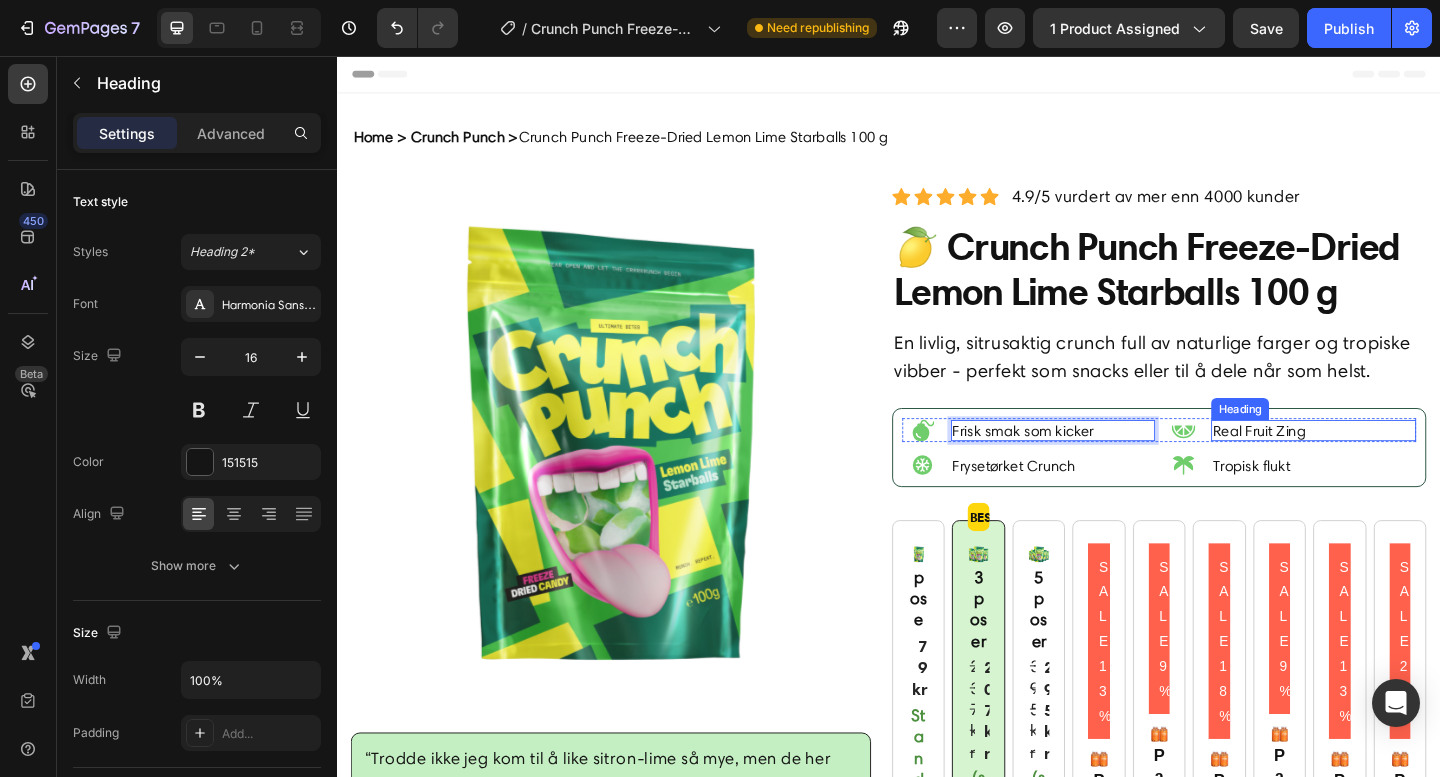click on "Real Fruit Zing" at bounding box center [1399, 463] 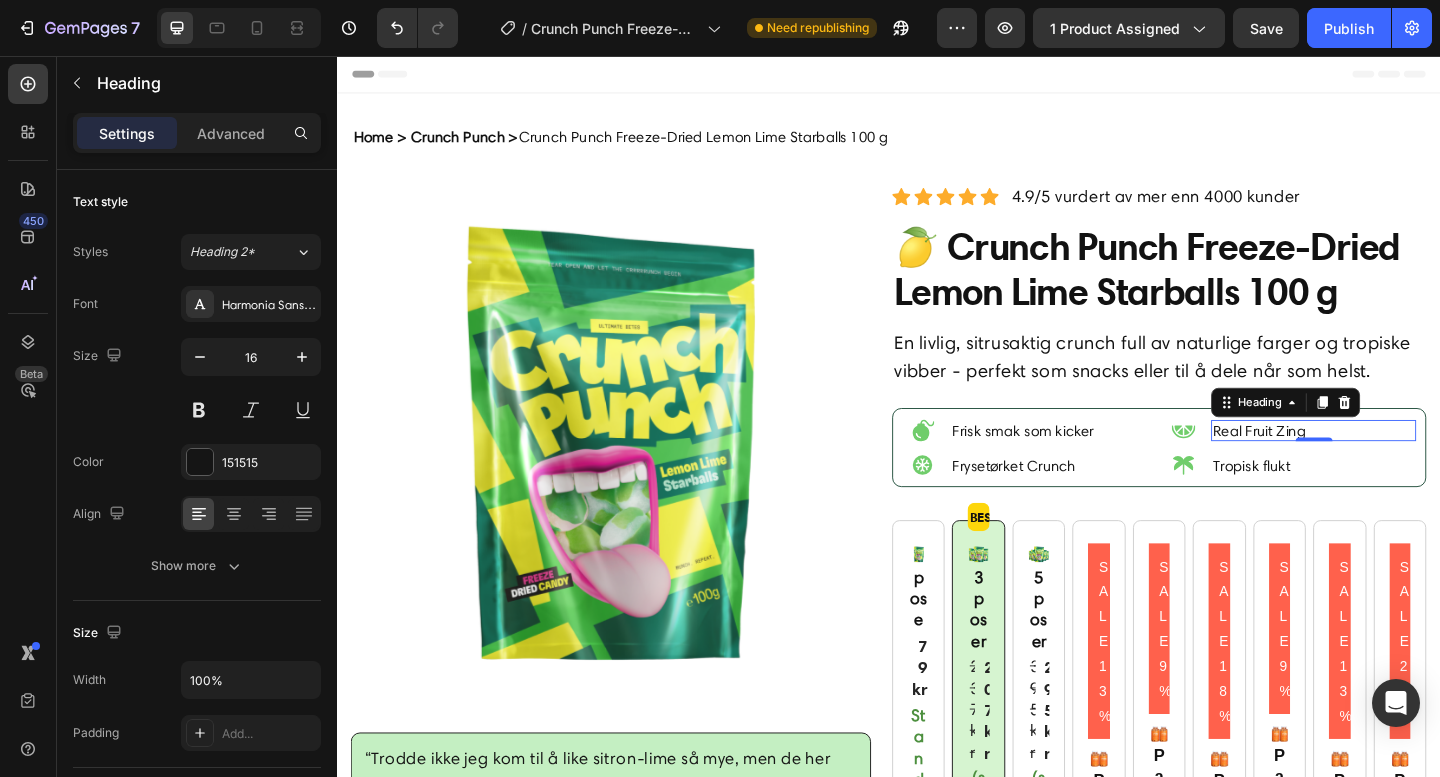 click on "Real Fruit Zing" at bounding box center (1399, 463) 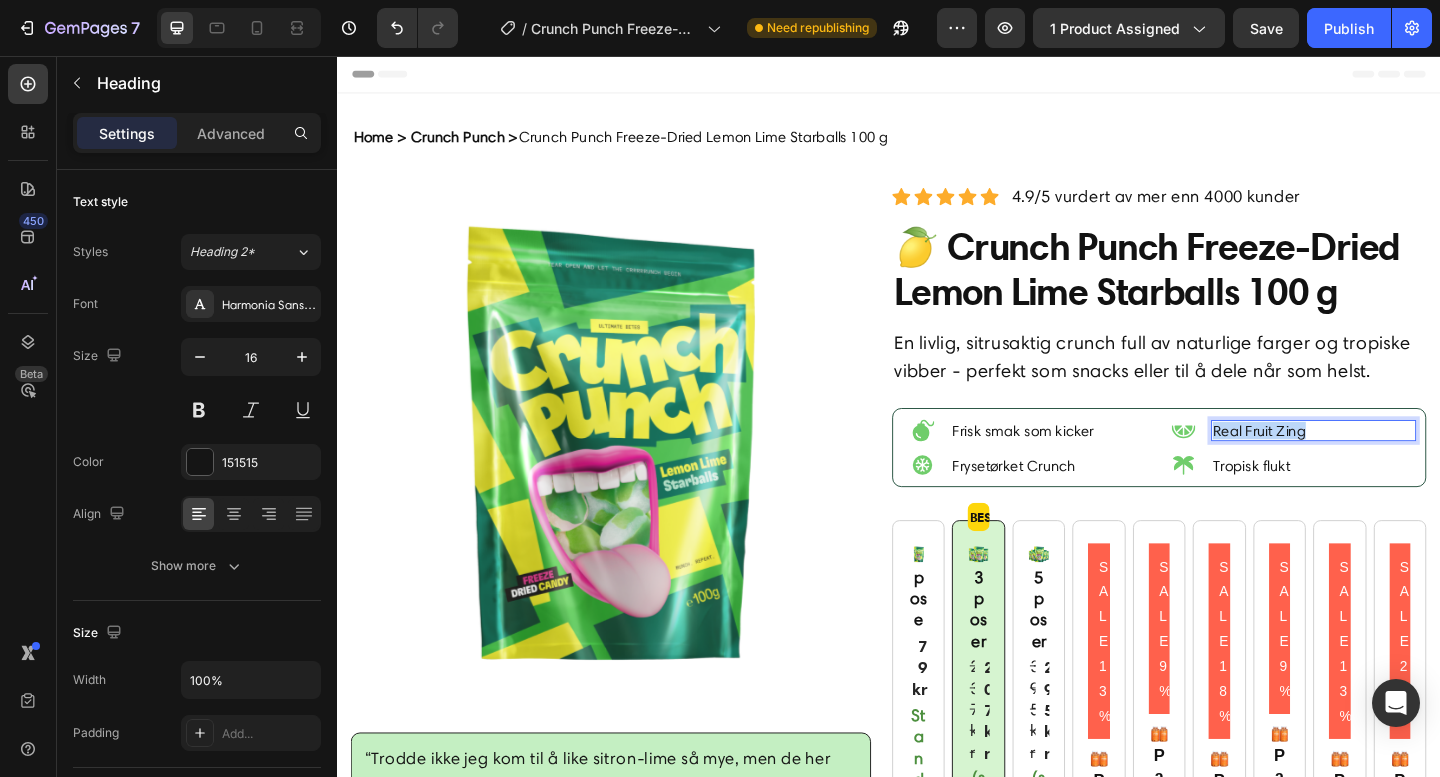 click on "Real Fruit Zing" at bounding box center [1399, 463] 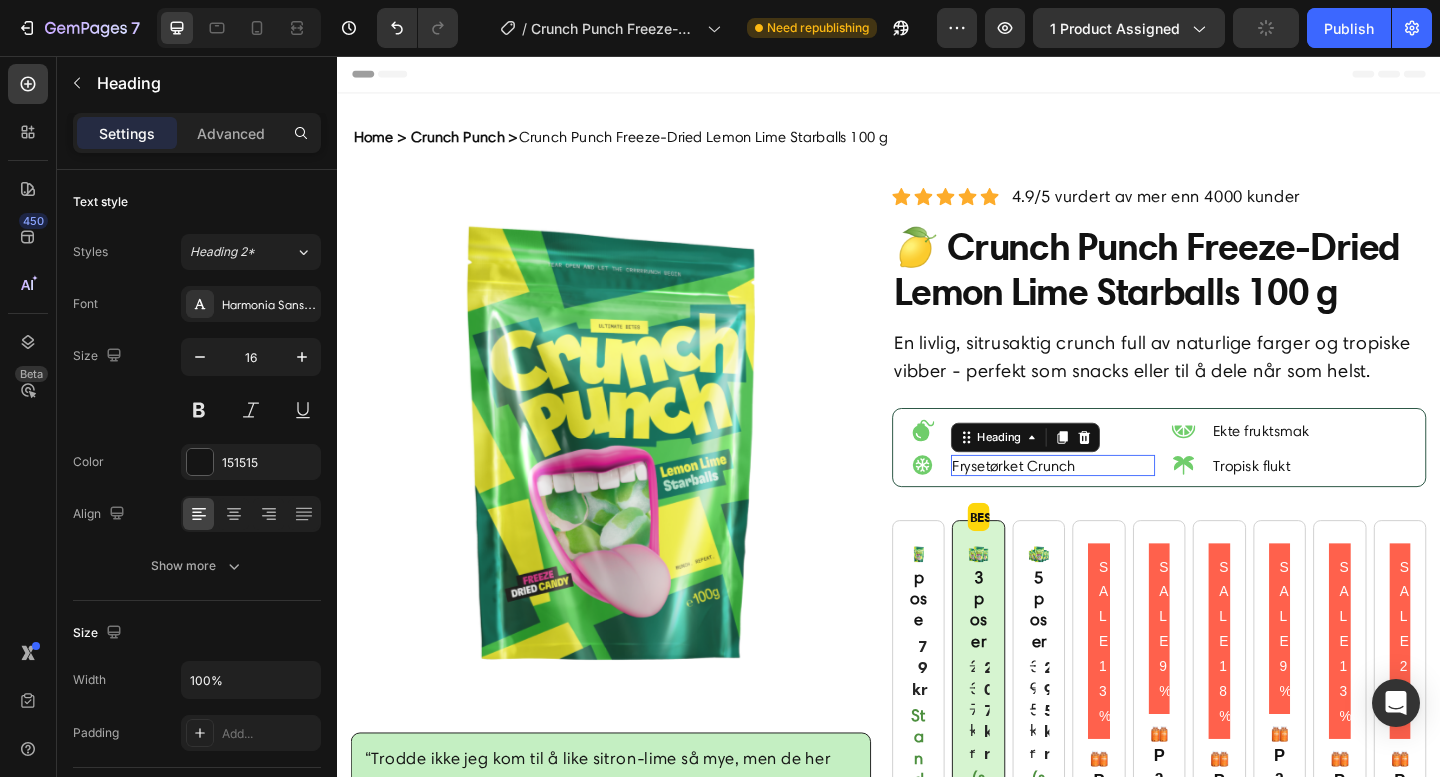click on "Frysetørket Crunch" at bounding box center (1116, 501) 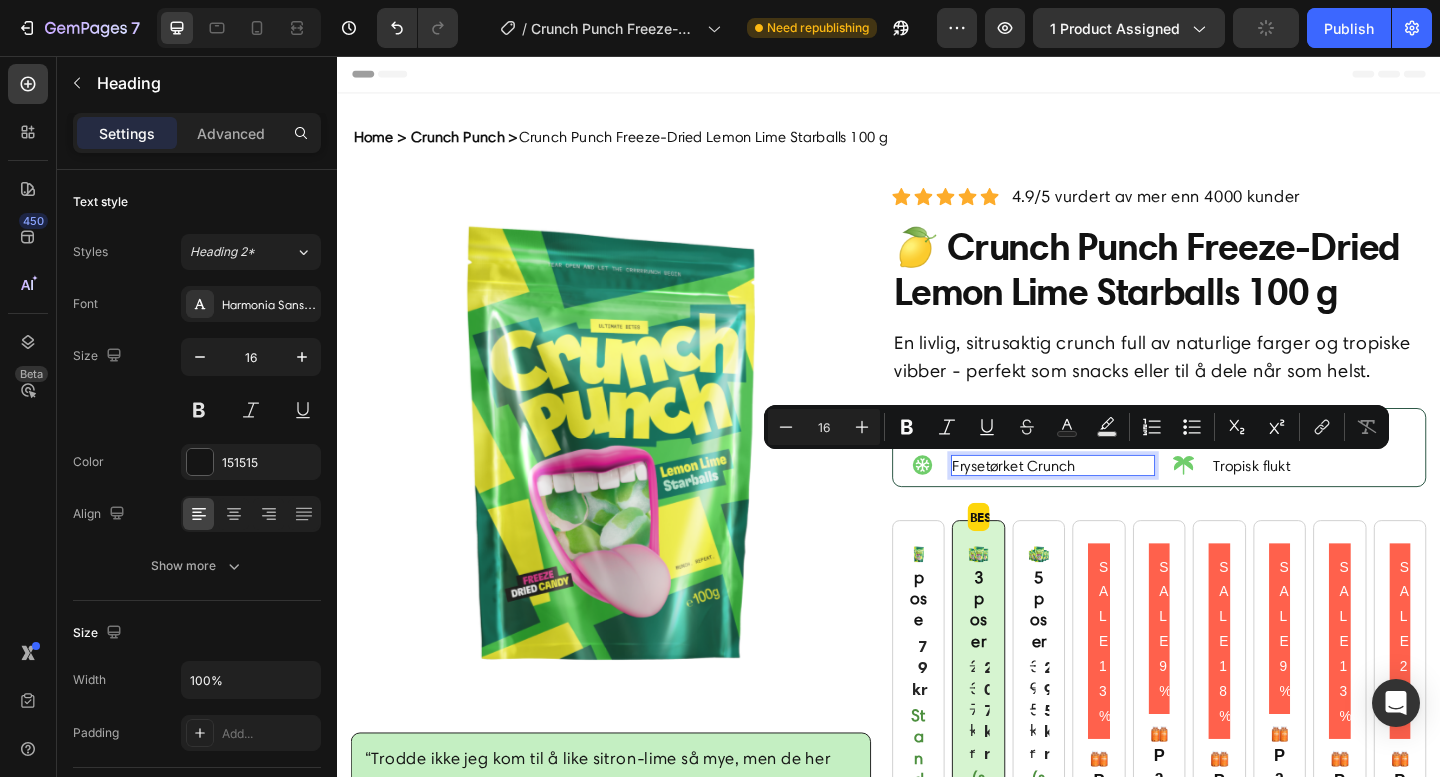 click on "Frysetørket Crunch" at bounding box center [1116, 501] 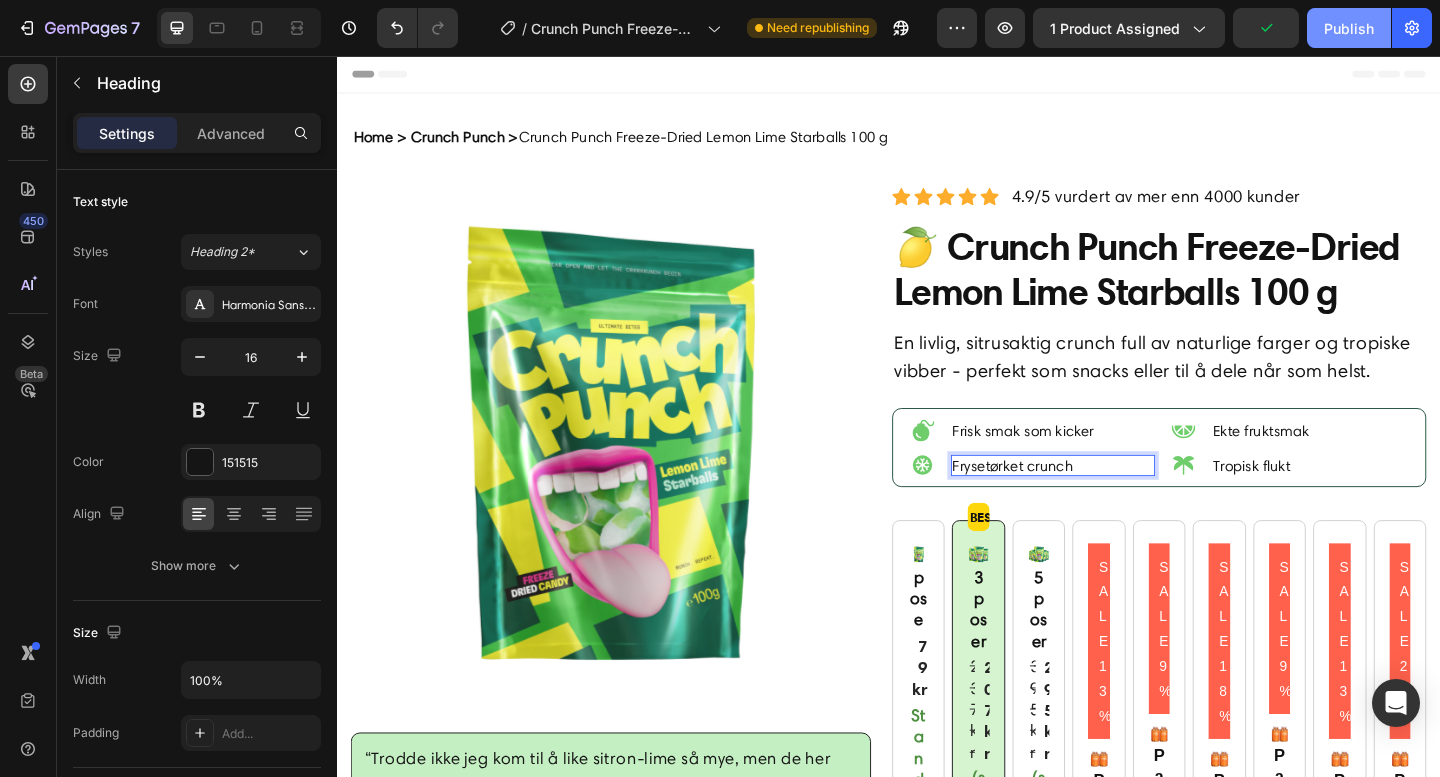 click on "Publish" 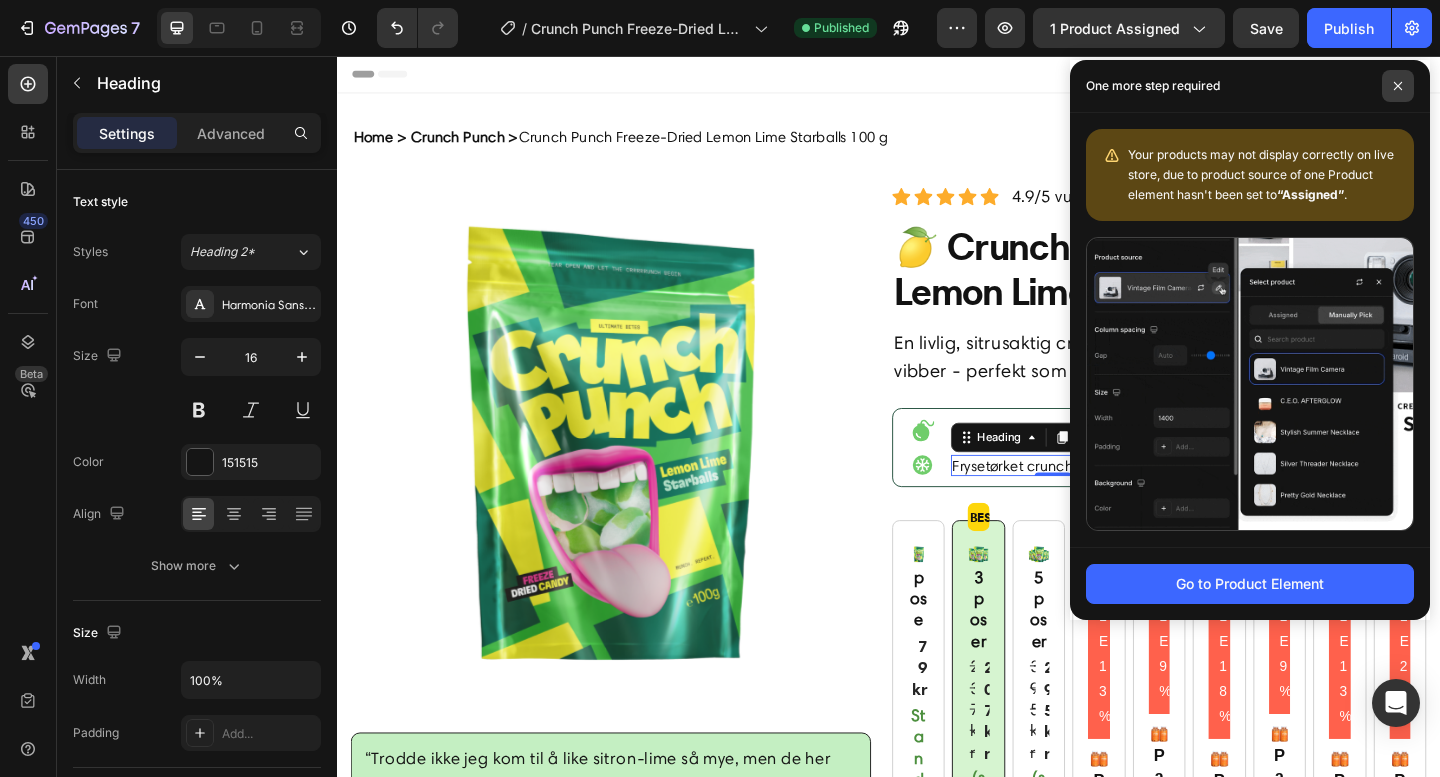 click at bounding box center [1398, 86] 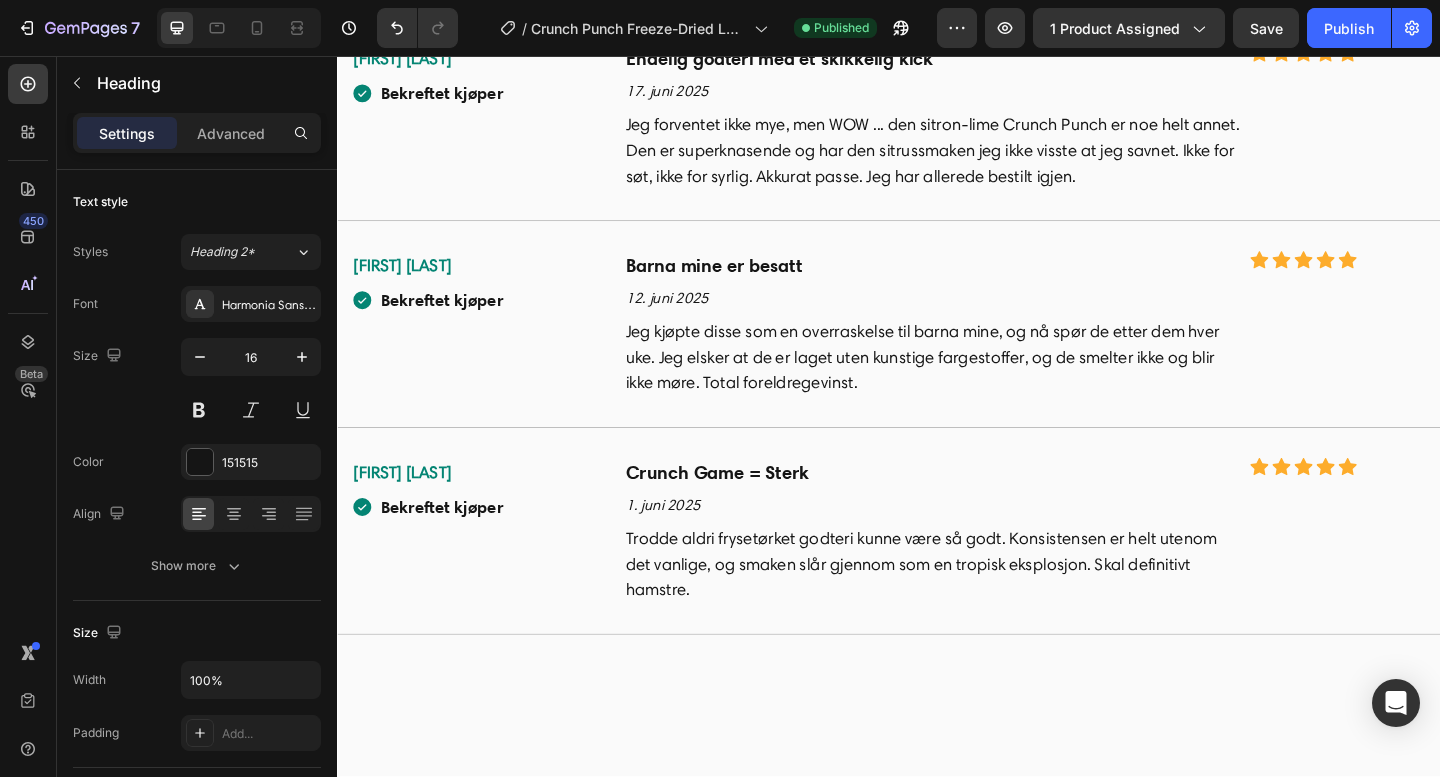 scroll, scrollTop: 4846, scrollLeft: 0, axis: vertical 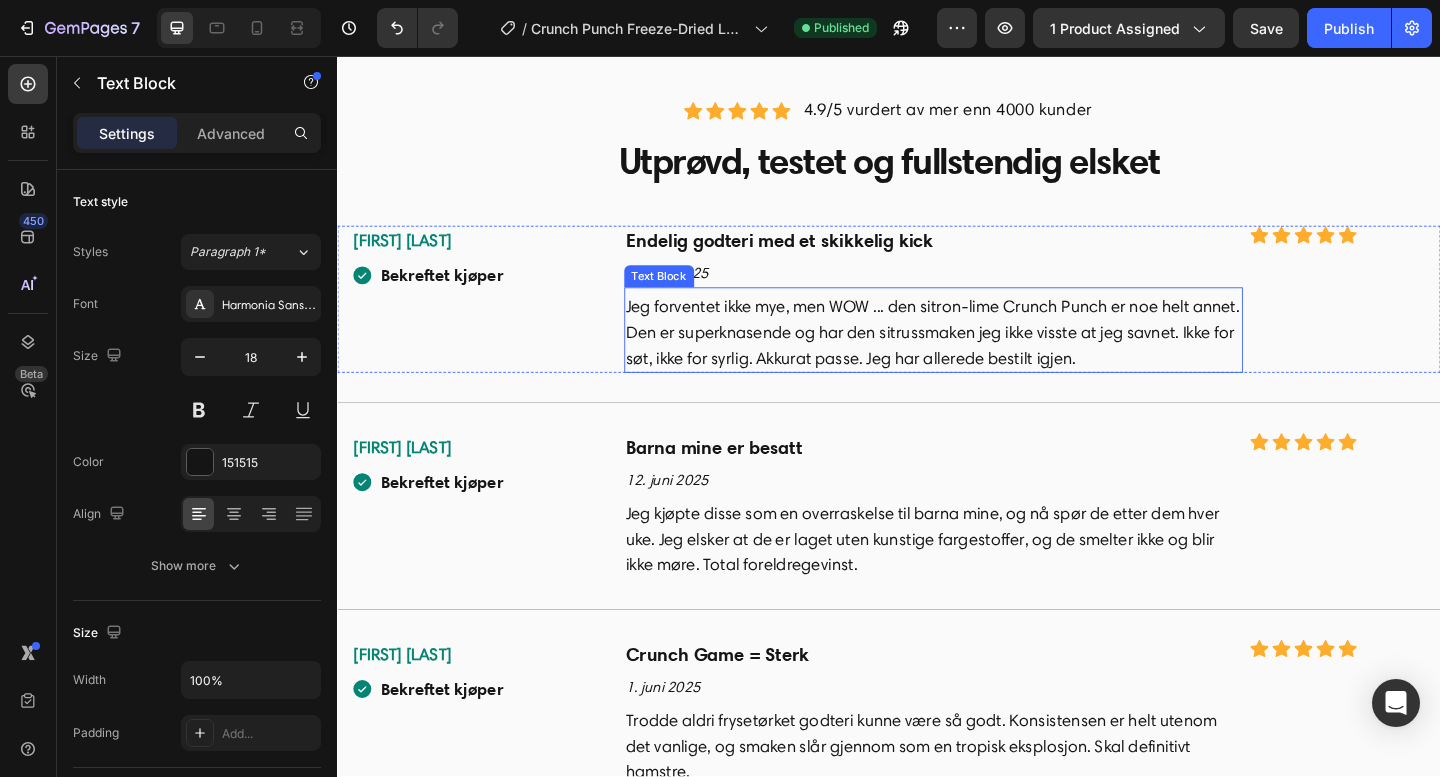 click on "Jeg forventet ikke mye, men WOW ... den sitron-lime Crunch Punch er noe helt annet. Den er superknasende og har den sitrussmaken jeg ikke visste at jeg savnet. Ikke for søt, ikke for syrlig. Akkurat passe. Jeg har allerede bestilt igjen." at bounding box center (985, 357) 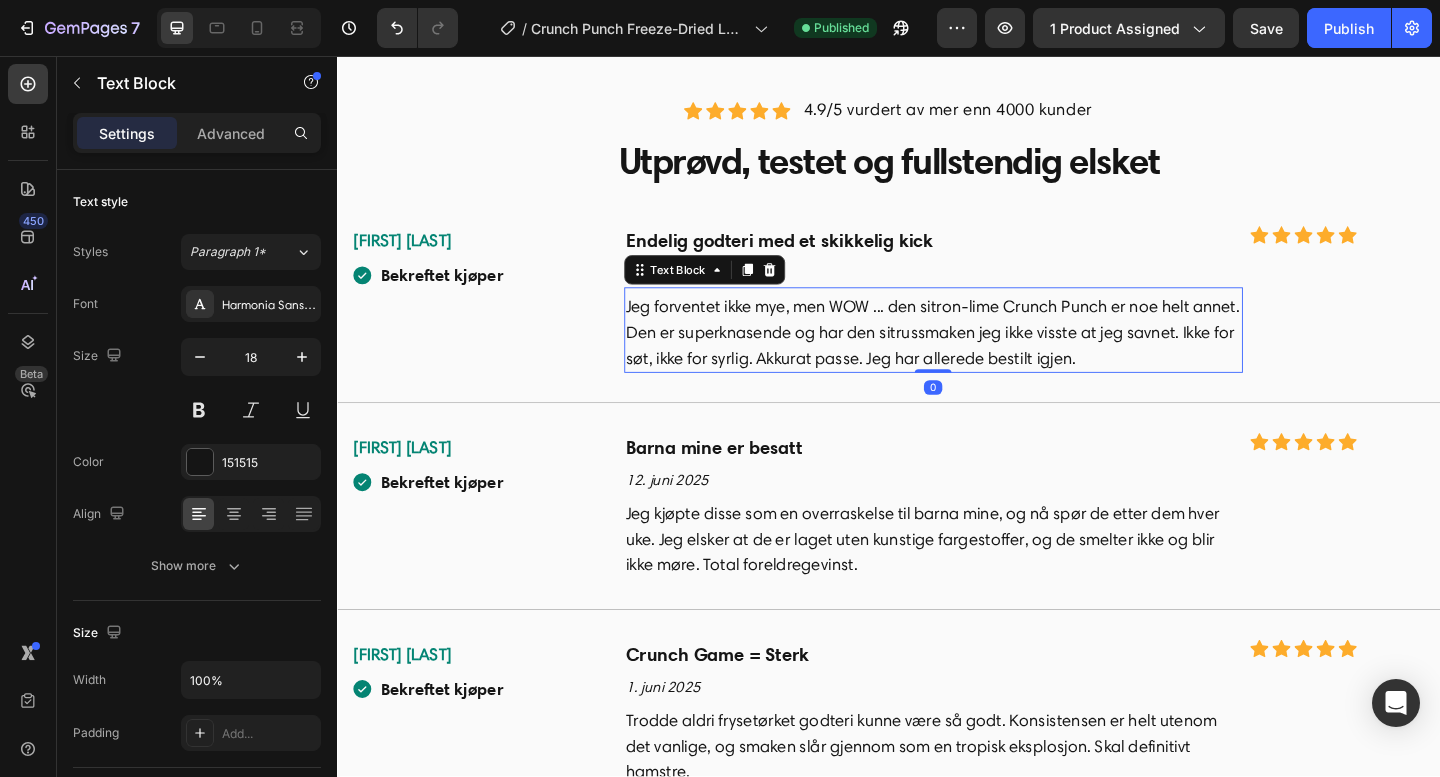 click on "Jeg forventet ikke mye, men WOW ... den sitron-lime Crunch Punch er noe helt annet. Den er superknasende og har den sitrussmaken jeg ikke visste at jeg savnet. Ikke for søt, ikke for syrlig. Akkurat passe. Jeg har allerede bestilt igjen." at bounding box center [985, 357] 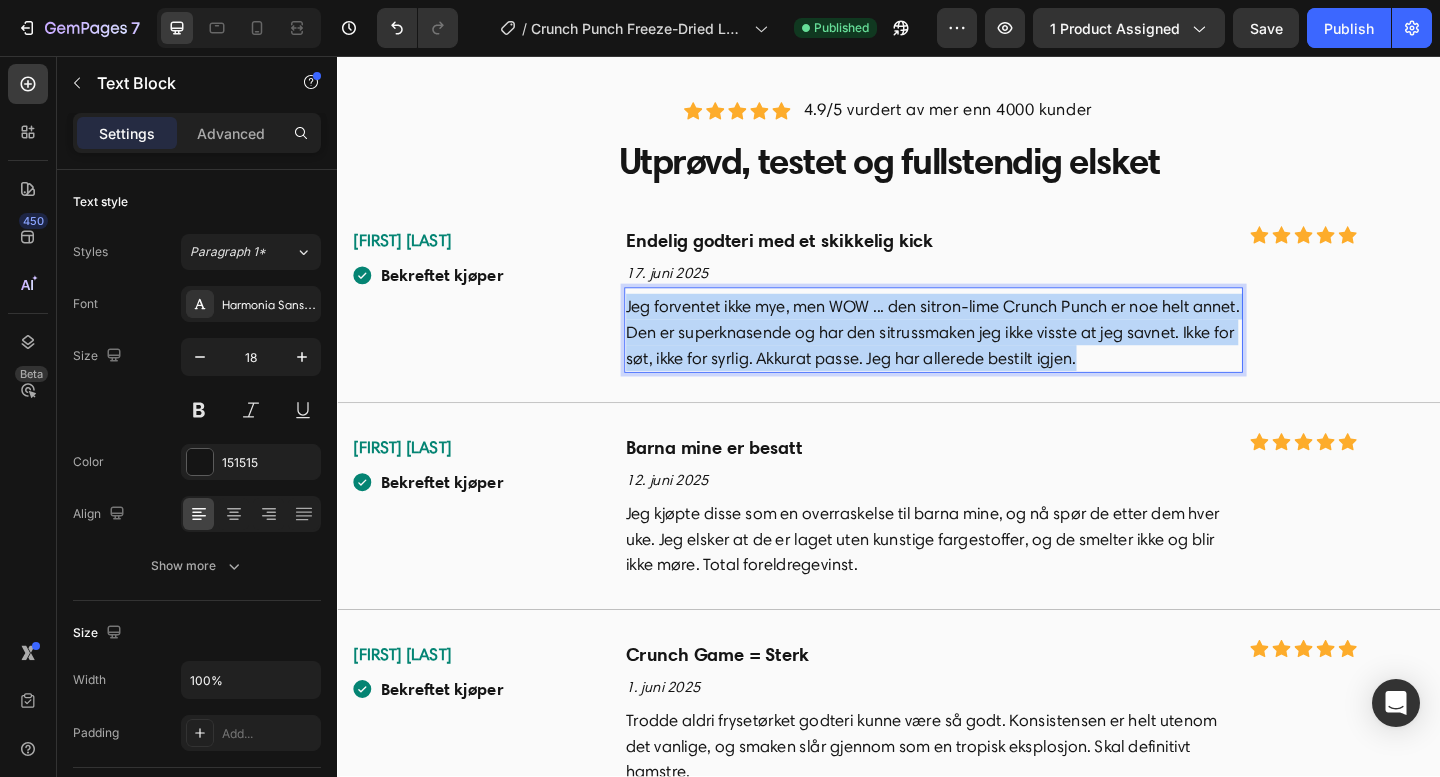 click on "Jeg forventet ikke mye, men WOW ... den sitron-lime Crunch Punch er noe helt annet. Den er superknasende og har den sitrussmaken jeg ikke visste at jeg savnet. Ikke for søt, ikke for syrlig. Akkurat passe. Jeg har allerede bestilt igjen." at bounding box center [985, 357] 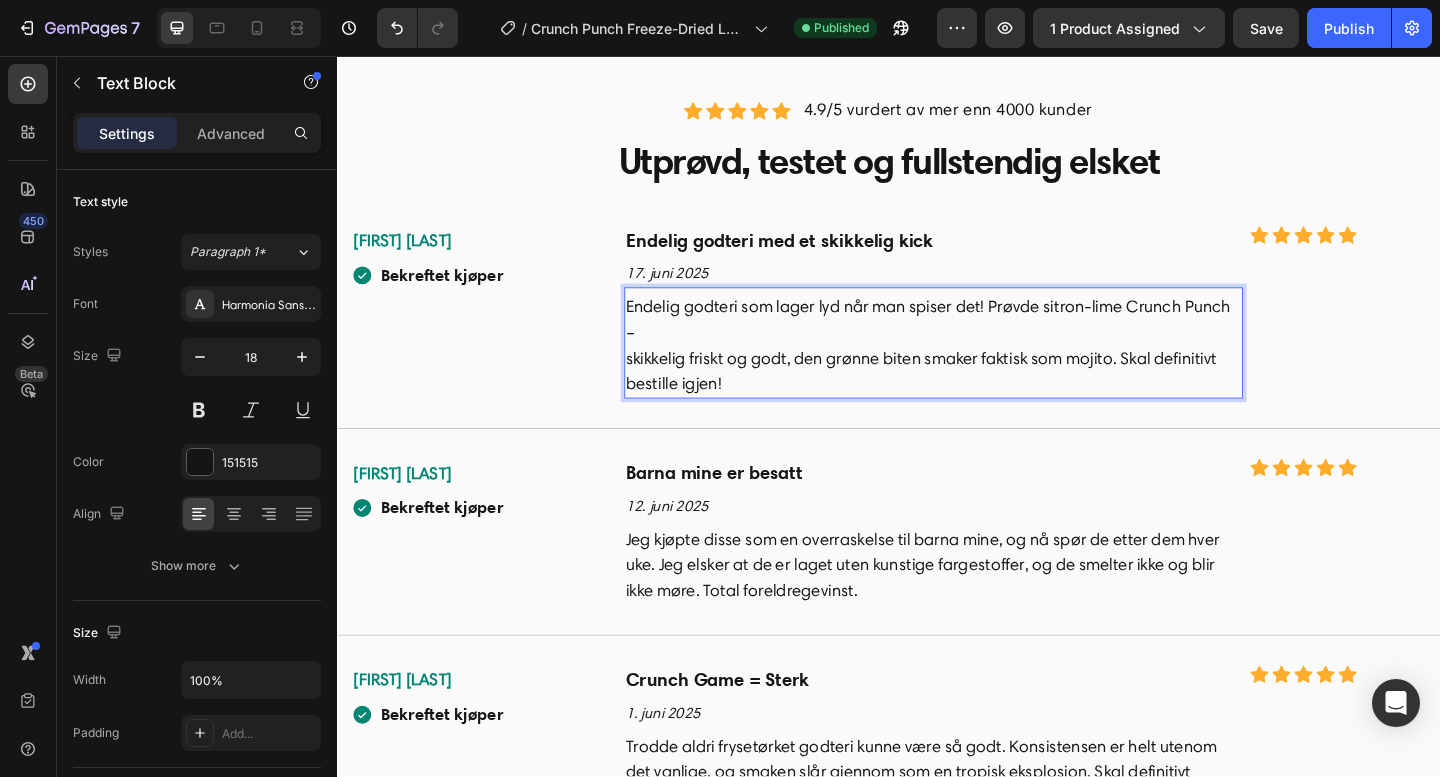 click on "Endelig godteri som lager lyd når man spiser det! Prøvde sitron-lime Crunch Punch – skikkelig friskt og godt, den grønne biten smaker faktisk som mojito. Skal definitivt bestille igjen!" at bounding box center [985, 371] 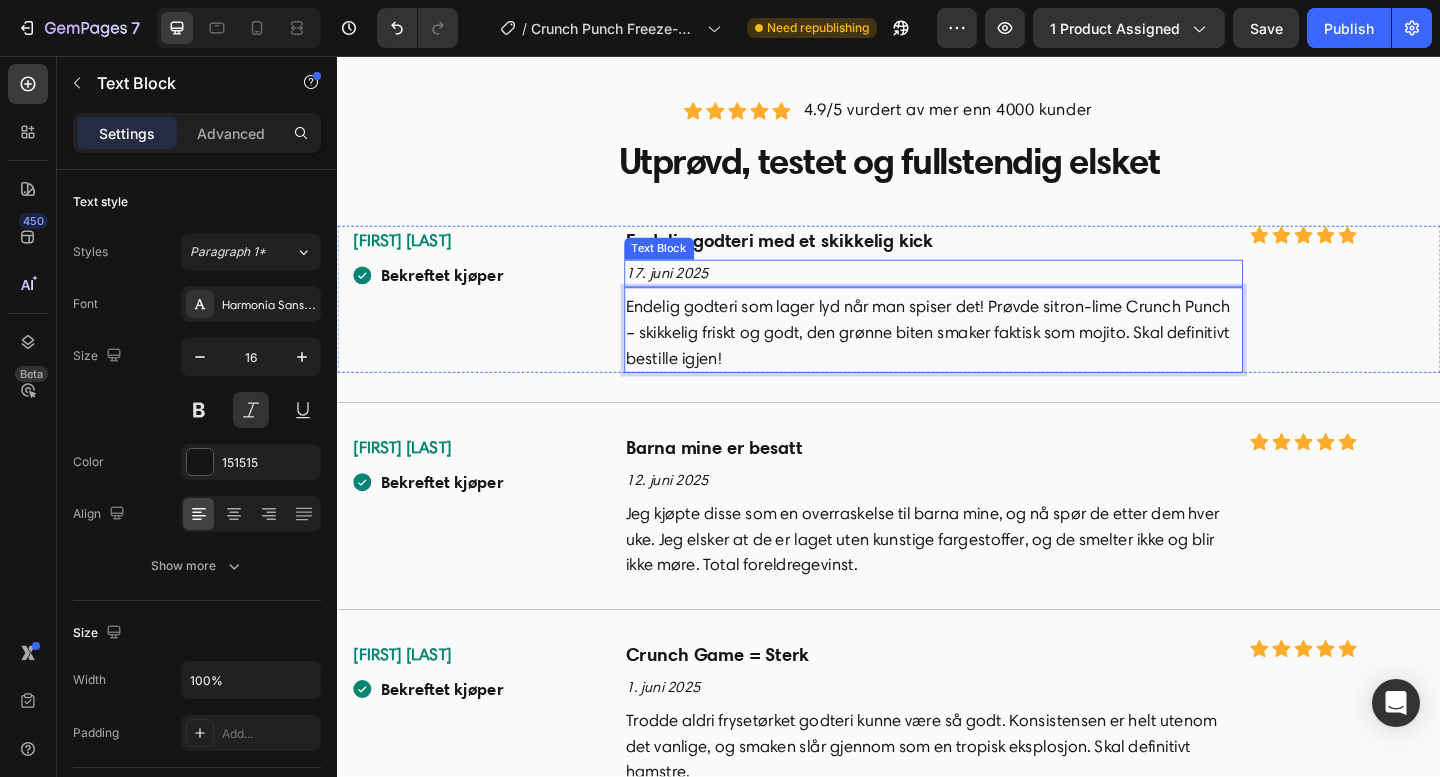 click on "17. juni 2025" at bounding box center (985, 293) 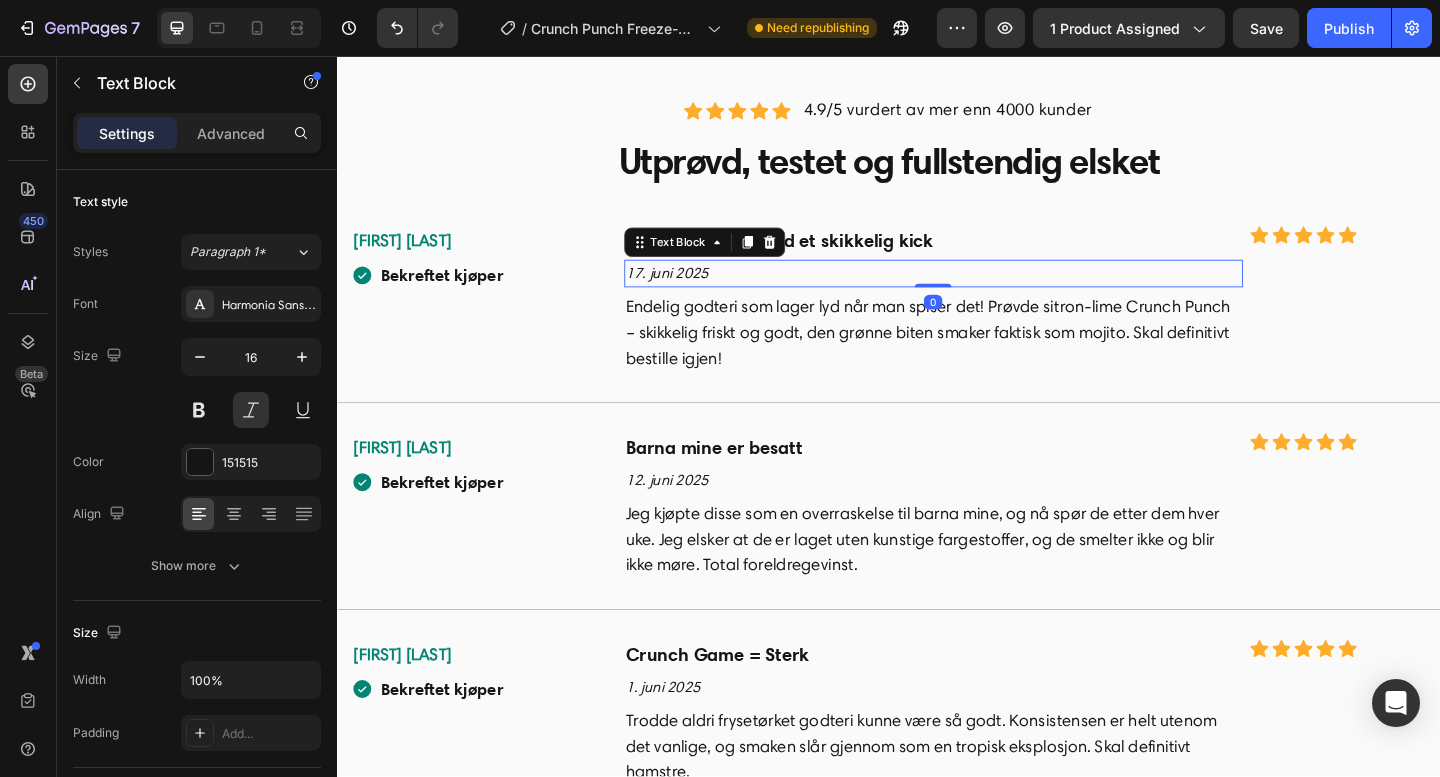 click on "17. juni 2025" at bounding box center (985, 293) 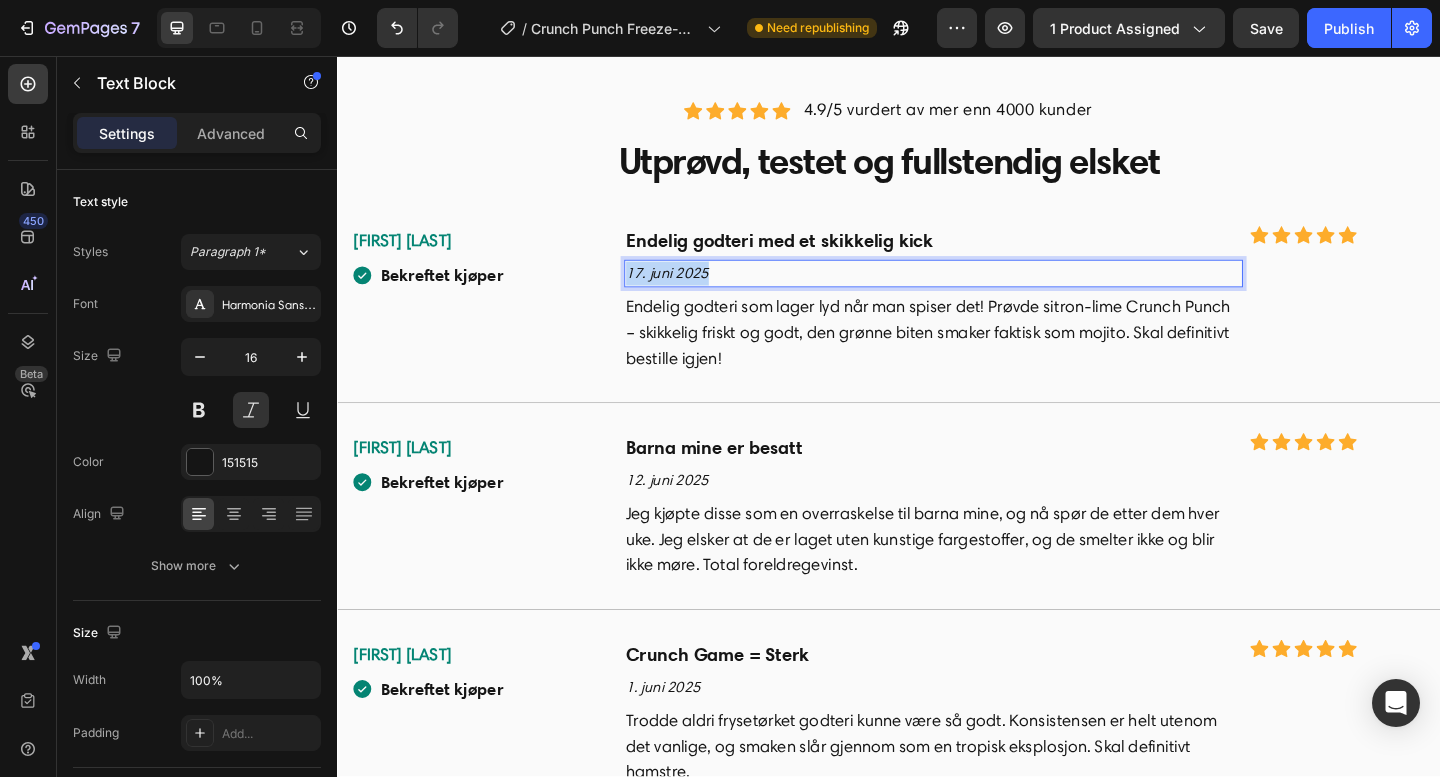 click on "17. juni 2025" at bounding box center [985, 293] 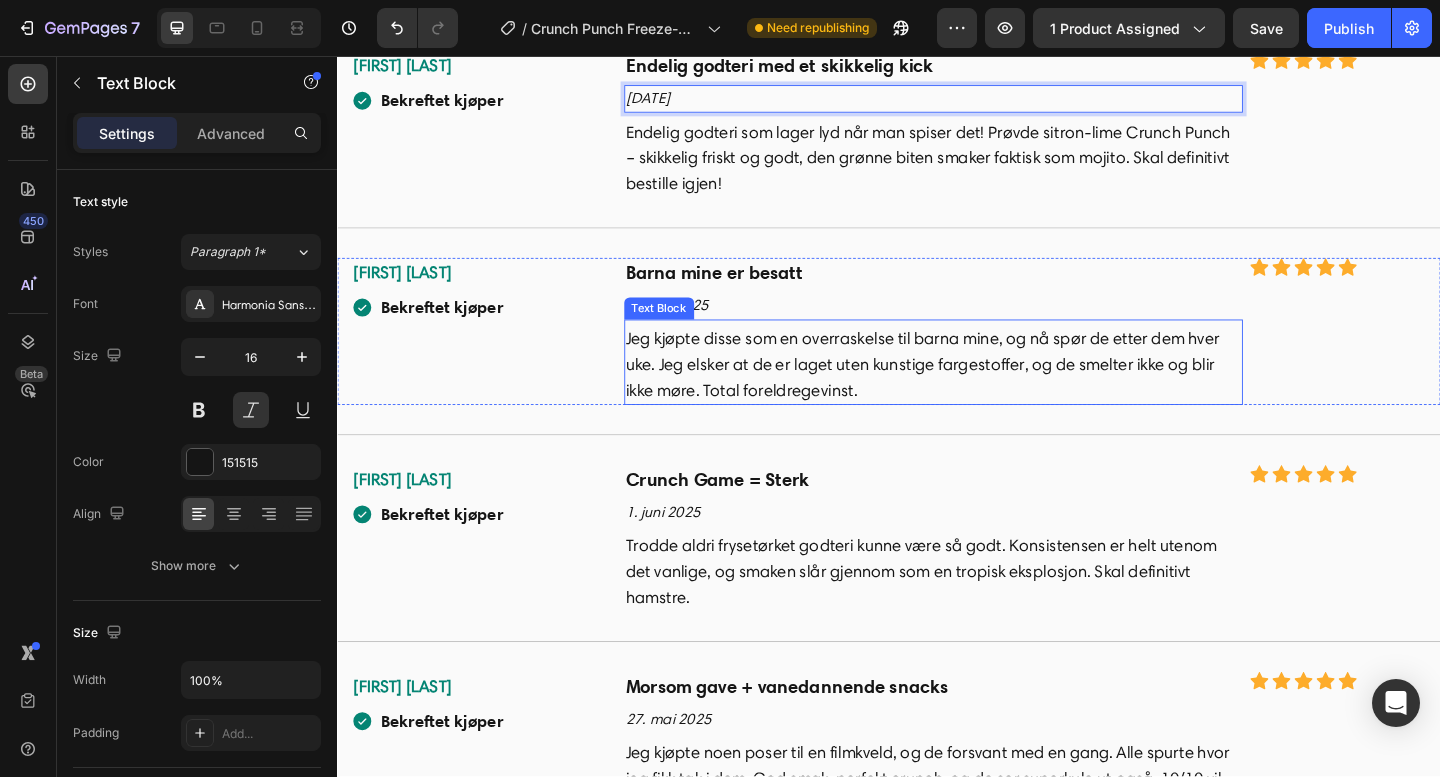 scroll, scrollTop: 5037, scrollLeft: 0, axis: vertical 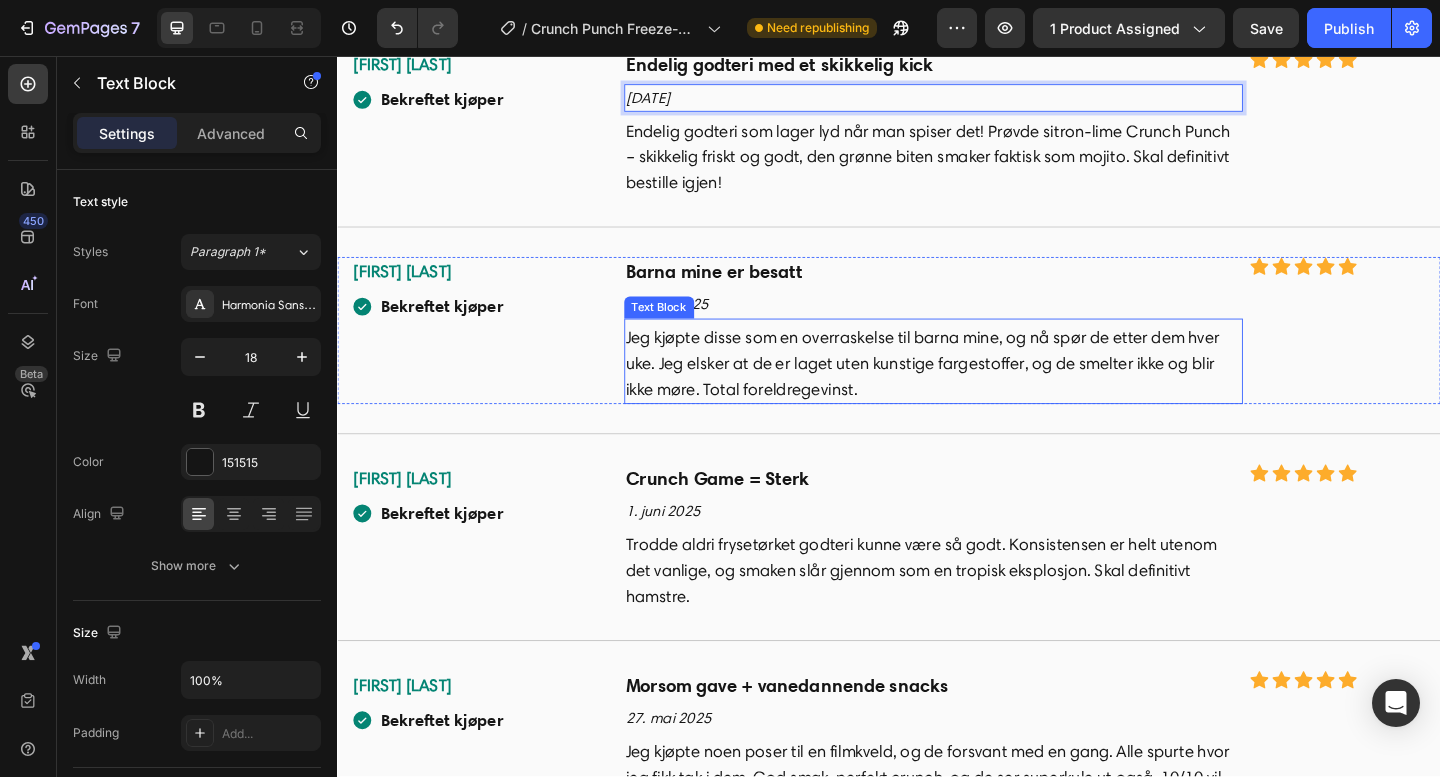 click on "Jeg kjøpte disse som en overraskelse til barna mine, og nå spør de etter dem hver uke. Jeg elsker at de er laget uten kunstige fargestoffer, og de smelter ikke og blir ikke møre. Total foreldregevinst." at bounding box center [985, 391] 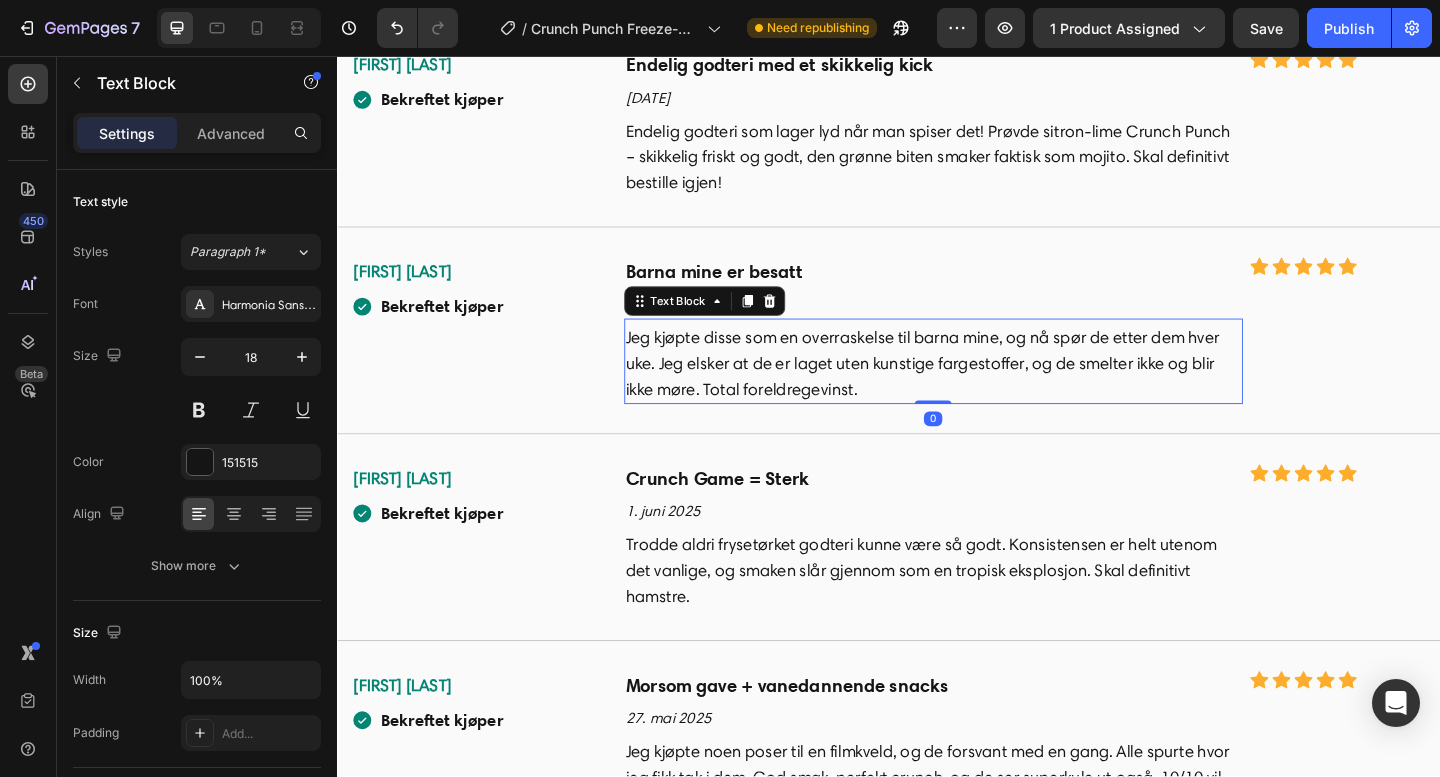 click on "Jeg kjøpte disse som en overraskelse til barna mine, og nå spør de etter dem hver uke. Jeg elsker at de er laget uten kunstige fargestoffer, og de smelter ikke og blir ikke møre. Total foreldregevinst." at bounding box center (985, 391) 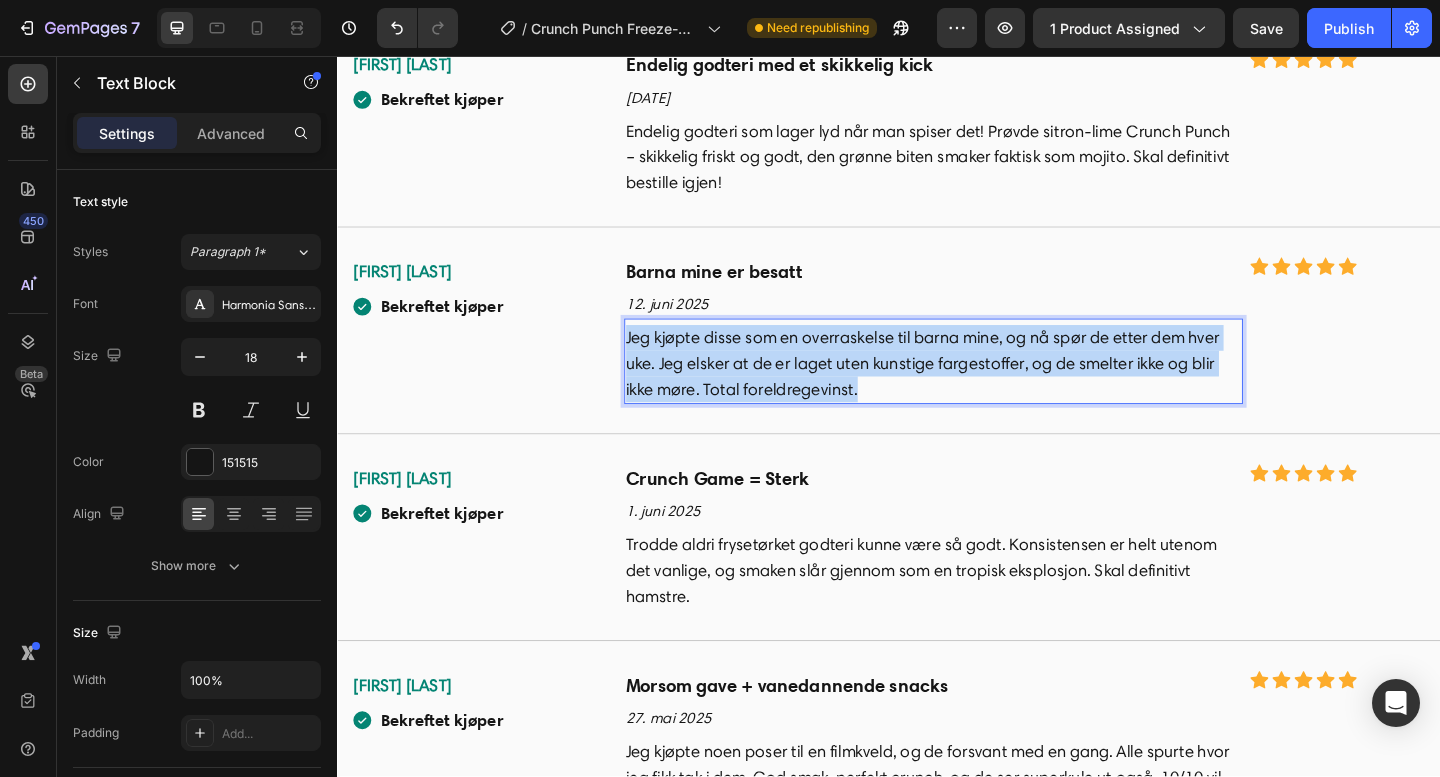 click on "Jeg kjøpte disse som en overraskelse til barna mine, og nå spør de etter dem hver uke. Jeg elsker at de er laget uten kunstige fargestoffer, og de smelter ikke og blir ikke møre. Total foreldregevinst." at bounding box center [985, 391] 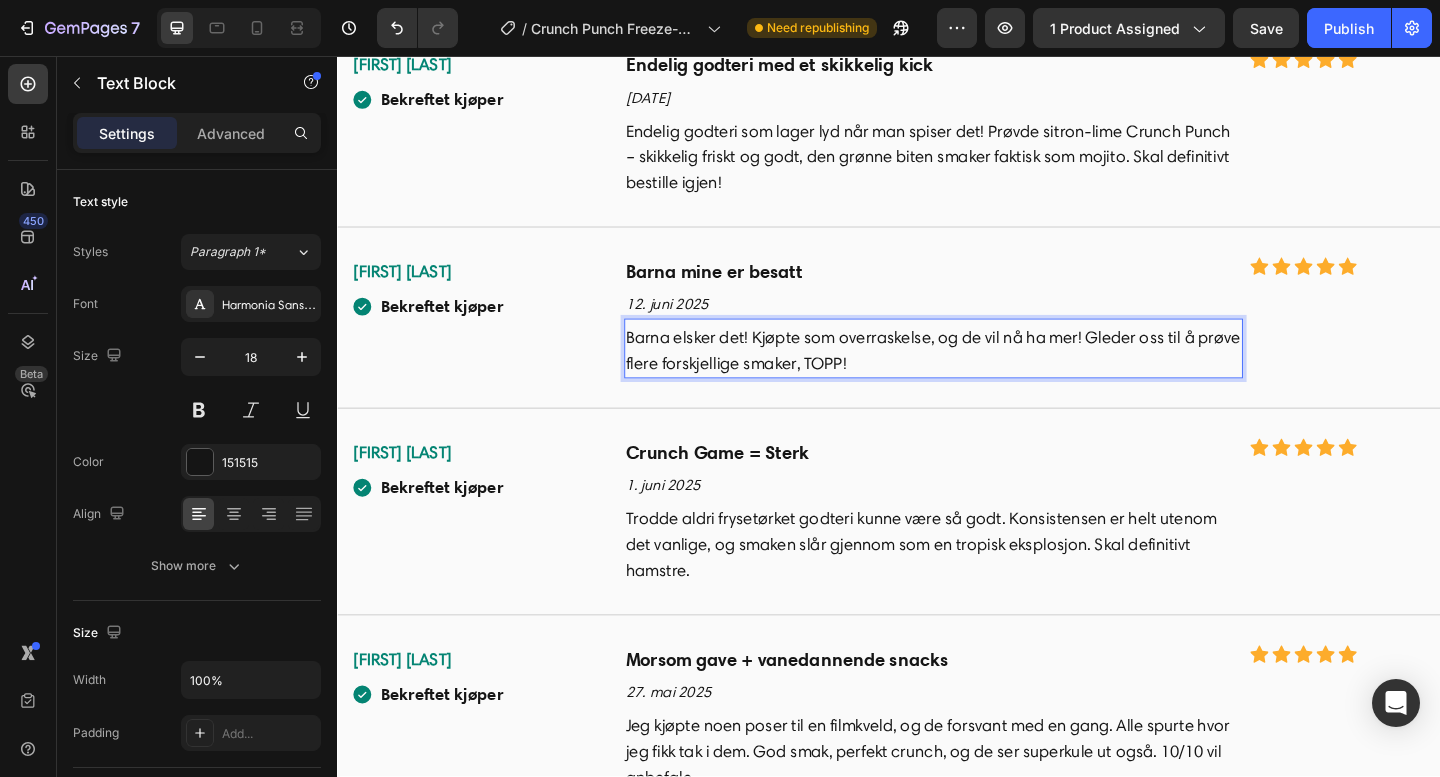 click on "Barna elsker det! Kjøpte som overraskelse, og de vil nå ha mer! Gleder oss til å prøve flere forskjellige smaker, TOPP!" at bounding box center [985, 377] 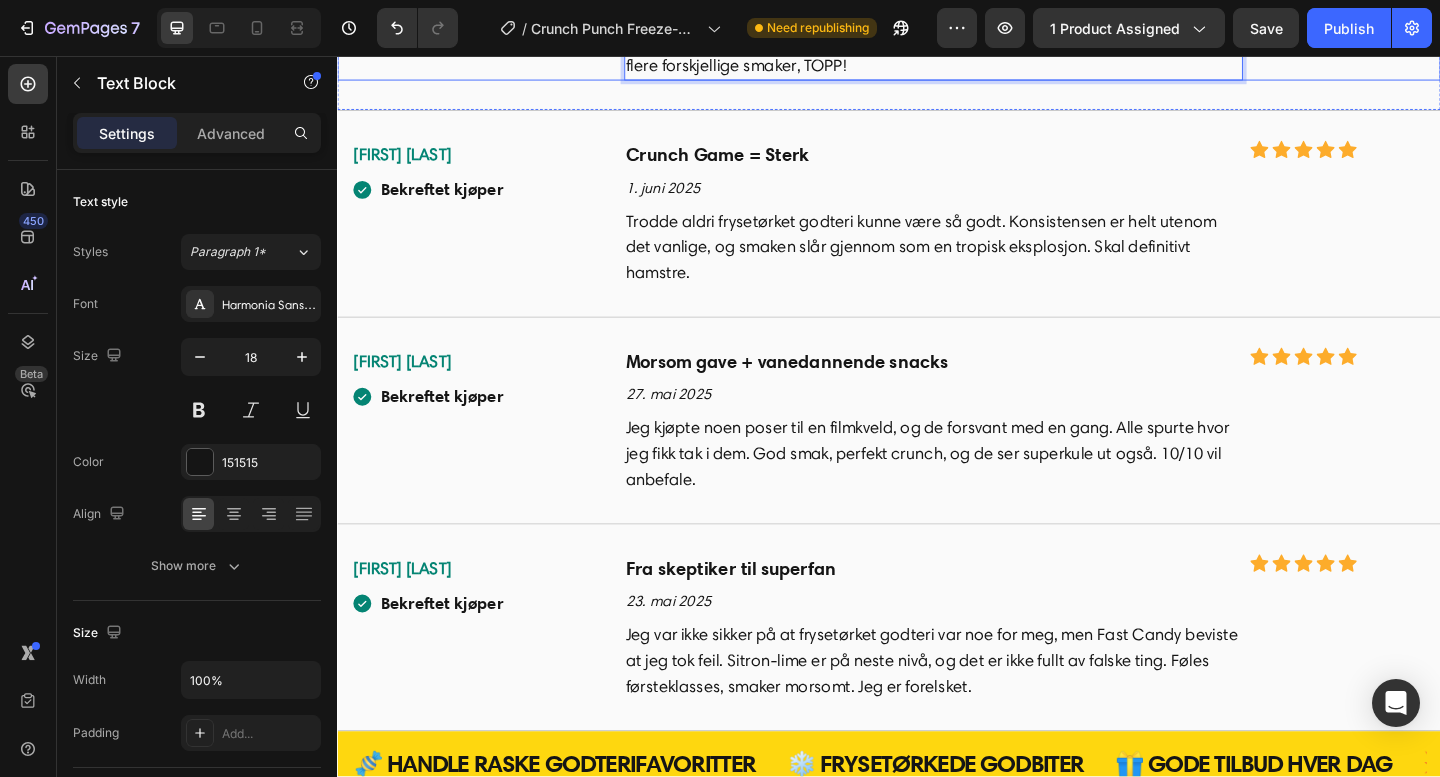 scroll, scrollTop: 5375, scrollLeft: 0, axis: vertical 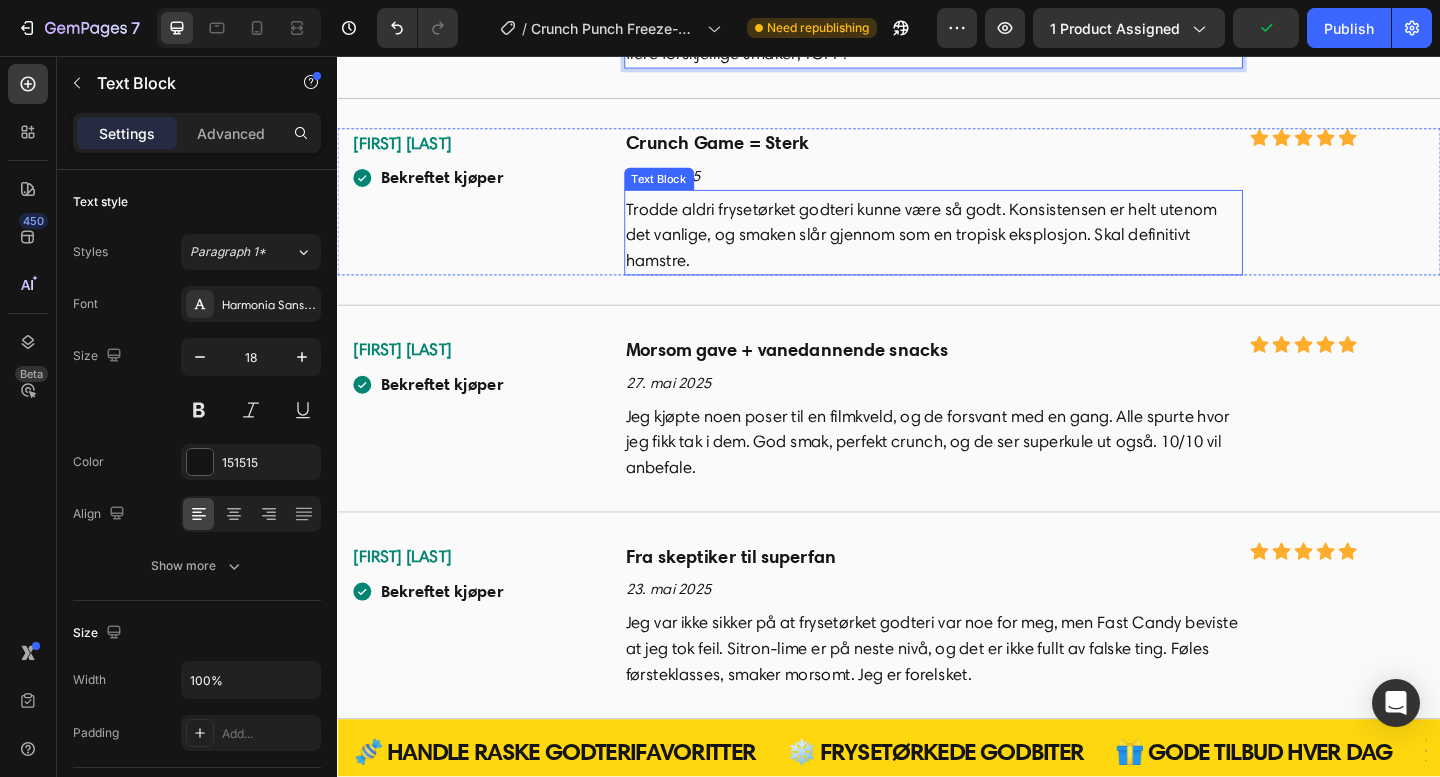 click on "Trodde aldri frysetørket godteri kunne være så godt. Konsistensen er helt utenom det vanlige, og smaken slår gjennom som en tropisk eksplosjon. Skal definitivt hamstre." at bounding box center [985, 251] 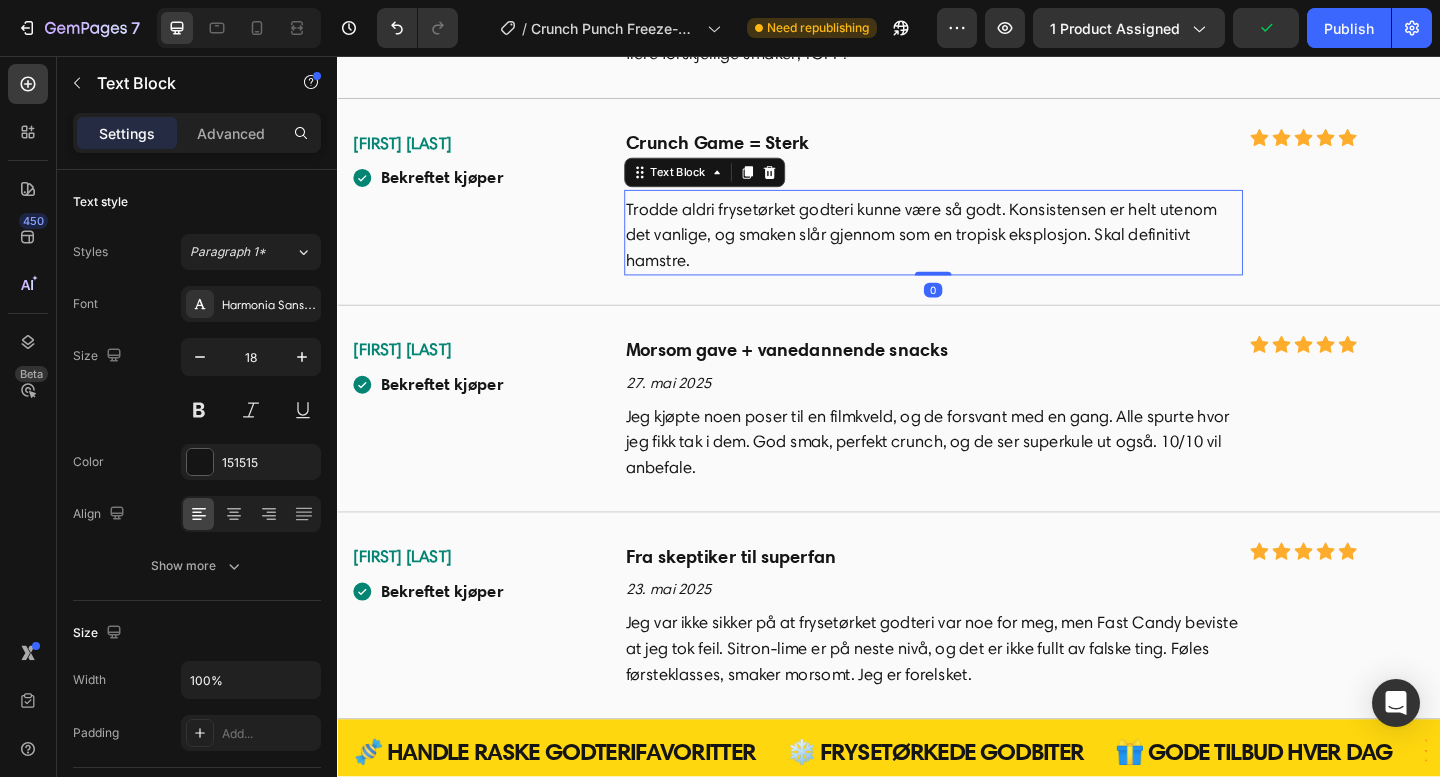 click on "Trodde aldri frysetørket godteri kunne være så godt. Konsistensen er helt utenom det vanlige, og smaken slår gjennom som en tropisk eksplosjon. Skal definitivt hamstre." at bounding box center (985, 251) 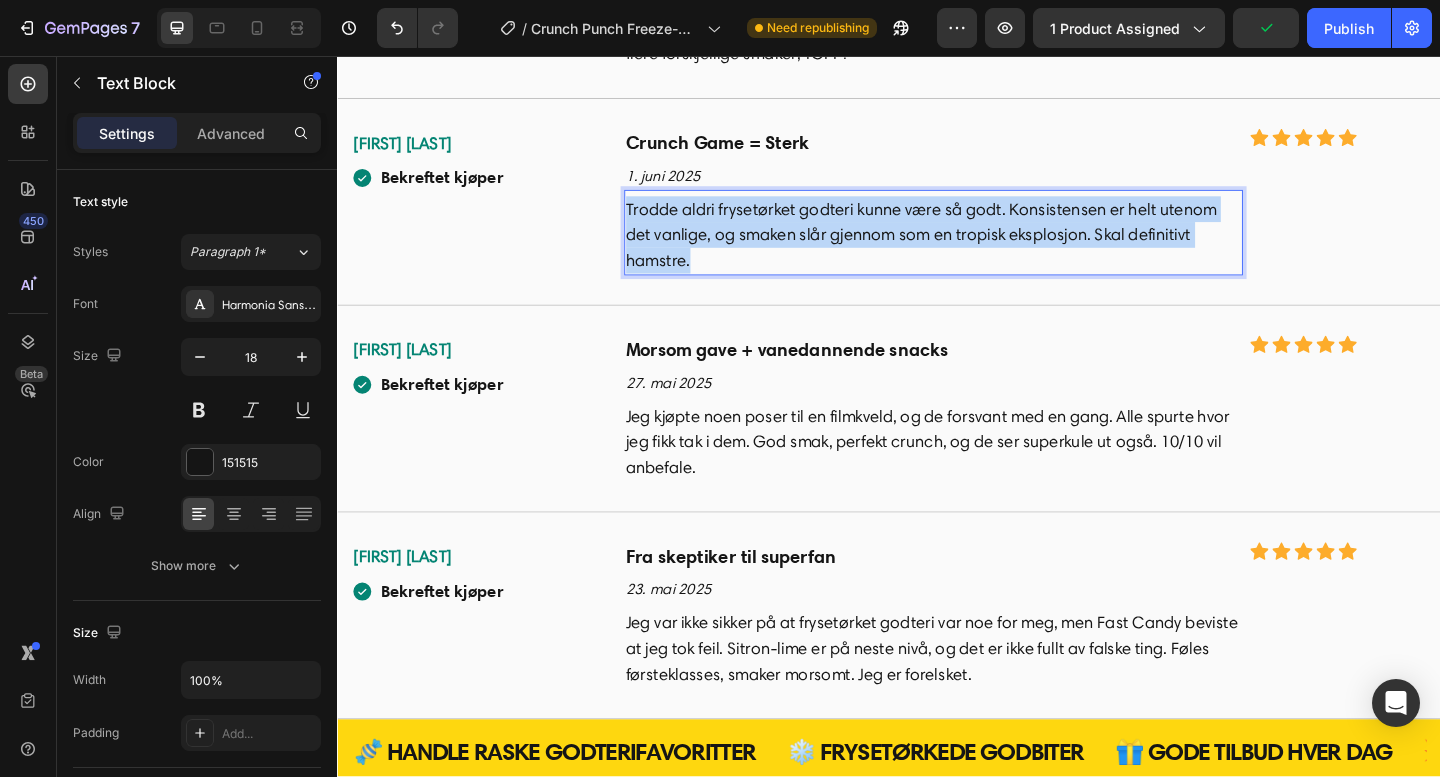click on "Trodde aldri frysetørket godteri kunne være så godt. Konsistensen er helt utenom det vanlige, og smaken slår gjennom som en tropisk eksplosjon. Skal definitivt hamstre." at bounding box center (985, 251) 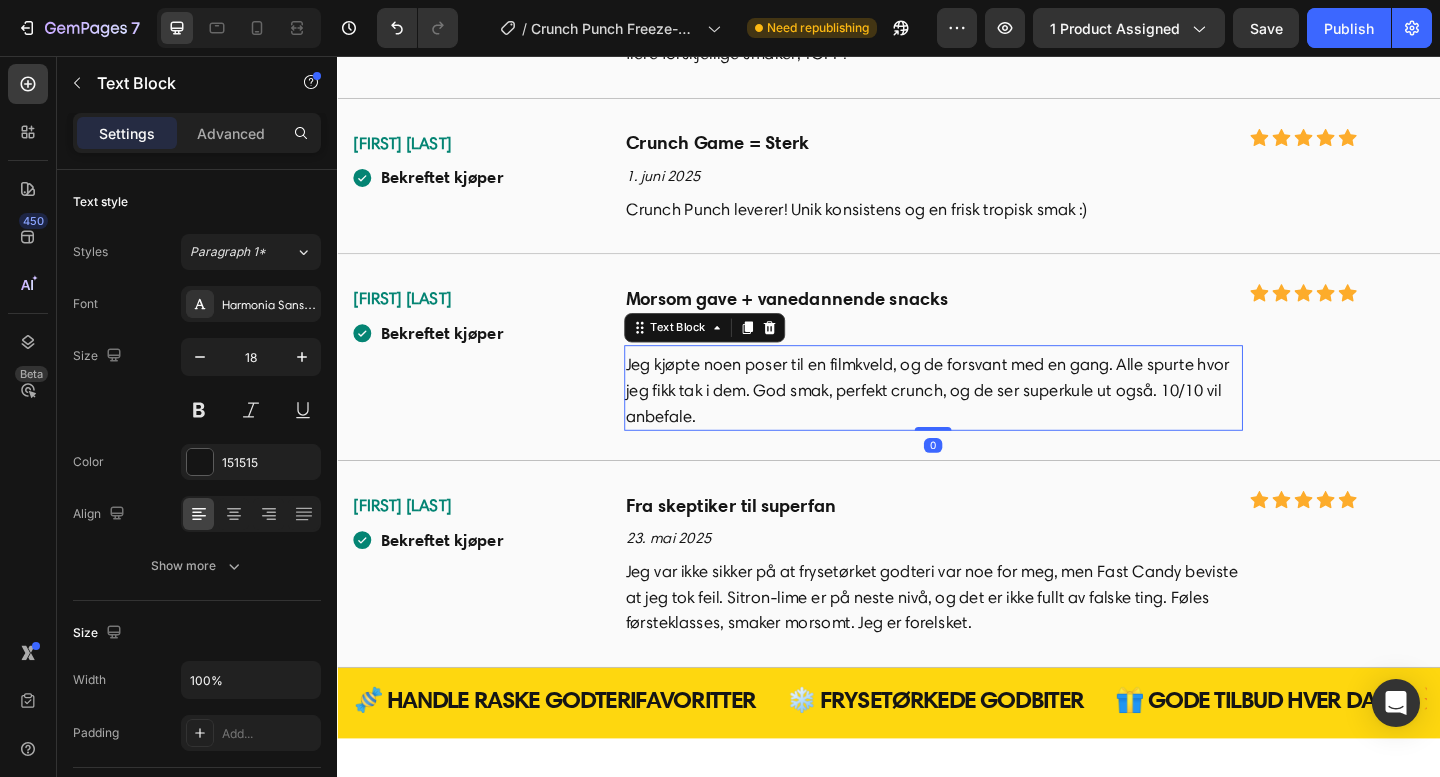 click on "Jeg kjøpte noen poser til en filmkveld, og de forsvant med en gang. Alle spurte hvor jeg fikk tak i dem. God smak, perfekt crunch, og de ser superkule ut også. 10/10 vil anbefale." at bounding box center [985, 420] 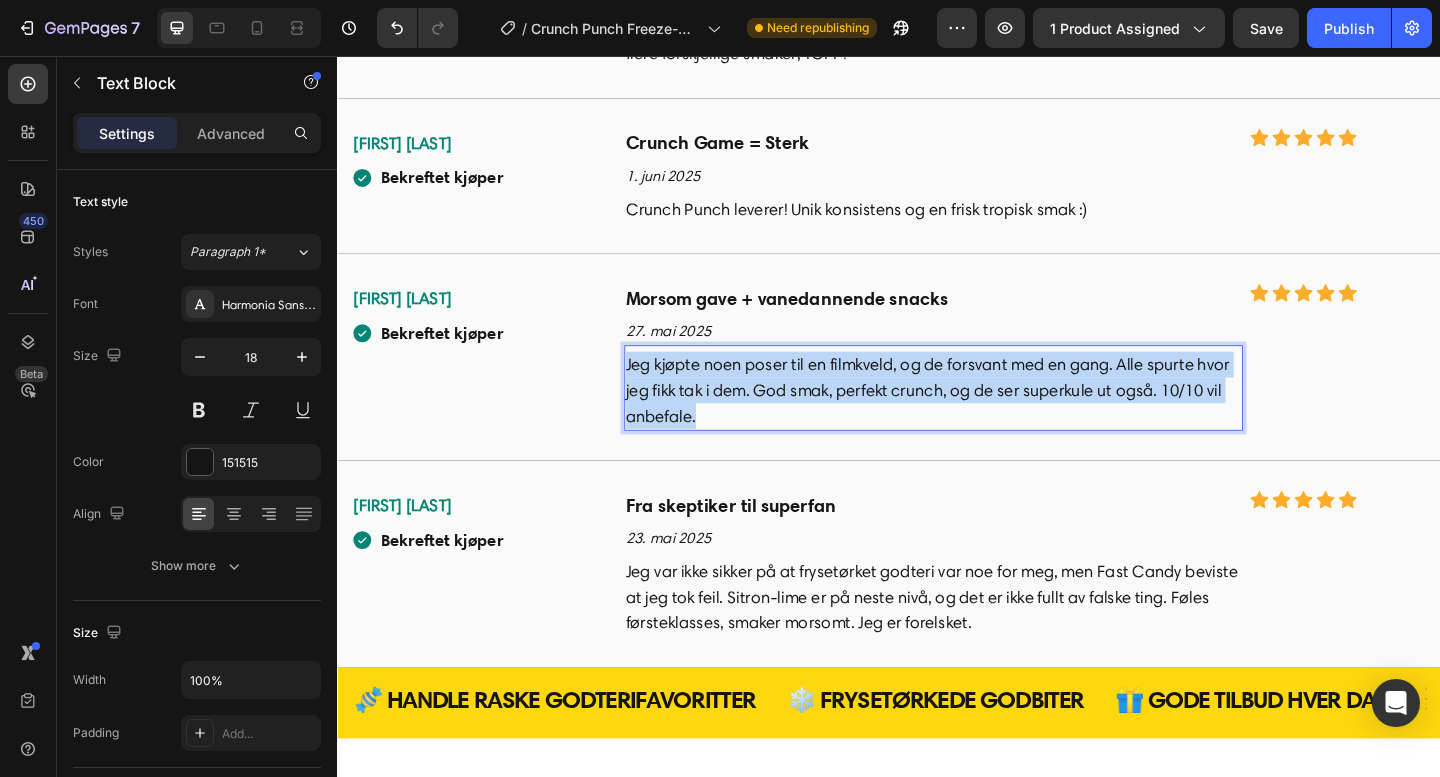 click on "Jeg kjøpte noen poser til en filmkveld, og de forsvant med en gang. Alle spurte hvor jeg fikk tak i dem. God smak, perfekt crunch, og de ser superkule ut også. 10/10 vil anbefale." at bounding box center [985, 420] 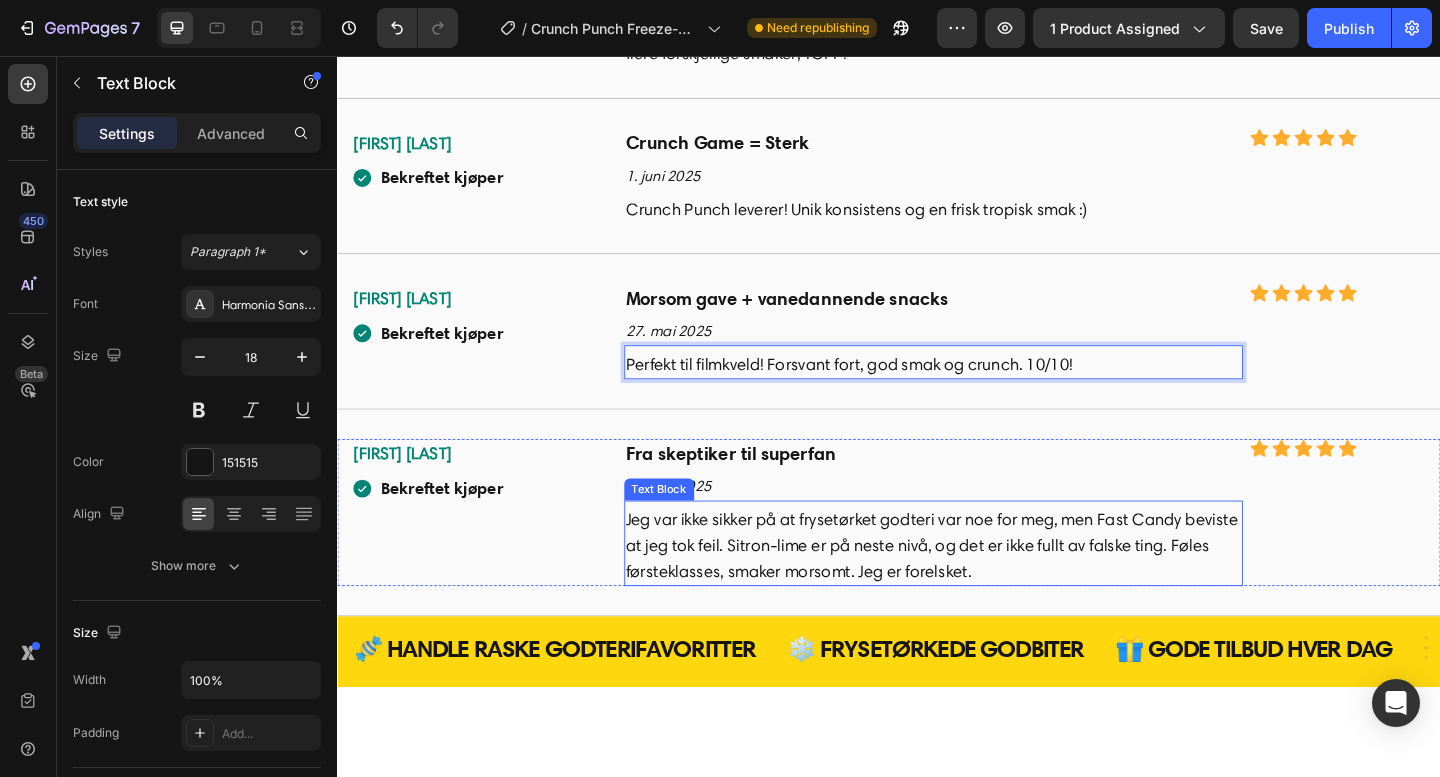 click on "Jeg var ikke sikker på at frysetørket godteri var noe for meg, men Fast Candy beviste at jeg tok feil. Sitron-lime er på neste nivå, og det er ikke fullt av falske ting. Føles førsteklasses, smaker morsomt. Jeg er forelsket." at bounding box center (985, 589) 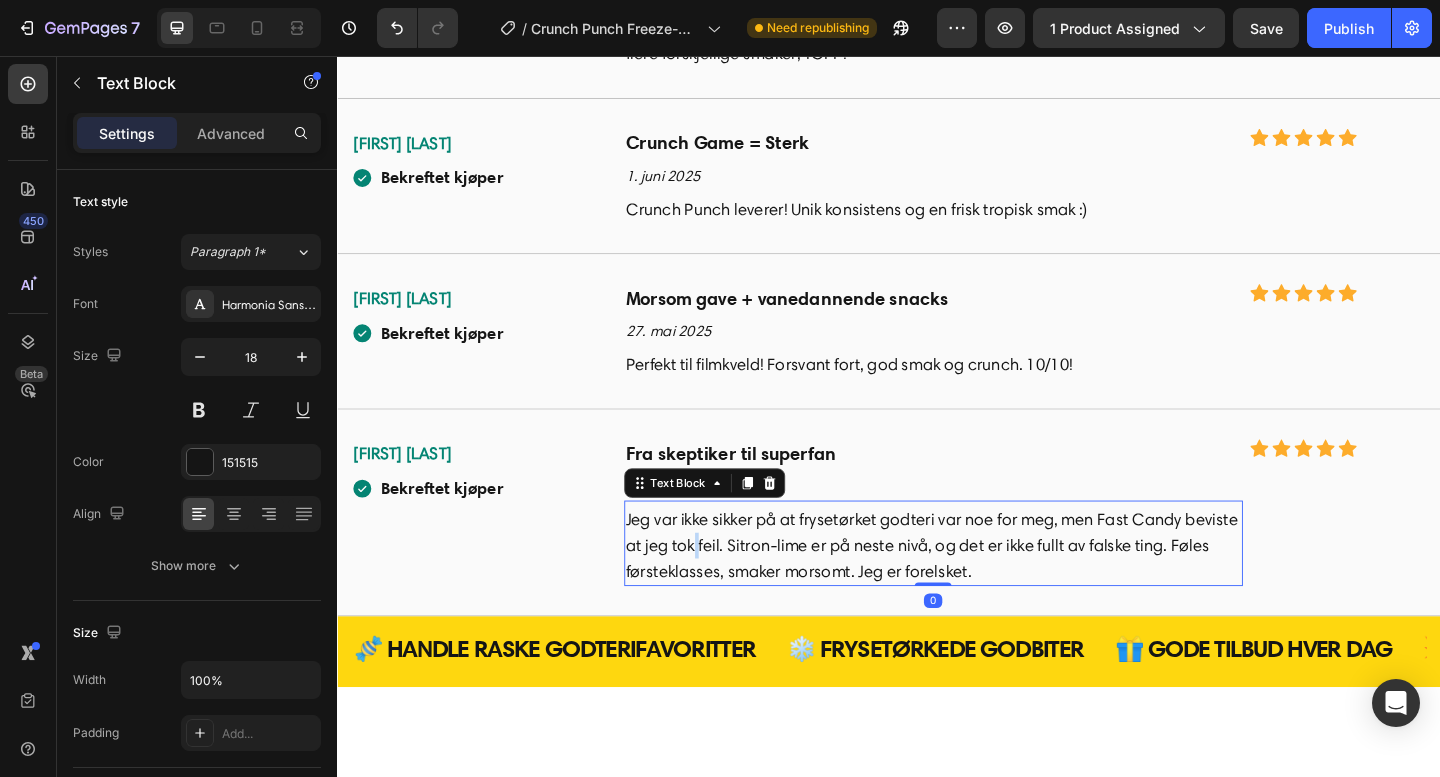 click on "Jeg var ikke sikker på at frysetørket godteri var noe for meg, men Fast Candy beviste at jeg tok feil. Sitron-lime er på neste nivå, og det er ikke fullt av falske ting. Føles førsteklasses, smaker morsomt. Jeg er forelsket." at bounding box center [985, 589] 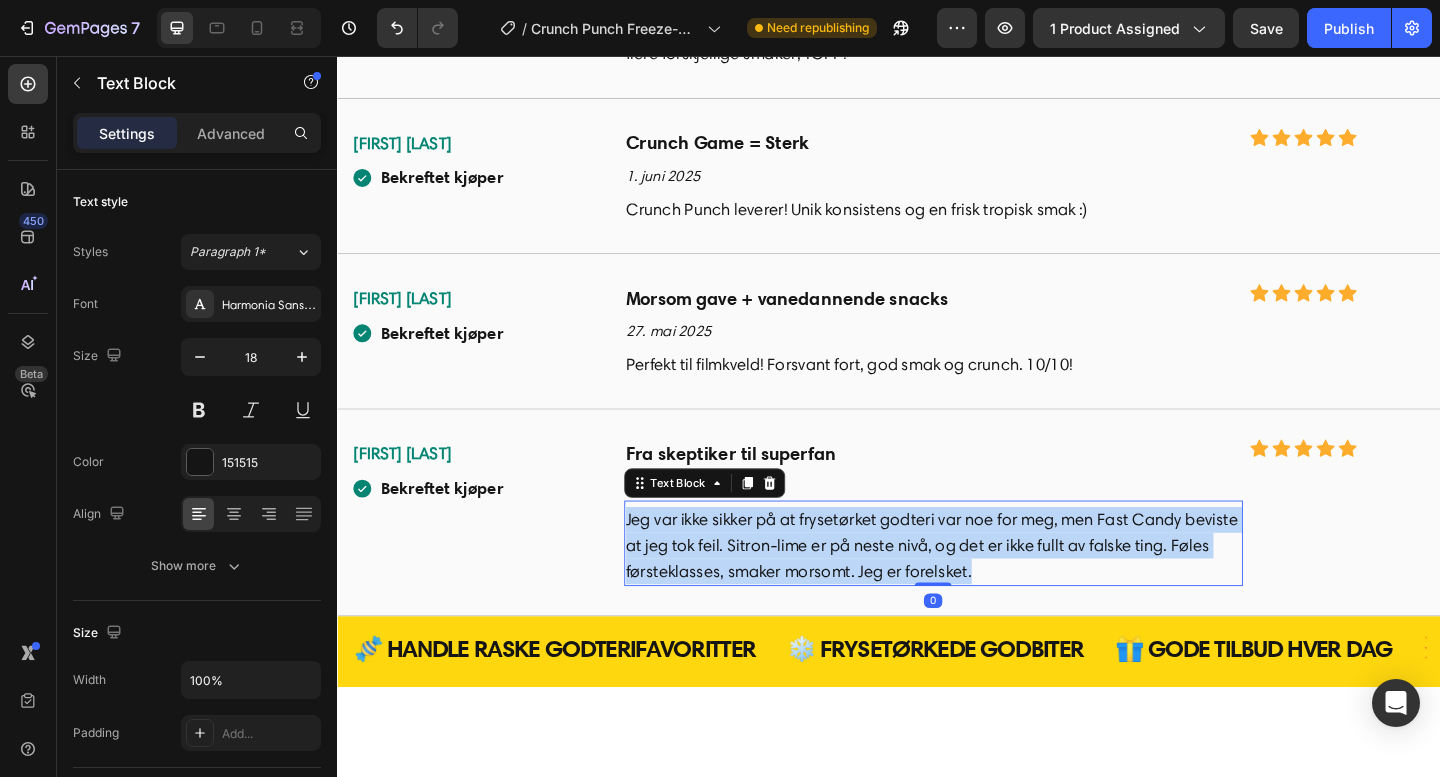 click on "Jeg var ikke sikker på at frysetørket godteri var noe for meg, men Fast Candy beviste at jeg tok feil. Sitron-lime er på neste nivå, og det er ikke fullt av falske ting. Føles førsteklasses, smaker morsomt. Jeg er forelsket." at bounding box center (985, 589) 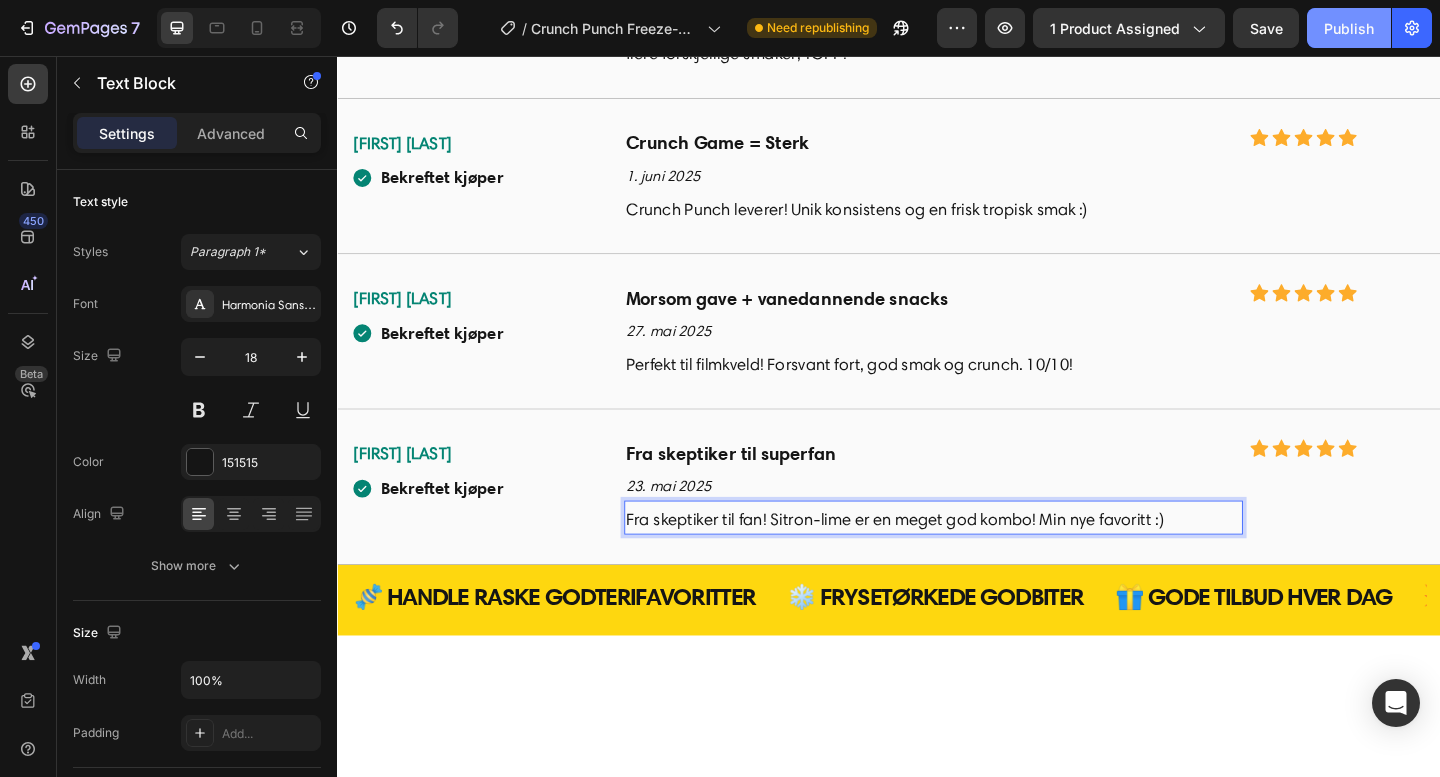 click on "Publish" at bounding box center [1349, 28] 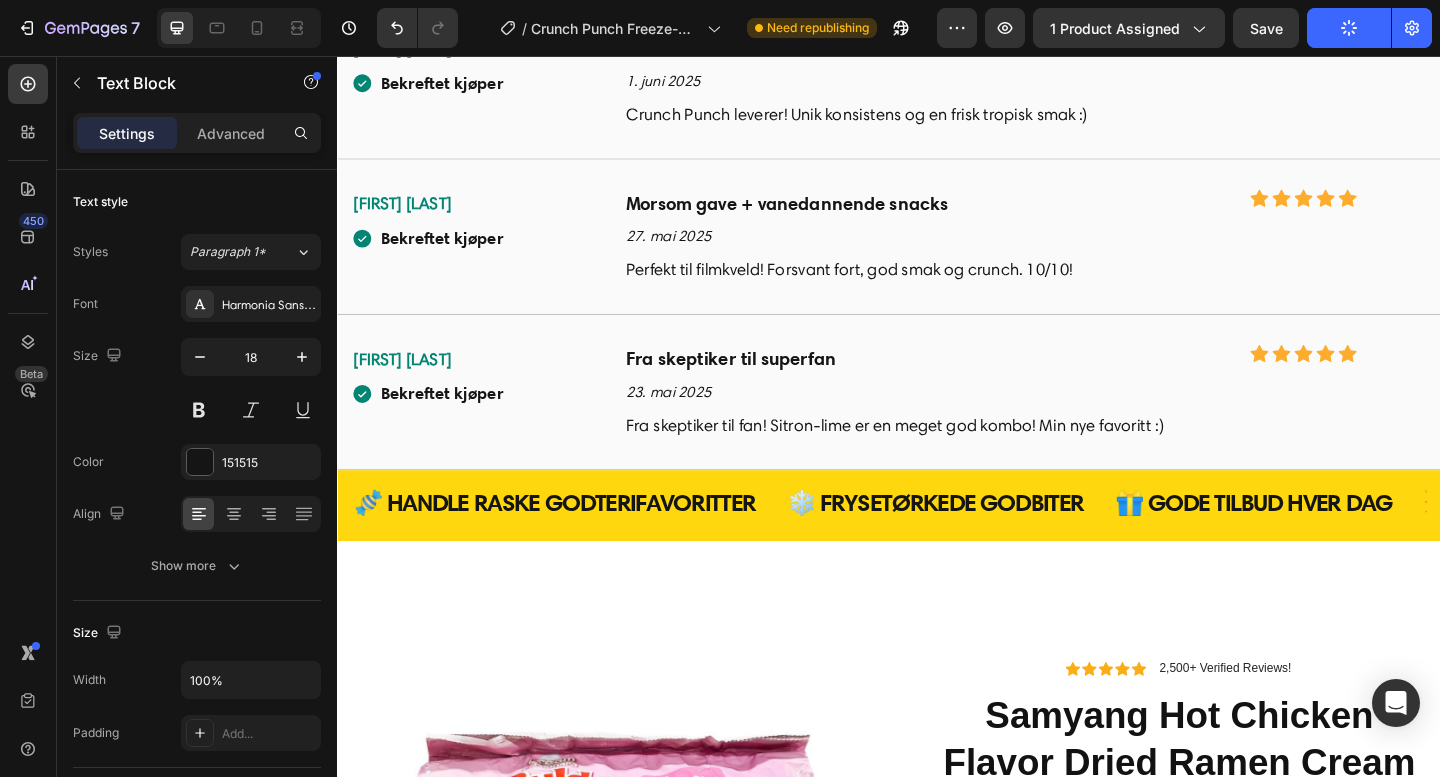 scroll, scrollTop: 5459, scrollLeft: 0, axis: vertical 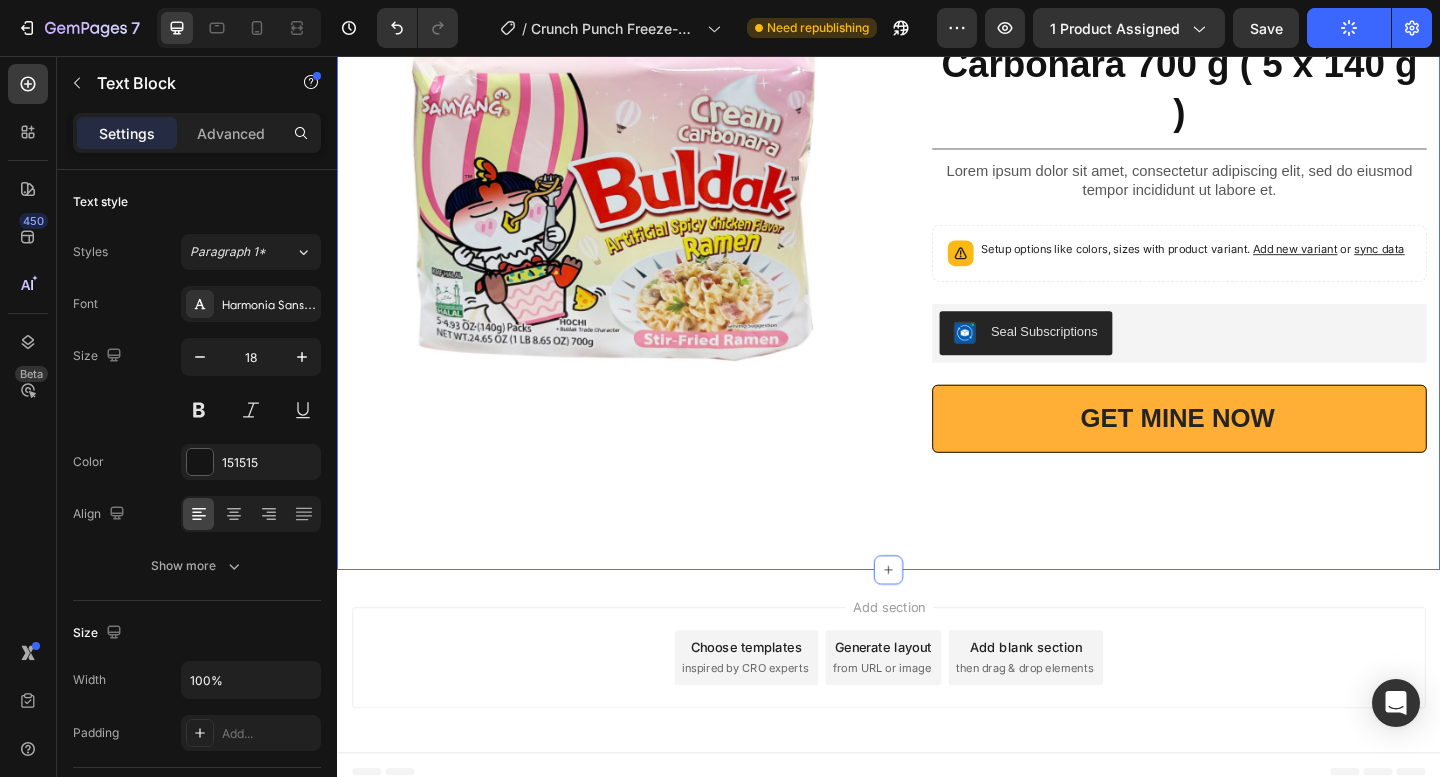 click on "Product Images Icon Icon Icon Icon Icon Icon List 2,500+ Verified Reviews! Text Block Row Samyang Hot Chicken Flavor Dried Ramen Cream Carbonara 700 g ( 5 x 140 g ) Product Title Lorem ipsum dolor sit amet, consectetur adipiscing elit, sed do eiusmod tempor incididunt ut labore et. Text Block Setup options like colors, sizes with product variant.       Add new variant   or   sync data Product Variants & Swatches Seal Subscriptions Seal Subscriptions GET MINE NOW Add to Cart Row Row Product Section 17" at bounding box center (937, 194) 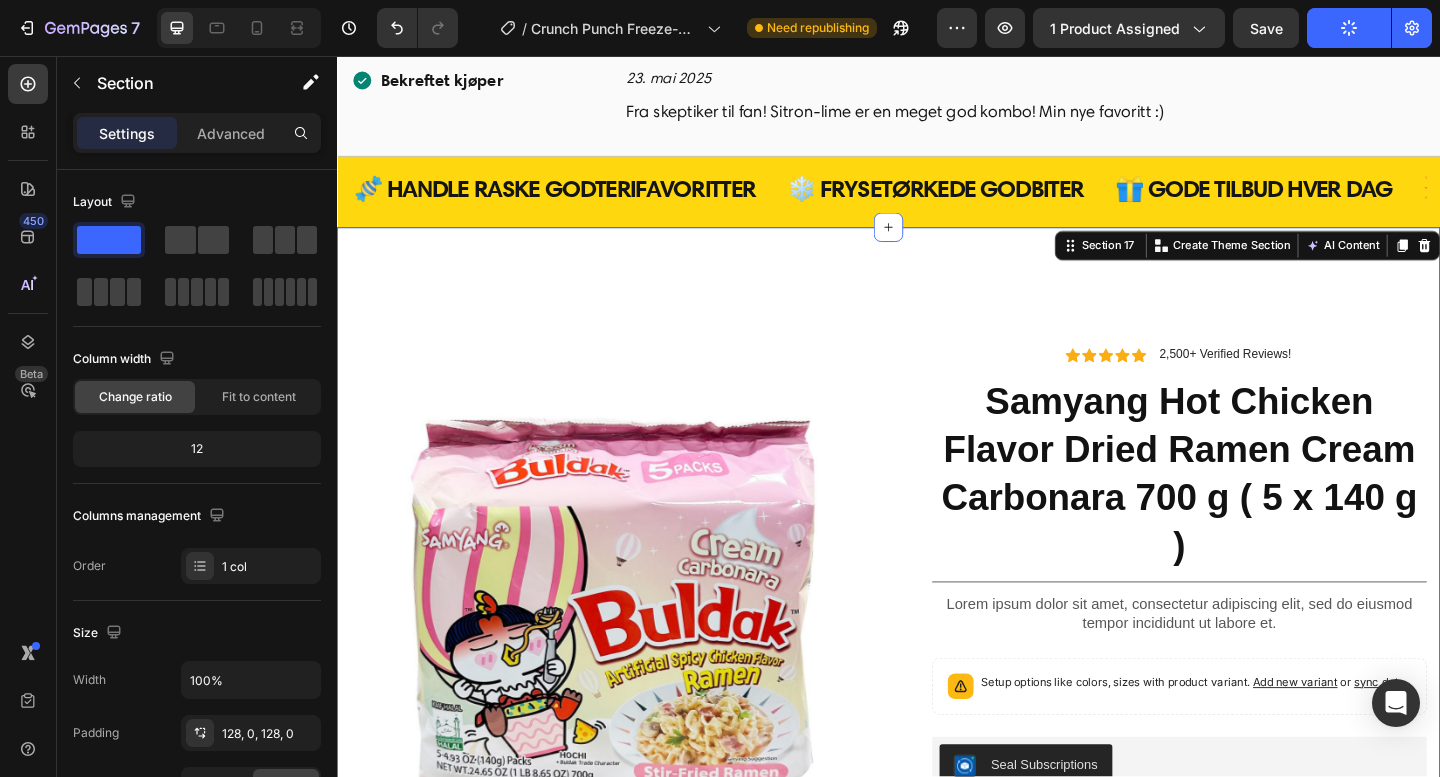 scroll, scrollTop: 5824, scrollLeft: 0, axis: vertical 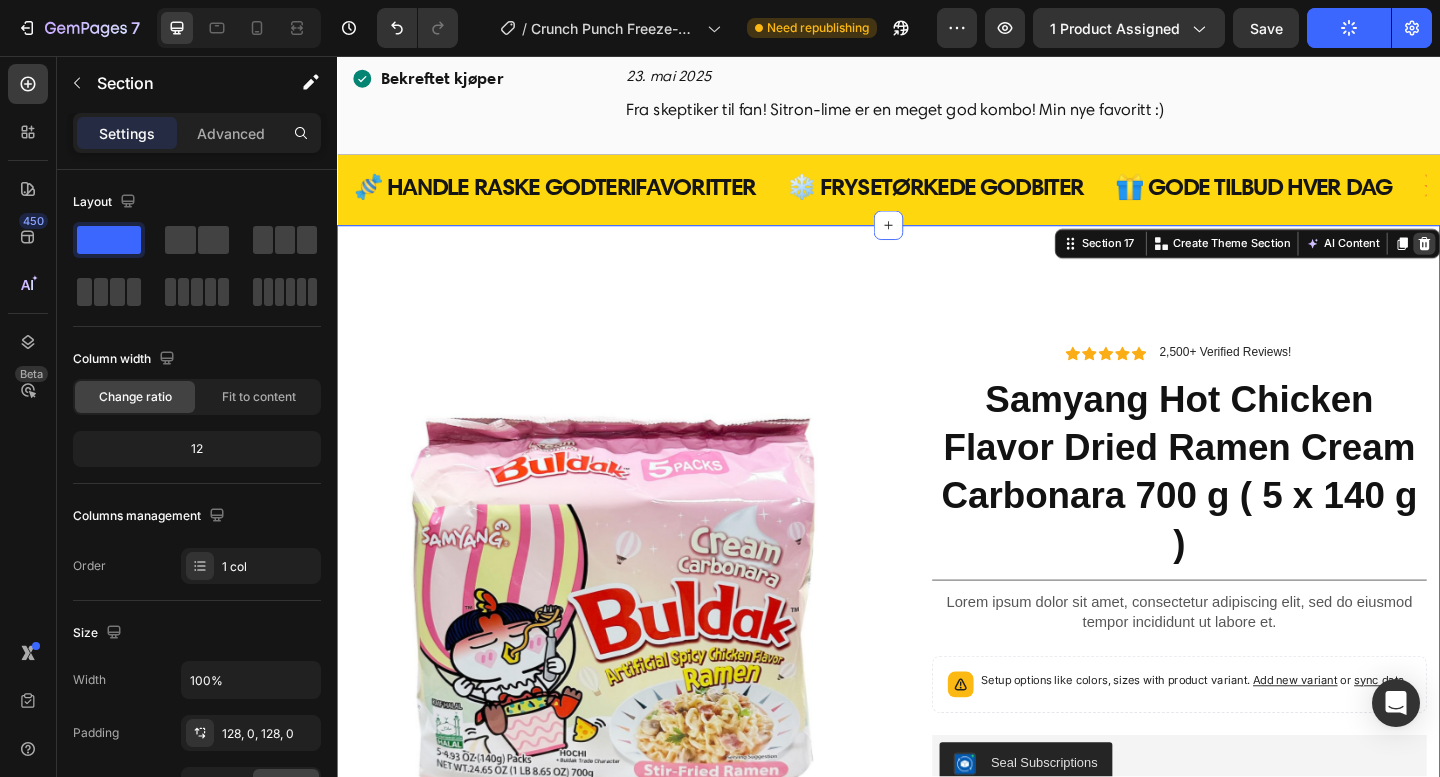 click 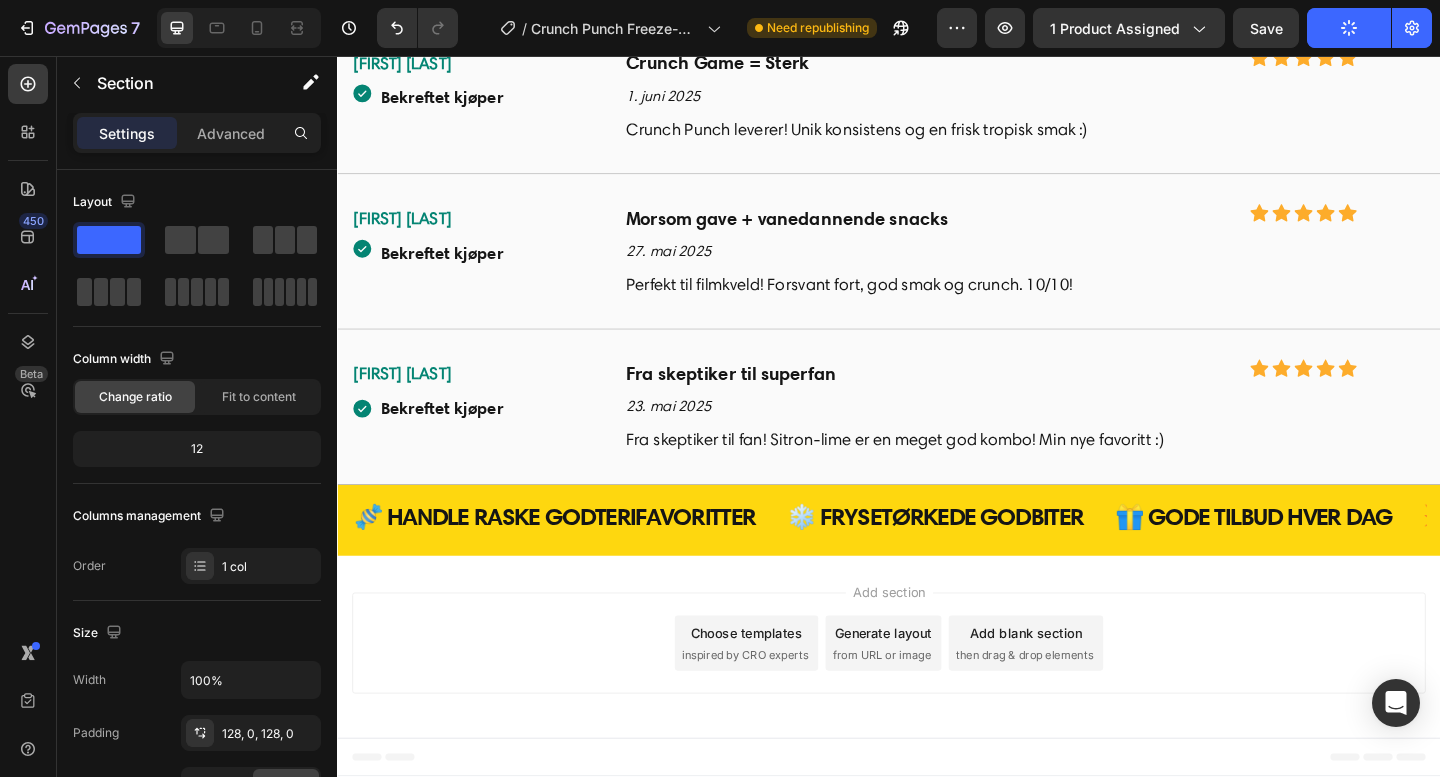 scroll, scrollTop: 5462, scrollLeft: 0, axis: vertical 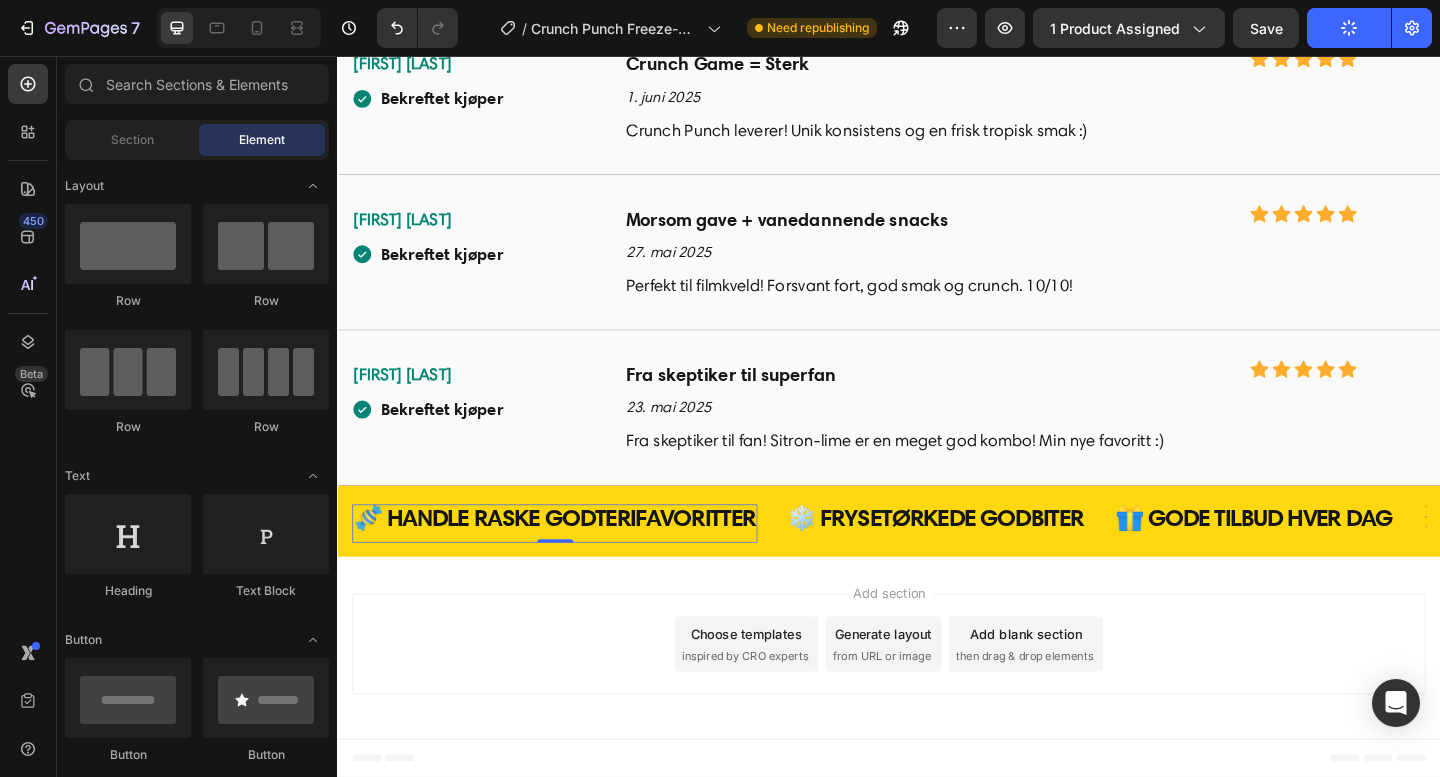 click on "🍬 HANDLE RASKE GODTERIFAVORITTER" at bounding box center (573, 559) 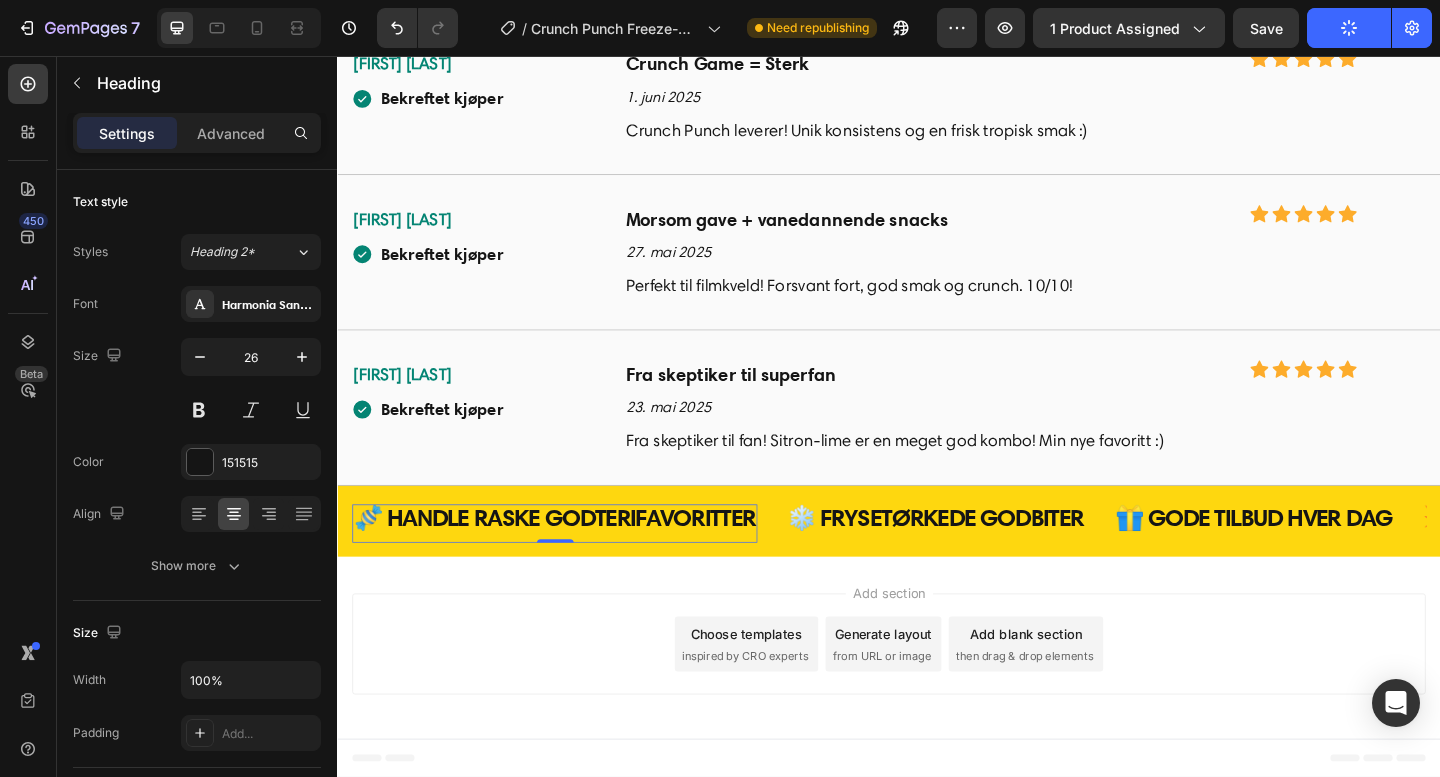 click on "🍬 HANDLE RASKE GODTERIFAVORITTER" at bounding box center [573, 559] 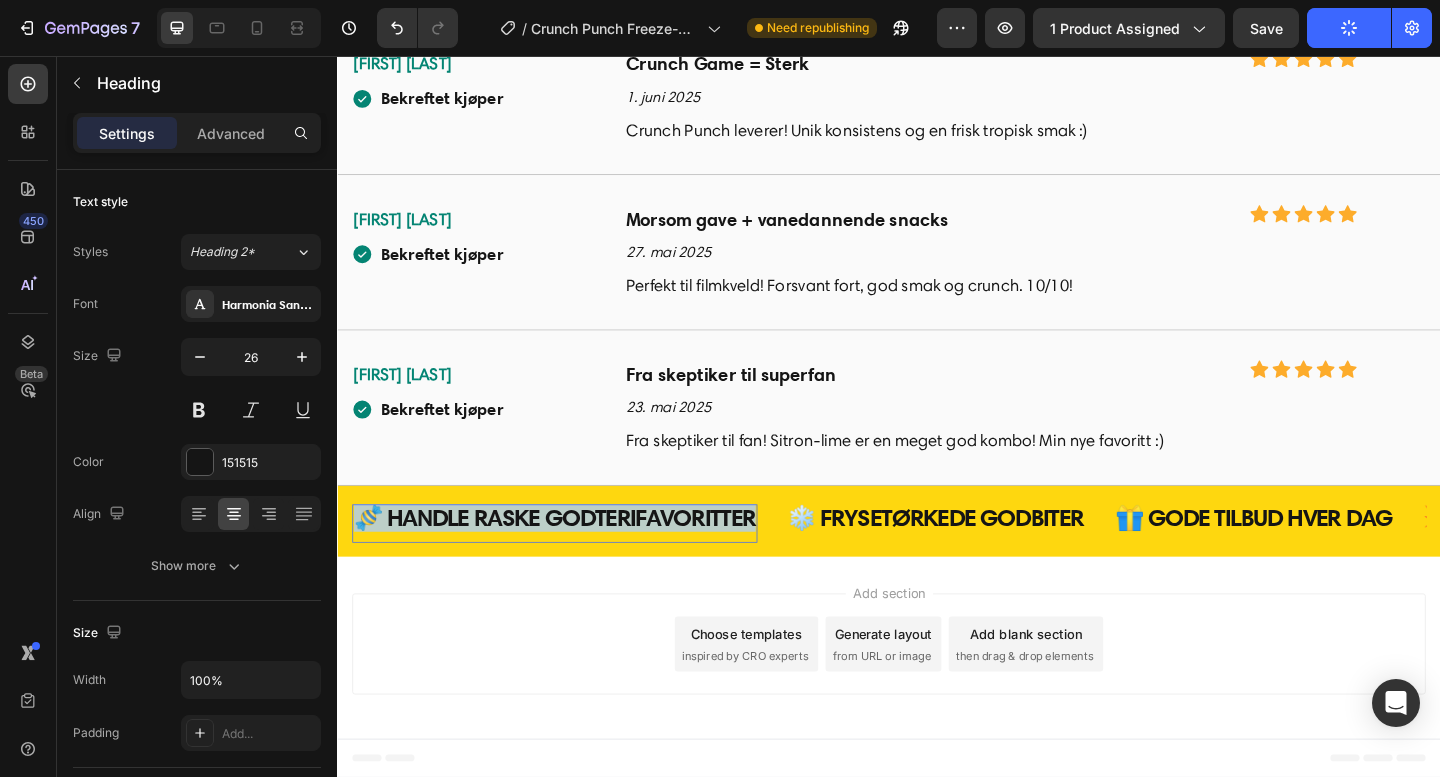 click on "🍬 HANDLE RASKE GODTERIFAVORITTER" at bounding box center (573, 559) 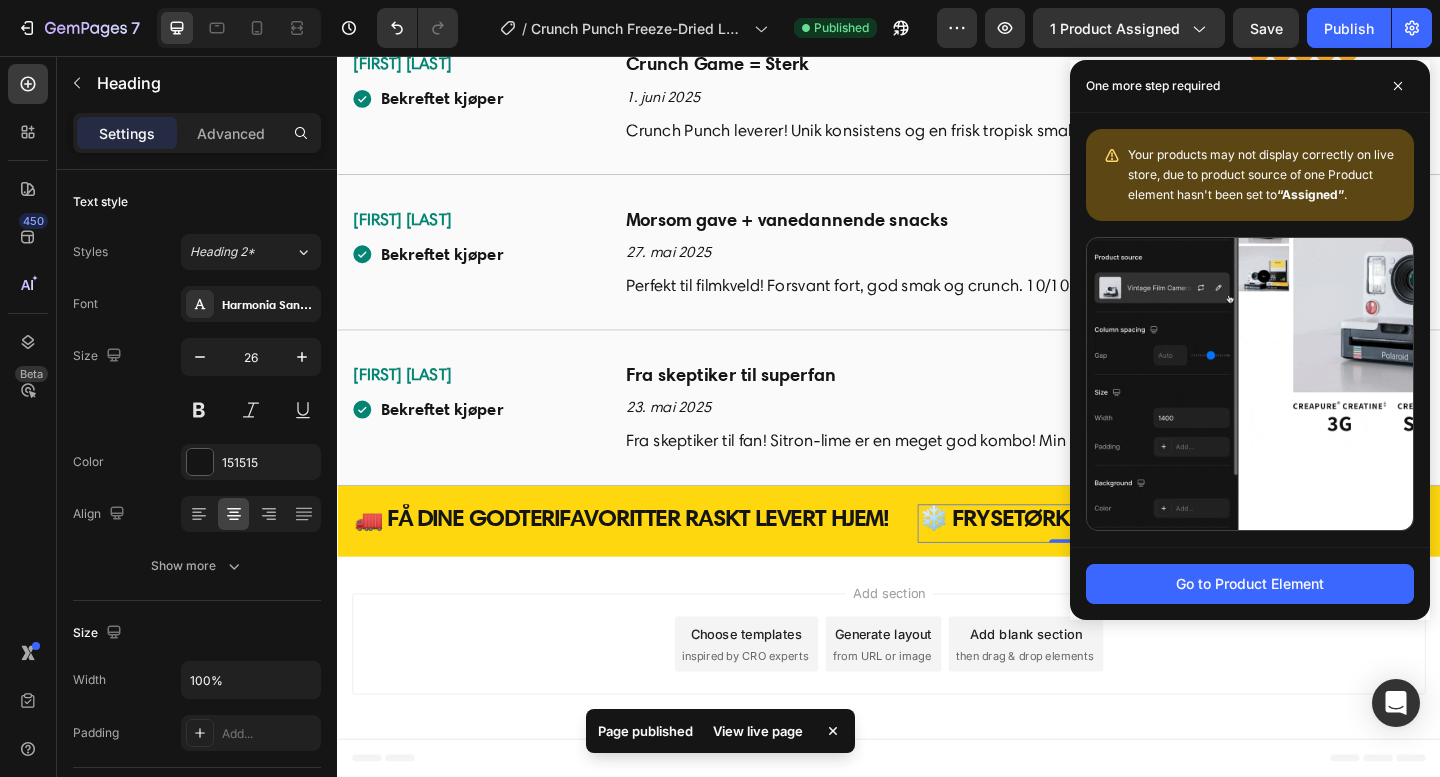 click on "❄️ FRYSETØRKEDE GODBITER" at bounding box center (1131, 559) 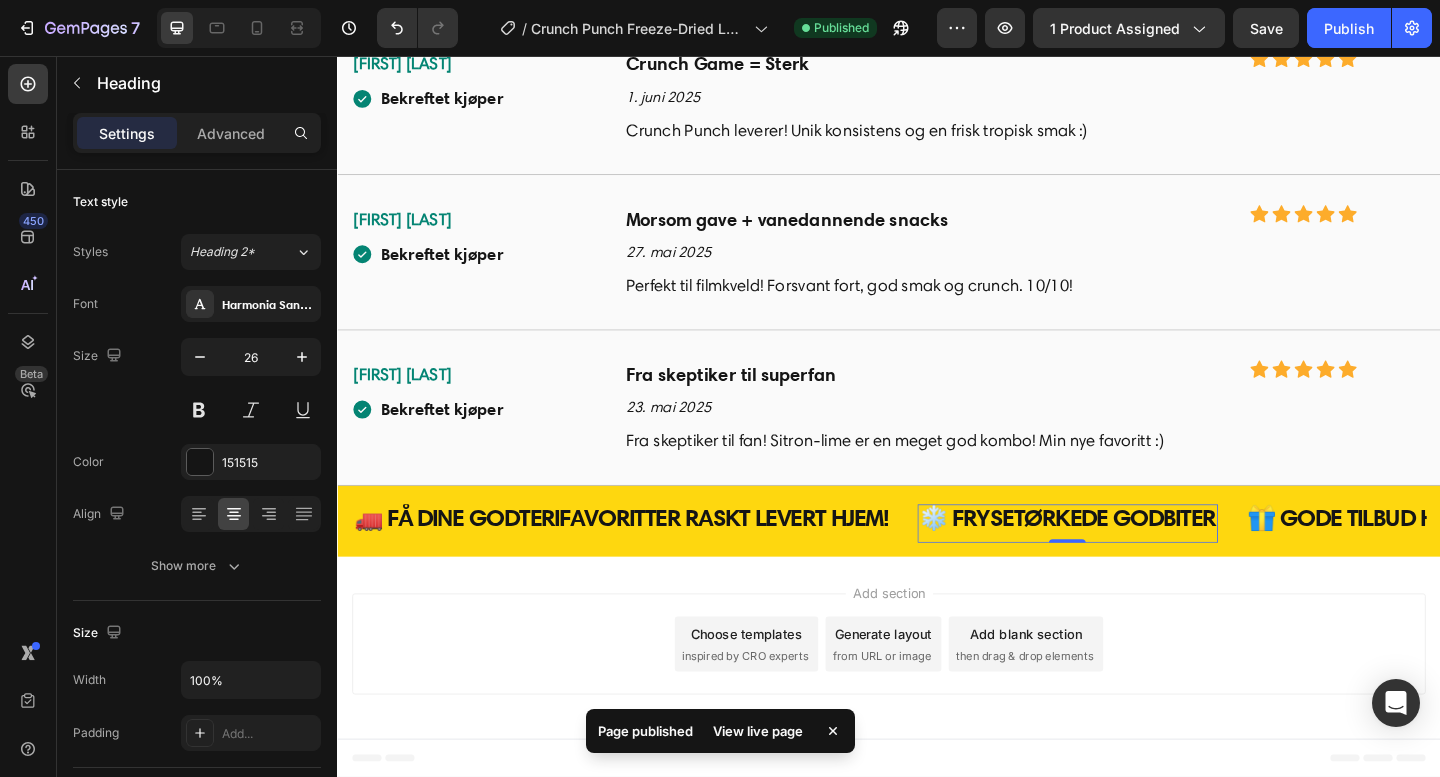 click on "❄️ FRYSETØRKEDE GODBITER" at bounding box center (1131, 559) 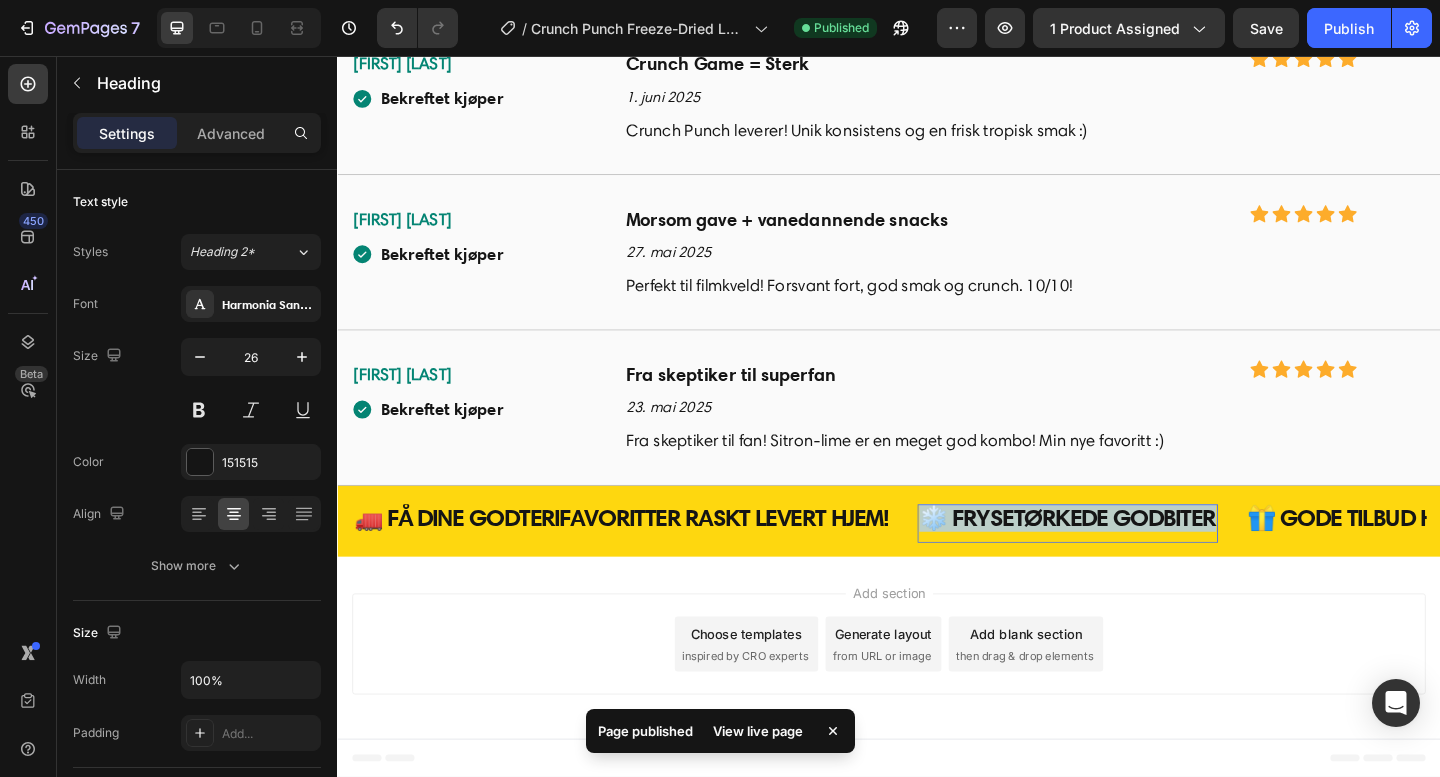 click on "❄️ FRYSETØRKEDE GODBITER" at bounding box center [1131, 559] 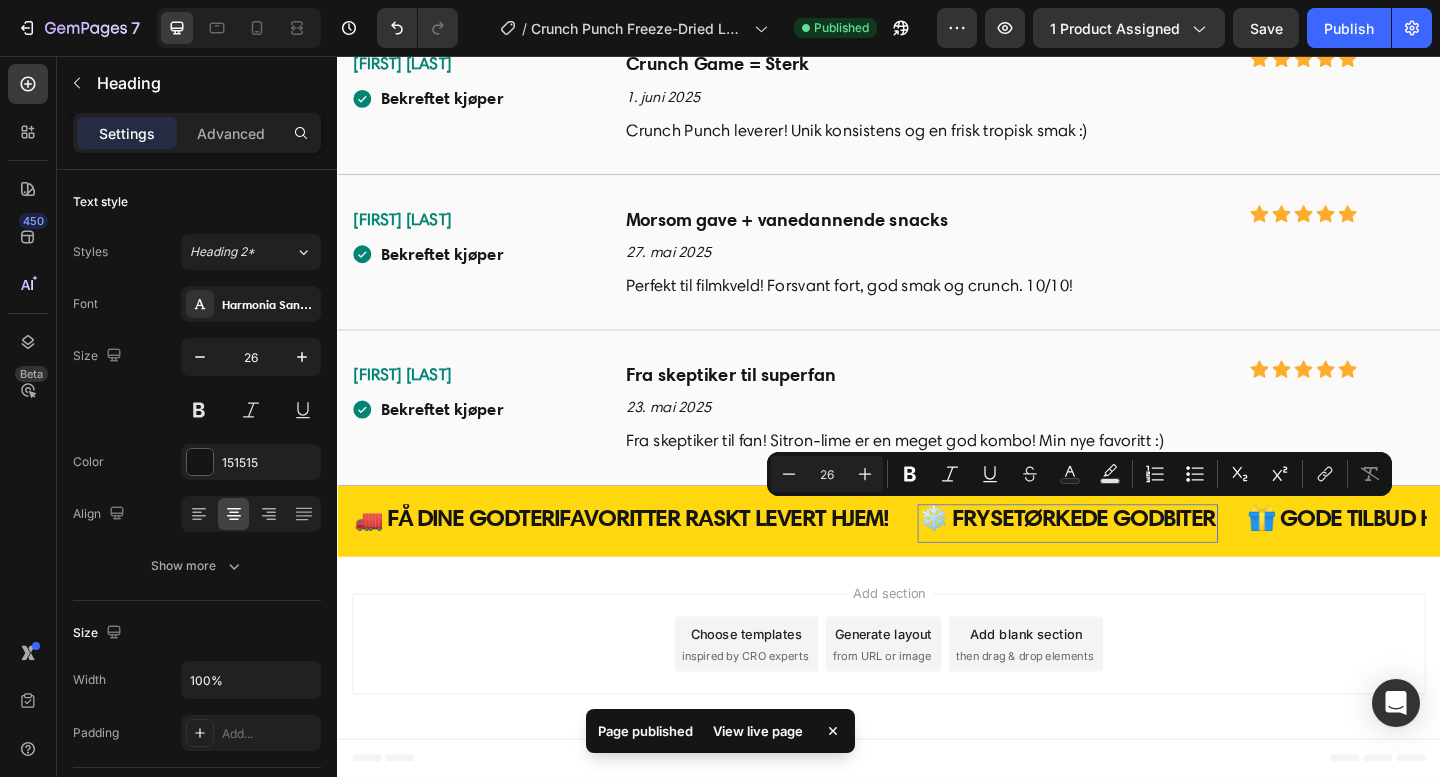 click on "❄️ FRYSETØRKEDE GODBITER" at bounding box center (1131, 559) 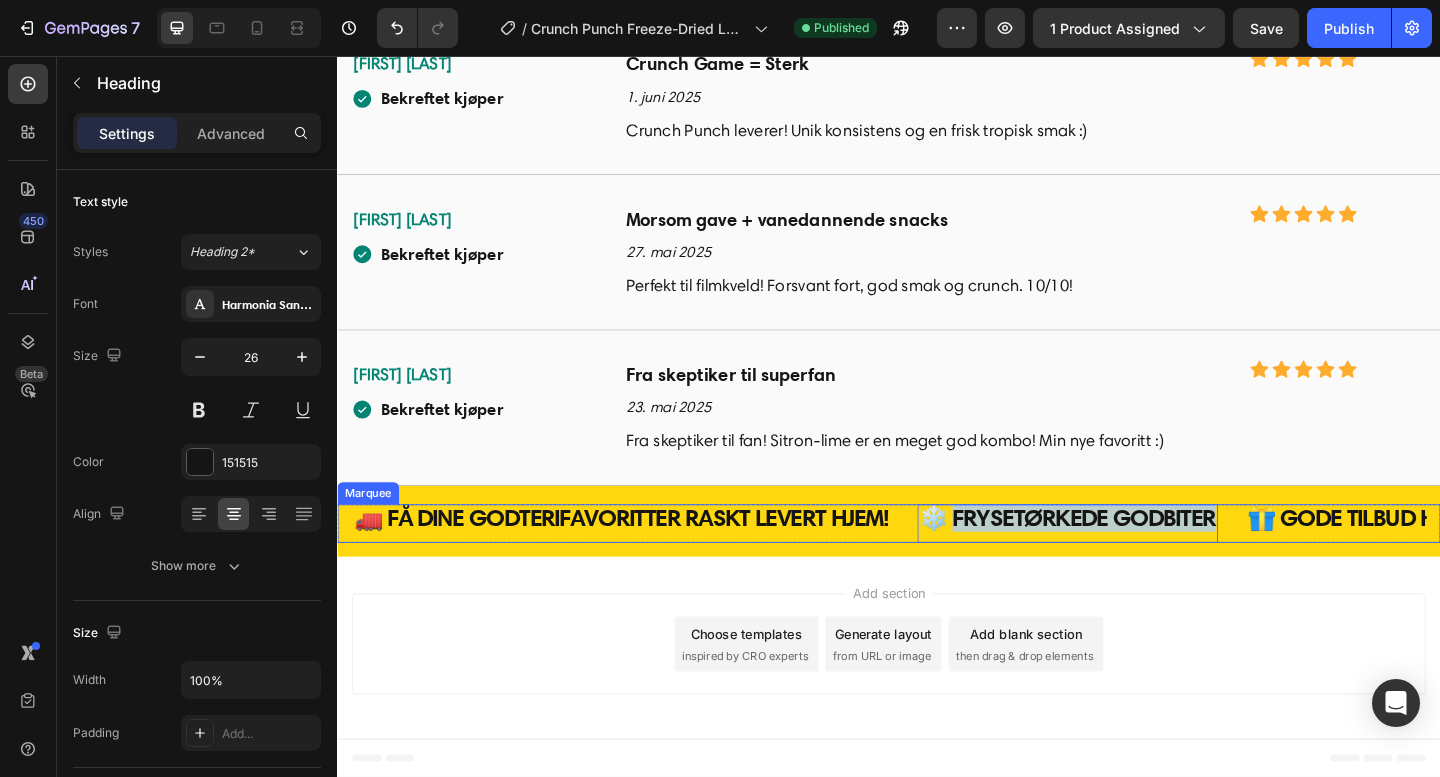 drag, startPoint x: 995, startPoint y: 556, endPoint x: 1284, endPoint y: 559, distance: 289.01556 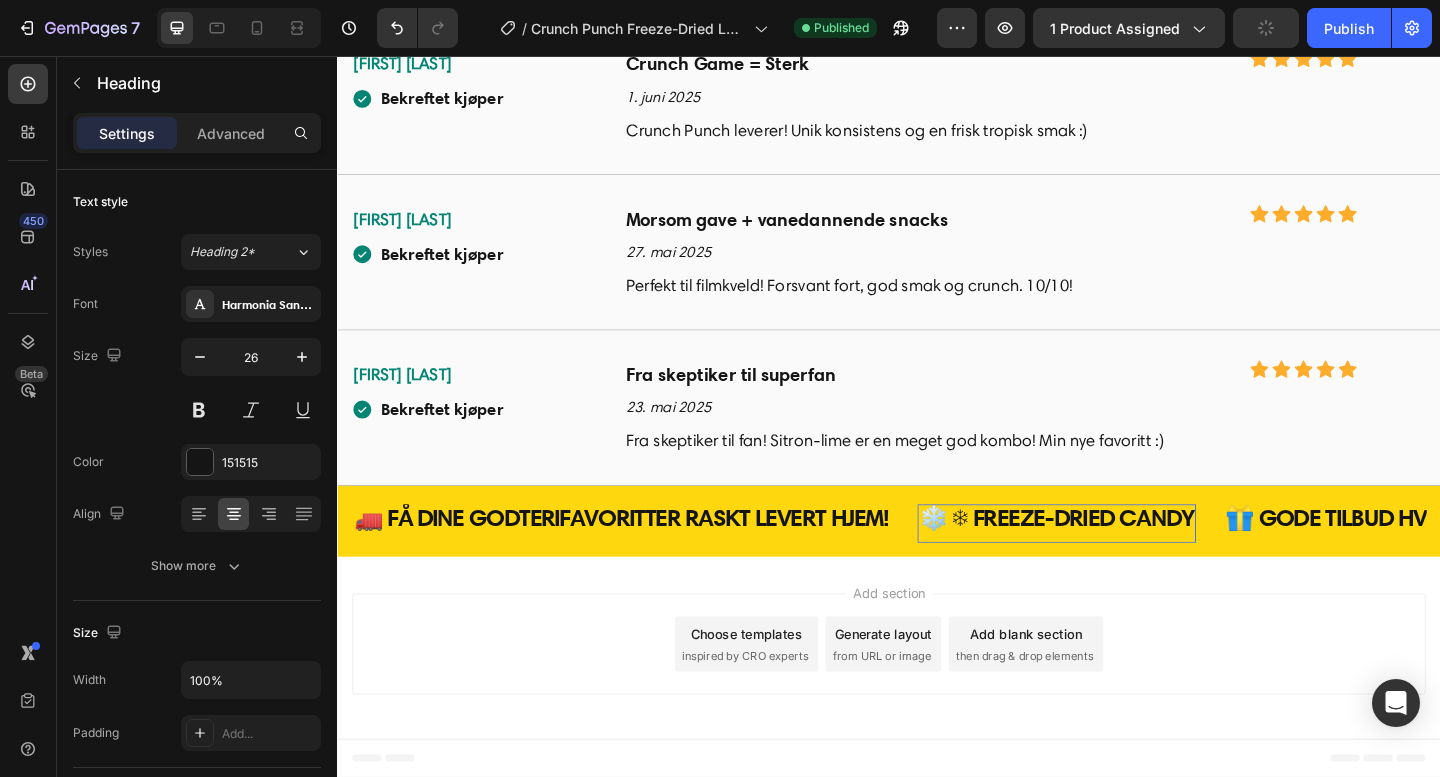 click on "❄️ ❄ FREEZE-DRIED CANDY" at bounding box center [1119, 559] 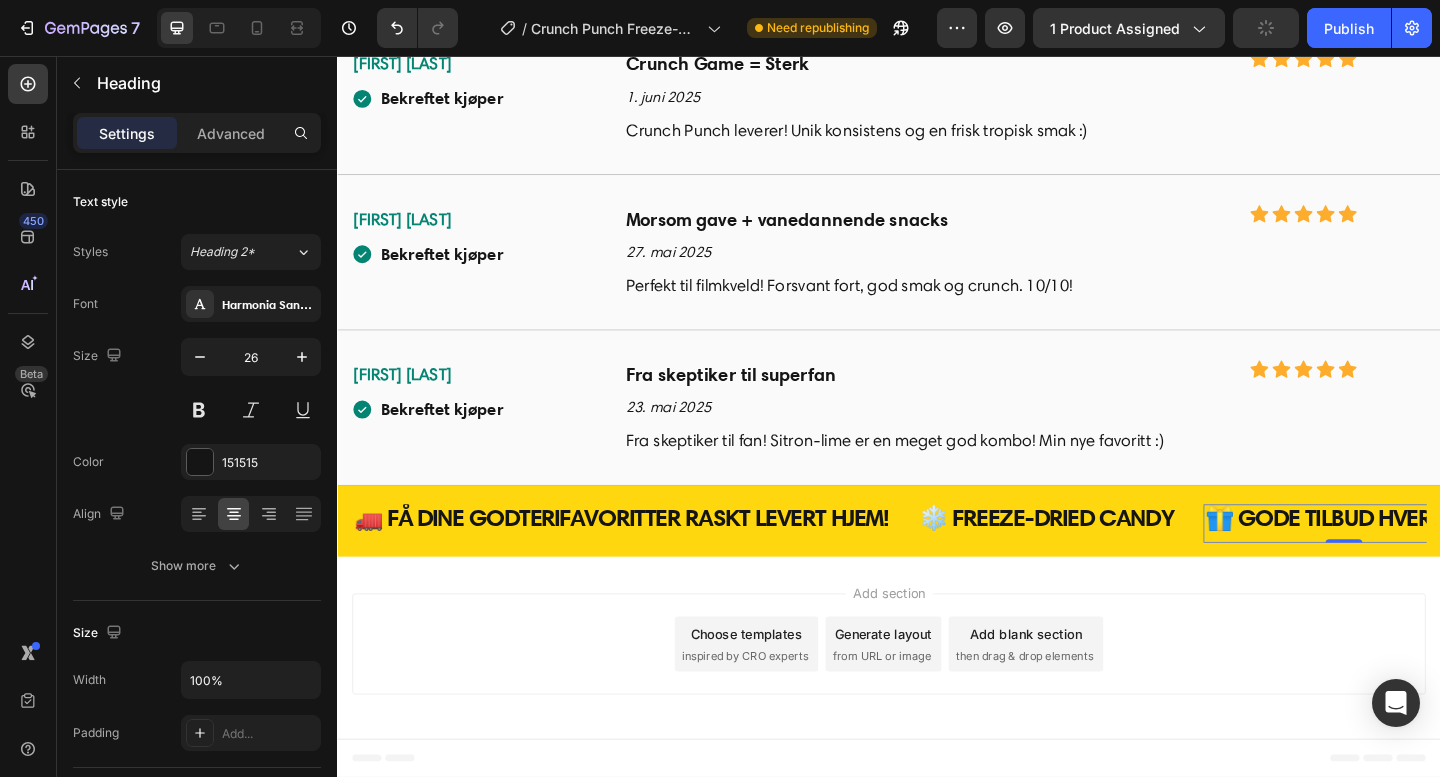 click on "🎁 GODE TILBUD HVER DAG" at bounding box center (1432, 559) 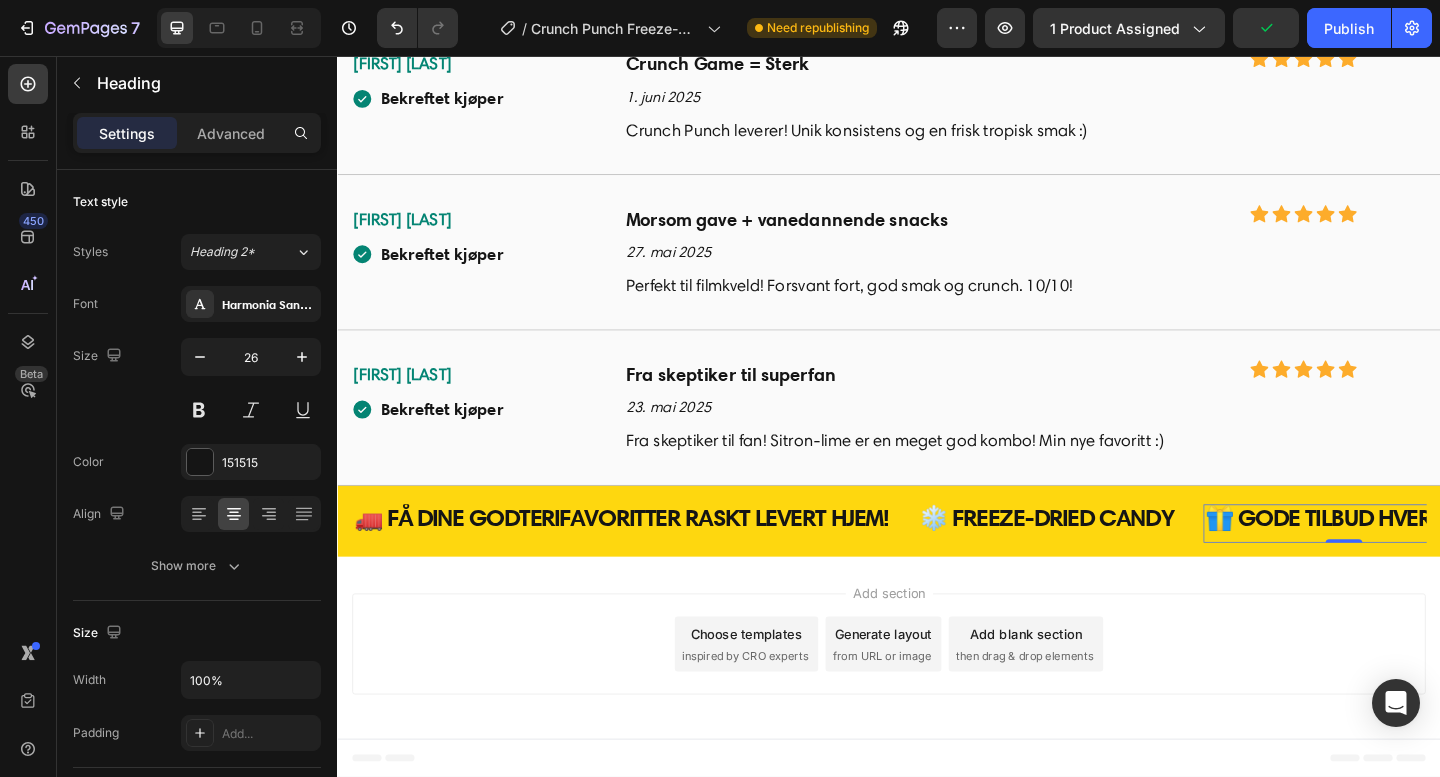 click on "❄️ FREEZE-DRIED CANDY Heading" at bounding box center [1123, 565] 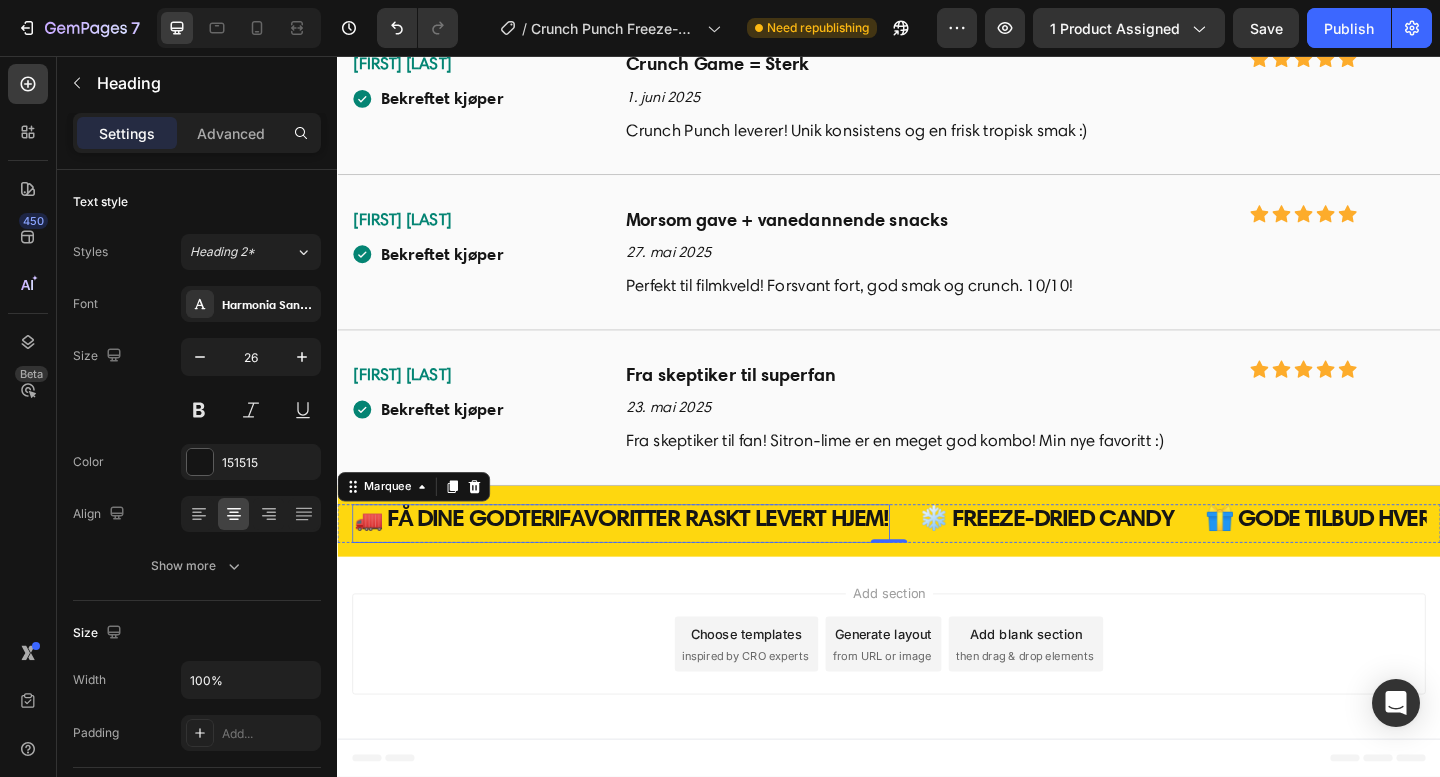 click on "🚛 FÅ DINE GODTERIFAVORITTER RASKT LEVERT HJEM!" at bounding box center [645, 559] 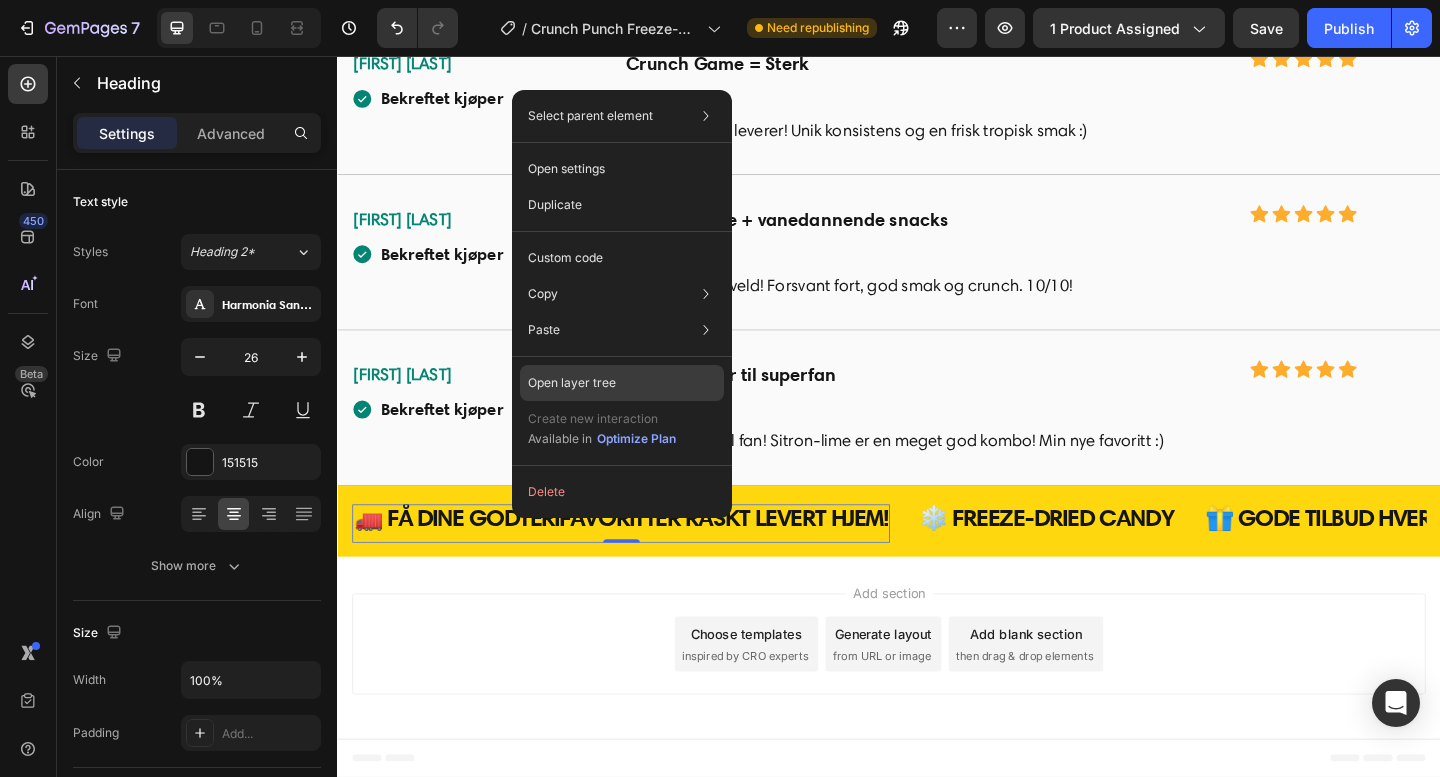 click on "Open layer tree" 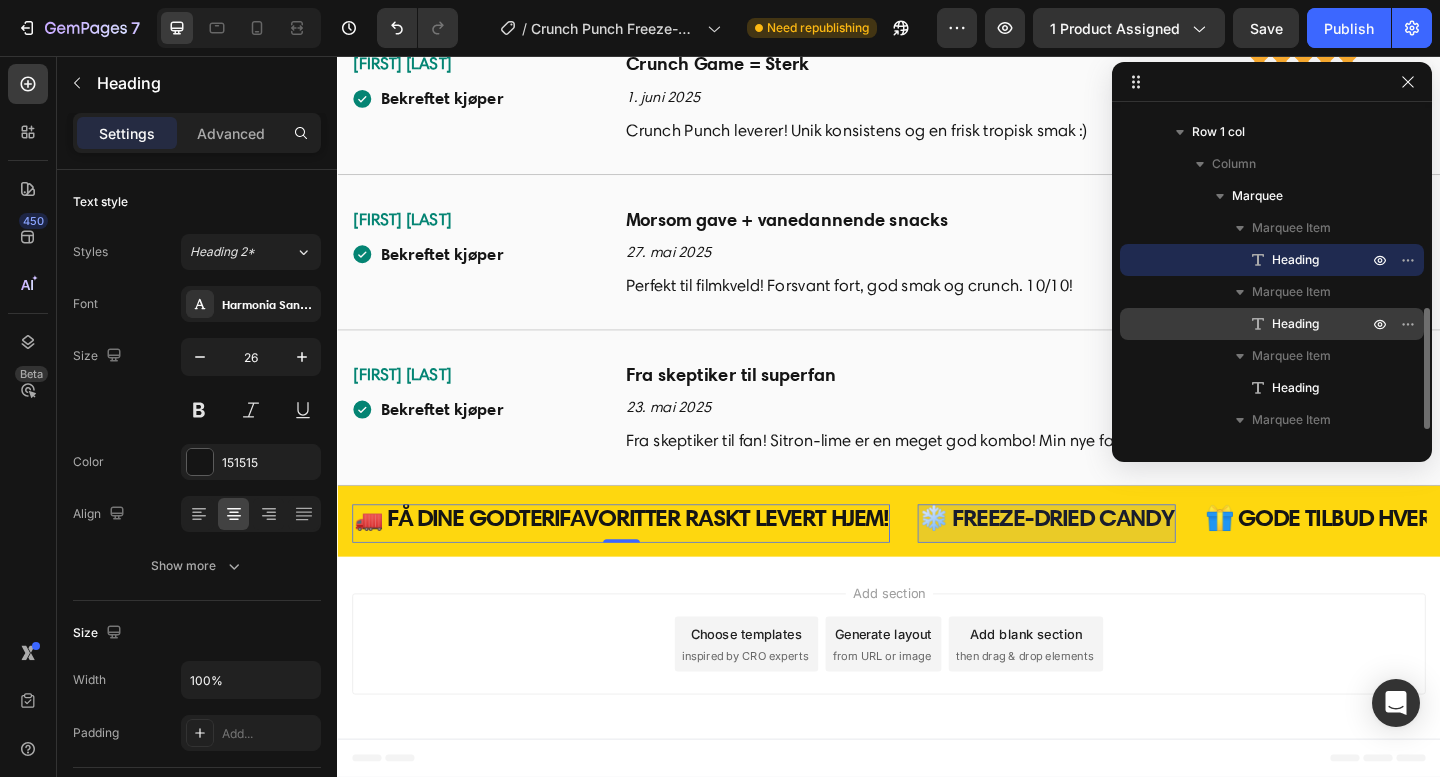 scroll, scrollTop: 566, scrollLeft: 0, axis: vertical 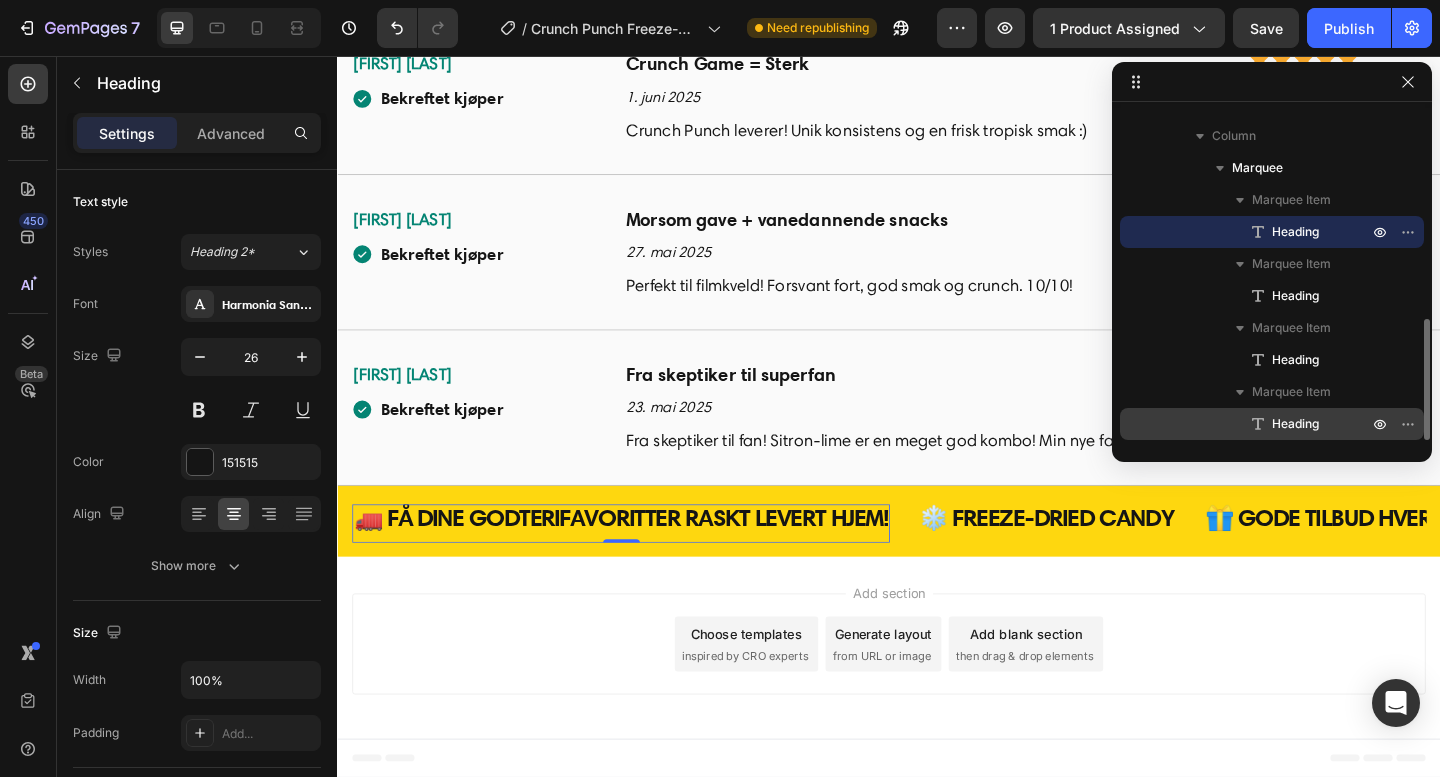 click on "Heading" at bounding box center (1295, 424) 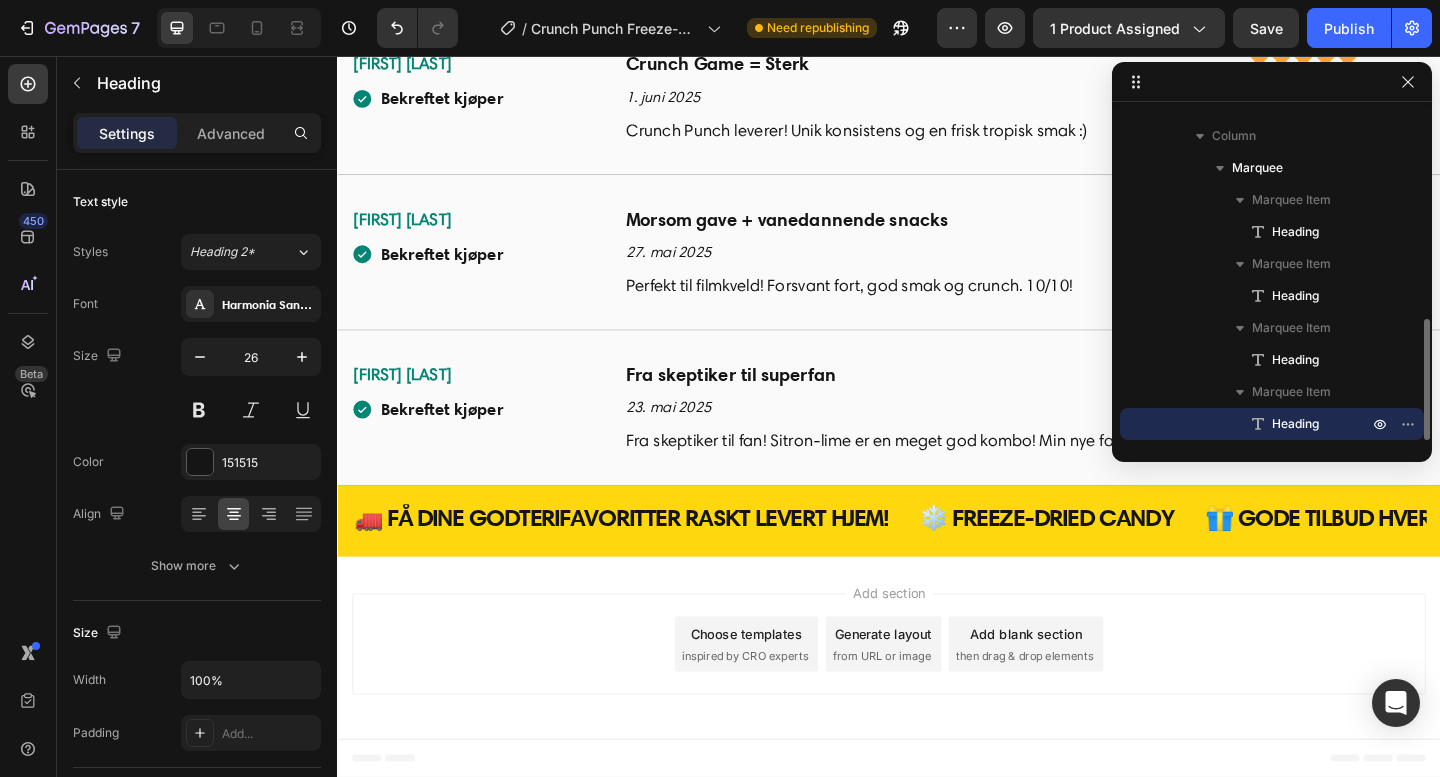 click on "Heading" at bounding box center (1295, 424) 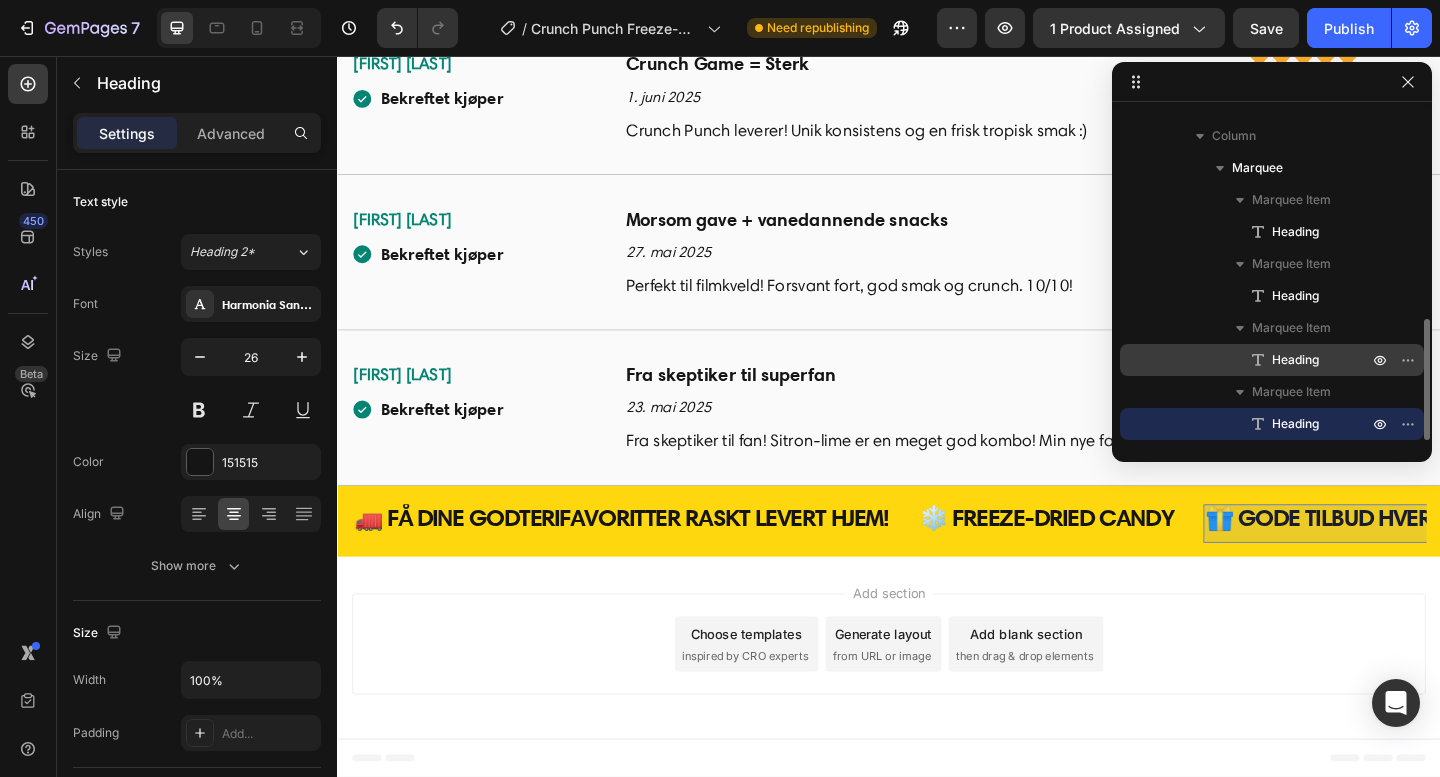 click on "Heading" at bounding box center (1295, 360) 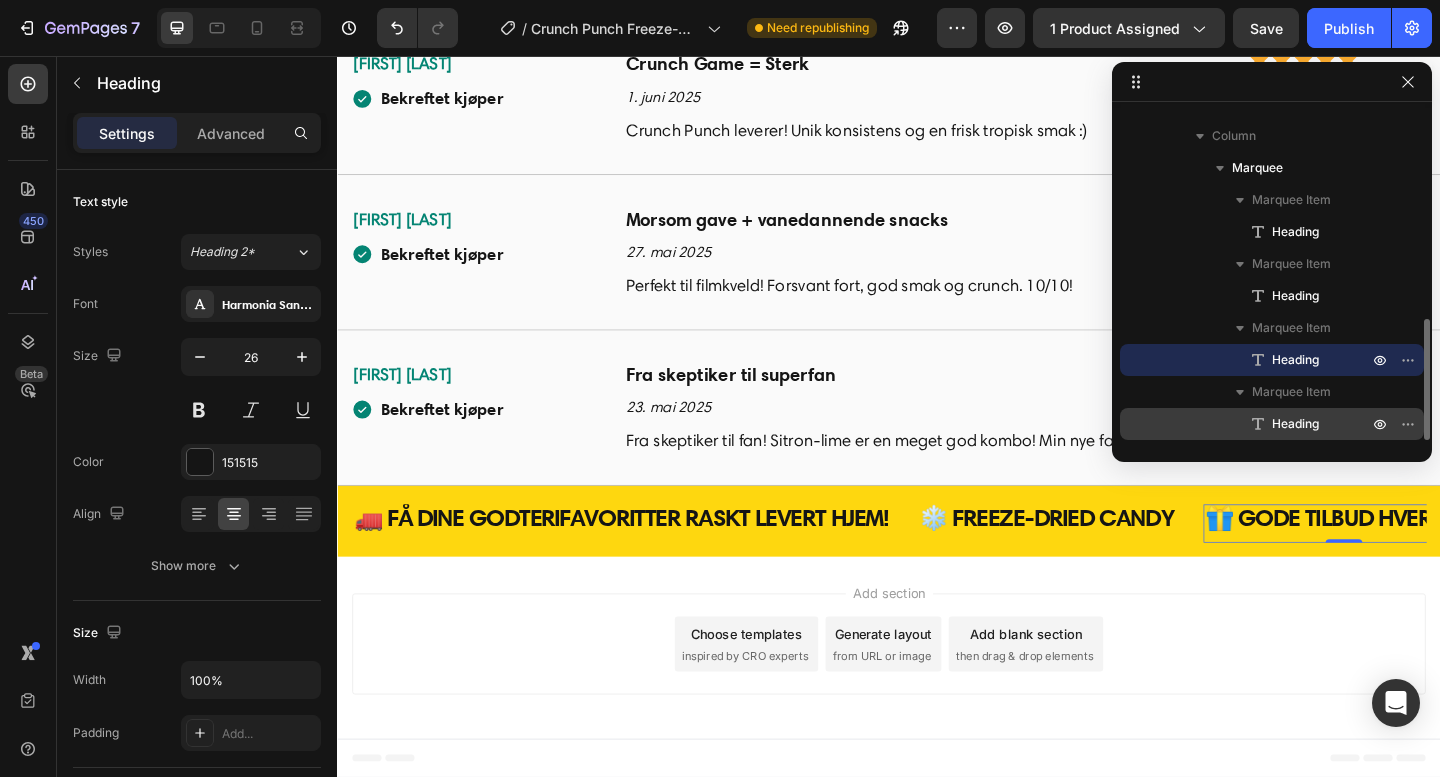 click on "Heading" at bounding box center [1295, 424] 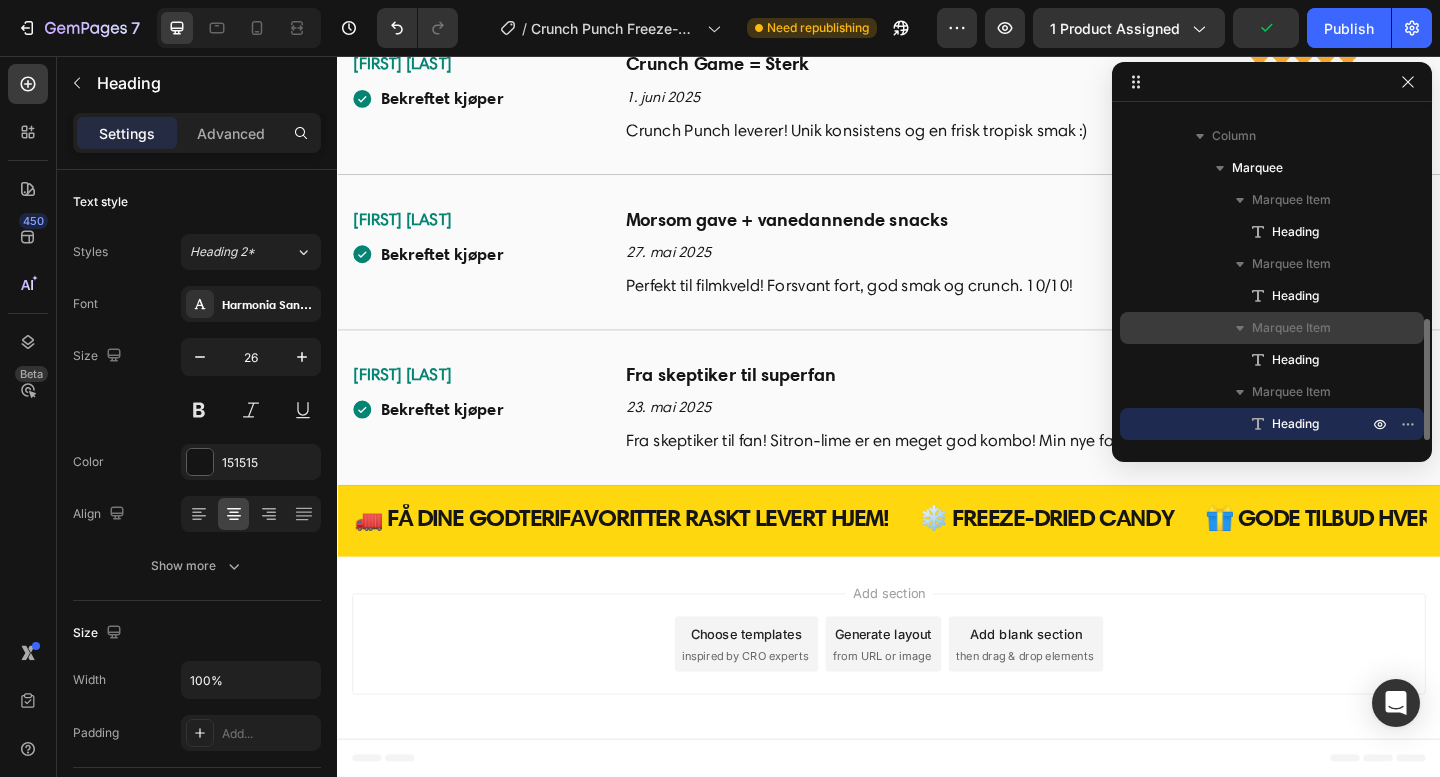 drag, startPoint x: 1292, startPoint y: 420, endPoint x: 1296, endPoint y: 321, distance: 99.08077 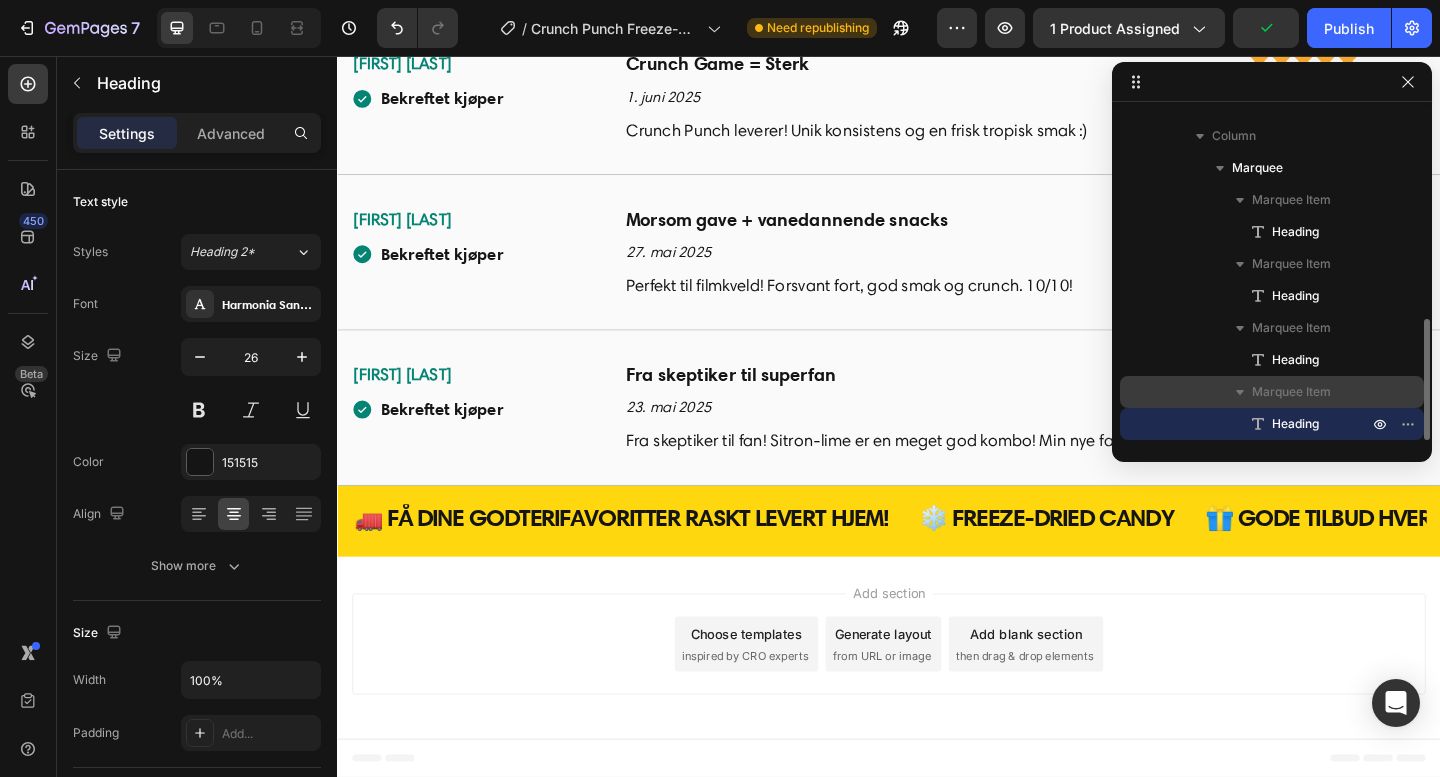 drag, startPoint x: 1346, startPoint y: 424, endPoint x: 1346, endPoint y: 382, distance: 42 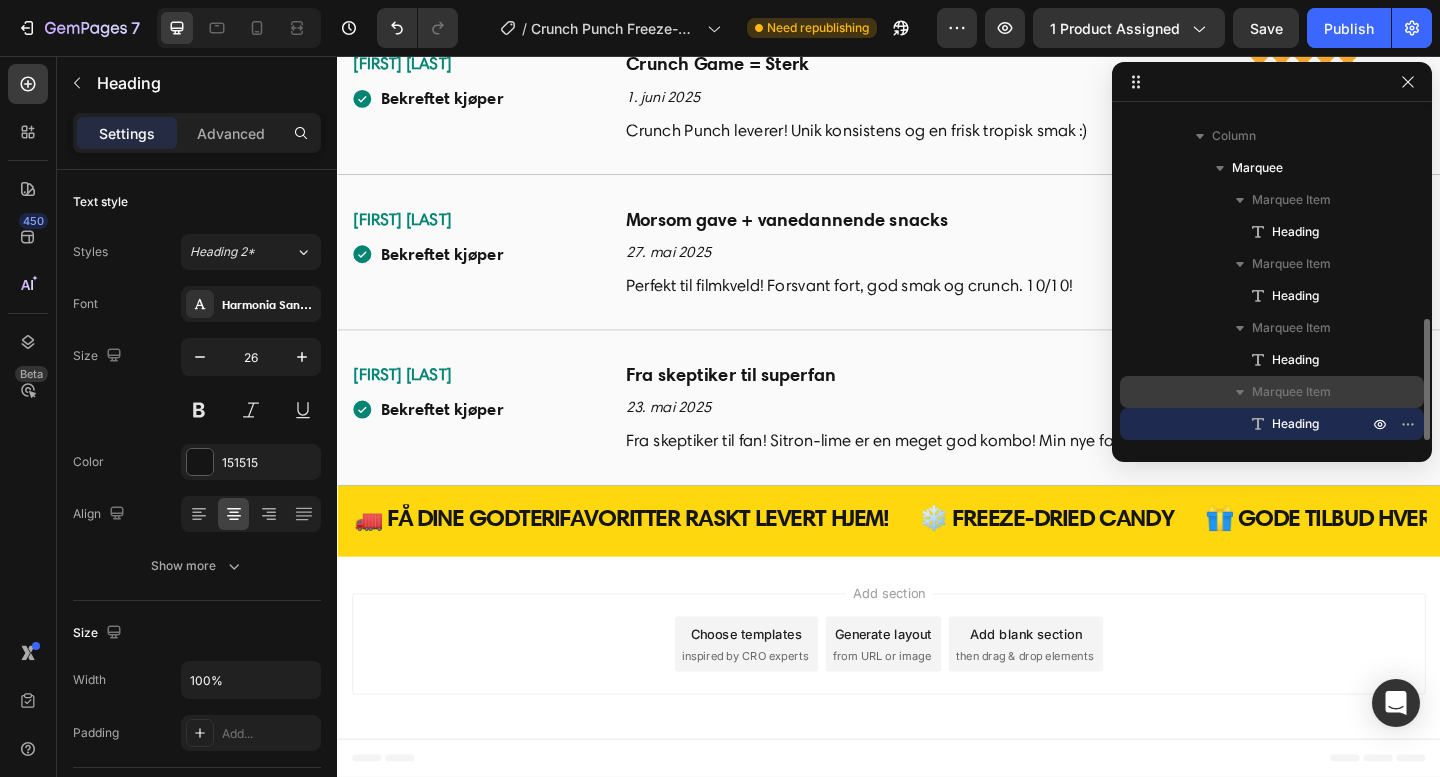 click on "Marquee Item" at bounding box center (1312, 392) 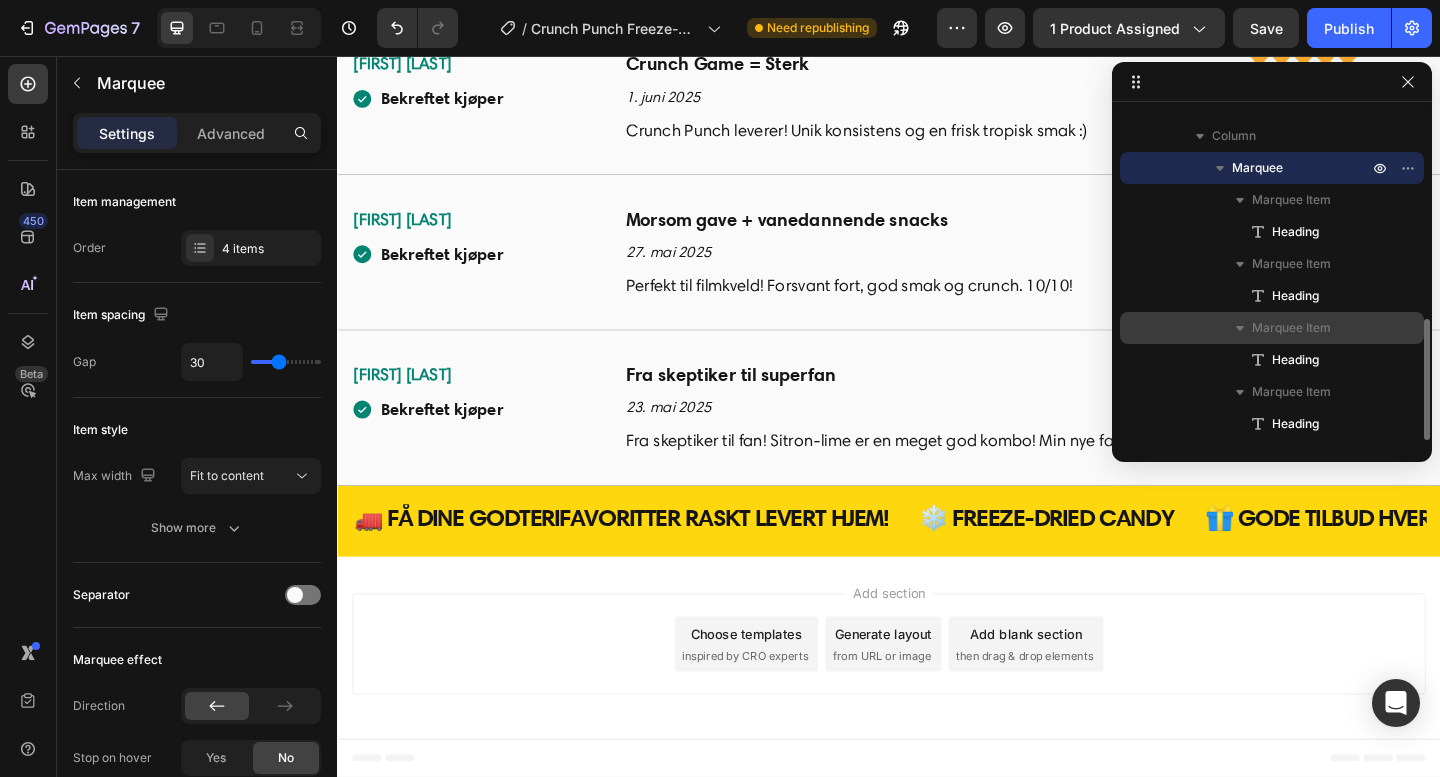 drag, startPoint x: 1299, startPoint y: 387, endPoint x: 1304, endPoint y: 328, distance: 59.211487 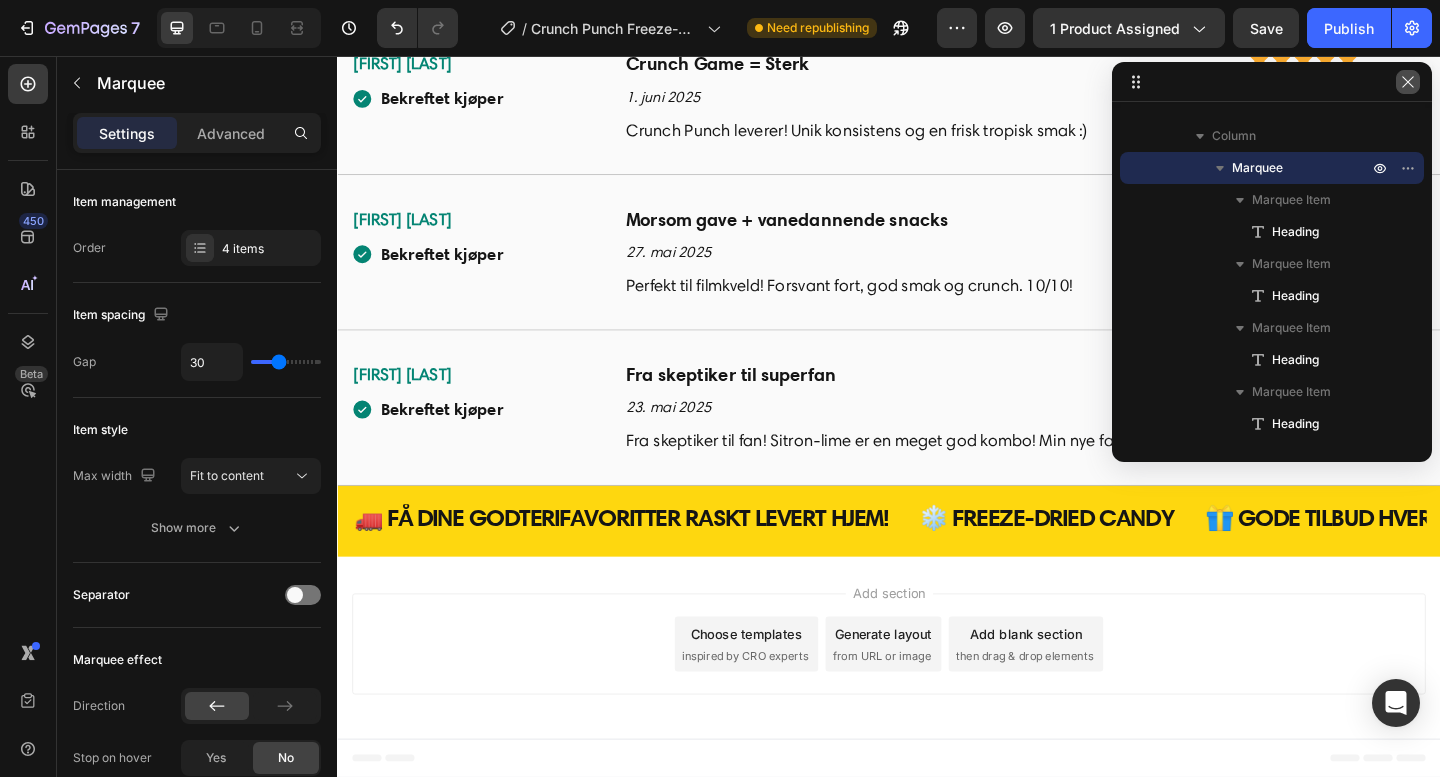 drag, startPoint x: 1410, startPoint y: 89, endPoint x: 406, endPoint y: 226, distance: 1013.304 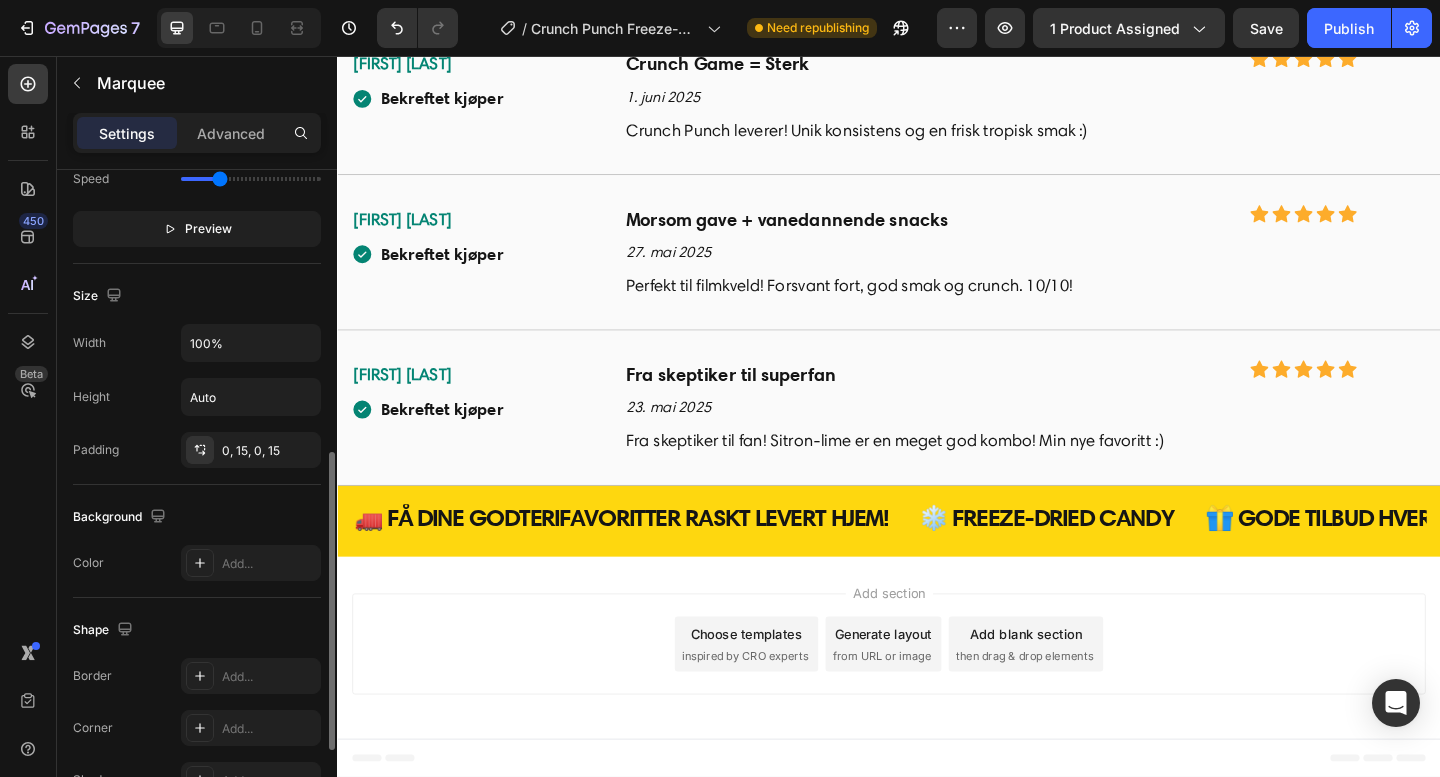 scroll, scrollTop: 0, scrollLeft: 0, axis: both 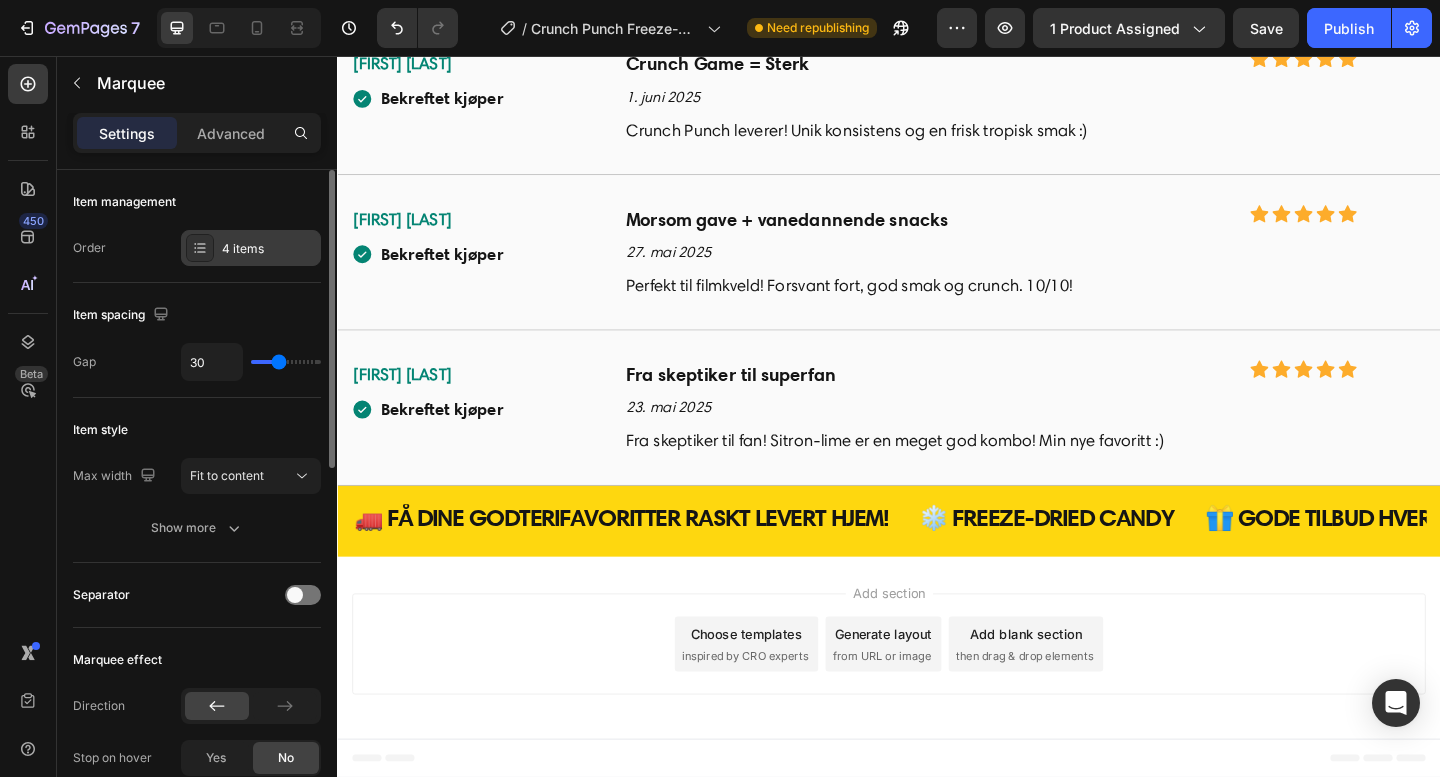 click on "4 items" at bounding box center (269, 249) 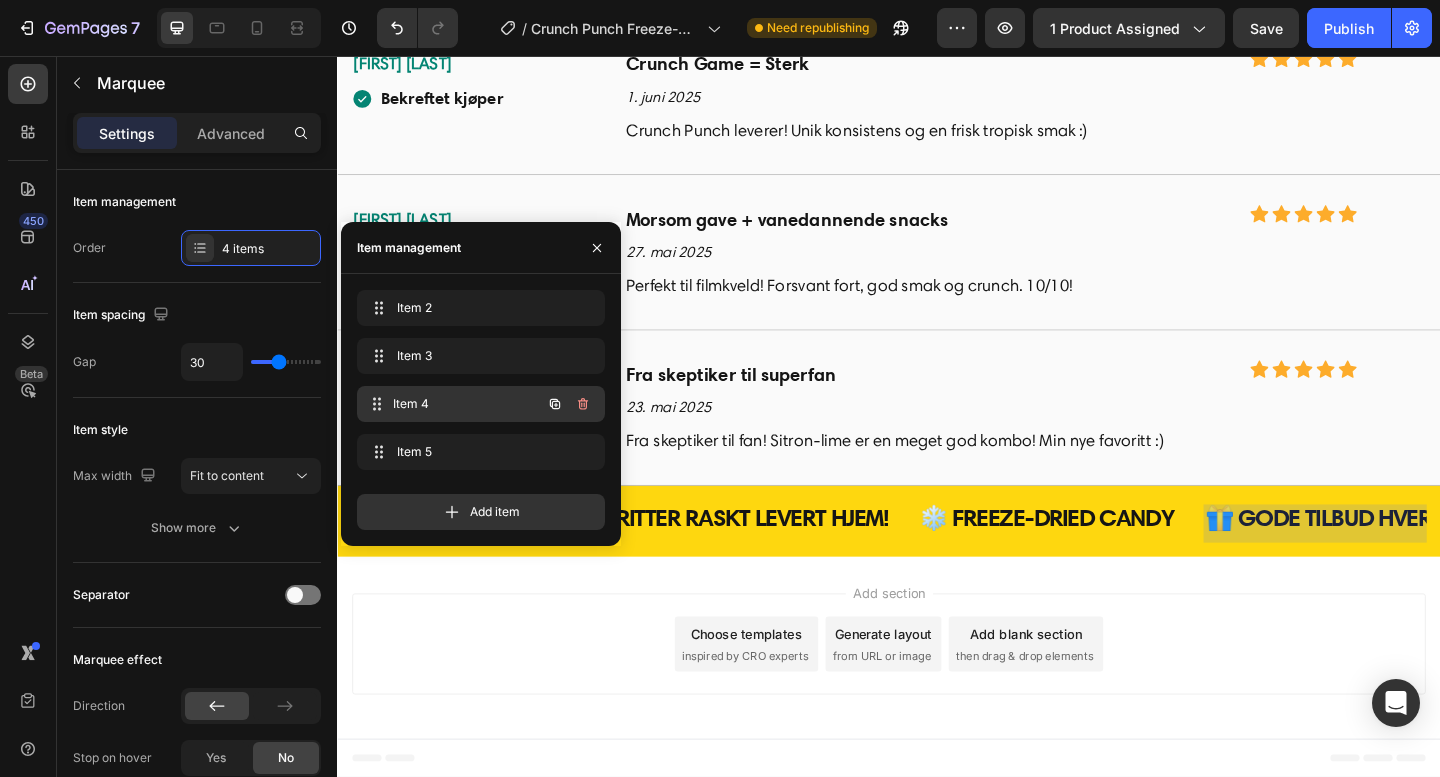 click on "Item 4" at bounding box center [467, 404] 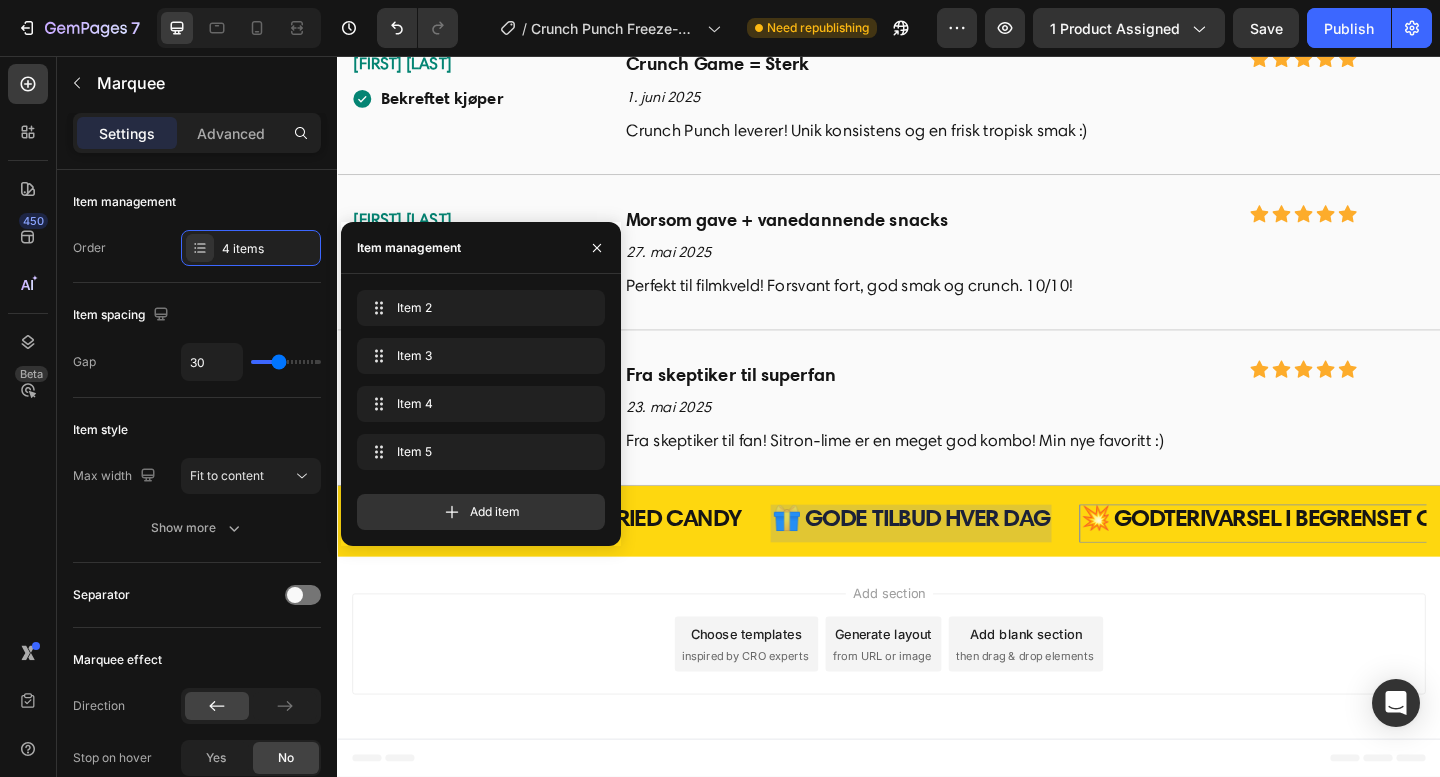 scroll, scrollTop: 0, scrollLeft: 479, axis: horizontal 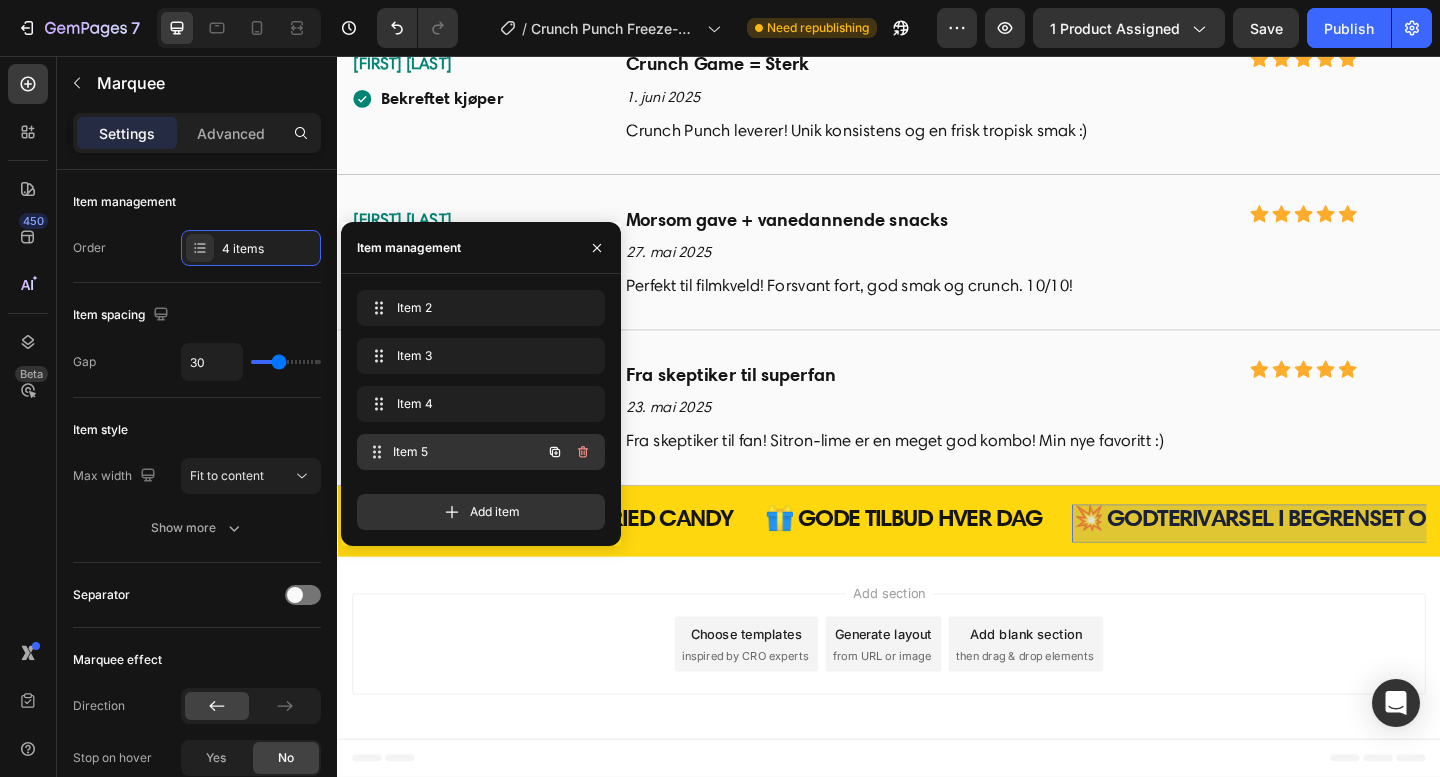 click on "Item 5" at bounding box center [467, 452] 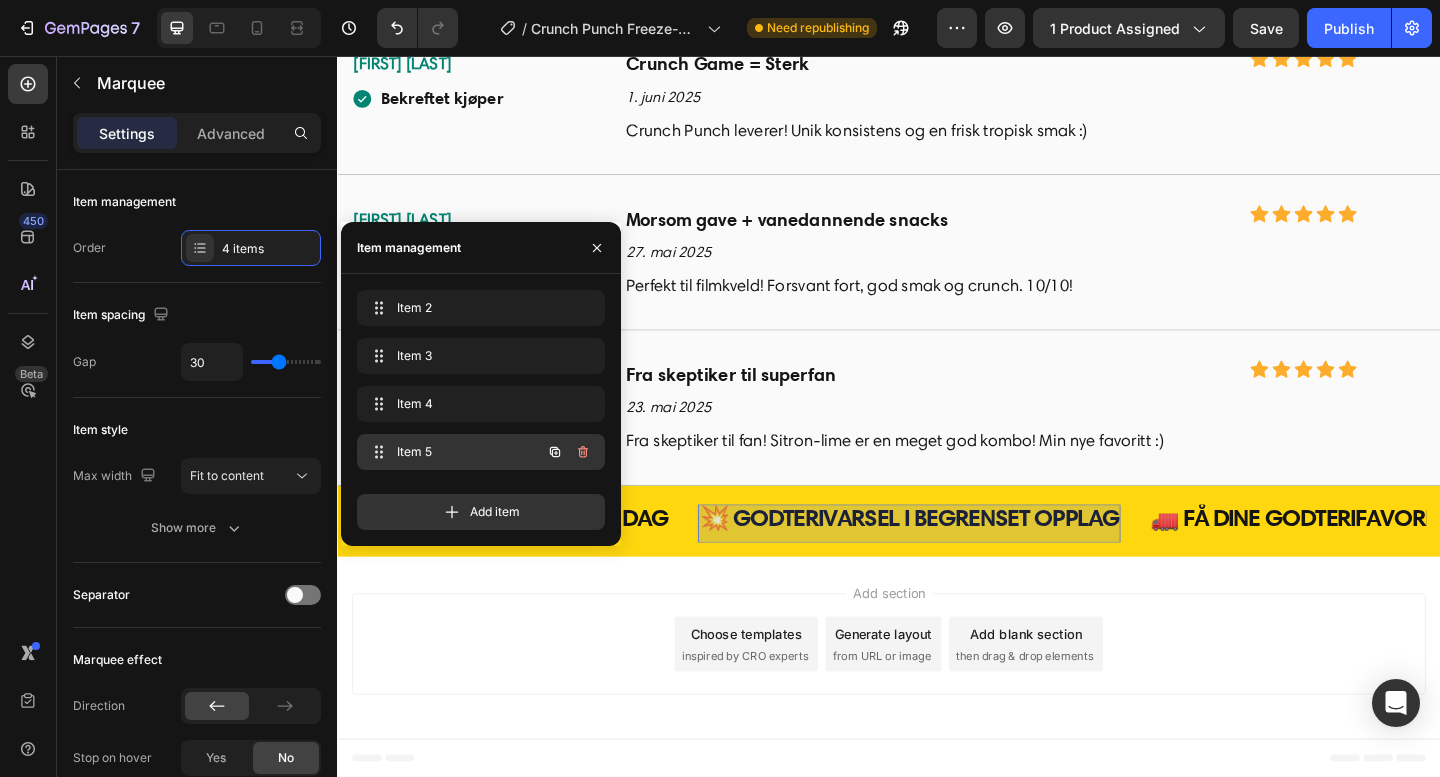 scroll, scrollTop: 0, scrollLeft: 886, axis: horizontal 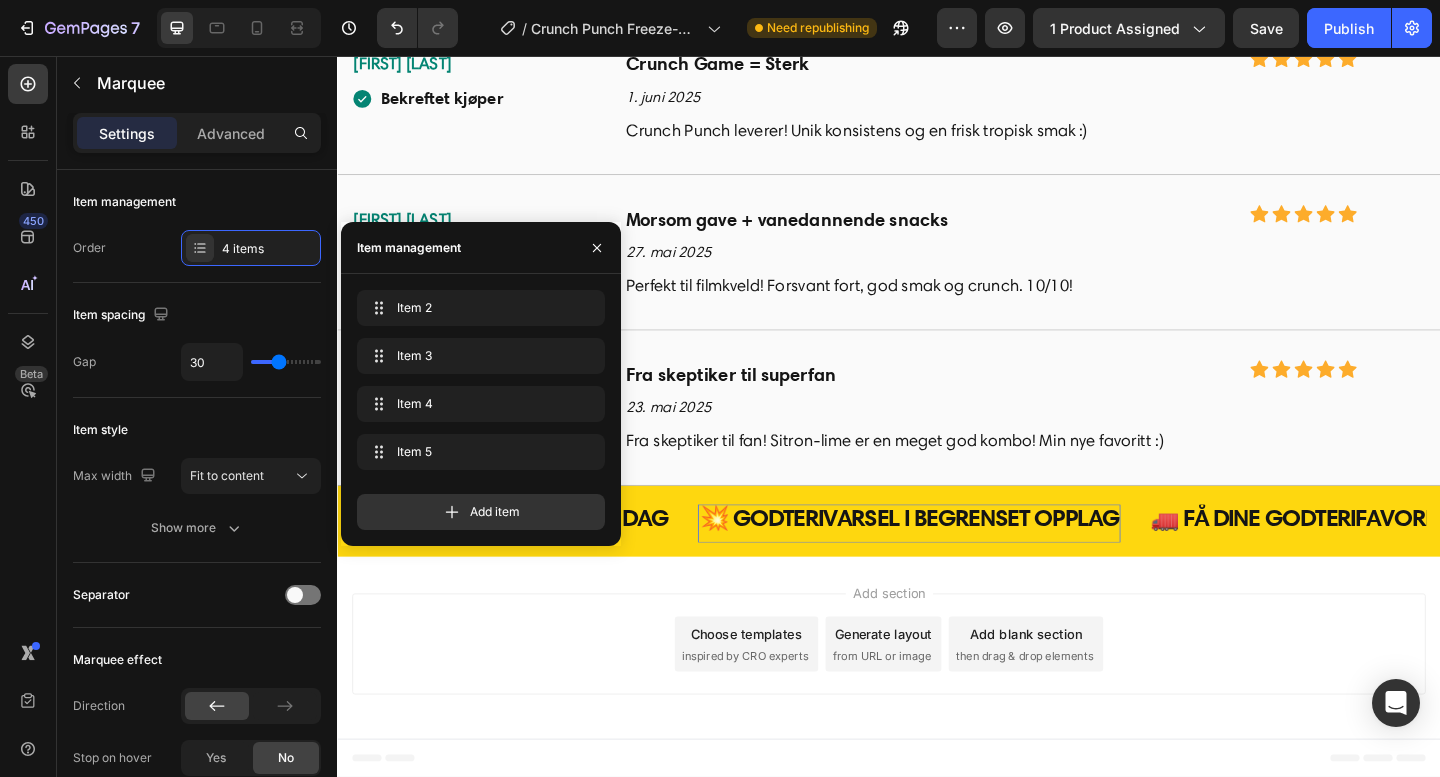 click on "💥 GODTERIVARSEL I BEGRENSET OPPLAG" at bounding box center [959, 559] 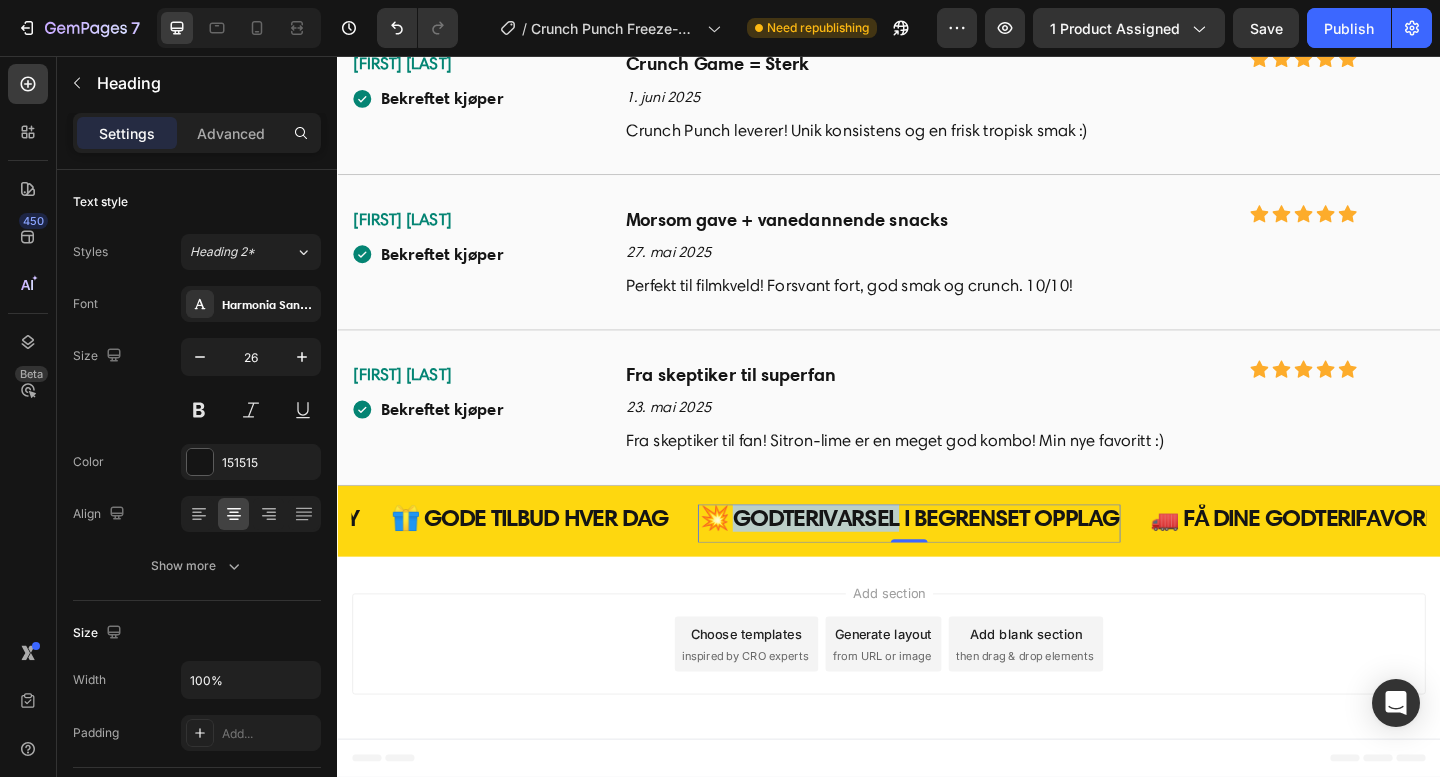 click on "💥 GODTERIVARSEL I BEGRENSET OPPLAG" at bounding box center [959, 559] 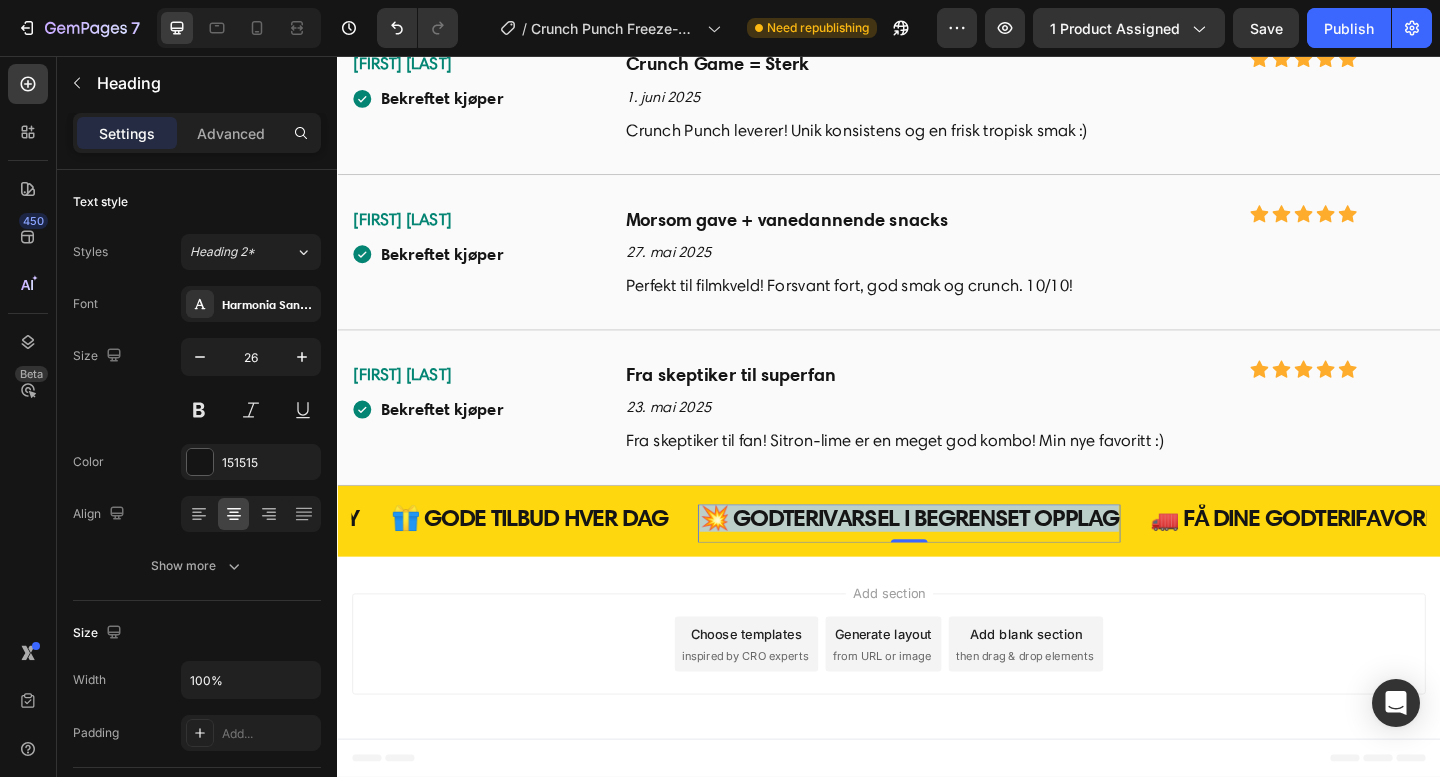 click on "💥 GODTERIVARSEL I BEGRENSET OPPLAG" at bounding box center (959, 559) 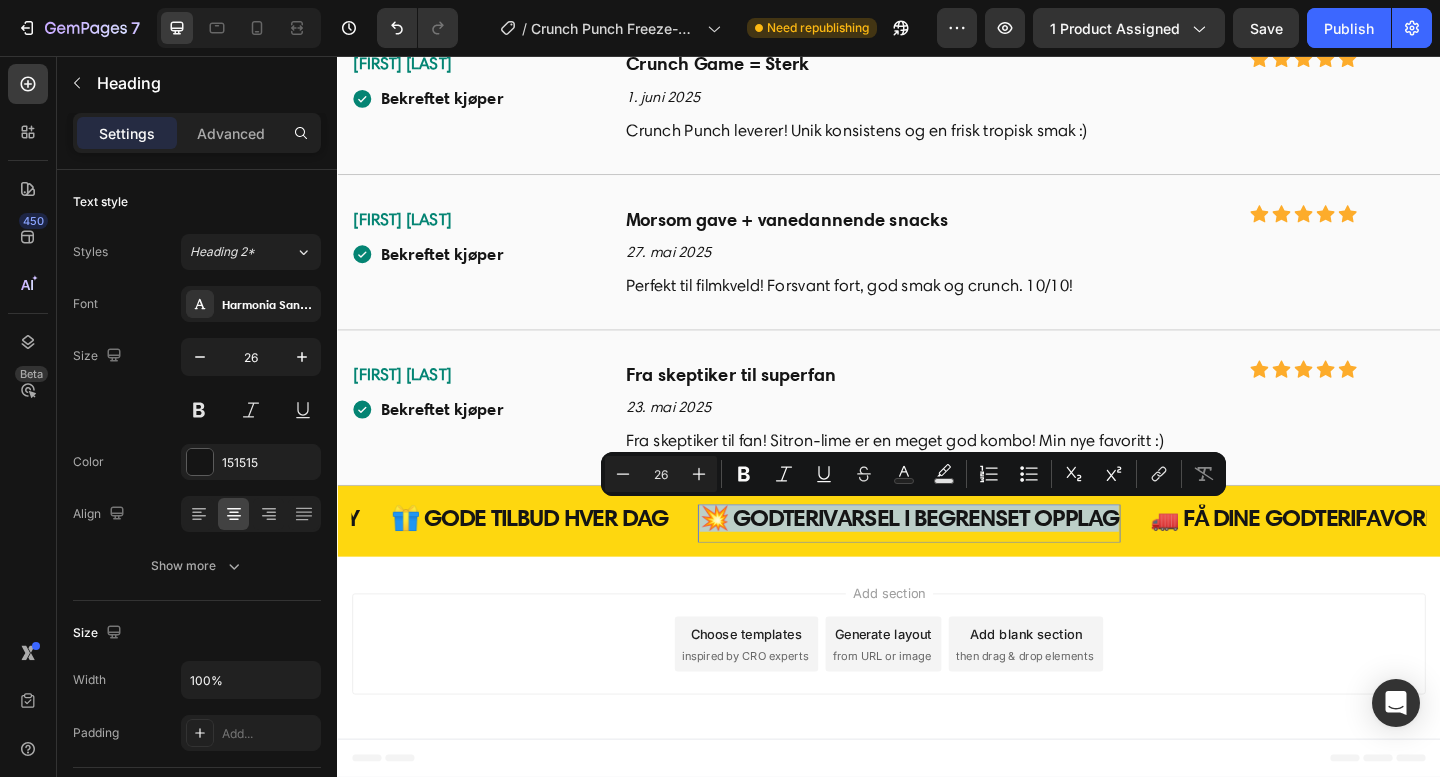 click on "💥 GODTERIVARSEL I BEGRENSET OPPLAG" at bounding box center [959, 559] 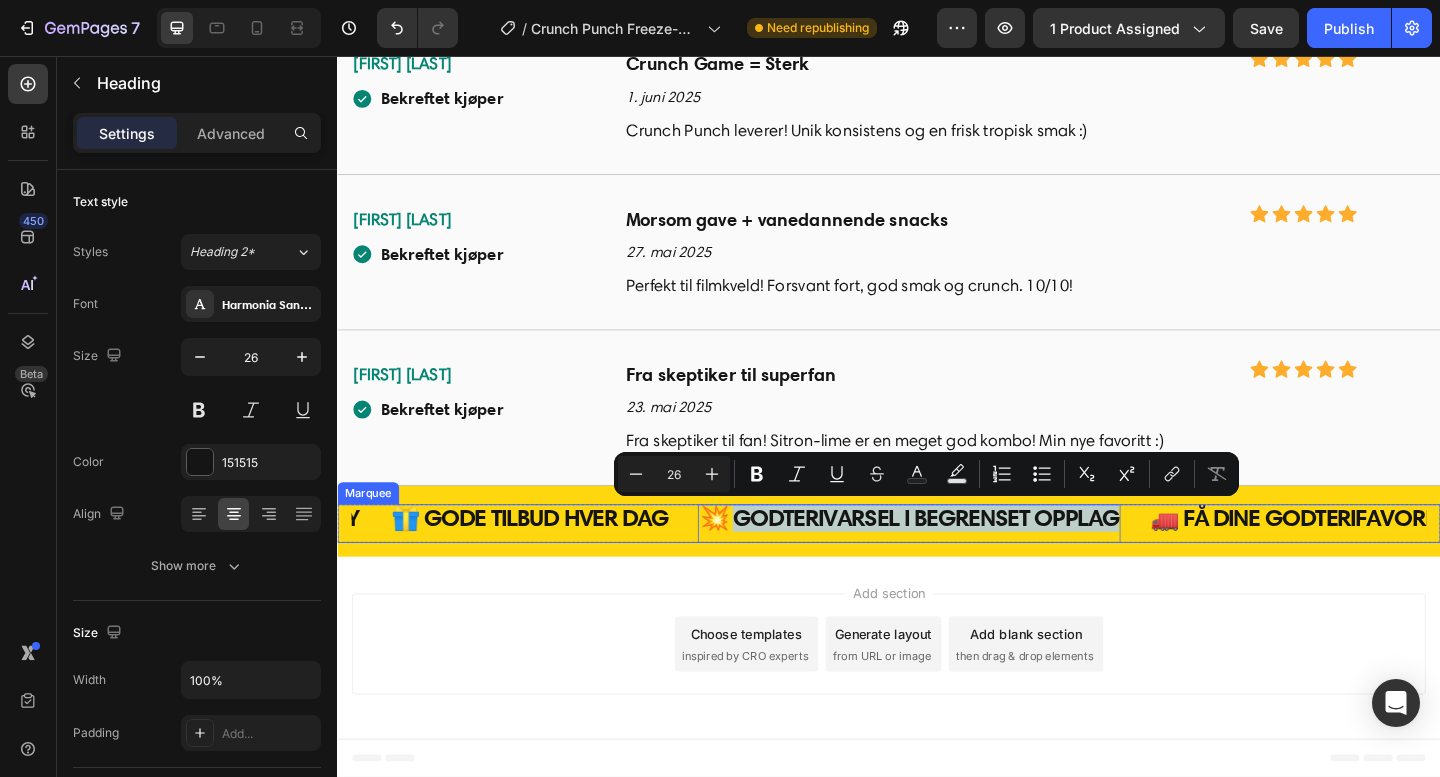 drag, startPoint x: 793, startPoint y: 556, endPoint x: 1161, endPoint y: 565, distance: 368.11005 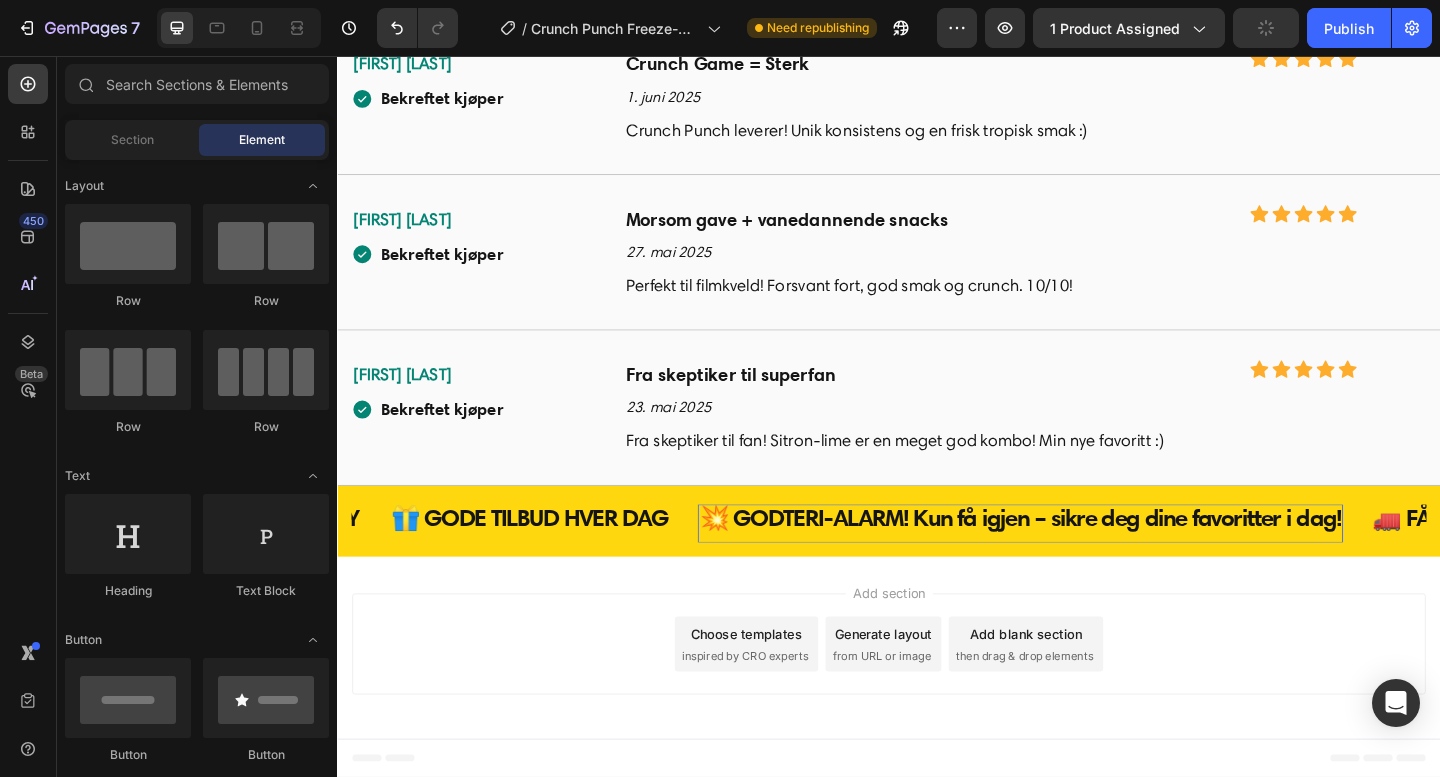 click on "Add section Choose templates inspired by CRO experts Generate layout from URL or image Add blank section then drag & drop elements" at bounding box center (937, 700) 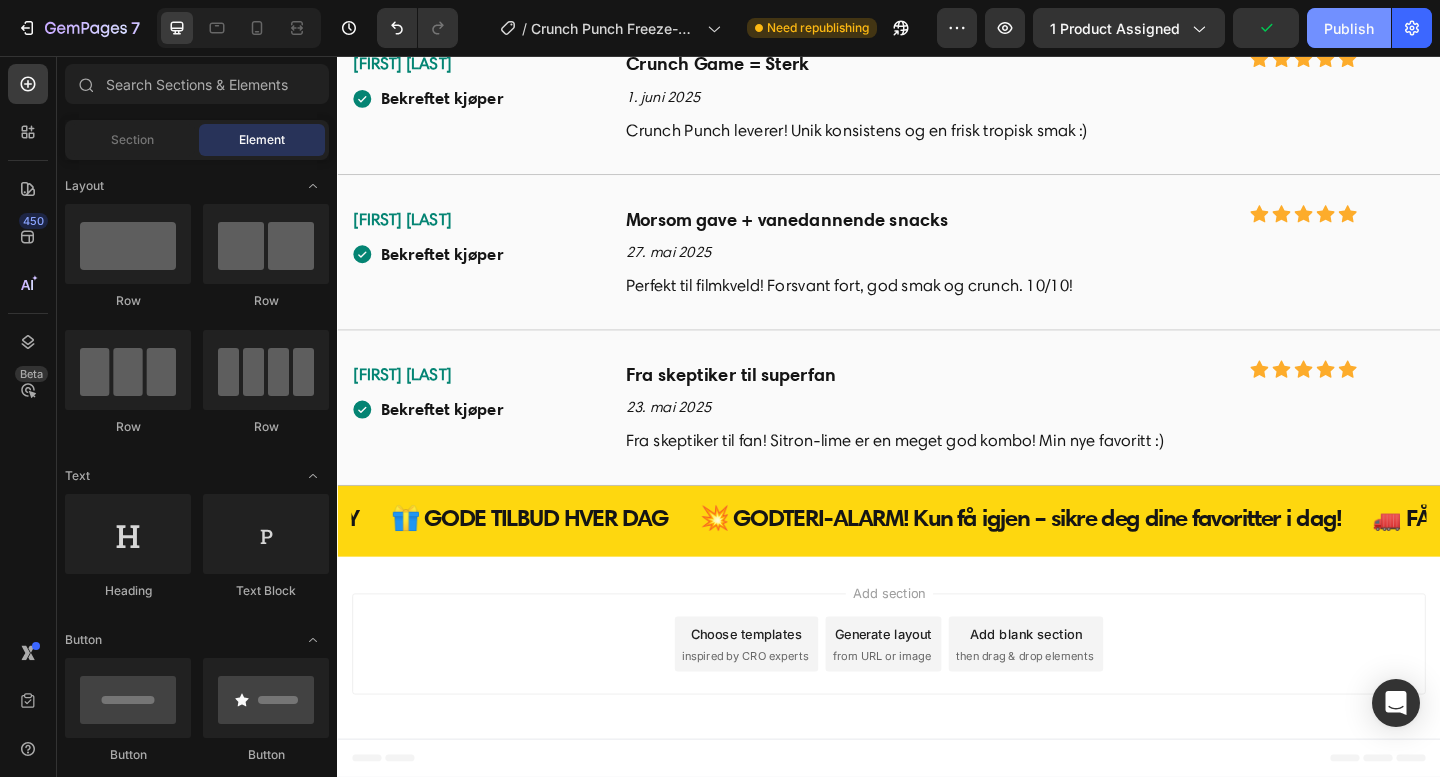 click on "Publish" 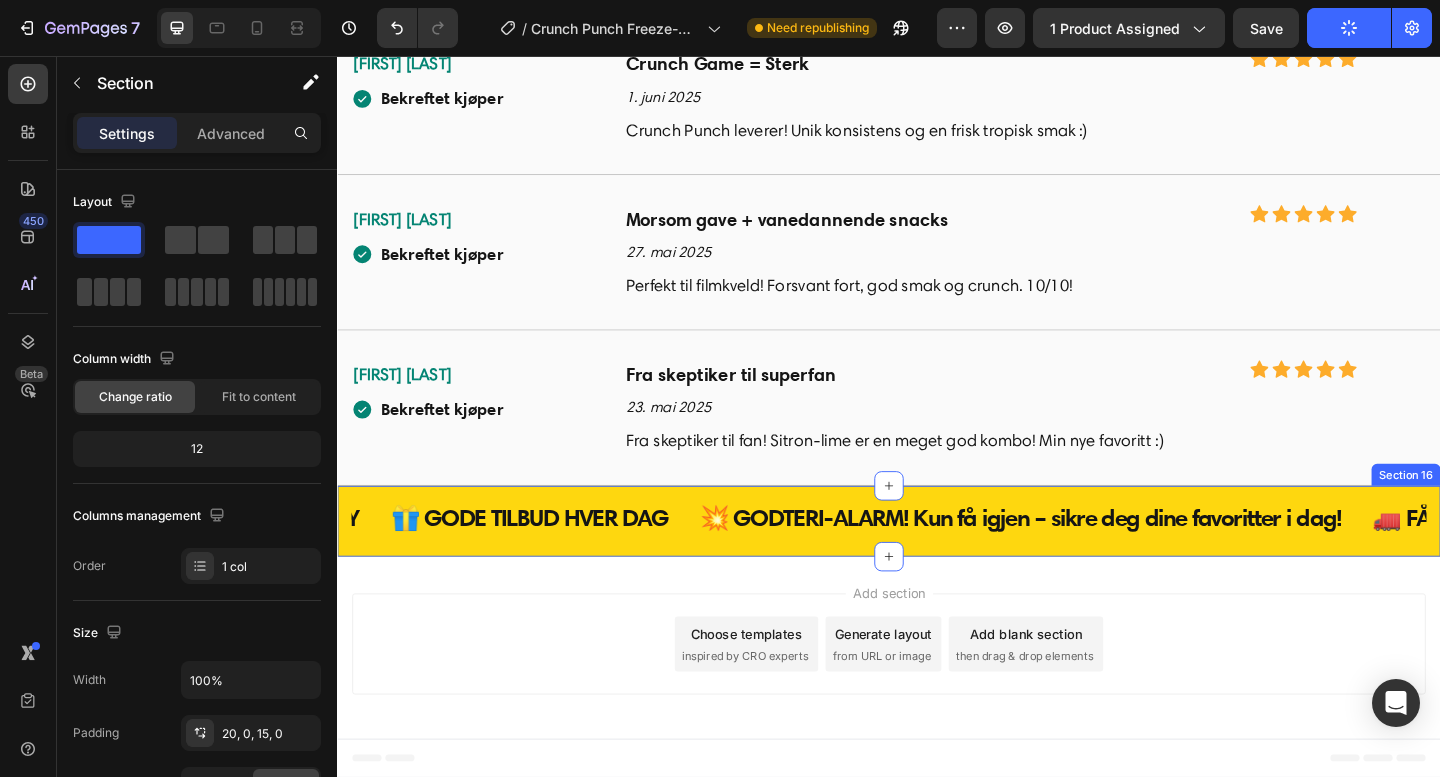 click on "🚛 FÅ DINE GODTERIFAVORITTER RASKT LEVERT HJEM! Heading ❄️ FREEZE-DRIED CANDY Heading  🎁 GODE TILBUD HVER DAG Heading 💥 GODTERI-ALARM! Kun få igjen – sikre deg dine favoritter i dag! Heading 🚛 FÅ DINE GODTERIFAVORITTER RASKT LEVERT HJEM! Heading ❄️ FREEZE-DRIED CANDY Heading  🎁 GODE TILBUD HVER DAG Heading 💥 GODTERI-ALARM! Kun få igjen – sikre deg dine favoritter i dag! Heading Marquee Row Section 16" at bounding box center [937, 562] 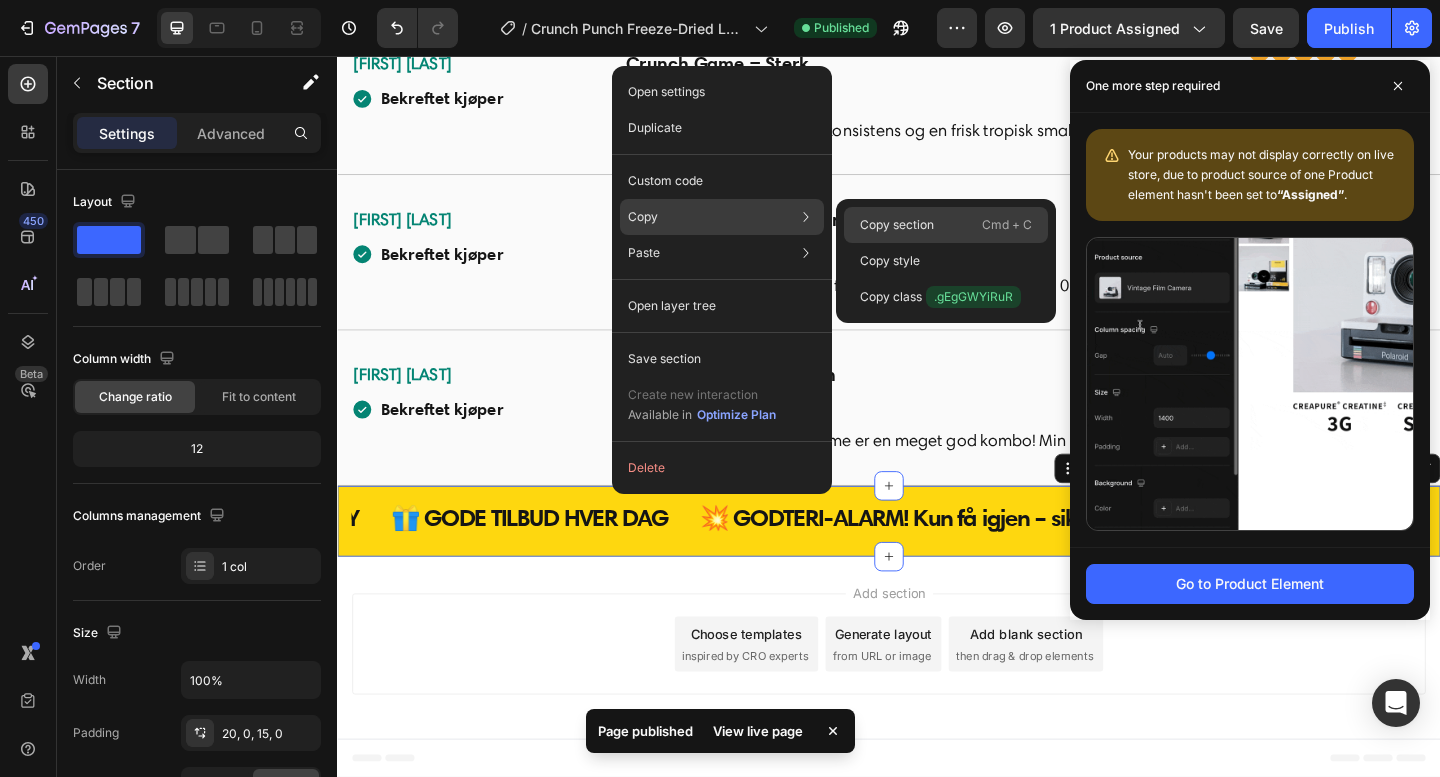 click on "Copy section" at bounding box center [897, 225] 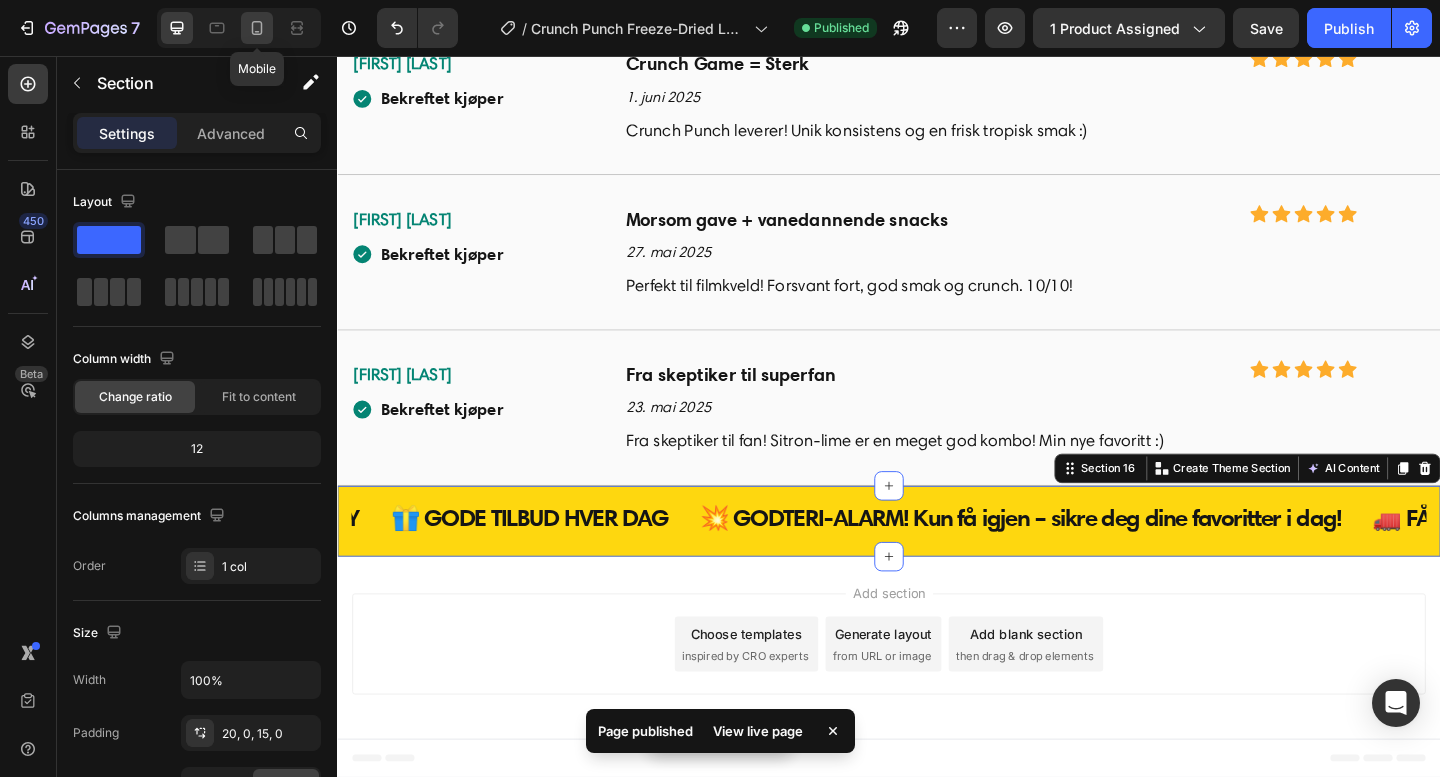 click 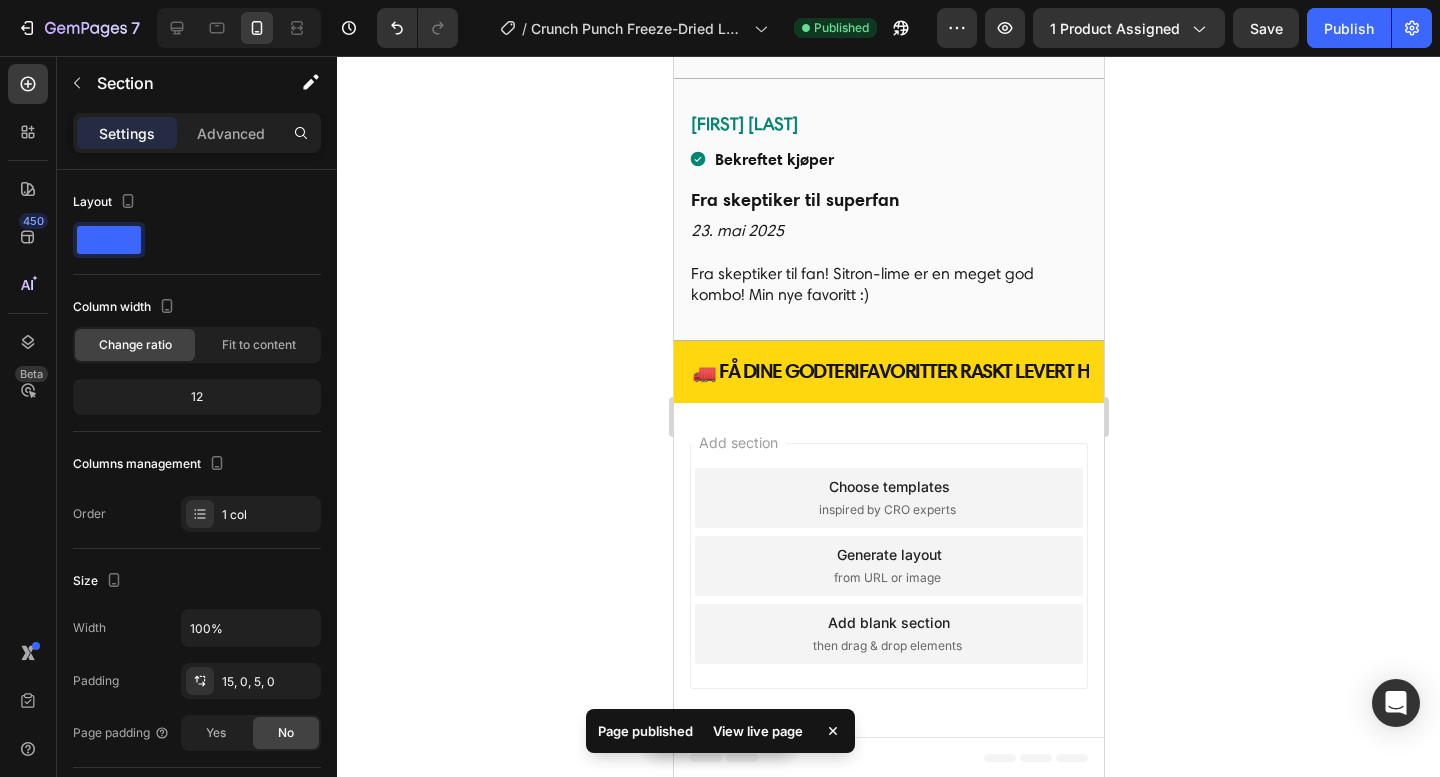 scroll, scrollTop: 5719, scrollLeft: 0, axis: vertical 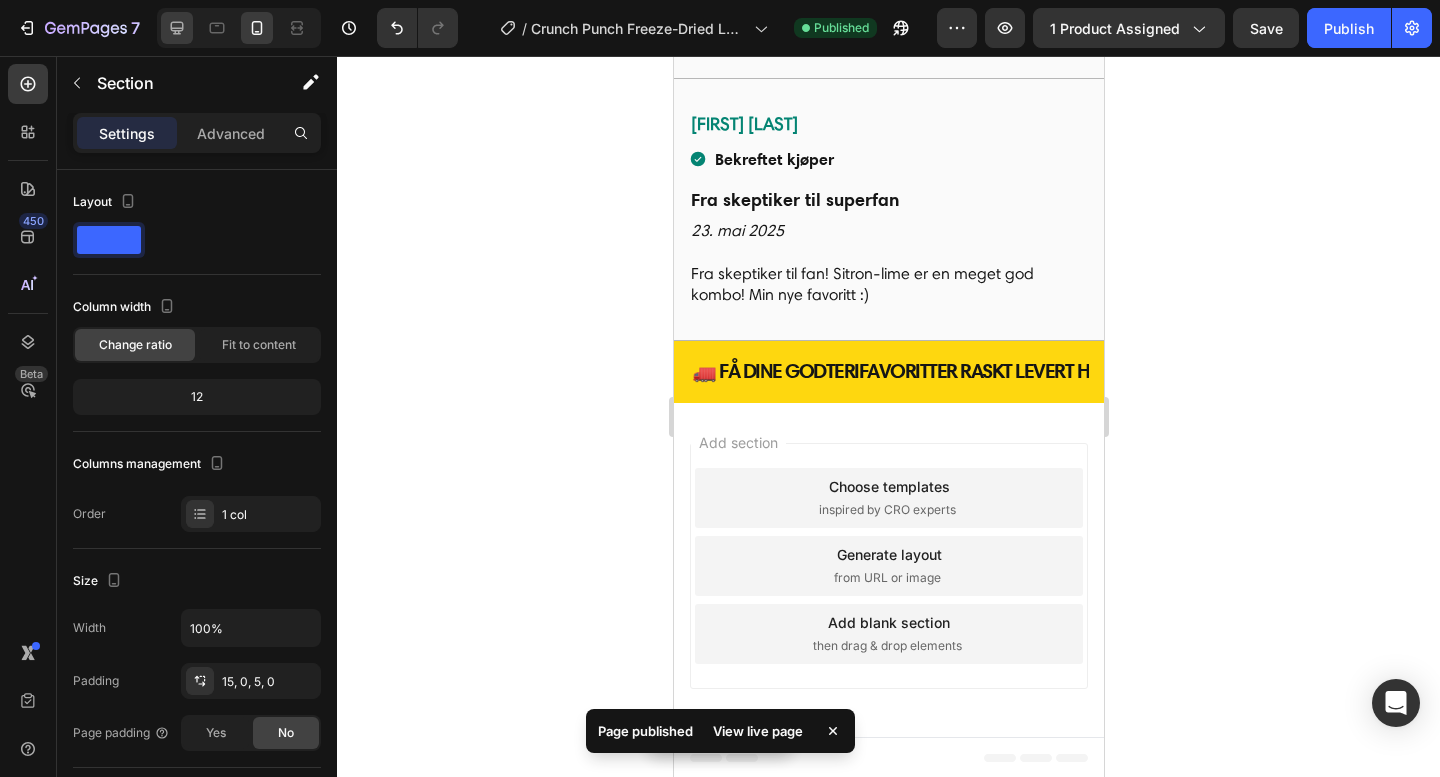 click 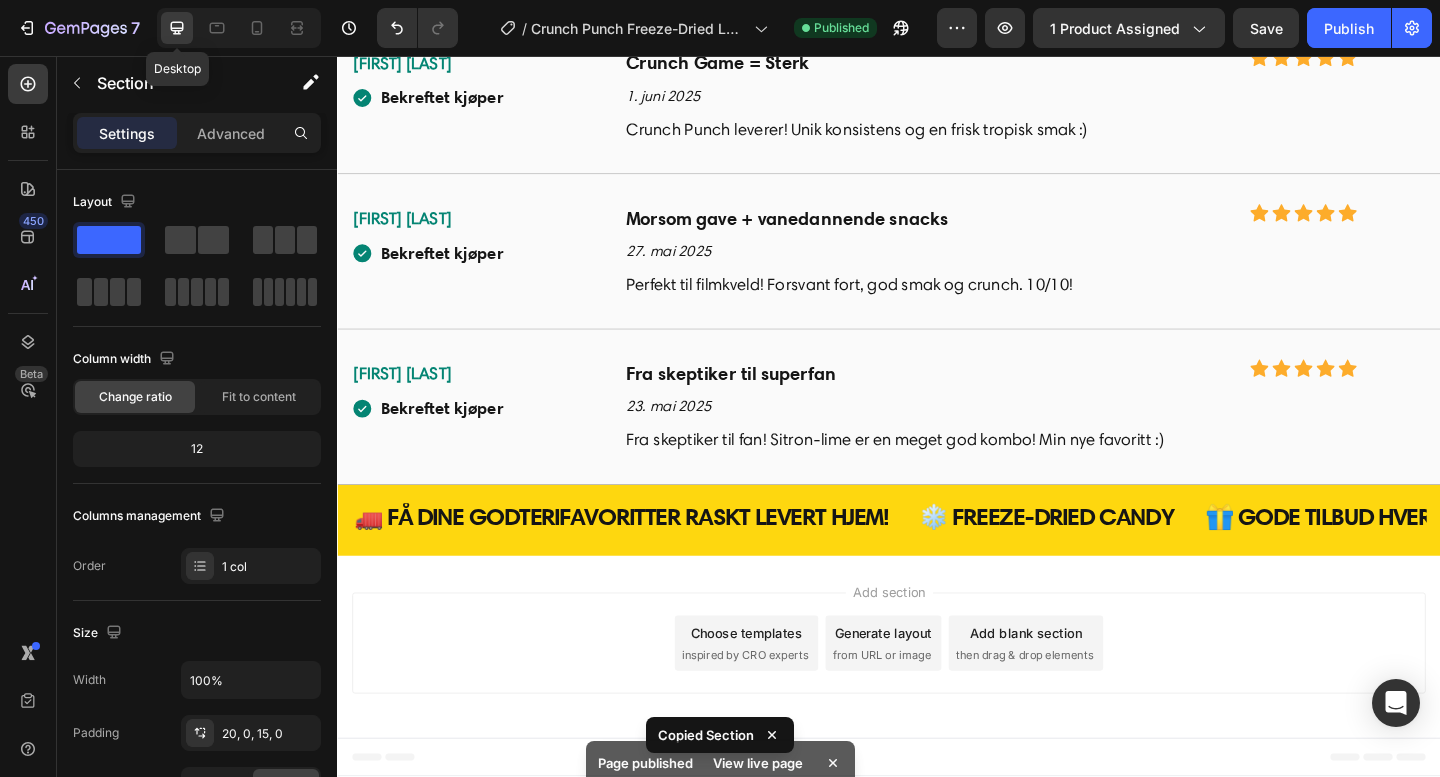 scroll, scrollTop: 5462, scrollLeft: 0, axis: vertical 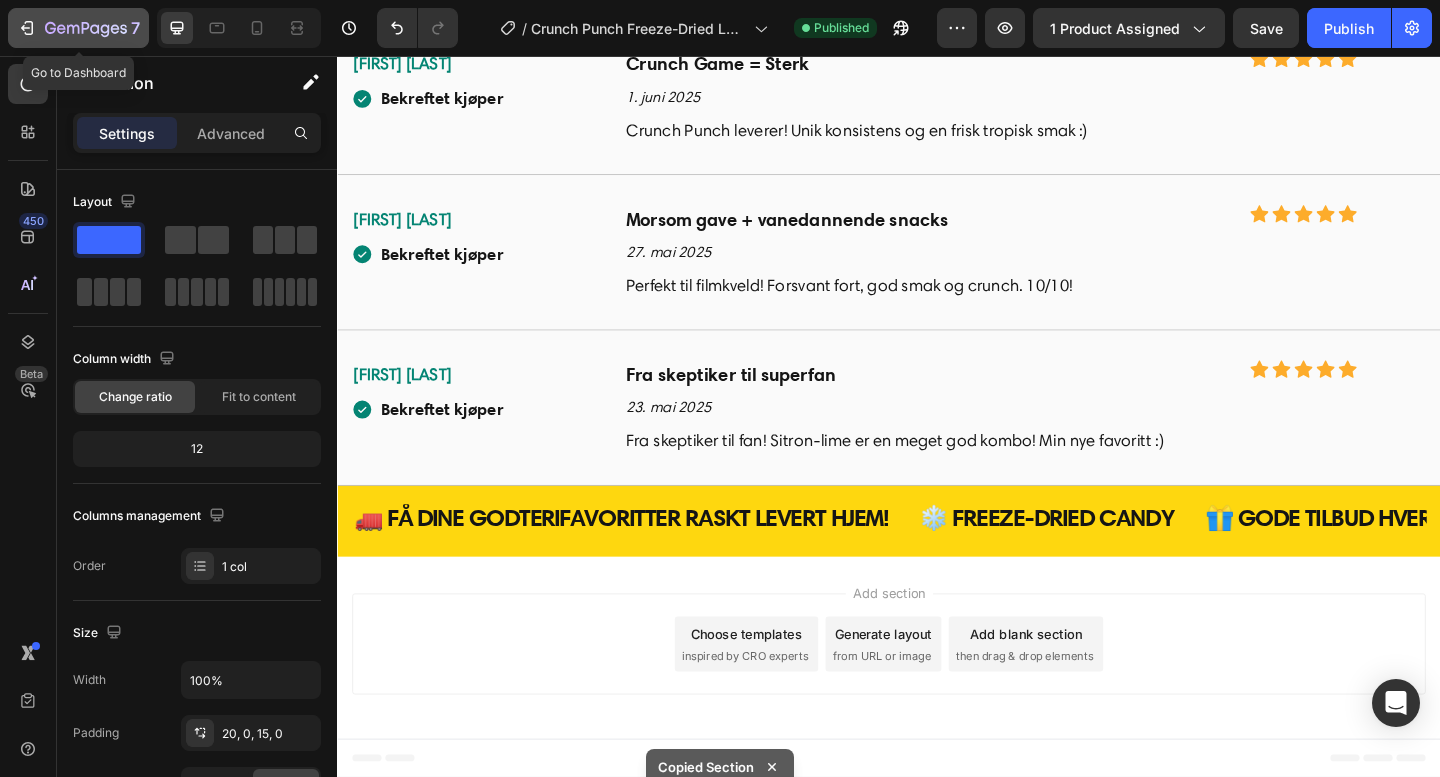 click 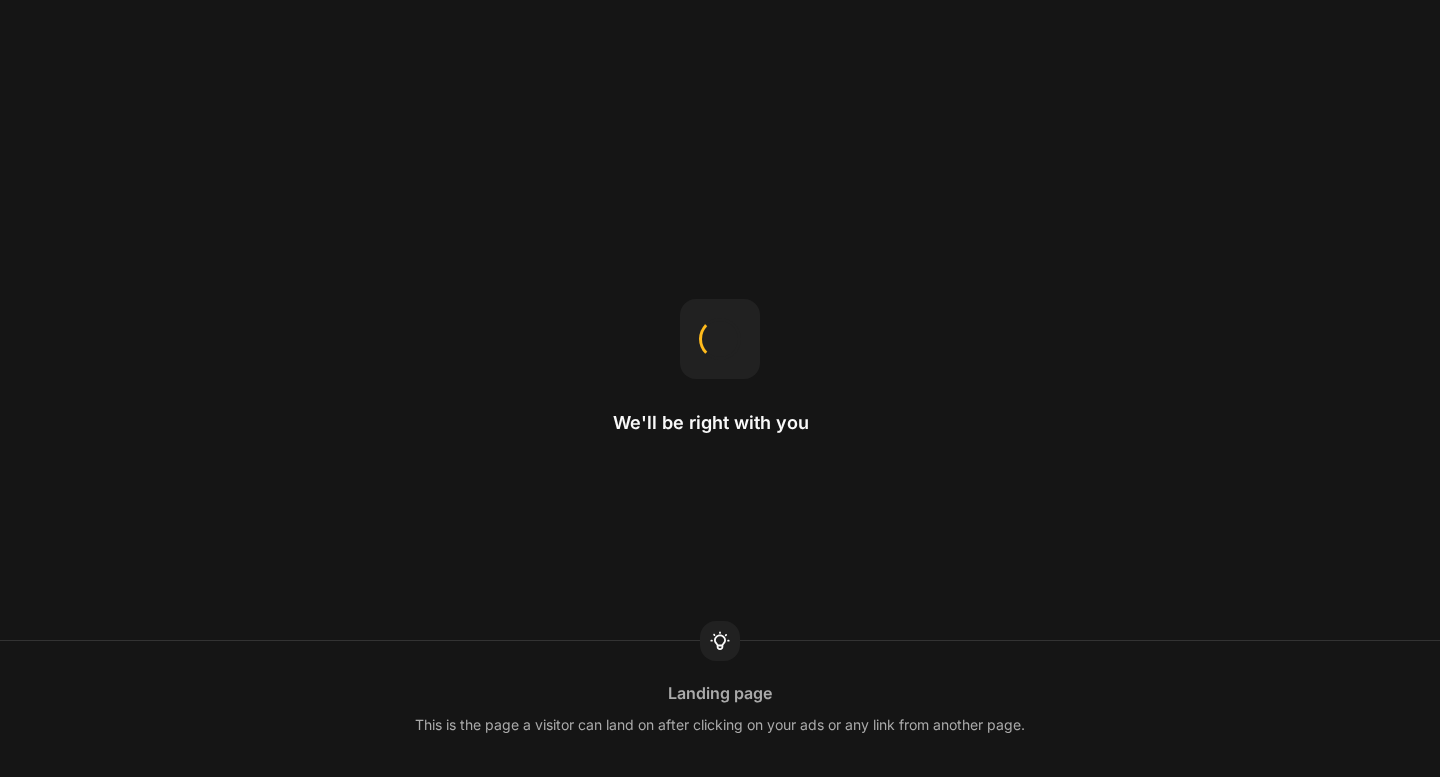 scroll, scrollTop: 0, scrollLeft: 0, axis: both 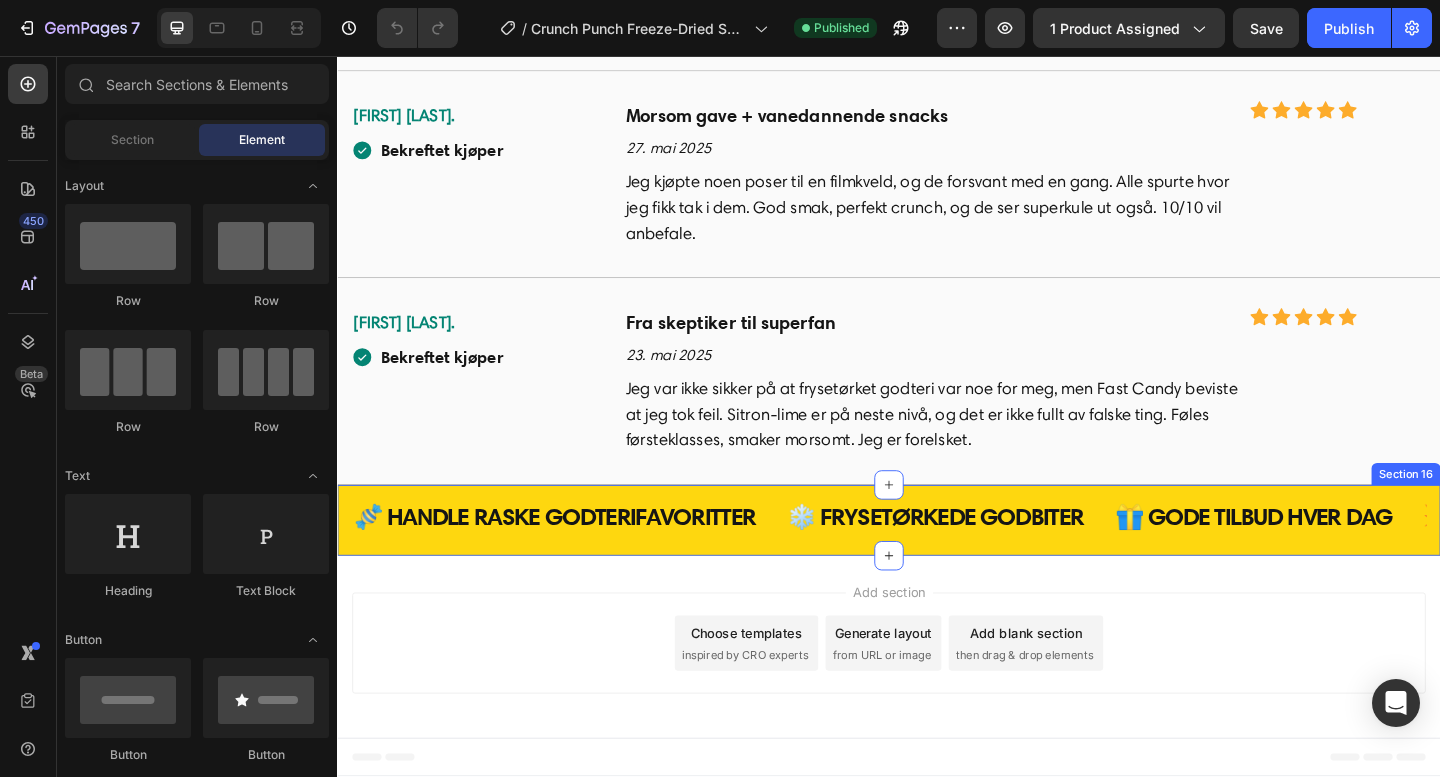click on "🍬 HANDLE RASKE GODTERIFAVORITTER Heading ❄️ FRYSETØRKEDE GODBITER Heading  🎁 GODE TILBUD HVER DAG Heading 💥 GODTERIVARSEL I BEGRENSET OPPLAG Heading 🍬 HANDLE RASKE GODTERIFAVORITTER Heading ❄️ FRYSETØRKEDE GODBITER Heading  🎁 GODE TILBUD HVER DAG Heading 💥 GODTERIVARSEL I BEGRENSET OPPLAG Heading Marquee Row Section 16" at bounding box center [937, 561] 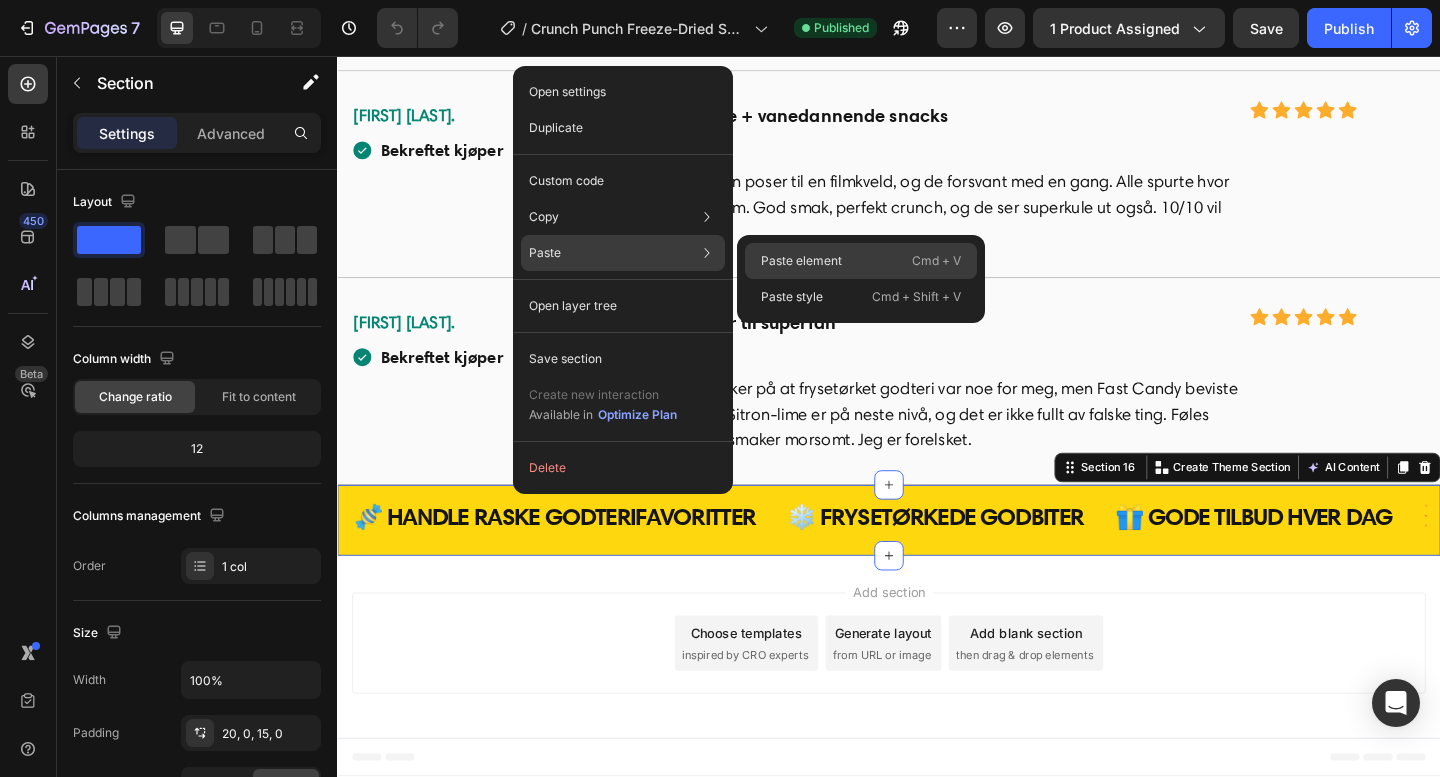 click on "Paste element" at bounding box center (801, 261) 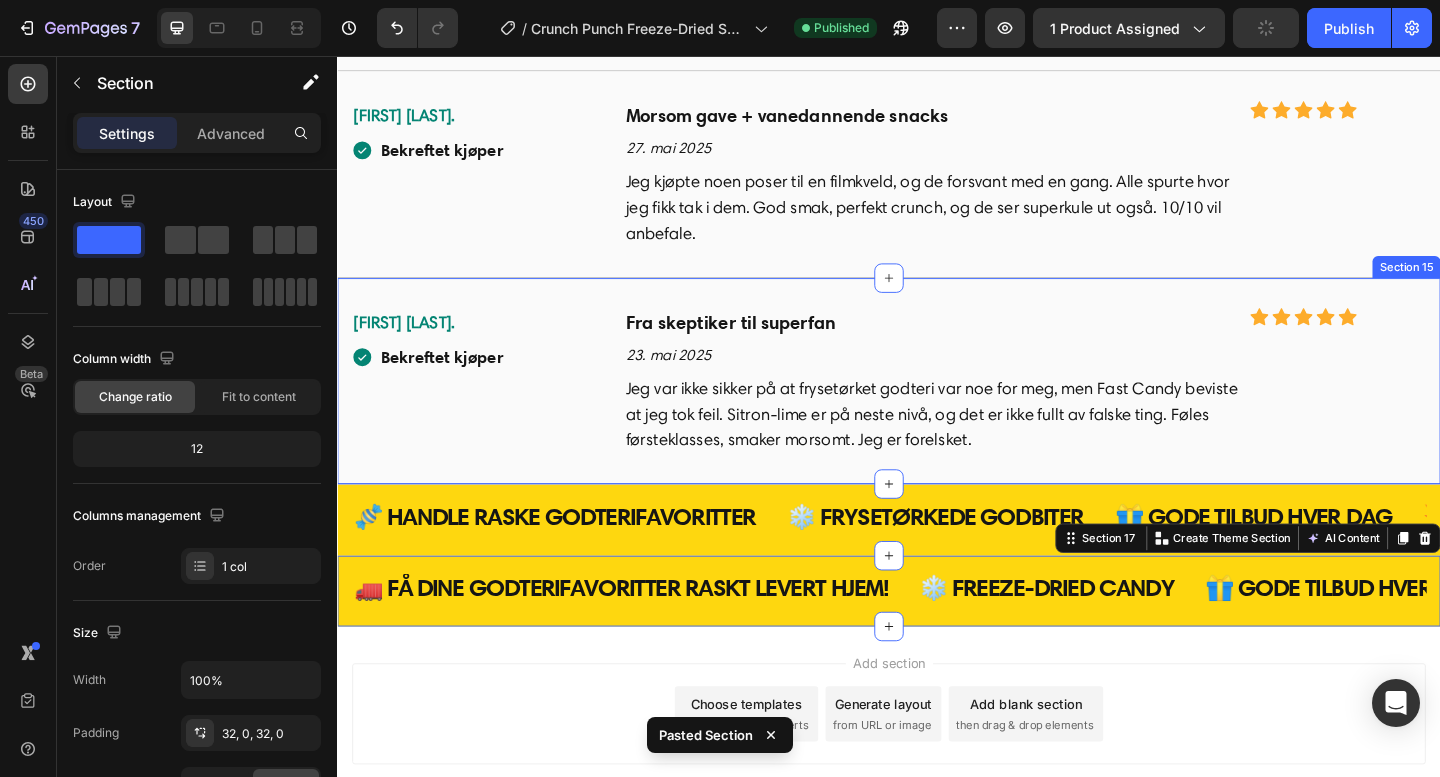 click on "[FIRST] [LAST]. Text Block
Bekreftet kjøper Item List Fra skeptiker til superfan Text Block 23. mai 2025 Text Block Jeg var ikke sikker på at frysetørket godteri var noe for meg, men Fast Candy beviste at jeg tok feil. Sitron-lime er på neste nivå, og det er ikke fullt av falske ting. Føles førsteklasses, smaker morsomt. Jeg er forelsket. Text Block Icon Icon Icon Icon Icon Icon List Hoz Row Section 15" at bounding box center (937, 410) 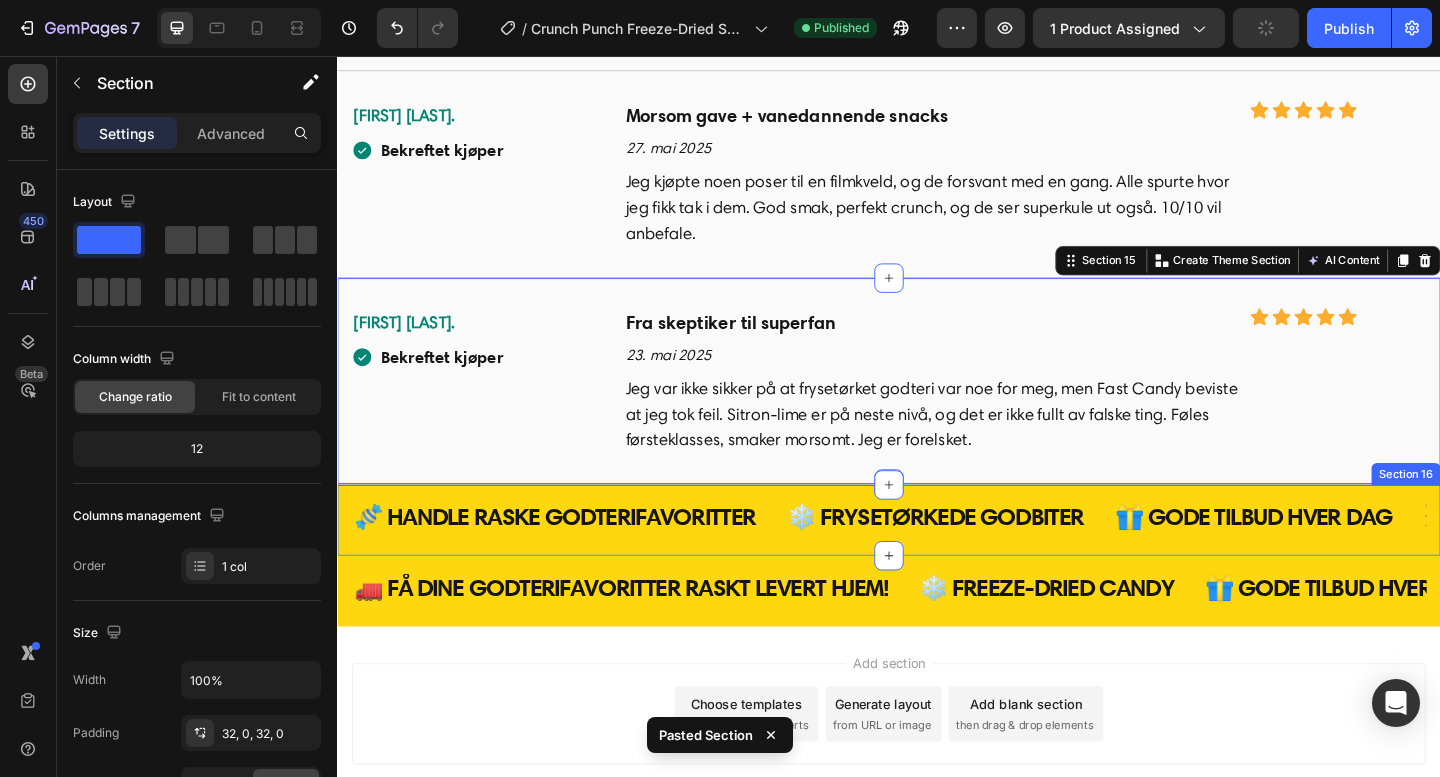 click on "🍬 HANDLE RASKE GODTERIFAVORITTER Heading ❄️ FRYSETØRKEDE GODBITER Heading  🎁 GODE TILBUD HVER DAG Heading 💥 GODTERIVARSEL I BEGRENSET OPPLAG Heading 🍬 HANDLE RASKE GODTERIFAVORITTER Heading ❄️ FRYSETØRKEDE GODBITER Heading  🎁 GODE TILBUD HVER DAG Heading 💥 GODTERIVARSEL I BEGRENSET OPPLAG Heading Marquee Row Section 16" at bounding box center [937, 561] 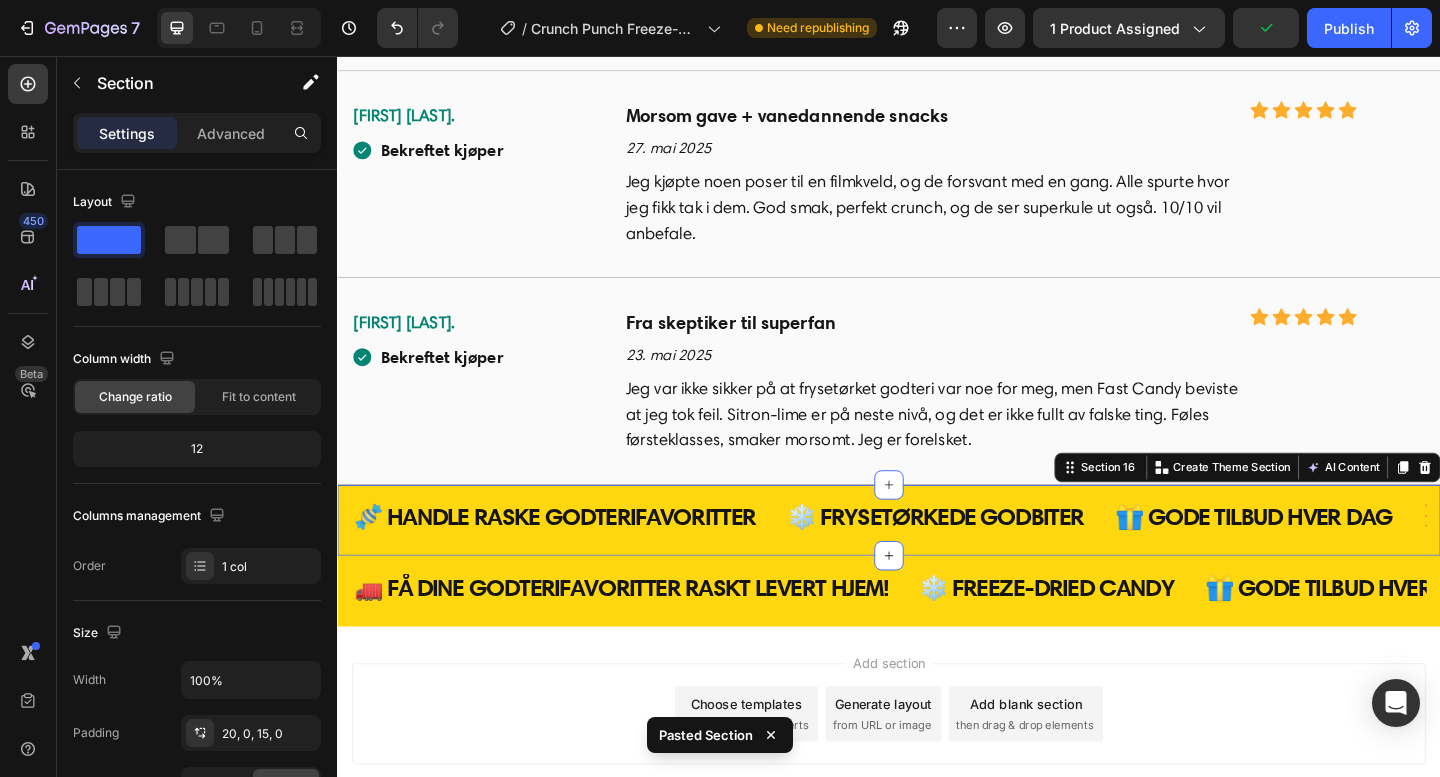 click on "Section 16   You can create reusable sections Create Theme Section AI Content Write with GemAI What would you like to describe here? Tone and Voice Persuasive Product Samyang Hot Chicken Flavor Dried Ramen Cream Carbonara 700 g ( 5 x 140 g ) Show more Generate" at bounding box center (1327, 504) 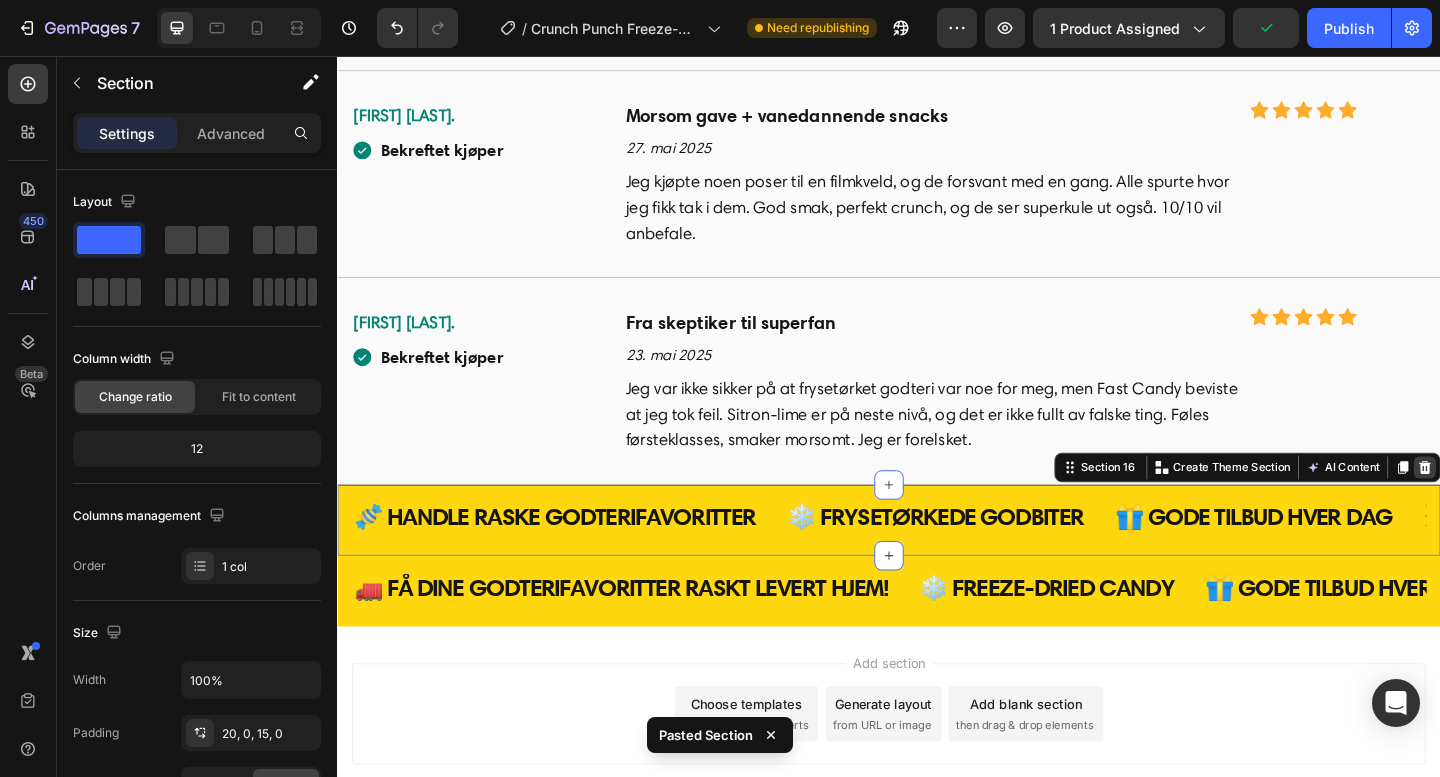 click 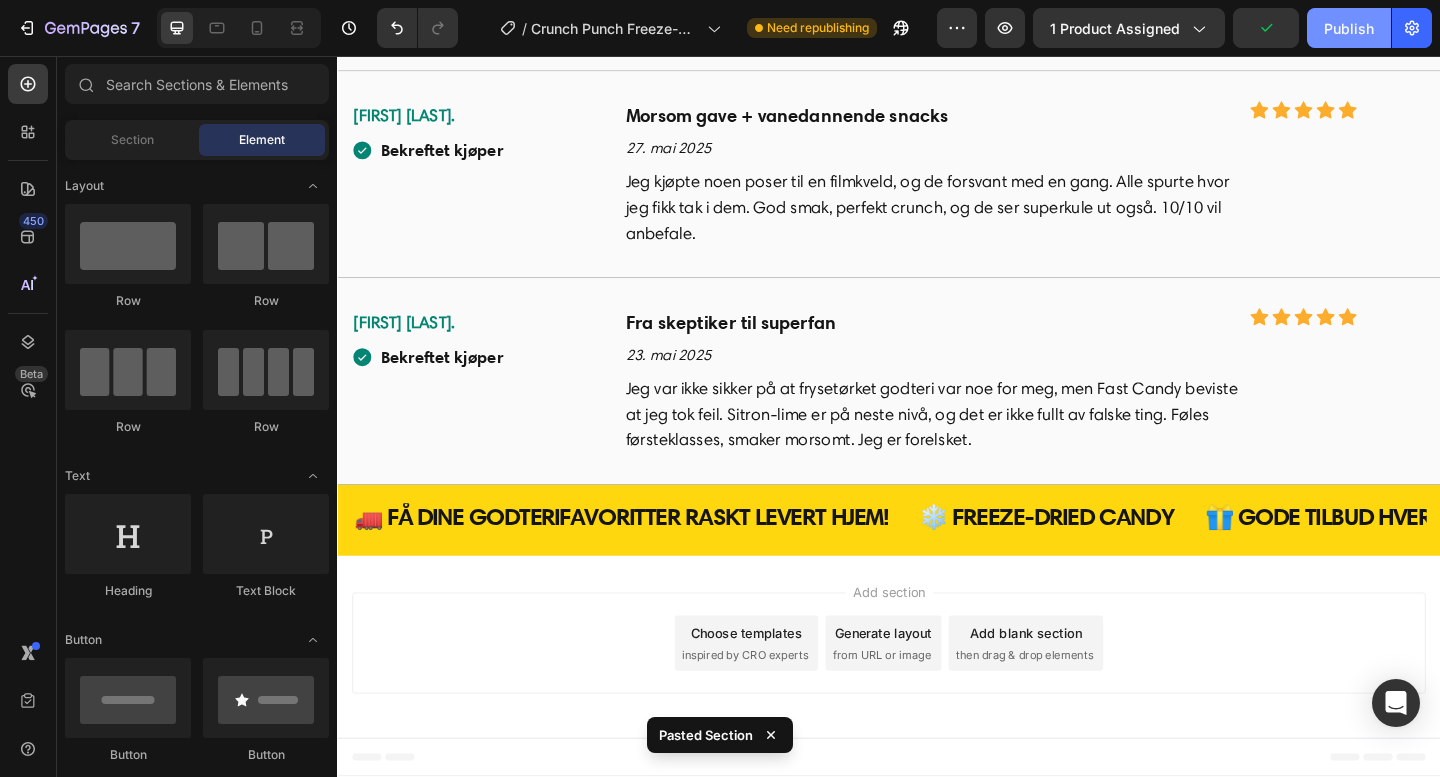 click on "Publish" at bounding box center (1349, 28) 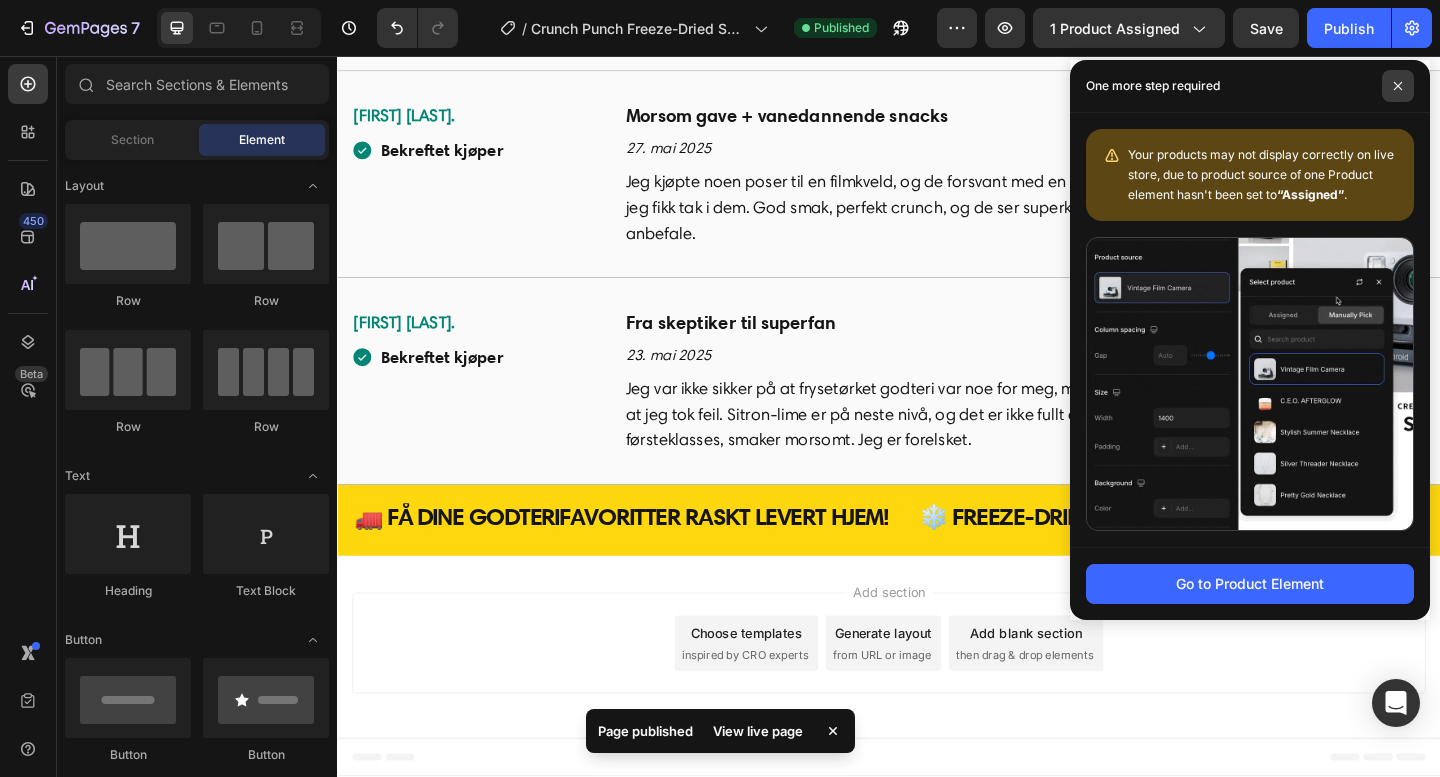 click at bounding box center [1398, 86] 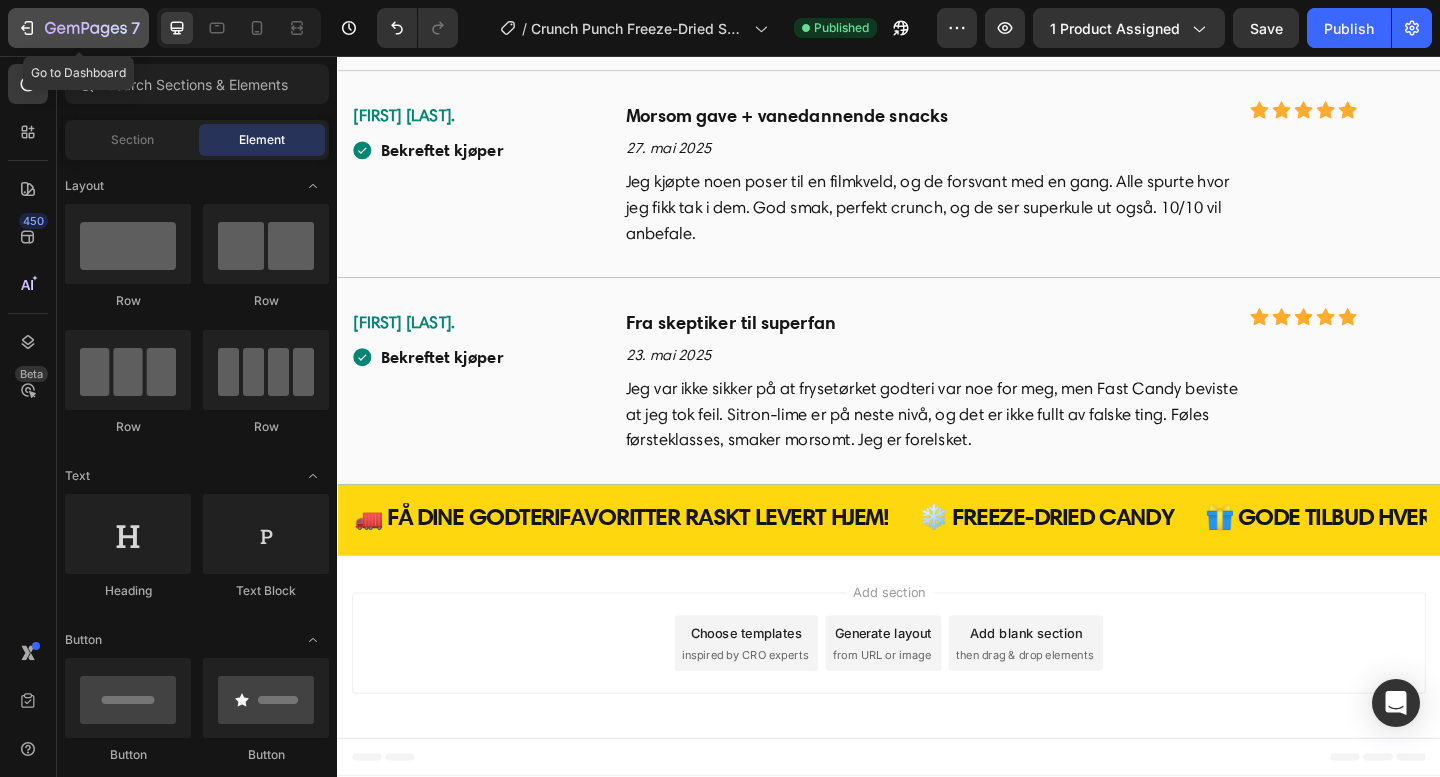 click 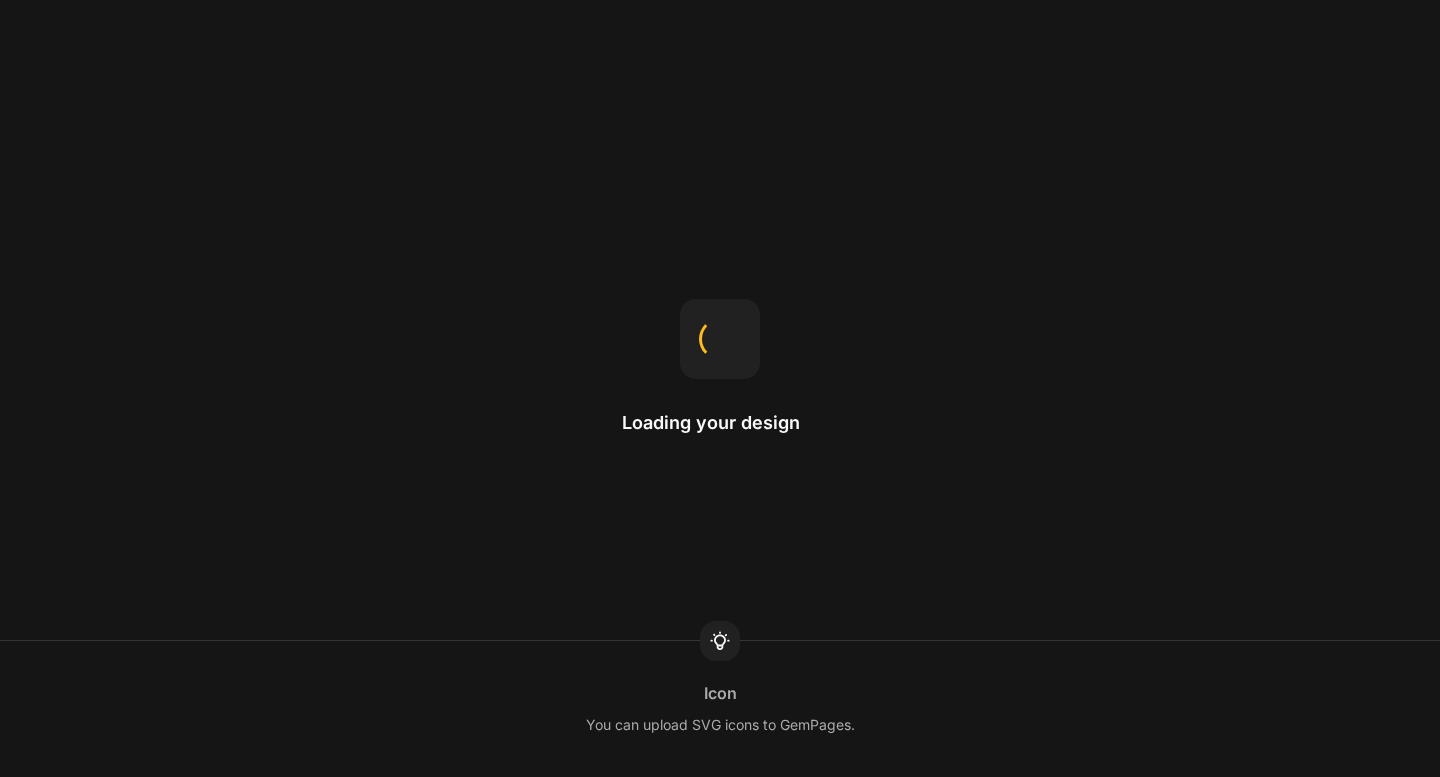 scroll, scrollTop: 0, scrollLeft: 0, axis: both 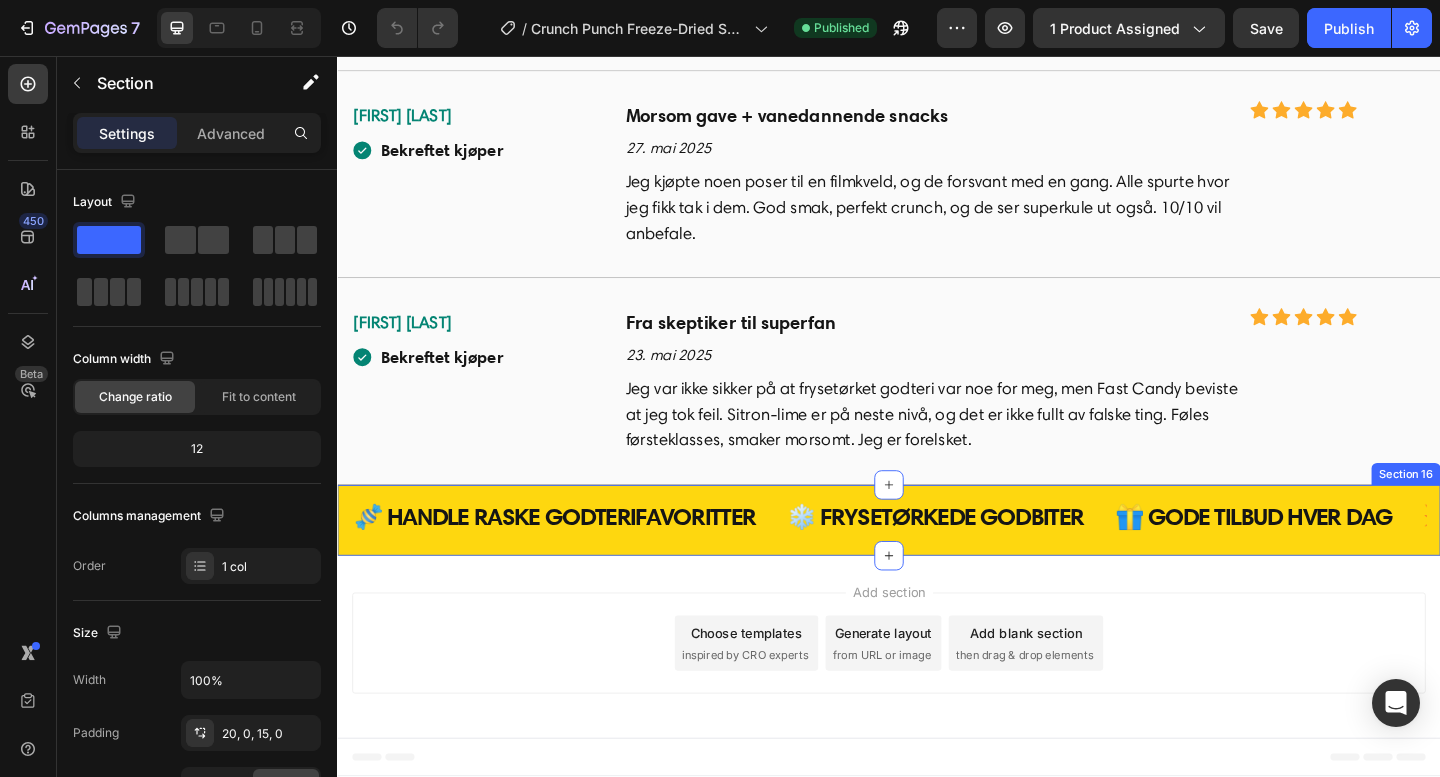 click on "🍬 HANDLE RASKE GODTERIFAVORITTER Heading ❄️ FRYSETØRKEDE GODBITER Heading  🎁 GODE TILBUD HVER DAG Heading 💥 GODTERIVARSEL I BEGRENSET OPPLAG Heading 🍬 HANDLE RASKE GODTERIFAVORITTER Heading ❄️ FRYSETØRKEDE GODBITER Heading  🎁 GODE TILBUD HVER DAG Heading 💥 GODTERIVARSEL I BEGRENSET OPPLAG Heading Marquee Row Section 16" at bounding box center [937, 561] 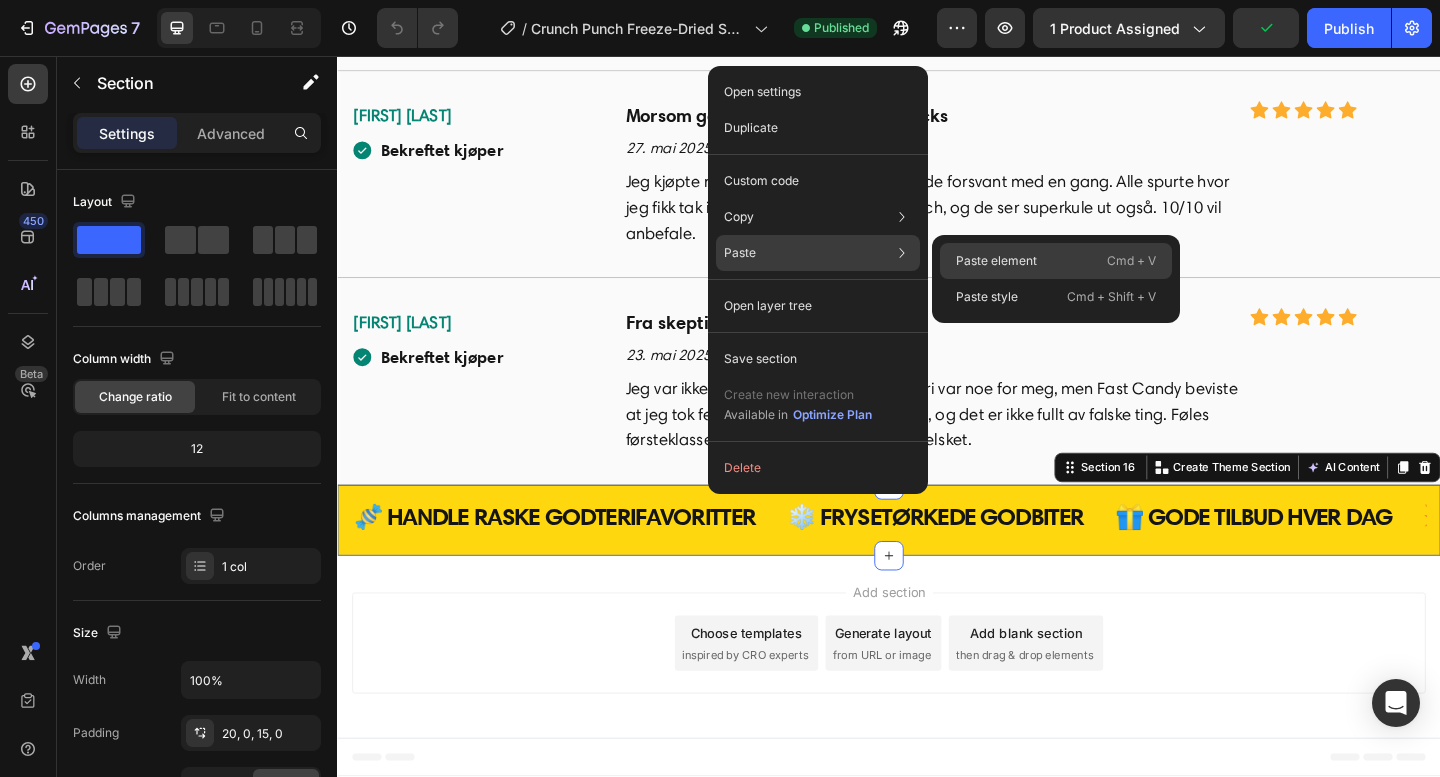 click on "Paste element" at bounding box center (996, 261) 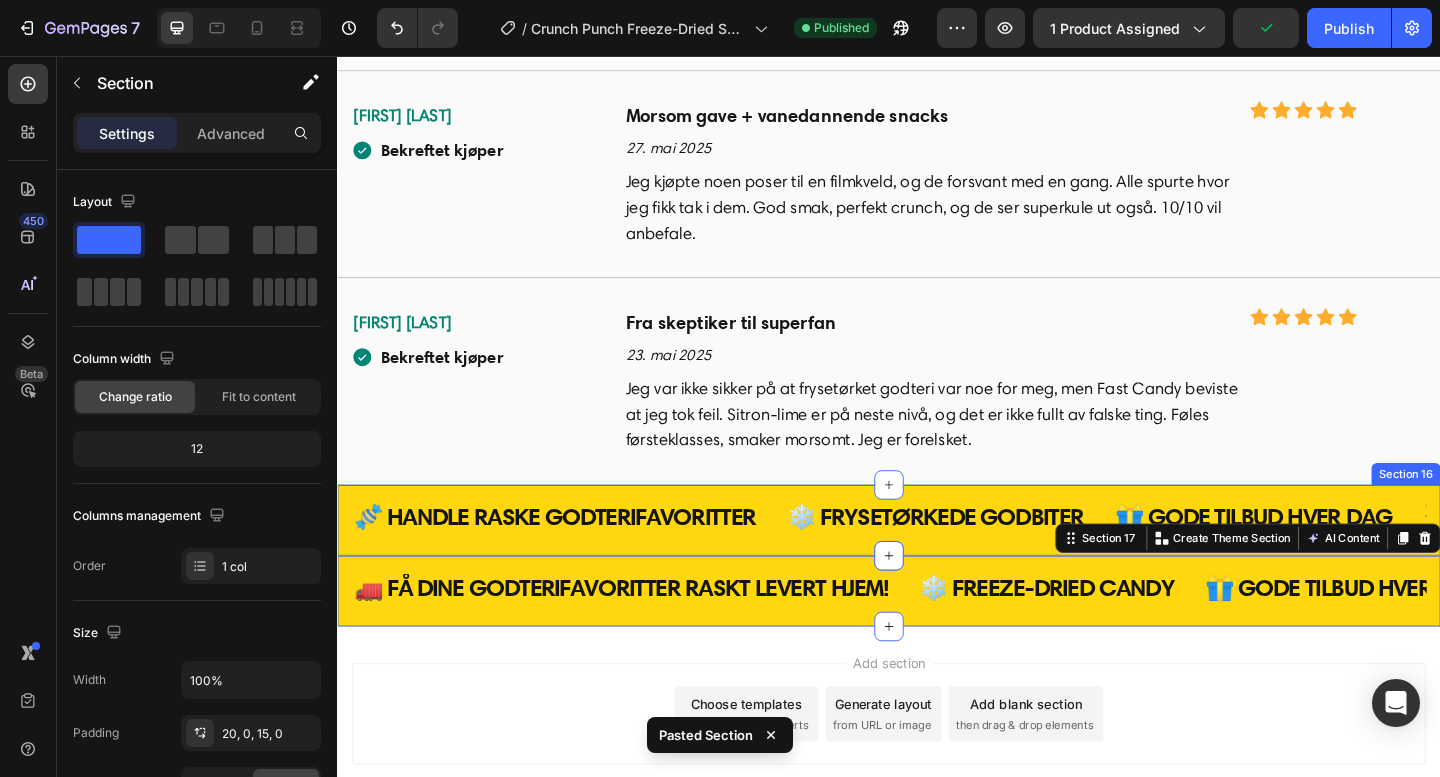 click on "🍬 HANDLE RASKE GODTERIFAVORITTER Heading ❄️ FRYSETØRKEDE GODBITER Heading  🎁 GODE TILBUD HVER DAG Heading 💥 GODTERIVARSEL I BEGRENSET OPPLAG Heading 🍬 HANDLE RASKE GODTERIFAVORITTER Heading ❄️ FRYSETØRKEDE GODBITER Heading  🎁 GODE TILBUD HVER DAG Heading 💥 GODTERIVARSEL I BEGRENSET OPPLAG Heading Marquee Row Section 16" at bounding box center [937, 561] 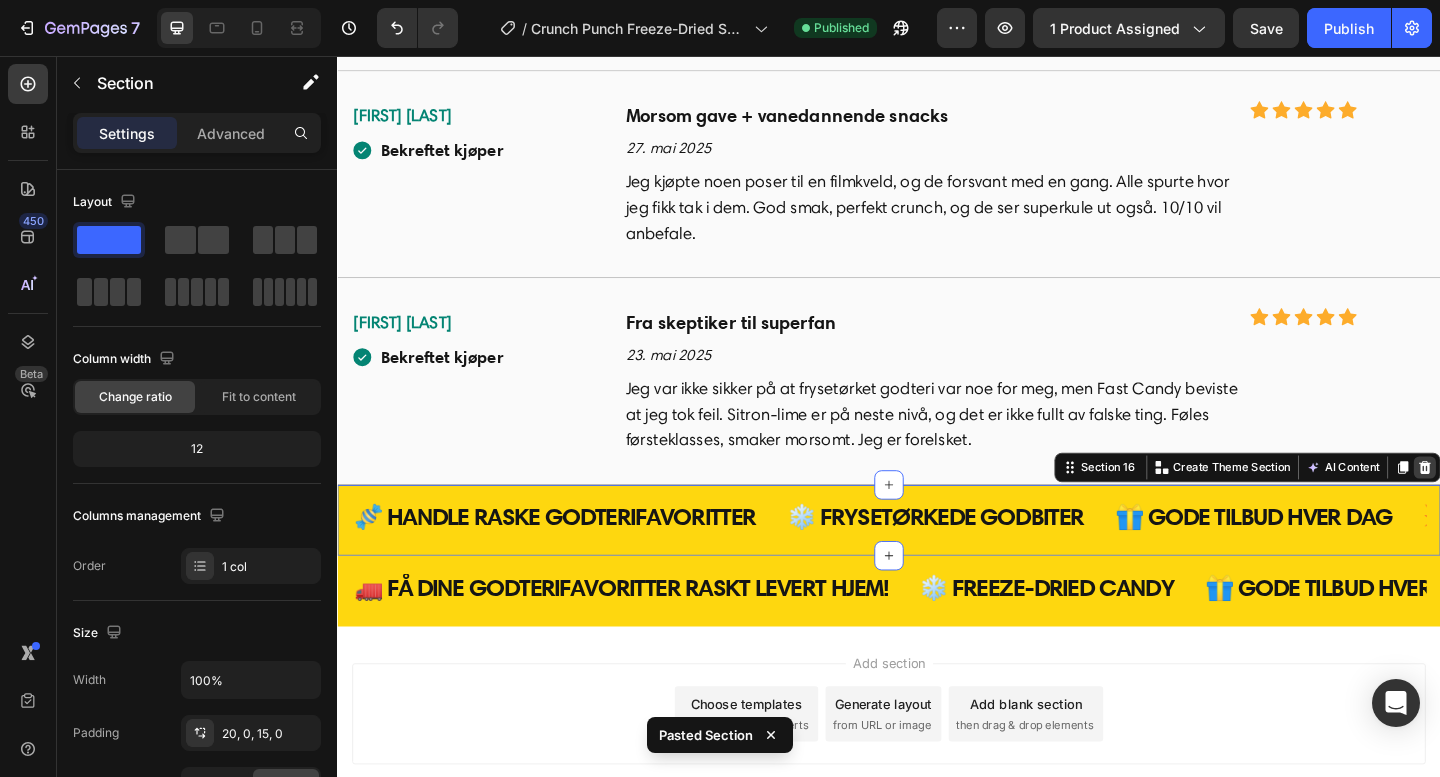 click 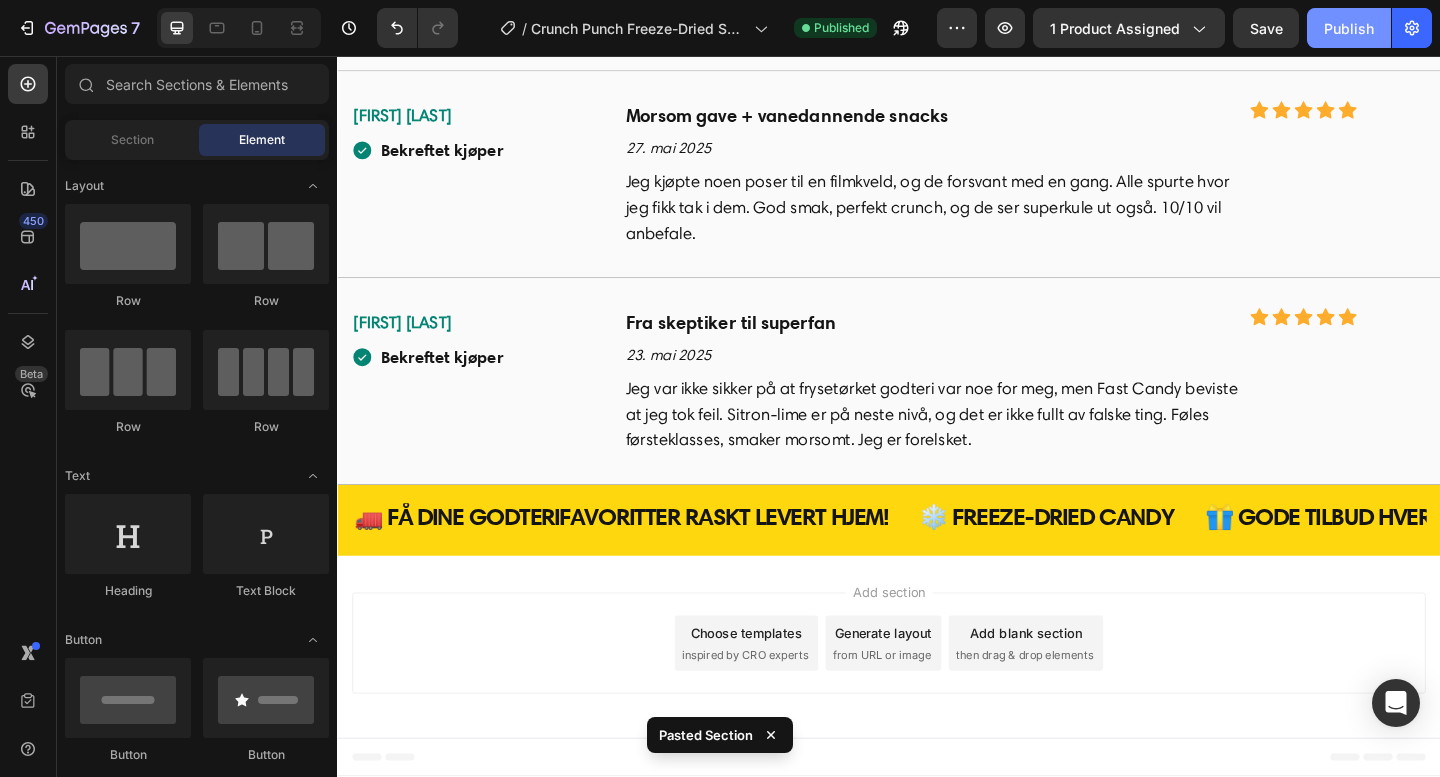 click on "Publish" at bounding box center (1349, 28) 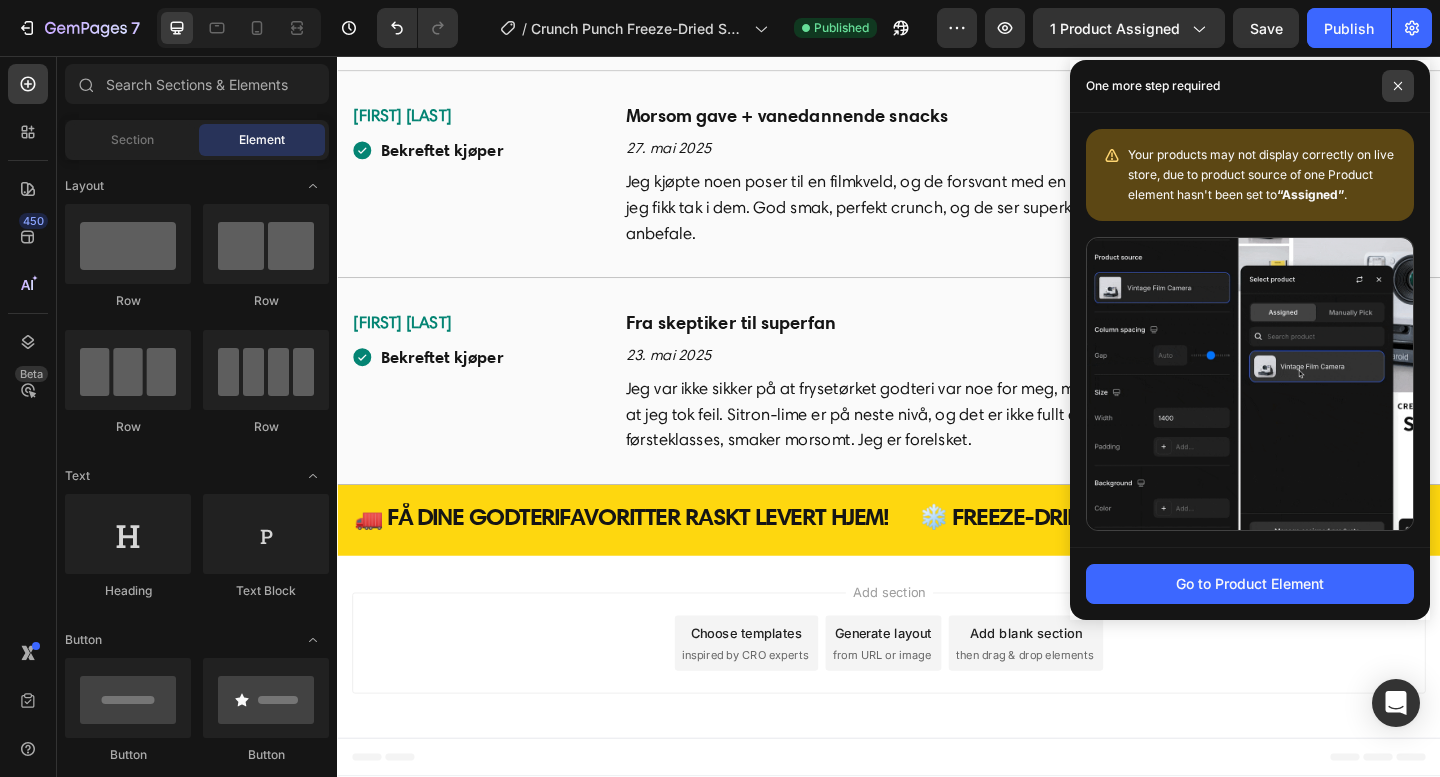 click 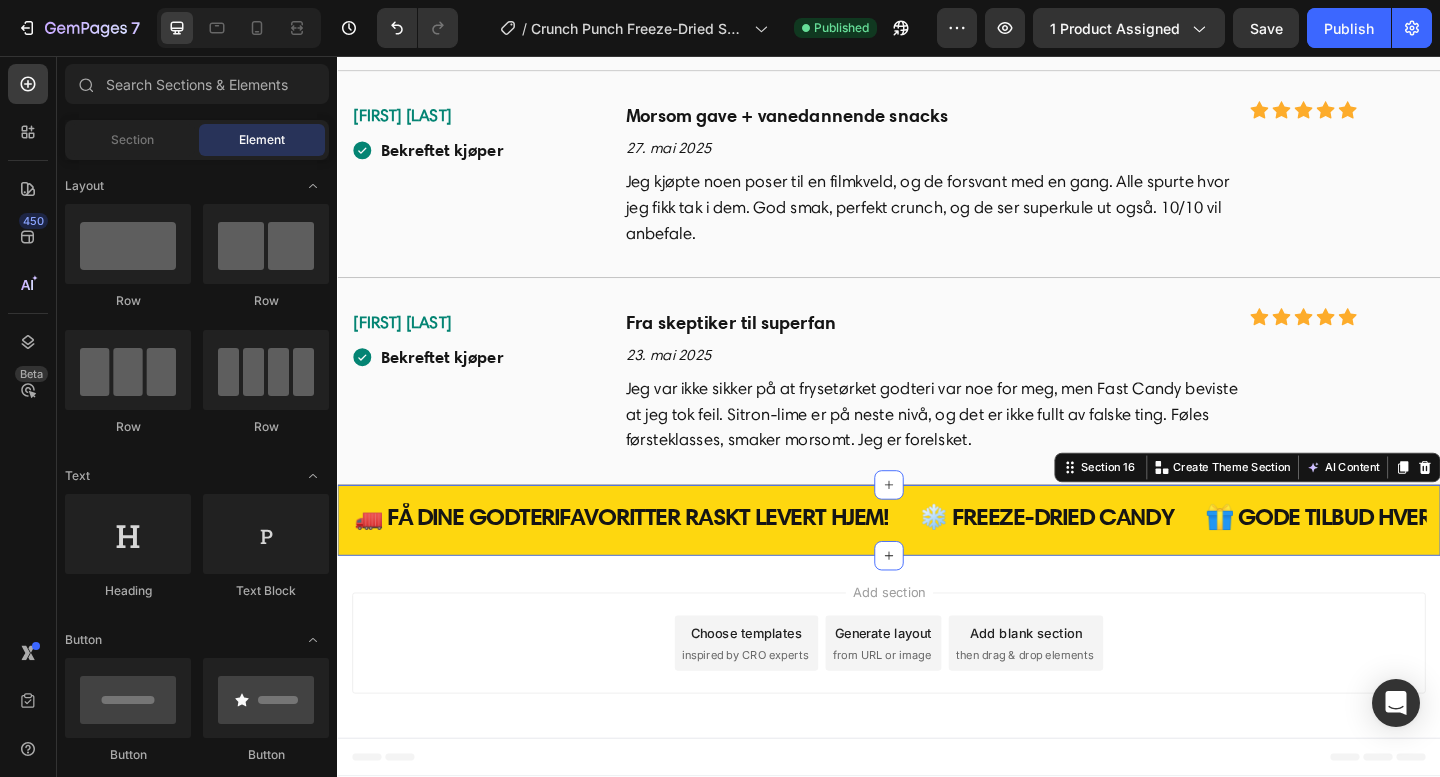 click on "🚛 FÅ DINE GODTERIFAVORITTER RASKT LEVERT HJEM! Heading ❄️ FREEZE-DRIED CANDY Heading  🎁 GODE TILBUD HVER DAG Heading 💥 GODTERI-ALARM! Kun få igjen – sikre deg dine favoritter i dag! Heading 🚛 FÅ DINE GODTERIFAVORITTER RASKT LEVERT HJEM! Heading ❄️ FREEZE-DRIED CANDY Heading  🎁 GODE TILBUD HVER DAG Heading 💥 GODTERI-ALARM! Kun få igjen – sikre deg dine favoritter i dag! Heading Marquee Row Section 16   You can create reusable sections Create Theme Section AI Content Write with GemAI What would you like to describe here? Tone and Voice Persuasive Product Samyang Hot Chicken Flavor Dried Ramen Cream Carbonara 700 g ( 5 x 140 g ) Show more Generate" at bounding box center (937, 561) 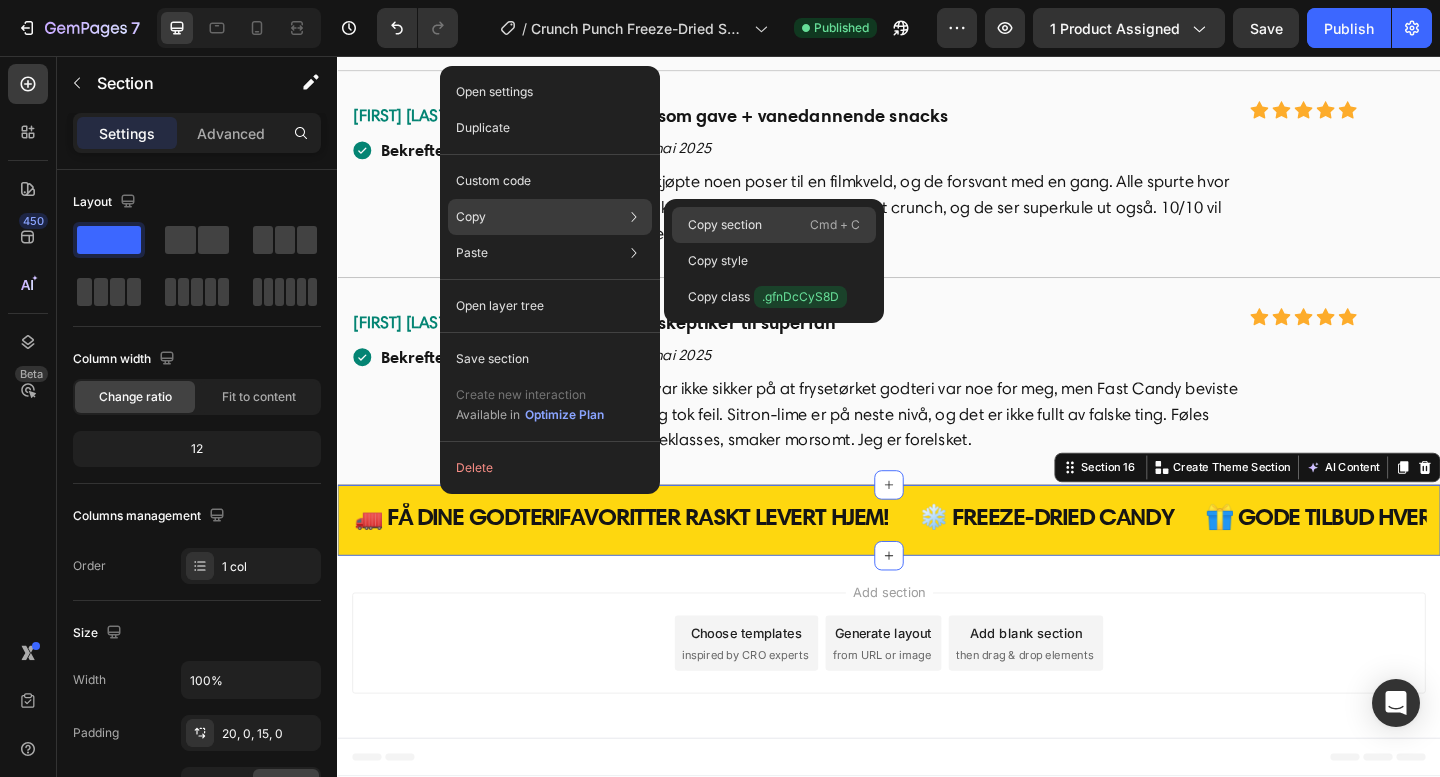 click on "Copy section" at bounding box center (725, 225) 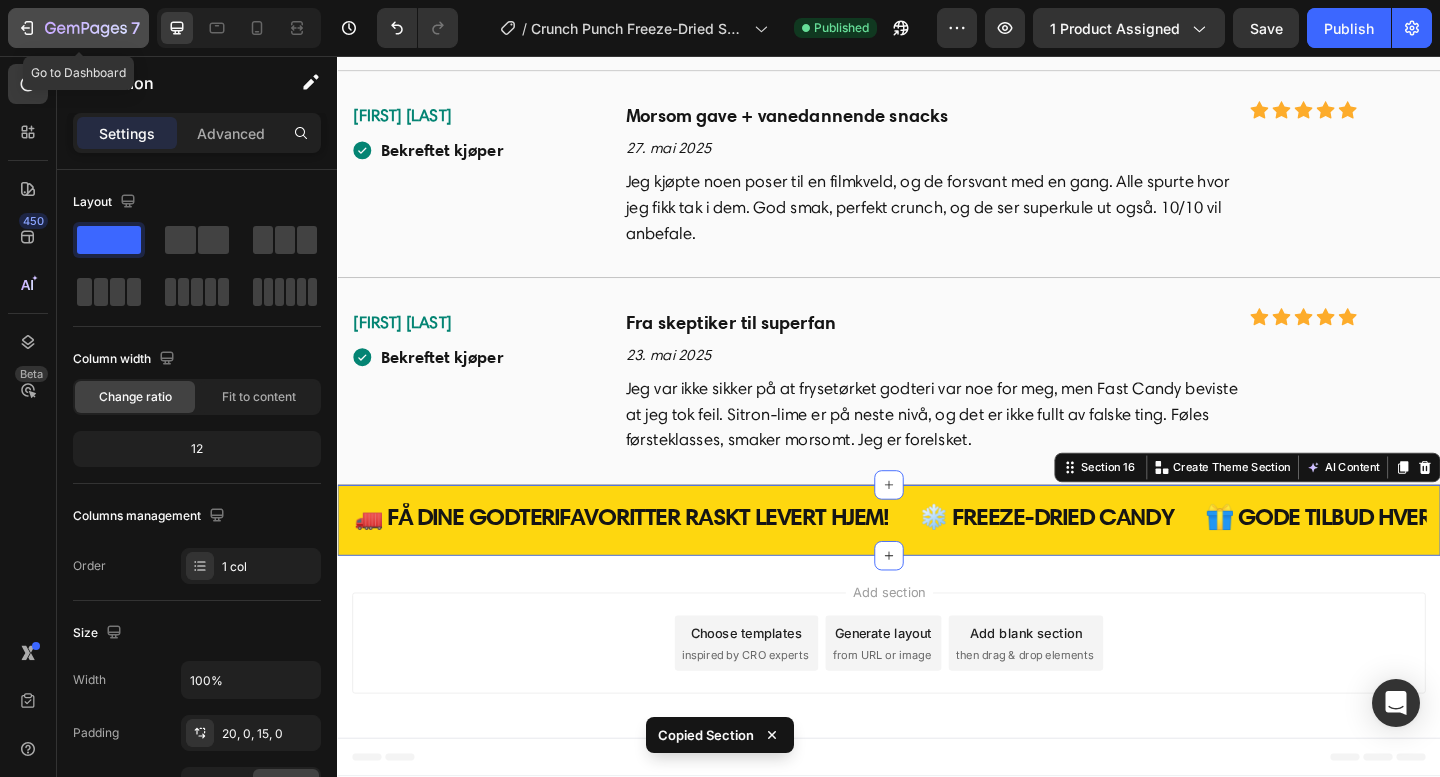 click 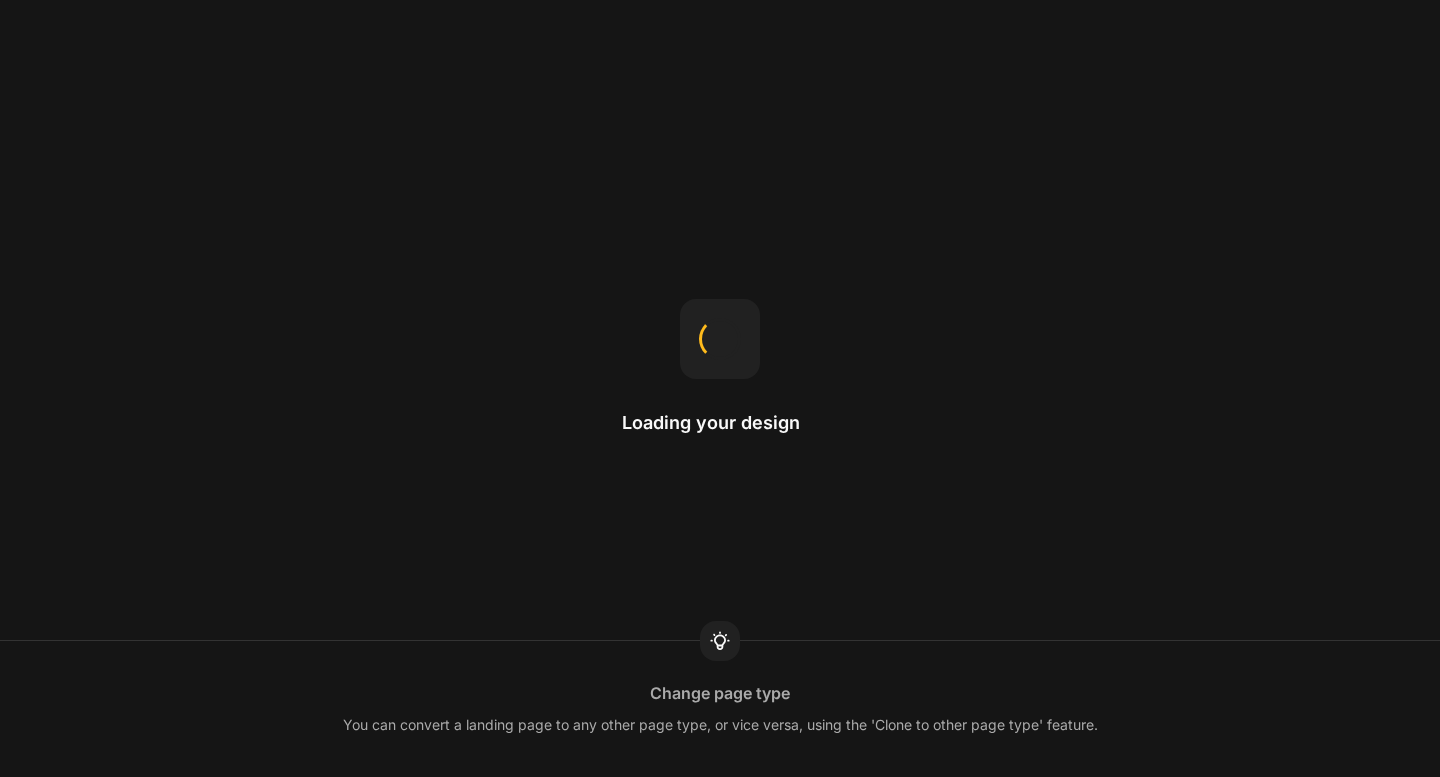 scroll, scrollTop: 0, scrollLeft: 0, axis: both 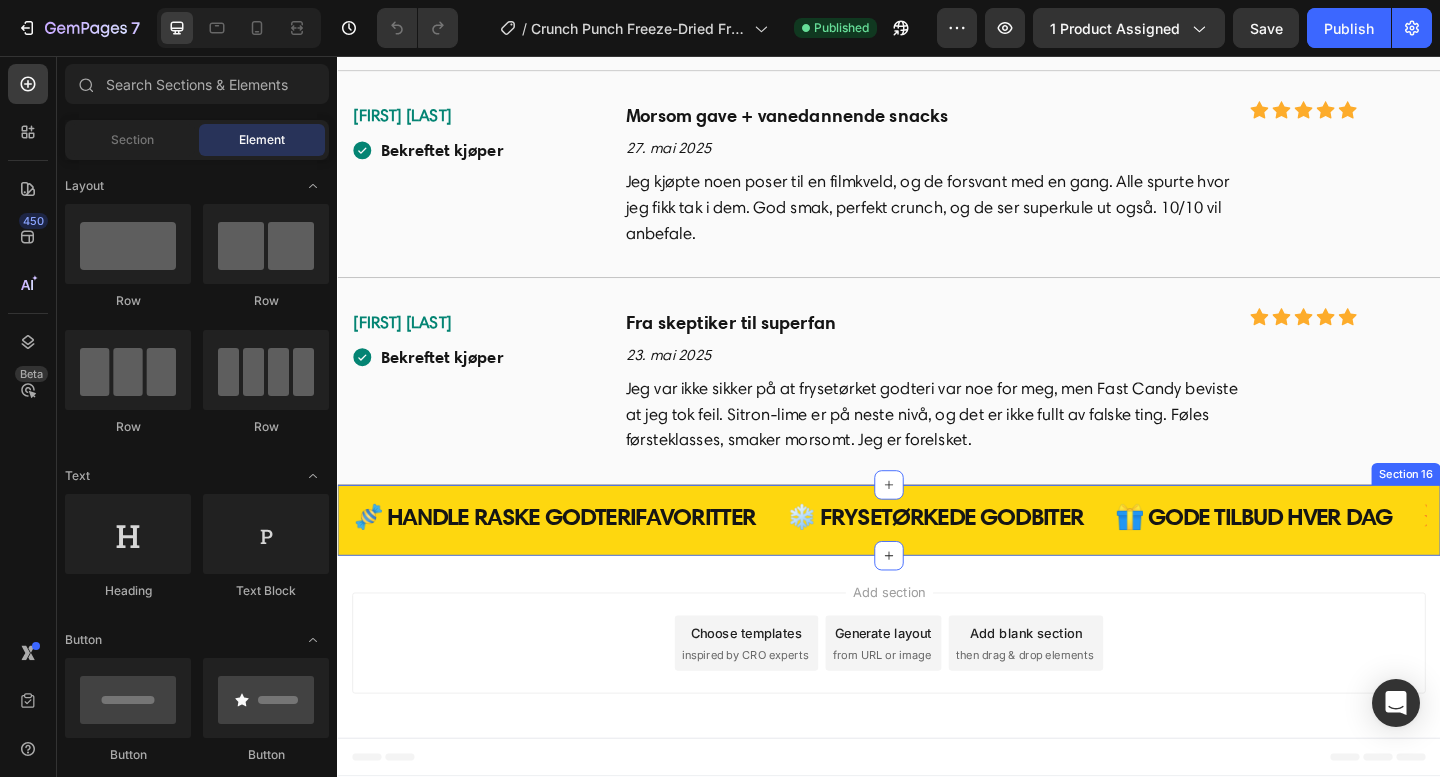 click on "🍬 HANDLE RASKE GODTERIFAVORITTER Heading ❄️ FRYSETØRKEDE GODBITER Heading  🎁 GODE TILBUD HVER DAG Heading 💥 GODTERIVARSEL I BEGRENSET OPPLAG Heading 🍬 HANDLE RASKE GODTERIFAVORITTER Heading ❄️ FRYSETØRKEDE GODBITER Heading  🎁 GODE TILBUD HVER DAG Heading 💥 GODTERIVARSEL I BEGRENSET OPPLAG Heading Marquee Row Section 16" at bounding box center [937, 561] 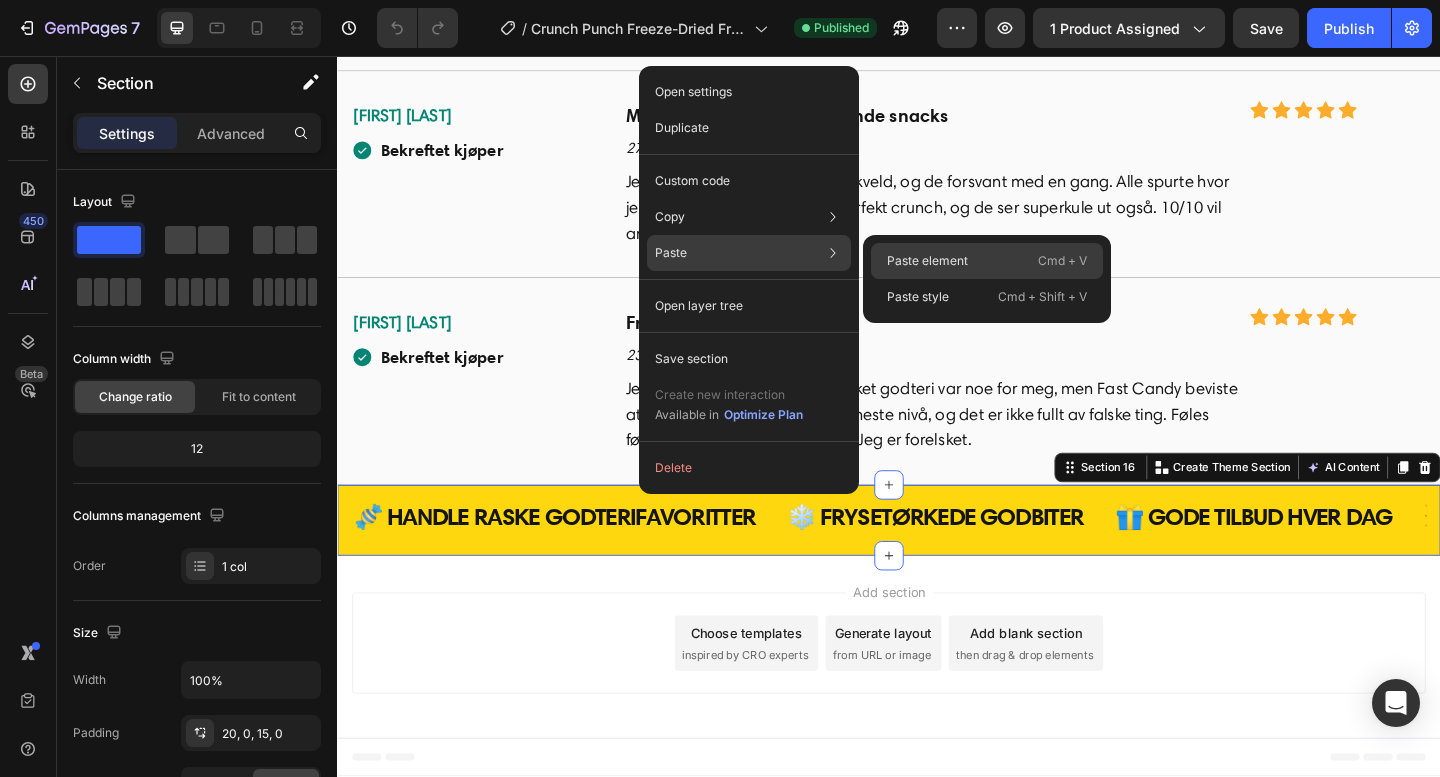 click on "Paste element" at bounding box center (927, 261) 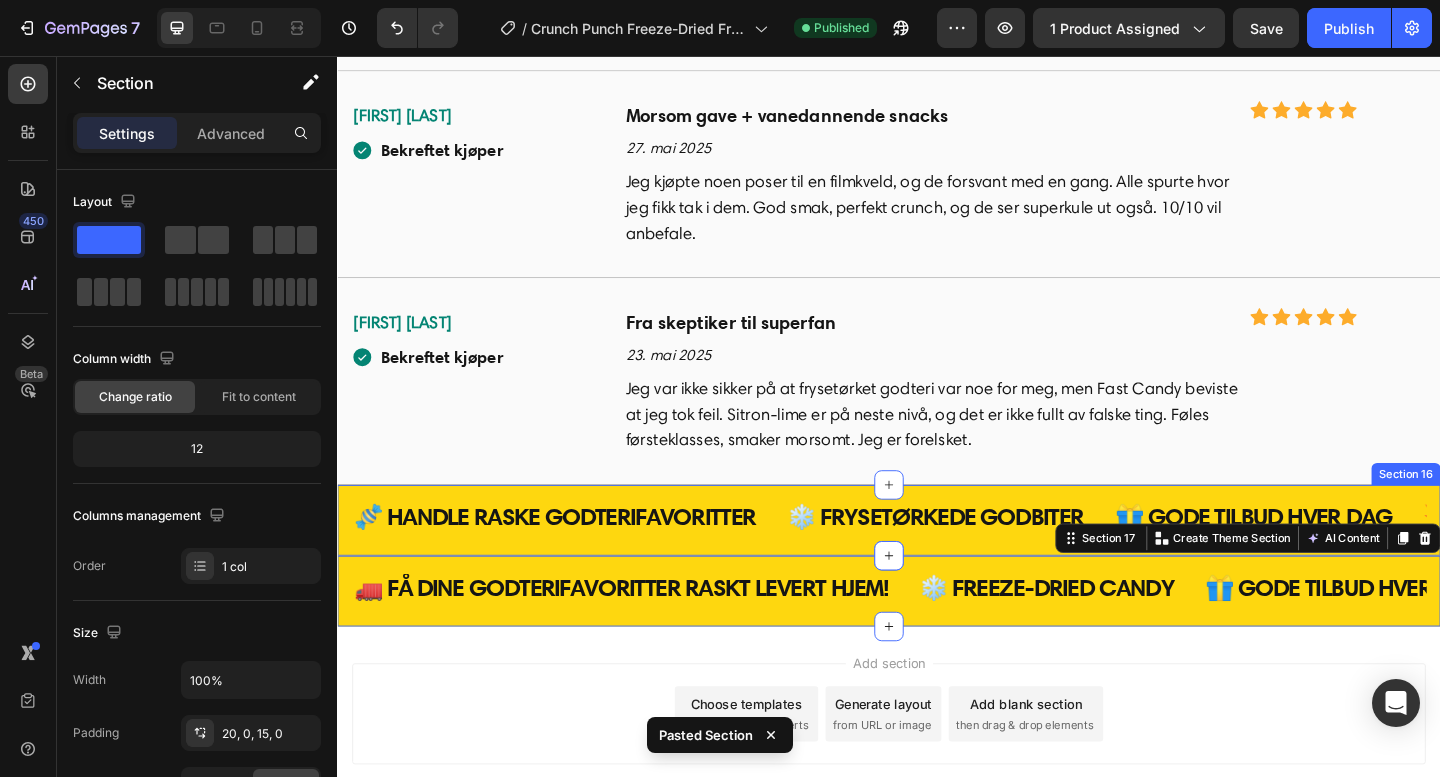 click on "🍬 HANDLE RASKE GODTERIFAVORITTER Heading ❄️ FRYSETØRKEDE GODBITER Heading  🎁 GODE TILBUD HVER DAG Heading 💥 GODTERIVARSEL I BEGRENSET OPPLAG Heading 🍬 HANDLE RASKE GODTERIFAVORITTER Heading ❄️ FRYSETØRKEDE GODBITER Heading  🎁 GODE TILBUD HVER DAG Heading 💥 GODTERIVARSEL I BEGRENSET OPPLAG Heading Marquee Row Section 16" at bounding box center (937, 561) 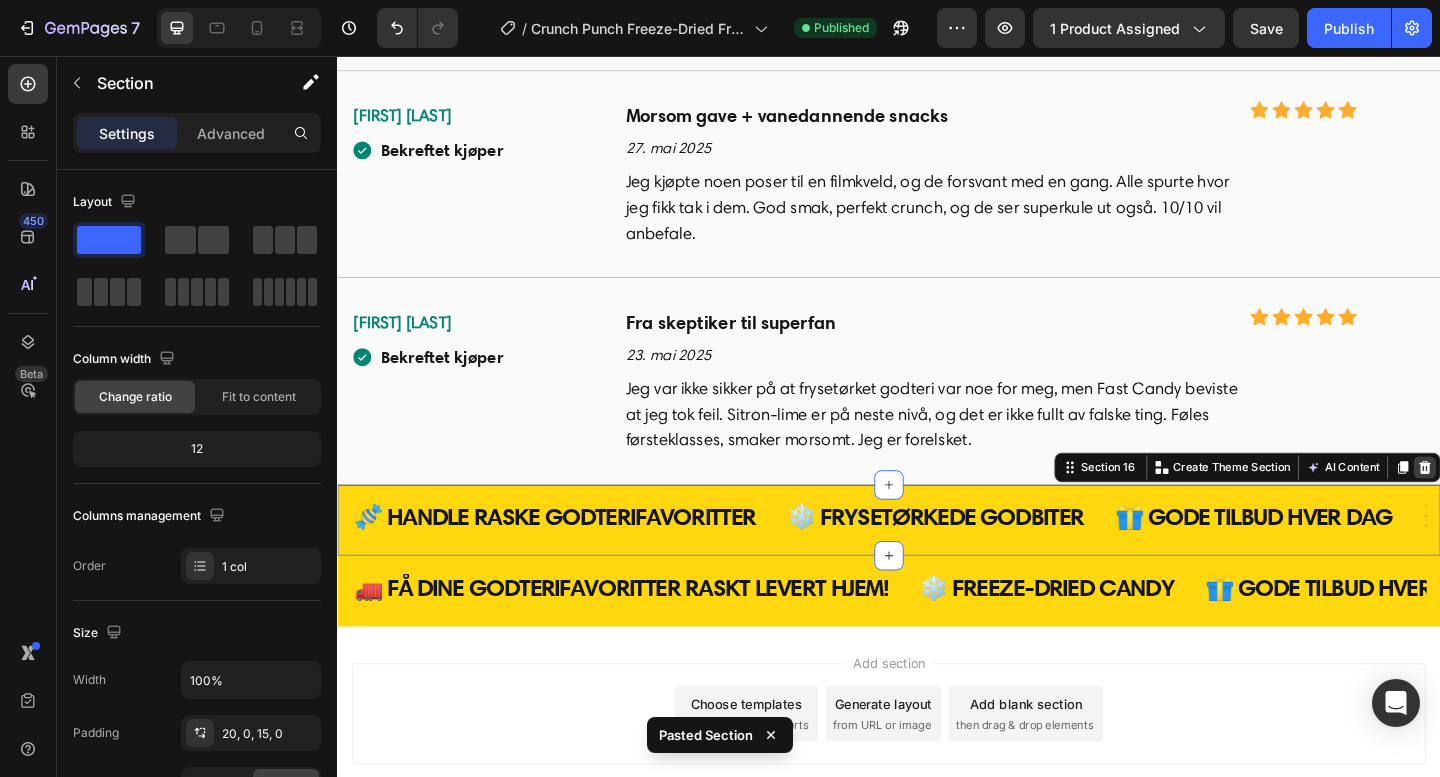 click 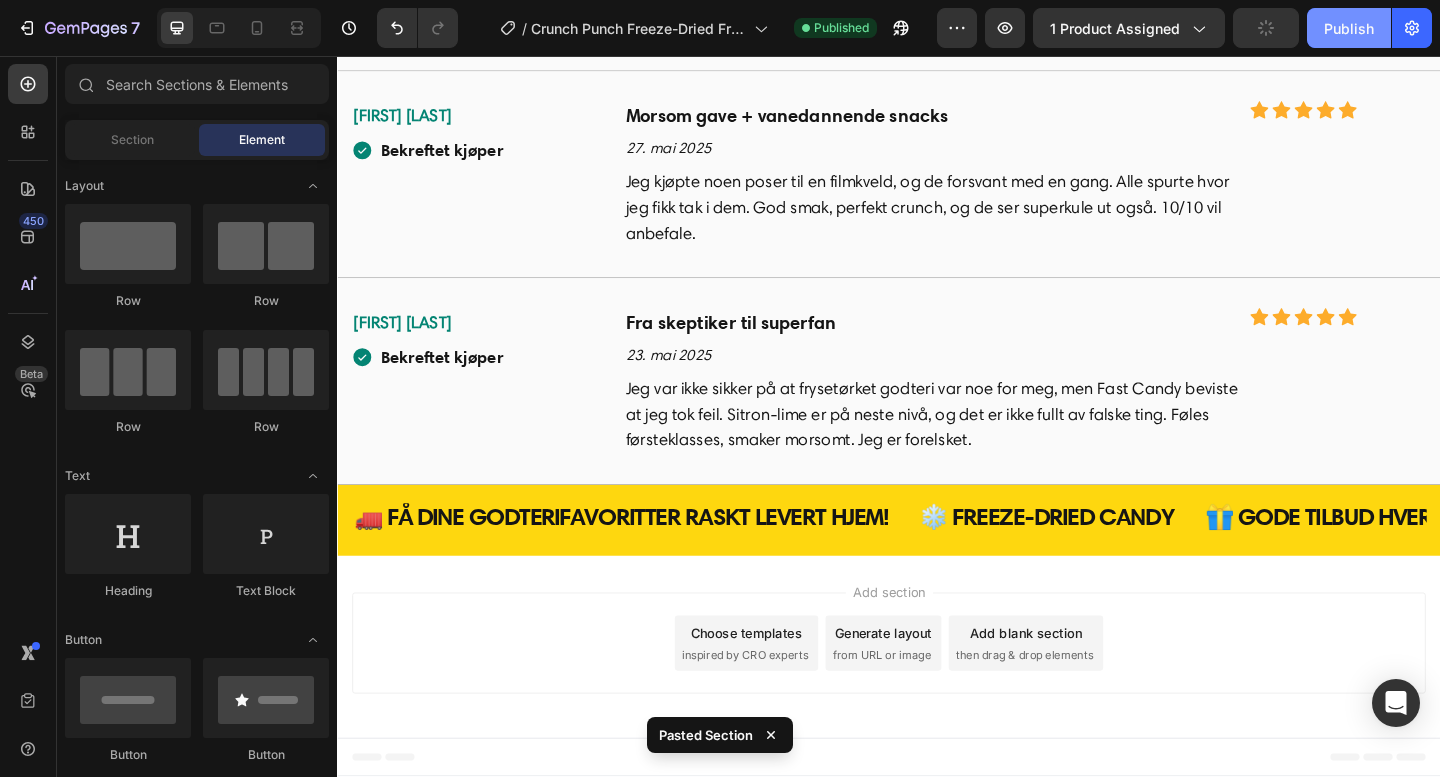 click on "Publish" 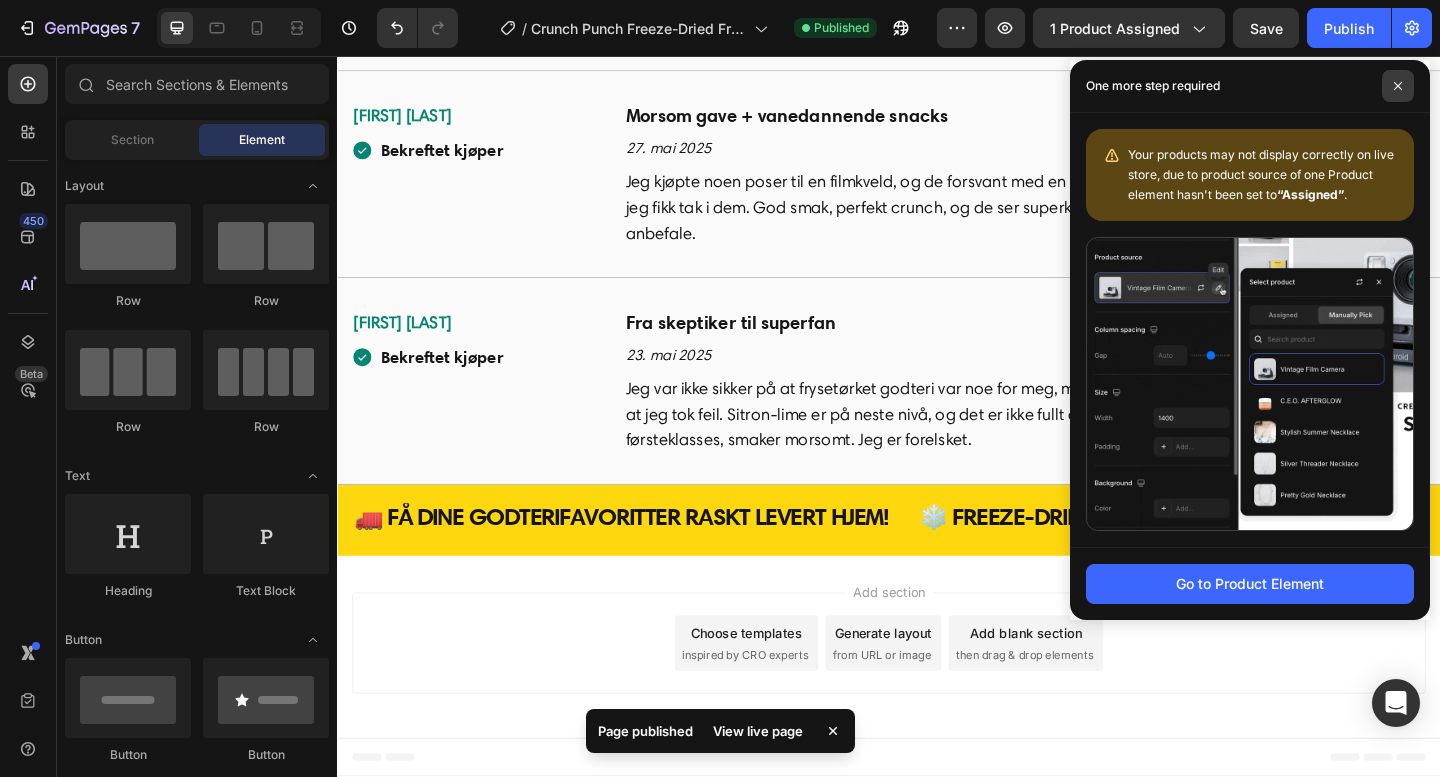 click at bounding box center [1398, 86] 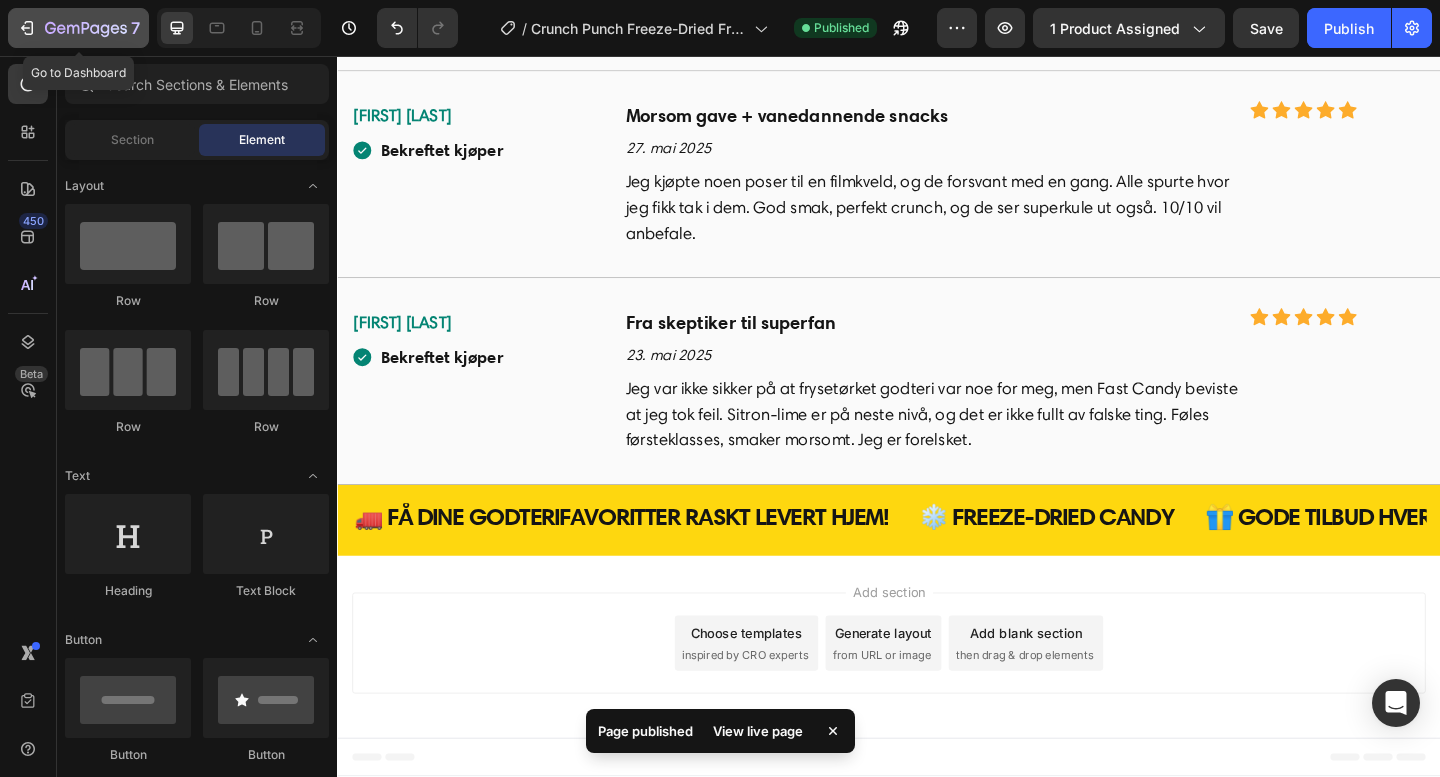 click on "7" 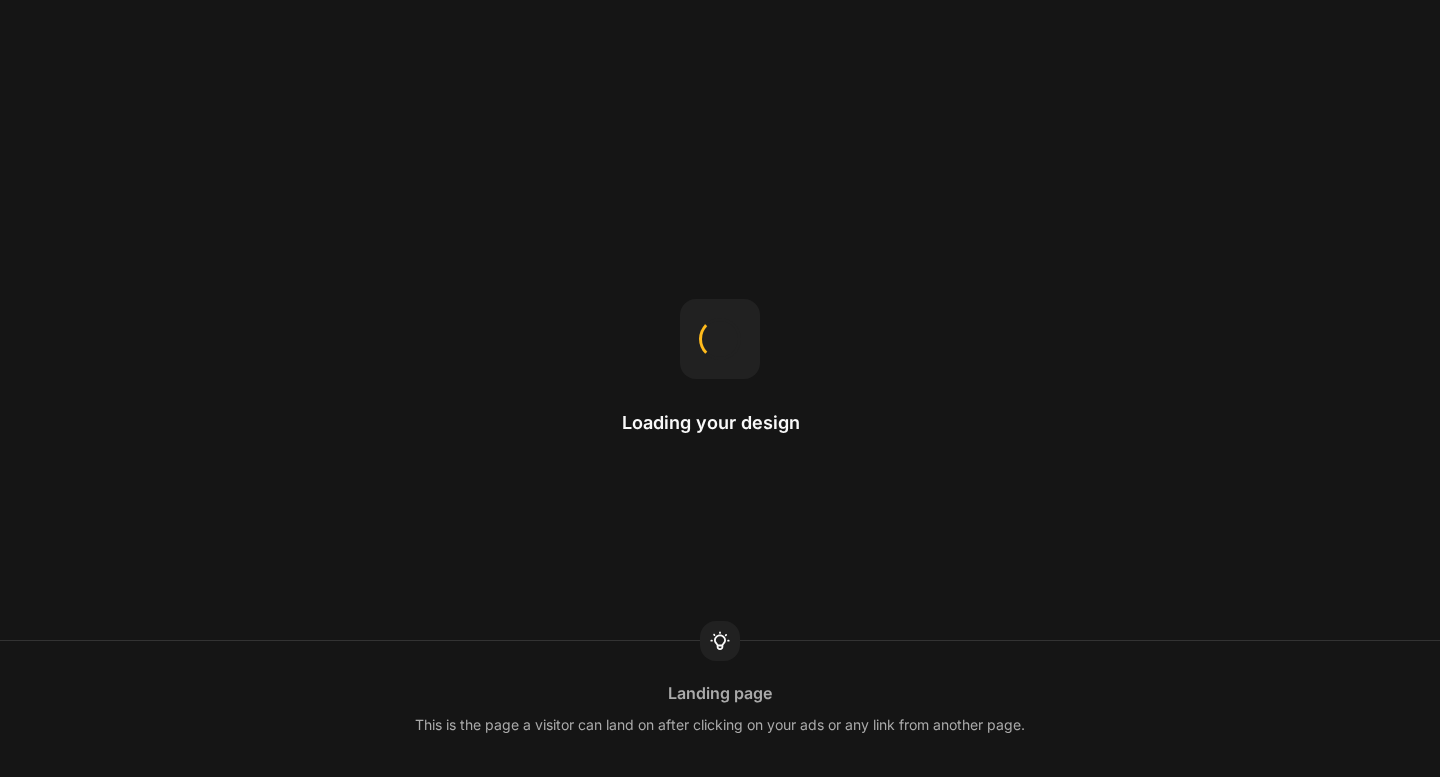 scroll, scrollTop: 0, scrollLeft: 0, axis: both 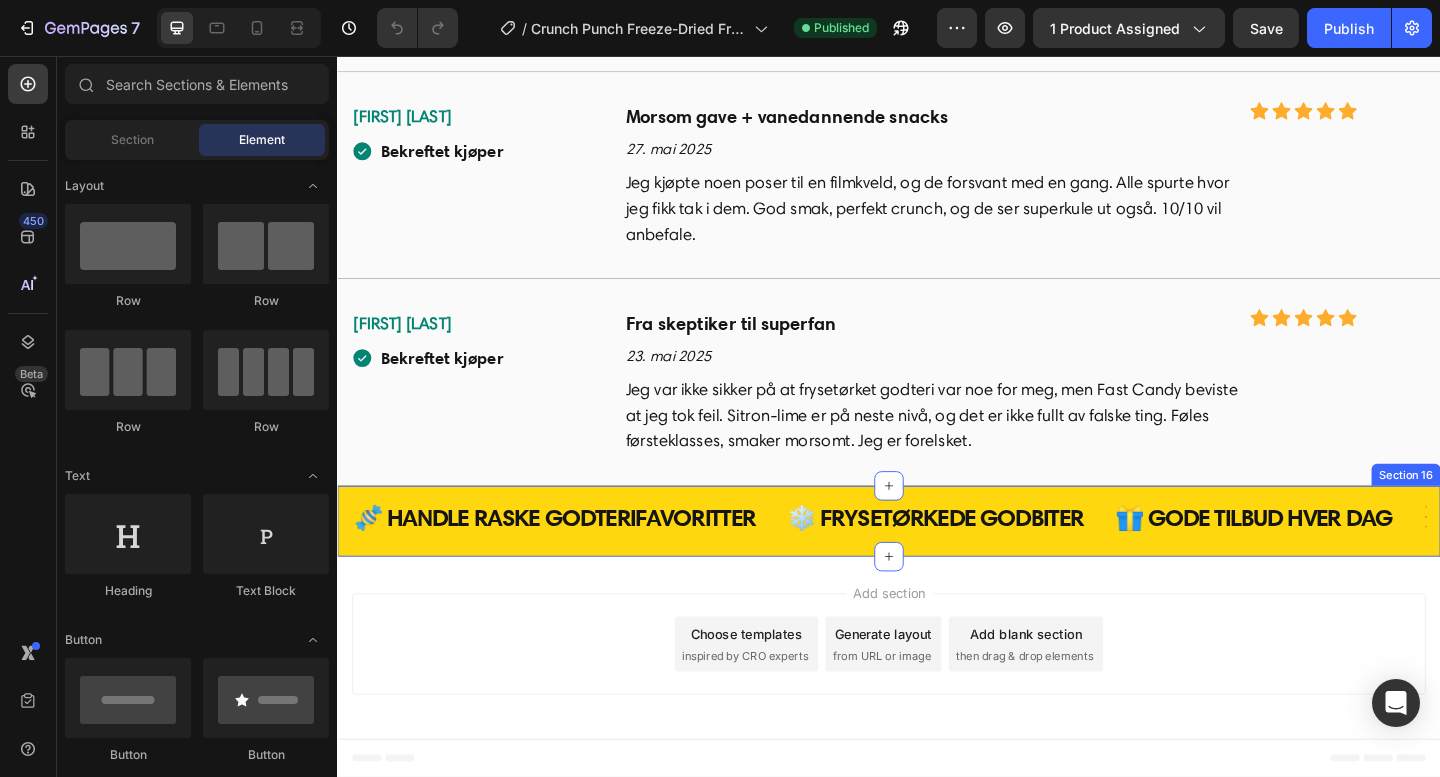 click on "🍬 HANDLE RASKE GODTERIFAVORITTER Heading ❄️ FRYSETØRKEDE GODBITER Heading  🎁 GODE TILBUD HVER DAG Heading 💥 GODTERIVARSEL I BEGRENSET OPPLAG Heading 🍬 HANDLE RASKE GODTERIFAVORITTER Heading ❄️ FRYSETØRKEDE GODBITER Heading  🎁 GODE TILBUD HVER DAG Heading 💥 GODTERIVARSEL I BEGRENSET OPPLAG Heading Marquee Row Section 16" at bounding box center [937, 562] 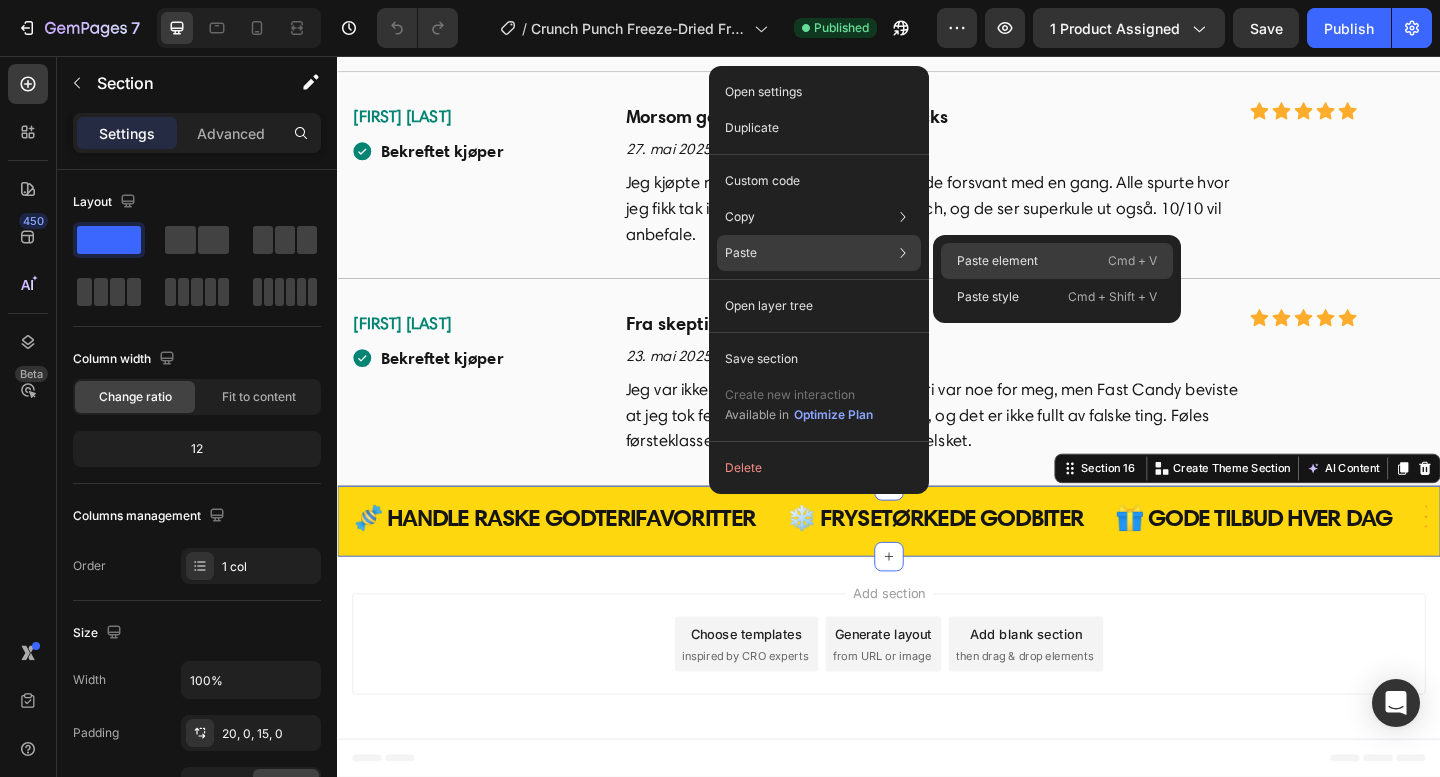 click on "Paste element" at bounding box center [997, 261] 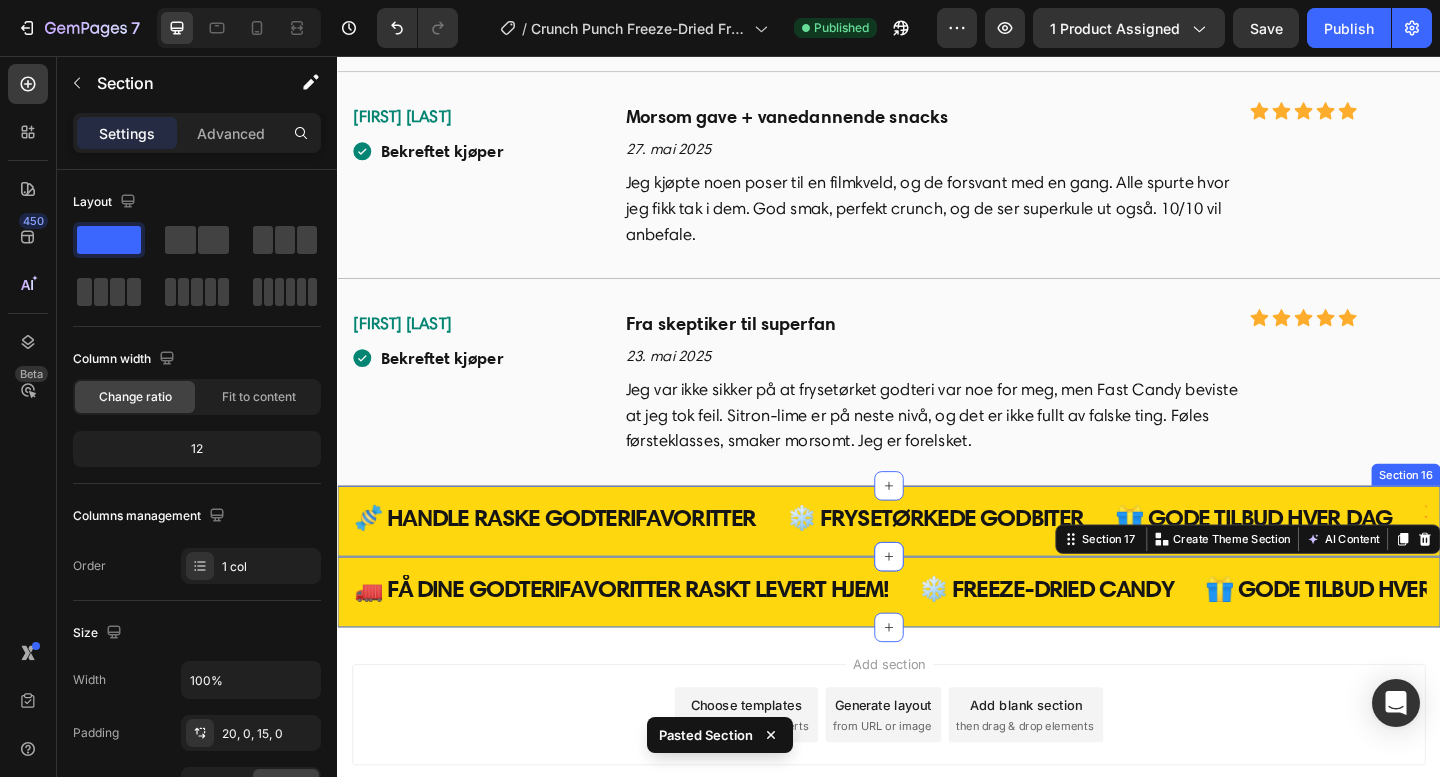 click on "🍬 HANDLE RASKE GODTERIFAVORITTER Heading ❄️ FRYSETØRKEDE GODBITER Heading  🎁 GODE TILBUD HVER DAG Heading 💥 GODTERIVARSEL I BEGRENSET OPPLAG Heading 🍬 HANDLE RASKE GODTERIFAVORITTER Heading ❄️ FRYSETØRKEDE GODBITER Heading  🎁 GODE TILBUD HVER DAG Heading 💥 GODTERIVARSEL I BEGRENSET OPPLAG Heading Marquee Row Section 16" at bounding box center [937, 562] 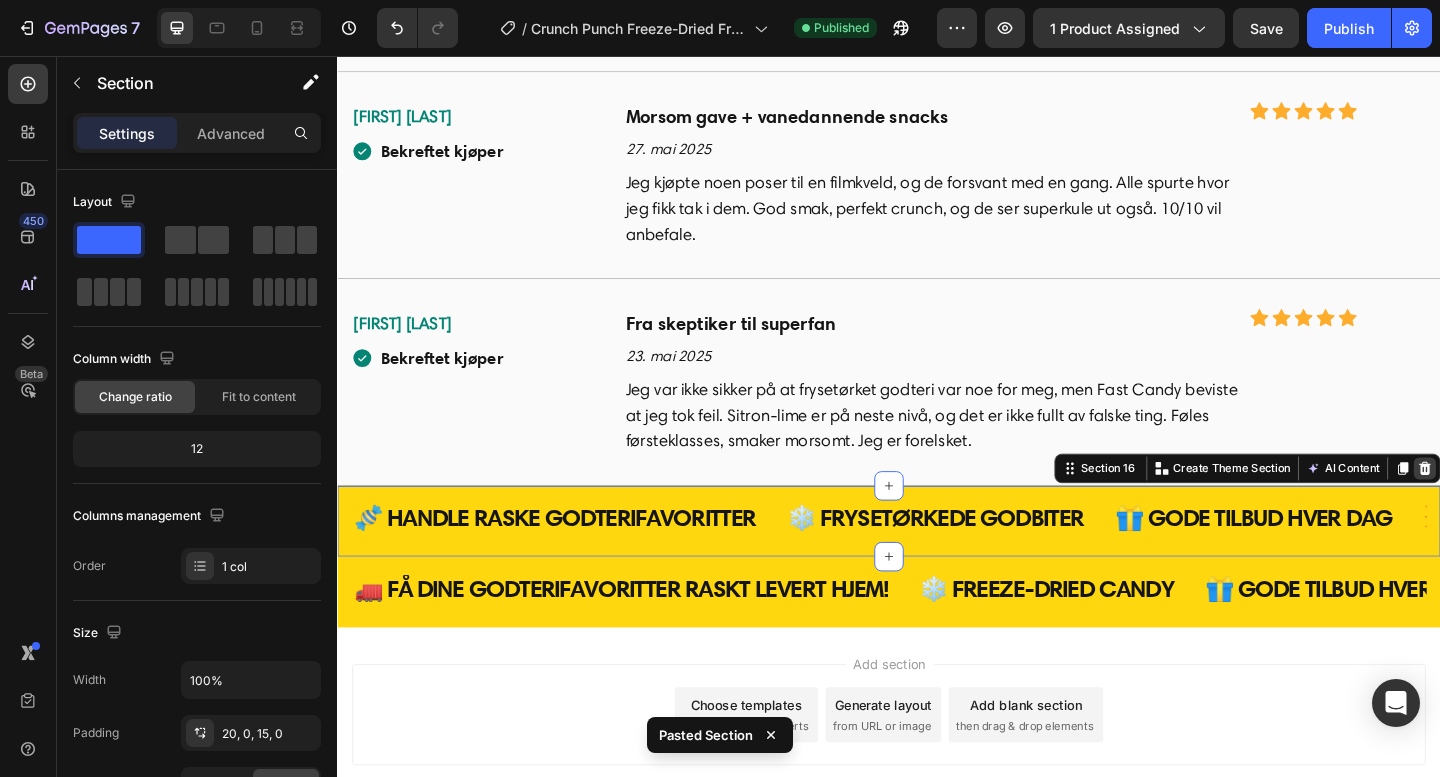 click 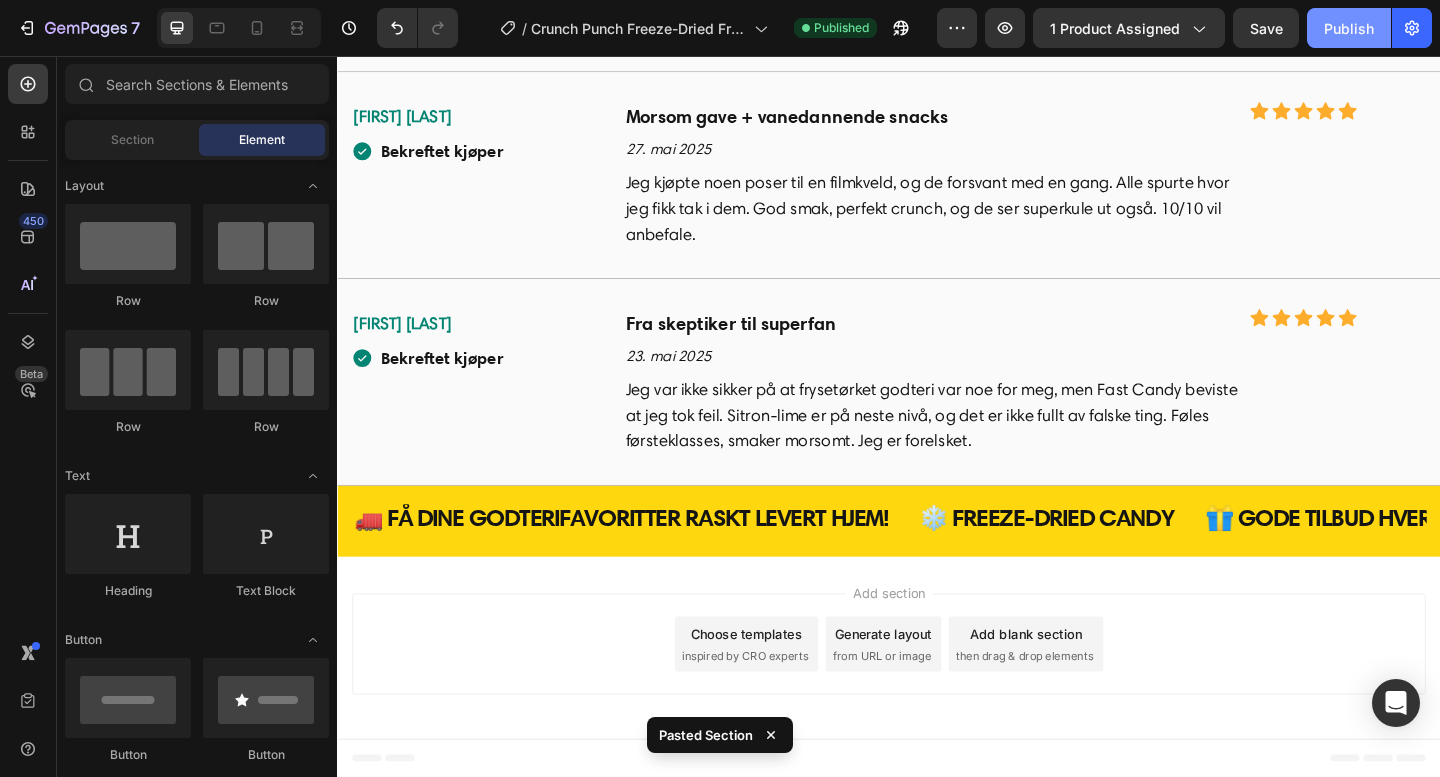 click on "Publish" at bounding box center [1349, 28] 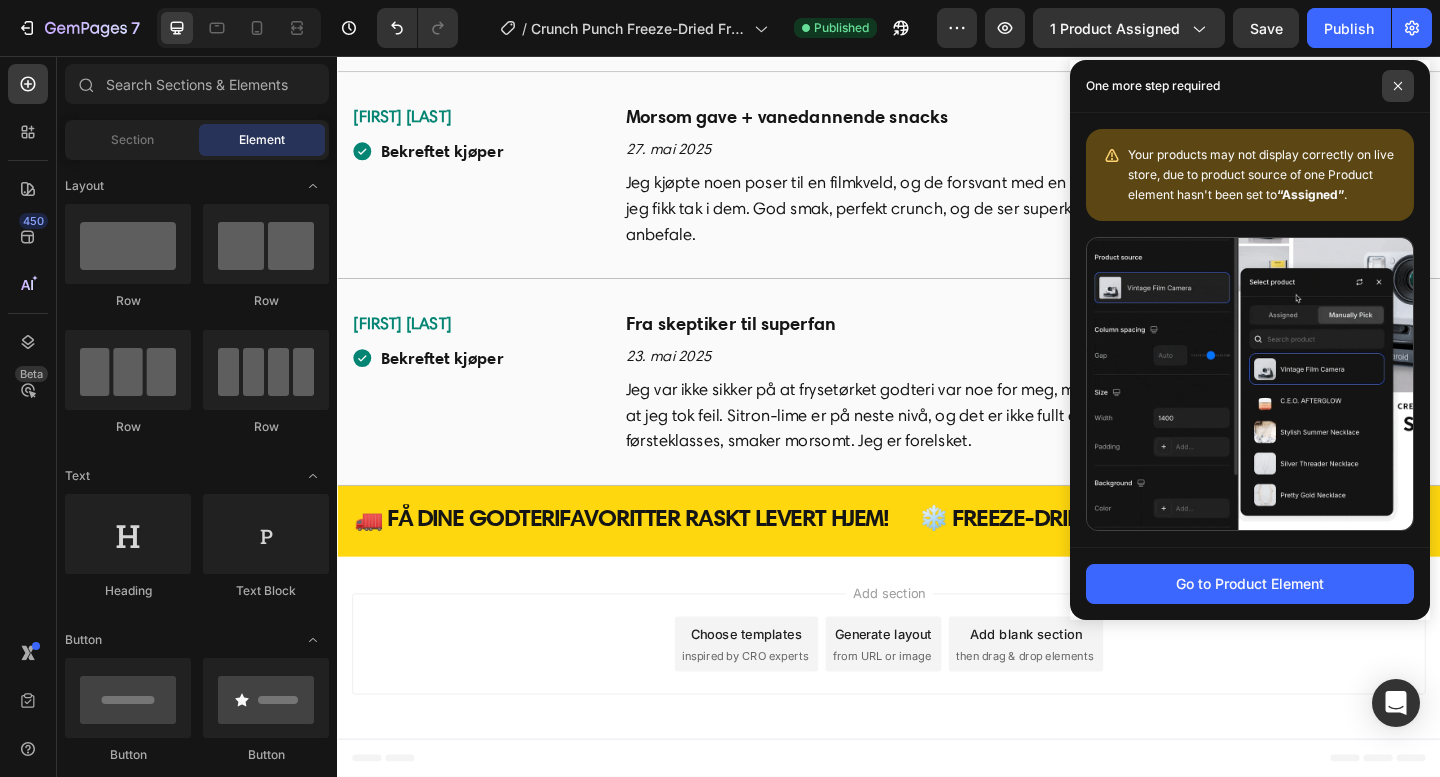 click at bounding box center (1398, 86) 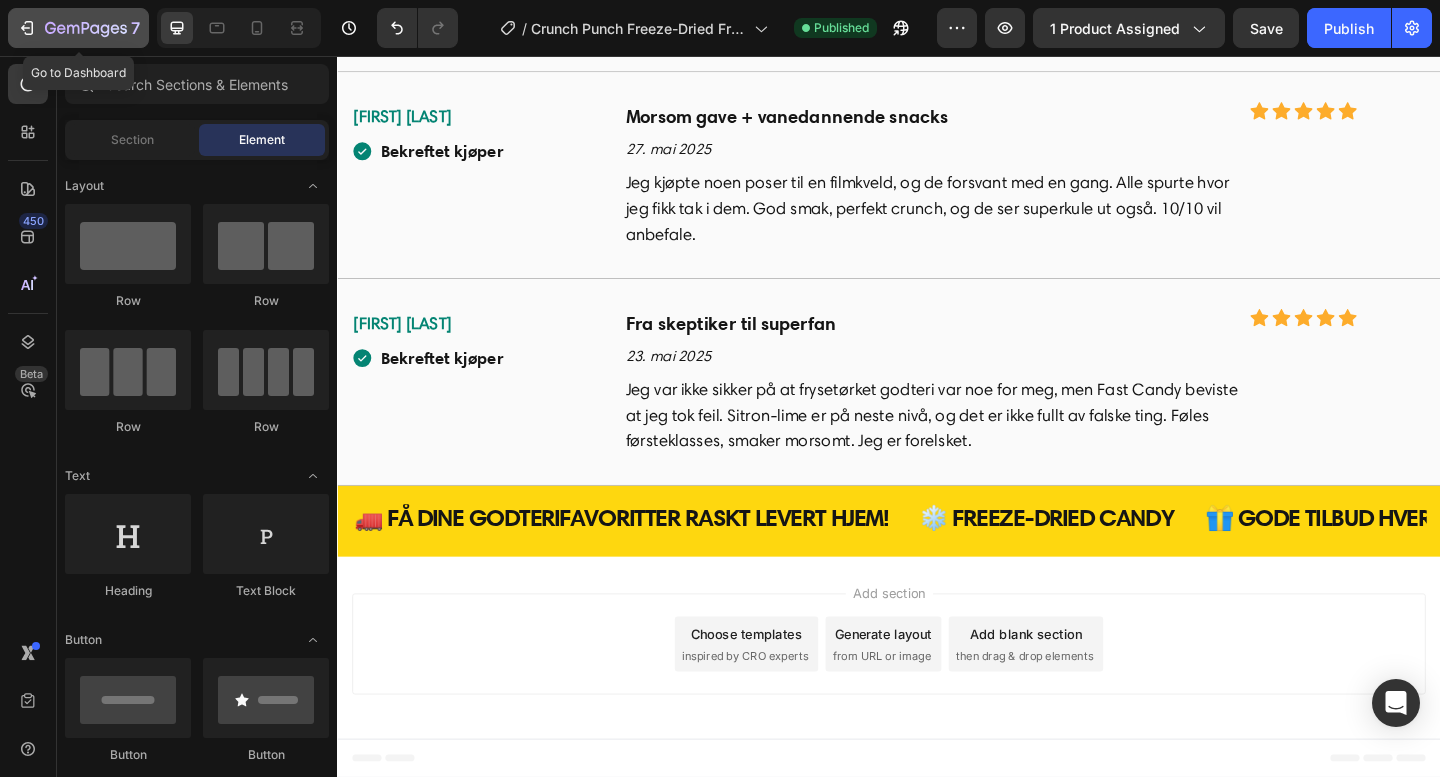 click on "7" 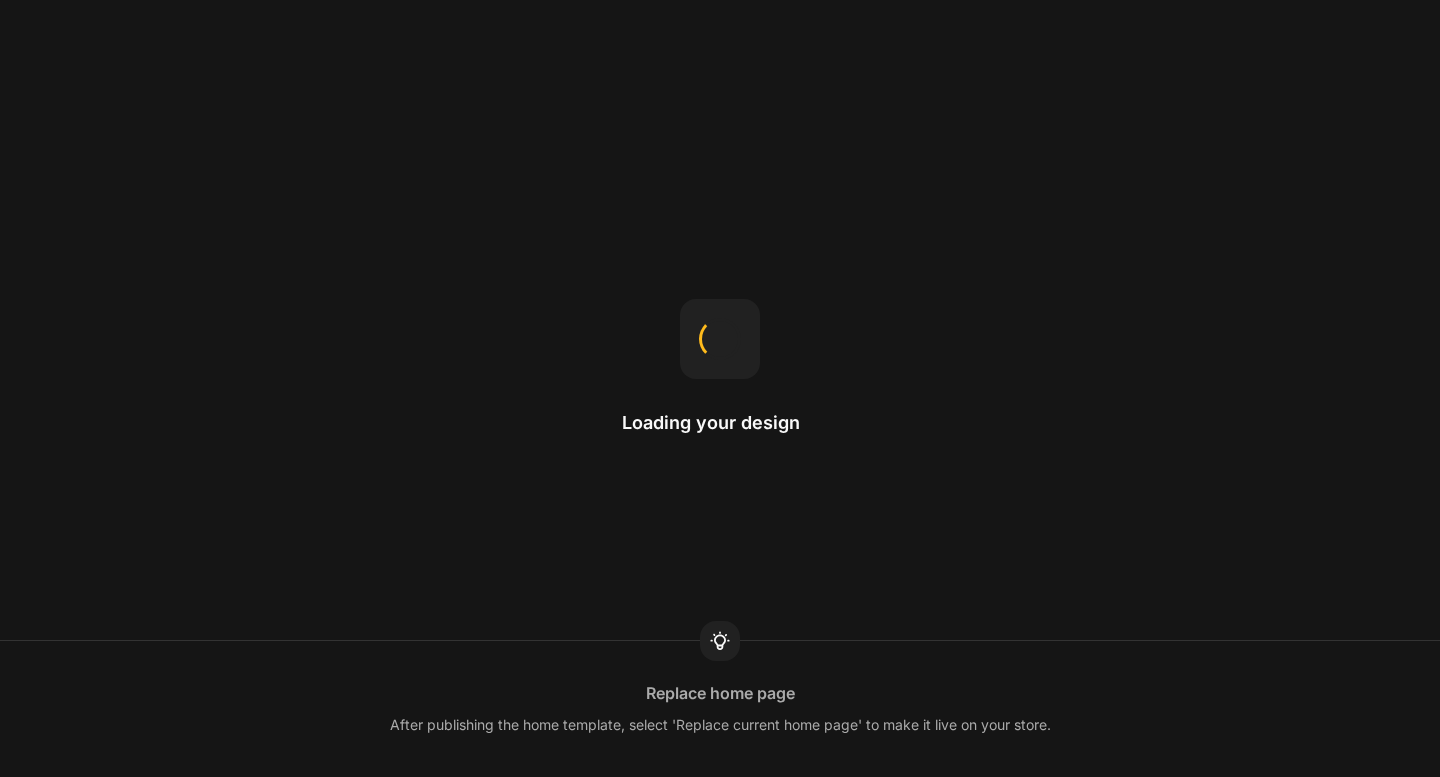 scroll, scrollTop: 0, scrollLeft: 0, axis: both 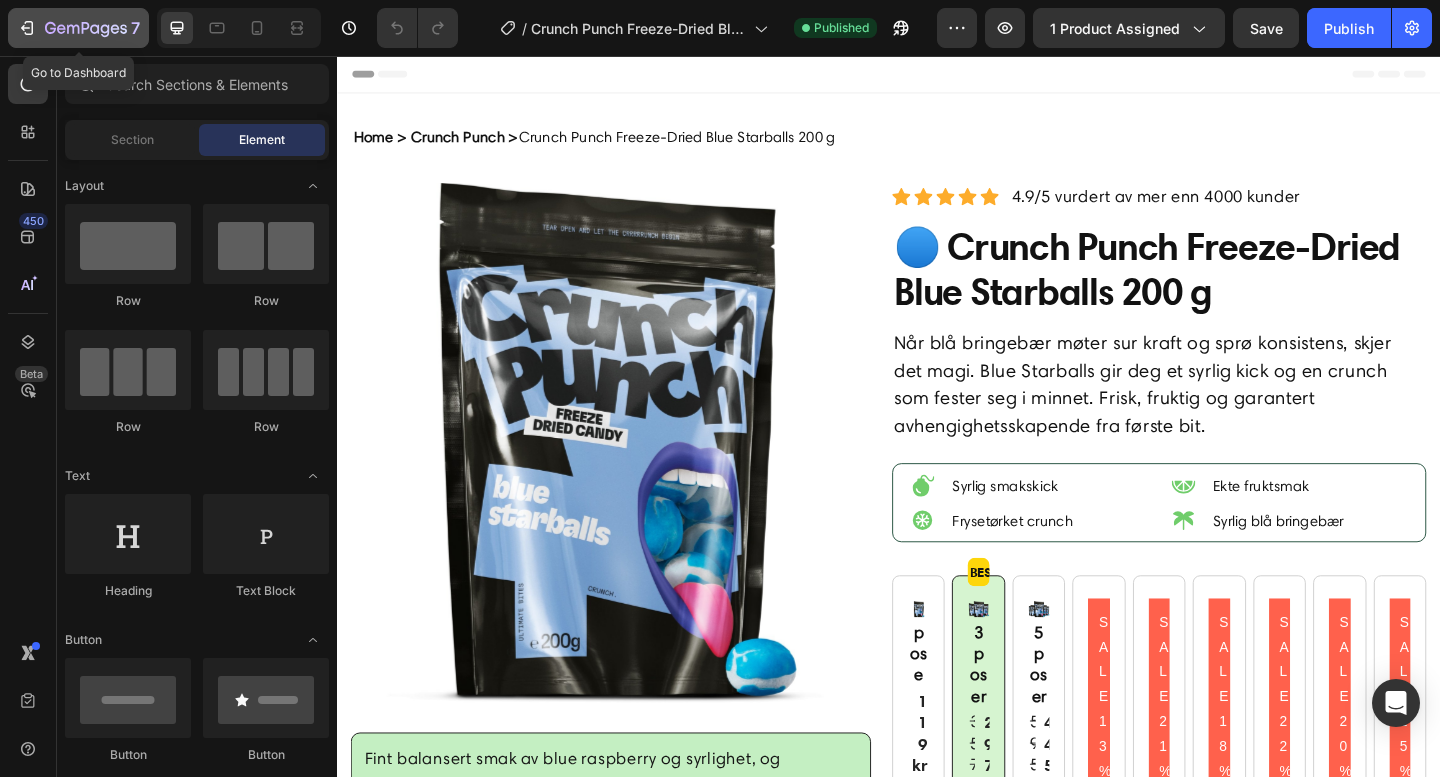 click 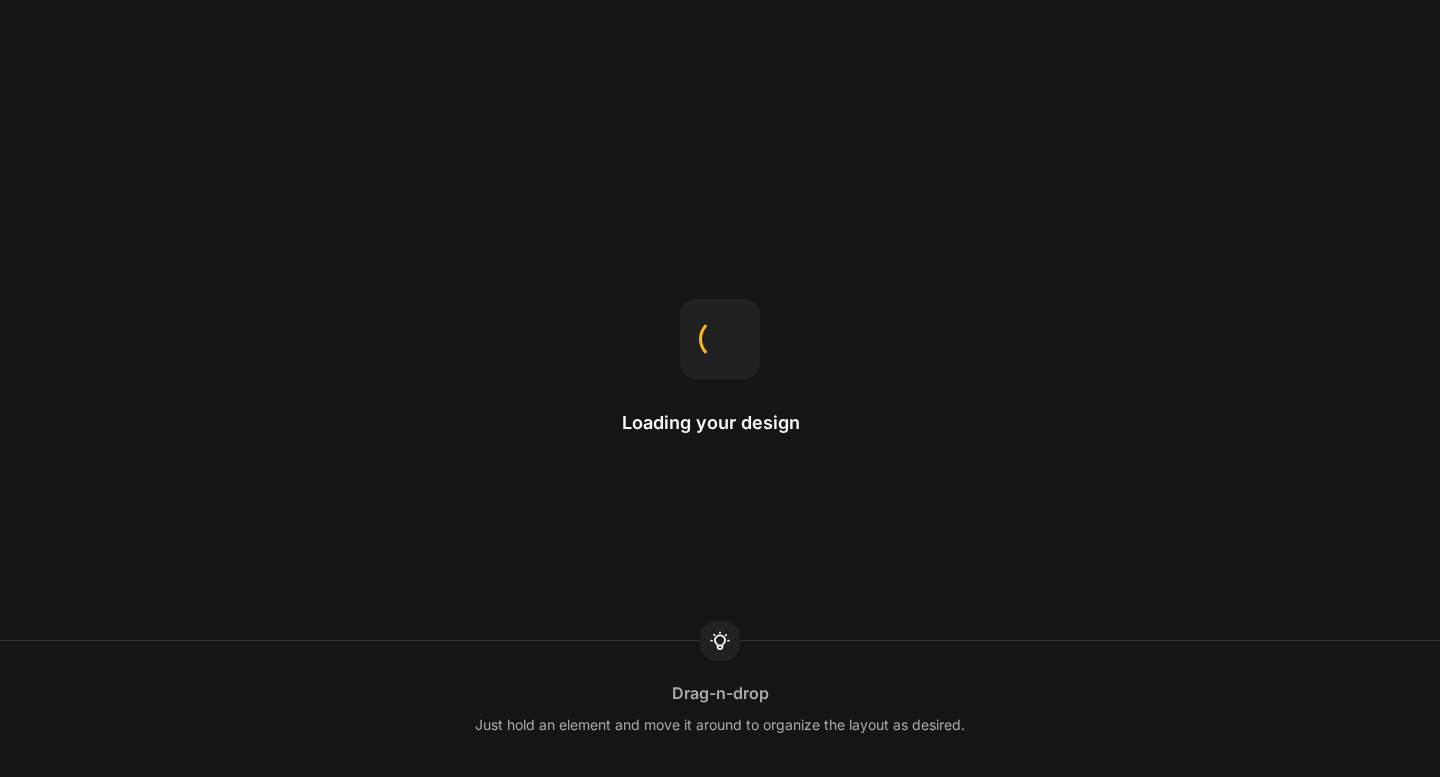 scroll, scrollTop: 0, scrollLeft: 0, axis: both 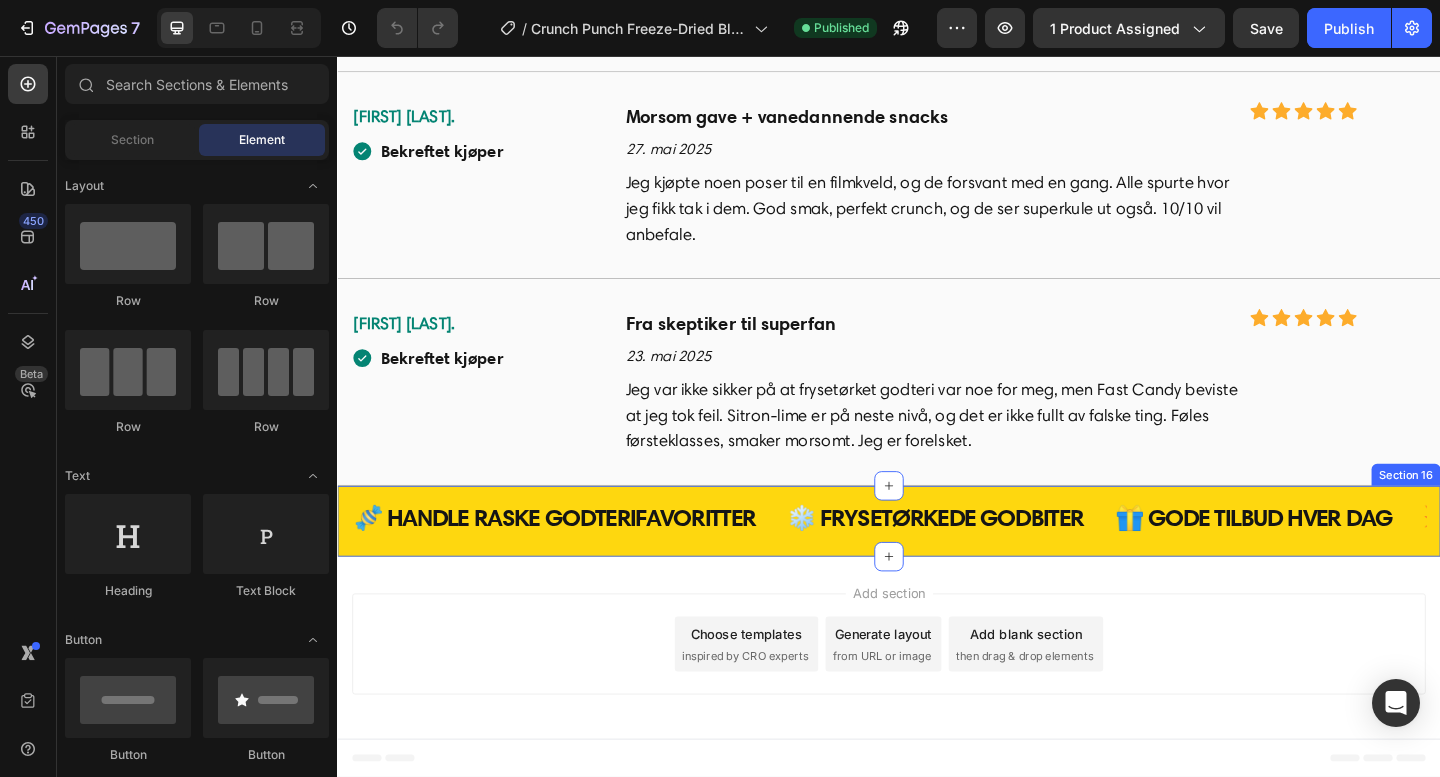 click on "🍬 HANDLE RASKE GODTERIFAVORITTER Heading ❄️ FRYSETØRKEDE GODBITER Heading  🎁 GODE TILBUD HVER DAG Heading 💥 GODTERIVARSEL I BEGRENSET OPPLAG Heading 🍬 HANDLE RASKE GODTERIFAVORITTER Heading ❄️ FRYSETØRKEDE GODBITER Heading  🎁 GODE TILBUD HVER DAG Heading 💥 GODTERIVARSEL I BEGRENSET OPPLAG Heading Marquee Row Section 16" at bounding box center (937, 562) 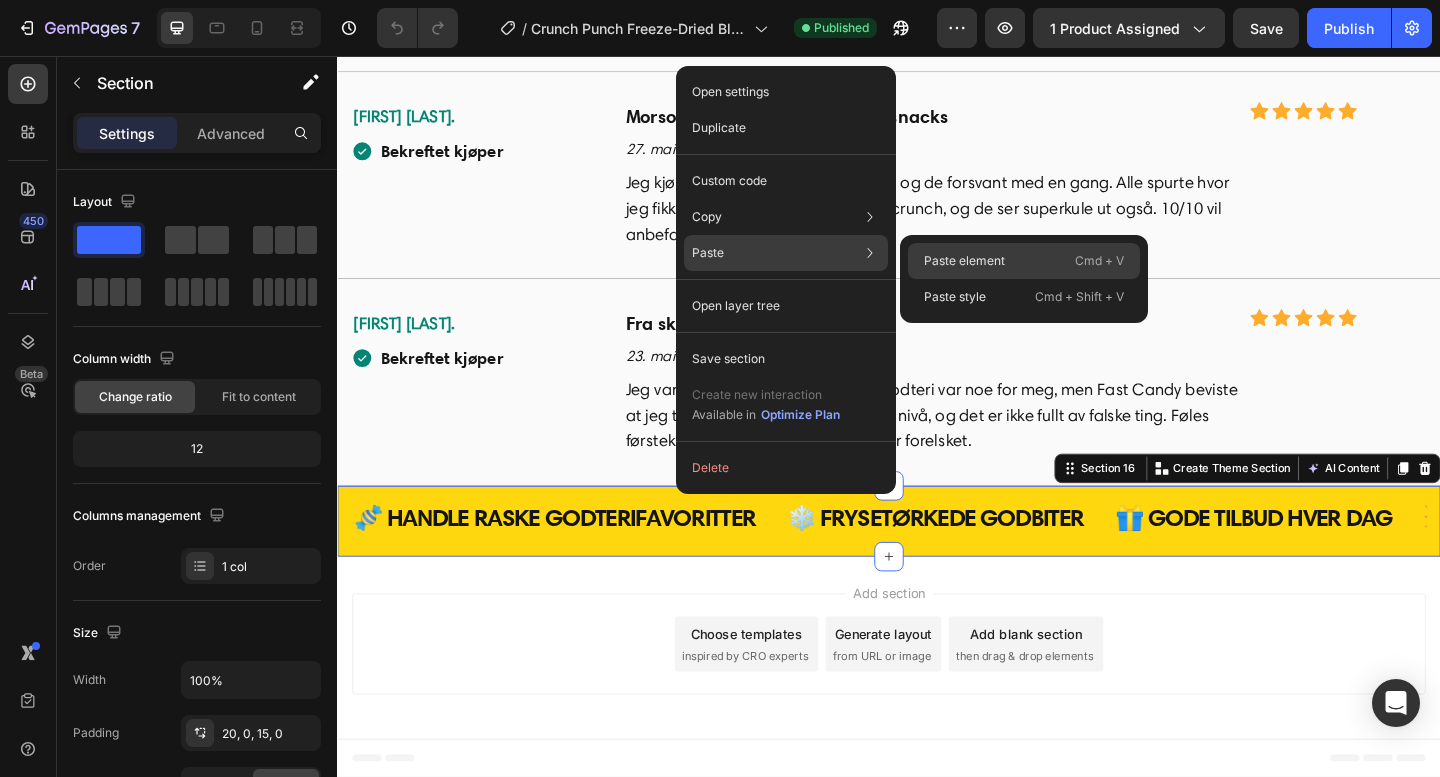 click on "Paste element" at bounding box center (964, 261) 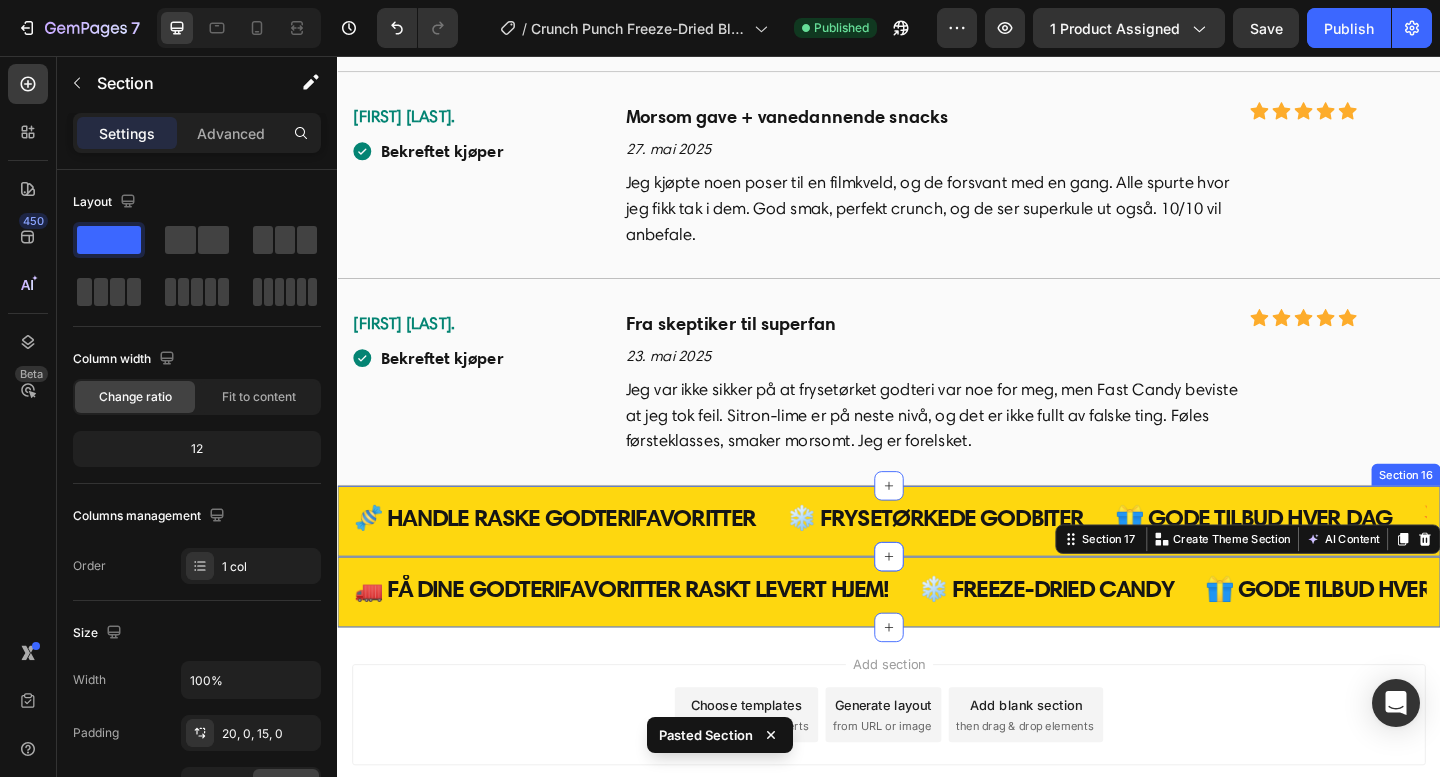 click on "🍬 HANDLE RASKE GODTERIFAVORITTER Heading ❄️ FRYSETØRKEDE GODBITER Heading  🎁 GODE TILBUD HVER DAG Heading 💥 GODTERIVARSEL I BEGRENSET OPPLAG Heading 🍬 HANDLE RASKE GODTERIFAVORITTER Heading ❄️ FRYSETØRKEDE GODBITER Heading  🎁 GODE TILBUD HVER DAG Heading 💥 GODTERIVARSEL I BEGRENSET OPPLAG Heading Marquee Row Section 16" at bounding box center (937, 562) 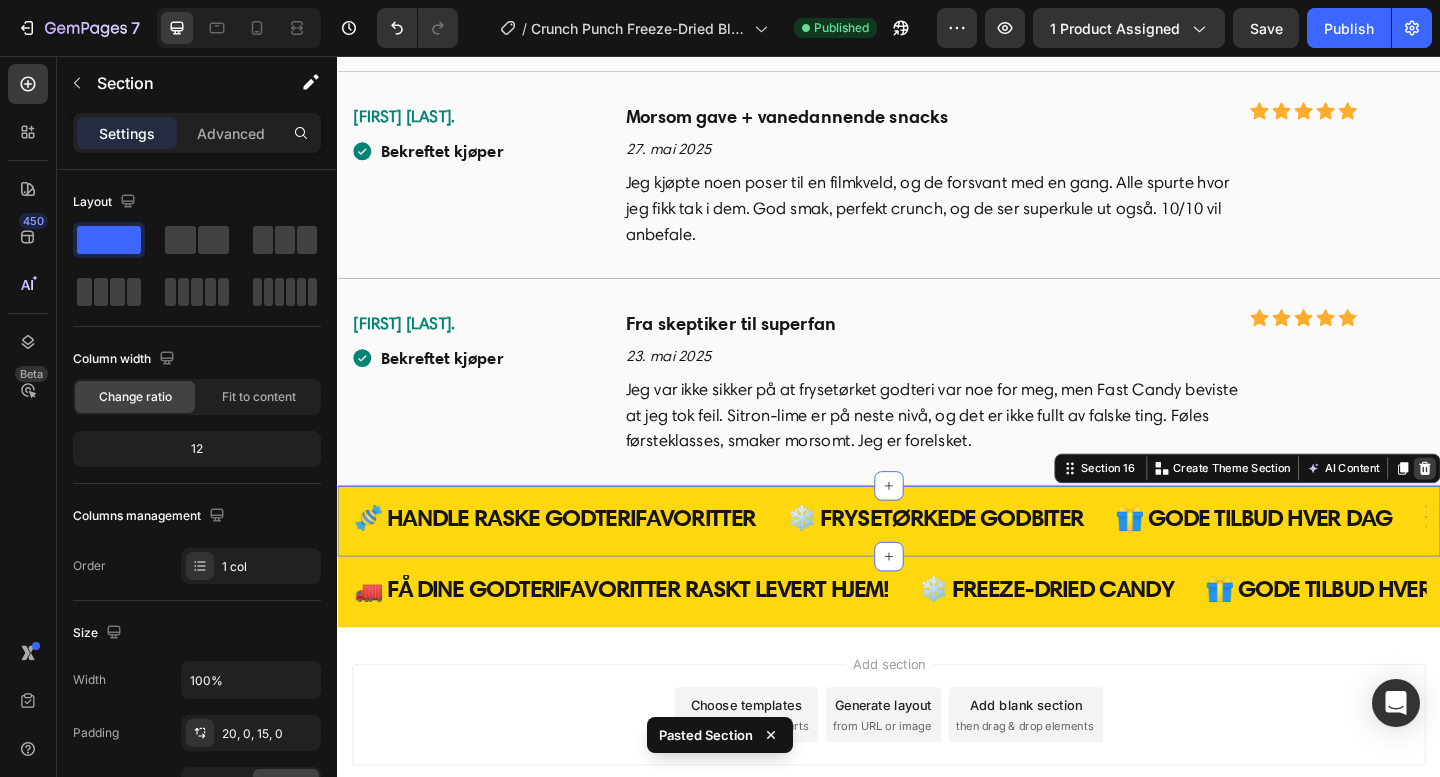 click 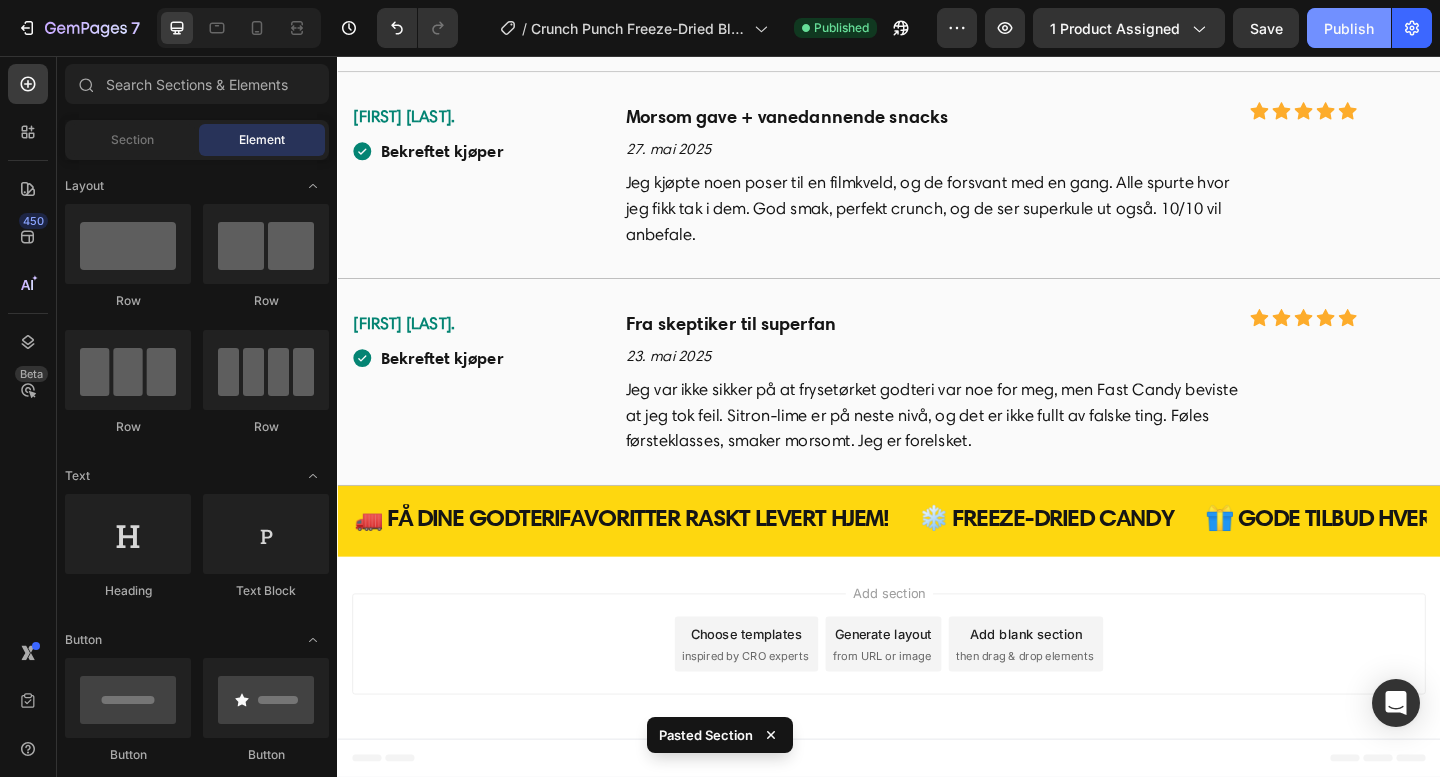 click on "Publish" at bounding box center (1349, 28) 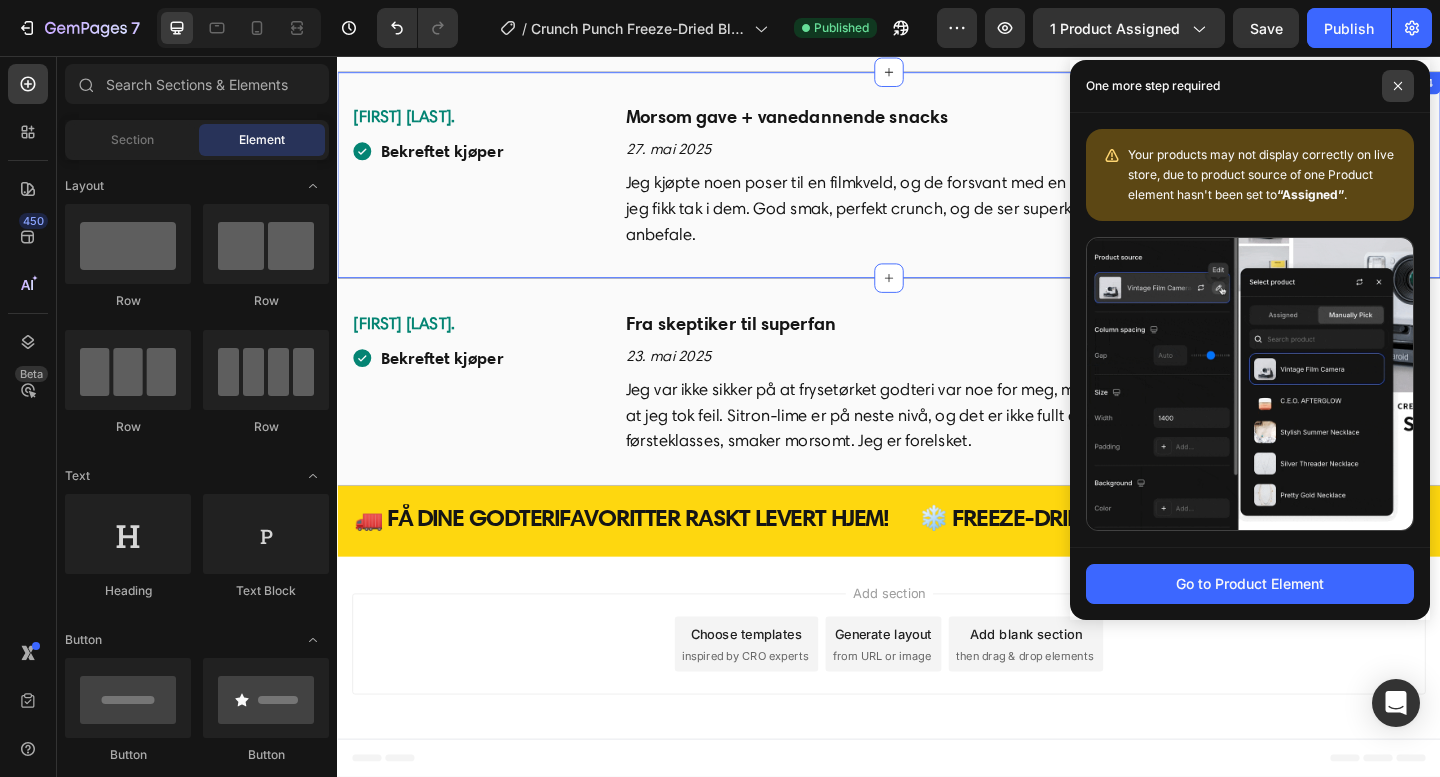 click at bounding box center (1398, 86) 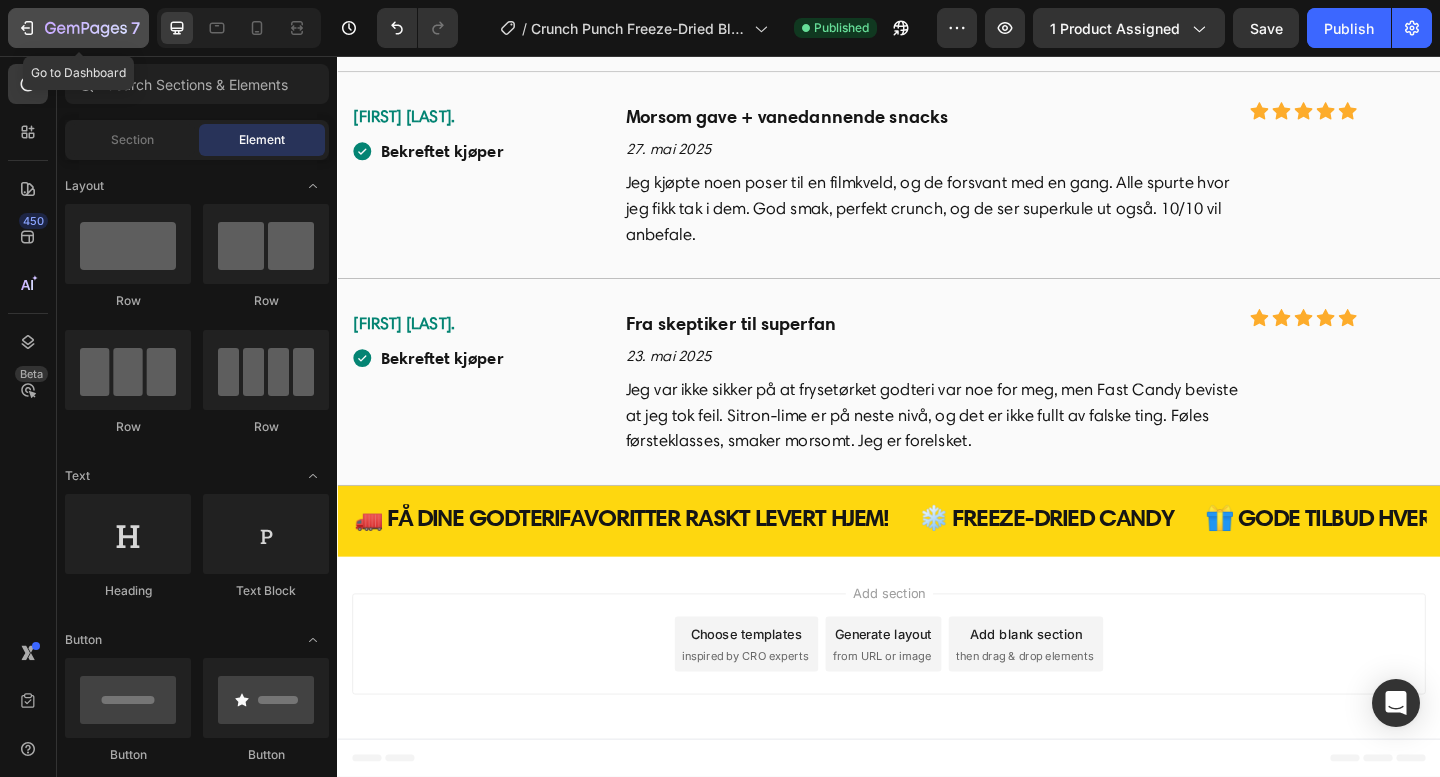 click 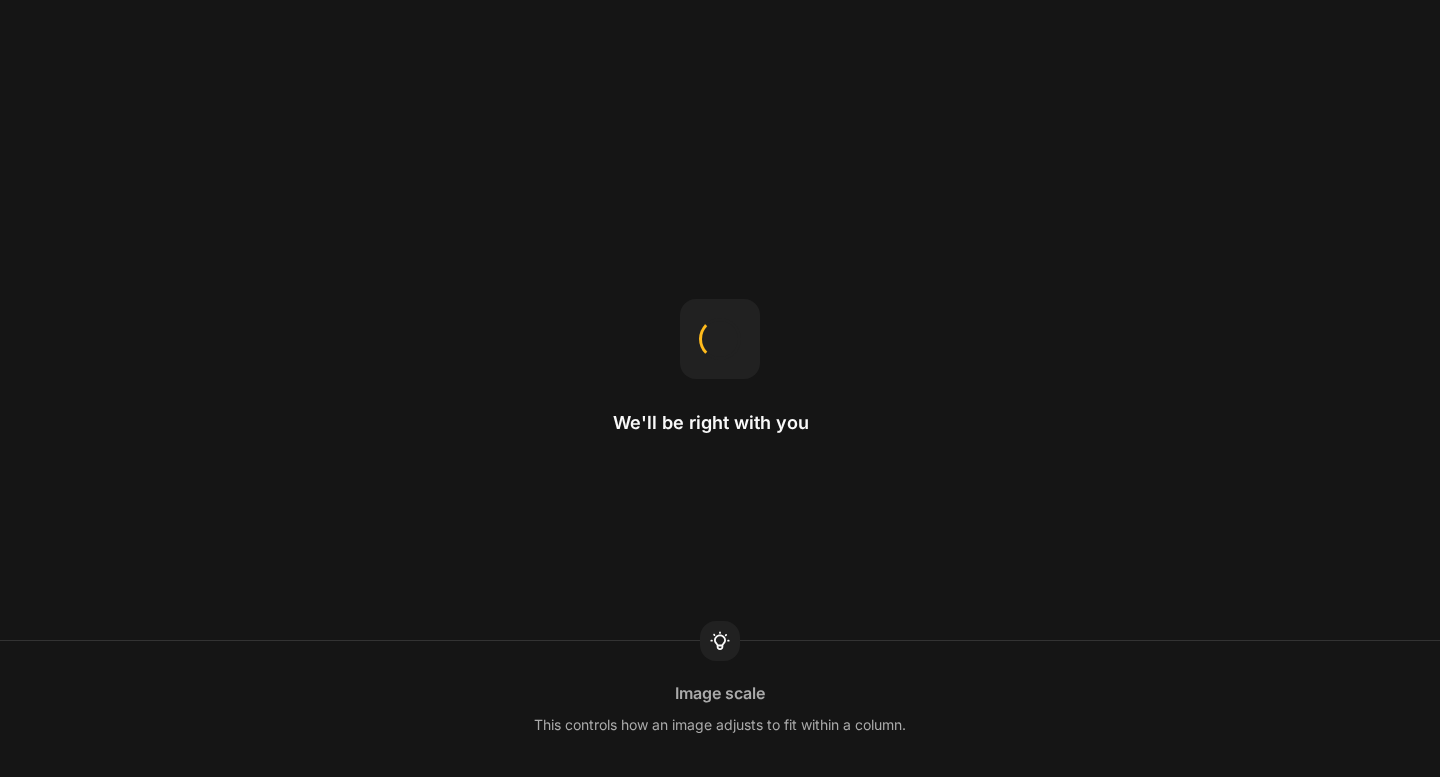 scroll, scrollTop: 0, scrollLeft: 0, axis: both 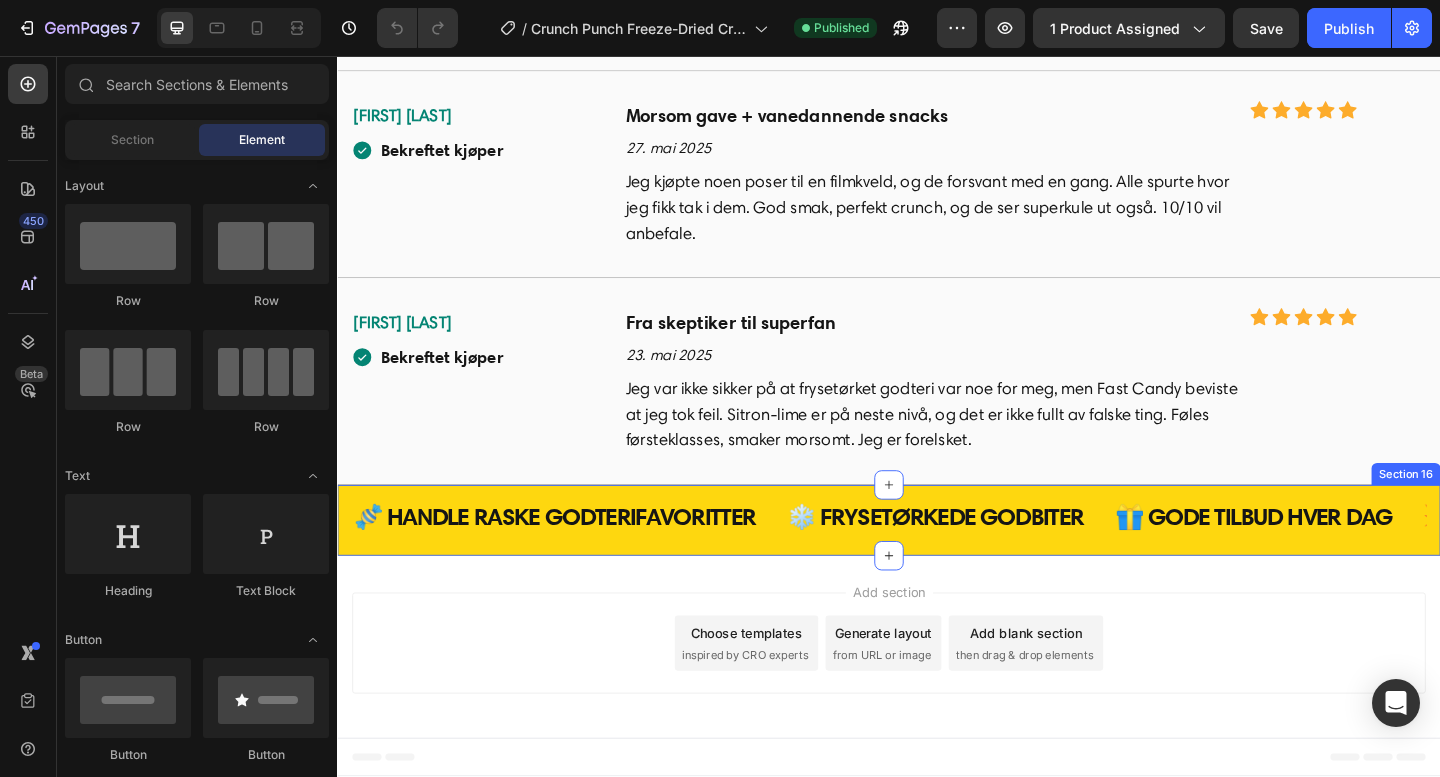 click on "🍬 HANDLE RASKE GODTERIFAVORITTER Heading ❄️ FRYSETØRKEDE GODBITER Heading  🎁 GODE TILBUD HVER DAG Heading 💥 GODTERIVARSEL I BEGRENSET OPPLAG Heading 🍬 HANDLE RASKE GODTERIFAVORITTER Heading ❄️ FRYSETØRKEDE GODBITER Heading  🎁 GODE TILBUD HVER DAG Heading 💥 GODTERIVARSEL I BEGRENSET OPPLAG Heading Marquee Row Section 16" at bounding box center [937, 561] 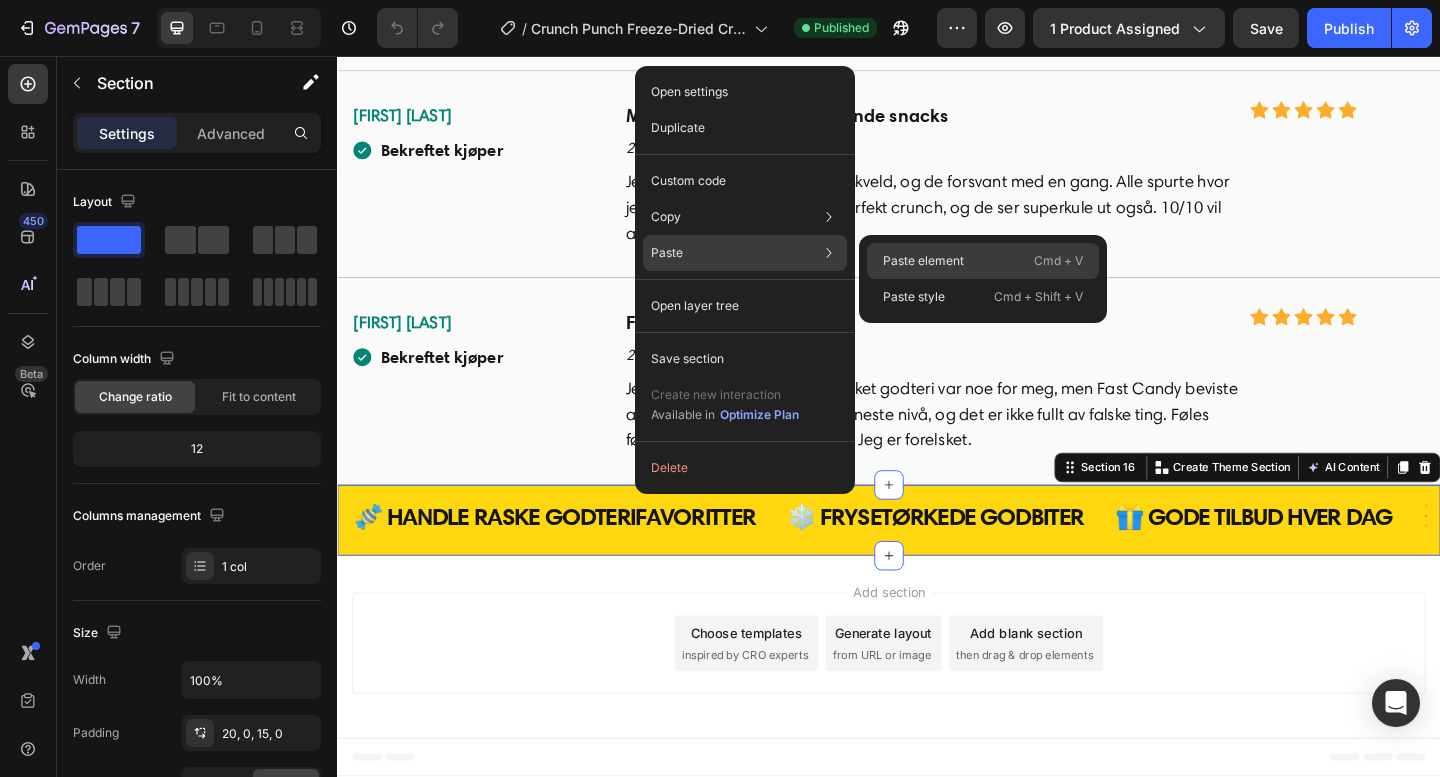drag, startPoint x: 921, startPoint y: 269, endPoint x: 575, endPoint y: 344, distance: 354.0353 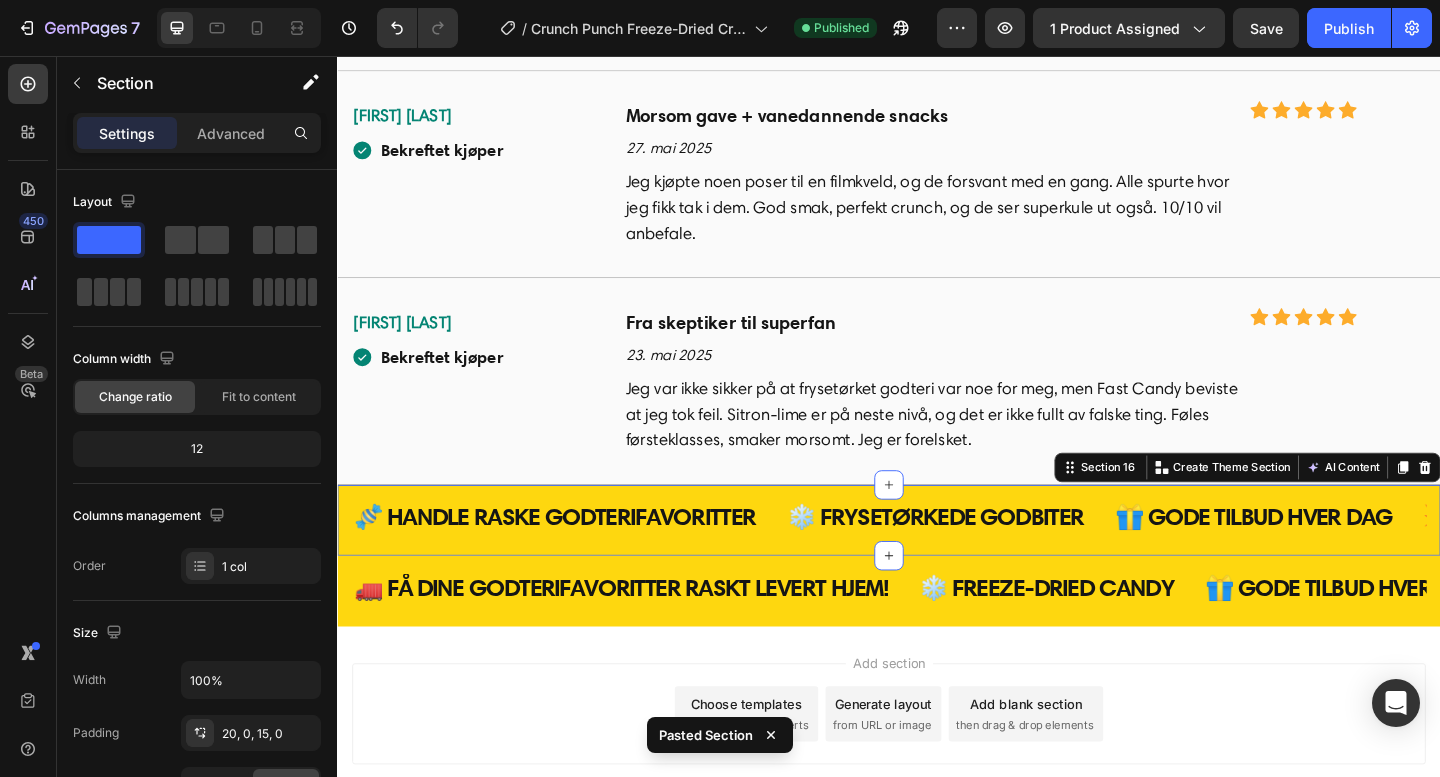 click on "🍬 HANDLE RASKE GODTERIFAVORITTER Heading ❄️ FRYSETØRKEDE GODBITER Heading  🎁 GODE TILBUD HVER DAG Heading 💥 GODTERIVARSEL I BEGRENSET OPPLAG Heading 🍬 HANDLE RASKE GODTERIFAVORITTER Heading ❄️ FRYSETØRKEDE GODBITER Heading  🎁 GODE TILBUD HVER DAG Heading 💥 GODTERIVARSEL I BEGRENSET OPPLAG Heading Marquee Row Section 16   You can create reusable sections Create Theme Section AI Content Write with GemAI What would you like to describe here? Tone and Voice Persuasive Product Samyang Hot Chicken Flavor Dried Ramen Cream Carbonara 700 g ( 5 x 140 g ) Show more Generate" at bounding box center (937, 561) 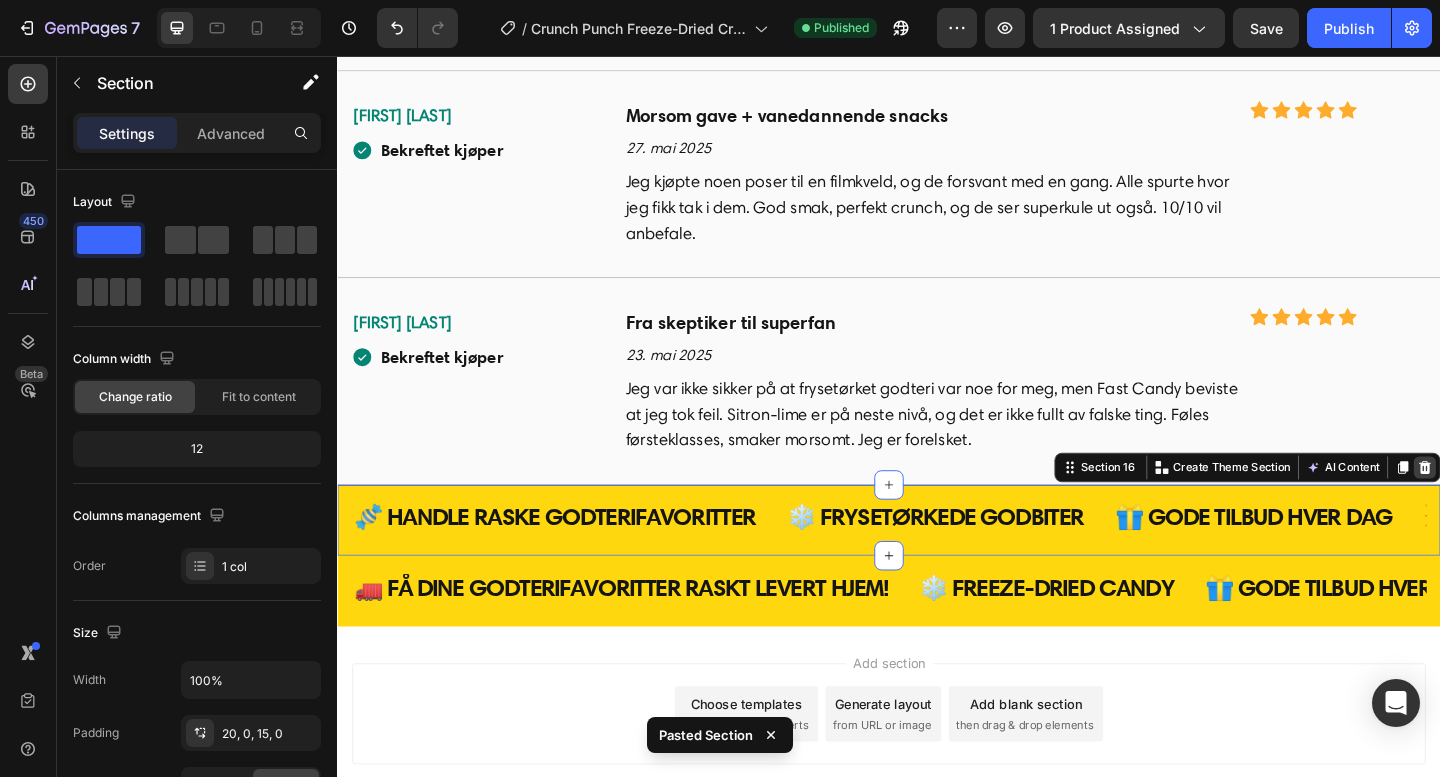 click 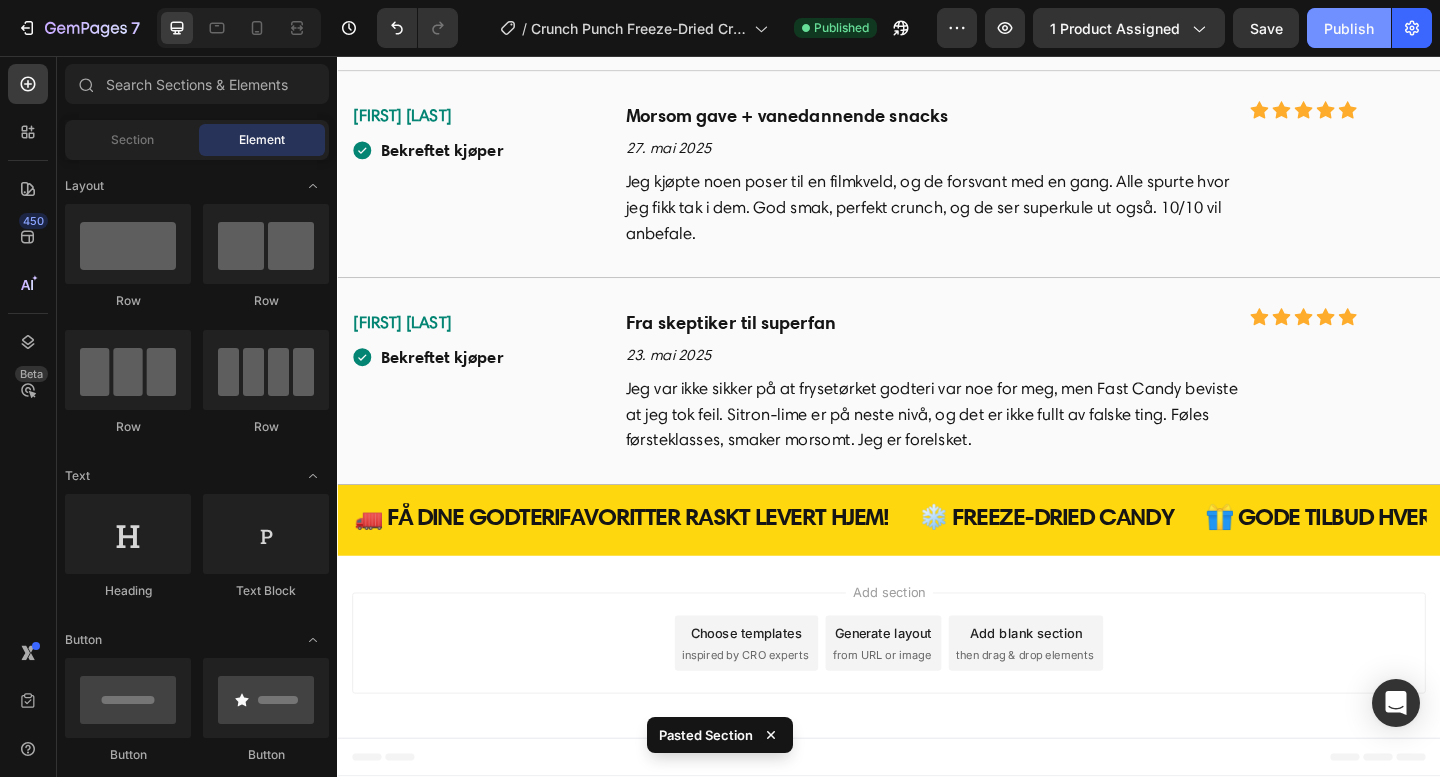 click on "Publish" at bounding box center (1349, 28) 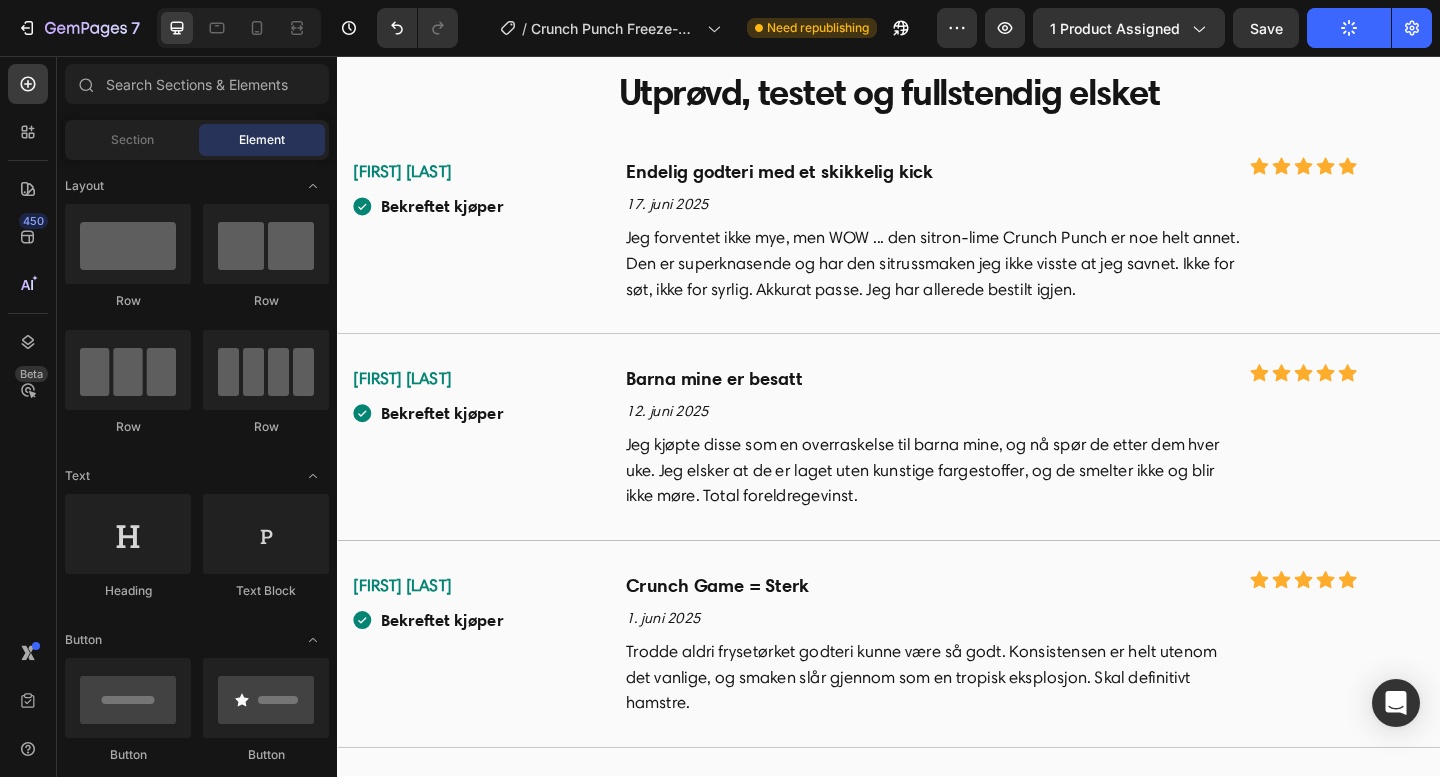 scroll, scrollTop: 5495, scrollLeft: 0, axis: vertical 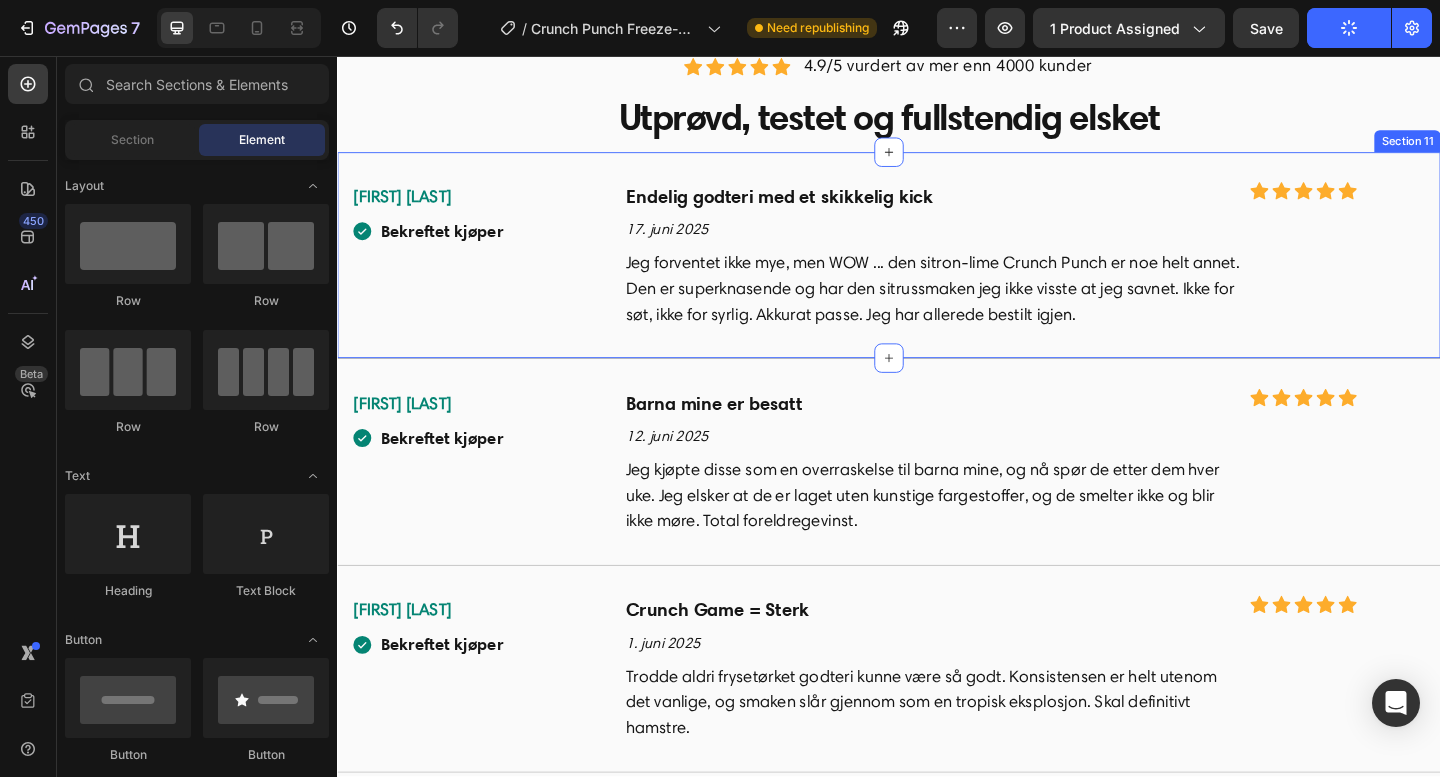 click on "Jeg forventet ikke mye, men WOW ... den sitron-lime Crunch Punch er noe helt annet. Den er superknasende og har den sitrussmaken jeg ikke visste at jeg savnet. Ikke for søt, ikke for syrlig. Akkurat passe. Jeg har allerede bestilt igjen." at bounding box center (985, 309) 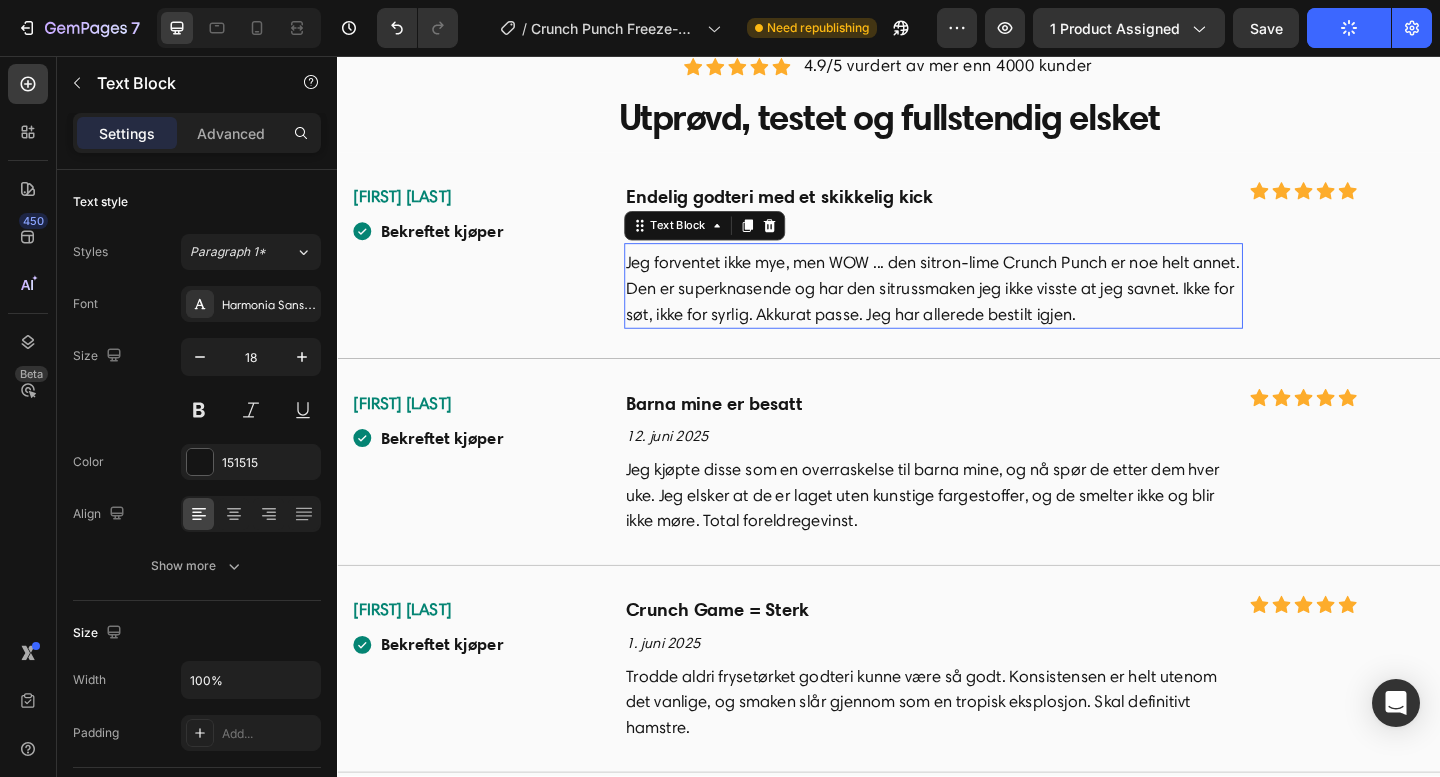 click on "Jeg forventet ikke mye, men WOW ... den sitron-lime Crunch Punch er noe helt annet. Den er superknasende og har den sitrussmaken jeg ikke visste at jeg savnet. Ikke for søt, ikke for syrlig. Akkurat passe. Jeg har allerede bestilt igjen." at bounding box center (985, 309) 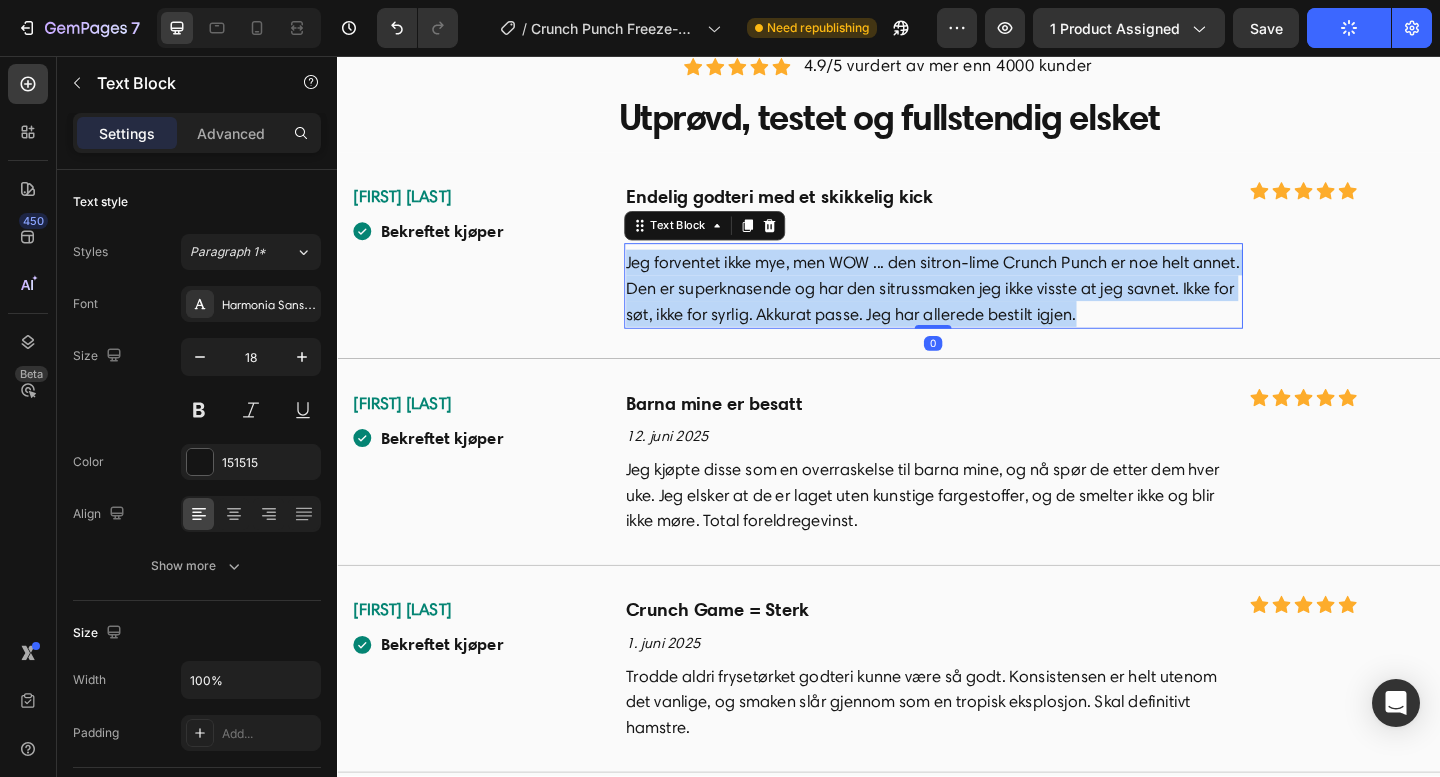 click on "Jeg forventet ikke mye, men WOW ... den sitron-lime Crunch Punch er noe helt annet. Den er superknasende og har den sitrussmaken jeg ikke visste at jeg savnet. Ikke for søt, ikke for syrlig. Akkurat passe. Jeg har allerede bestilt igjen." at bounding box center (985, 309) 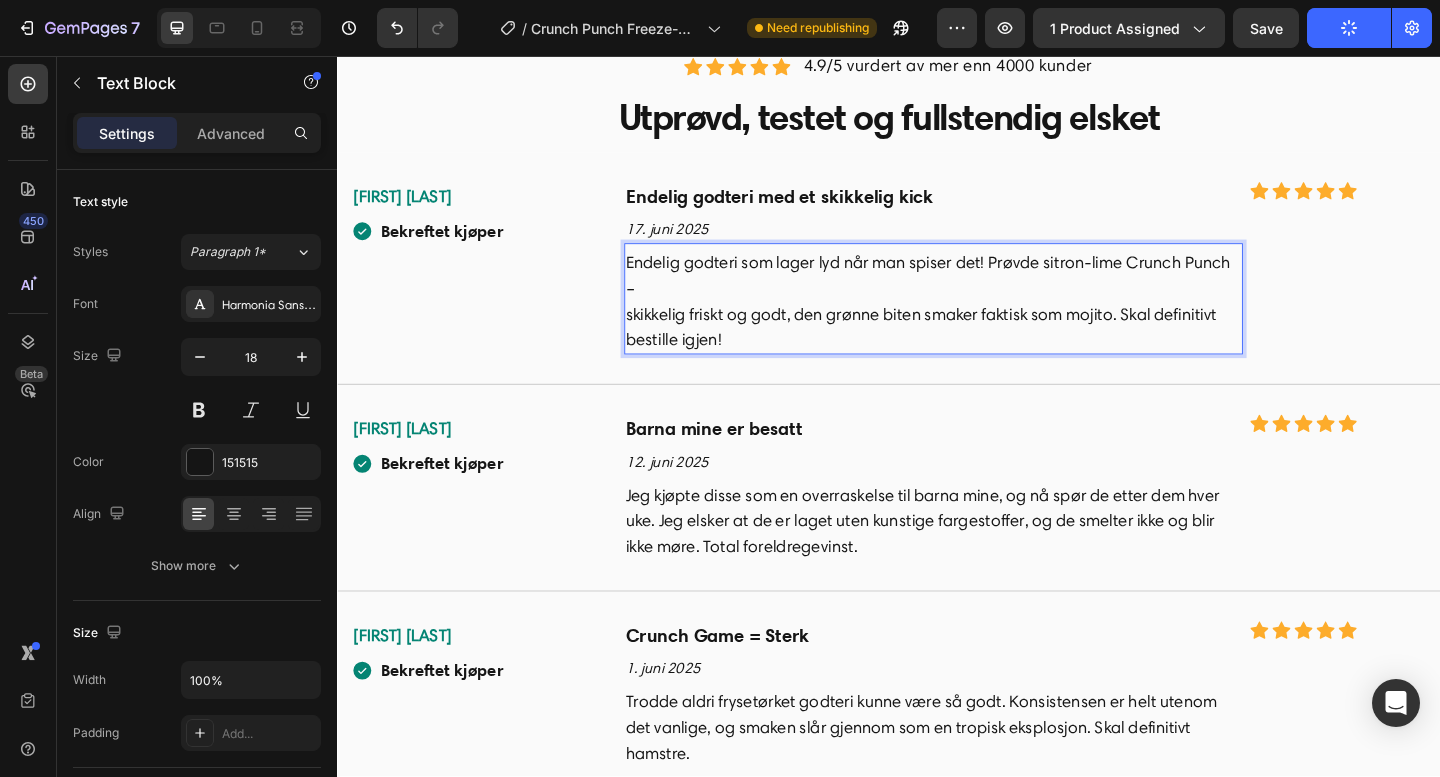 click on "Endelig godteri som lager lyd når man spiser det! Prøvde sitron-lime Crunch Punch – skikkelig friskt og godt, den grønne biten smaker faktisk som mojito. Skal definitivt bestille igjen!" at bounding box center [985, 323] 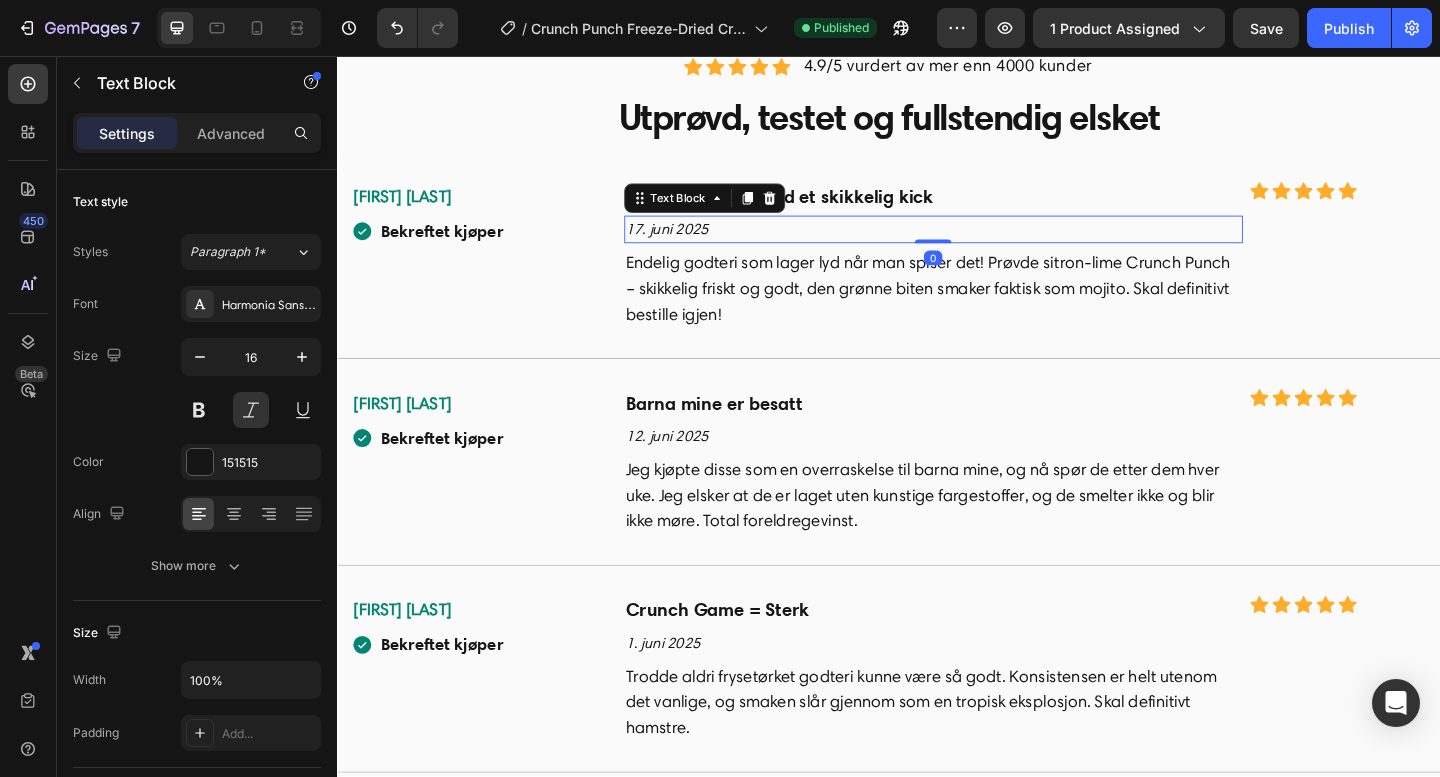 click on "17. juni 2025" at bounding box center (985, 245) 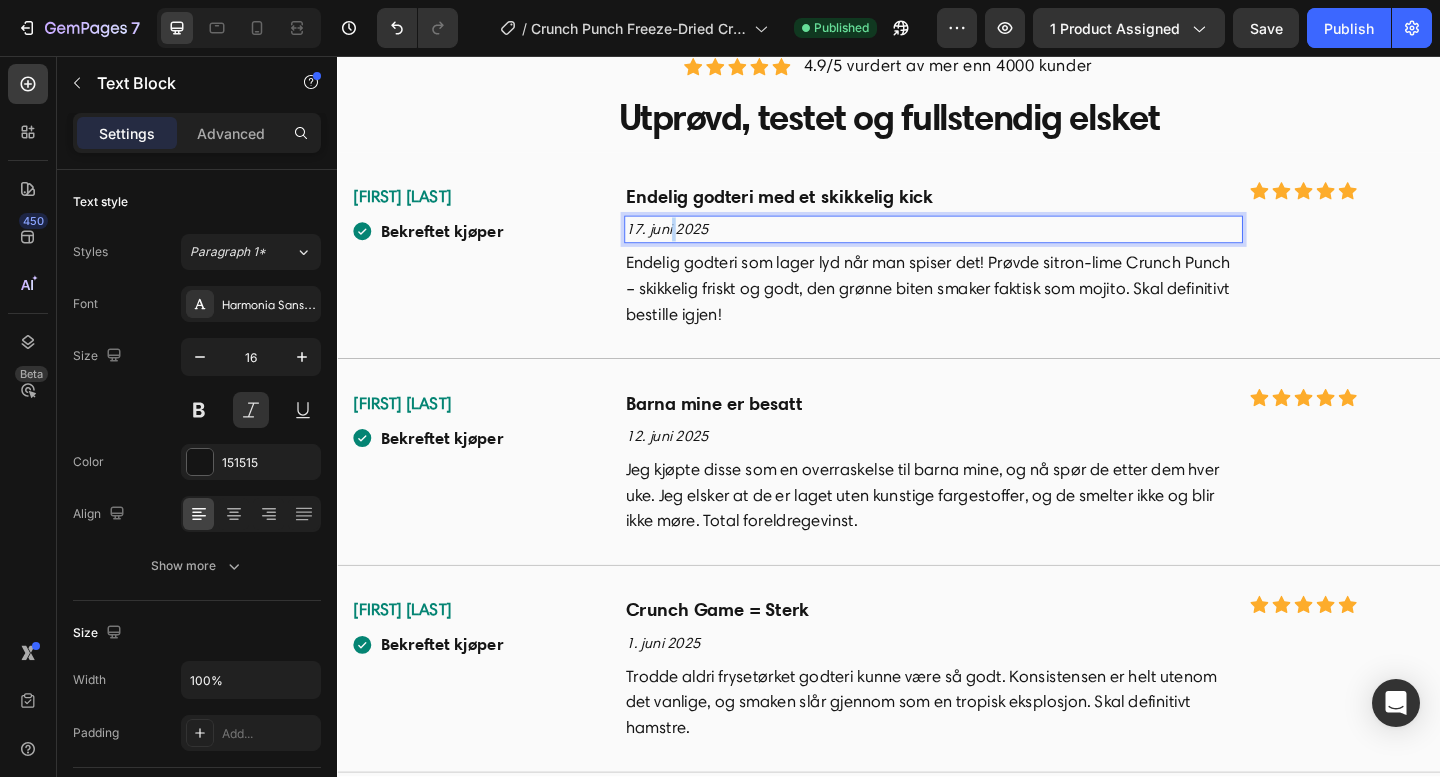 click on "17. juni 2025" at bounding box center (985, 245) 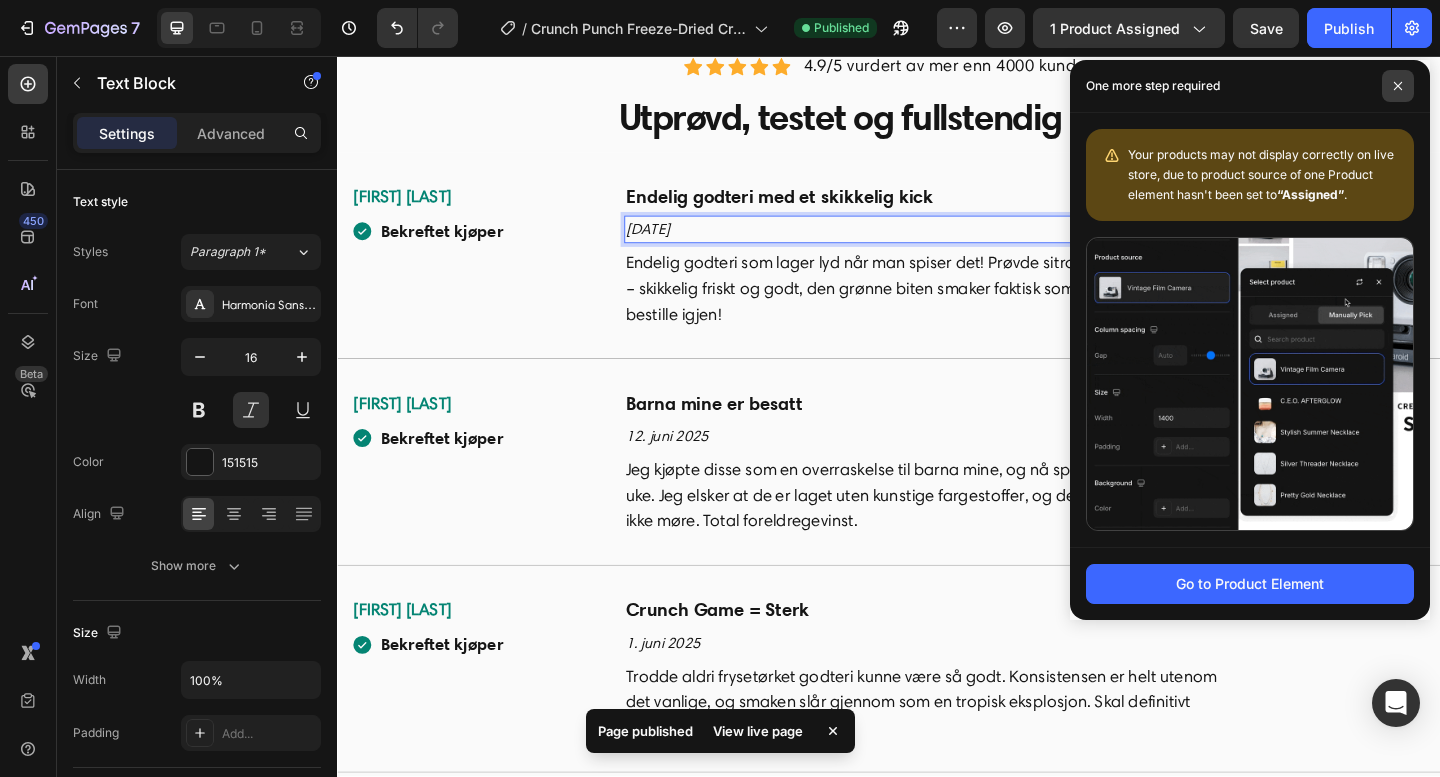 click at bounding box center (1398, 86) 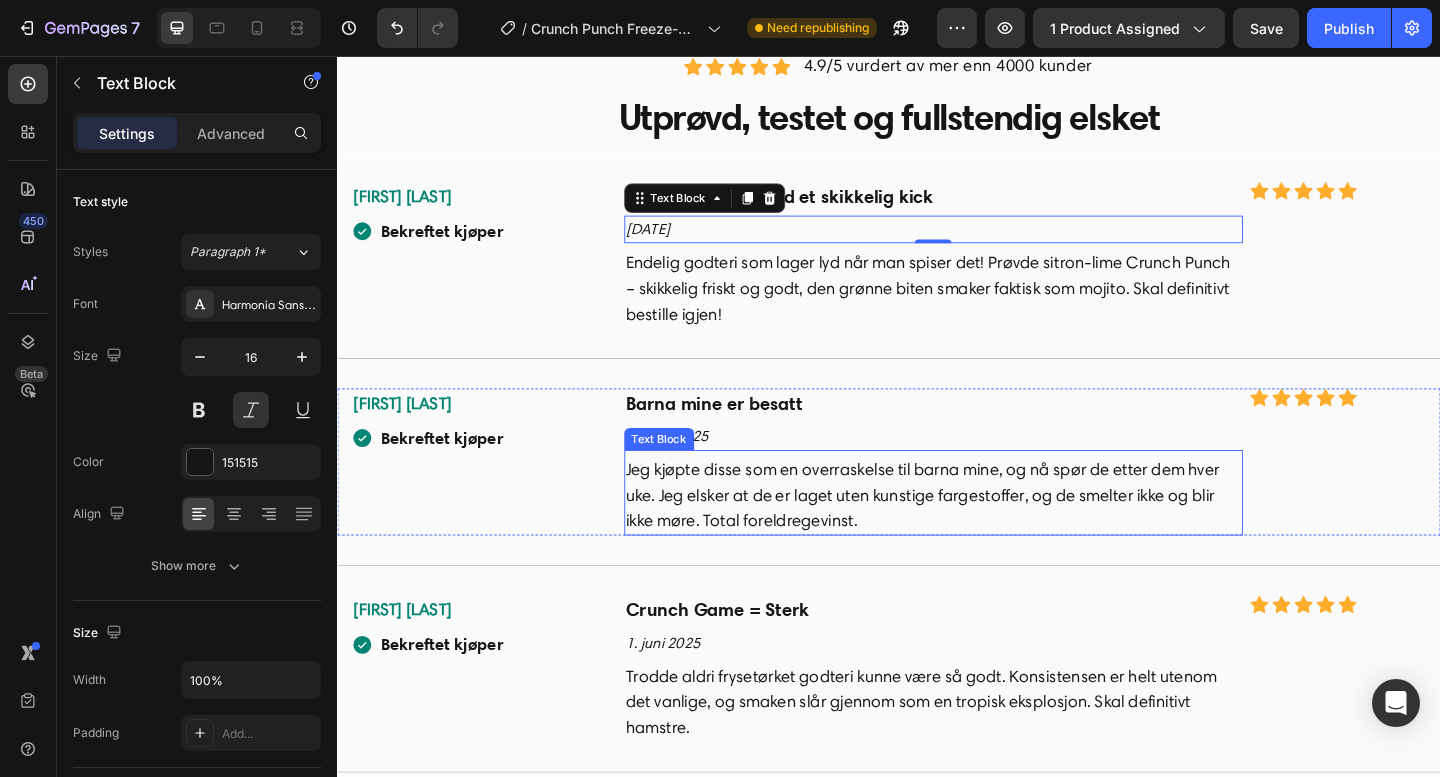 click on "Jeg kjøpte disse som en overraskelse til barna mine, og nå spør de etter dem hver uke. Jeg elsker at de er laget uten kunstige fargestoffer, og de smelter ikke og blir ikke møre. Total foreldregevinst." at bounding box center [985, 534] 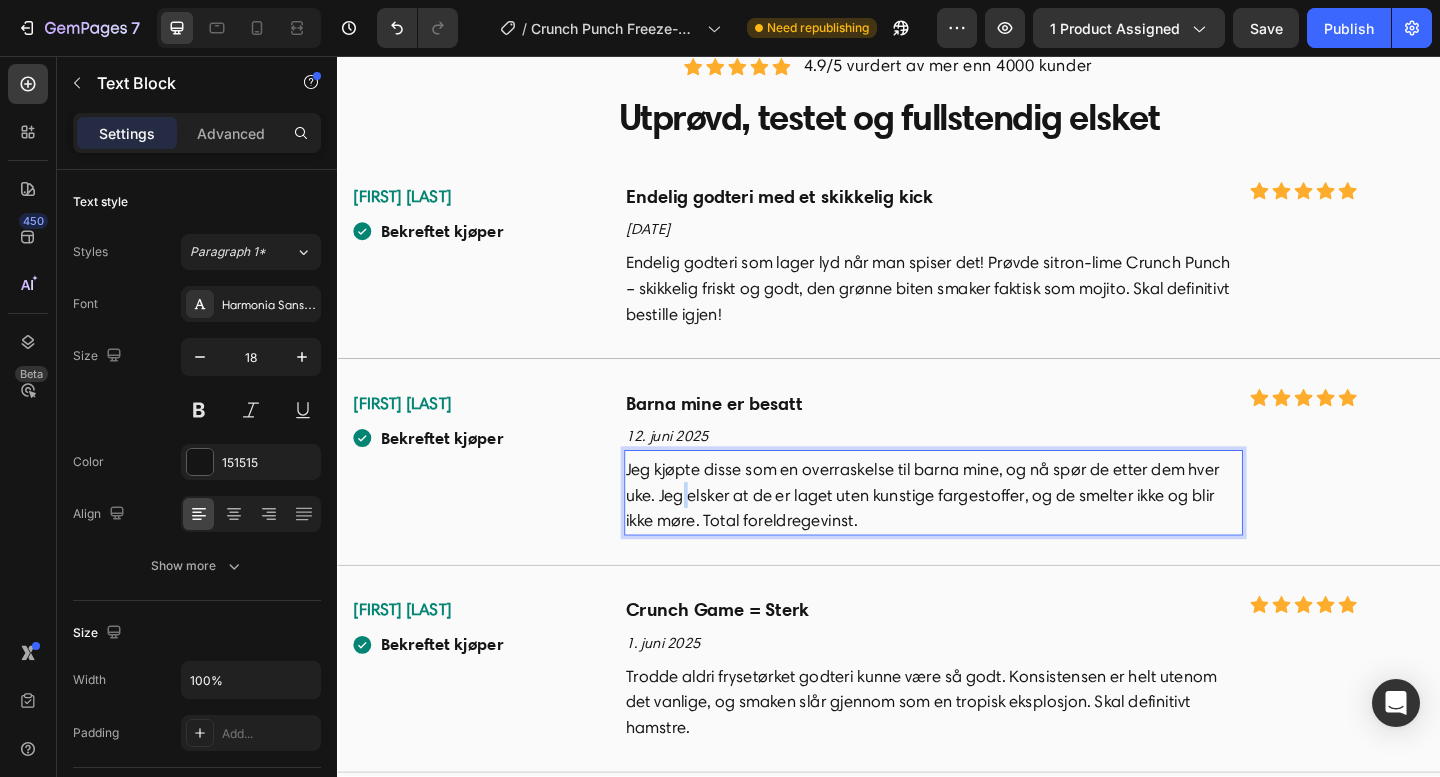 click on "Jeg kjøpte disse som en overraskelse til barna mine, og nå spør de etter dem hver uke. Jeg elsker at de er laget uten kunstige fargestoffer, og de smelter ikke og blir ikke møre. Total foreldregevinst." at bounding box center [985, 534] 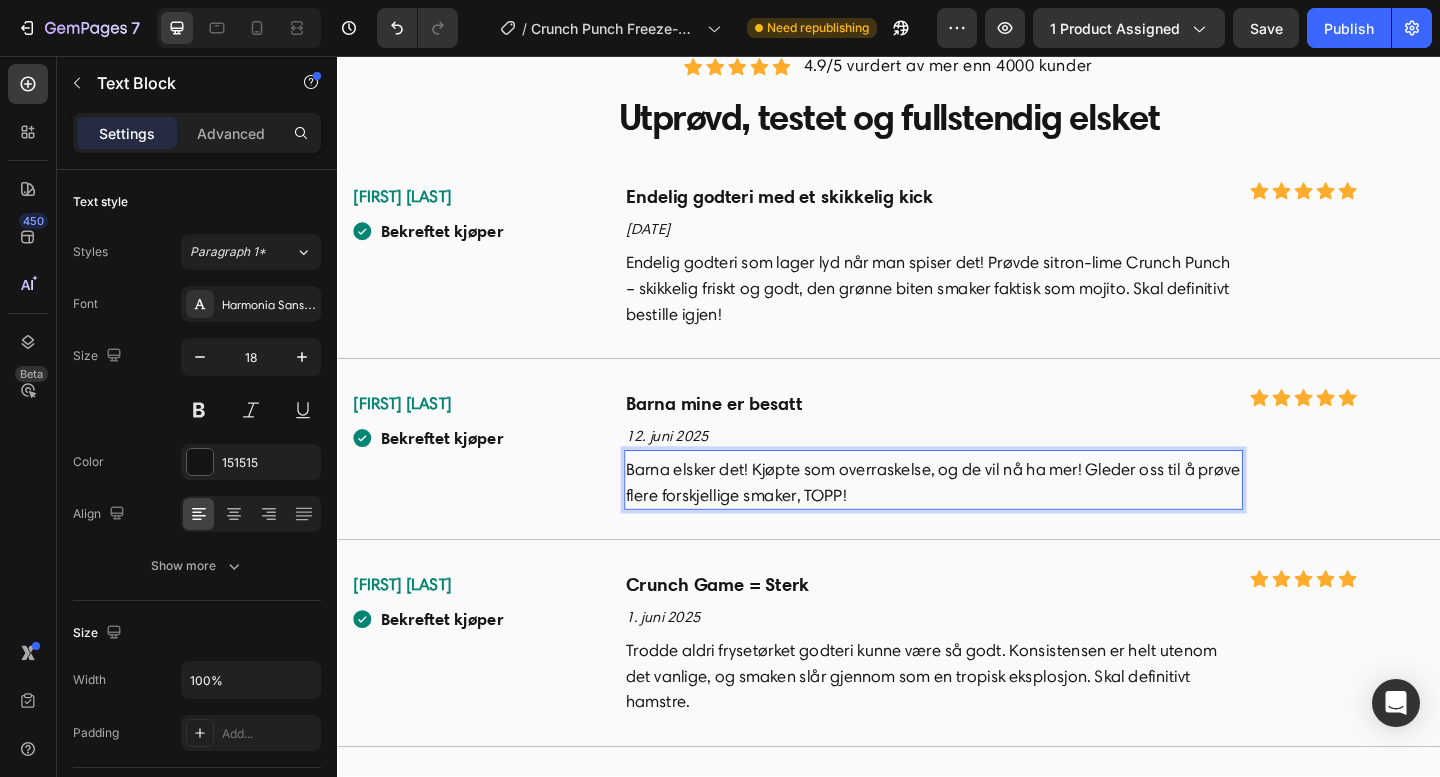 click on "Barna elsker det! Kjøpte som overraskelse, og de vil nå ha mer! Gleder oss til å prøve flere forskjellige smaker, TOPP!" at bounding box center (985, 520) 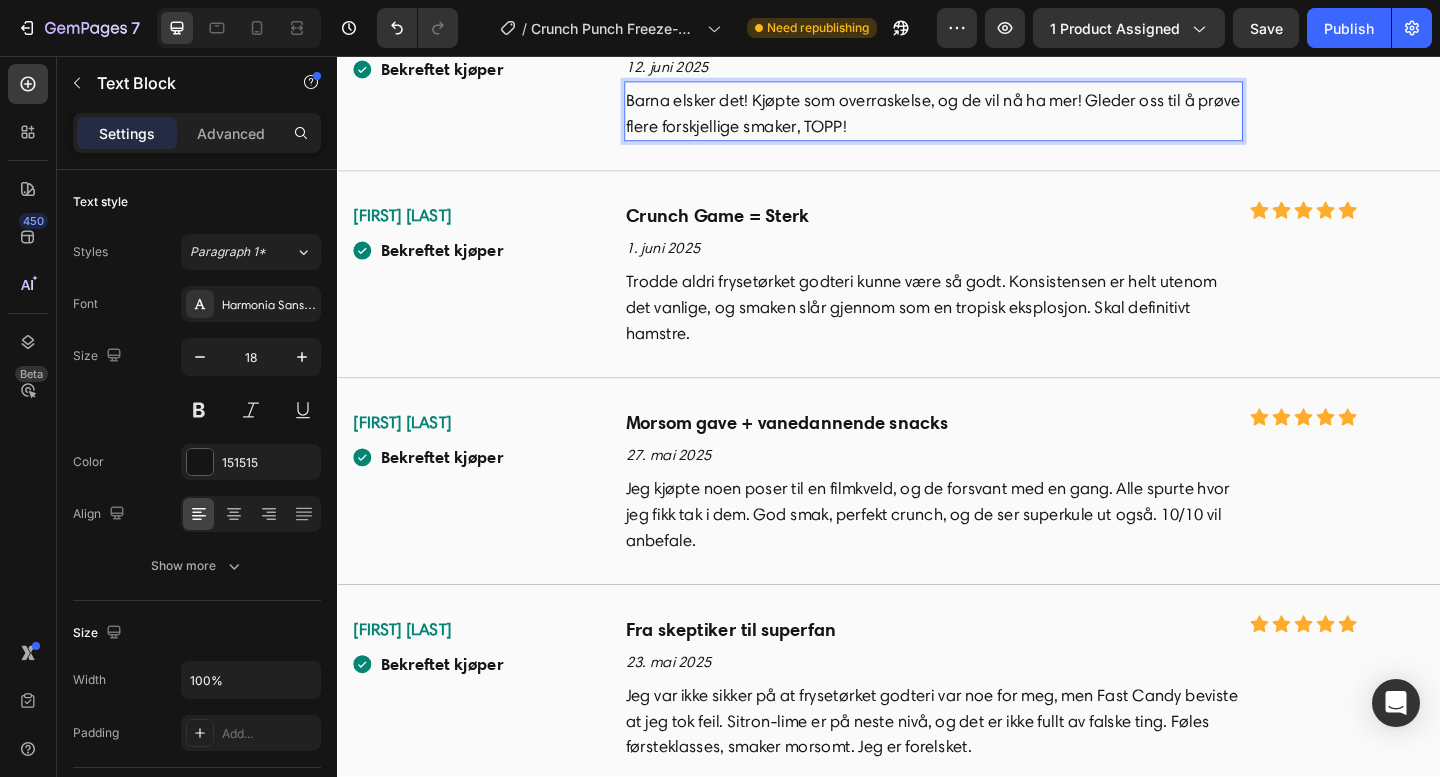 scroll, scrollTop: 5918, scrollLeft: 0, axis: vertical 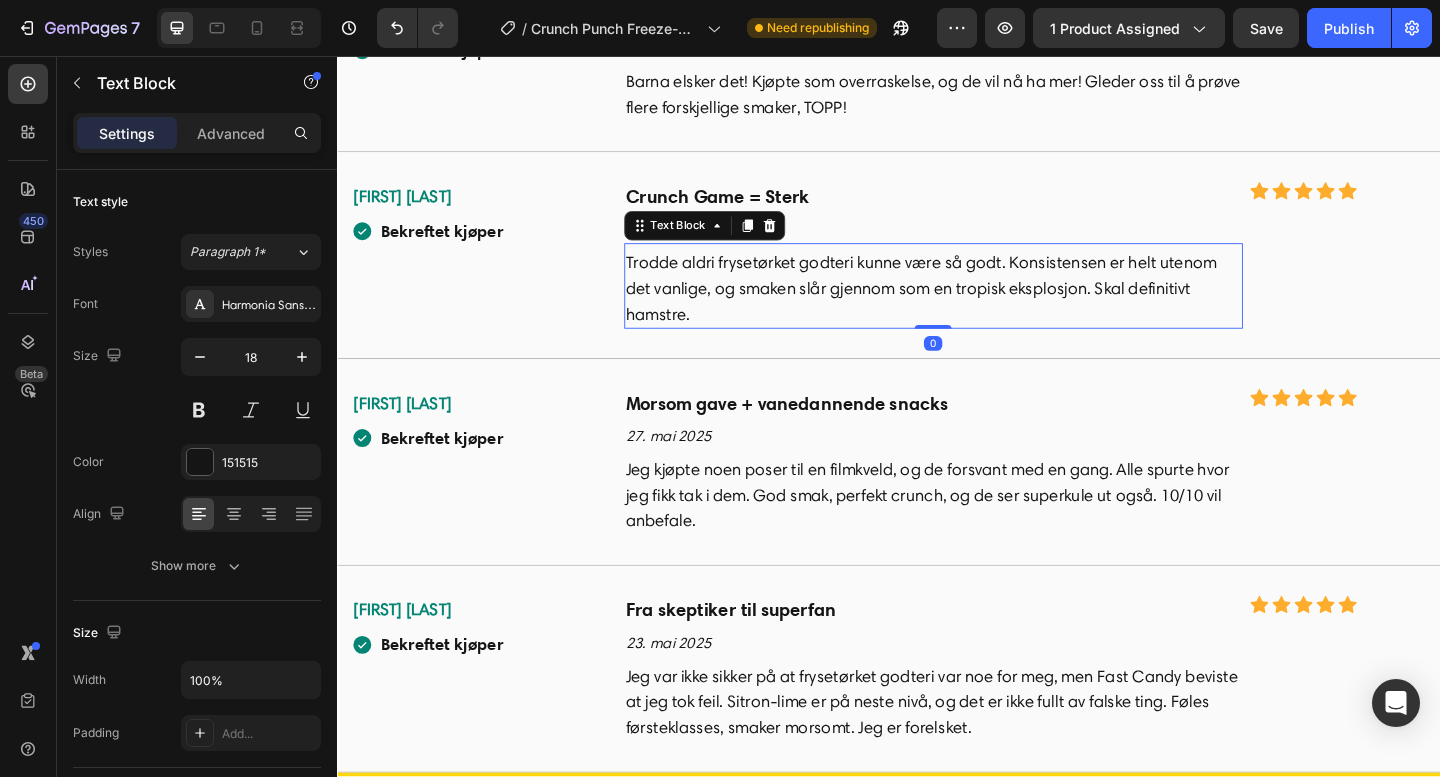 click on "Trodde aldri frysetørket godteri kunne være så godt. Konsistensen er helt utenom det vanlige, og smaken slår gjennom som en tropisk eksplosjon. Skal definitivt hamstre." at bounding box center (985, 309) 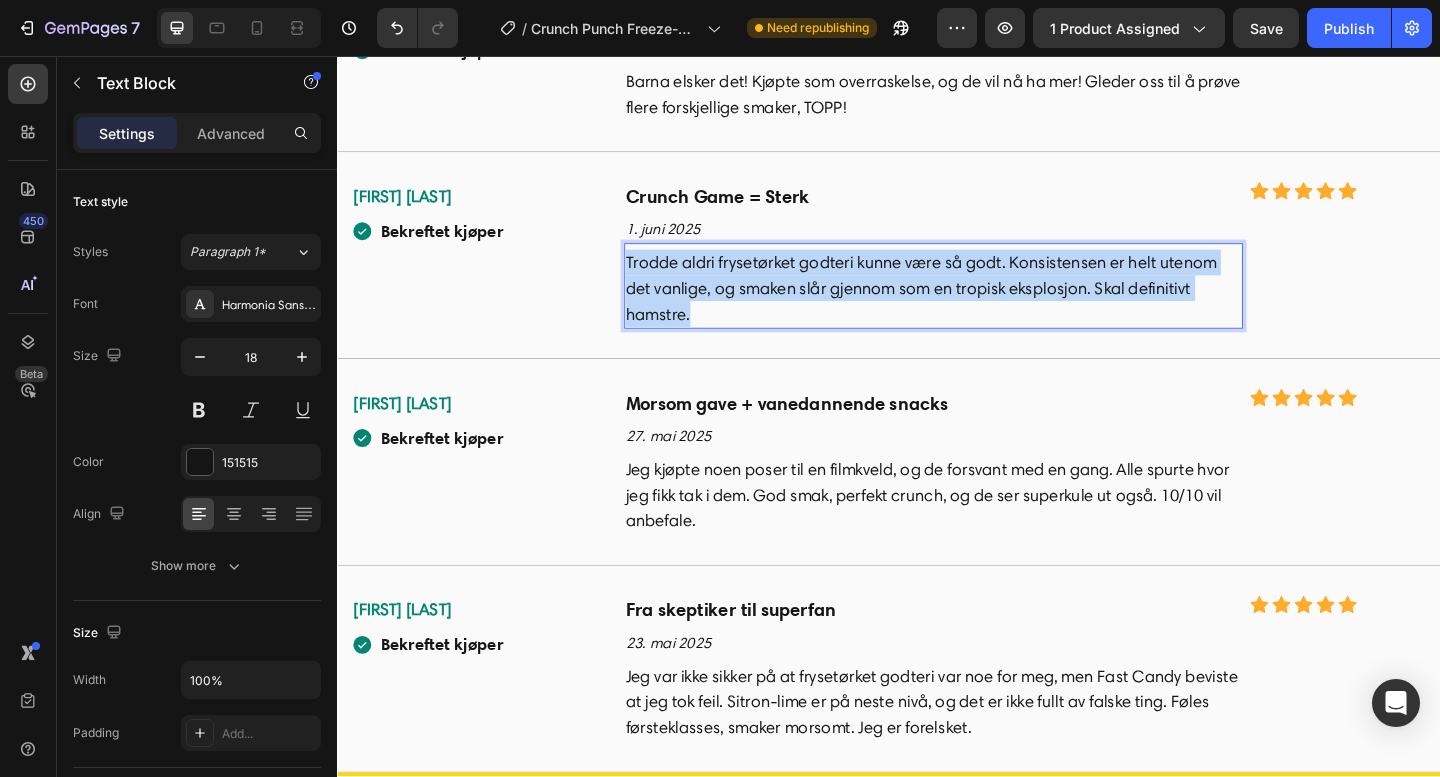 click on "Trodde aldri frysetørket godteri kunne være så godt. Konsistensen er helt utenom det vanlige, og smaken slår gjennom som en tropisk eksplosjon. Skal definitivt hamstre." at bounding box center [985, 309] 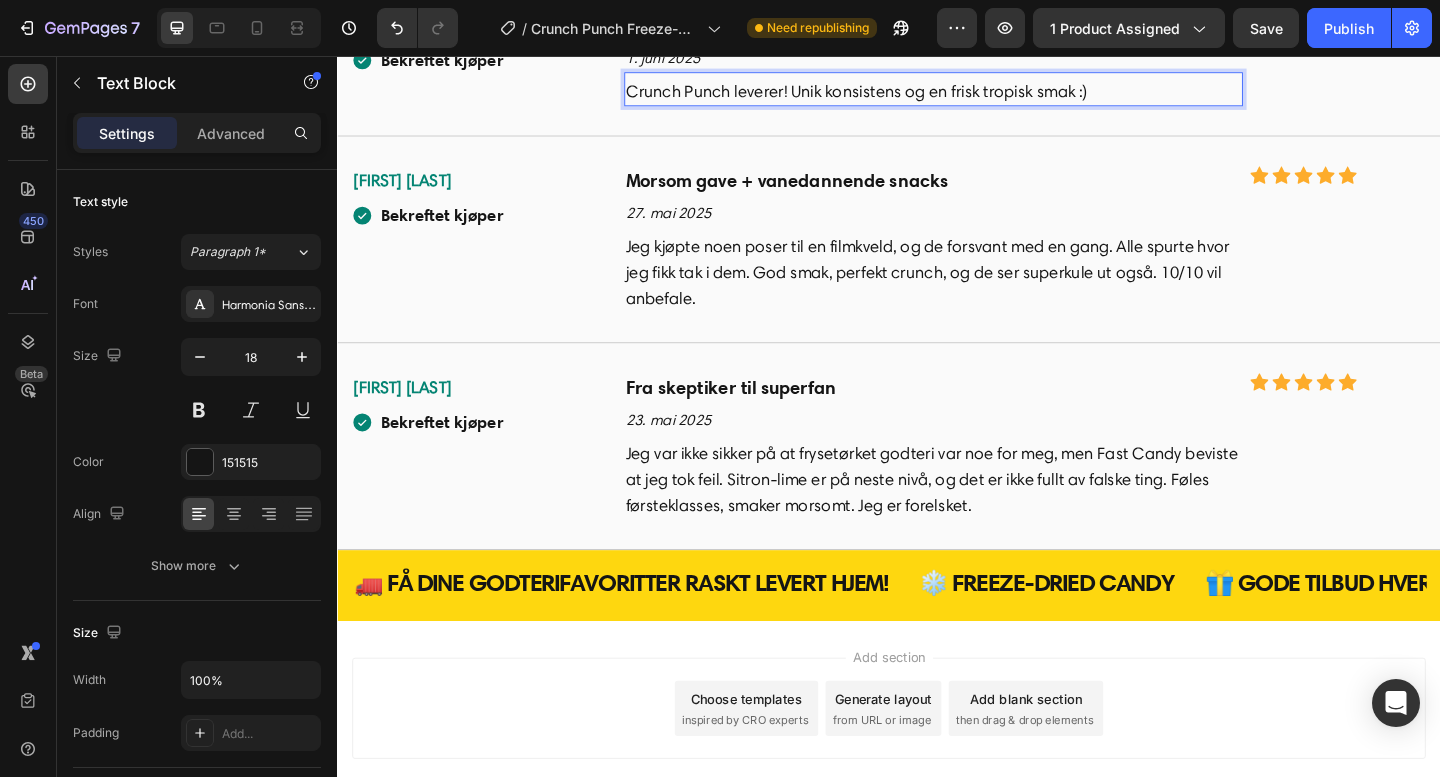 scroll, scrollTop: 6128, scrollLeft: 0, axis: vertical 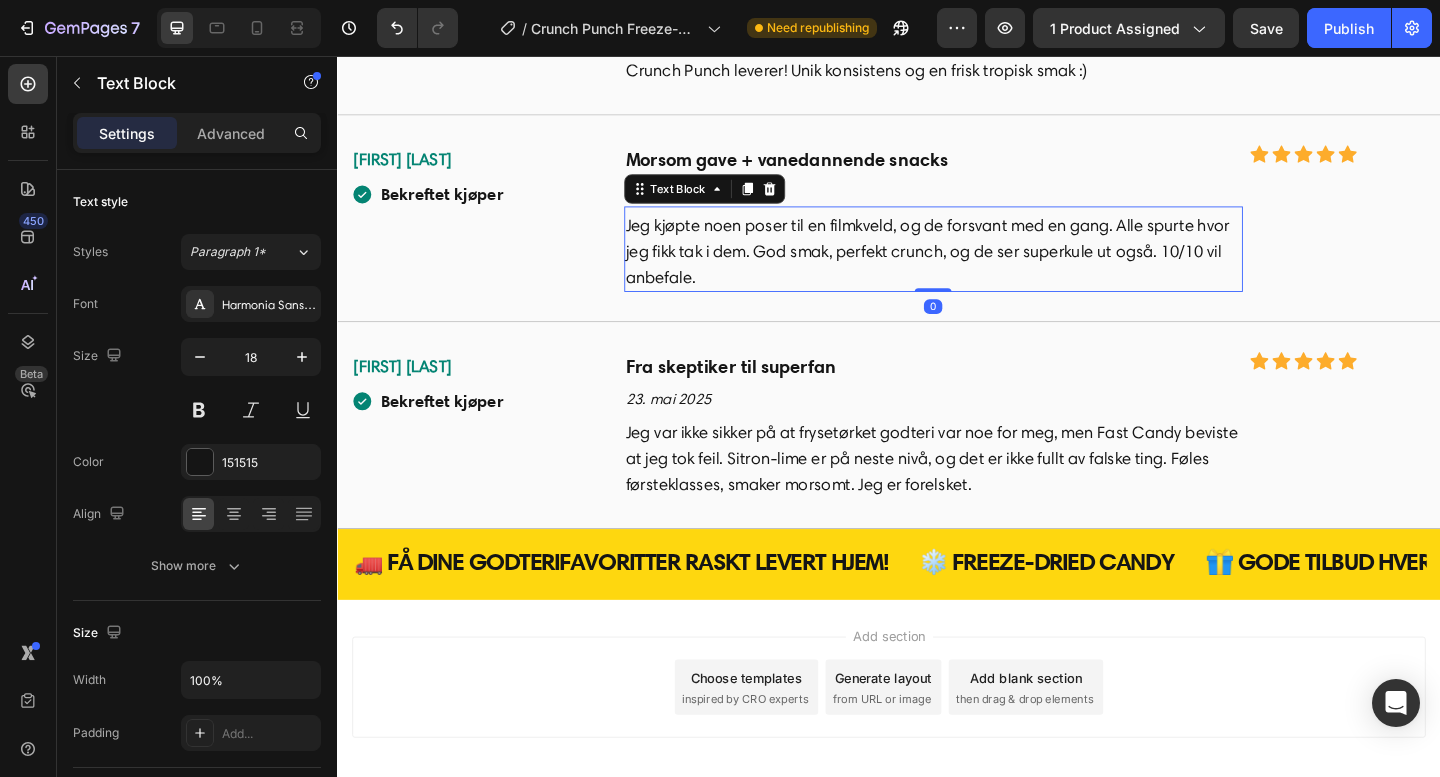 click on "Jeg kjøpte noen poser til en filmkveld, og de forsvant med en gang. Alle spurte hvor jeg fikk tak i dem. God smak, perfekt crunch, og de ser superkule ut også. 10/10 vil anbefale." at bounding box center [985, 269] 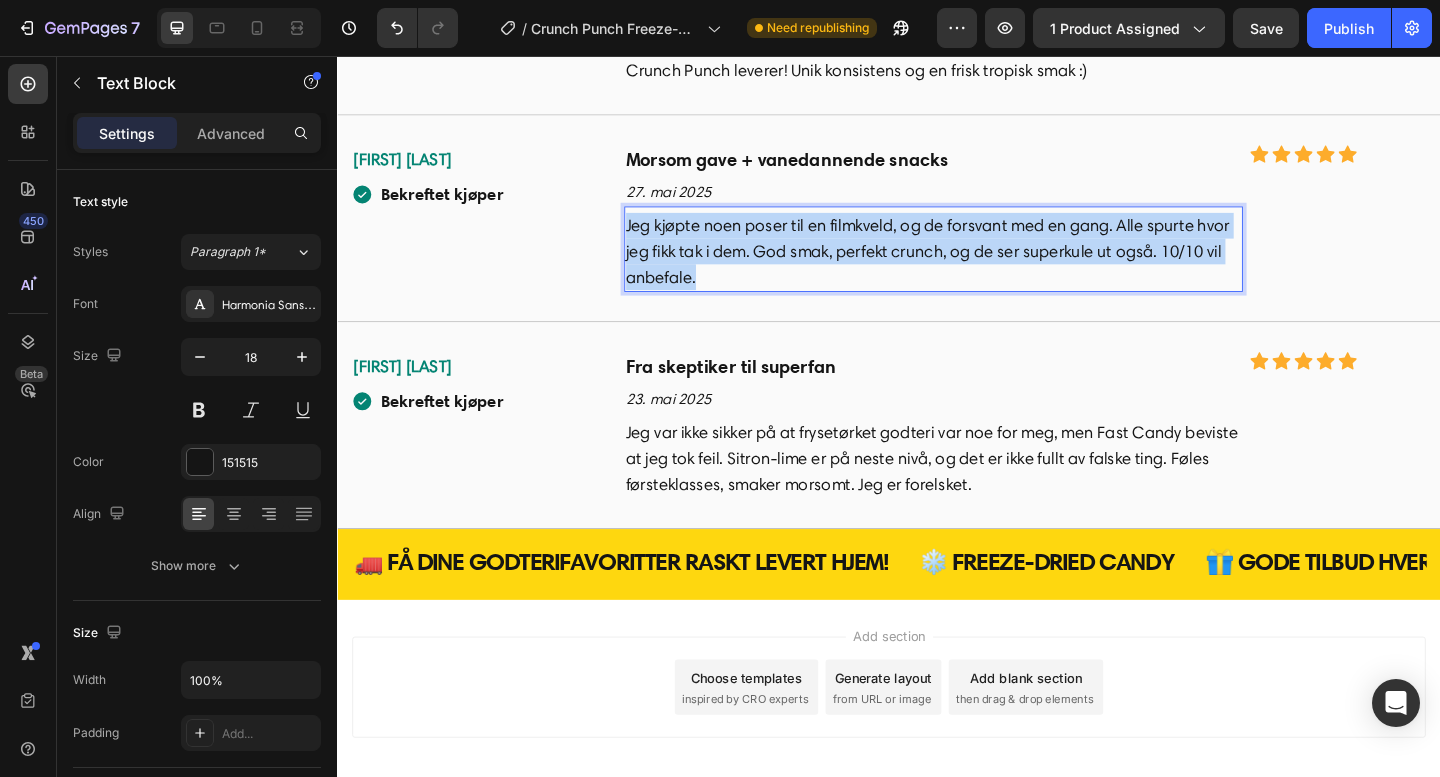 click on "Jeg kjøpte noen poser til en filmkveld, og de forsvant med en gang. Alle spurte hvor jeg fikk tak i dem. God smak, perfekt crunch, og de ser superkule ut også. 10/10 vil anbefale." at bounding box center (985, 269) 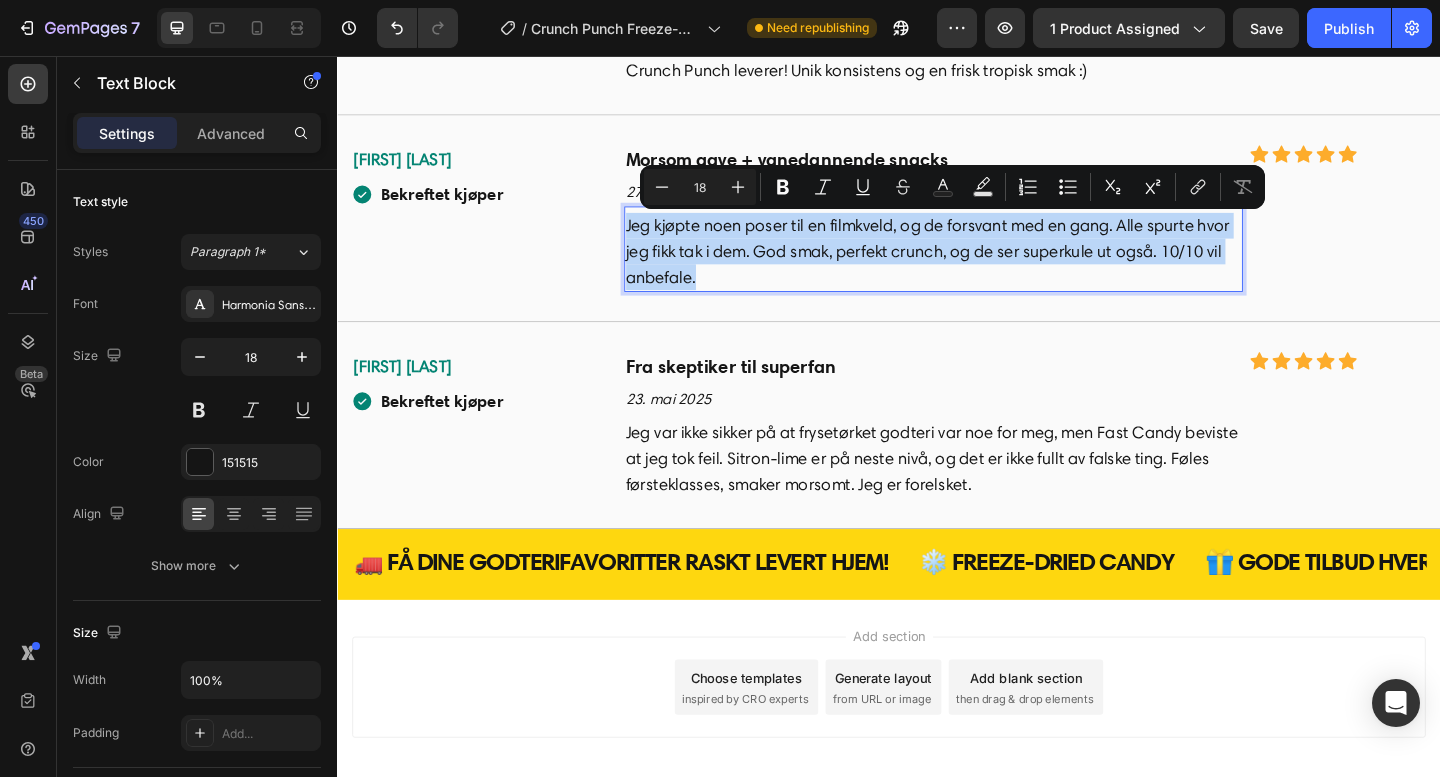 scroll, scrollTop: 6120, scrollLeft: 0, axis: vertical 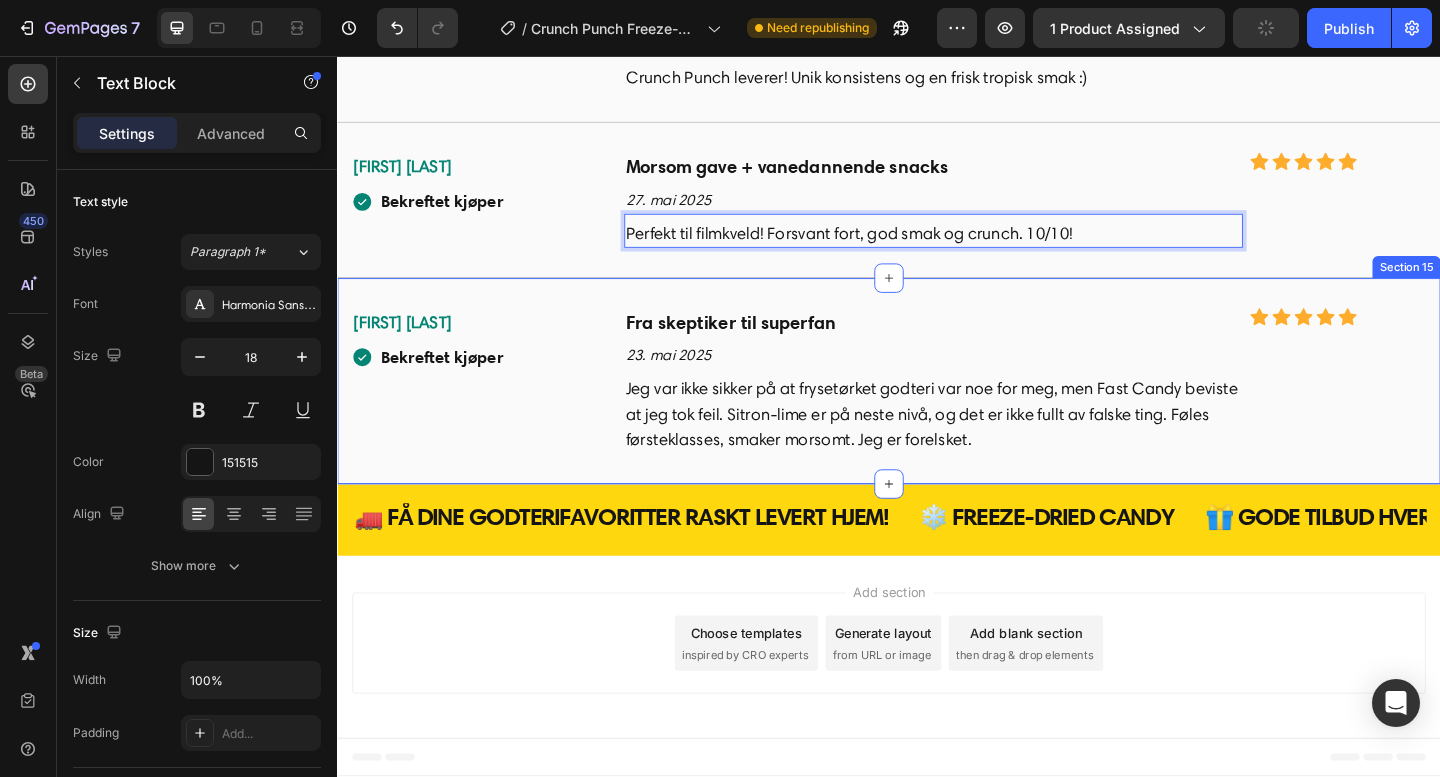 click on "Jeg var ikke sikker på at frysetørket godteri var noe for meg, men Fast Candy beviste at jeg tok feil. Sitron-lime er på neste nivå, og det er ikke fullt av falske ting. Føles førsteklasses, smaker morsomt. Jeg er forelsket." at bounding box center [985, 446] 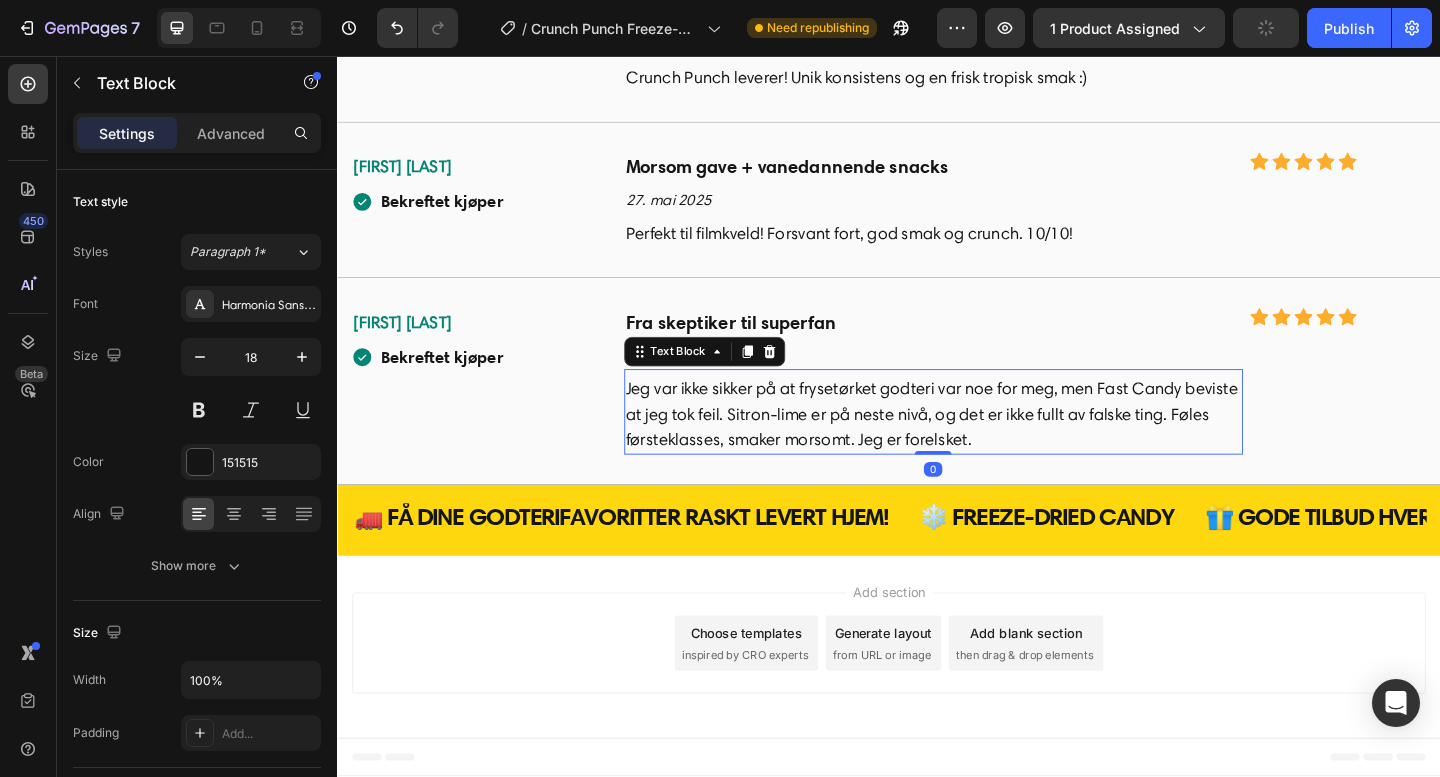 click on "Jeg var ikke sikker på at frysetørket godteri var noe for meg, men Fast Candy beviste at jeg tok feil. Sitron-lime er på neste nivå, og det er ikke fullt av falske ting. Føles førsteklasses, smaker morsomt. Jeg er forelsket." at bounding box center (985, 446) 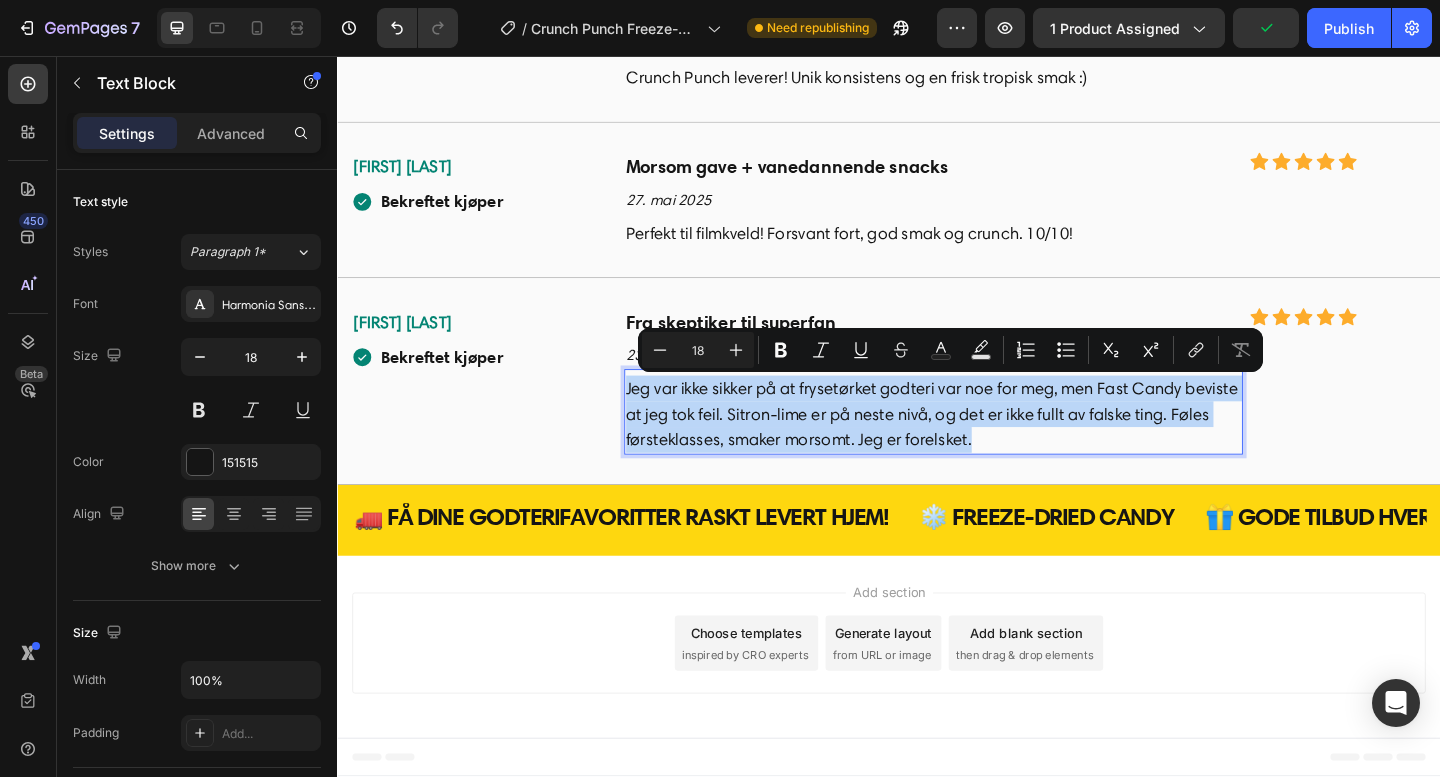 scroll, scrollTop: 6064, scrollLeft: 0, axis: vertical 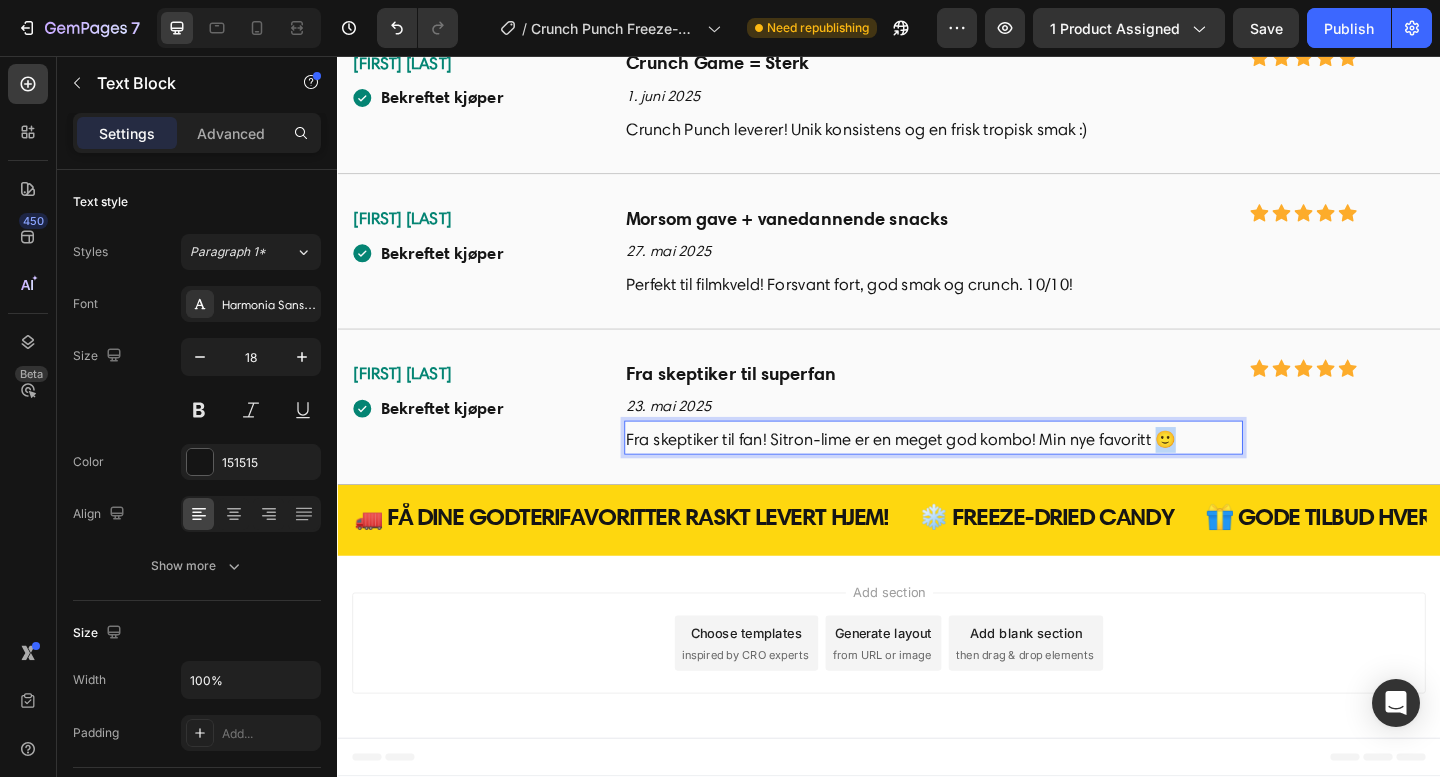 click on "Fra skeptiker til fan! Sitron-lime er en meget god kombo! Min nye favoritt 🙂" at bounding box center (985, 474) 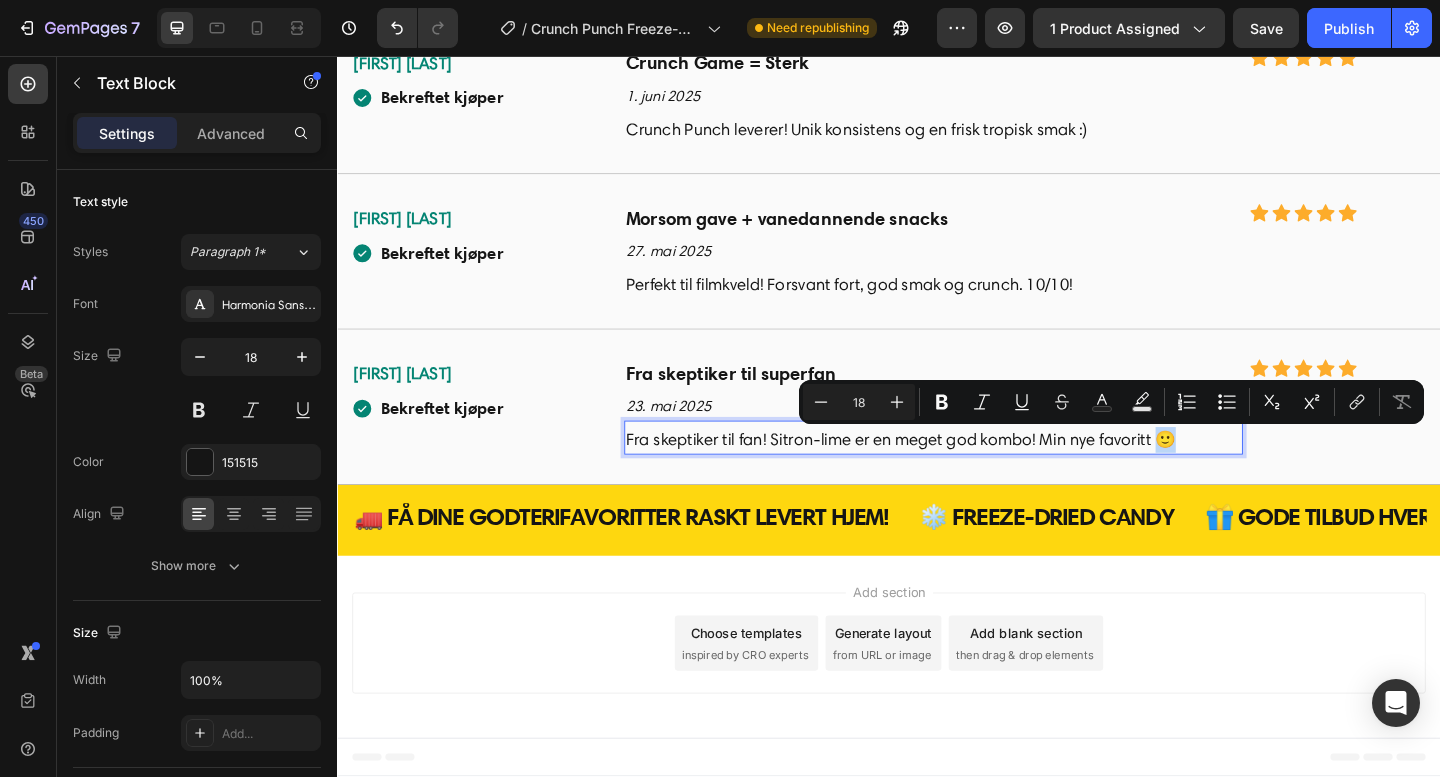 copy on "🙂" 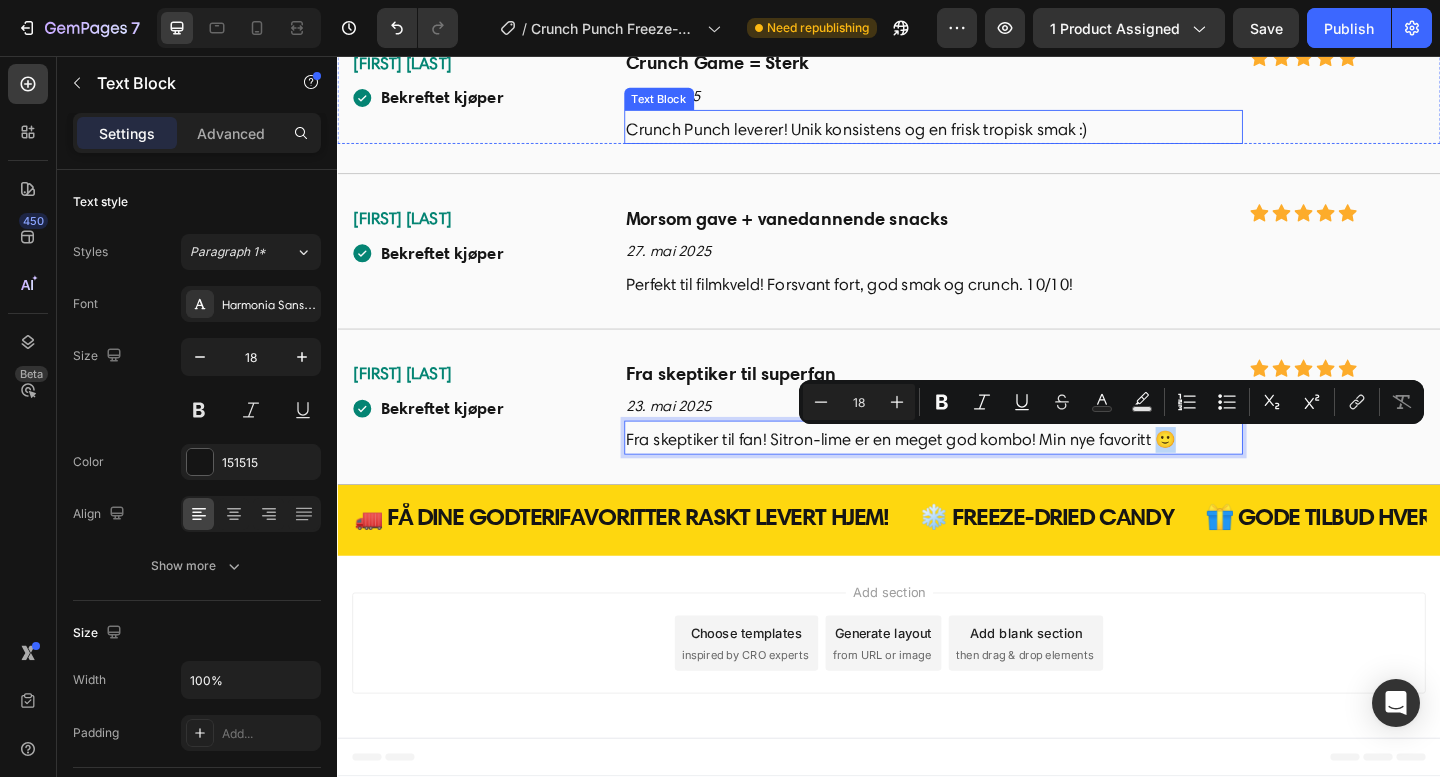 click on "Crunch Punch leverer! Unik konsistens og en frisk tropisk smak :)" at bounding box center (985, 136) 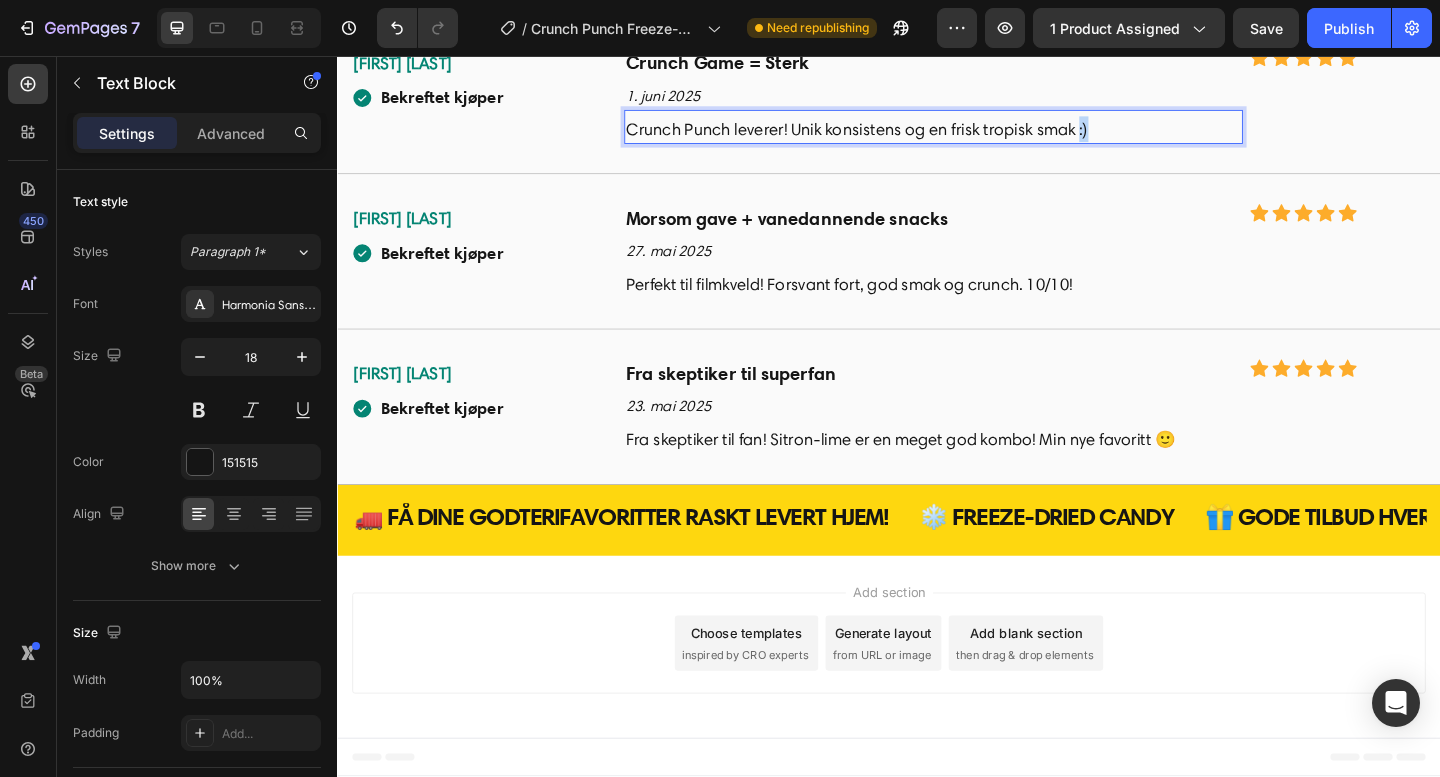 drag, startPoint x: 1155, startPoint y: 141, endPoint x: 1144, endPoint y: 141, distance: 11 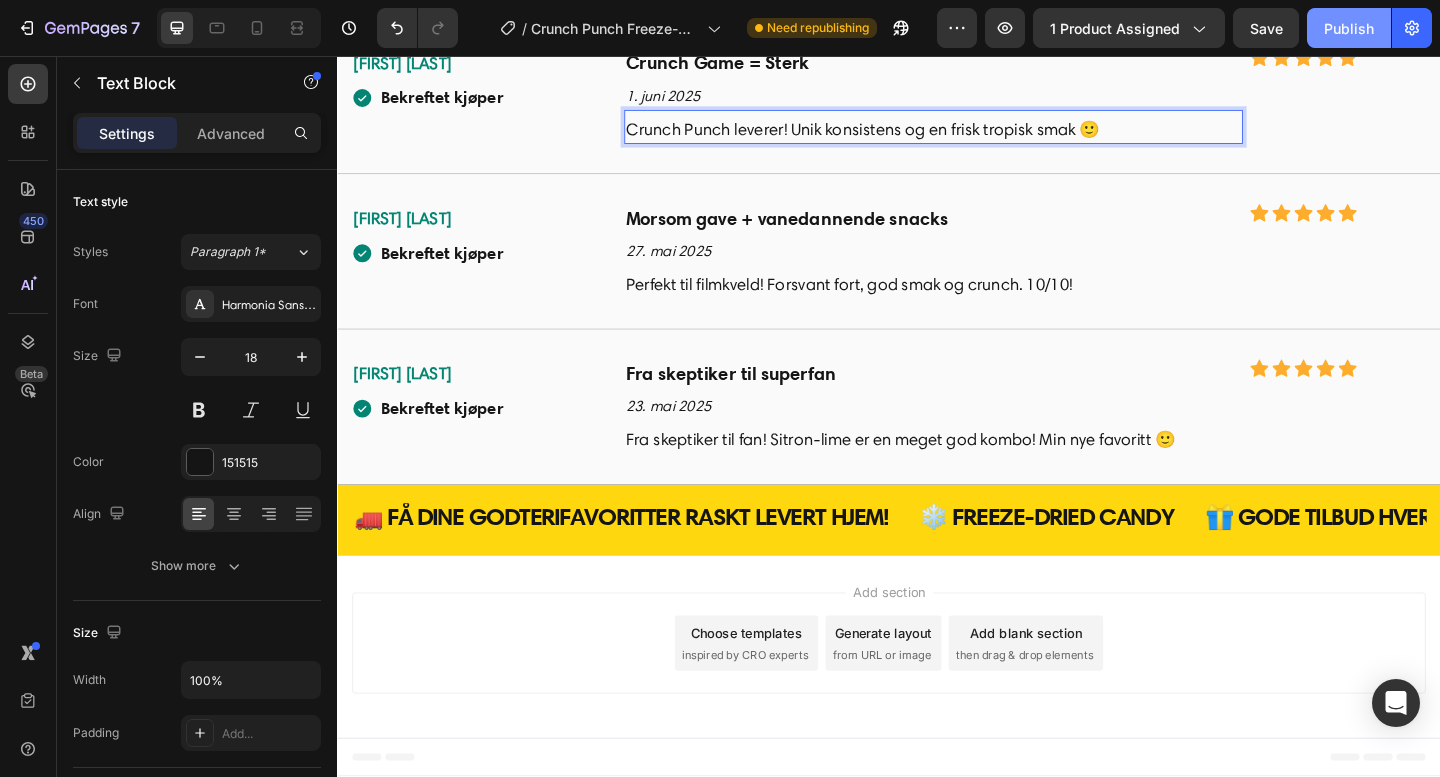 drag, startPoint x: 1340, startPoint y: 40, endPoint x: 935, endPoint y: 114, distance: 411.705 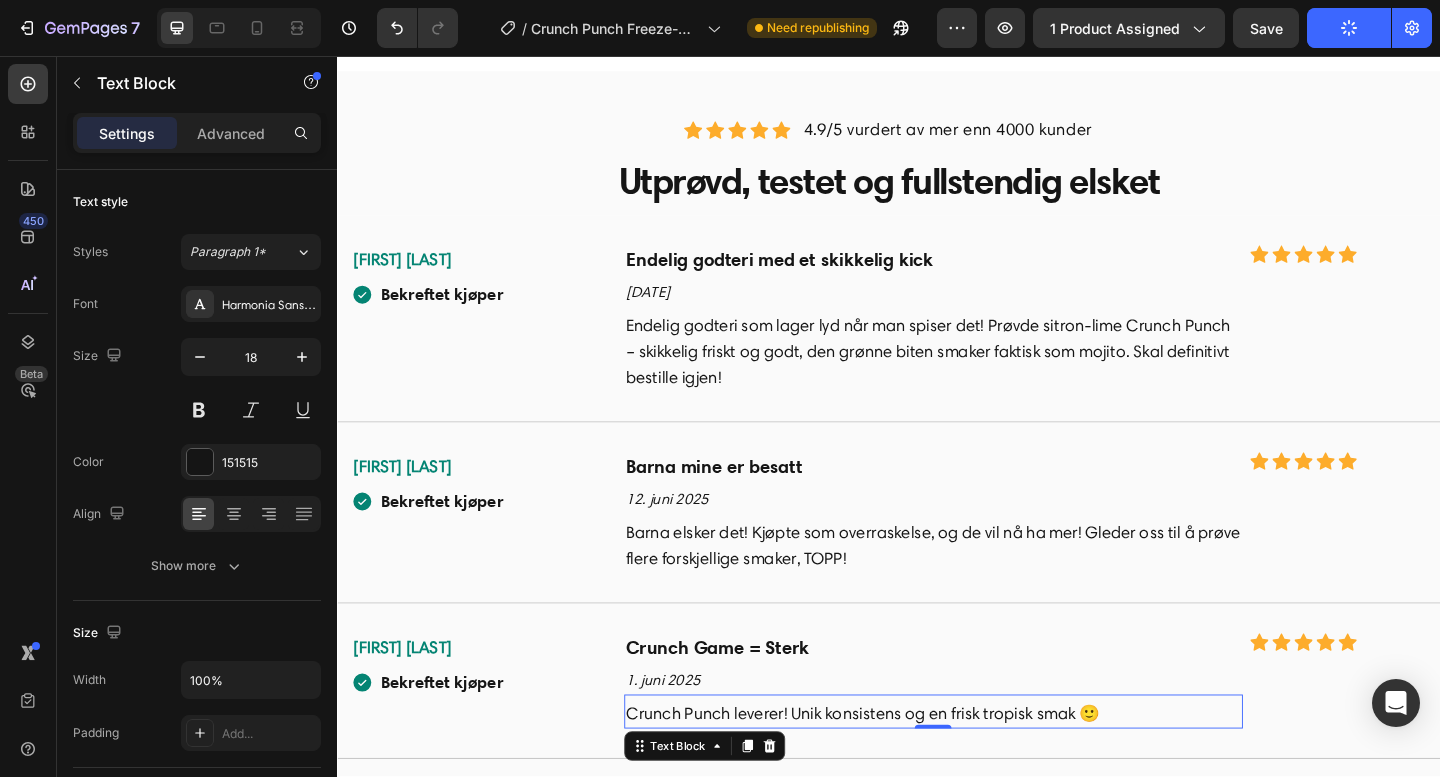 scroll, scrollTop: 5339, scrollLeft: 0, axis: vertical 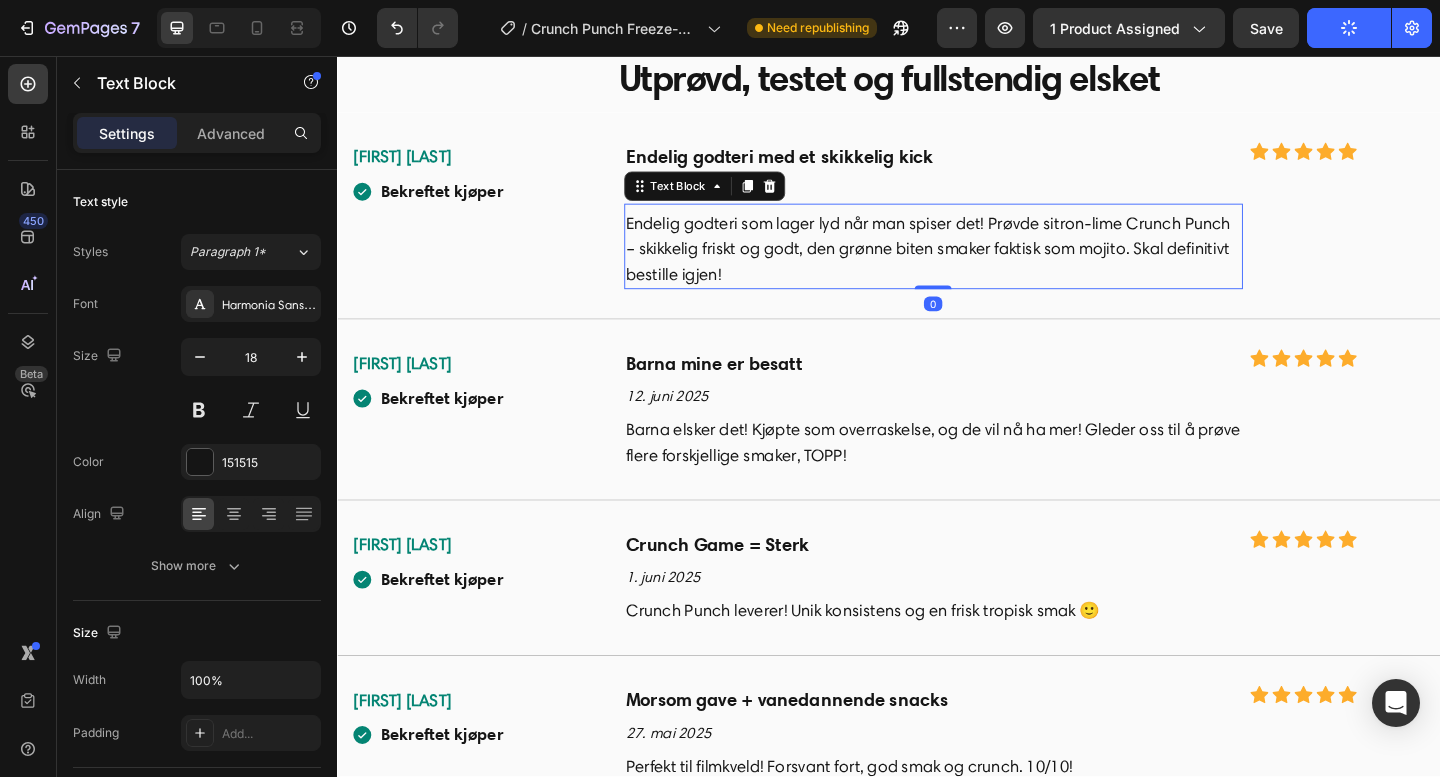click on "Endelig godteri som lager lyd når man spiser det! Prøvde sitron-lime Crunch Punch – skikkelig friskt og godt, den grønne biten smaker faktisk som mojito. Skal definitivt bestille igjen!" at bounding box center [985, 266] 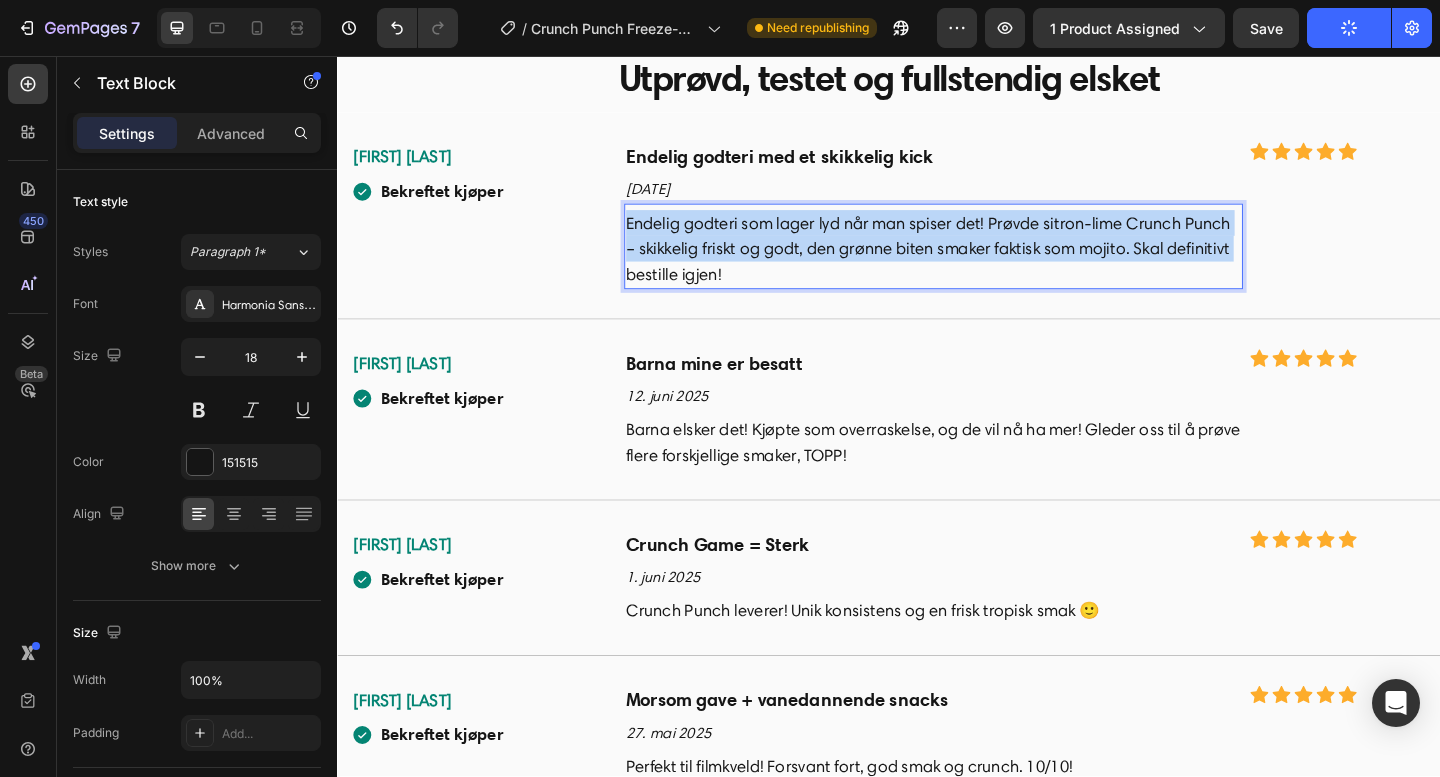 click on "Endelig godteri som lager lyd når man spiser det! Prøvde sitron-lime Crunch Punch – skikkelig friskt og godt, den grønne biten smaker faktisk som mojito. Skal definitivt bestille igjen!" at bounding box center [985, 266] 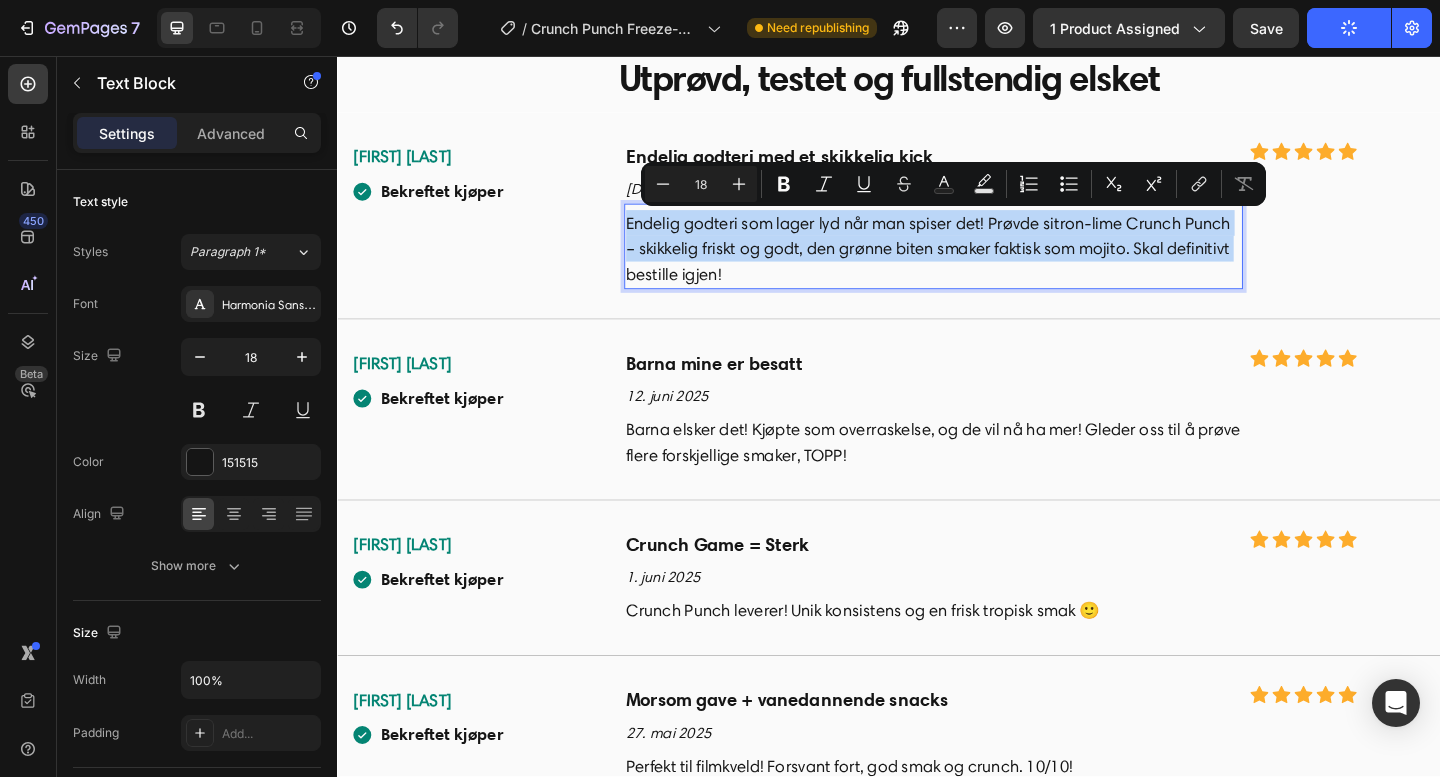 click on "Endelig godteri som lager lyd når man spiser det! Prøvde sitron-lime Crunch Punch – skikkelig friskt og godt, den grønne biten smaker faktisk som mojito. Skal definitivt bestille igjen!" at bounding box center (985, 266) 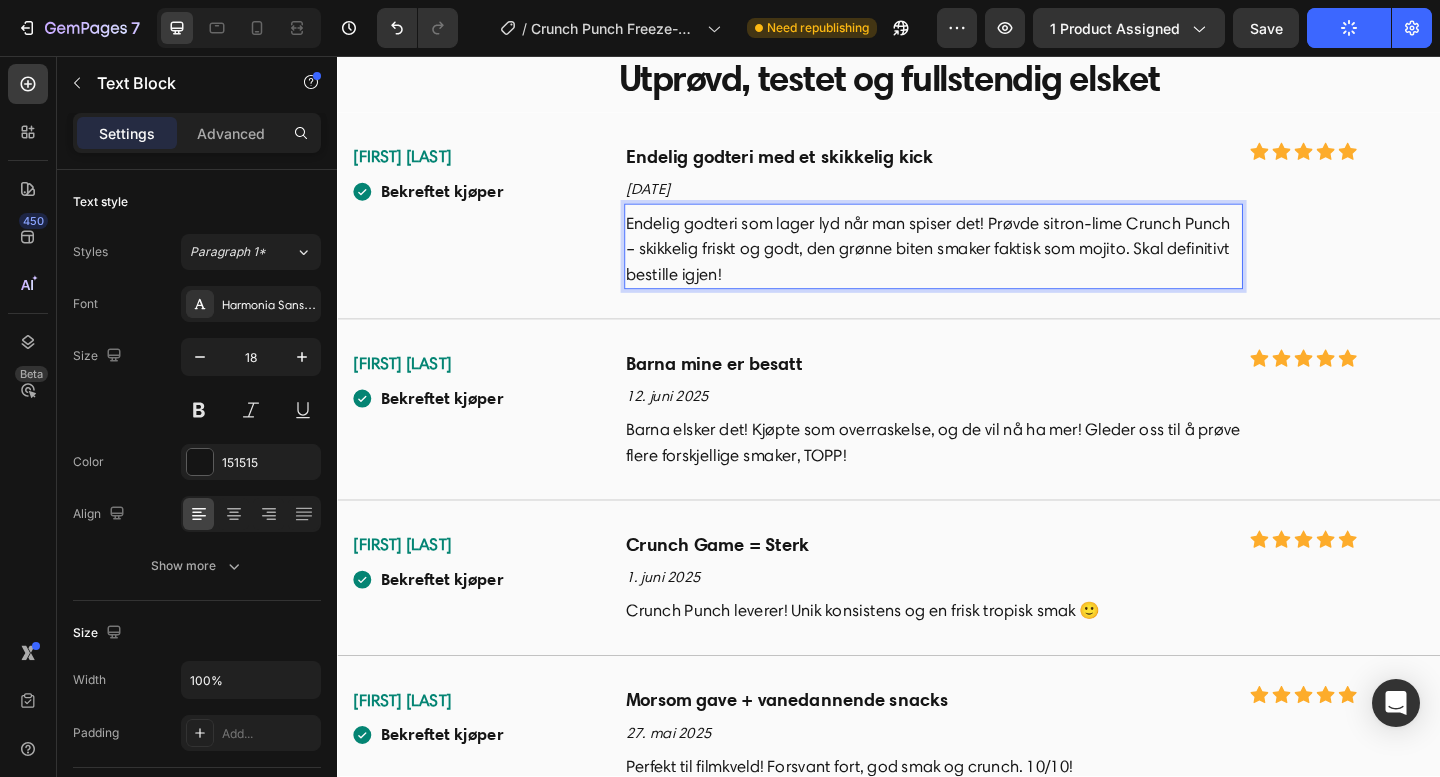 click on "Endelig godteri som lager lyd når man spiser det! Prøvde sitron-lime Crunch Punch – skikkelig friskt og godt, den grønne biten smaker faktisk som mojito. Skal definitivt bestille igjen!" at bounding box center (985, 266) 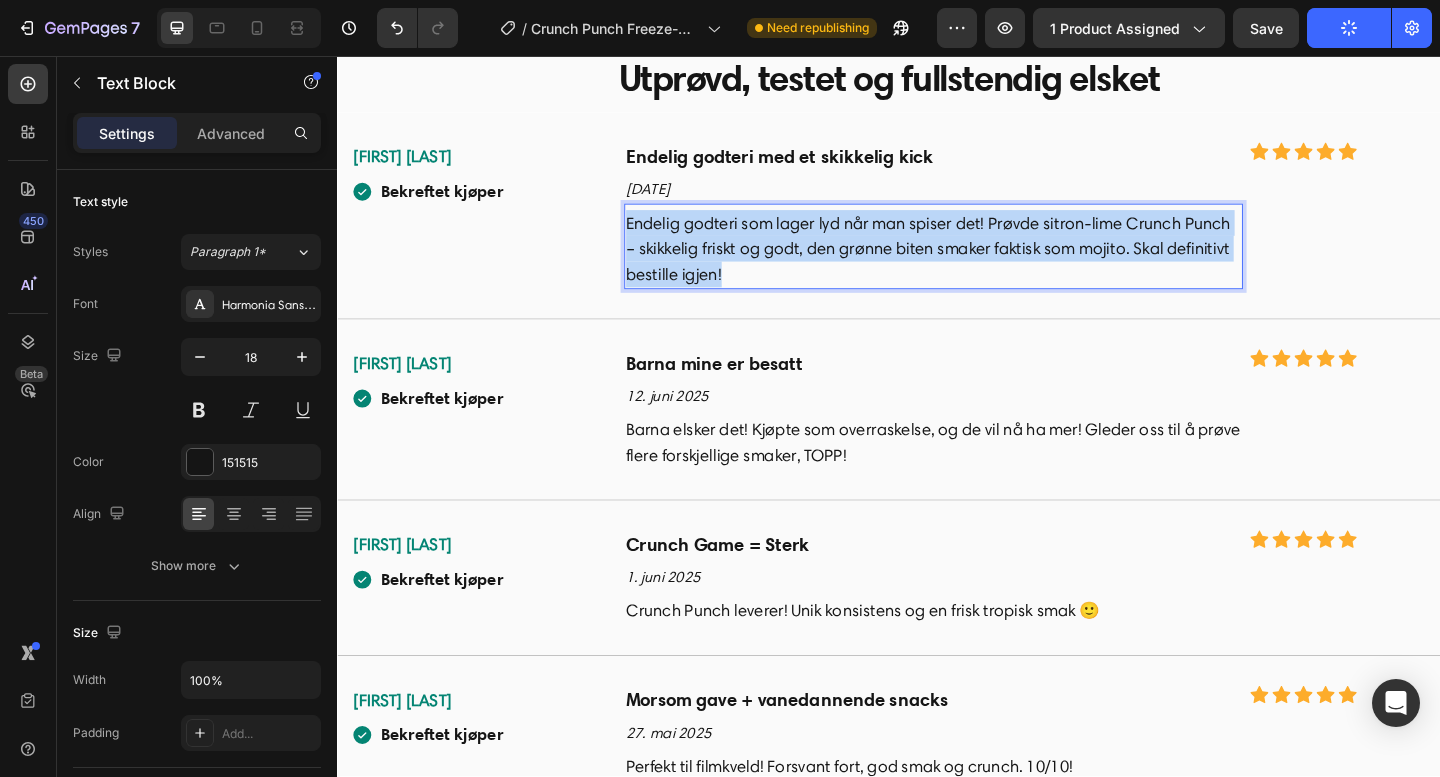 drag, startPoint x: 761, startPoint y: 293, endPoint x: 648, endPoint y: 230, distance: 129.37543 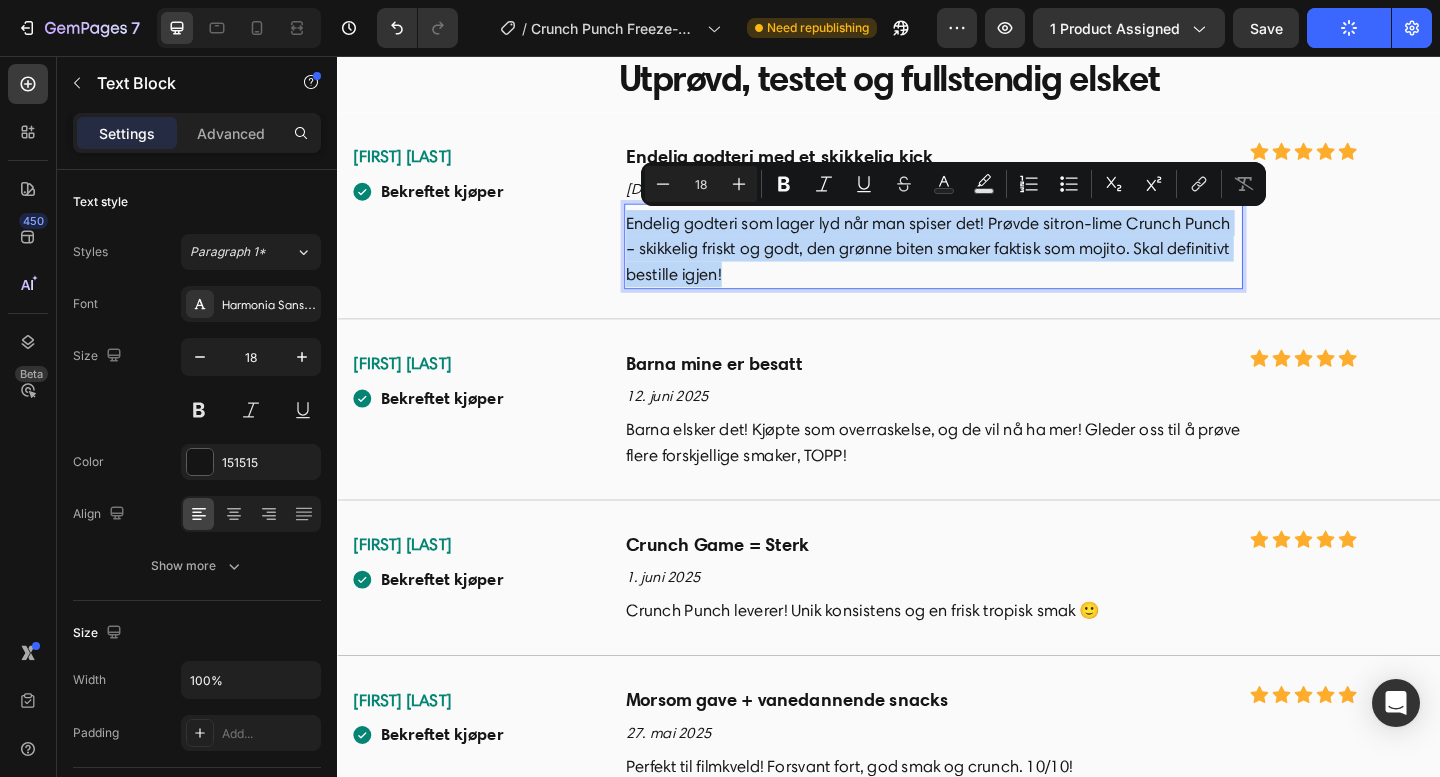 copy on "Endelig godteri som lager lyd når man spiser det! Prøvde sitron-lime Crunch Punch – skikkelig friskt og godt, den grønne biten smaker faktisk som mojito. Skal definitivt bestille igjen!" 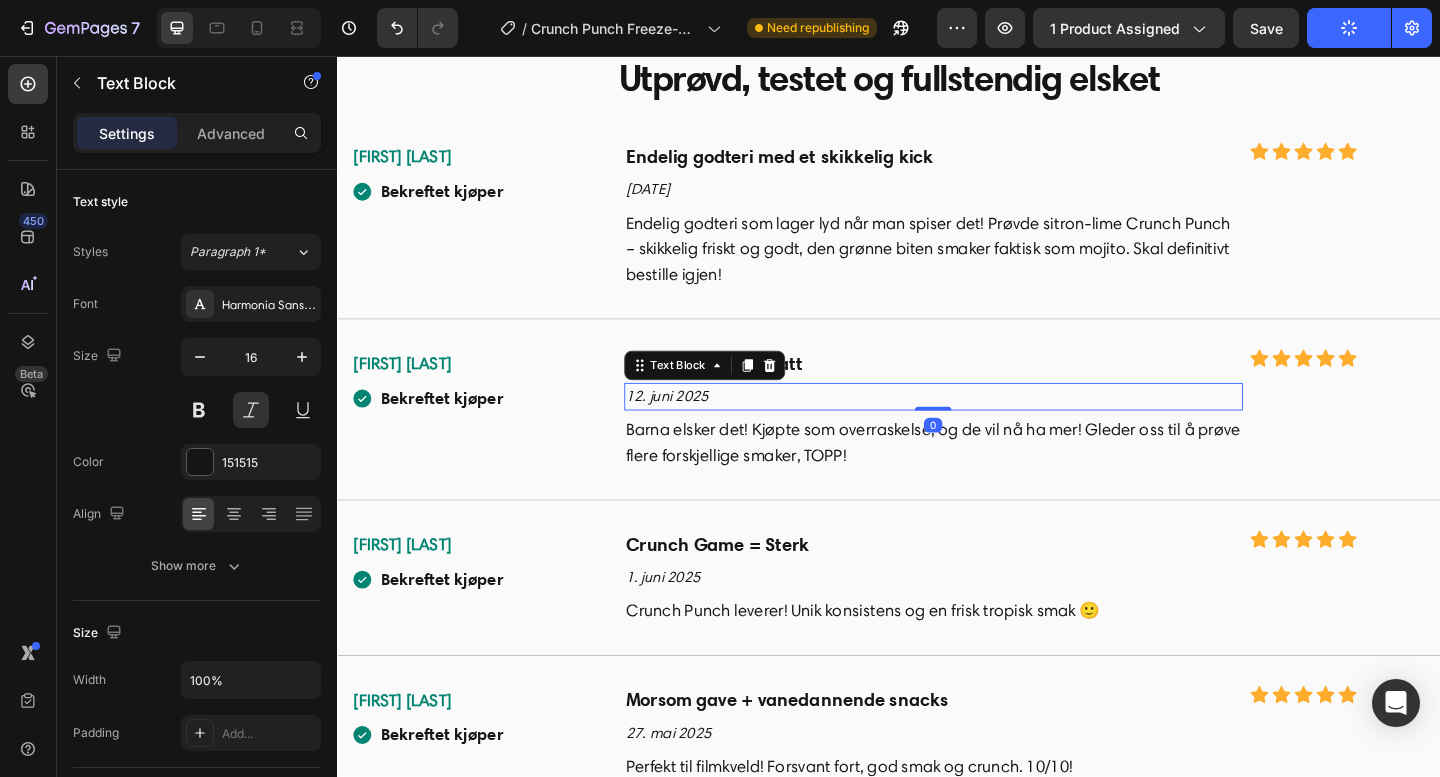 click on "12. juni 2025" at bounding box center (985, 427) 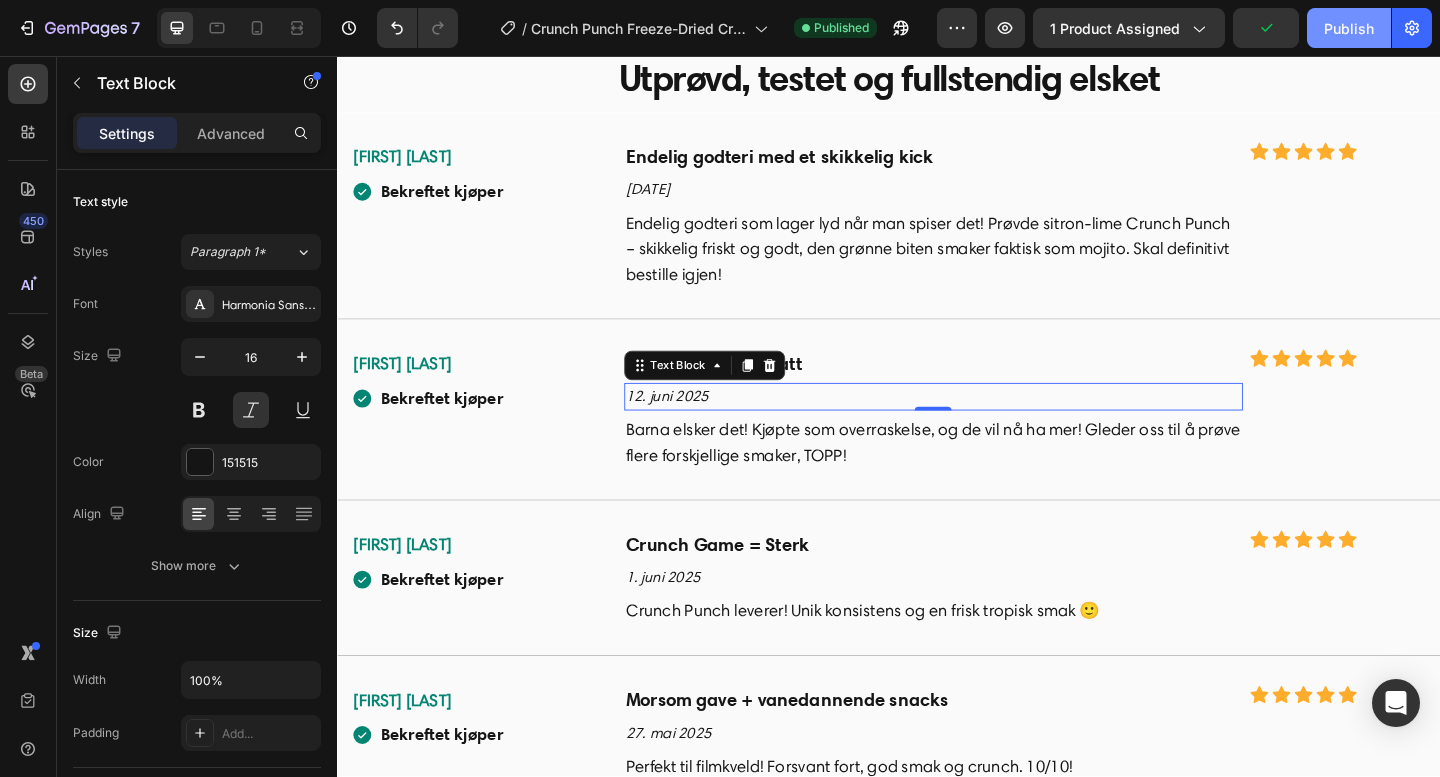 click on "Publish" 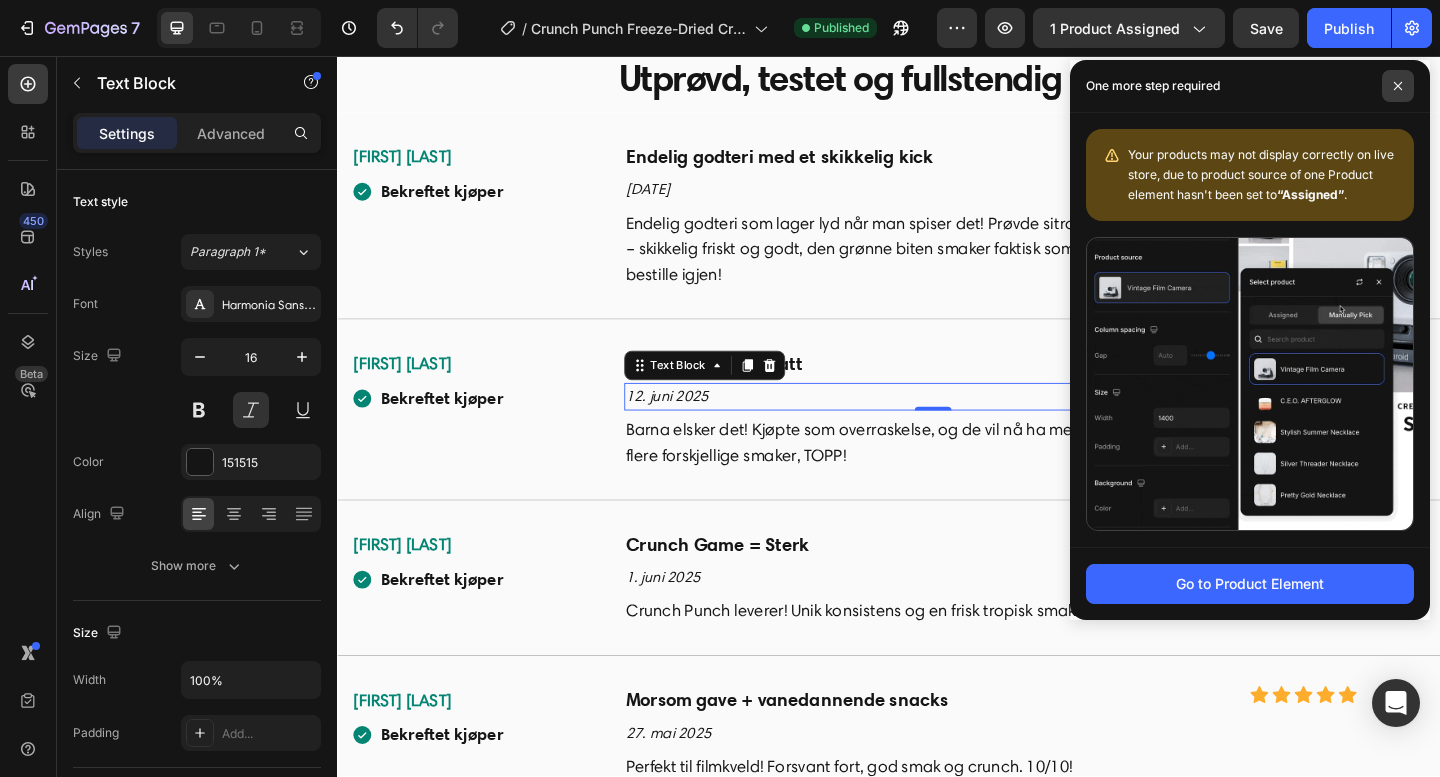 click 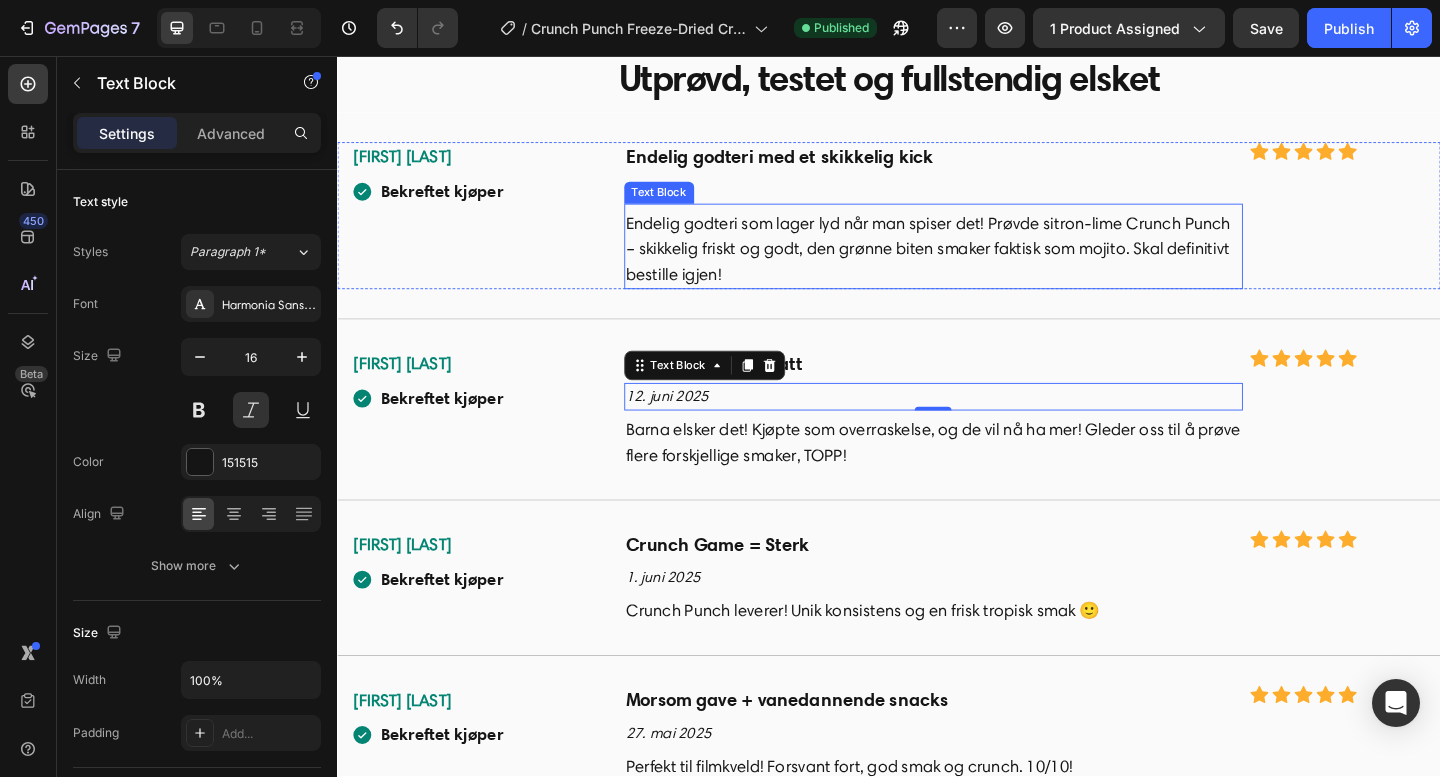 click on "Endelig godteri som lager lyd når man spiser det! Prøvde sitron-lime Crunch Punch – skikkelig friskt og godt, den grønne biten smaker faktisk som mojito. Skal definitivt bestille igjen!" at bounding box center [985, 266] 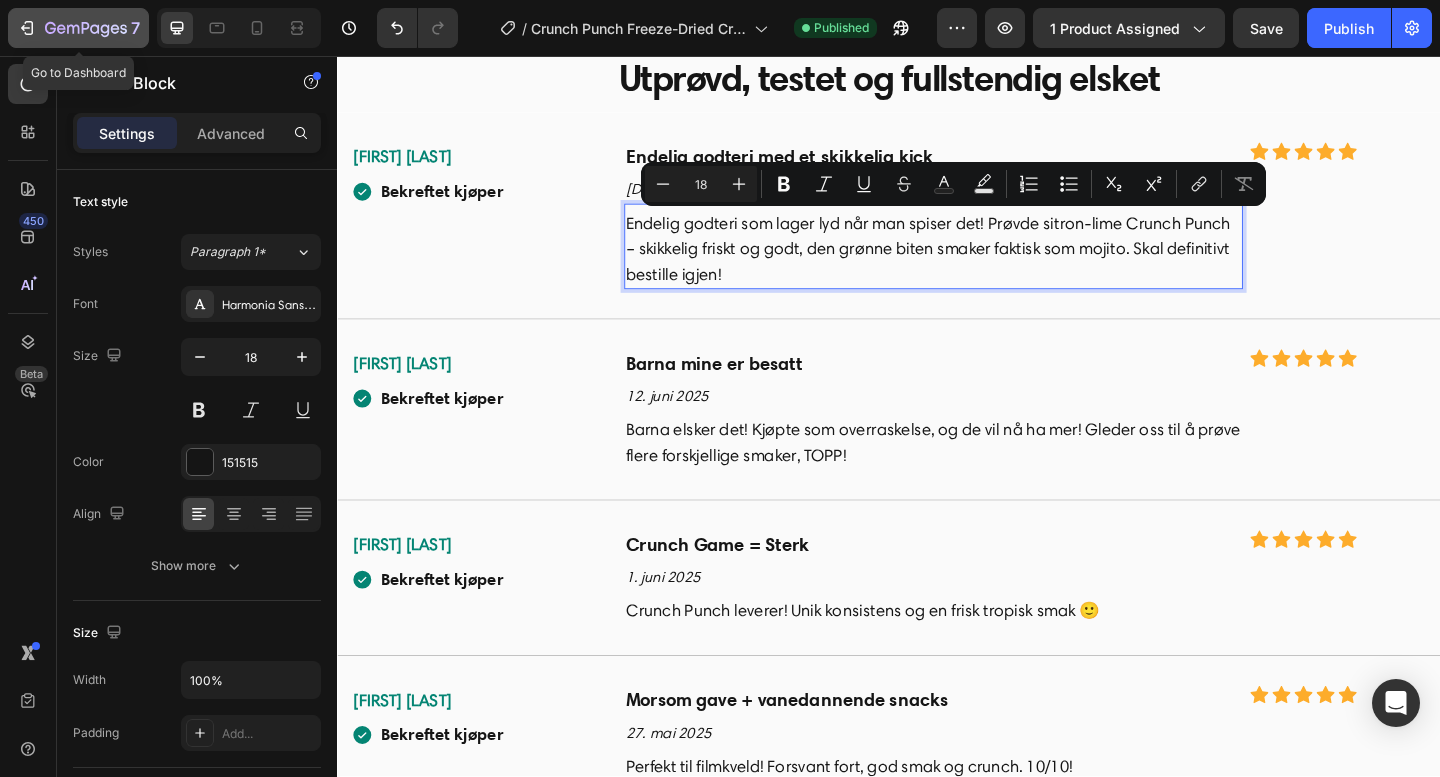 click 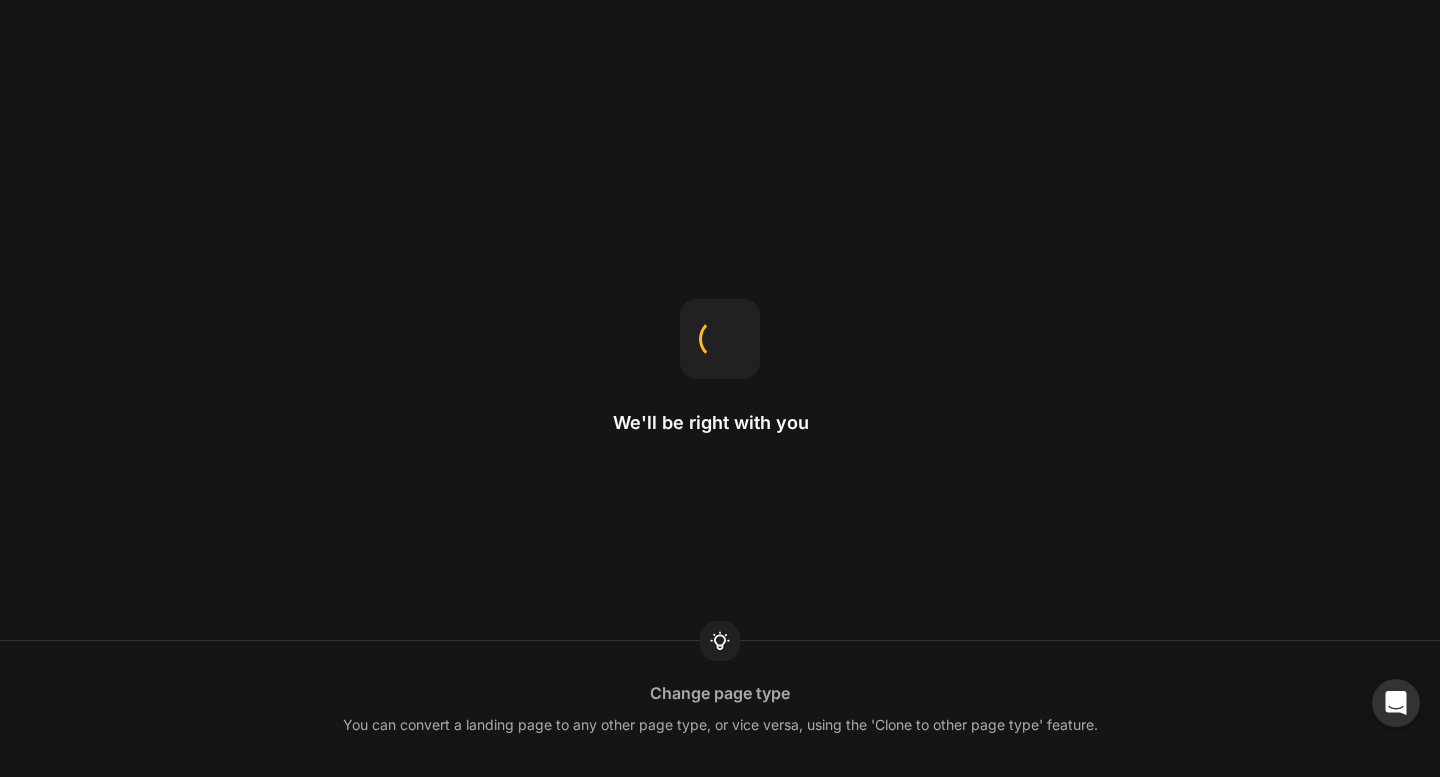 scroll, scrollTop: 0, scrollLeft: 0, axis: both 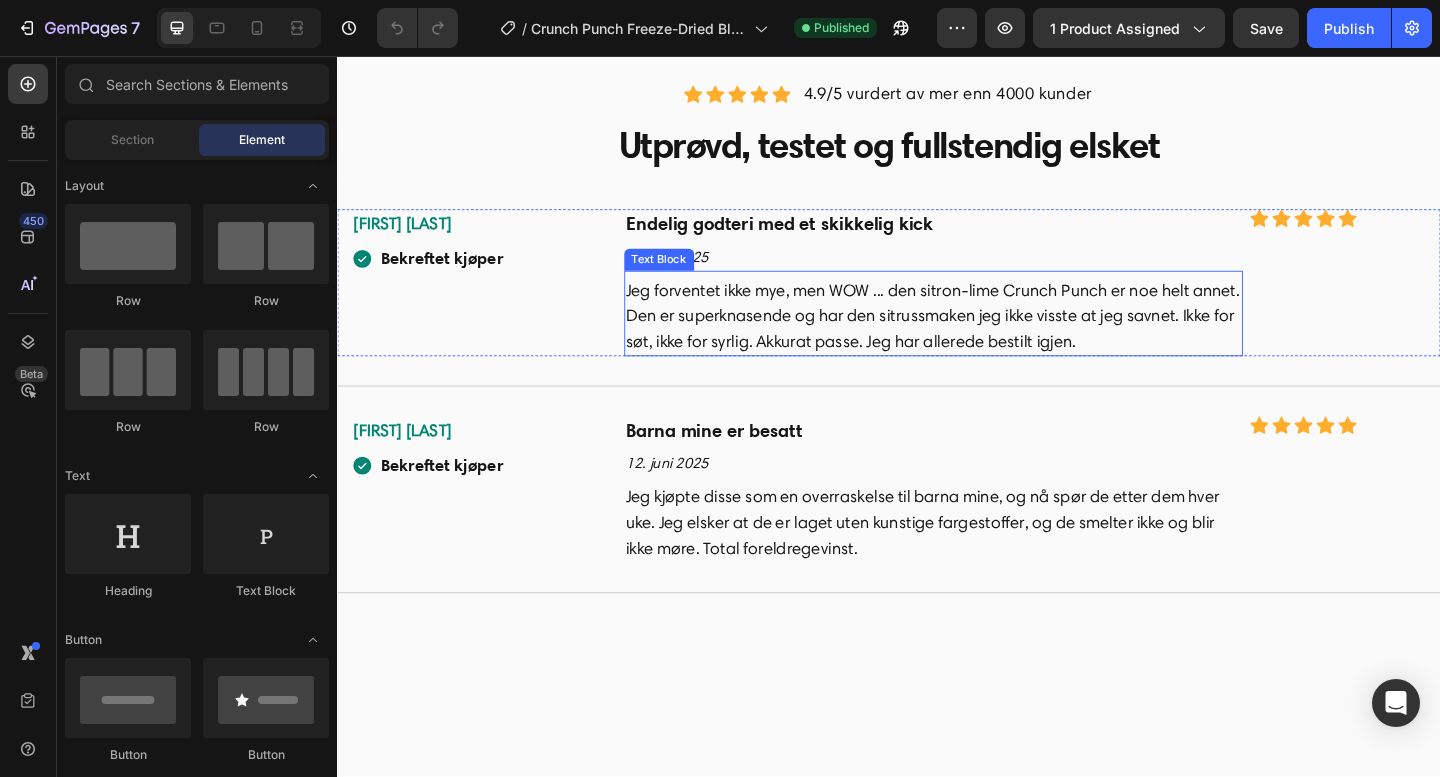 click on "Jeg forventet ikke mye, men WOW ... den sitron-lime Crunch Punch er noe helt annet. Den er superknasende og har den sitrussmaken jeg ikke visste at jeg savnet. Ikke for søt, ikke for syrlig. Akkurat passe. Jeg har allerede bestilt igjen." at bounding box center (985, 339) 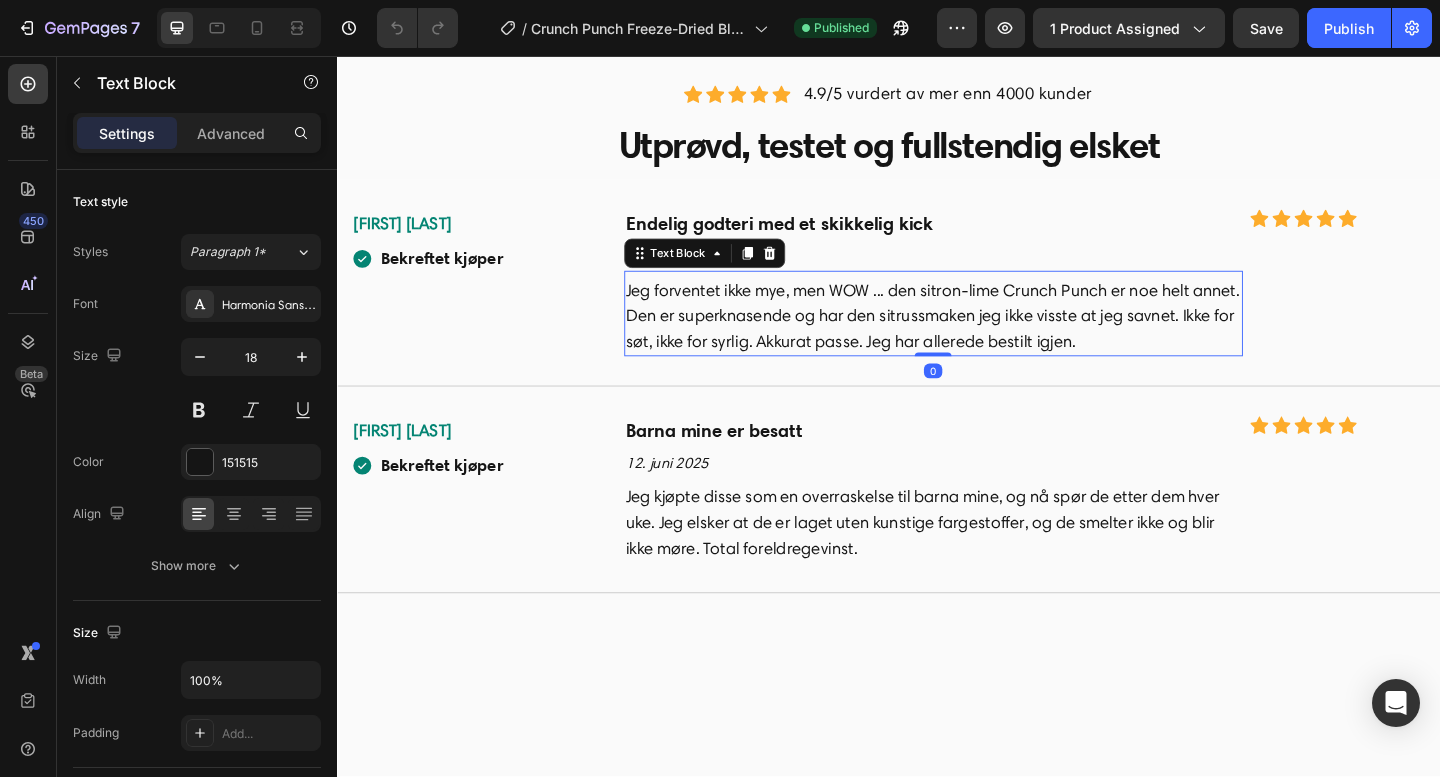 click on "Jeg forventet ikke mye, men WOW ... den sitron-lime Crunch Punch er noe helt annet. Den er superknasende og har den sitrussmaken jeg ikke visste at jeg savnet. Ikke for søt, ikke for syrlig. Akkurat passe. Jeg har allerede bestilt igjen." at bounding box center (985, 339) 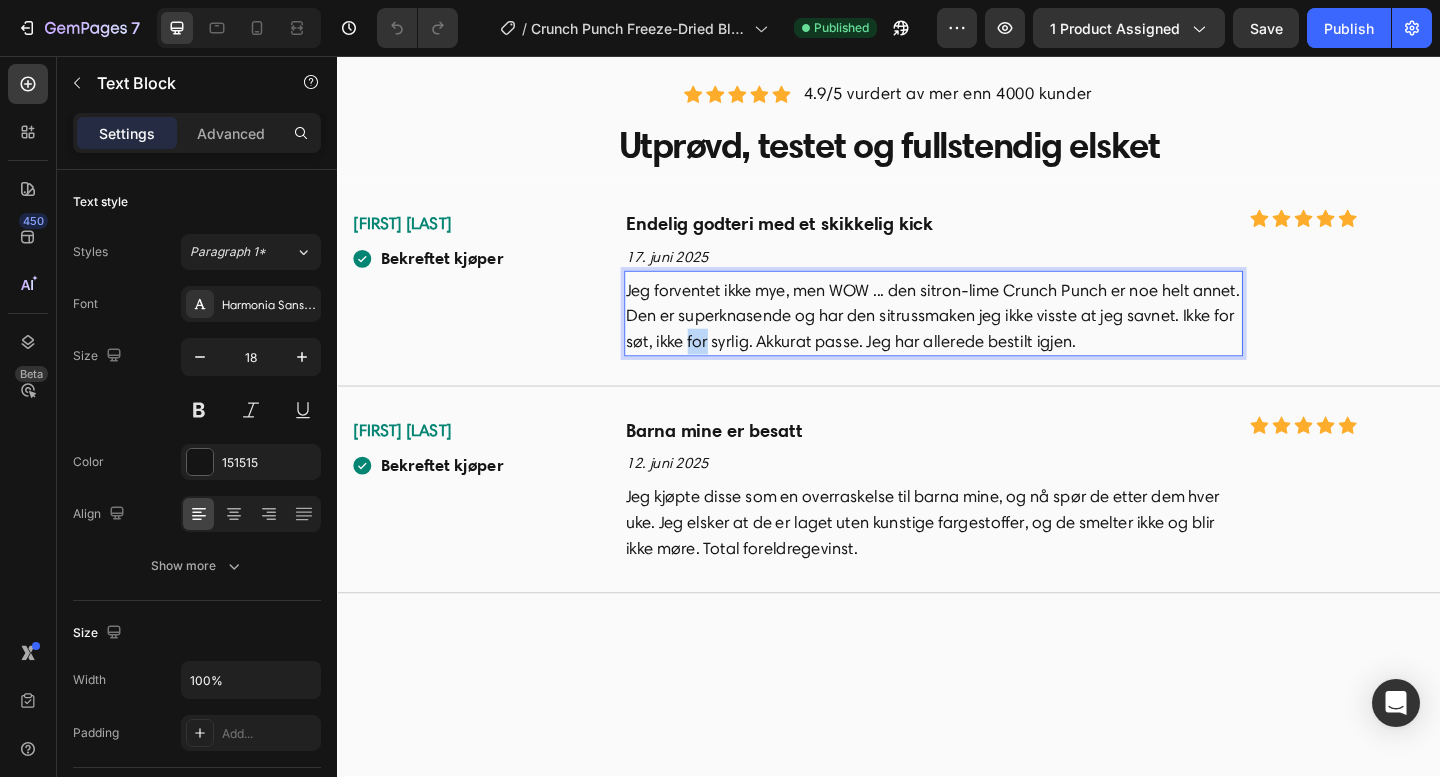 click on "Jeg forventet ikke mye, men WOW ... den sitron-lime Crunch Punch er noe helt annet. Den er superknasende og har den sitrussmaken jeg ikke visste at jeg savnet. Ikke for søt, ikke for syrlig. Akkurat passe. Jeg har allerede bestilt igjen." at bounding box center [985, 339] 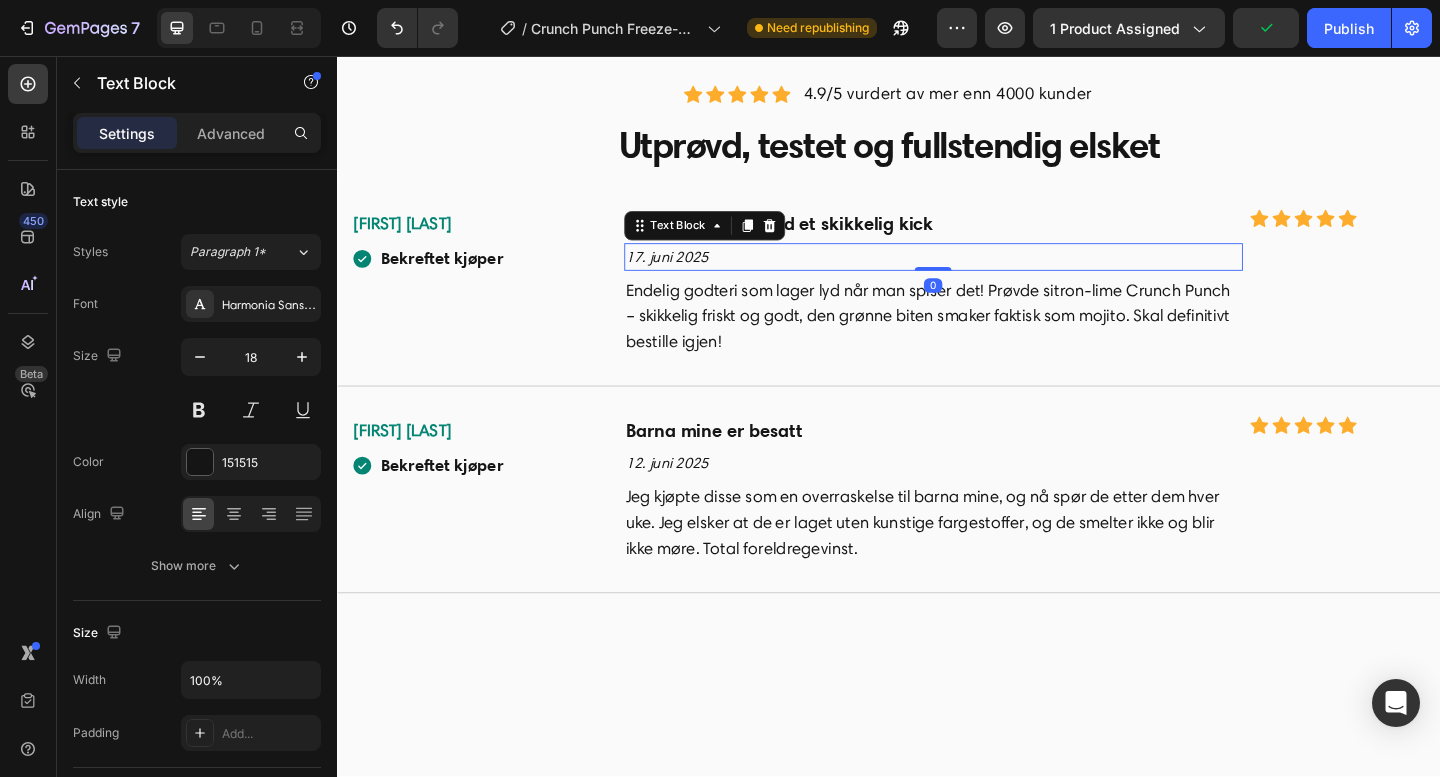 click on "17. juni 2025" at bounding box center [985, 275] 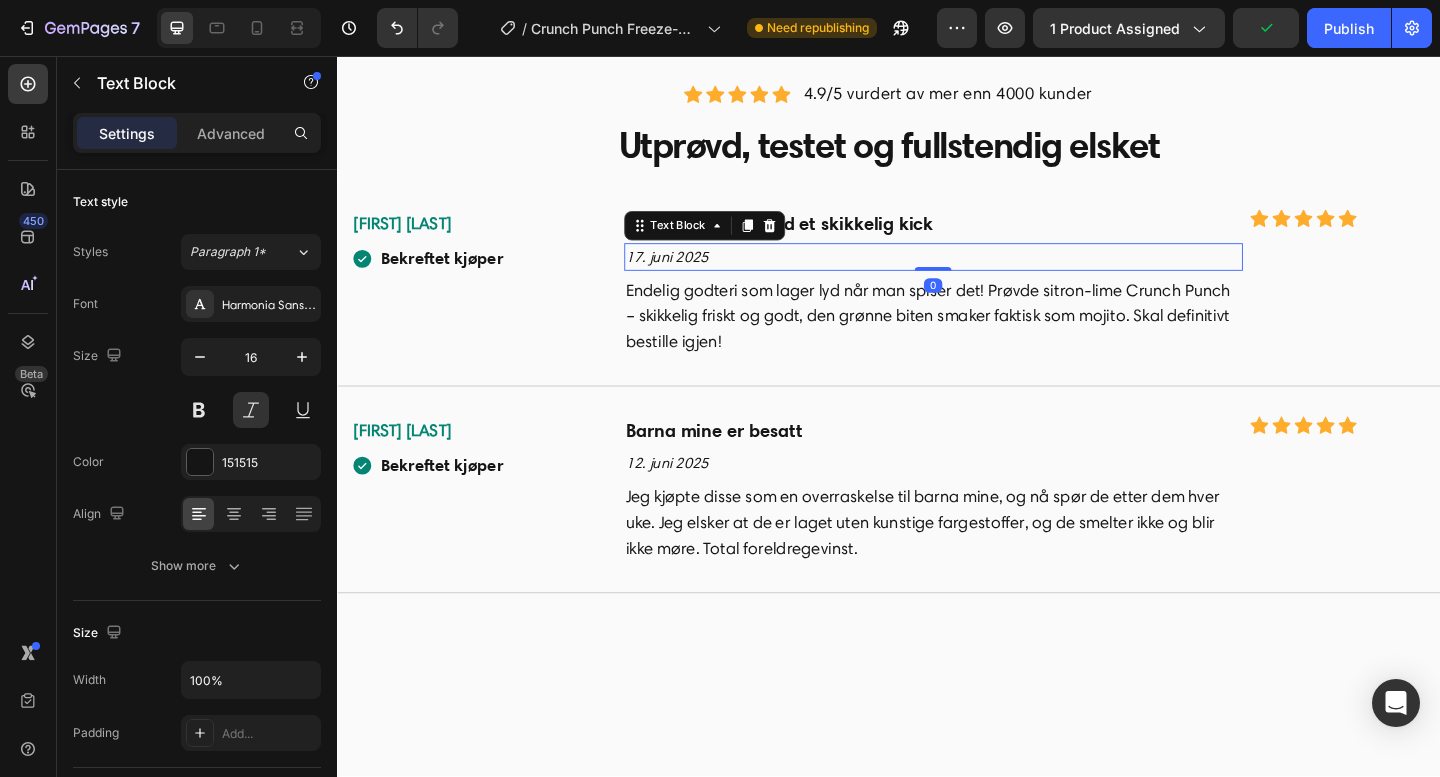 click on "17. juni 2025" at bounding box center (985, 275) 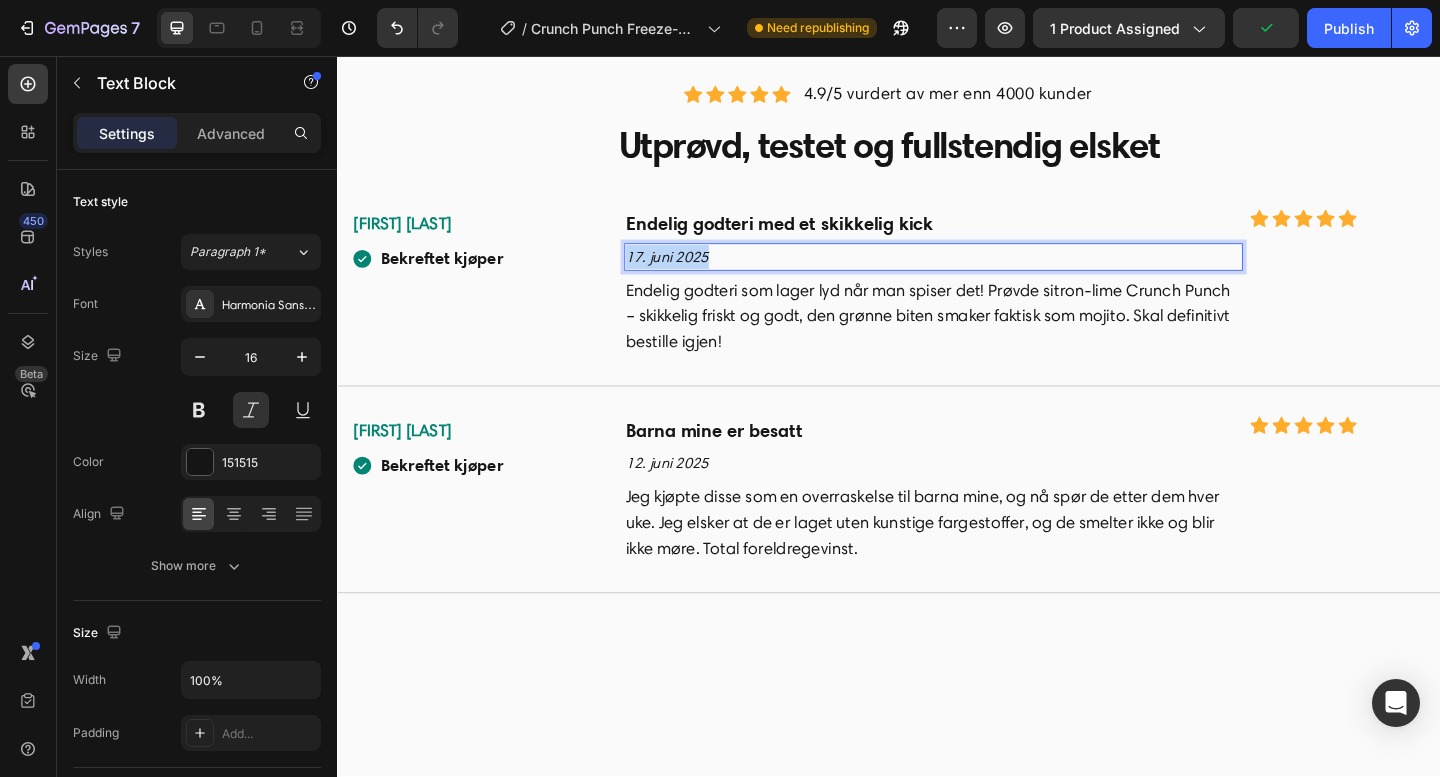 click on "17. juni 2025" at bounding box center (985, 275) 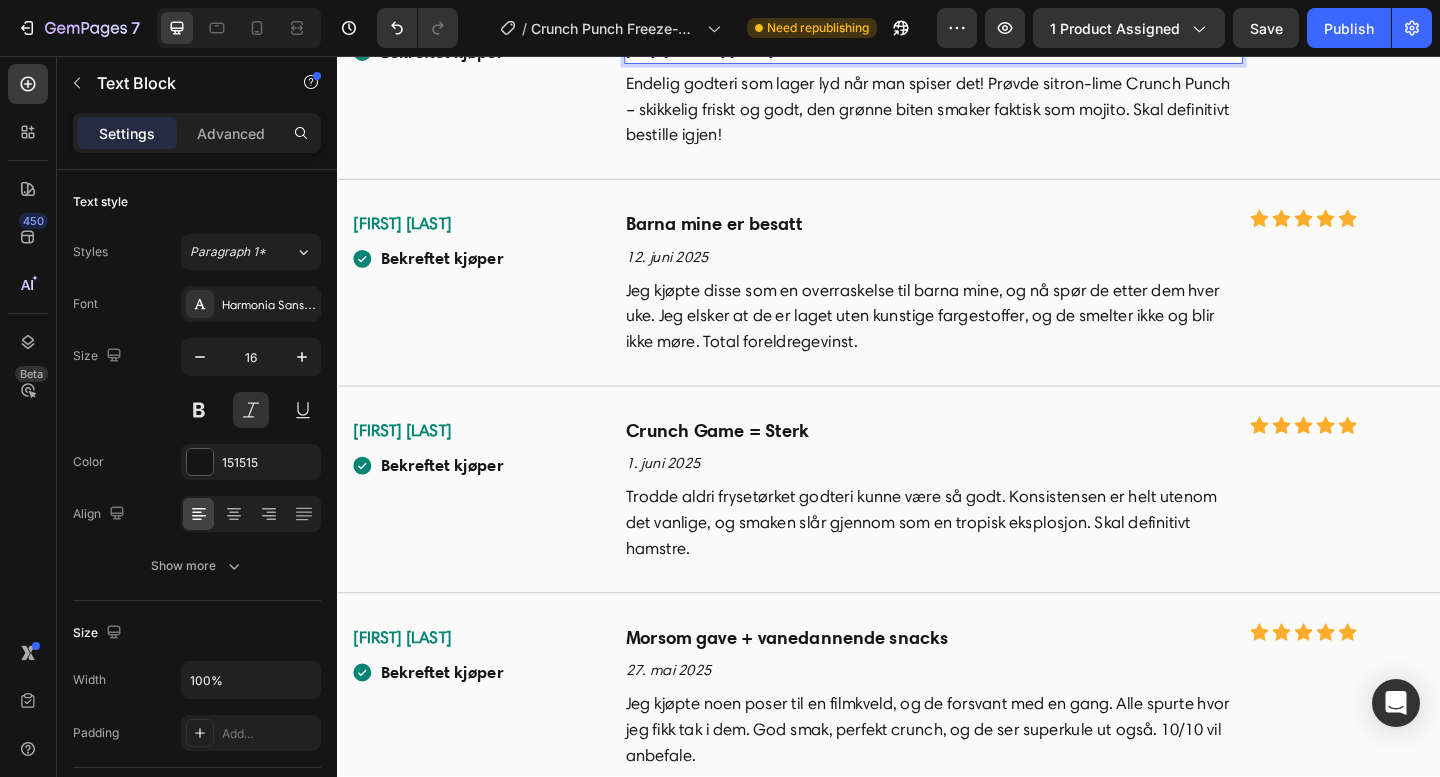 scroll, scrollTop: 5739, scrollLeft: 0, axis: vertical 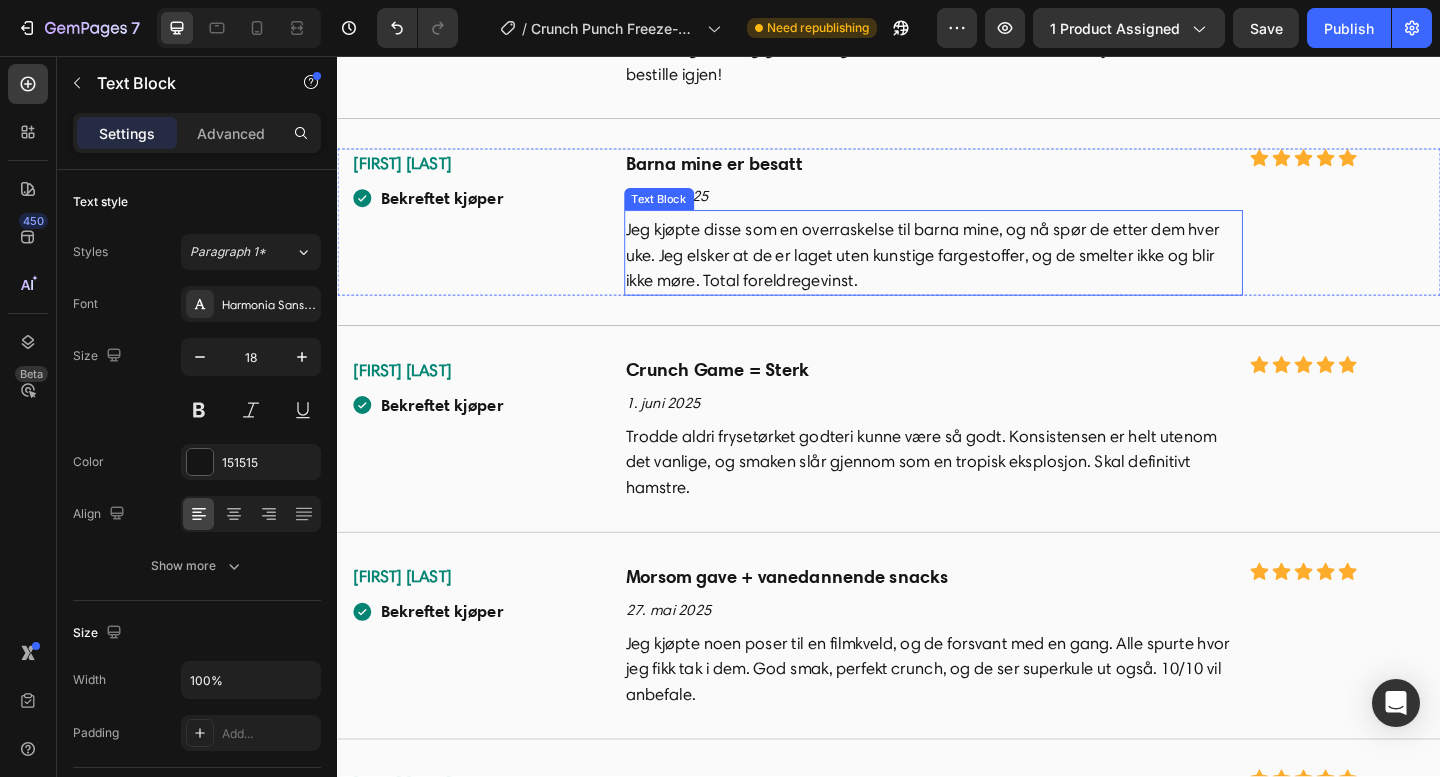 click on "Jeg kjøpte disse som en overraskelse til barna mine, og nå spør de etter dem hver uke. Jeg elsker at de er laget uten kunstige fargestoffer, og de smelter ikke og blir ikke møre. Total foreldregevinst." at bounding box center (985, 273) 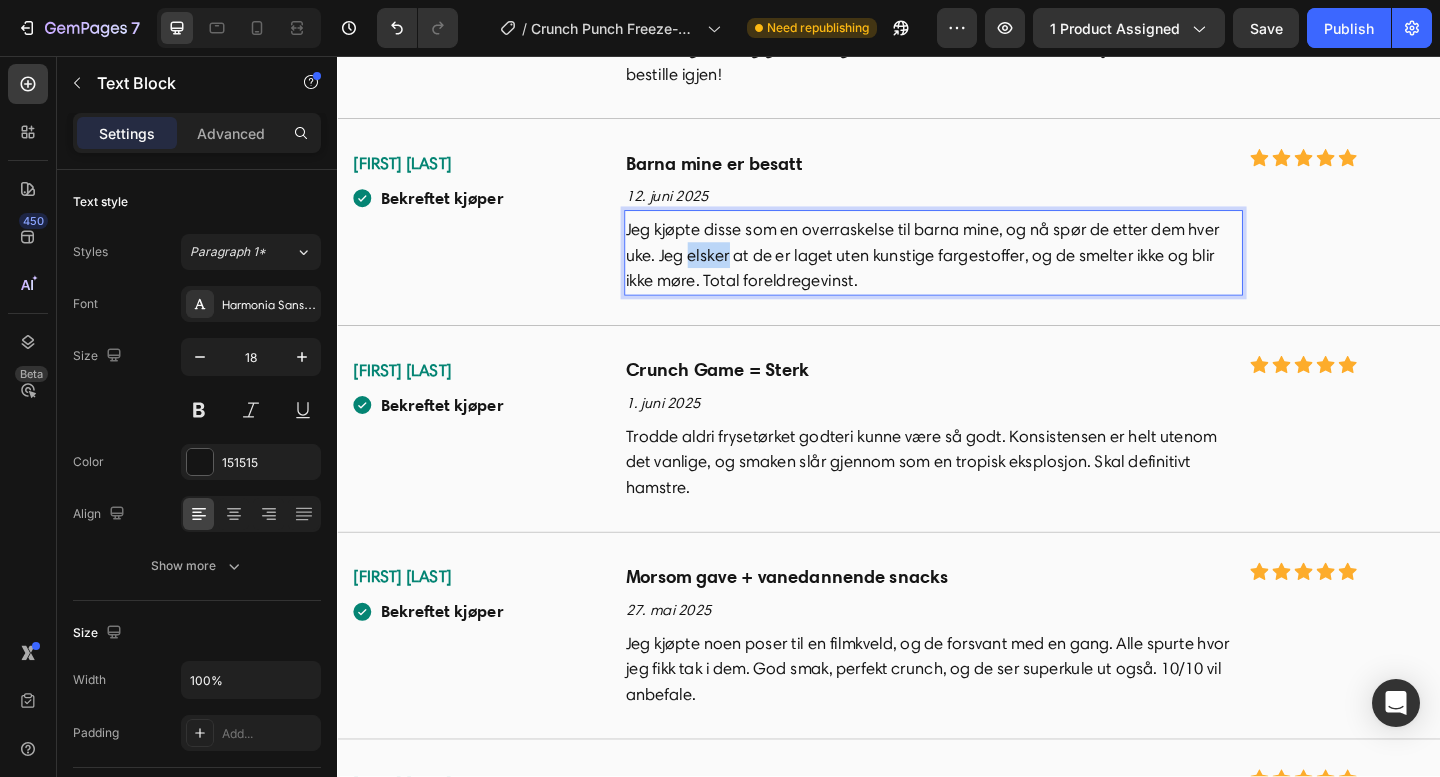 click on "Jeg kjøpte disse som en overraskelse til barna mine, og nå spør de etter dem hver uke. Jeg elsker at de er laget uten kunstige fargestoffer, og de smelter ikke og blir ikke møre. Total foreldregevinst." at bounding box center [985, 273] 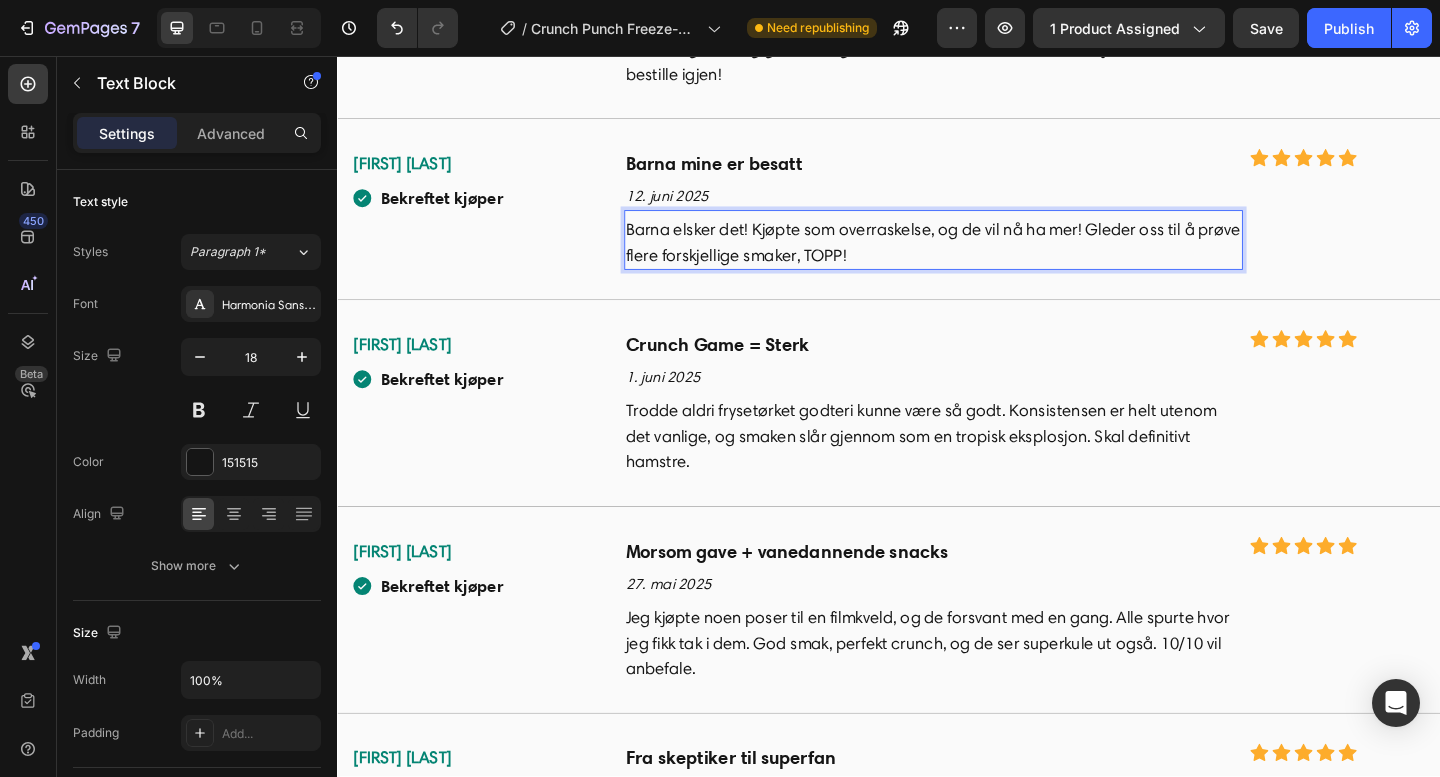 click on "Barna elsker det! Kjøpte som overraskelse, og de vil nå ha mer! Gleder oss til å prøve flere forskjellige smaker, TOPP!" at bounding box center (985, 259) 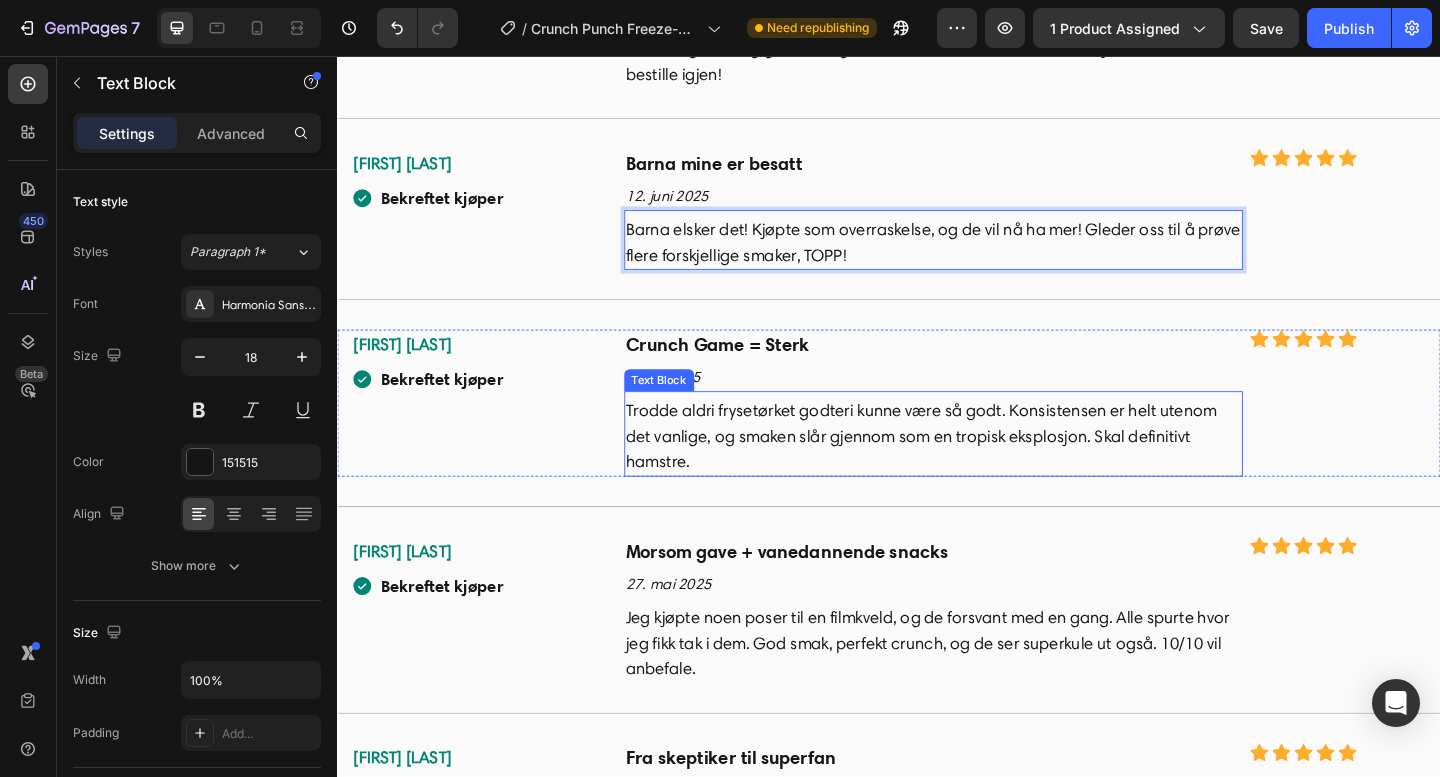 click on "Trodde aldri frysetørket godteri kunne være så godt. Konsistensen er helt utenom det vanlige, og smaken slår gjennom som en tropisk eksplosjon. Skal definitivt hamstre." at bounding box center (985, 470) 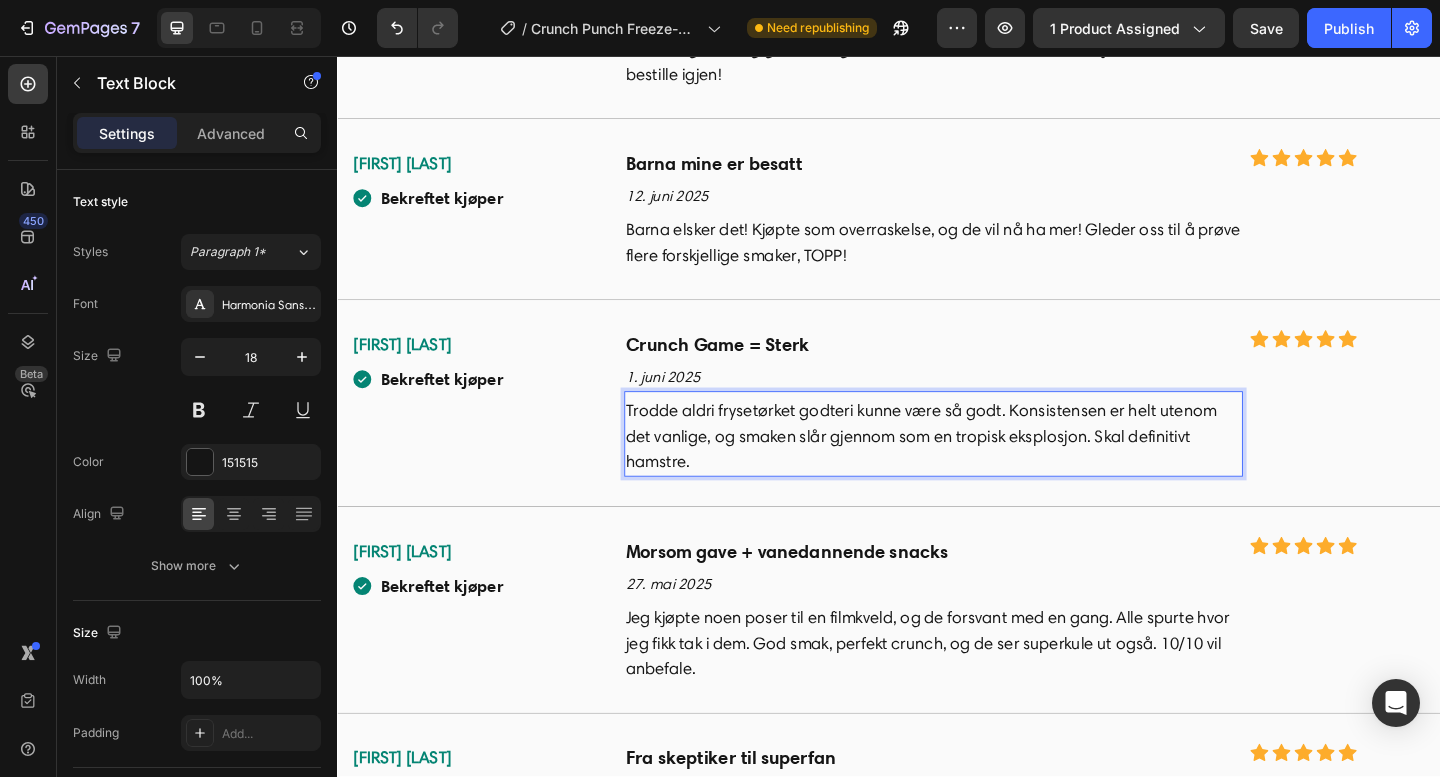 click on "Trodde aldri frysetørket godteri kunne være så godt. Konsistensen er helt utenom det vanlige, og smaken slår gjennom som en tropisk eksplosjon. Skal definitivt hamstre." at bounding box center (985, 470) 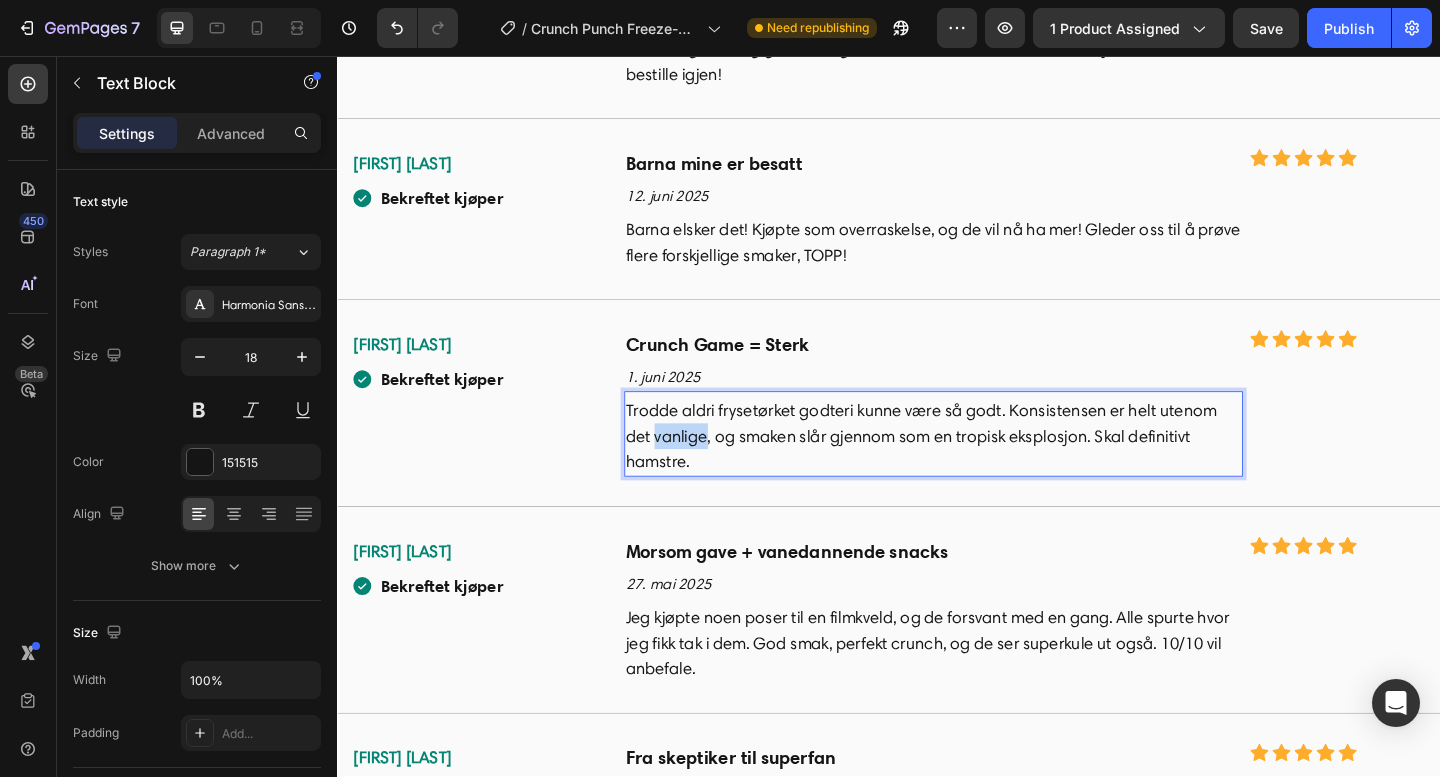 click on "Trodde aldri frysetørket godteri kunne være så godt. Konsistensen er helt utenom det vanlige, og smaken slår gjennom som en tropisk eksplosjon. Skal definitivt hamstre." at bounding box center (985, 470) 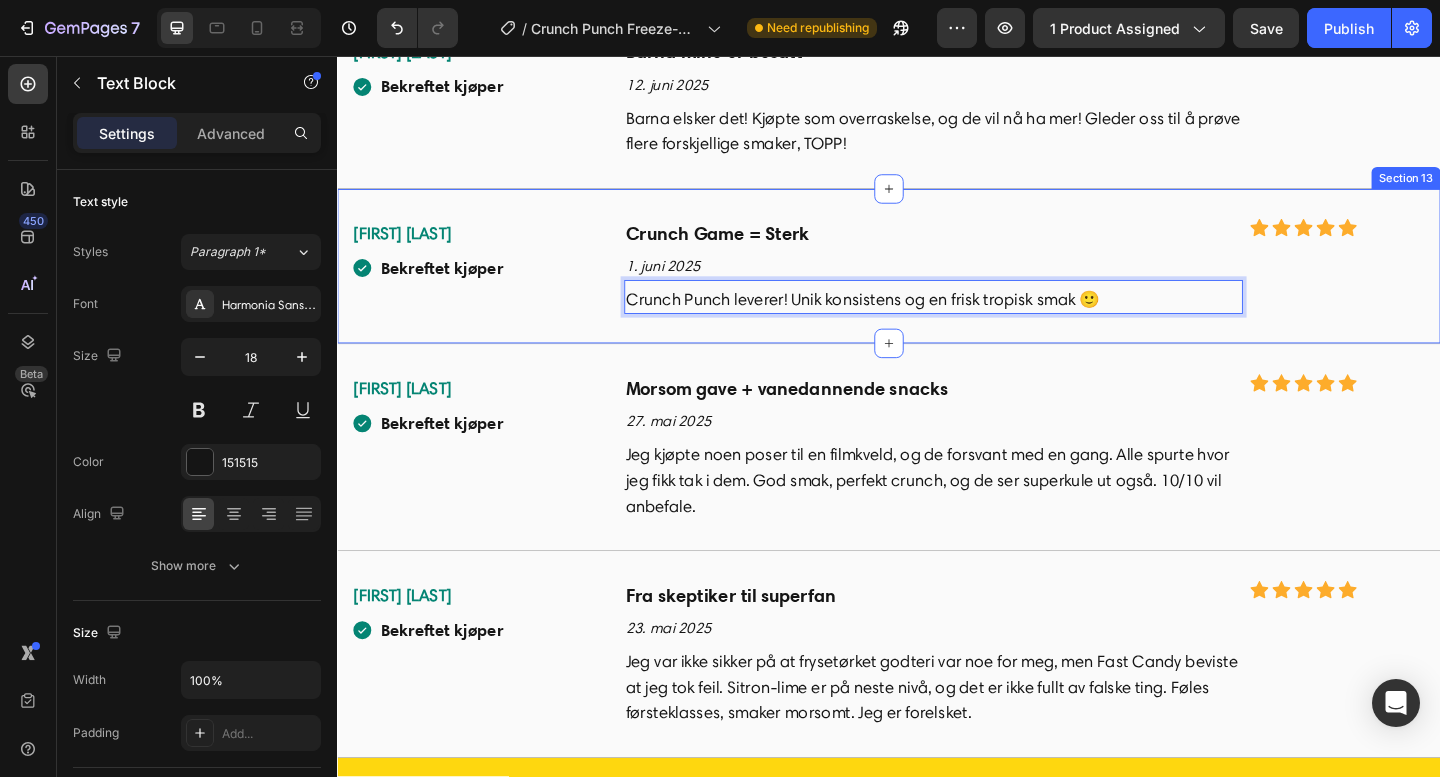 scroll, scrollTop: 5943, scrollLeft: 0, axis: vertical 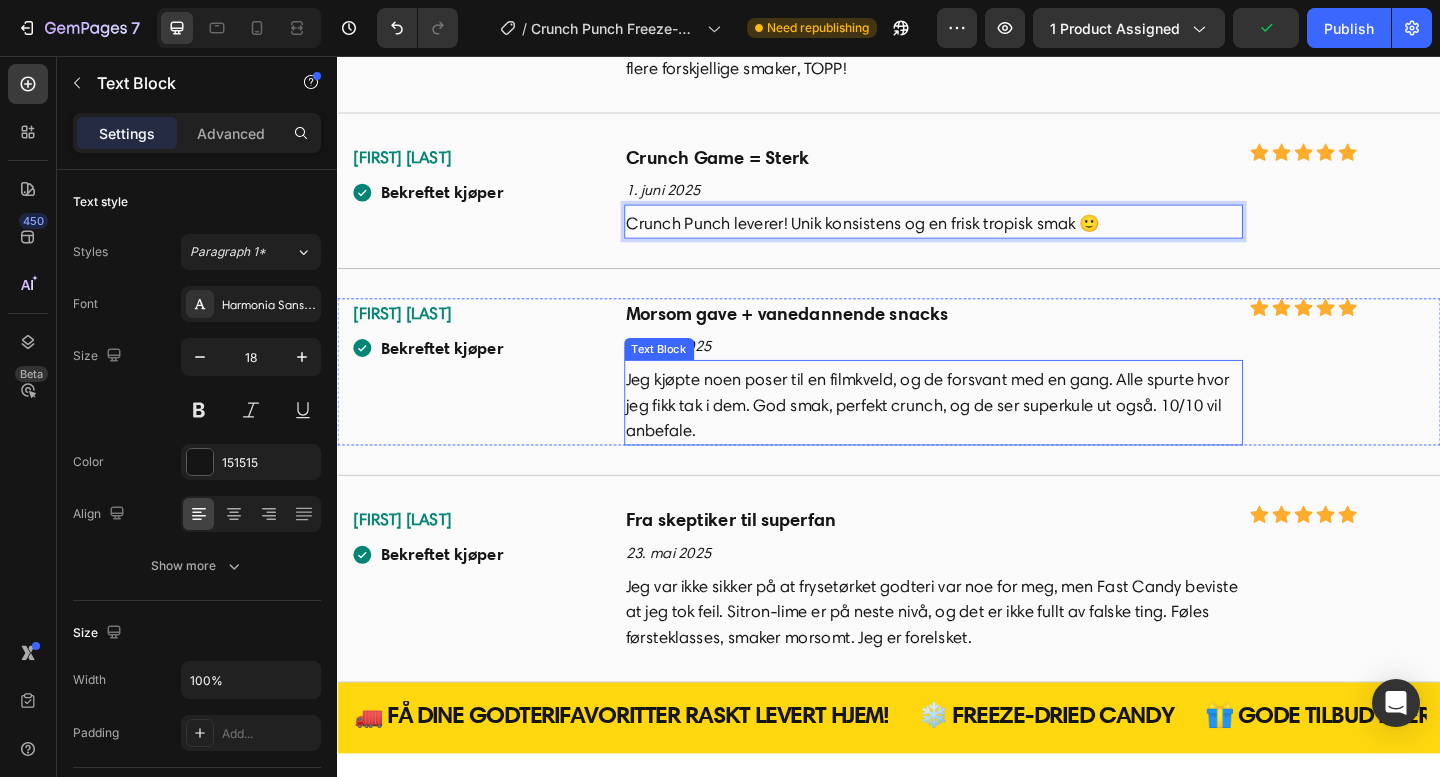 click on "Jeg kjøpte noen poser til en filmkveld, og de forsvant med en gang. Alle spurte hvor jeg fikk tak i dem. God smak, perfekt crunch, og de ser superkule ut også. 10/10 vil anbefale." at bounding box center [985, 436] 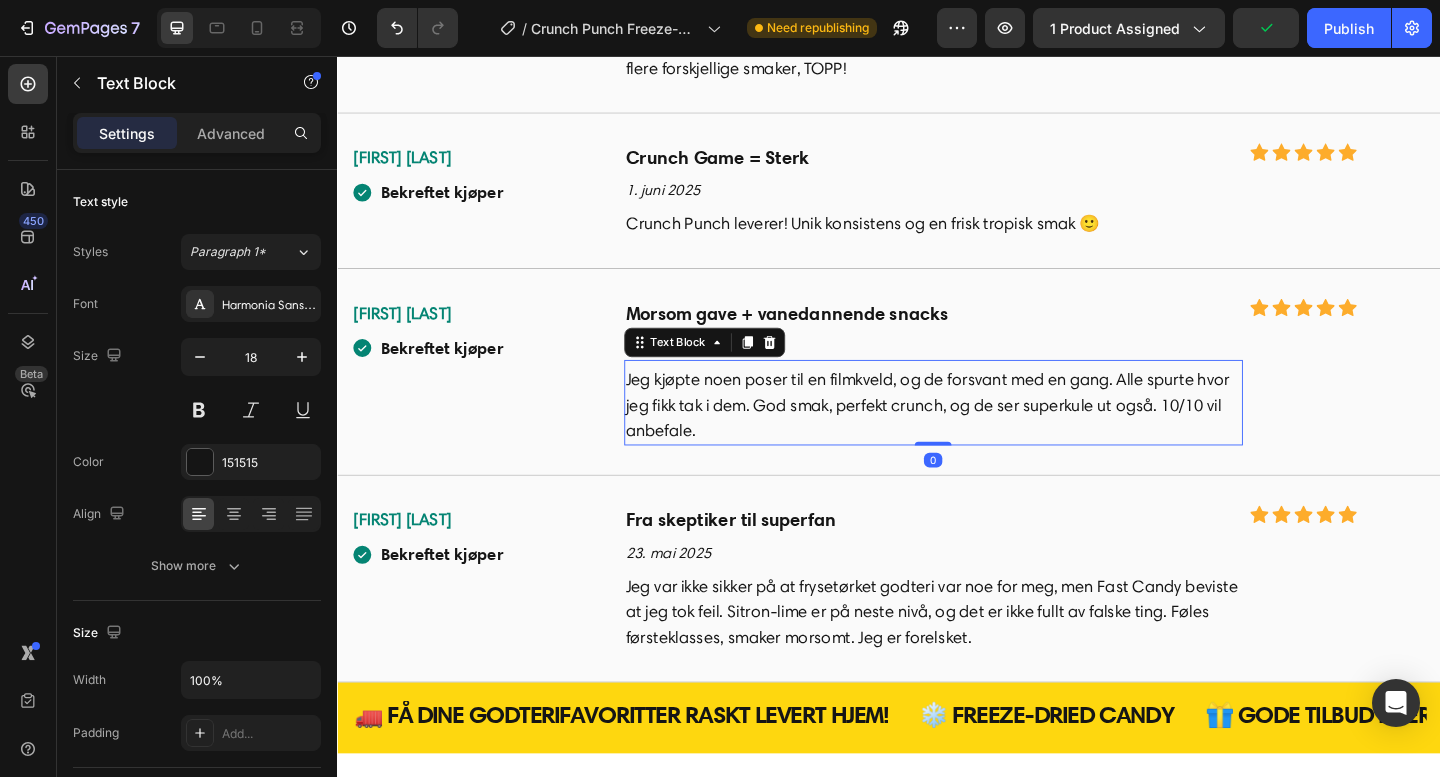 click on "Jeg kjøpte noen poser til en filmkveld, og de forsvant med en gang. Alle spurte hvor jeg fikk tak i dem. God smak, perfekt crunch, og de ser superkule ut også. 10/10 vil anbefale." at bounding box center (985, 436) 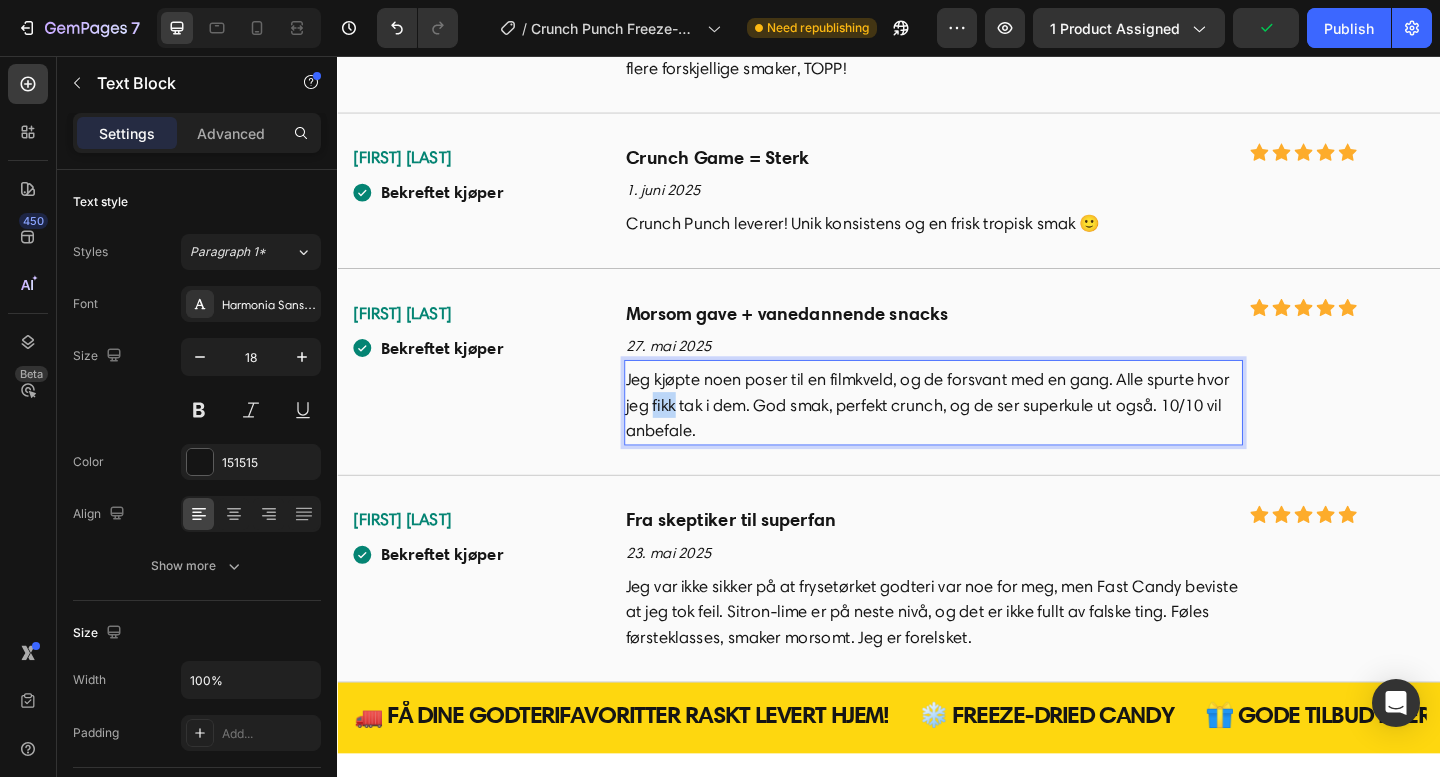 click on "Jeg kjøpte noen poser til en filmkveld, og de forsvant med en gang. Alle spurte hvor jeg fikk tak i dem. God smak, perfekt crunch, og de ser superkule ut også. 10/10 vil anbefale." at bounding box center [985, 436] 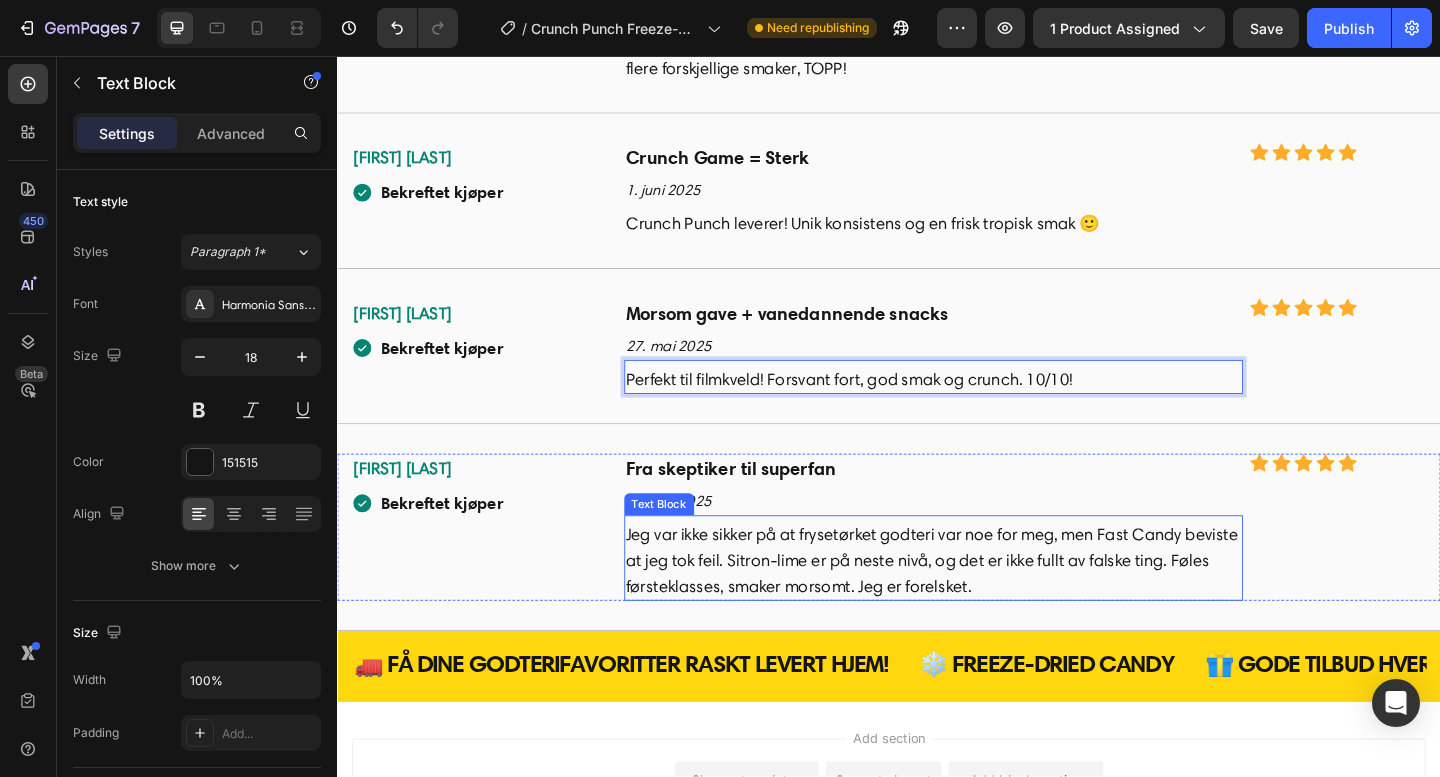 click on "Jeg var ikke sikker på at frysetørket godteri var noe for meg, men Fast Candy beviste at jeg tok feil. Sitron-lime er på neste nivå, og det er ikke fullt av falske ting. Føles førsteklasses, smaker morsomt. Jeg er forelsket." at bounding box center [985, 605] 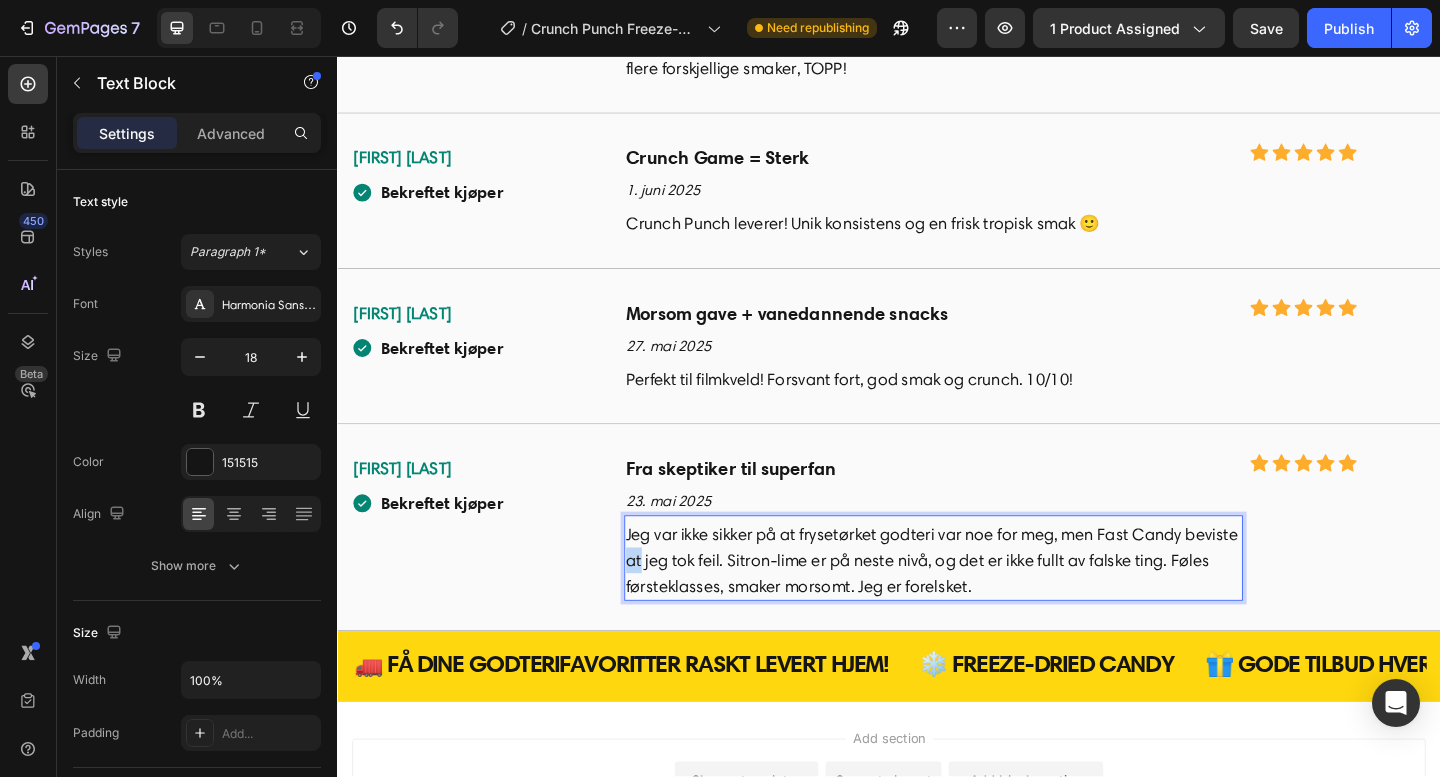click on "Jeg var ikke sikker på at frysetørket godteri var noe for meg, men Fast Candy beviste at jeg tok feil. Sitron-lime er på neste nivå, og det er ikke fullt av falske ting. Føles førsteklasses, smaker morsomt. Jeg er forelsket." at bounding box center (985, 605) 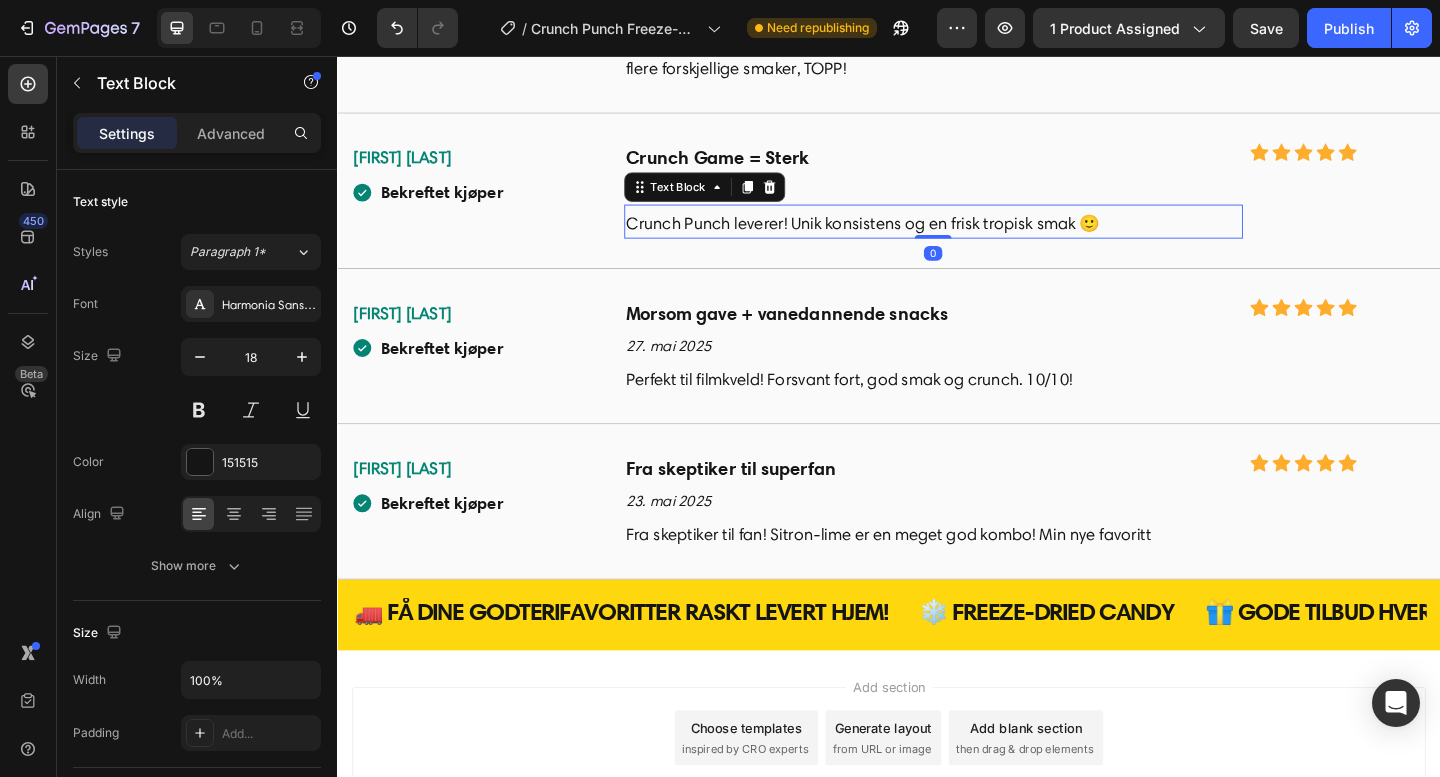 click on "Crunch Punch leverer! Unik konsistens og en frisk tropisk smak 🙂" at bounding box center [985, 239] 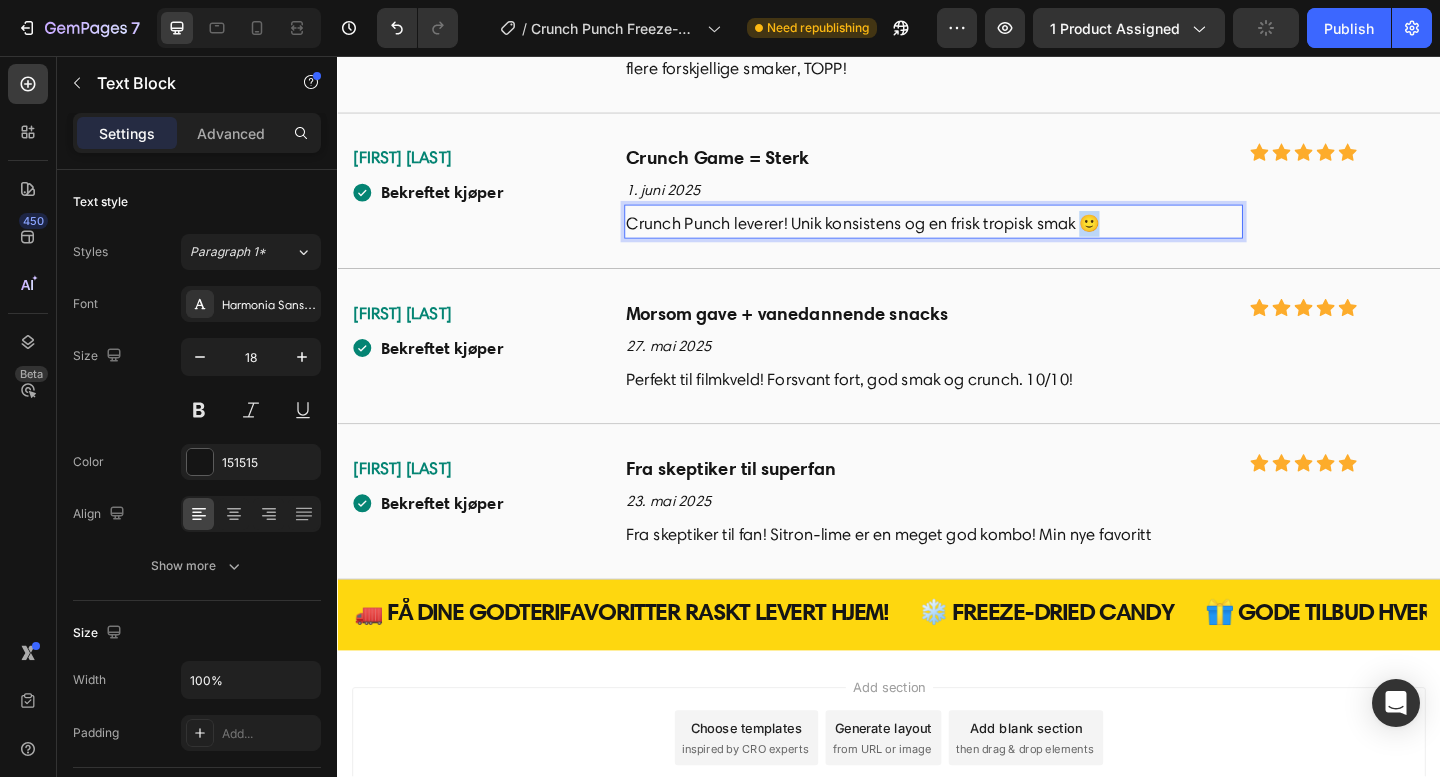 drag, startPoint x: 1169, startPoint y: 239, endPoint x: 1151, endPoint y: 239, distance: 18 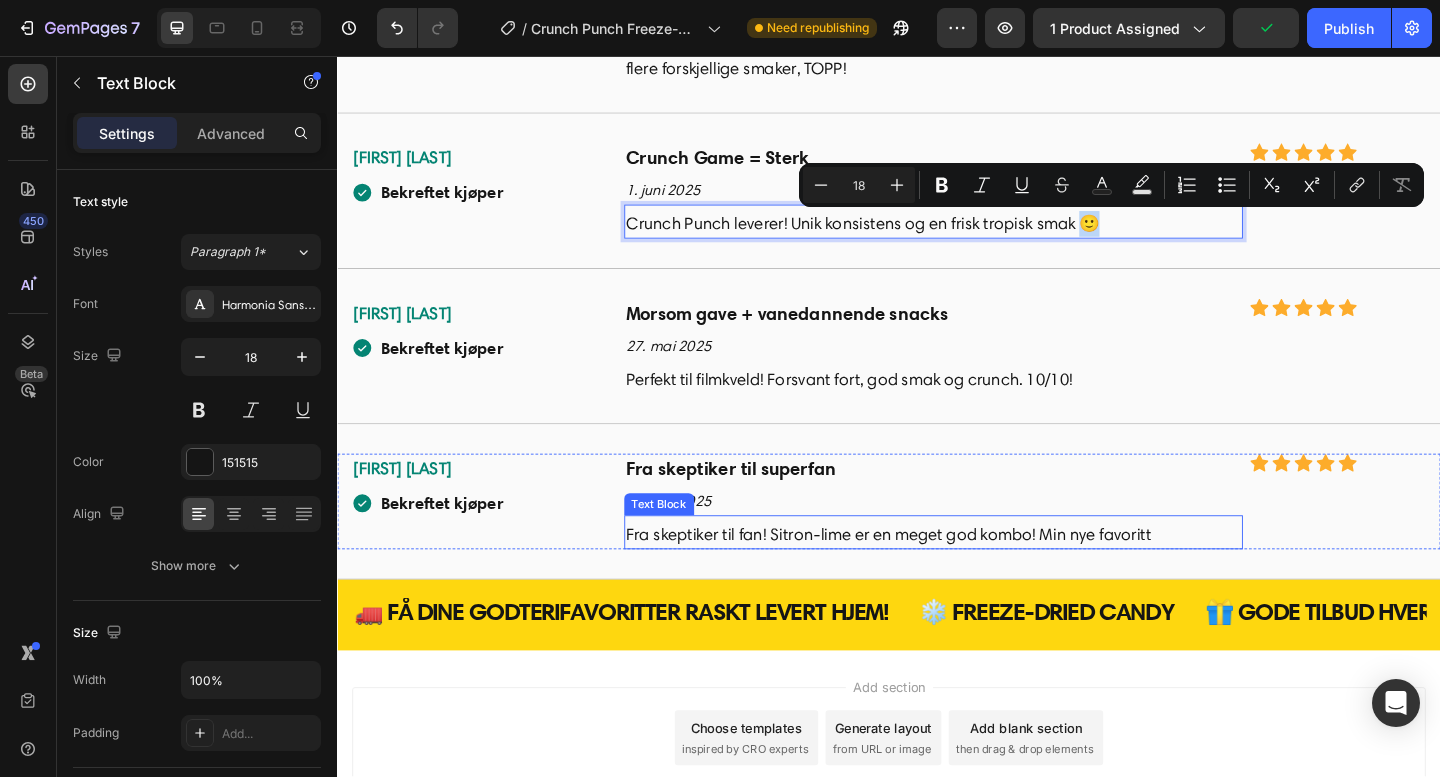 click on "Fra skeptiker til fan! Sitron-lime er en meget god kombo! Min nye favoritt" at bounding box center [985, 577] 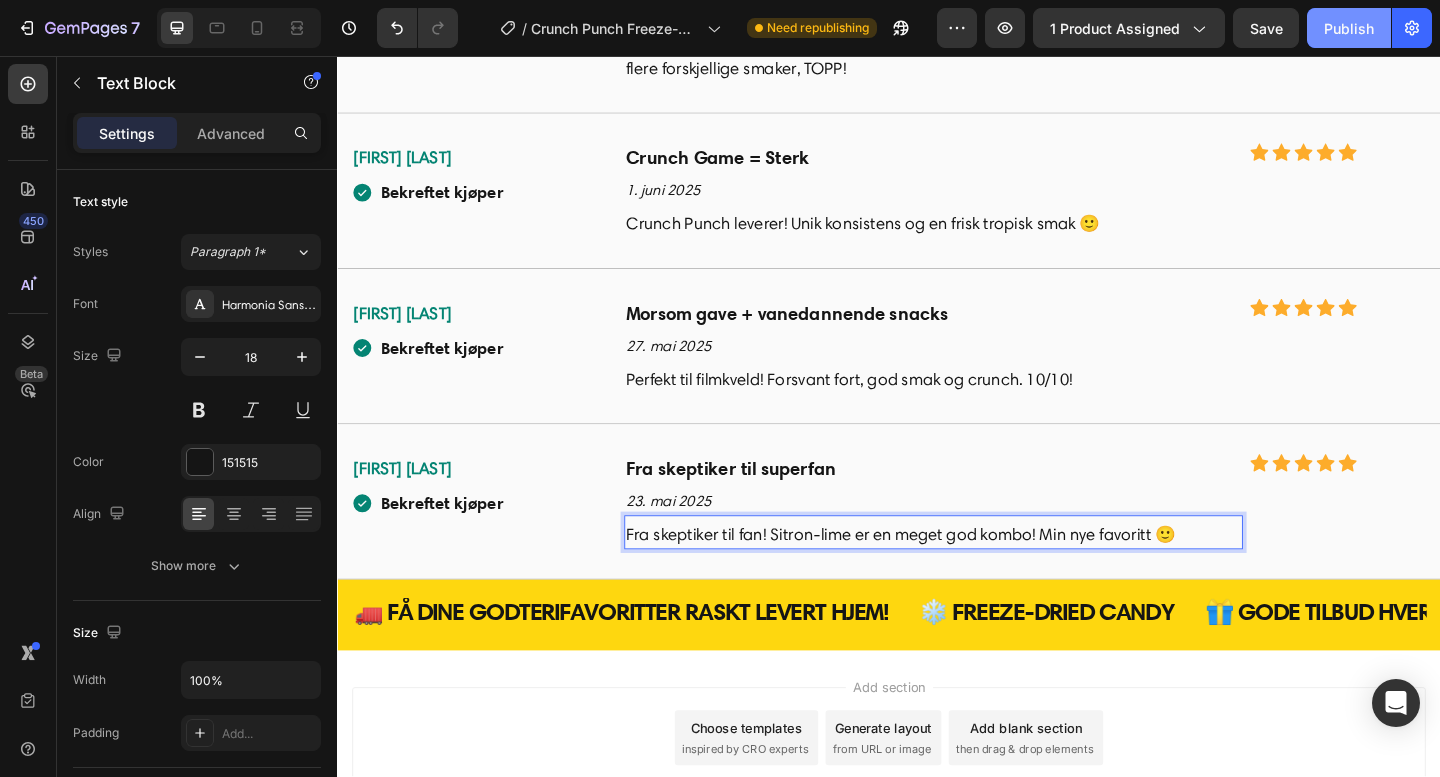 drag, startPoint x: 1336, startPoint y: 26, endPoint x: 859, endPoint y: 329, distance: 565.1 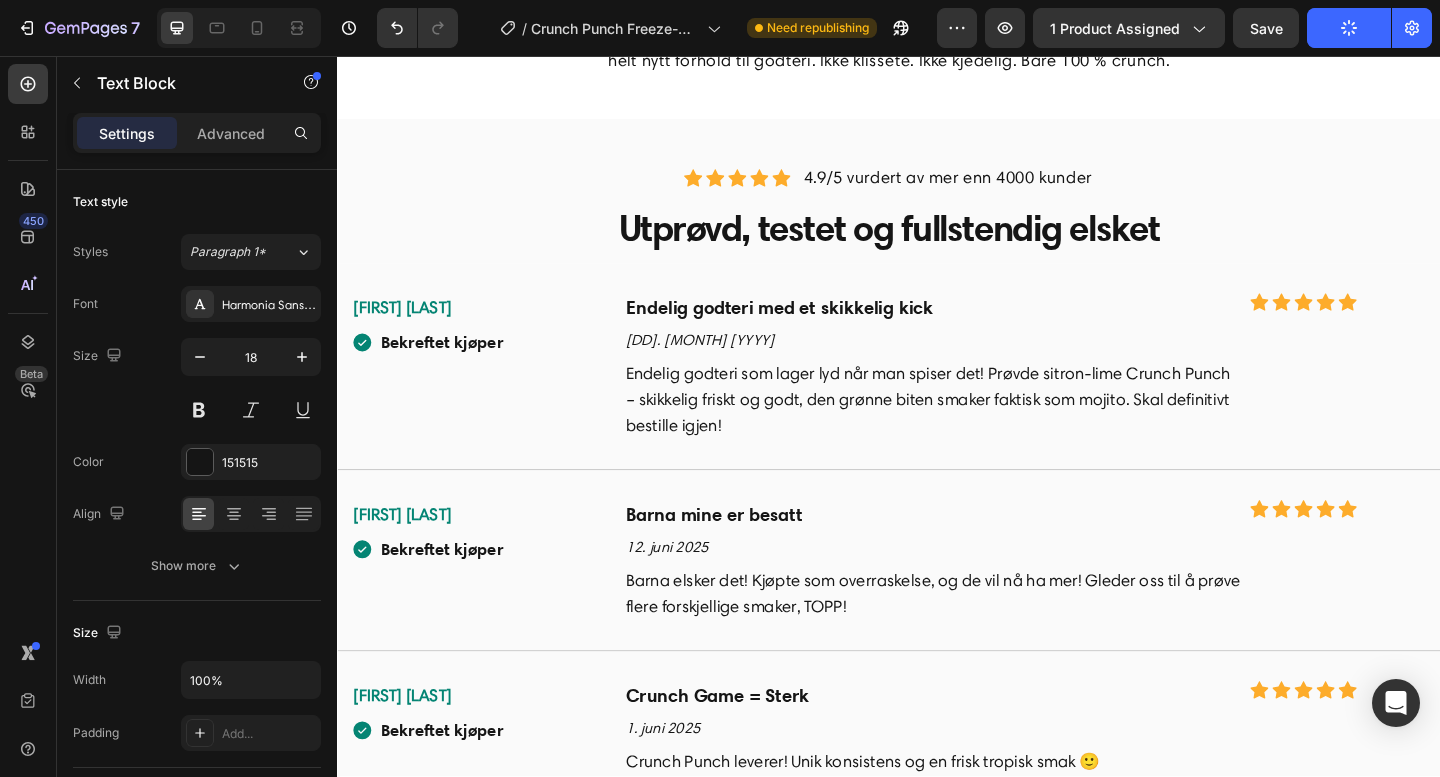 scroll, scrollTop: 5350, scrollLeft: 0, axis: vertical 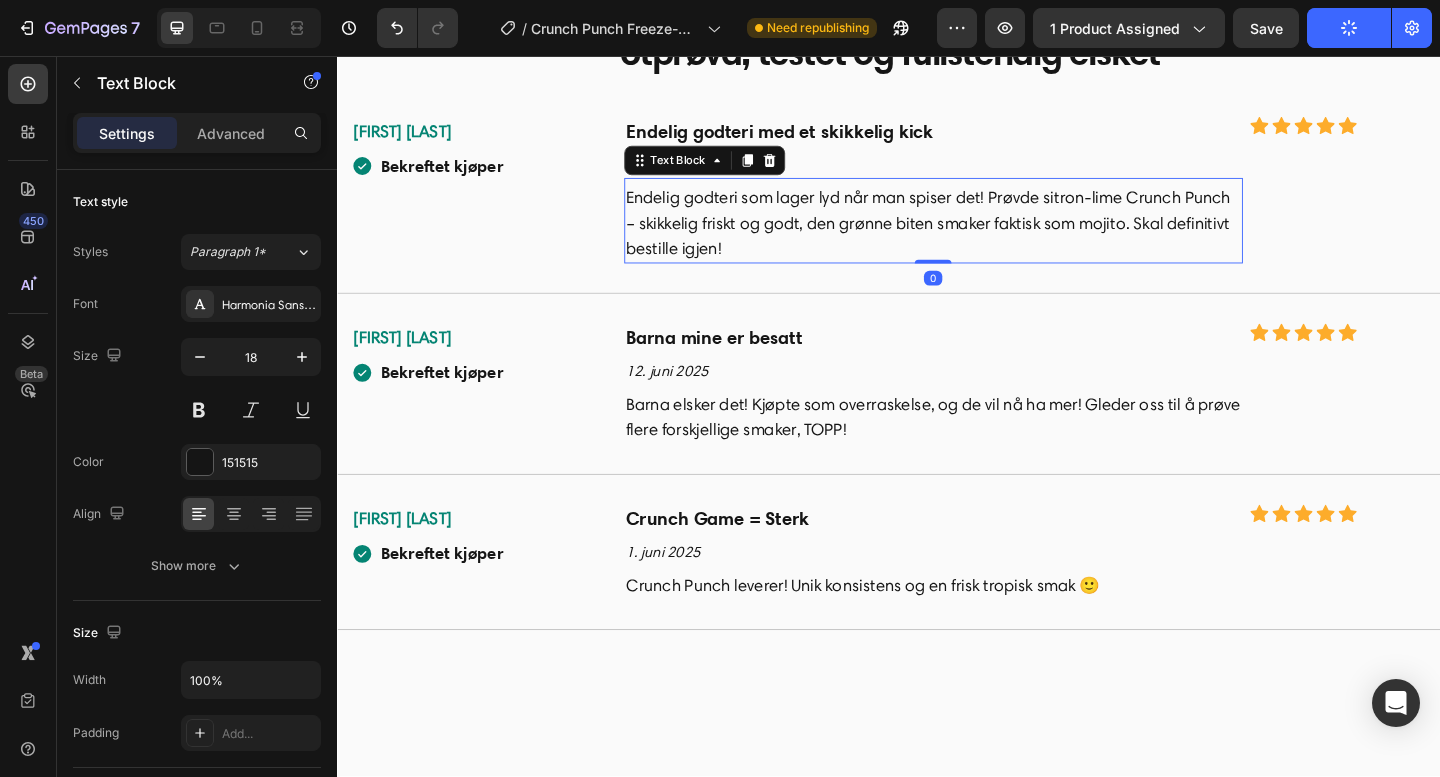 click on "Endelig godteri som lager lyd når man spiser det! Prøvde sitron-lime Crunch Punch – skikkelig friskt og godt, den grønne biten smaker faktisk som mojito. Skal definitivt bestille igjen!" at bounding box center [985, 238] 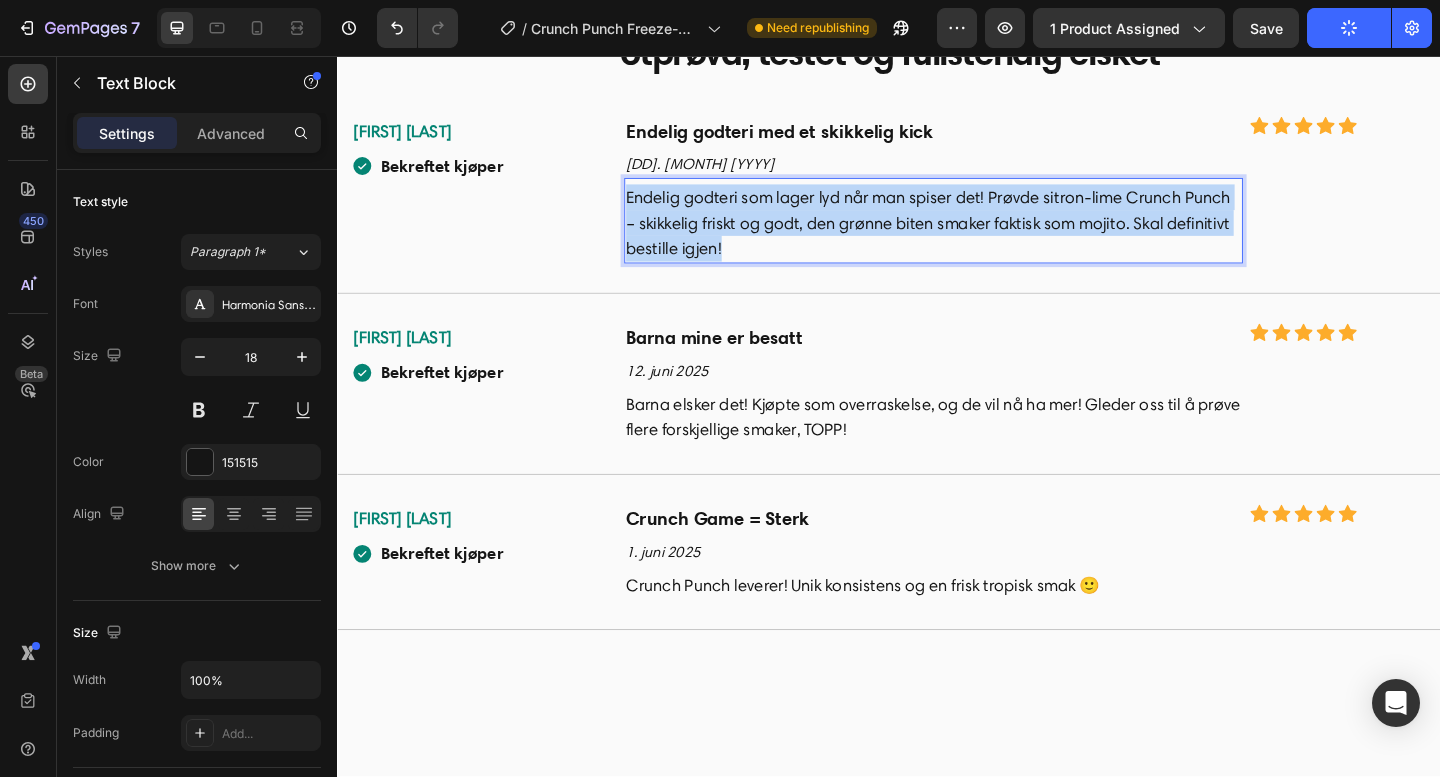click on "Endelig godteri som lager lyd når man spiser det! Prøvde sitron-lime Crunch Punch – skikkelig friskt og godt, den grønne biten smaker faktisk som mojito. Skal definitivt bestille igjen!" at bounding box center (985, 238) 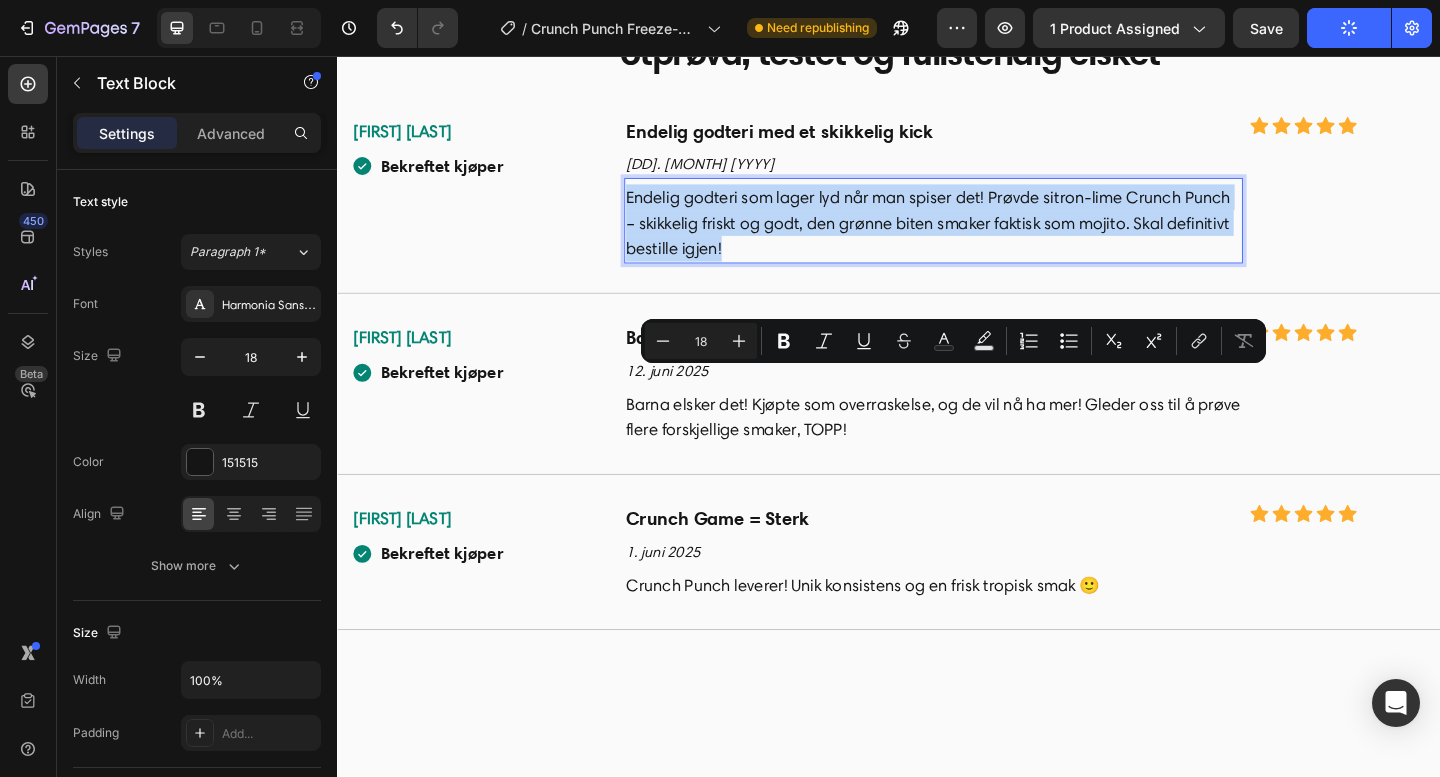 copy on "Endelig godteri som lager lyd når man spiser det! Prøvde sitron-lime Crunch Punch – skikkelig friskt og godt, den grønne biten smaker faktisk som mojito. Skal definitivt bestille igjen!" 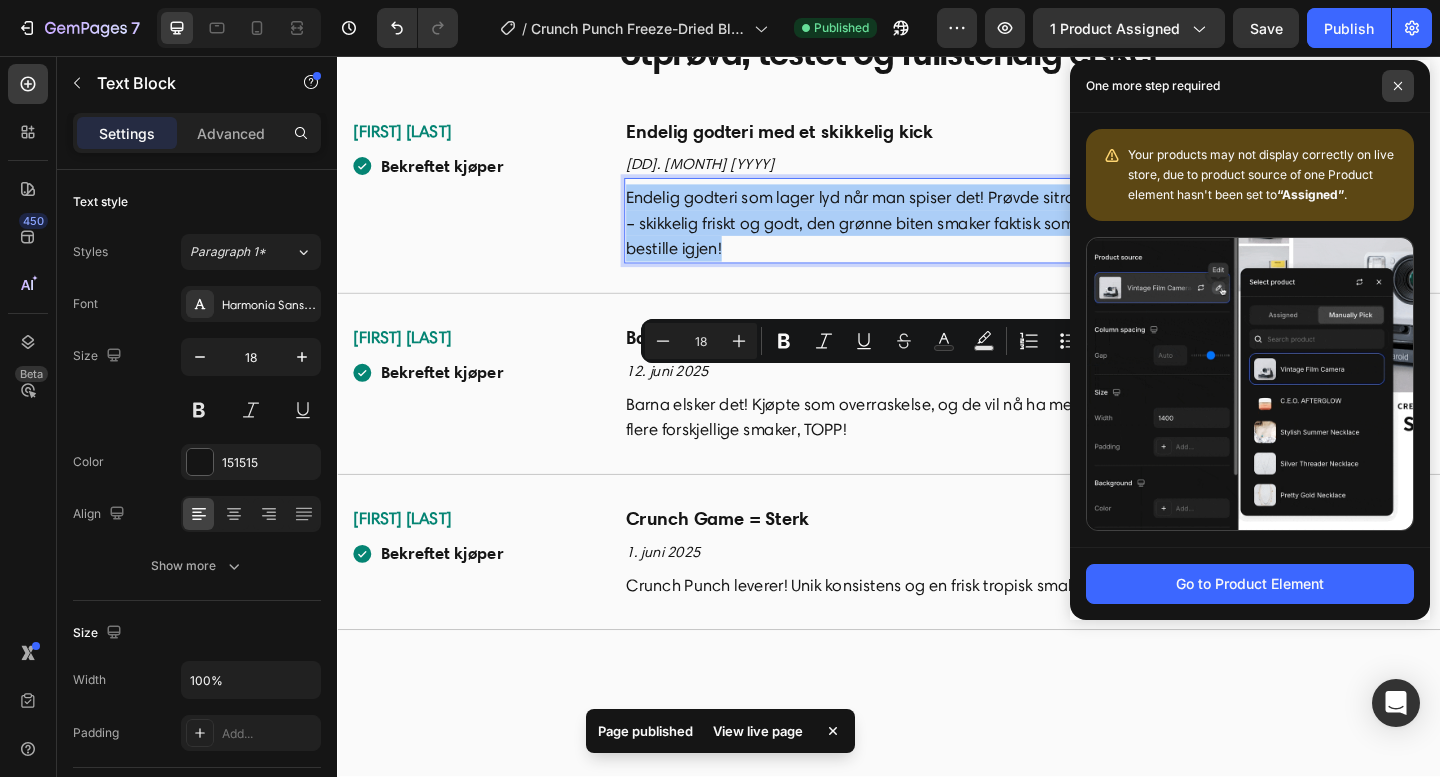 click at bounding box center (1398, 86) 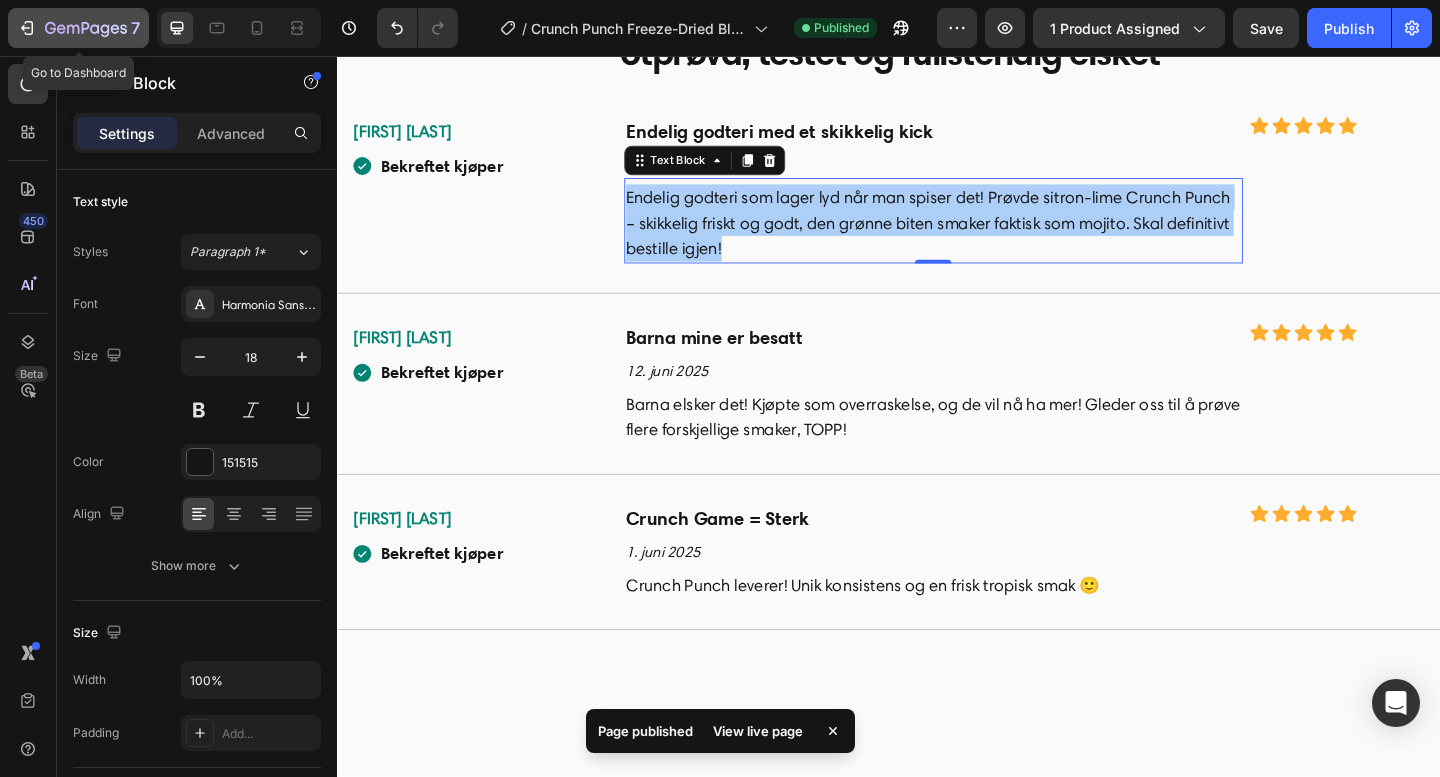 click on "7" at bounding box center [135, 28] 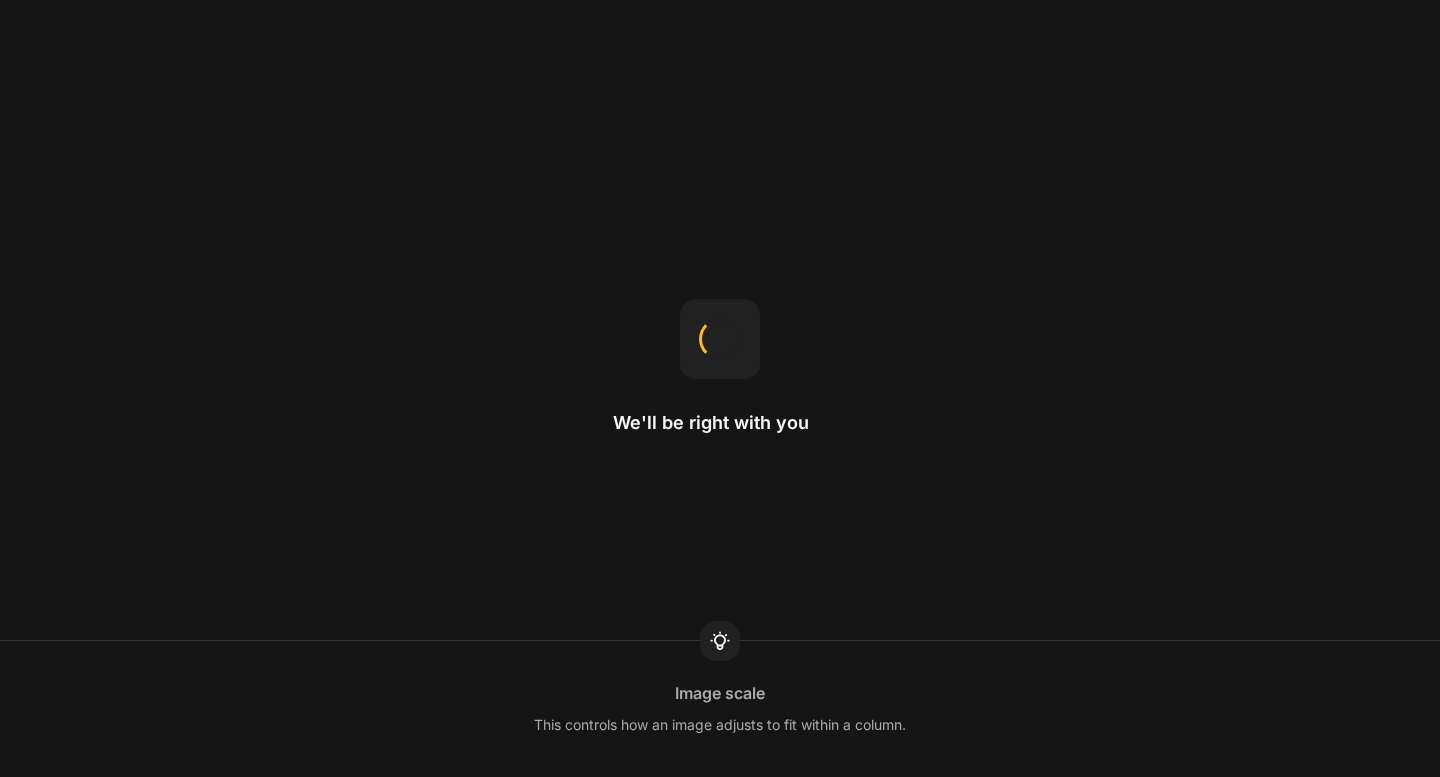 scroll, scrollTop: 0, scrollLeft: 0, axis: both 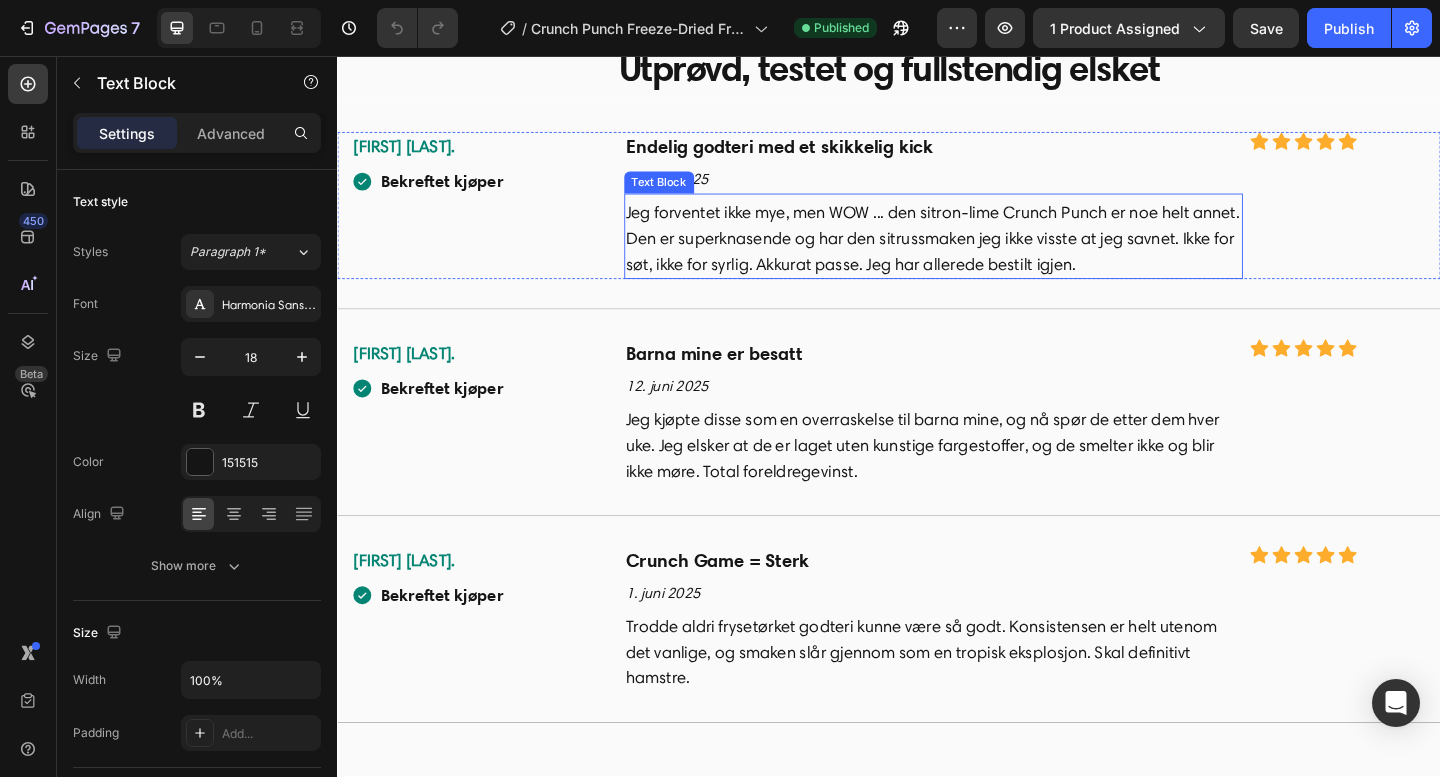 click on "Jeg forventet ikke mye, men WOW ... den sitron-lime Crunch Punch er noe helt annet. Den er superknasende og har den sitrussmaken jeg ikke visste at jeg savnet. Ikke for søt, ikke for syrlig. Akkurat passe. Jeg har allerede bestilt igjen." at bounding box center (985, 255) 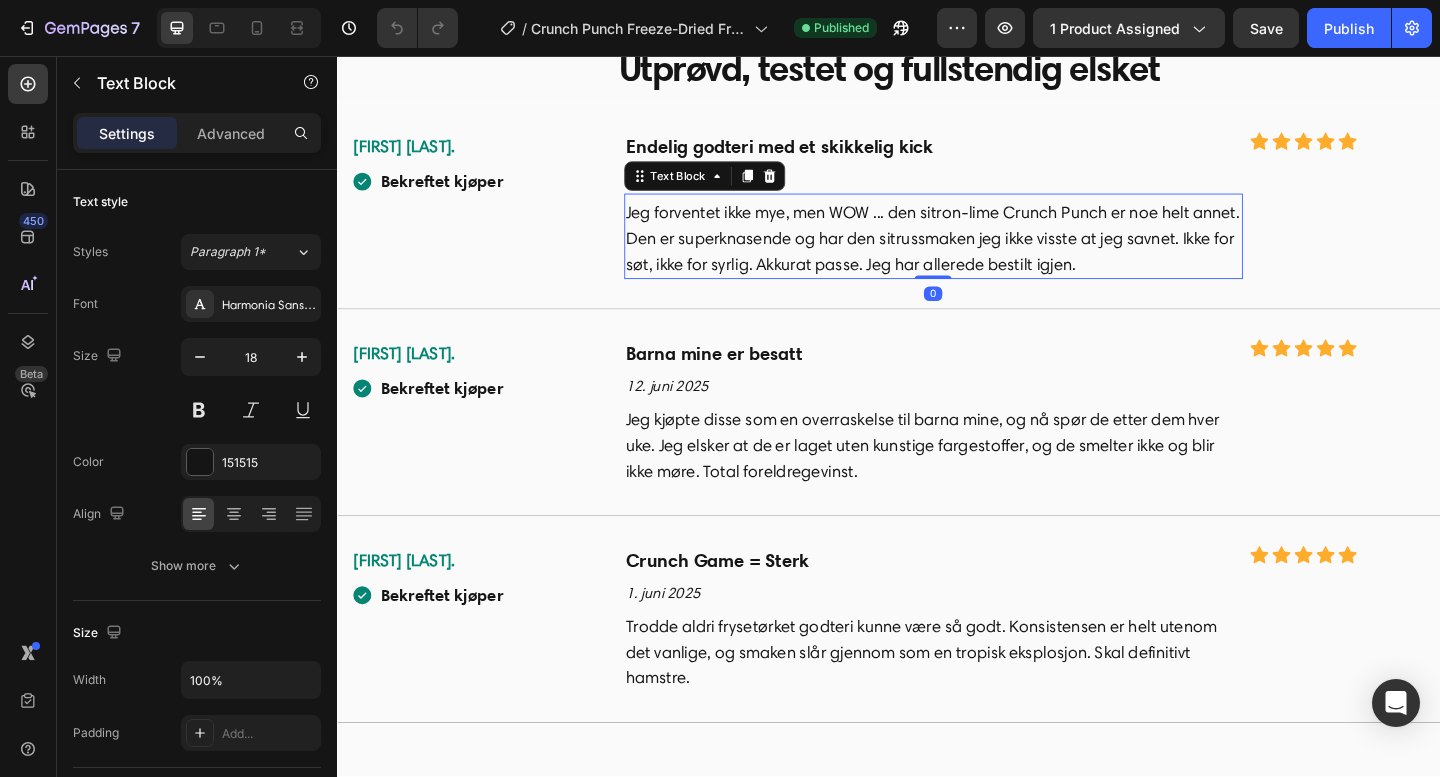 click on "Jeg forventet ikke mye, men WOW ... den sitron-lime Crunch Punch er noe helt annet. Den er superknasende og har den sitrussmaken jeg ikke visste at jeg savnet. Ikke for søt, ikke for syrlig. Akkurat passe. Jeg har allerede bestilt igjen." at bounding box center [985, 255] 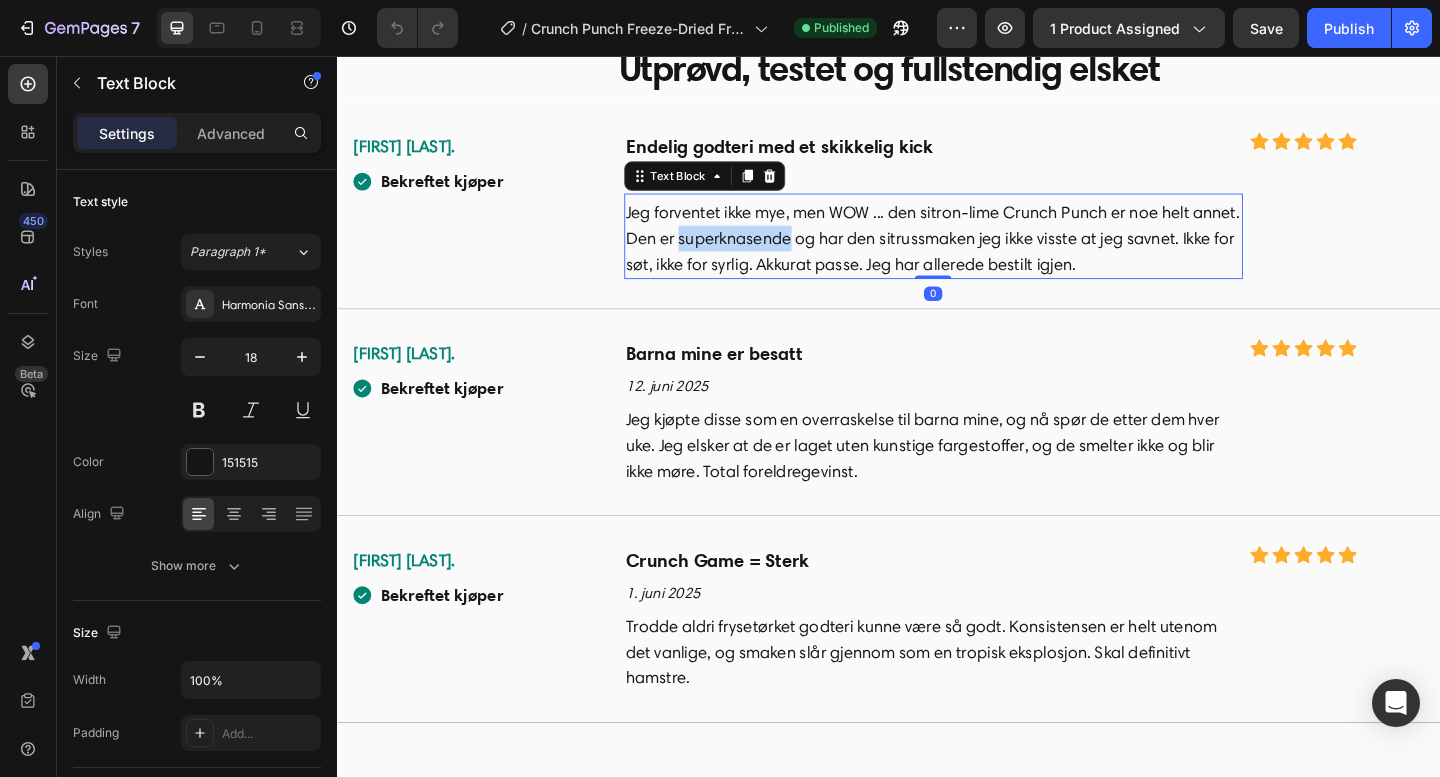 click on "Jeg forventet ikke mye, men WOW ... den sitron-lime Crunch Punch er noe helt annet. Den er superknasende og har den sitrussmaken jeg ikke visste at jeg savnet. Ikke for søt, ikke for syrlig. Akkurat passe. Jeg har allerede bestilt igjen." at bounding box center [985, 255] 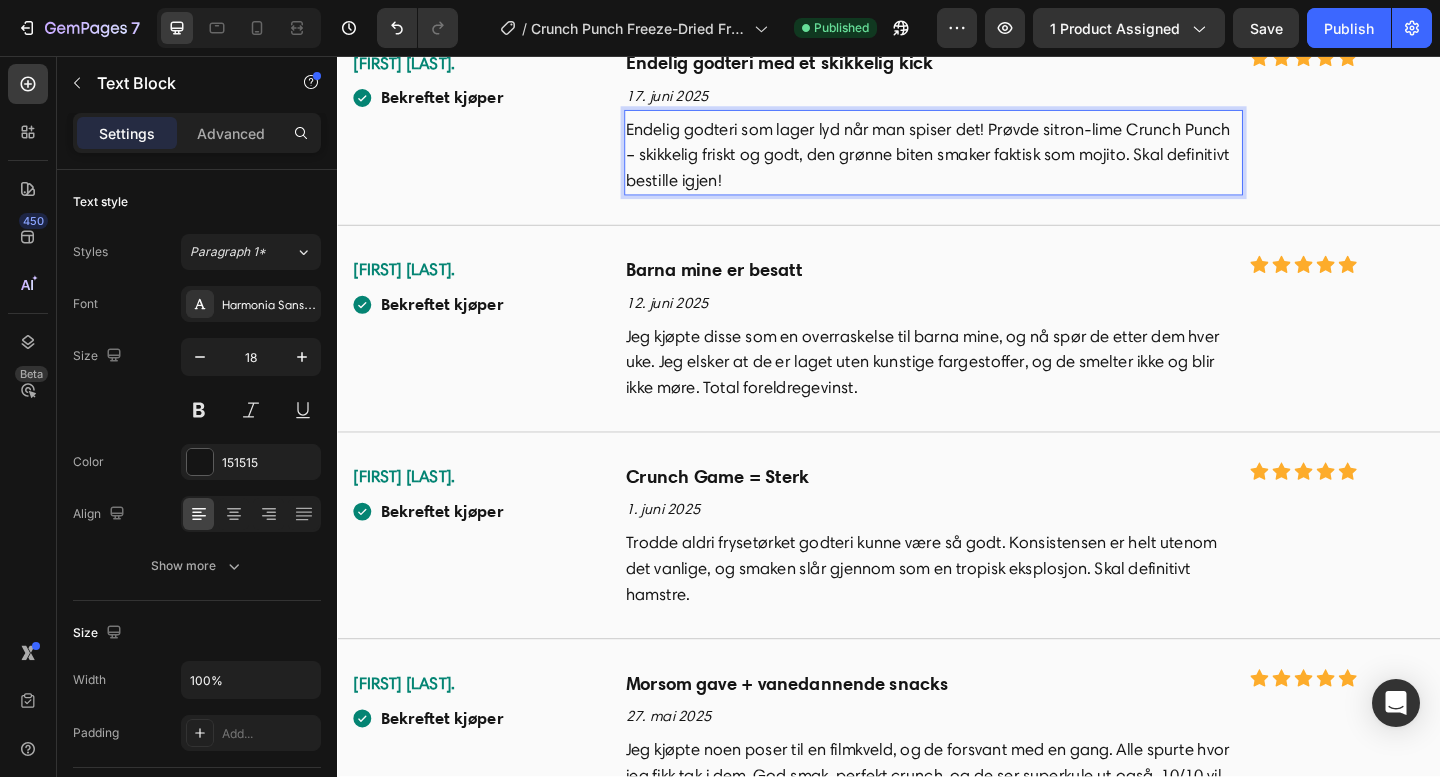 scroll, scrollTop: 5626, scrollLeft: 0, axis: vertical 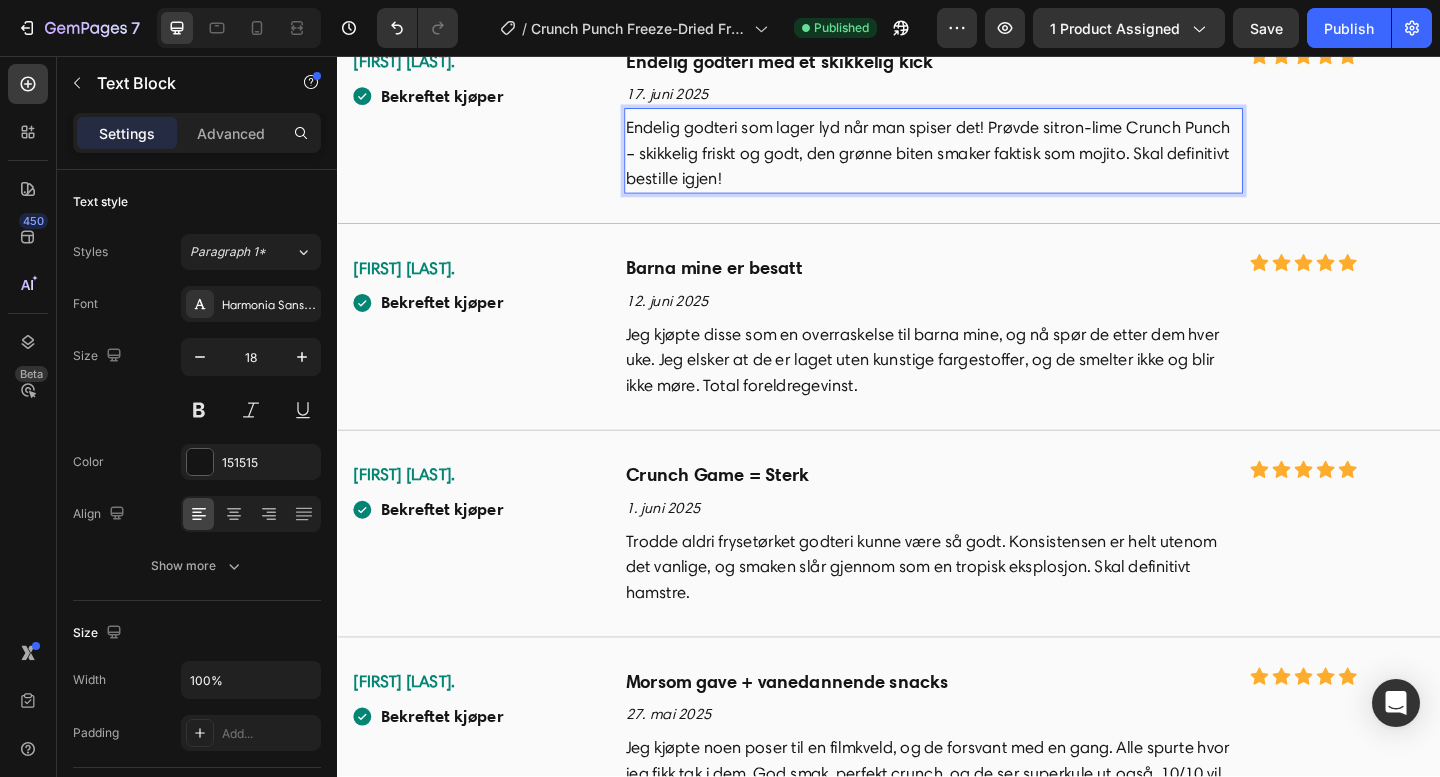 click on "Jeg kjøpte disse som en overraskelse til barna mine, og nå spør de etter dem hver uke. Jeg elsker at de er laget uten kunstige fargestoffer, og de smelter ikke og blir ikke møre. Total foreldregevinst." at bounding box center (985, 387) 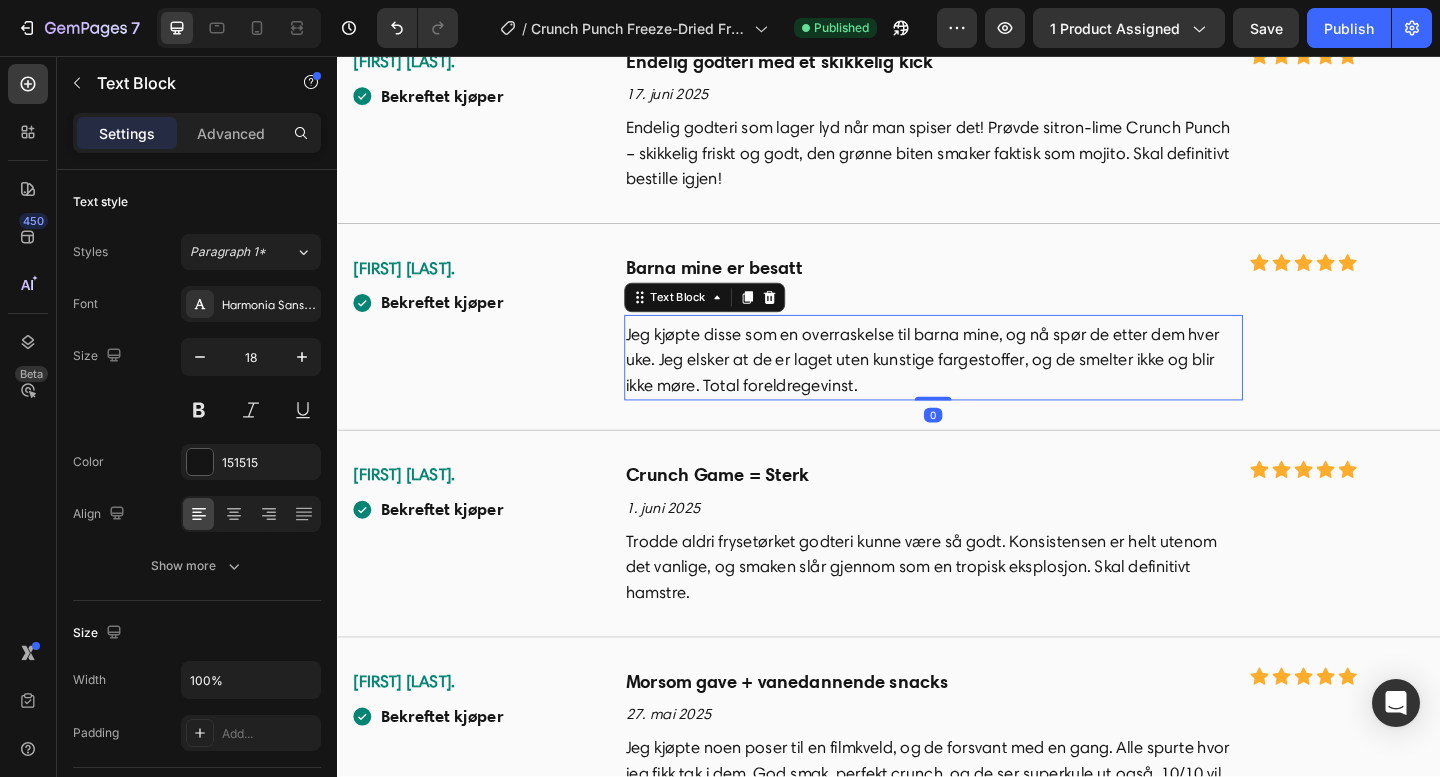 click on "Jeg kjøpte disse som en overraskelse til barna mine, og nå spør de etter dem hver uke. Jeg elsker at de er laget uten kunstige fargestoffer, og de smelter ikke og blir ikke møre. Total foreldregevinst." at bounding box center [985, 387] 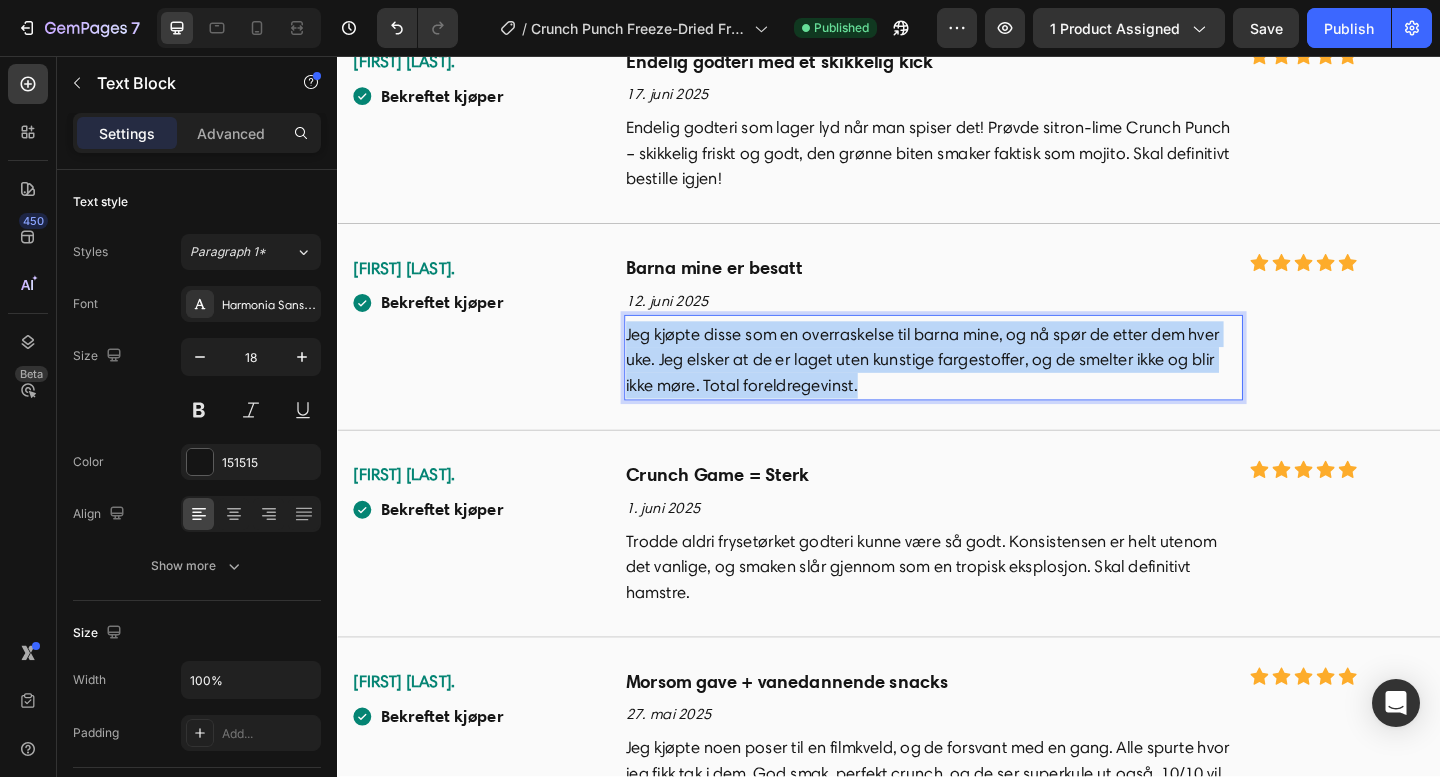 click on "Jeg kjøpte disse som en overraskelse til barna mine, og nå spør de etter dem hver uke. Jeg elsker at de er laget uten kunstige fargestoffer, og de smelter ikke og blir ikke møre. Total foreldregevinst." at bounding box center [985, 387] 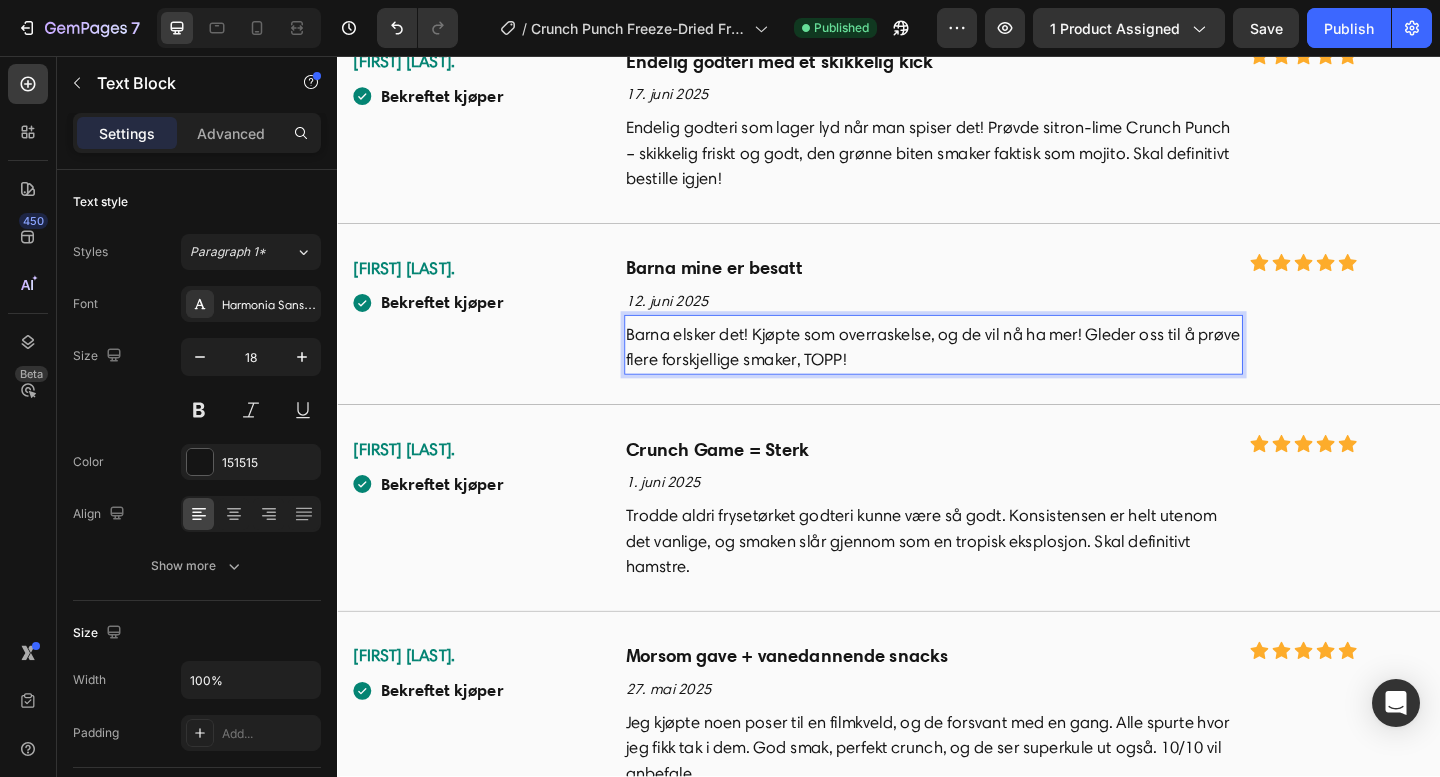 click on "Barna elsker det! Kjøpte som overraskelse, og de vil nå ha mer! Gleder oss til å prøve flere forskjellige smaker, TOPP!" at bounding box center (985, 373) 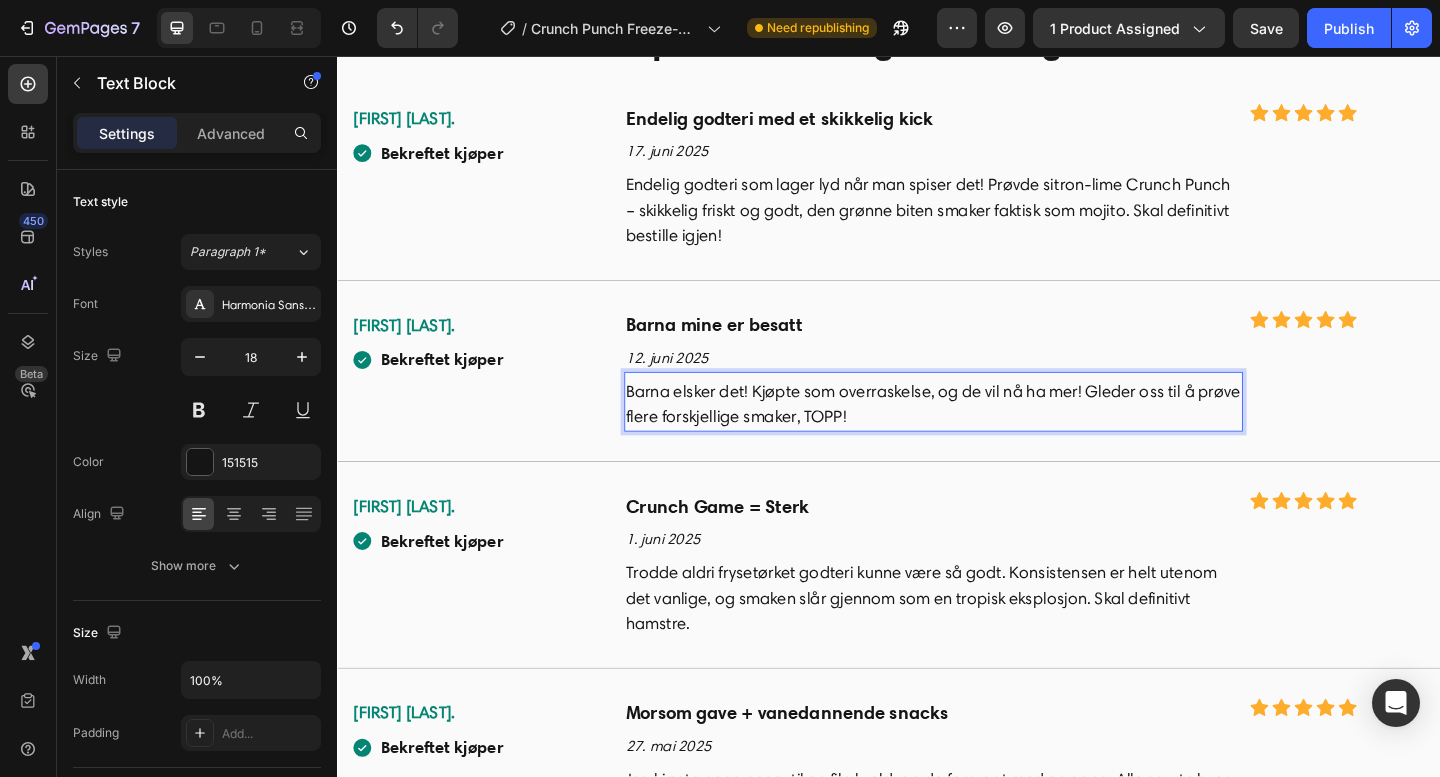 scroll, scrollTop: 5512, scrollLeft: 0, axis: vertical 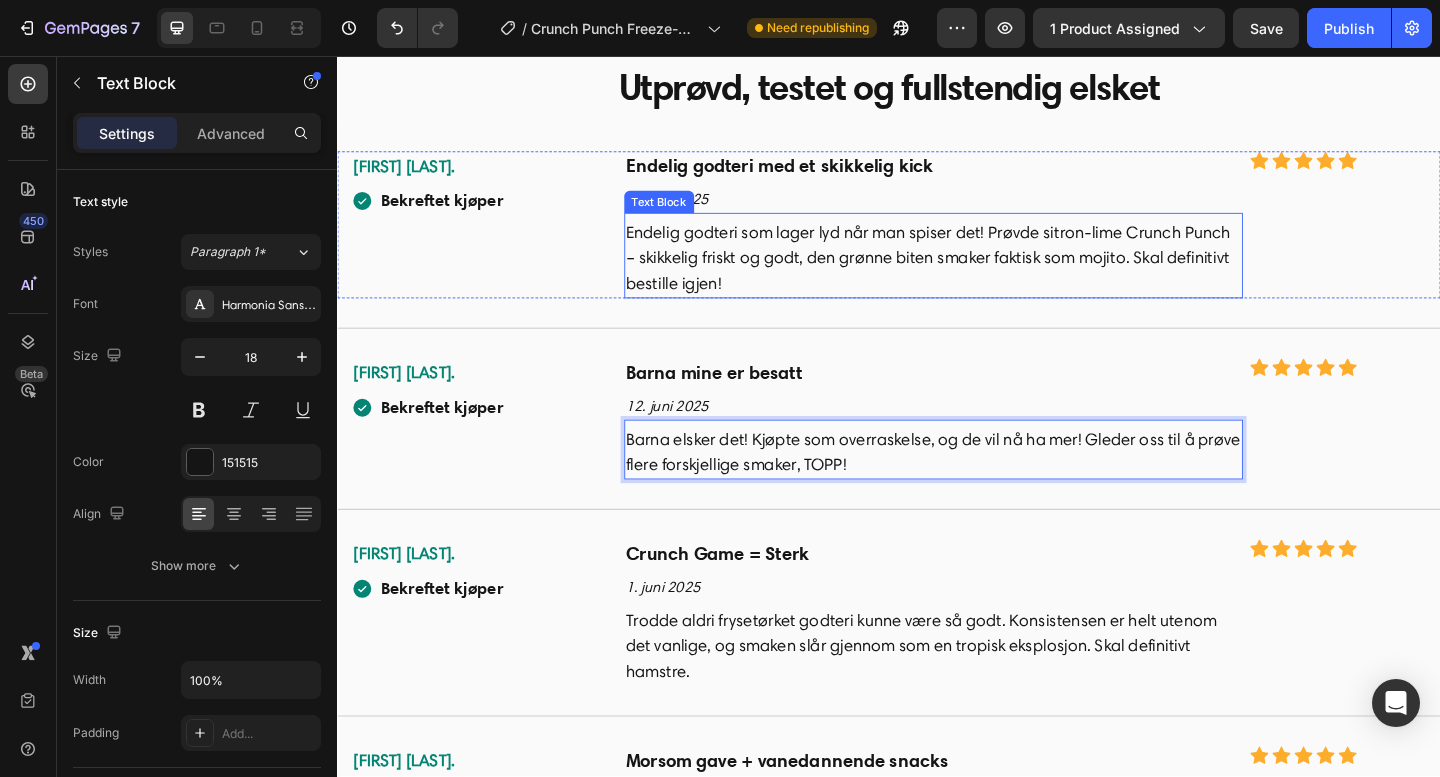 click on "Text Block" at bounding box center [687, 215] 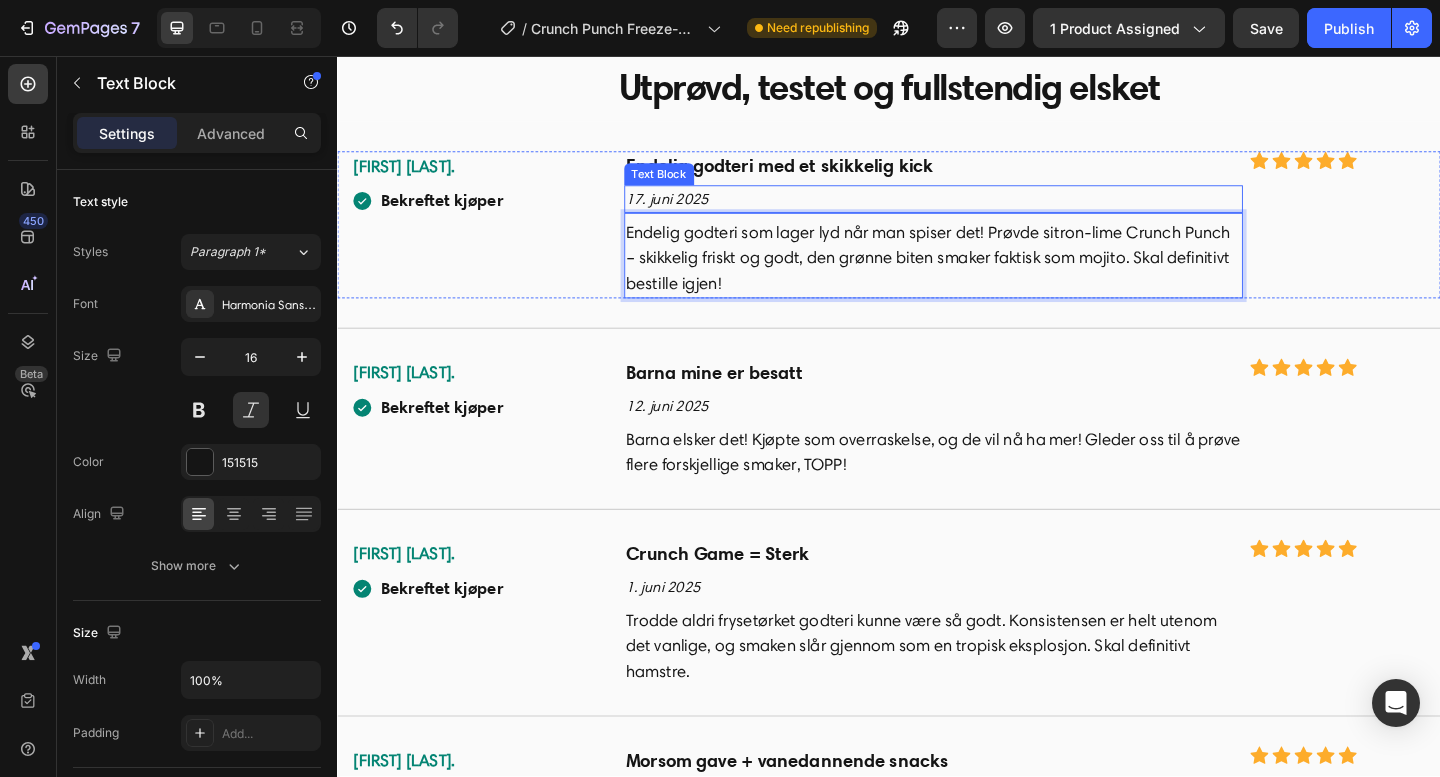 click on "17. juni 2025" at bounding box center [985, 212] 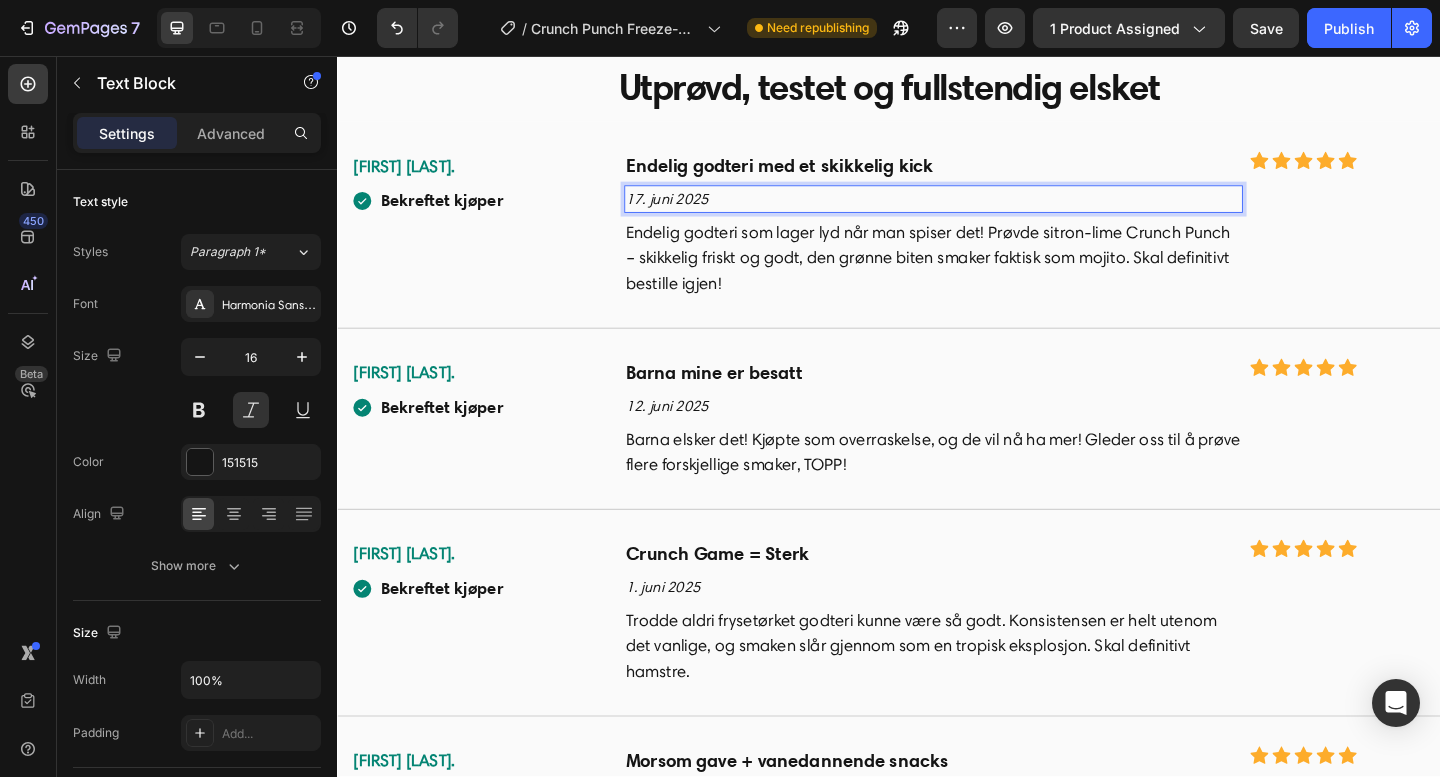 click on "17. juni 2025" at bounding box center [985, 212] 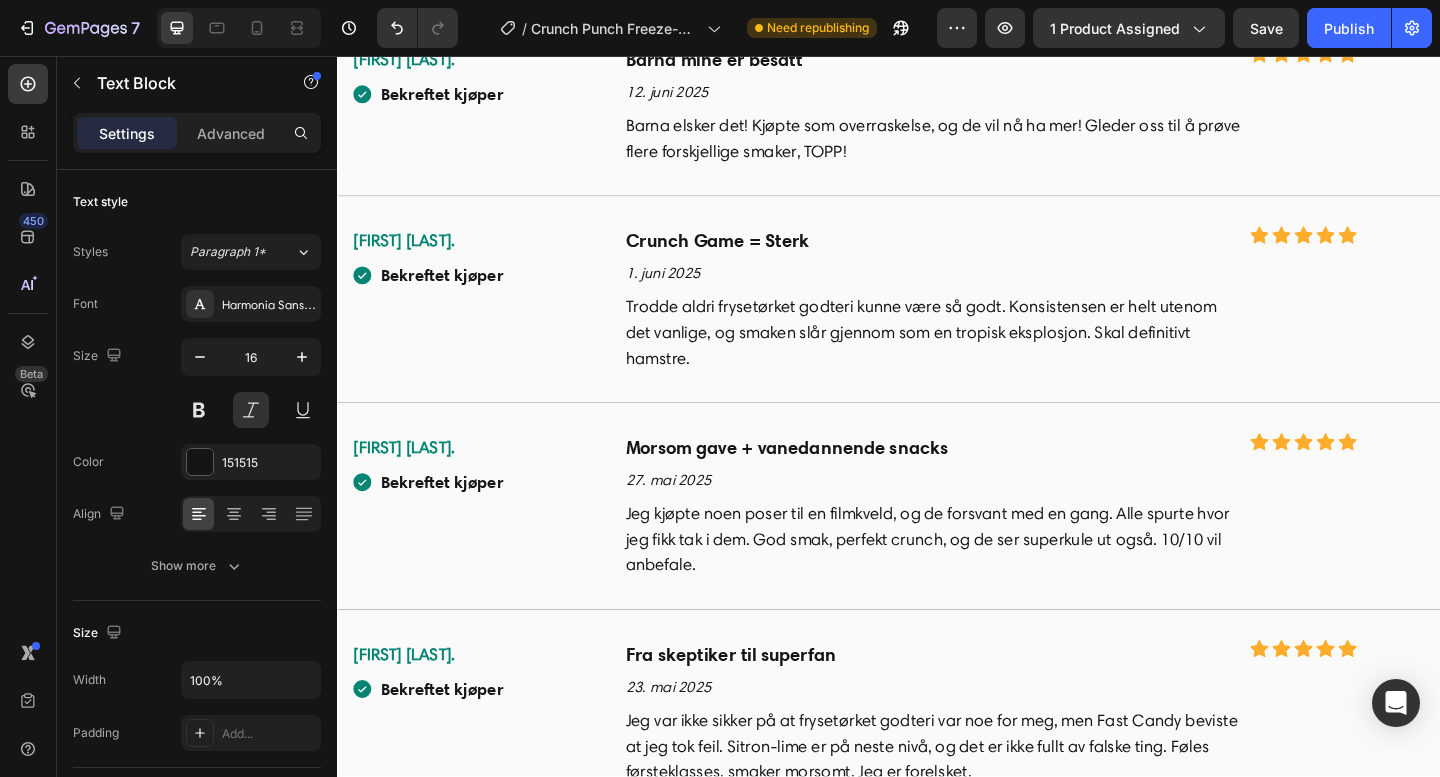 scroll, scrollTop: 5876, scrollLeft: 0, axis: vertical 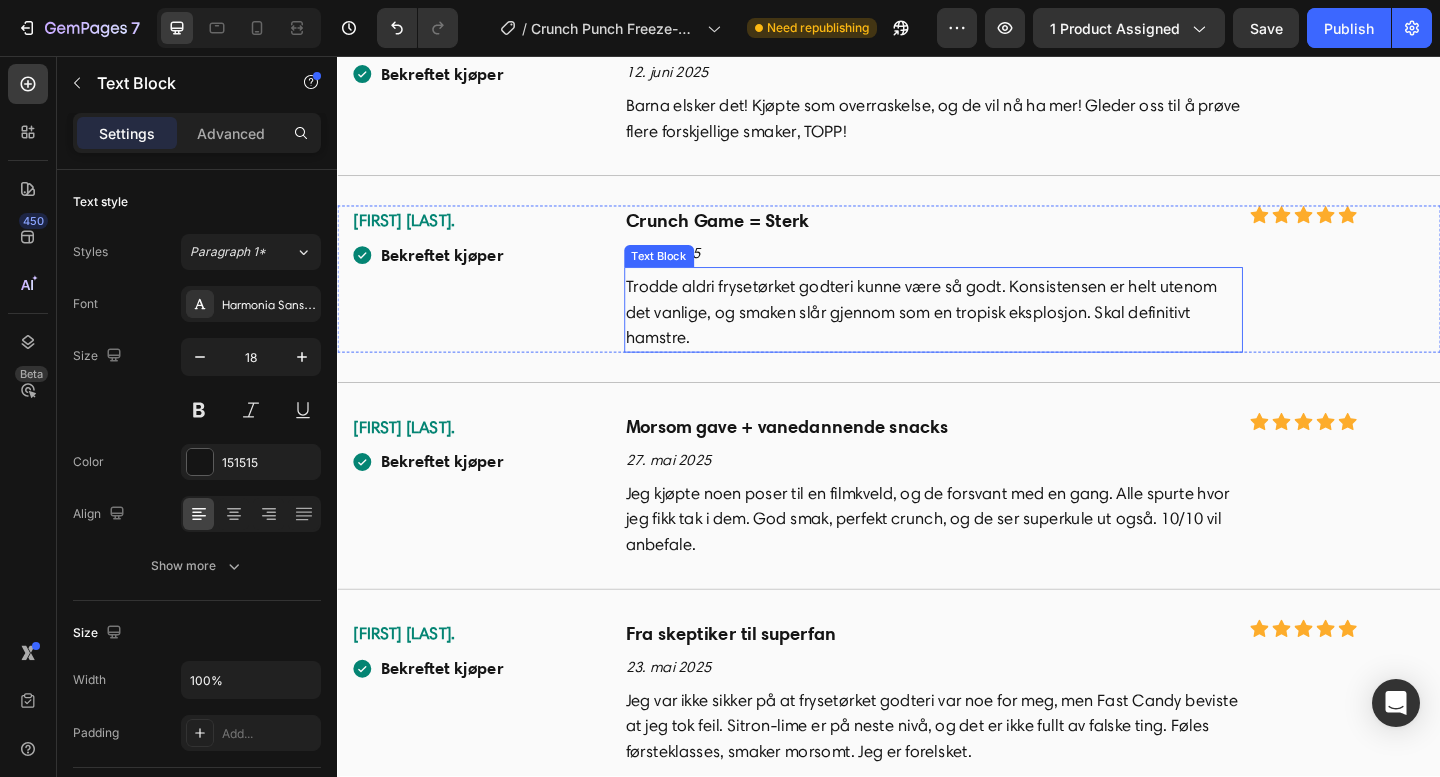 click on "Trodde aldri frysetørket godteri kunne være så godt. Konsistensen er helt utenom det vanlige, og smaken slår gjennom som en tropisk eksplosjon. Skal definitivt hamstre." at bounding box center (985, 335) 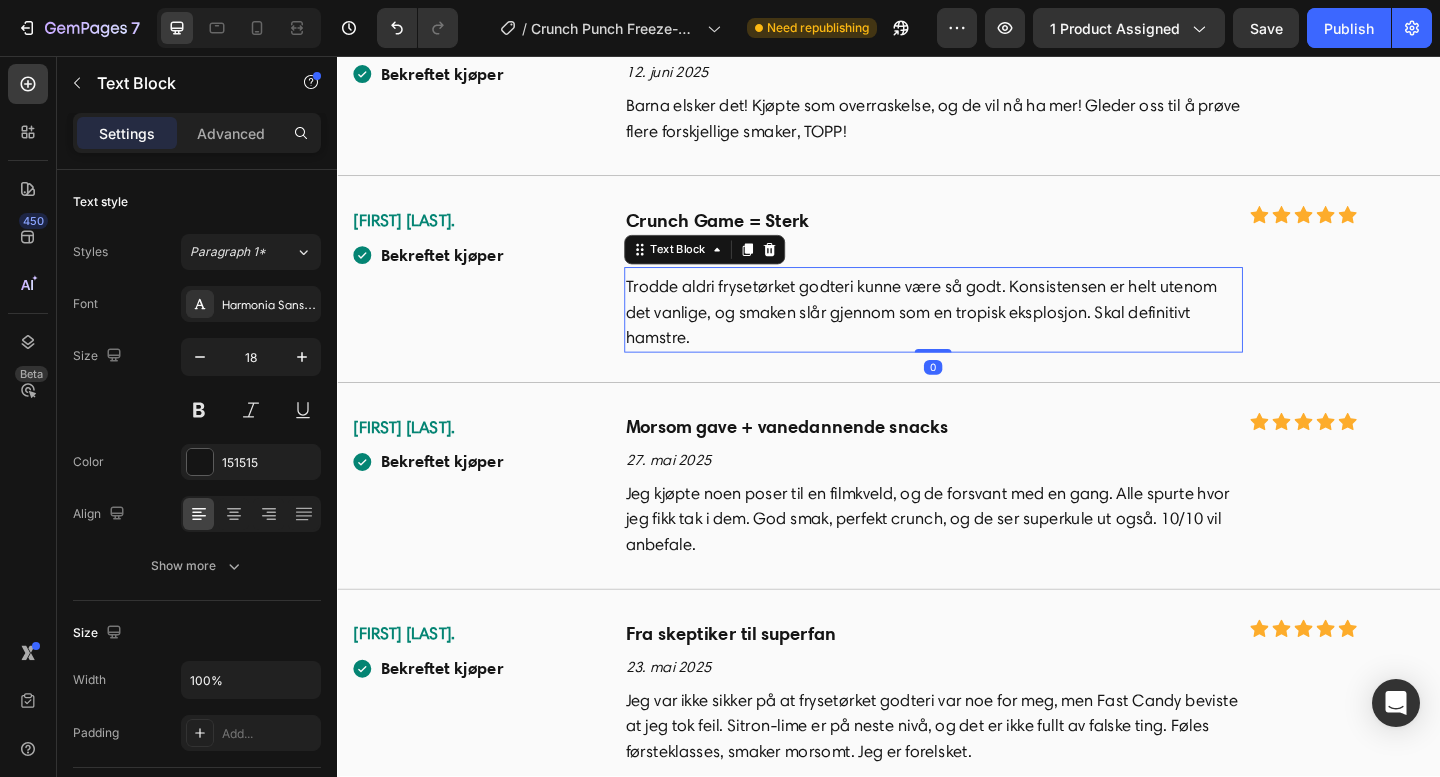 click on "Trodde aldri frysetørket godteri kunne være så godt. Konsistensen er helt utenom det vanlige, og smaken slår gjennom som en tropisk eksplosjon. Skal definitivt hamstre." at bounding box center (985, 335) 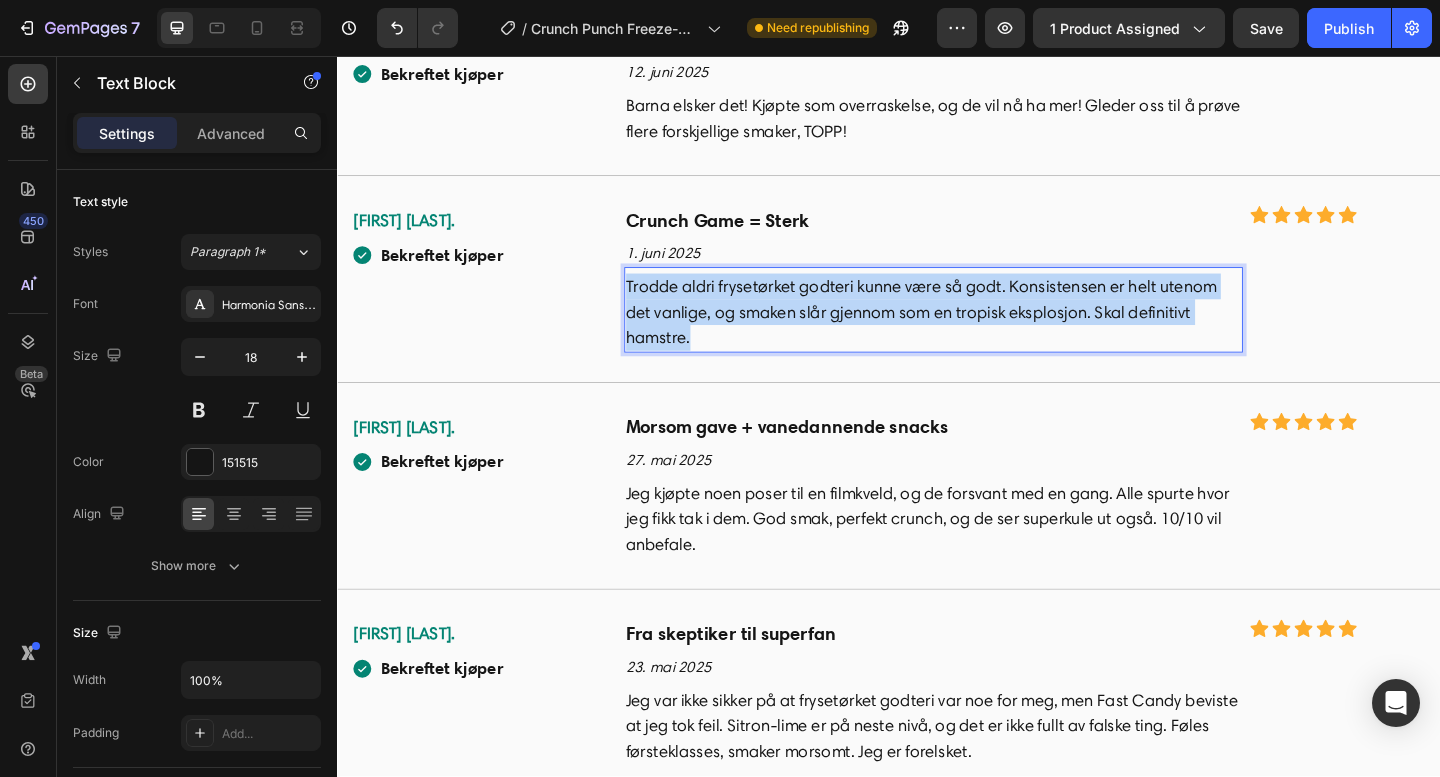 click on "Trodde aldri frysetørket godteri kunne være så godt. Konsistensen er helt utenom det vanlige, og smaken slår gjennom som en tropisk eksplosjon. Skal definitivt hamstre." at bounding box center [985, 335] 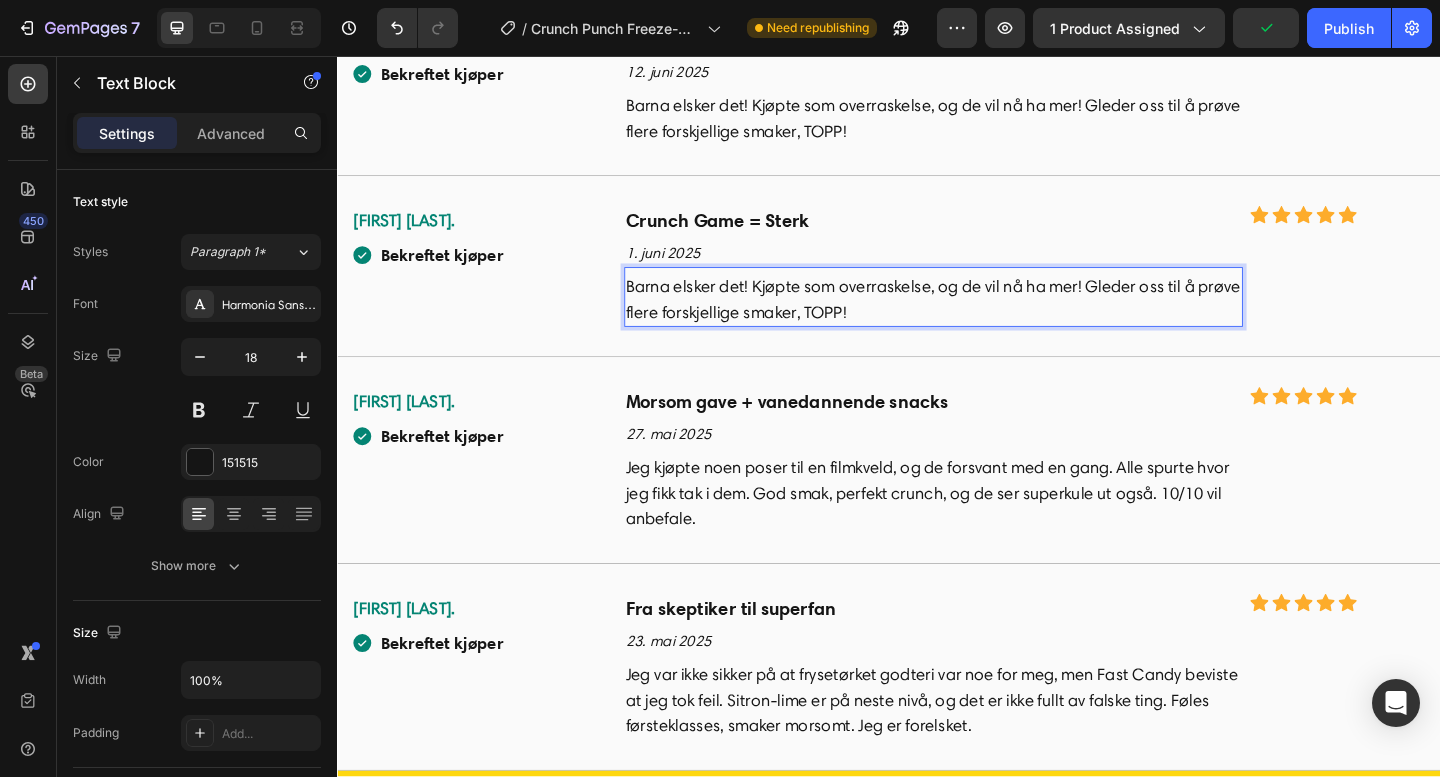 click on "Barna elsker det! Kjøpte som overraskelse, og de vil nå ha mer! Gleder oss til å prøve flere forskjellige smaker, TOPP!" at bounding box center (985, 321) 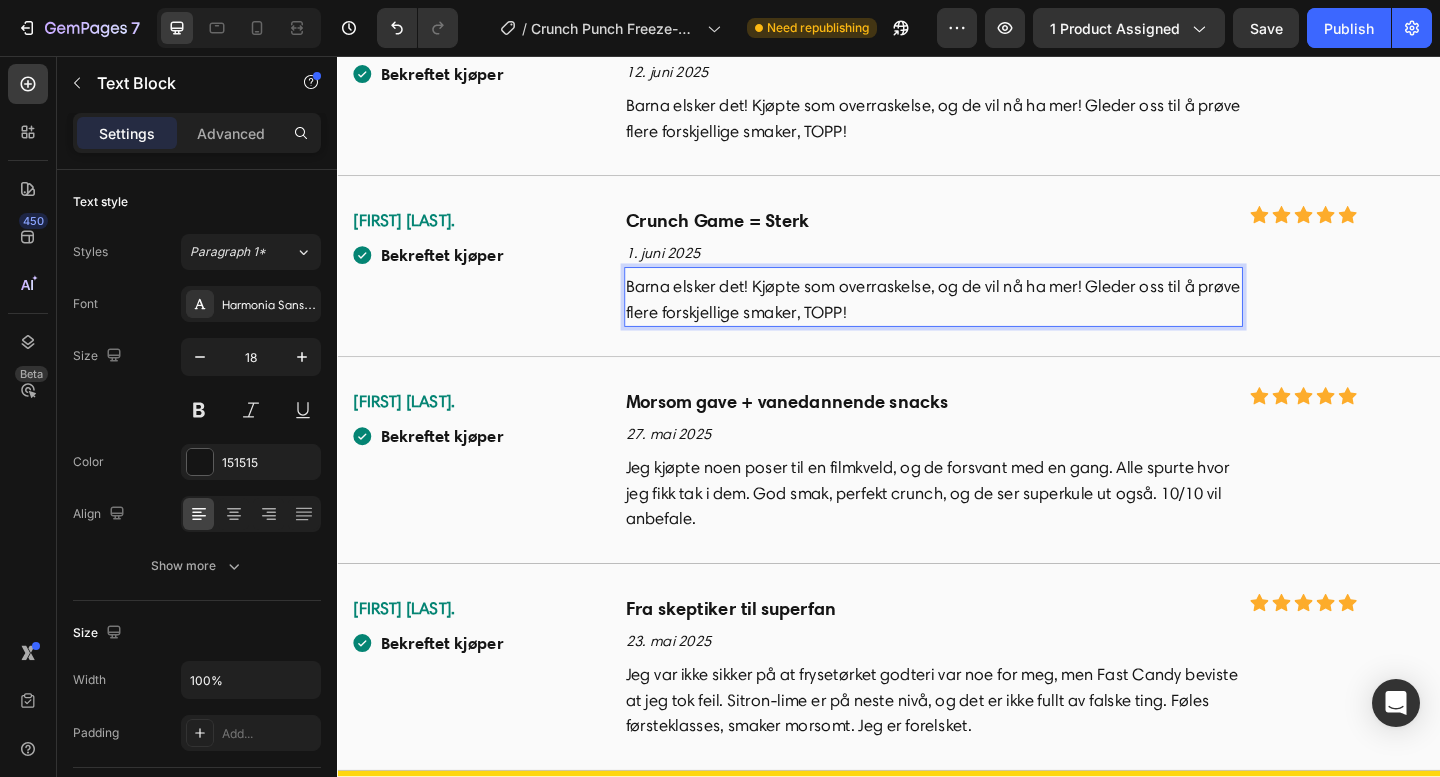 click on "Barna elsker det! Kjøpte som overraskelse, og de vil nå ha mer! Gleder oss til å prøve flere forskjellige smaker, TOPP!" at bounding box center [985, 321] 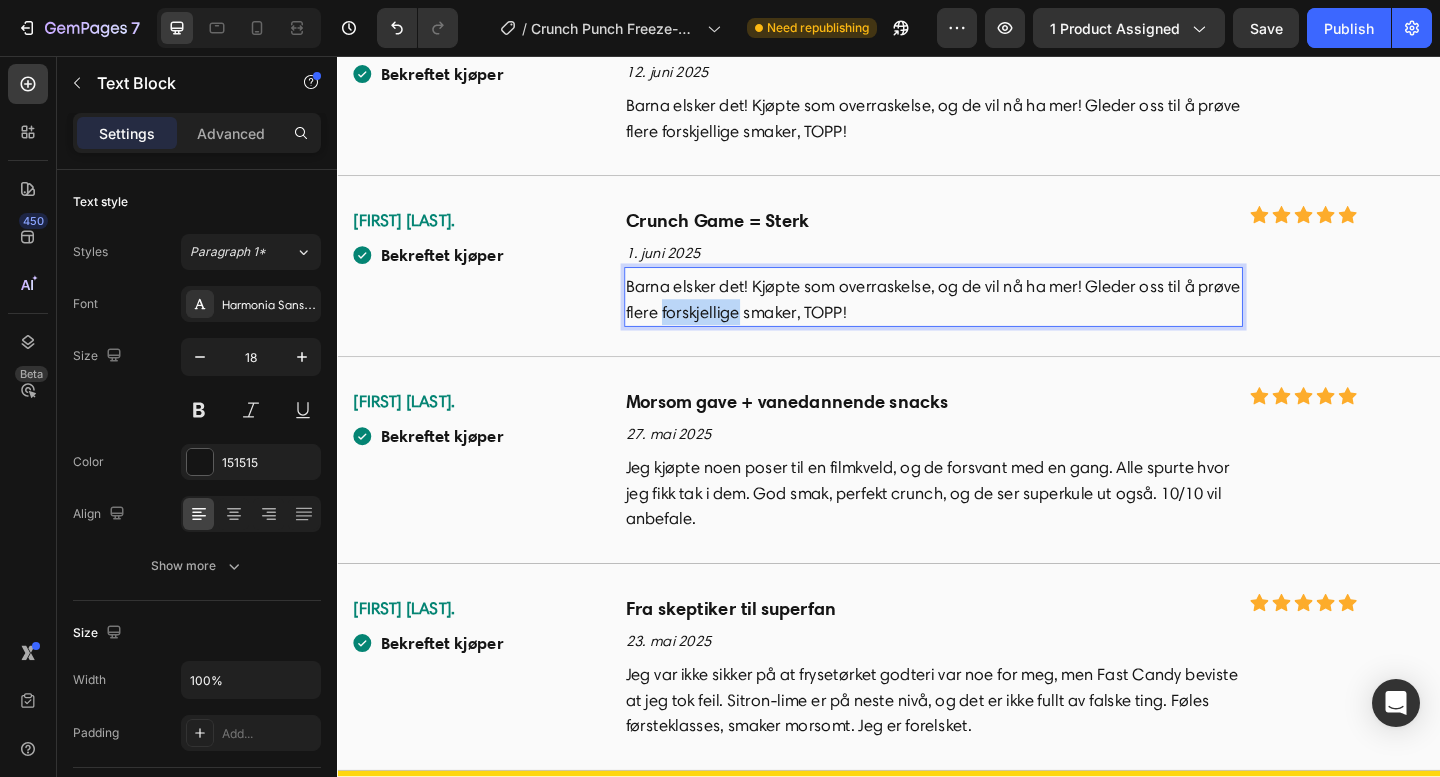 click on "Barna elsker det! Kjøpte som overraskelse, og de vil nå ha mer! Gleder oss til å prøve flere forskjellige smaker, TOPP!" at bounding box center (985, 321) 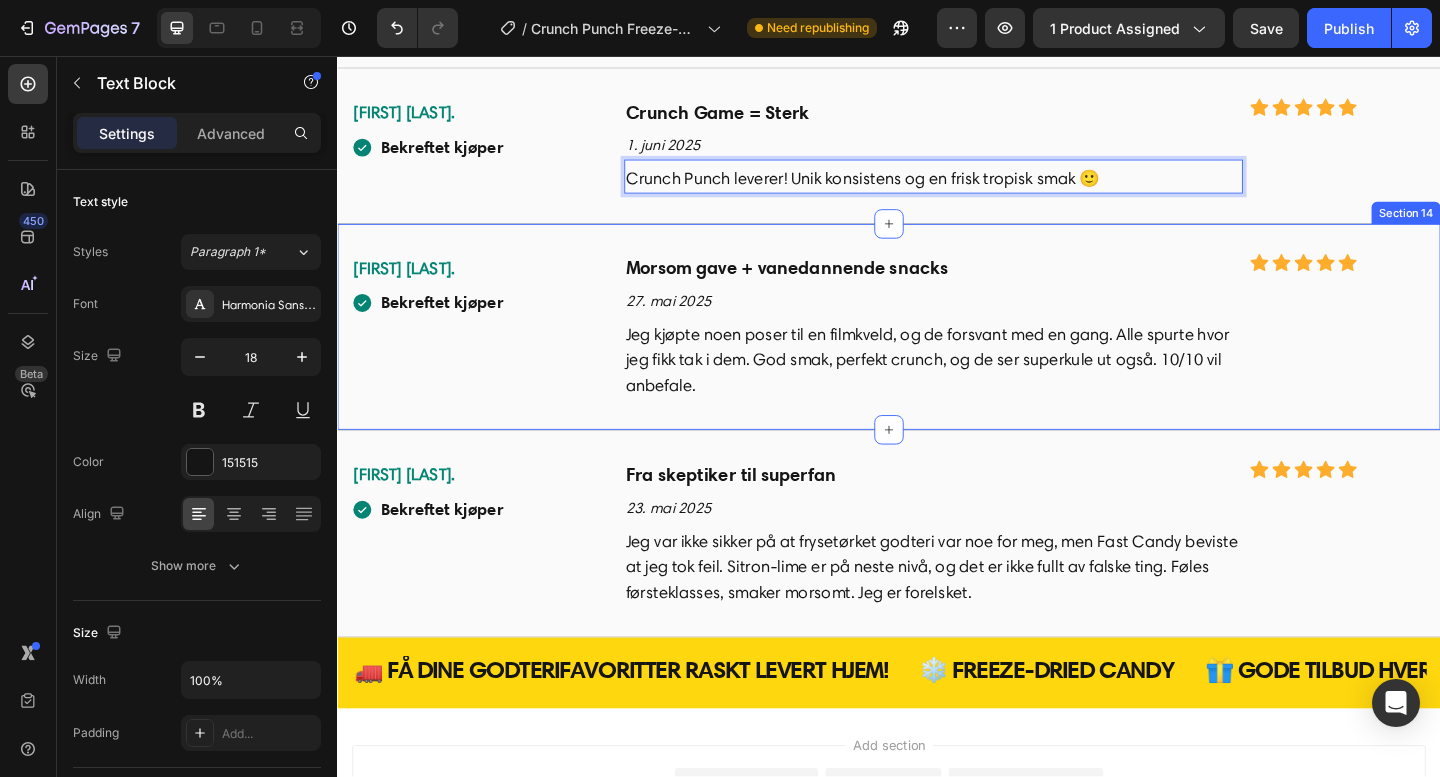 scroll, scrollTop: 6003, scrollLeft: 0, axis: vertical 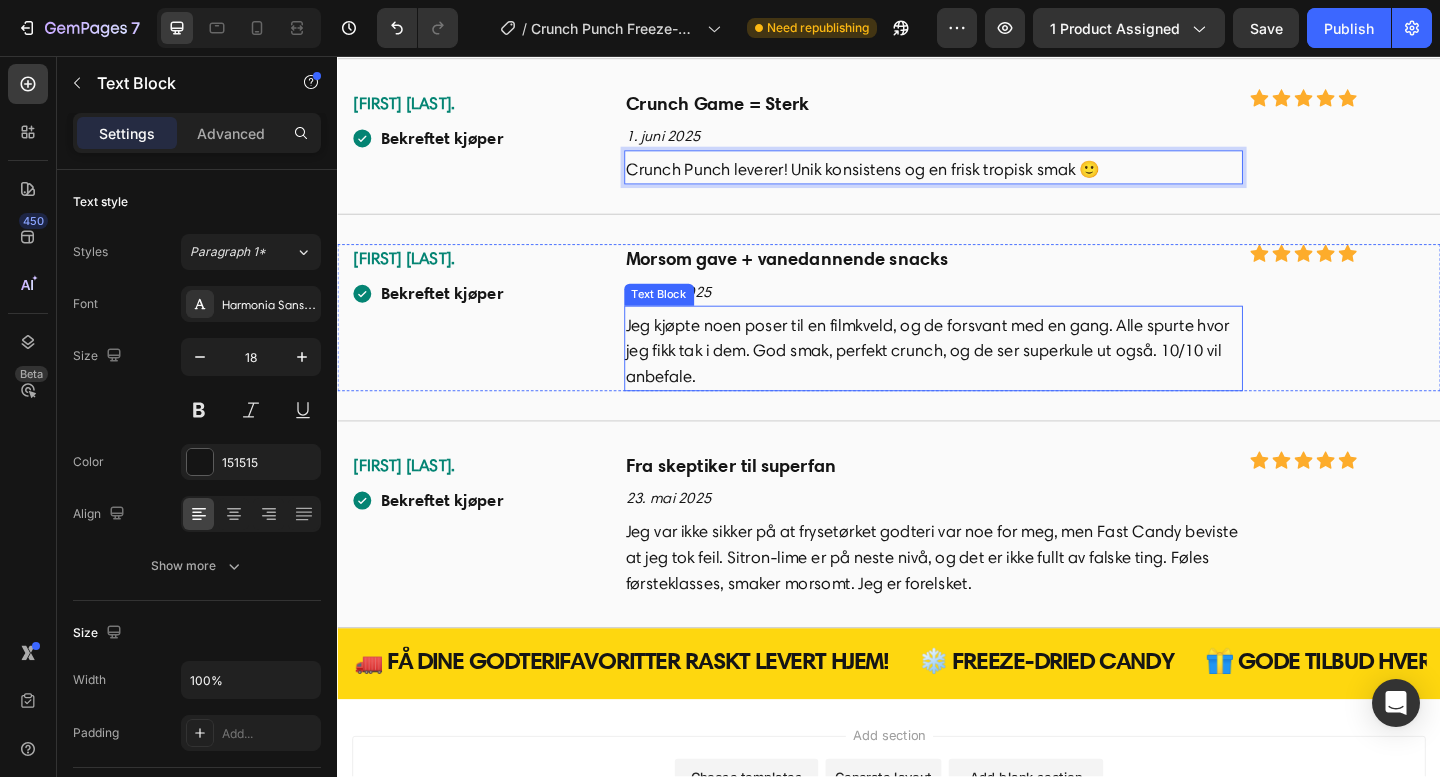 click on "Jeg kjøpte noen poser til en filmkveld, og de forsvant med en gang. Alle spurte hvor jeg fikk tak i dem. God smak, perfekt crunch, og de ser superkule ut også. 10/10 vil anbefale." at bounding box center [985, 377] 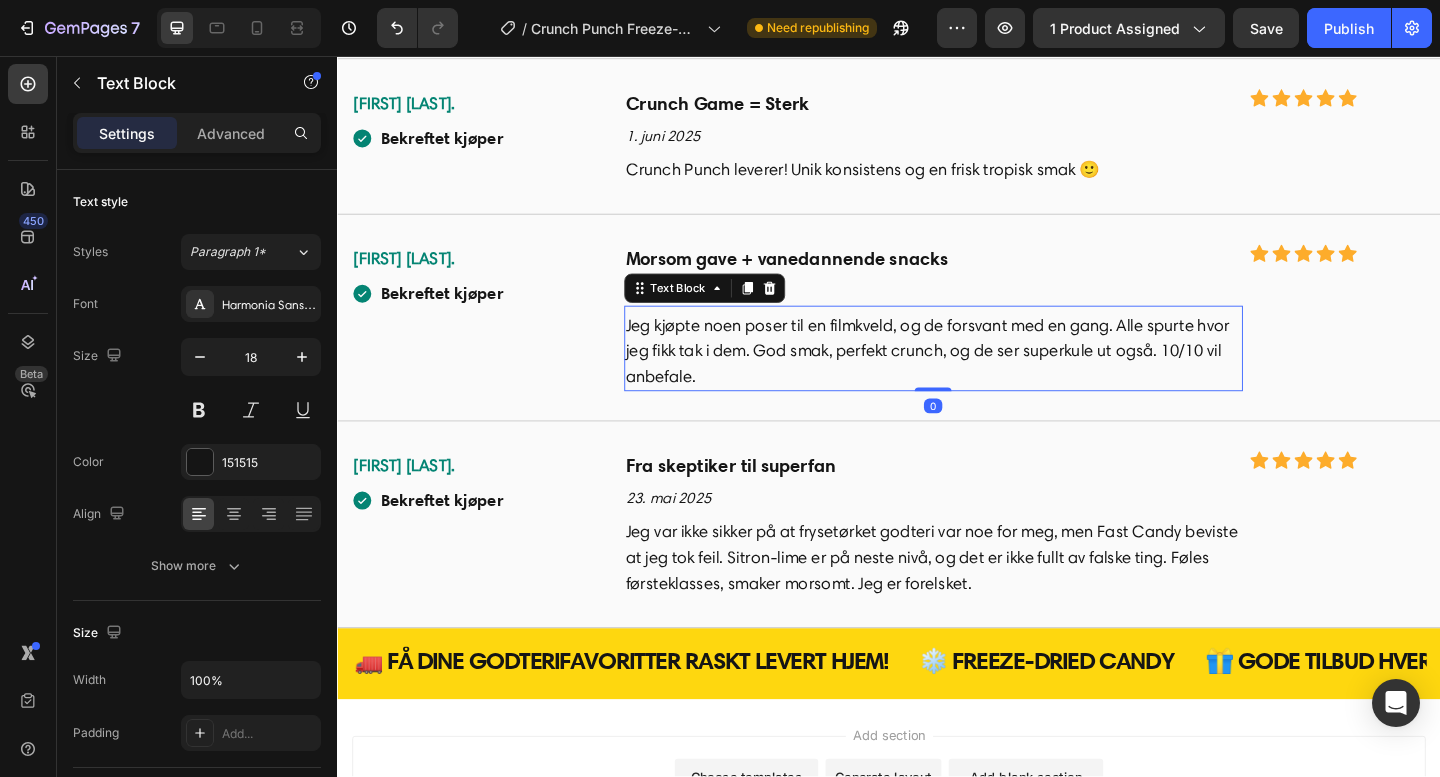 click on "Jeg kjøpte noen poser til en filmkveld, og de forsvant med en gang. Alle spurte hvor jeg fikk tak i dem. God smak, perfekt crunch, og de ser superkule ut også. 10/10 vil anbefale." at bounding box center (985, 377) 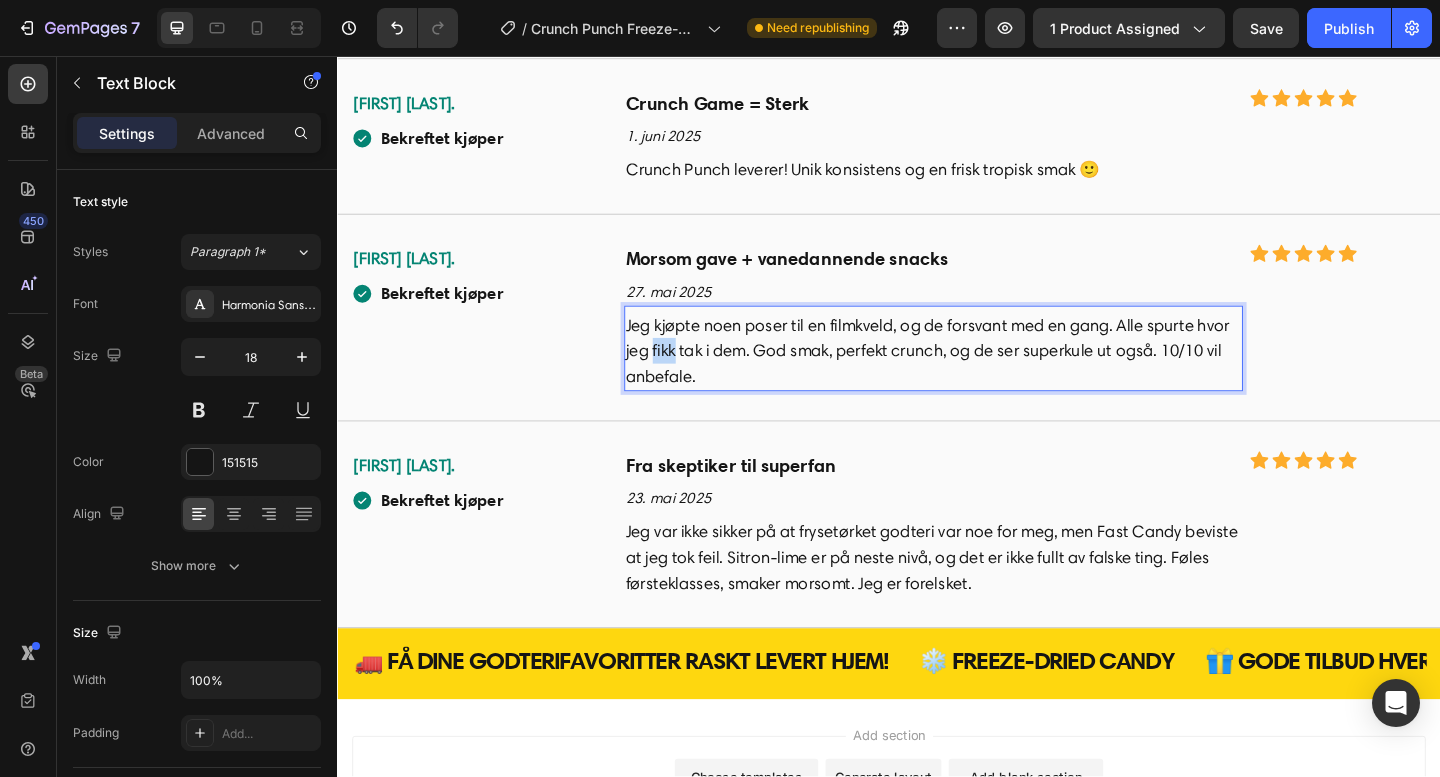 click on "Jeg kjøpte noen poser til en filmkveld, og de forsvant med en gang. Alle spurte hvor jeg fikk tak i dem. God smak, perfekt crunch, og de ser superkule ut også. 10/10 vil anbefale." at bounding box center (985, 377) 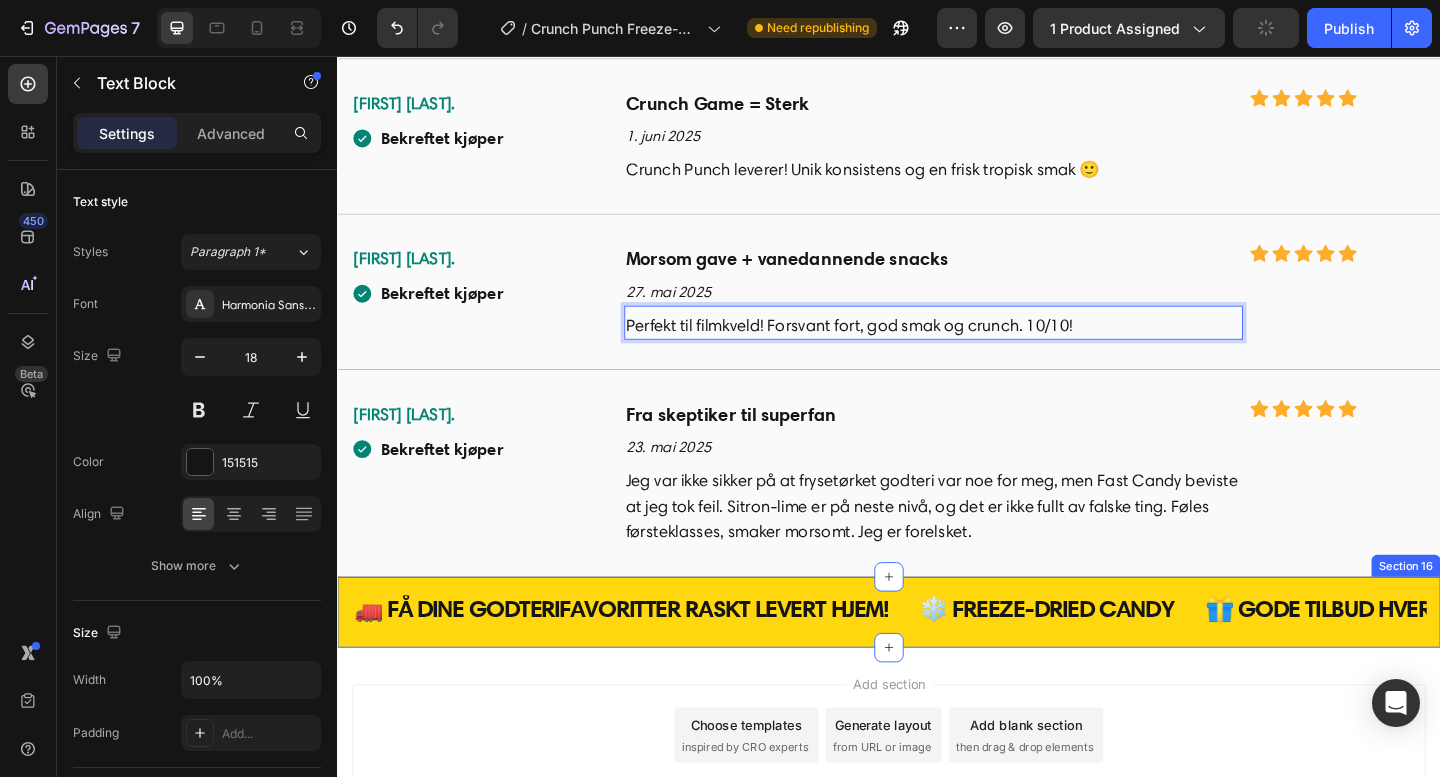 click on "Jeg var ikke sikker på at frysetørket godteri var noe for meg, men Fast Candy beviste at jeg tok feil. Sitron-lime er på neste nivå, og det er ikke fullt av falske ting. Føles førsteklasses, smaker morsomt. Jeg er forelsket." at bounding box center (985, 546) 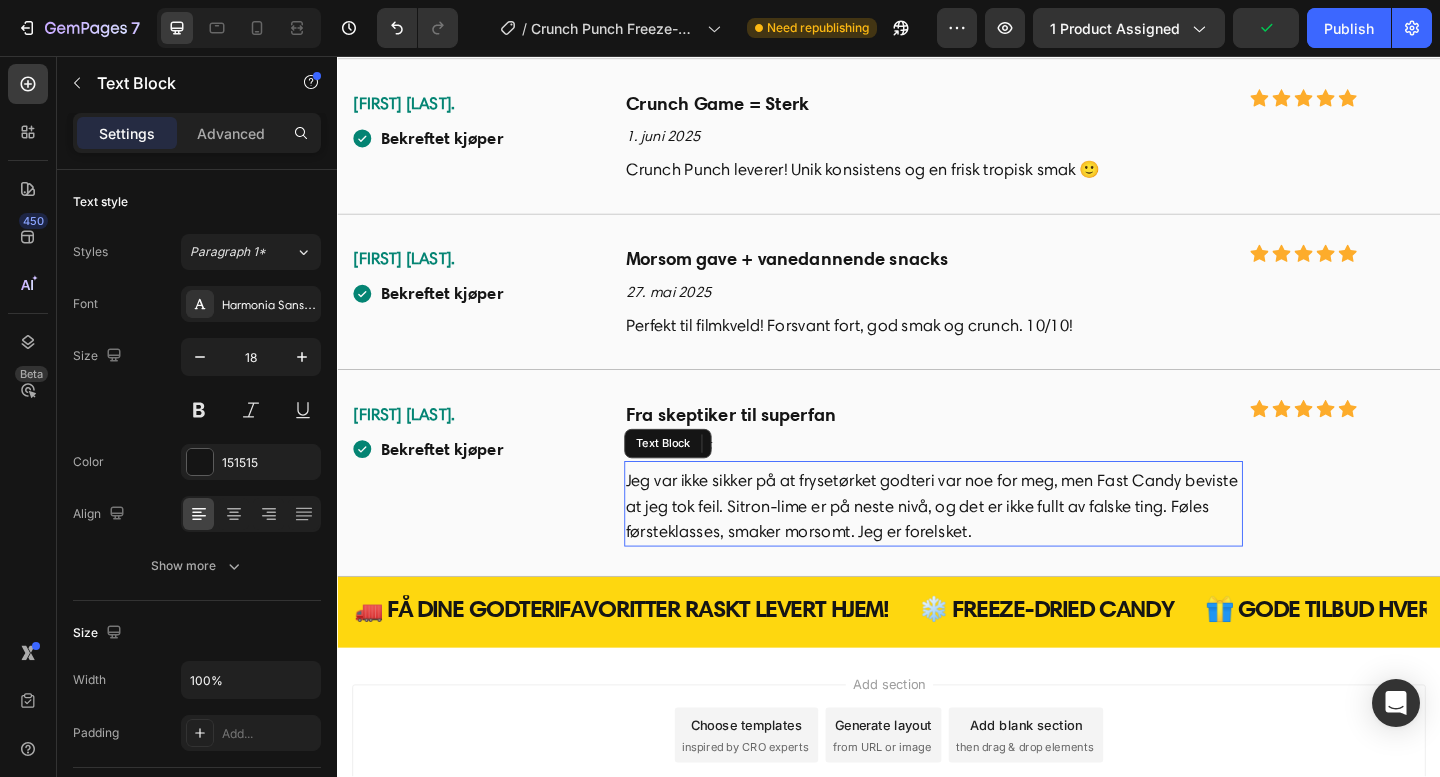 click on "Jeg var ikke sikker på at frysetørket godteri var noe for meg, men Fast Candy beviste at jeg tok feil. Sitron-lime er på neste nivå, og det er ikke fullt av falske ting. Føles førsteklasses, smaker morsomt. Jeg er forelsket." at bounding box center (985, 546) 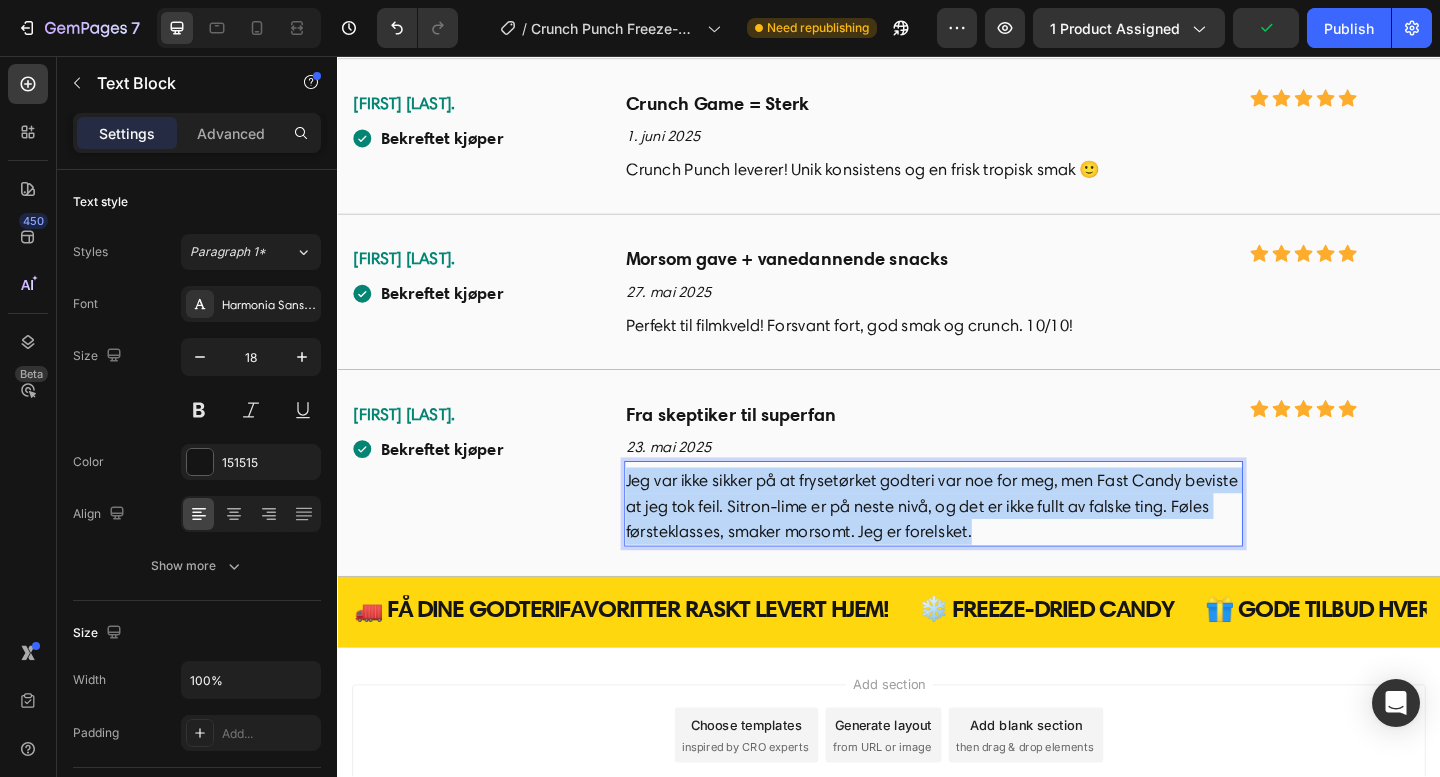 click on "Jeg var ikke sikker på at frysetørket godteri var noe for meg, men Fast Candy beviste at jeg tok feil. Sitron-lime er på neste nivå, og det er ikke fullt av falske ting. Føles førsteklasses, smaker morsomt. Jeg er forelsket." at bounding box center (985, 546) 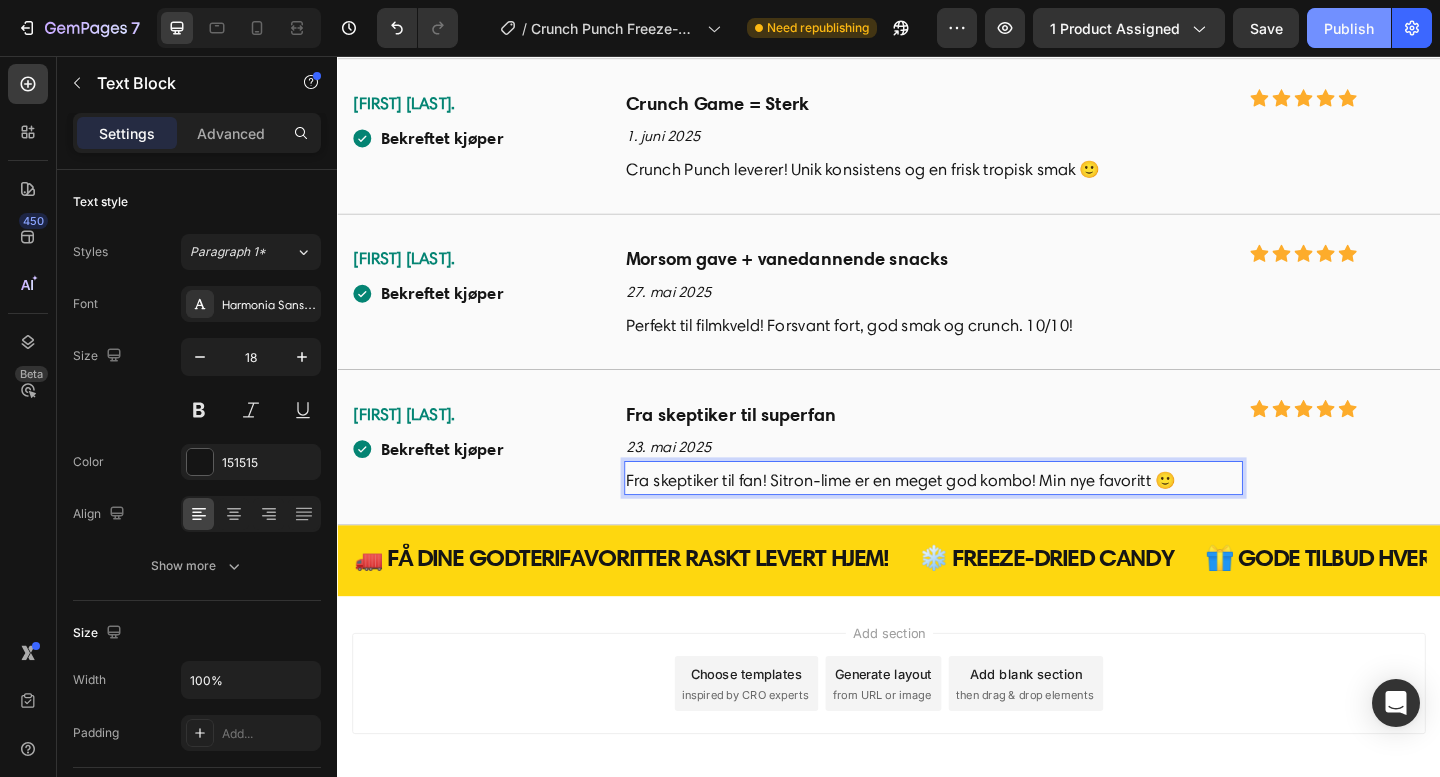 click on "Publish" at bounding box center (1349, 28) 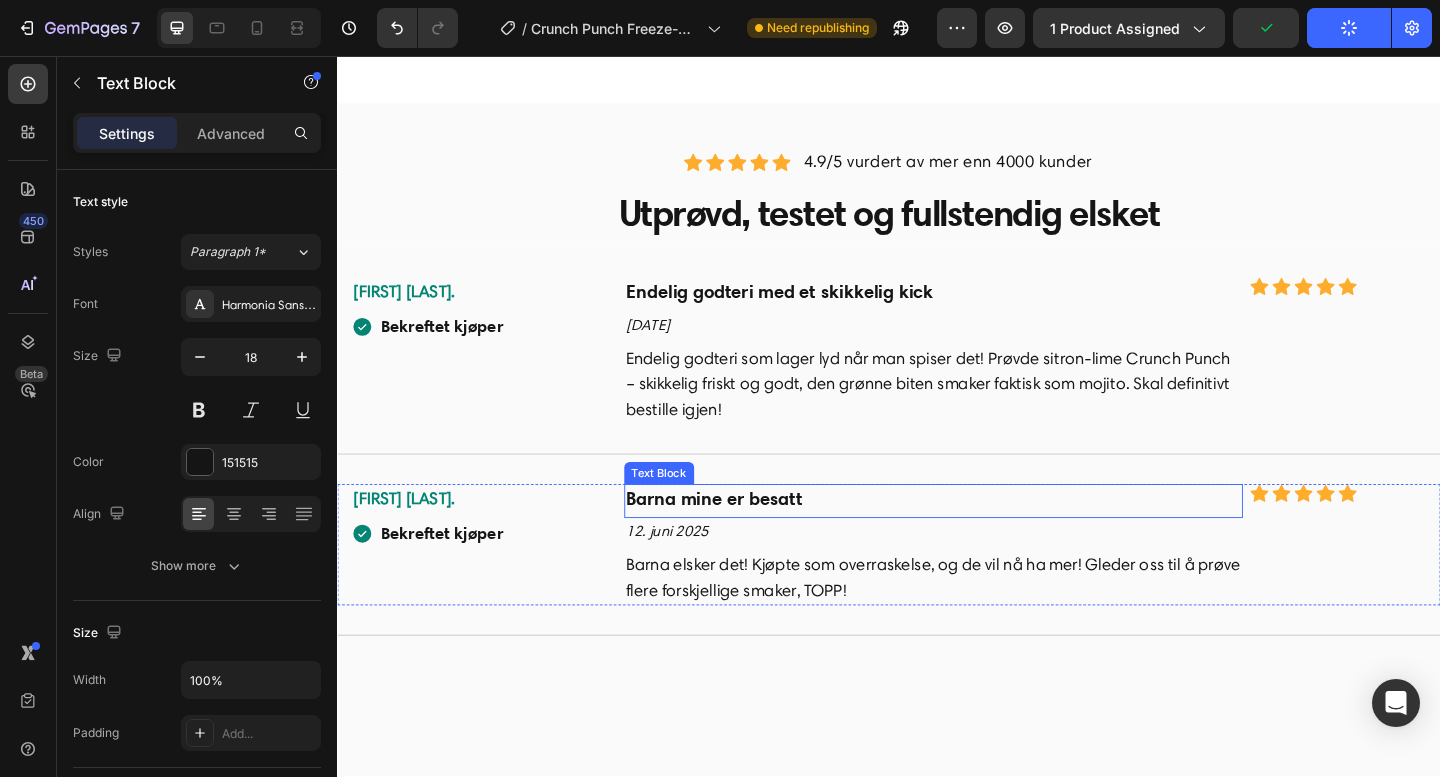 scroll, scrollTop: 5147, scrollLeft: 0, axis: vertical 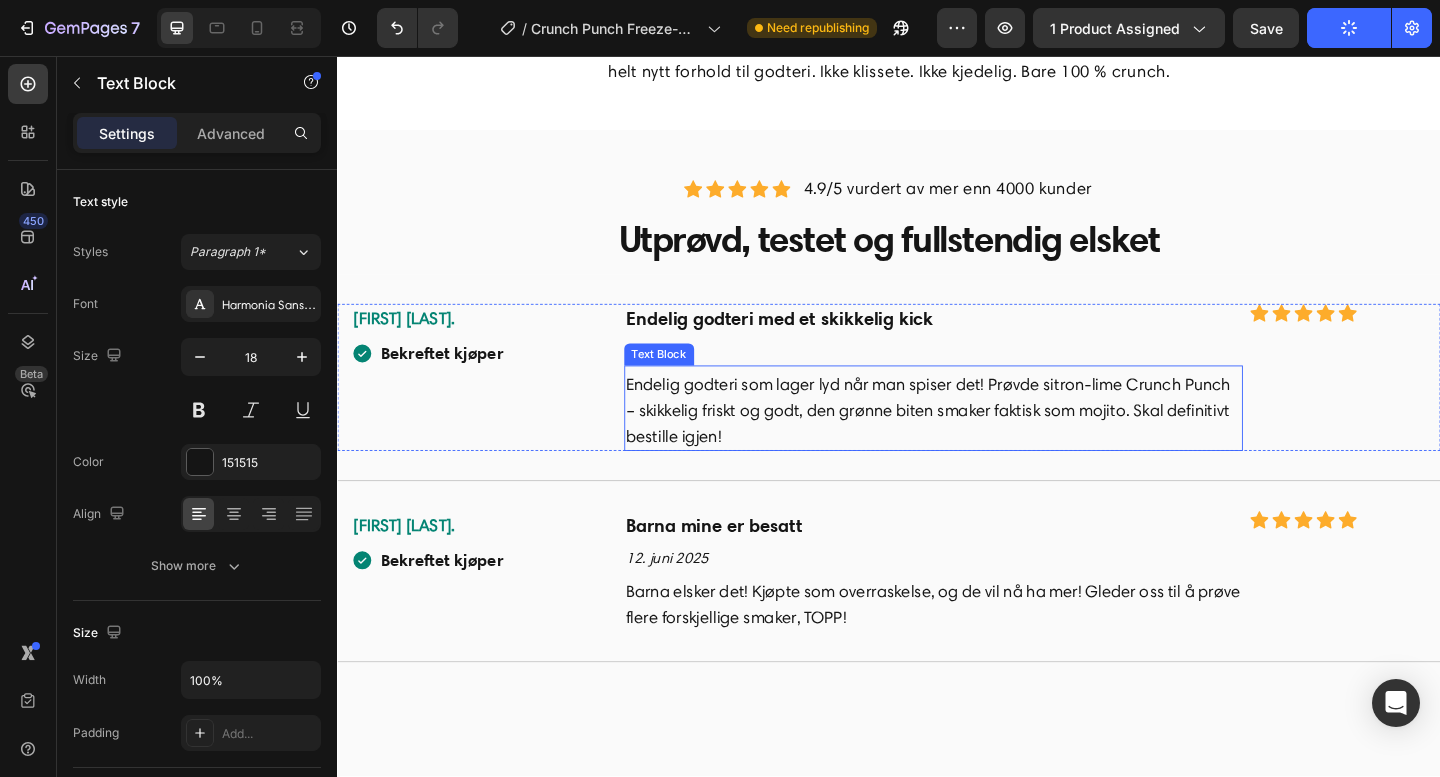 click on "Endelig godteri som lager lyd når man spiser det! Prøvde sitron-lime Crunch Punch – skikkelig friskt og godt, den grønne biten smaker faktisk som mojito. Skal definitivt bestille igjen!" at bounding box center (985, 442) 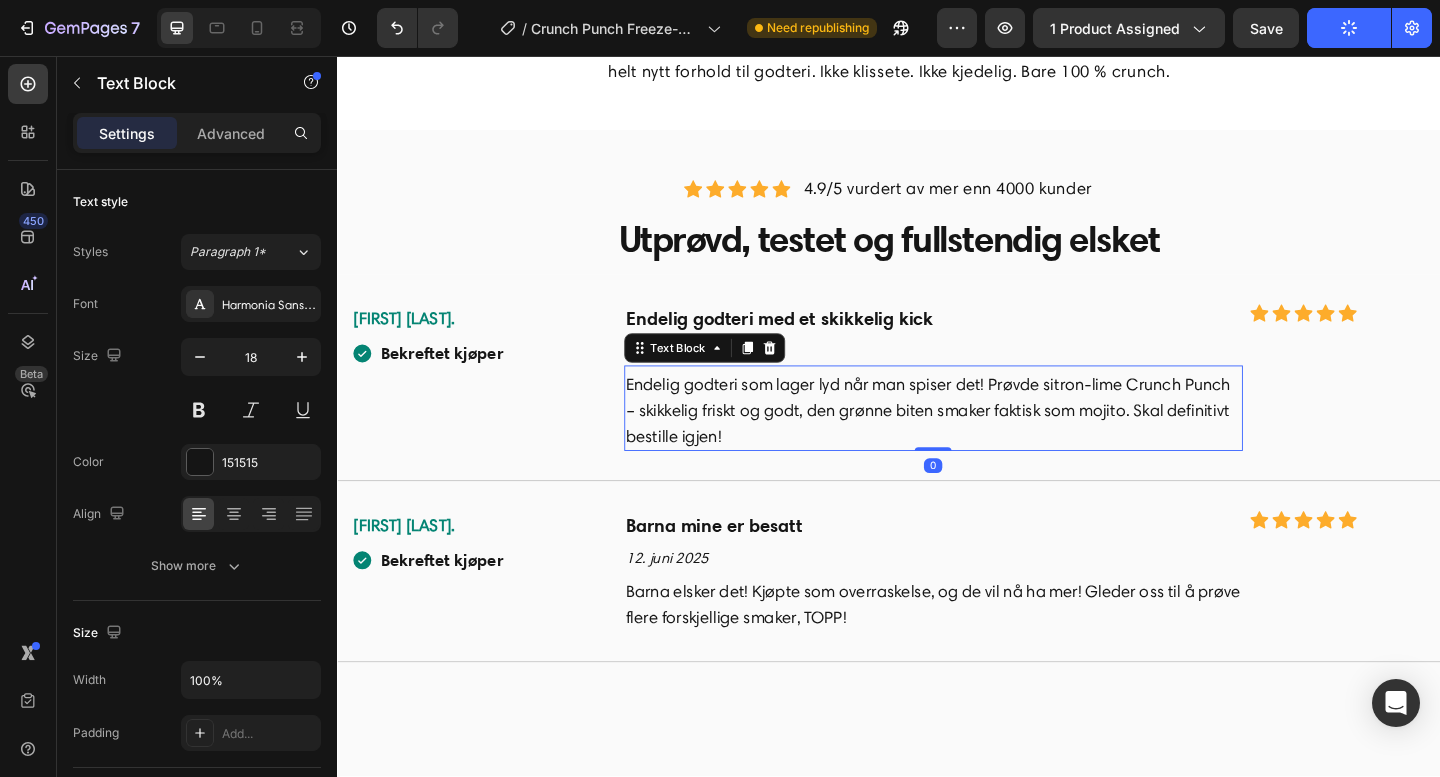 click on "Endelig godteri som lager lyd når man spiser det! Prøvde sitron-lime Crunch Punch – skikkelig friskt og godt, den grønne biten smaker faktisk som mojito. Skal definitivt bestille igjen!" at bounding box center [985, 442] 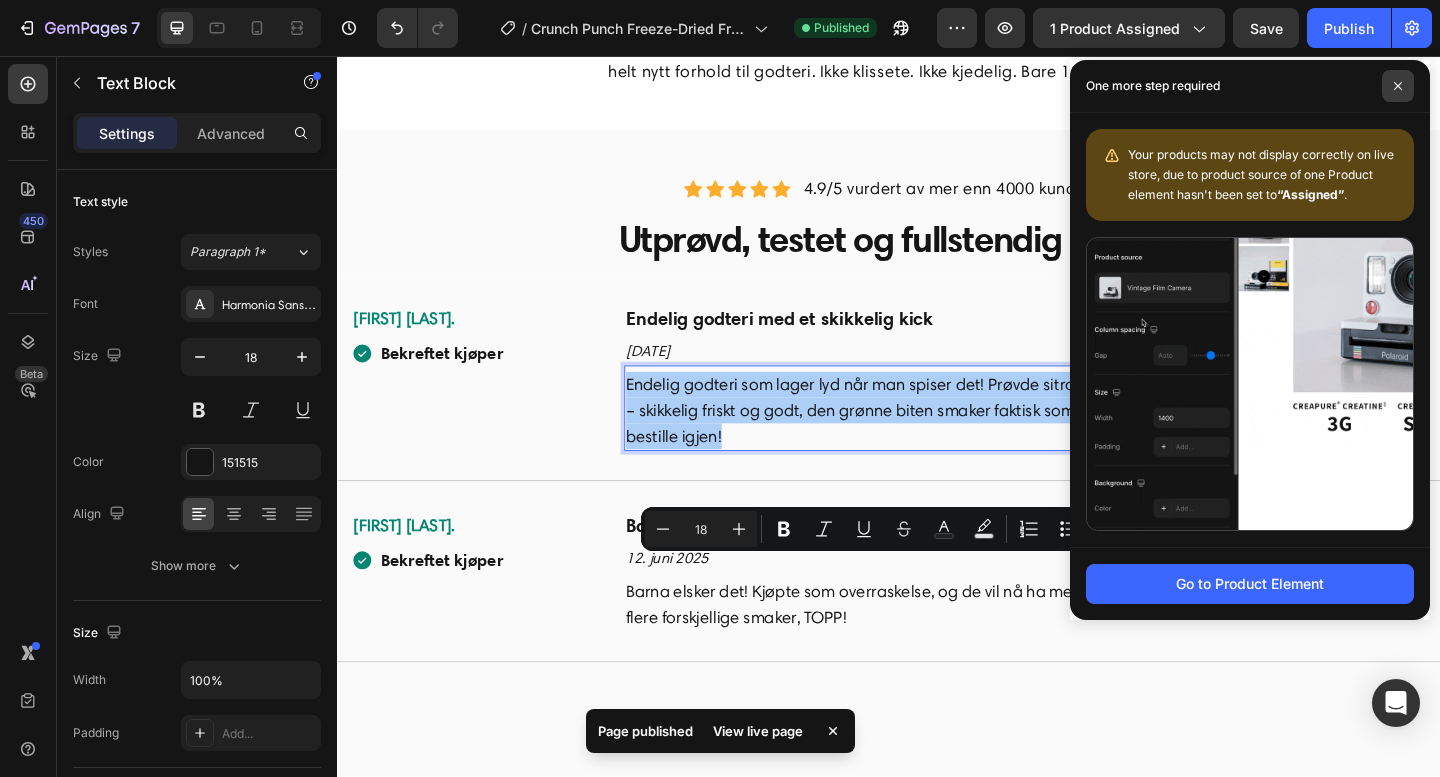 click at bounding box center [1398, 86] 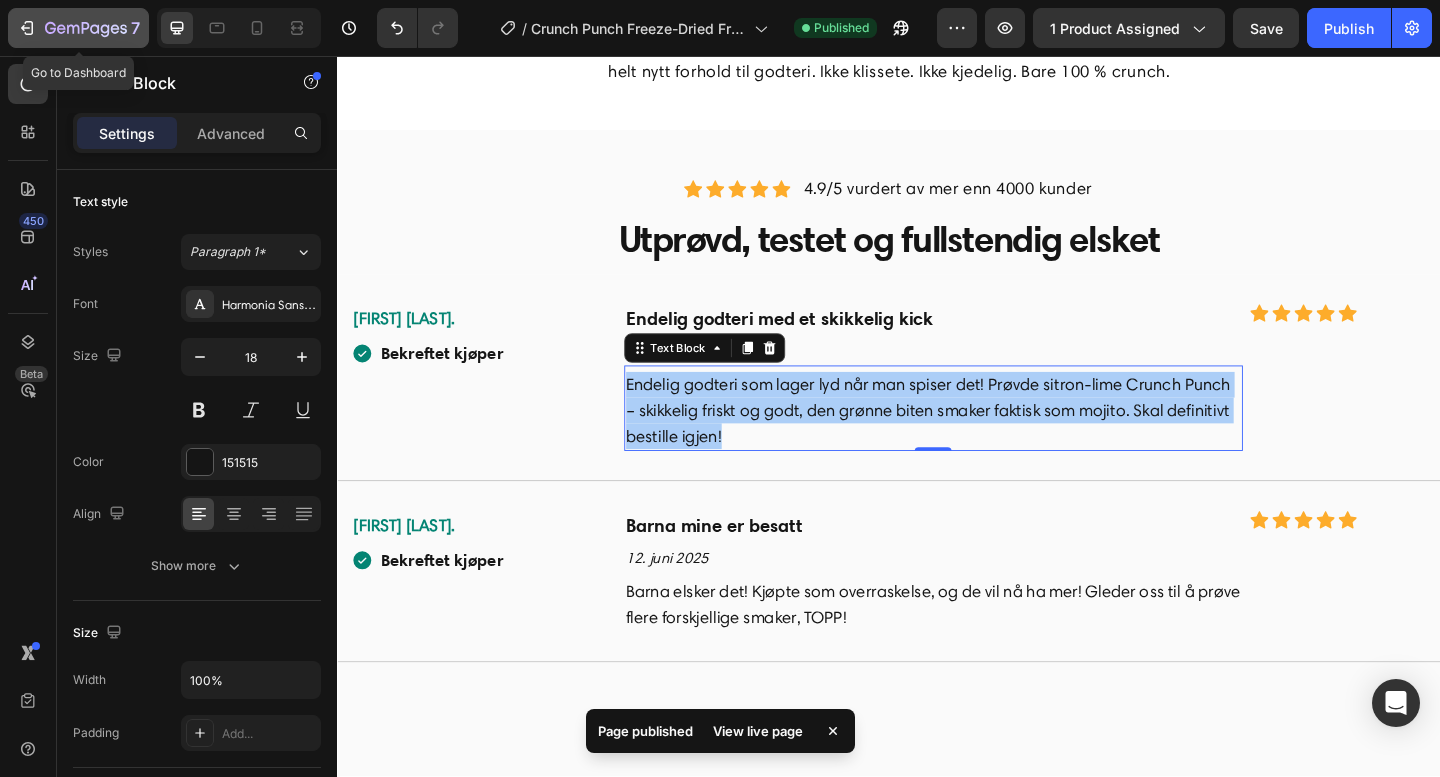 click 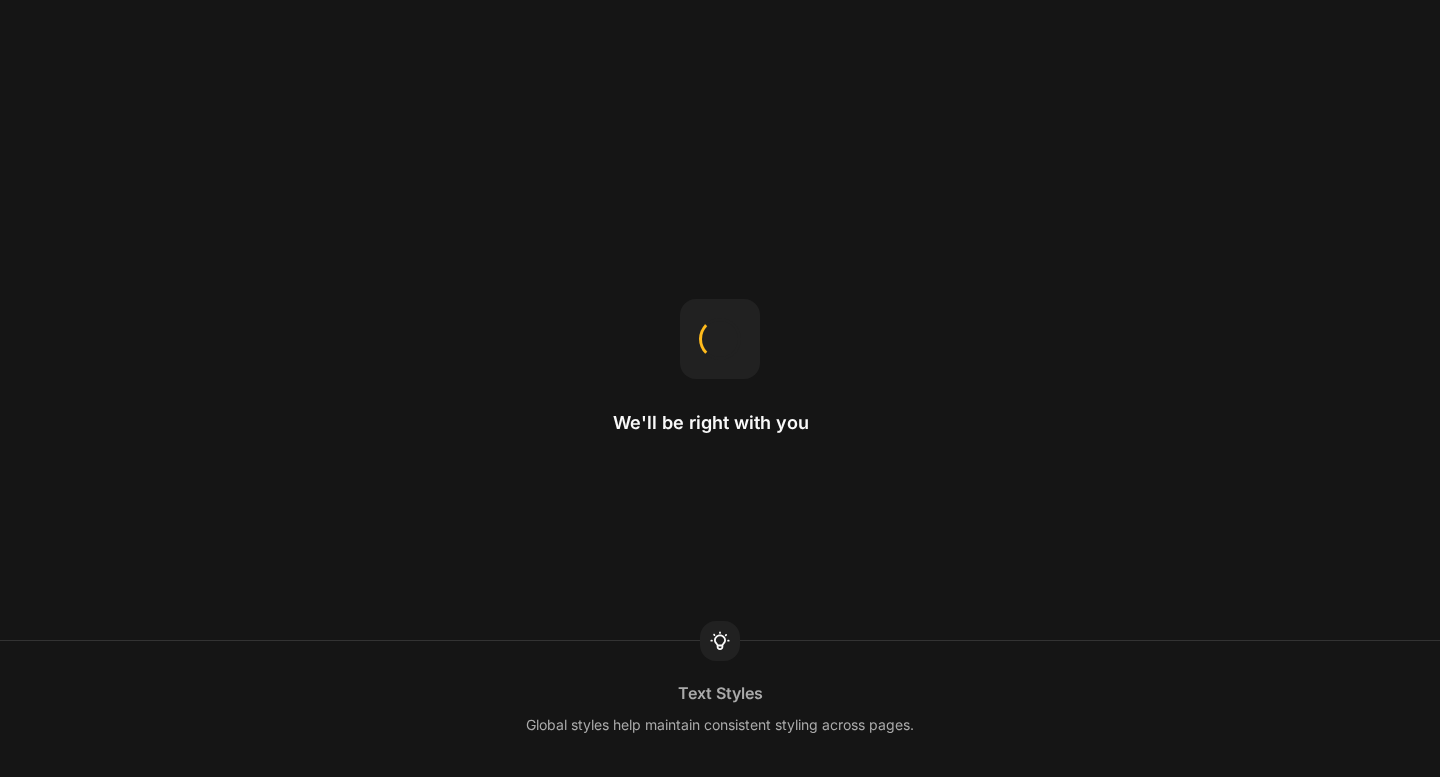 scroll, scrollTop: 0, scrollLeft: 0, axis: both 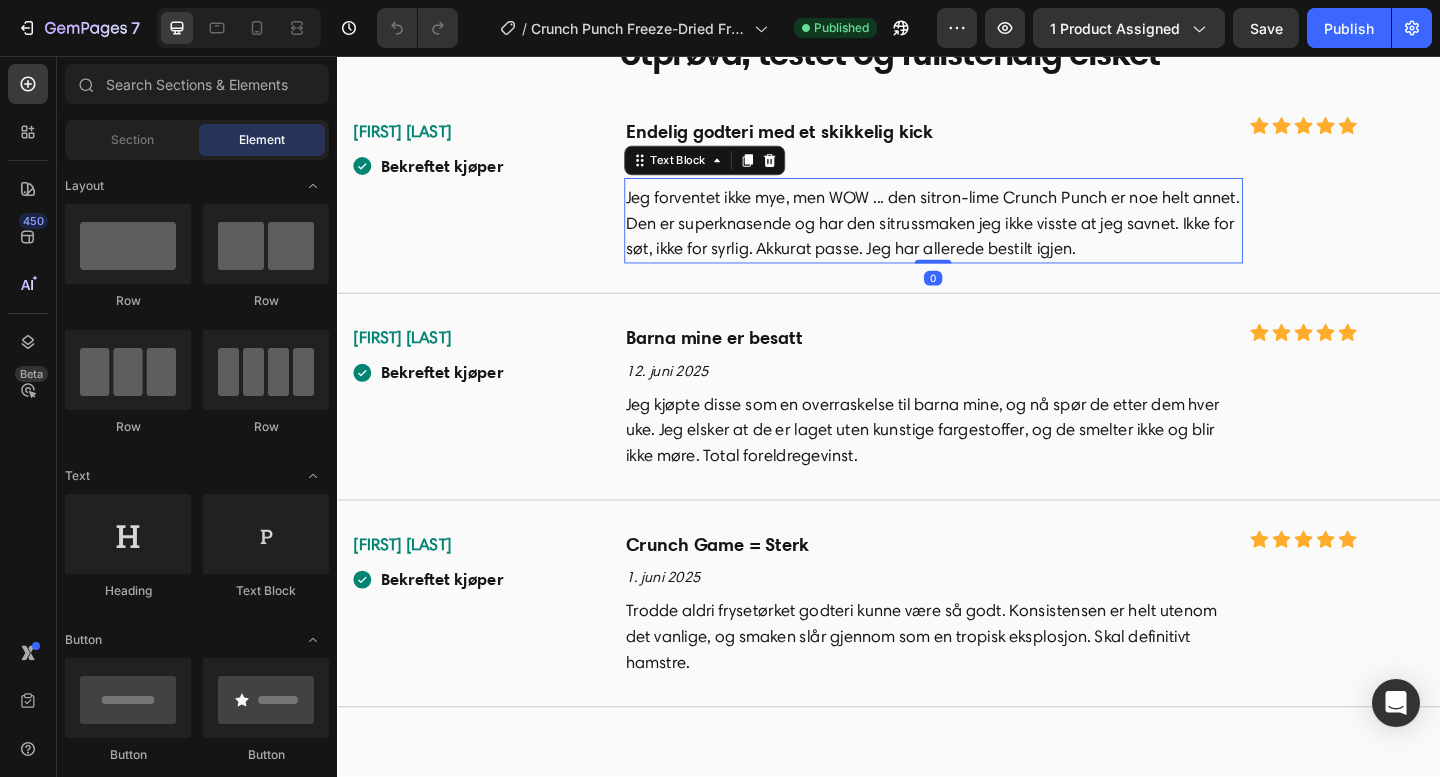 click on "Jeg forventet ikke mye, men WOW ... den sitron-lime Crunch Punch er noe helt annet. Den er superknasende og har den sitrussmaken jeg ikke visste at jeg savnet. Ikke for søt, ikke for syrlig. Akkurat passe. Jeg har allerede bestilt igjen." at bounding box center (985, 238) 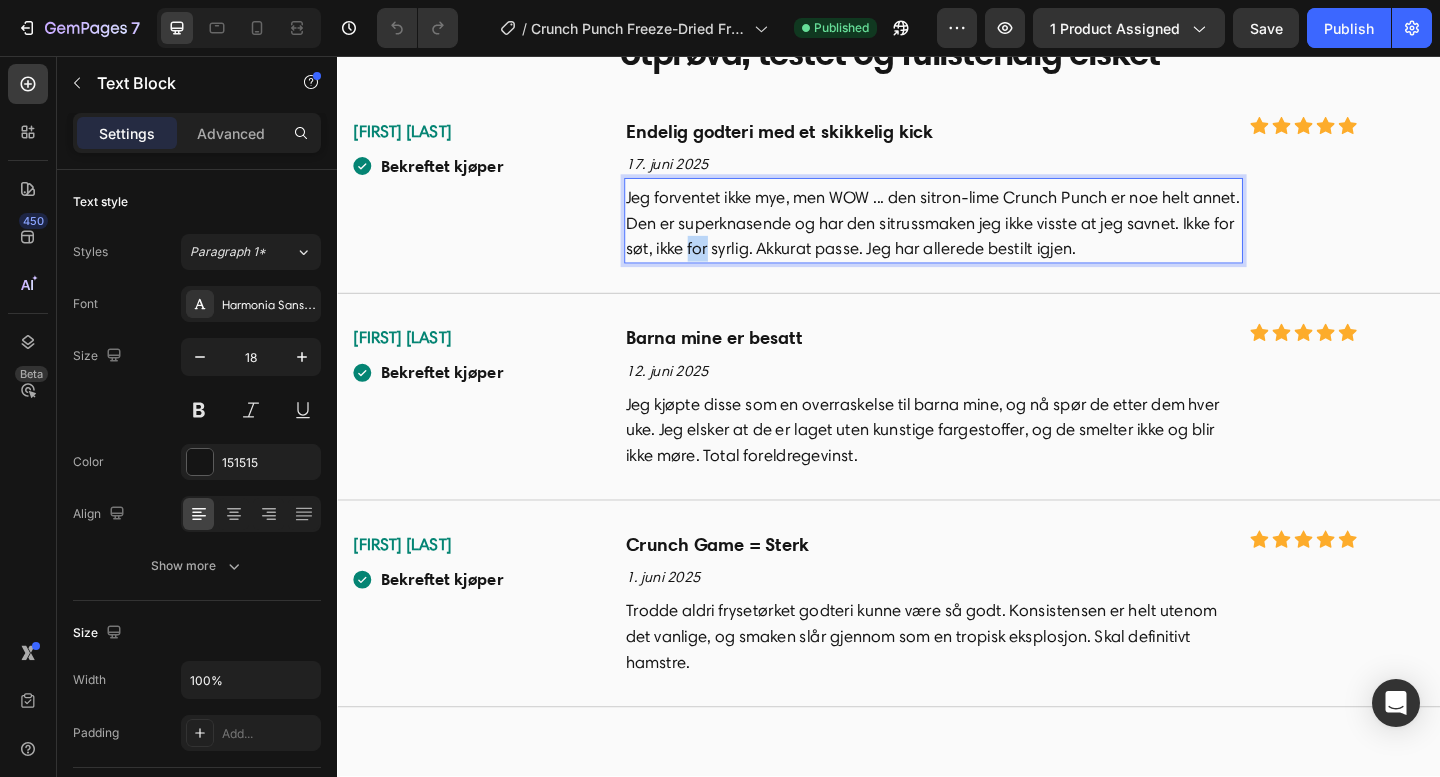 click on "Jeg forventet ikke mye, men WOW ... den sitron-lime Crunch Punch er noe helt annet. Den er superknasende og har den sitrussmaken jeg ikke visste at jeg savnet. Ikke for søt, ikke for syrlig. Akkurat passe. Jeg har allerede bestilt igjen." at bounding box center (985, 238) 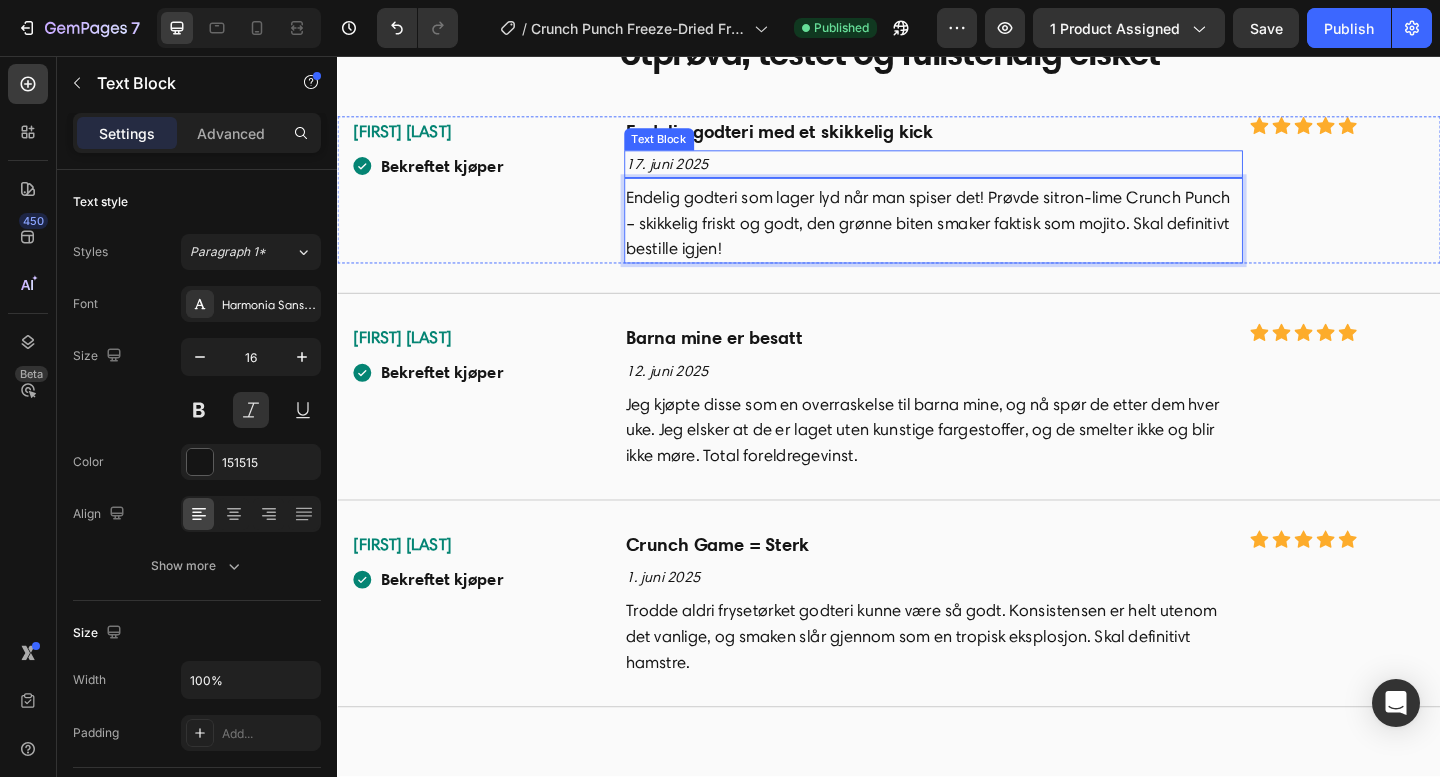click on "17. juni 2025" at bounding box center (985, 174) 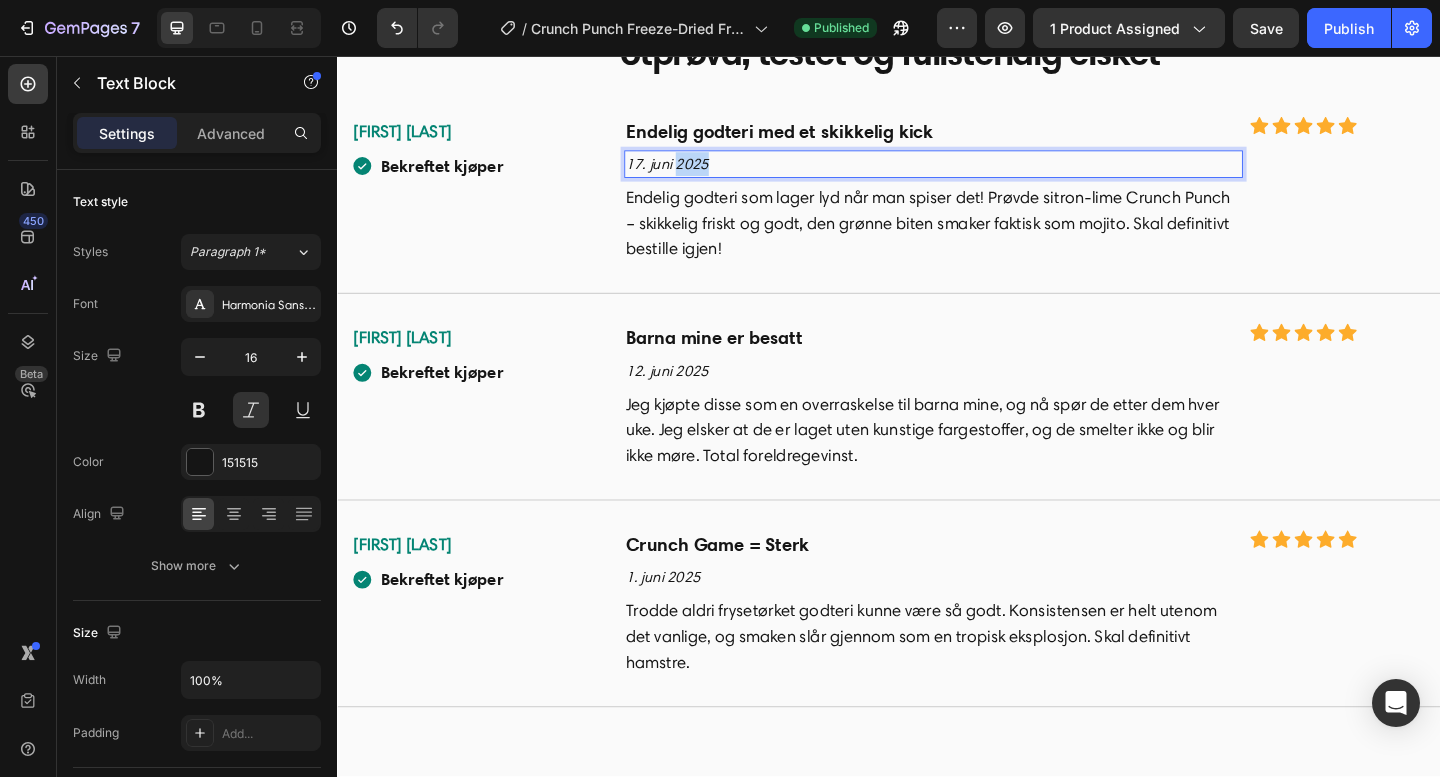 click on "17. juni 2025" at bounding box center (985, 174) 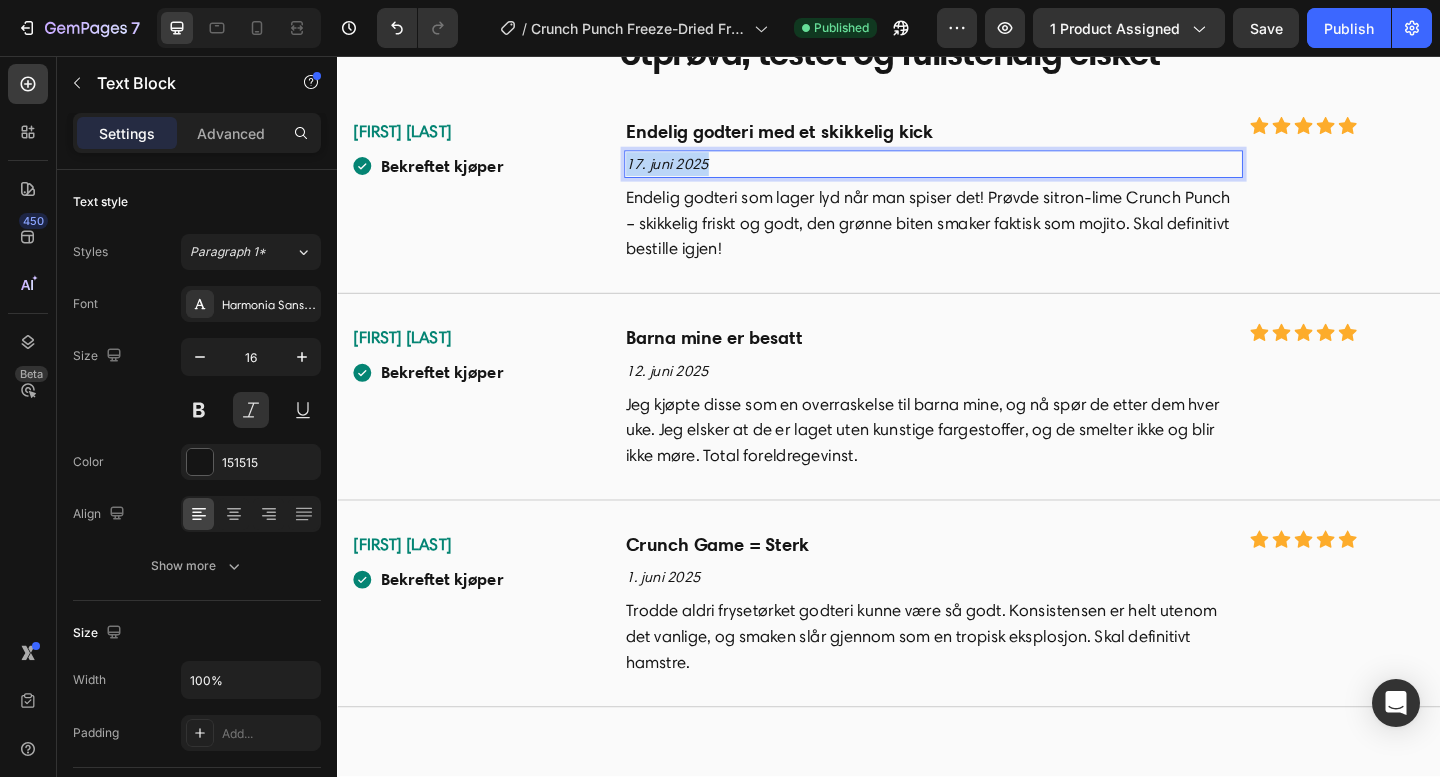 click on "17. juni 2025" at bounding box center [985, 174] 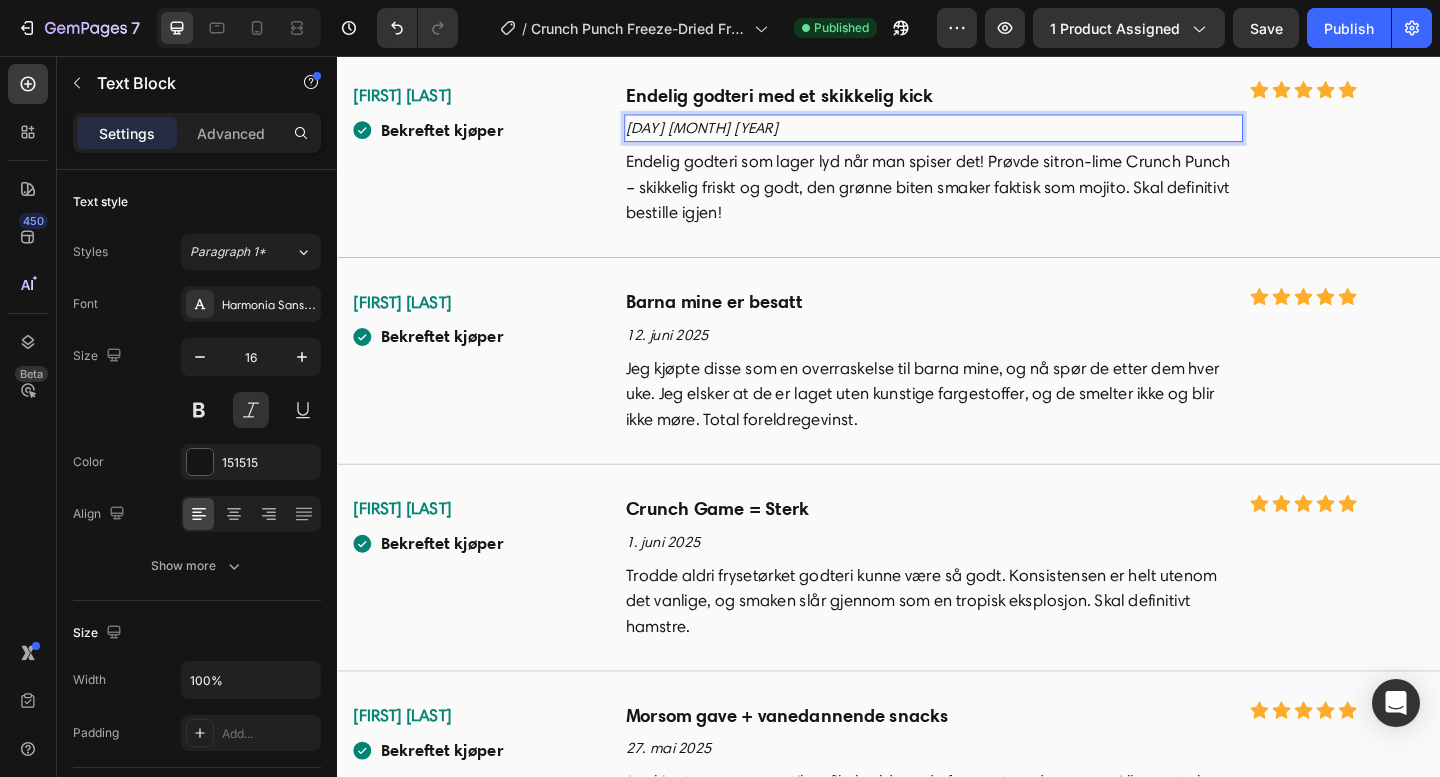 scroll, scrollTop: 5545, scrollLeft: 0, axis: vertical 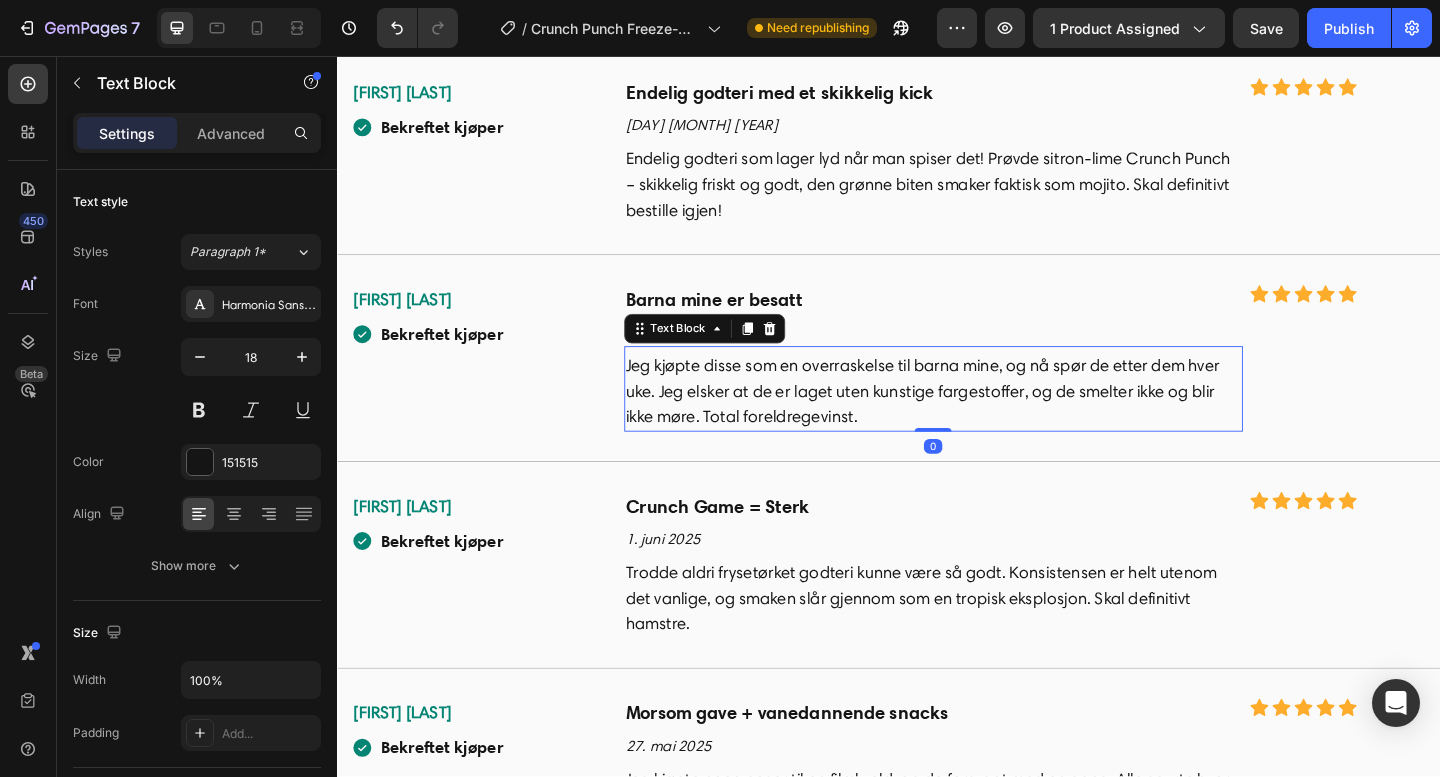 click on "Jeg kjøpte disse som en overraskelse til barna mine, og nå spør de etter dem hver uke. Jeg elsker at de er laget uten kunstige fargestoffer, og de smelter ikke og blir ikke møre. Total foreldregevinst." at bounding box center [985, 421] 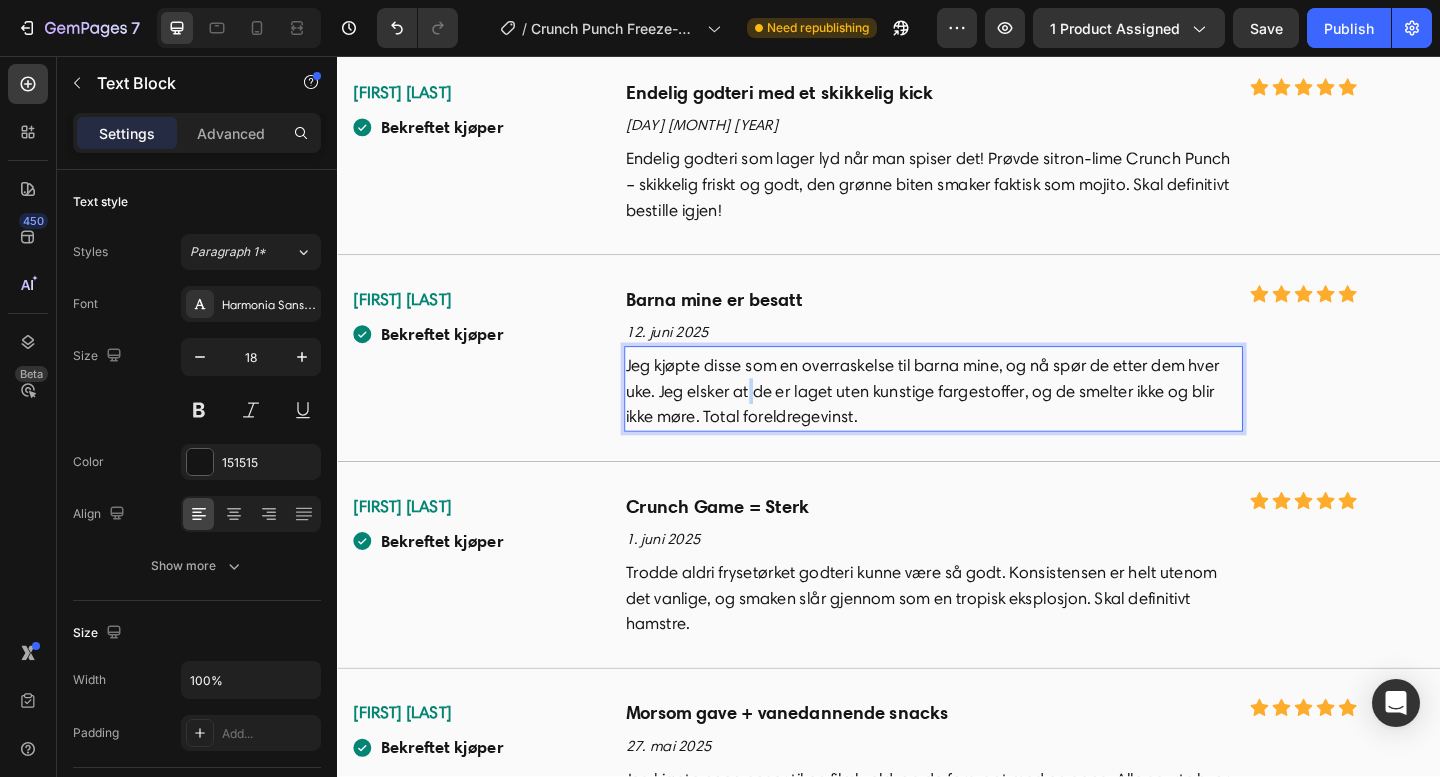 click on "Jeg kjøpte disse som en overraskelse til barna mine, og nå spør de etter dem hver uke. Jeg elsker at de er laget uten kunstige fargestoffer, og de smelter ikke og blir ikke møre. Total foreldregevinst." at bounding box center [985, 421] 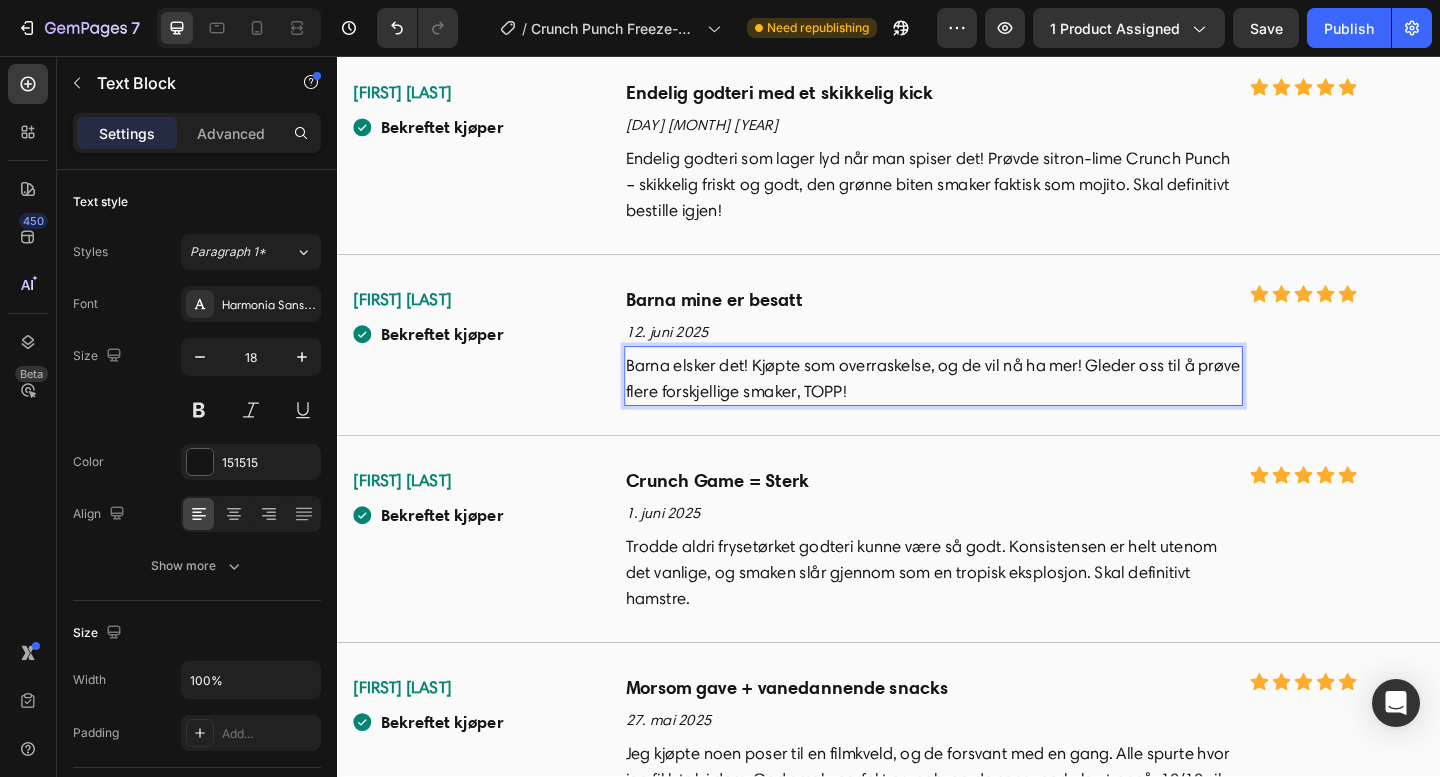 click on "Barna elsker det! Kjøpte som overraskelse, og de vil nå ha mer! Gleder oss til å prøve flere forskjellige smaker, TOPP!" at bounding box center (985, 407) 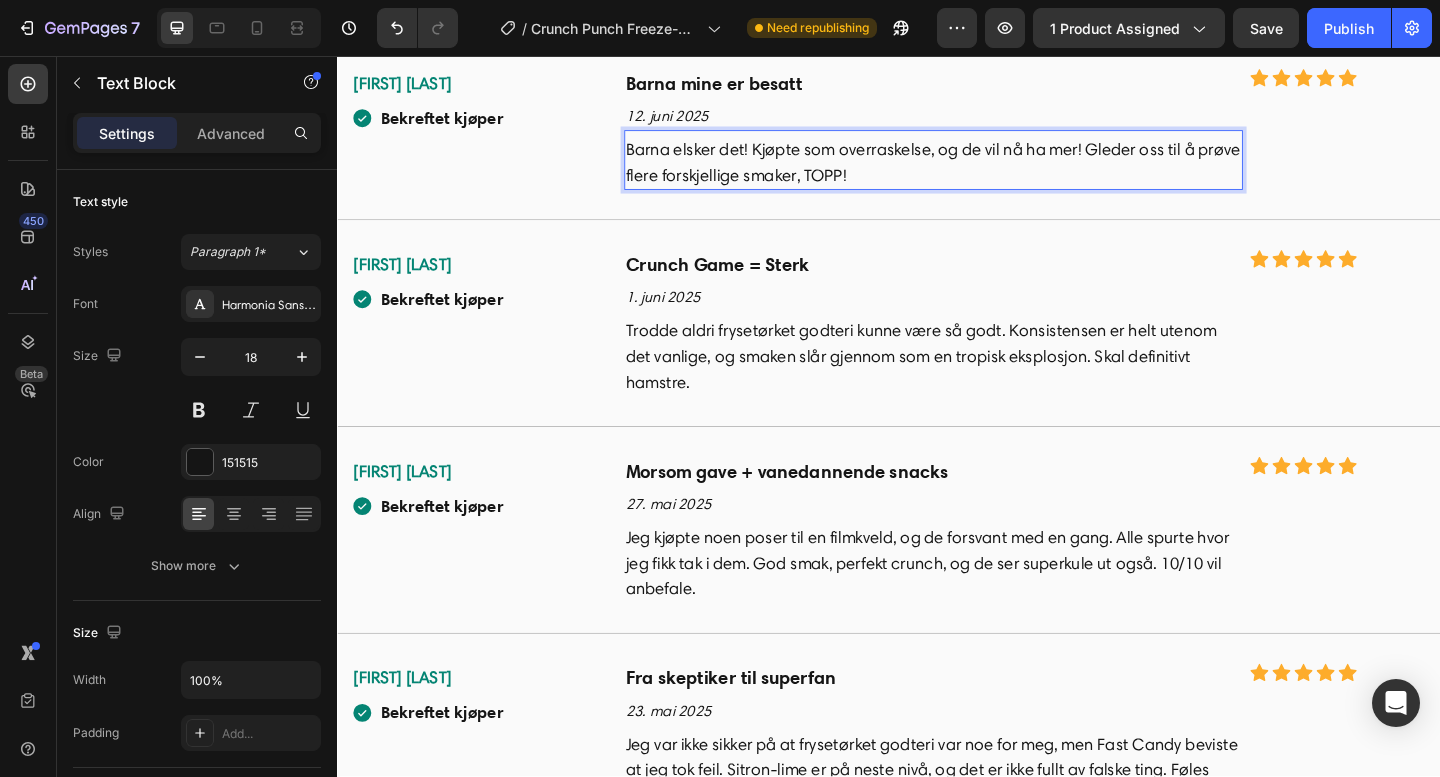 scroll, scrollTop: 5799, scrollLeft: 0, axis: vertical 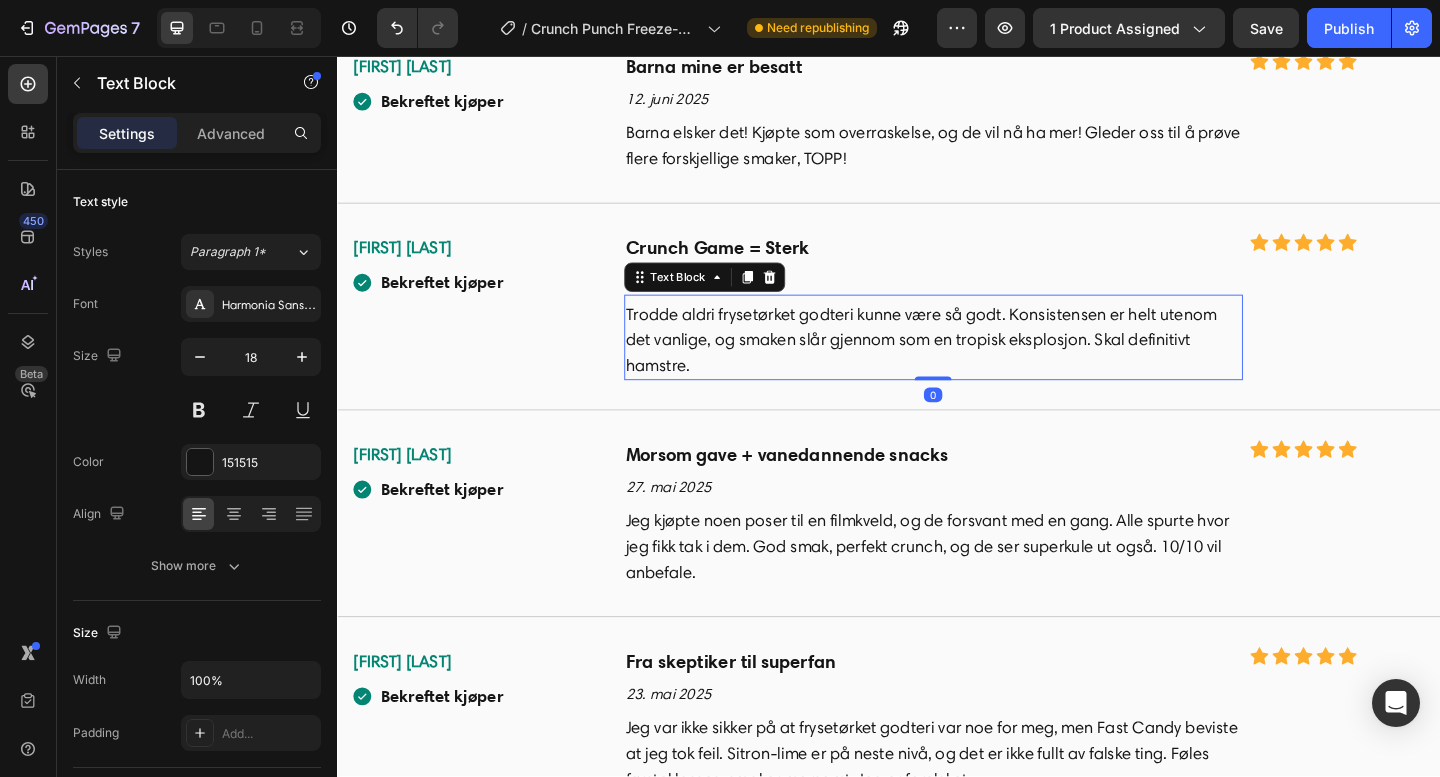 click on "Trodde aldri frysetørket godteri kunne være så godt. Konsistensen er helt utenom det vanlige, og smaken slår gjennom som en tropisk eksplosjon. Skal definitivt hamstre." at bounding box center [985, 365] 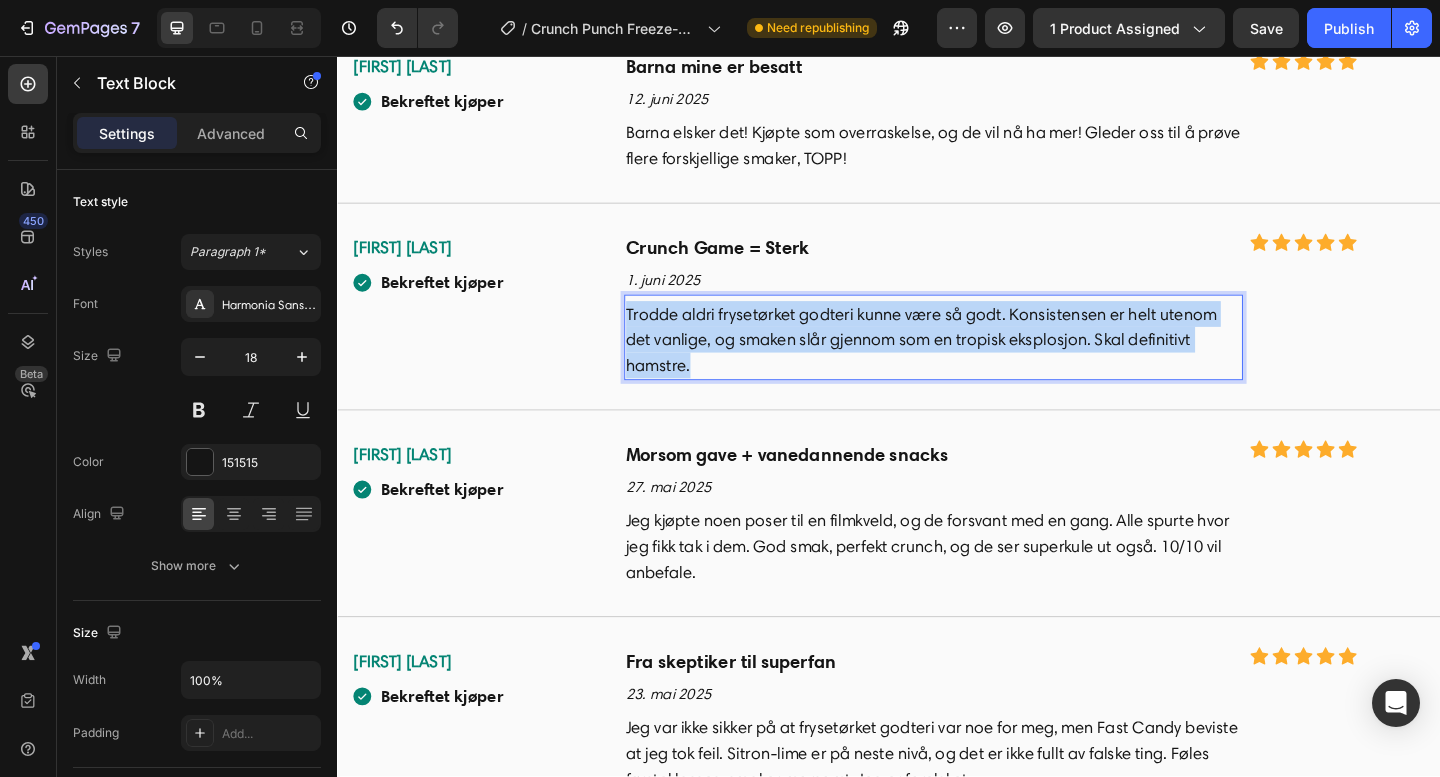 click on "Trodde aldri frysetørket godteri kunne være så godt. Konsistensen er helt utenom det vanlige, og smaken slår gjennom som en tropisk eksplosjon. Skal definitivt hamstre." at bounding box center [985, 365] 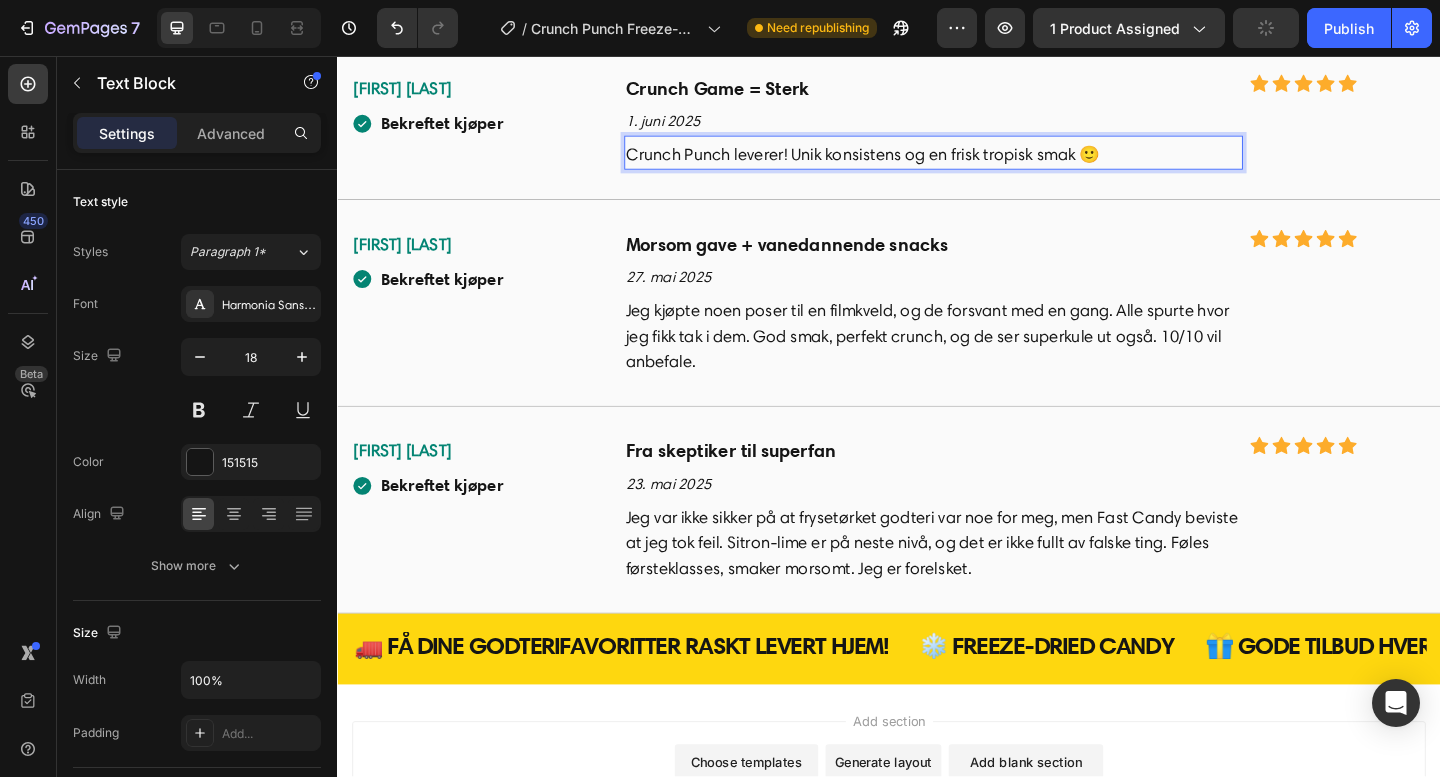 scroll, scrollTop: 5974, scrollLeft: 0, axis: vertical 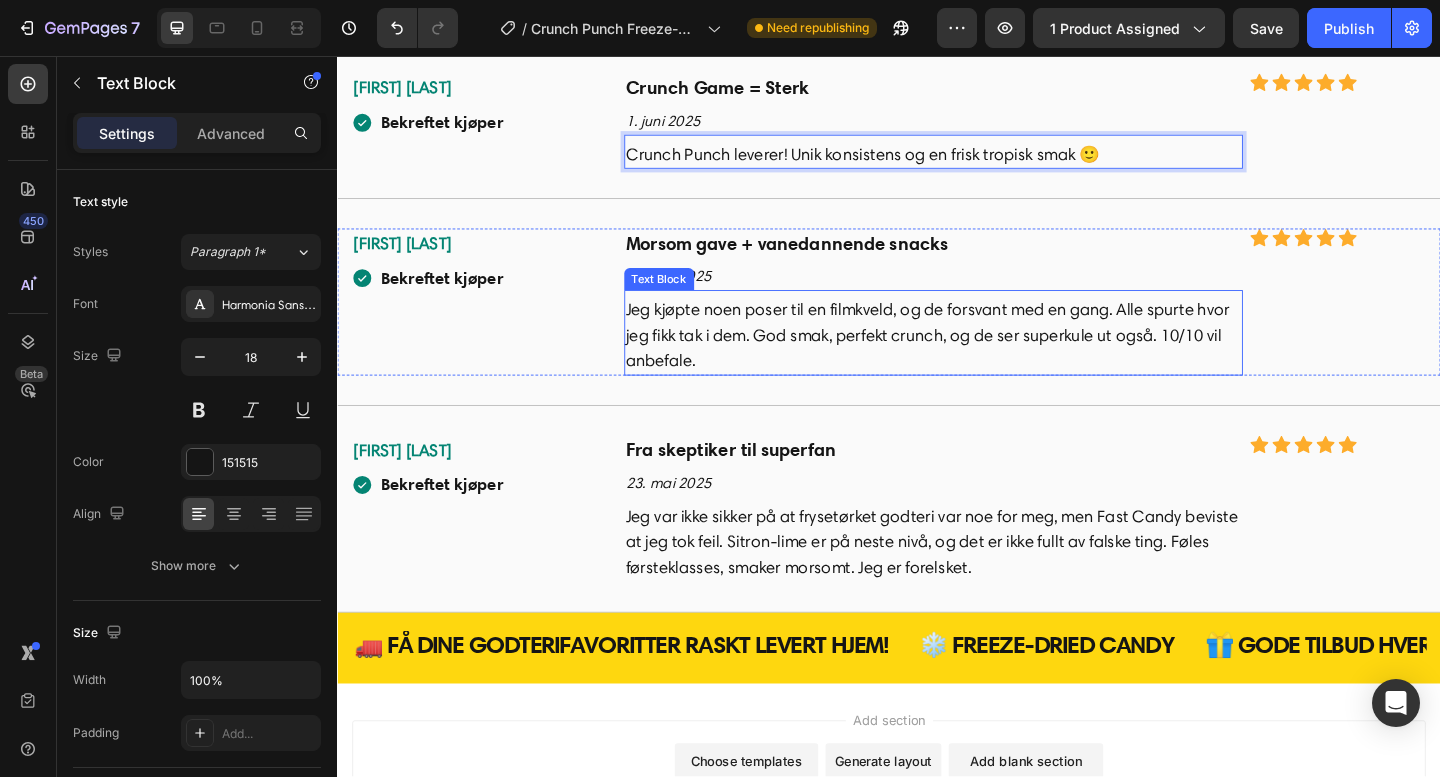 click on "27. mai 2025" at bounding box center [985, 296] 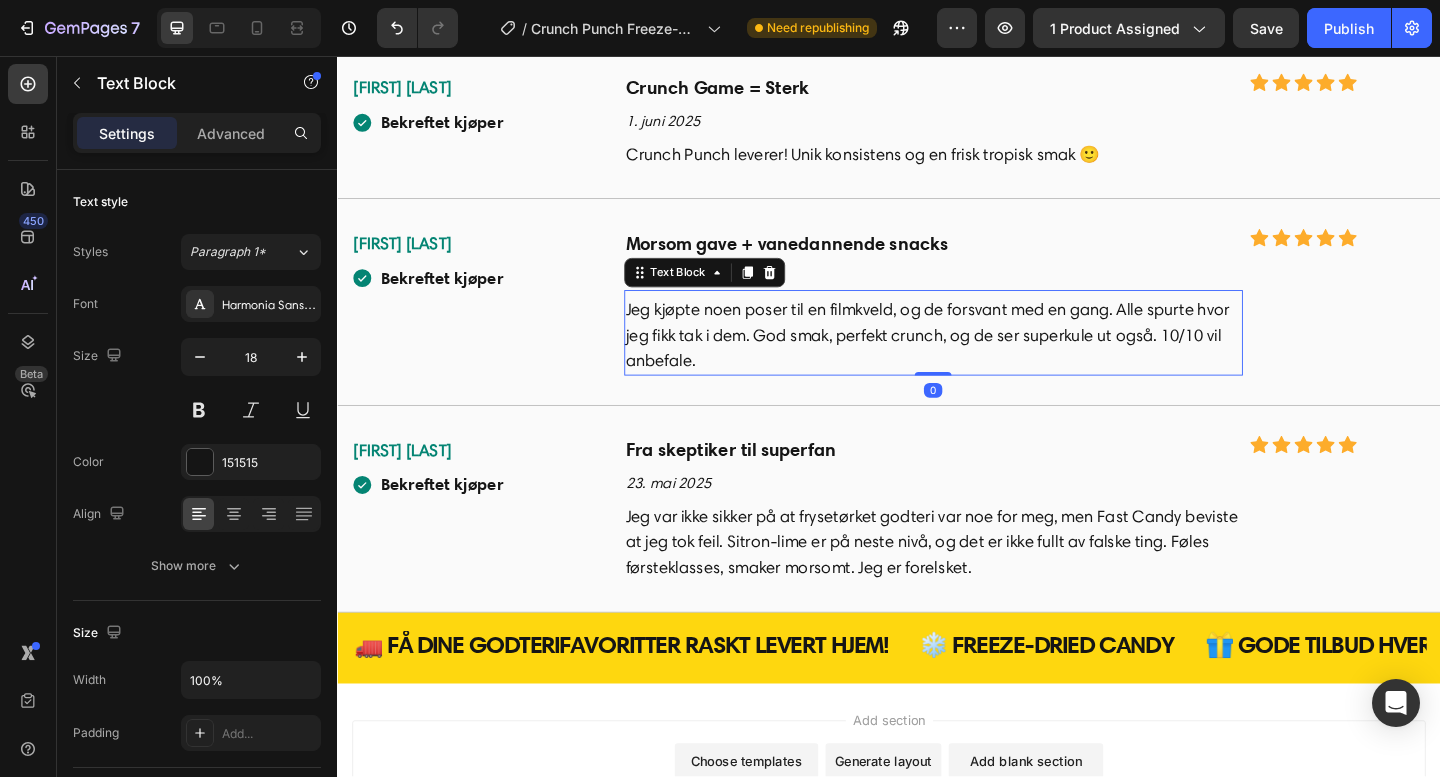 click on "Jeg kjøpte noen poser til en filmkveld, og de forsvant med en gang. Alle spurte hvor jeg fikk tak i dem. God smak, perfekt crunch, og de ser superkule ut også. 10/10 vil anbefale." at bounding box center (985, 360) 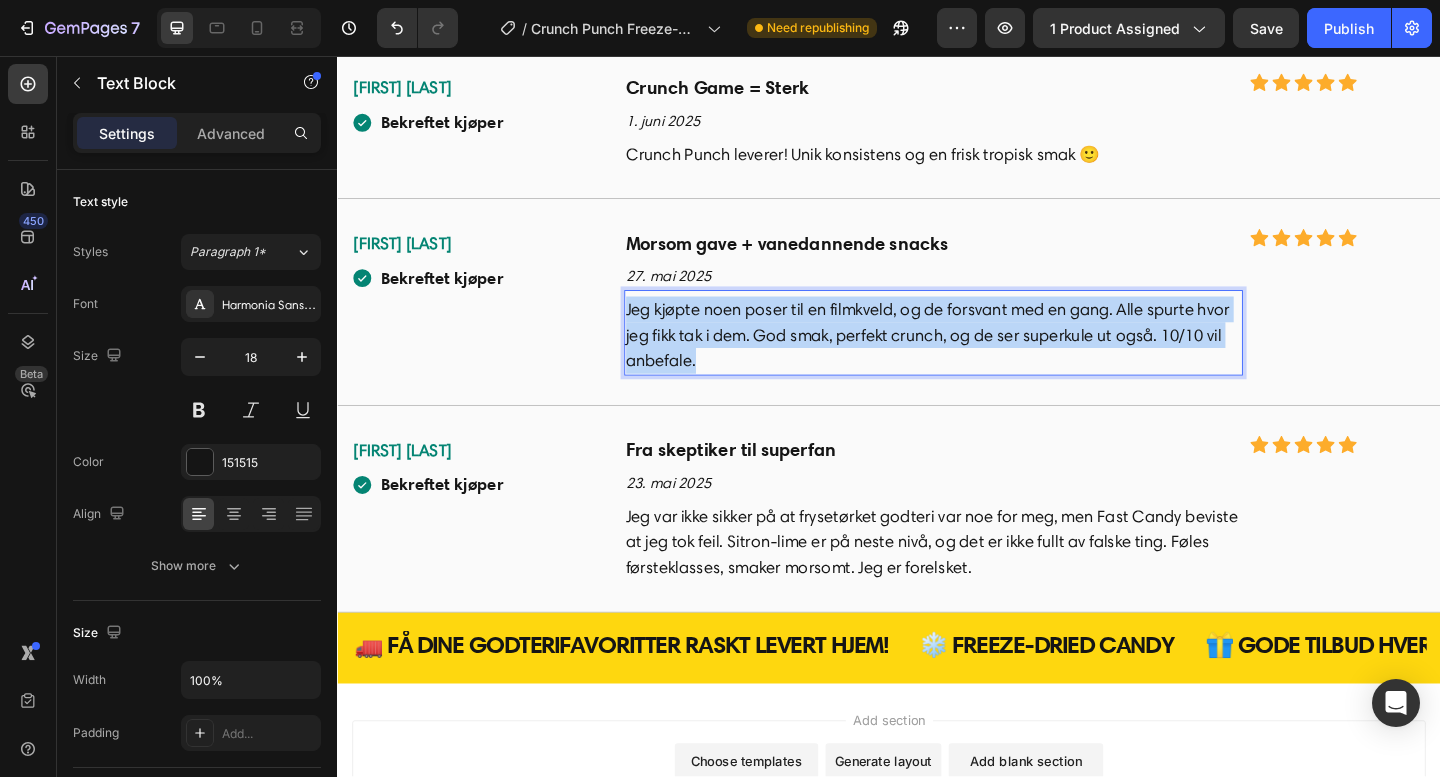 click on "Jeg kjøpte noen poser til en filmkveld, og de forsvant med en gang. Alle spurte hvor jeg fikk tak i dem. God smak, perfekt crunch, og de ser superkule ut også. 10/10 vil anbefale." at bounding box center [985, 360] 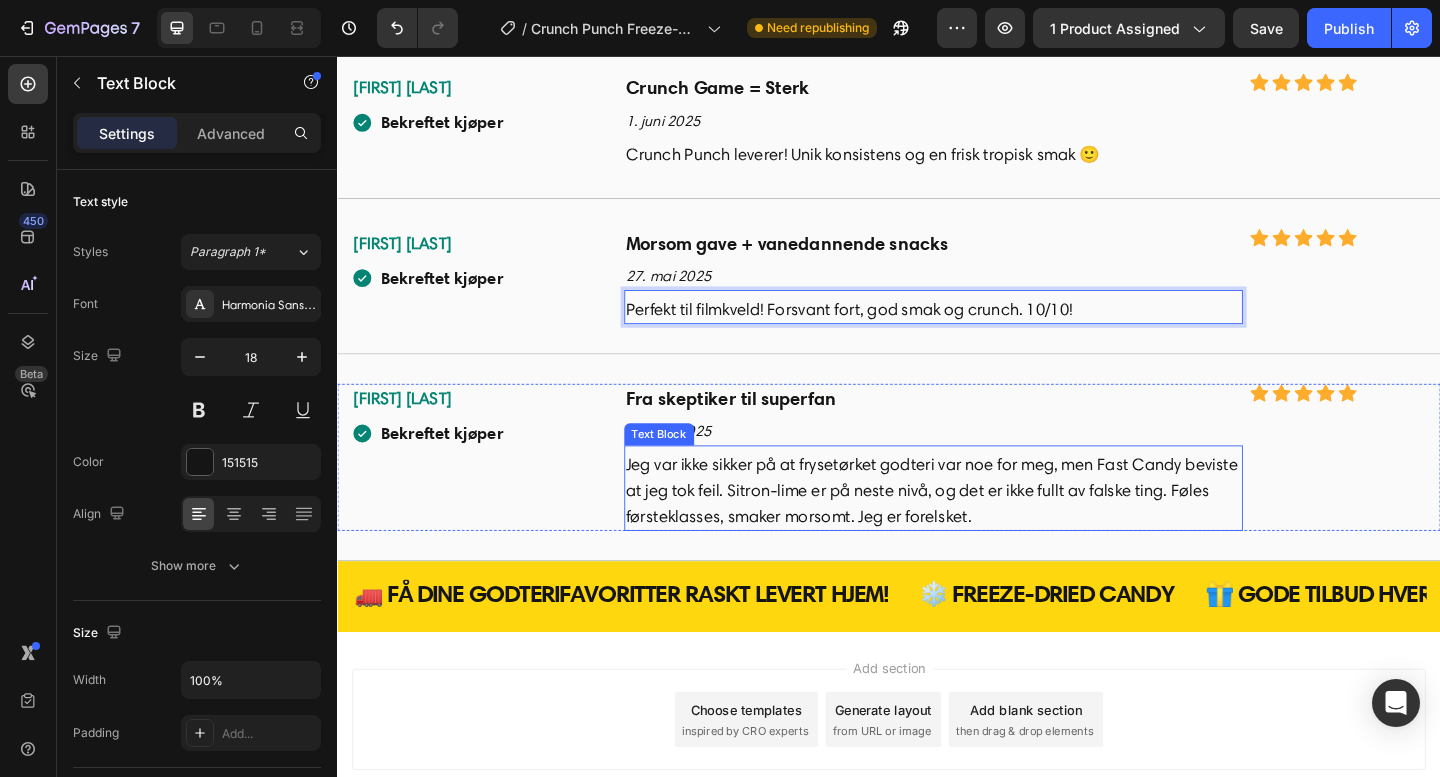 click on "Jeg var ikke sikker på at frysetørket godteri var noe for meg, men Fast Candy beviste at jeg tok feil. Sitron-lime er på neste nivå, og det er ikke fullt av falske ting. Føles førsteklasses, smaker morsomt. Jeg er forelsket." at bounding box center [985, 529] 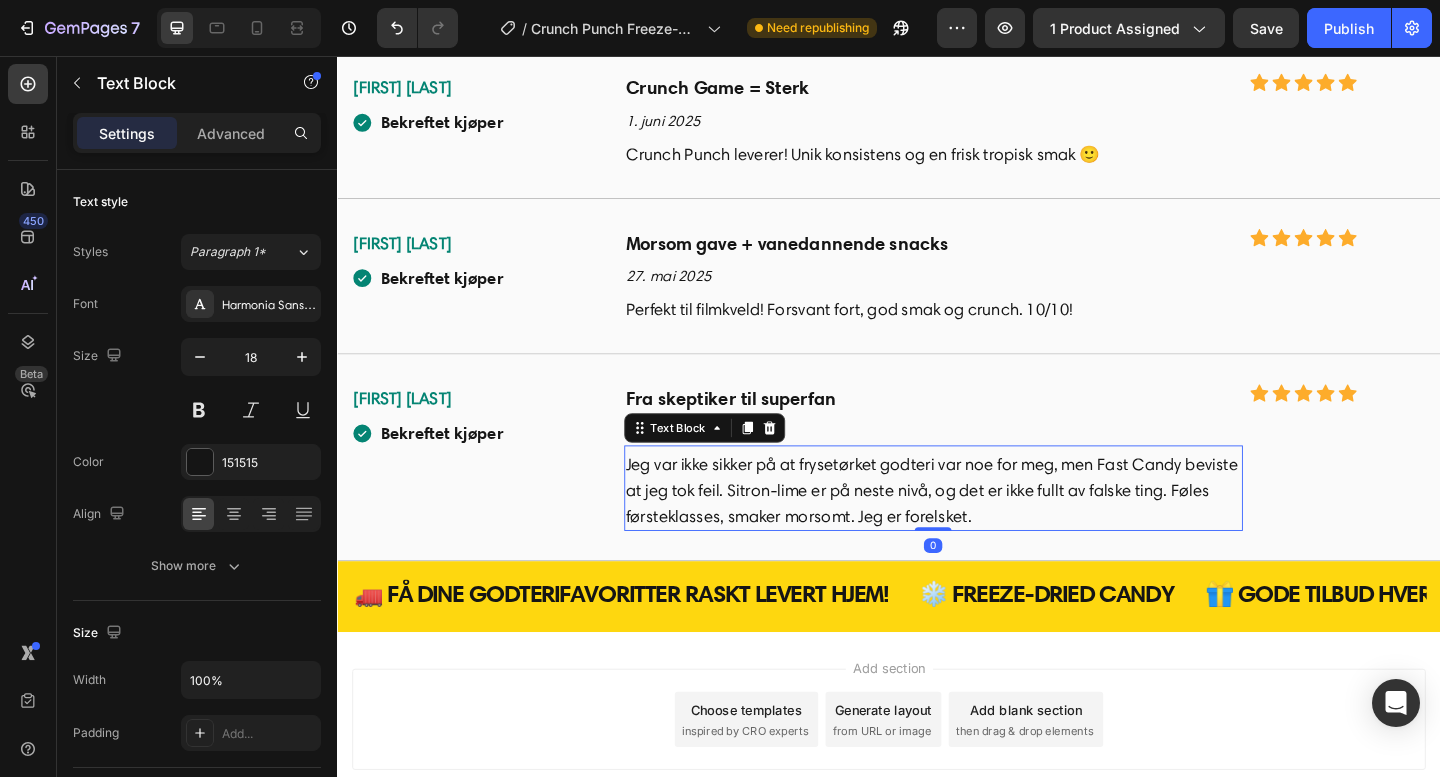 click on "Jeg var ikke sikker på at frysetørket godteri var noe for meg, men Fast Candy beviste at jeg tok feil. Sitron-lime er på neste nivå, og det er ikke fullt av falske ting. Føles førsteklasses, smaker morsomt. Jeg er forelsket." at bounding box center (985, 529) 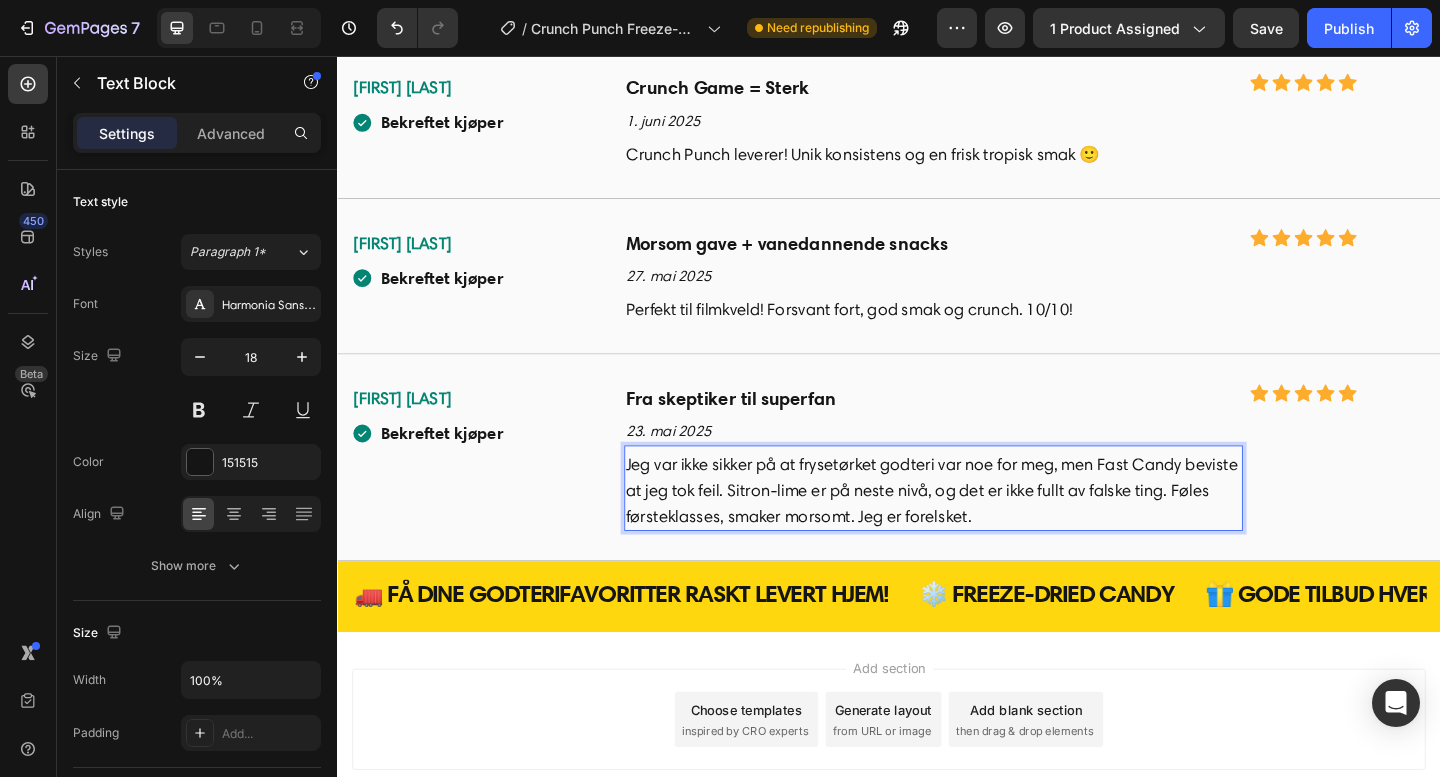 click on "Jeg var ikke sikker på at frysetørket godteri var noe for meg, men Fast Candy beviste at jeg tok feil. Sitron-lime er på neste nivå, og det er ikke fullt av falske ting. Føles førsteklasses, smaker morsomt. Jeg er forelsket." at bounding box center [985, 529] 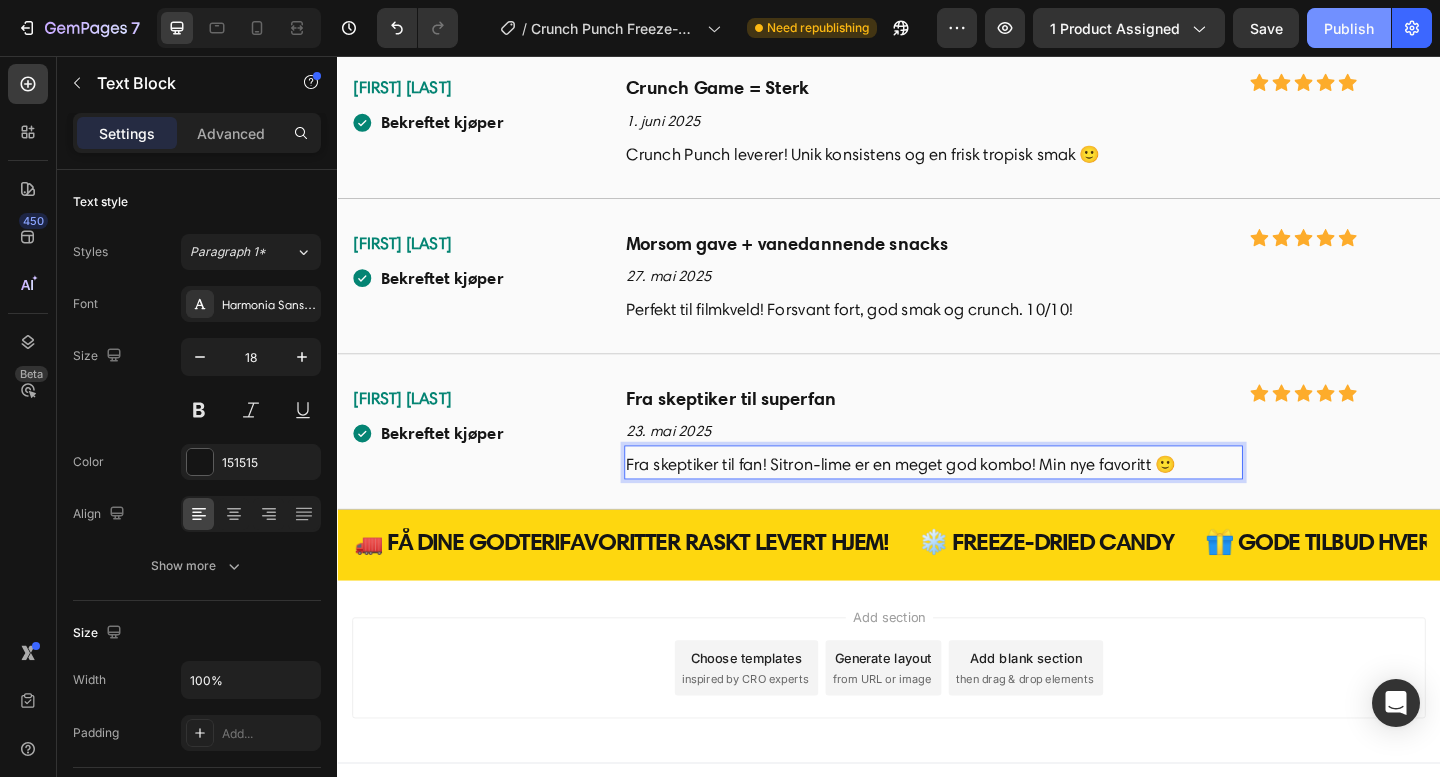drag, startPoint x: 1372, startPoint y: 29, endPoint x: 947, endPoint y: 109, distance: 432.46387 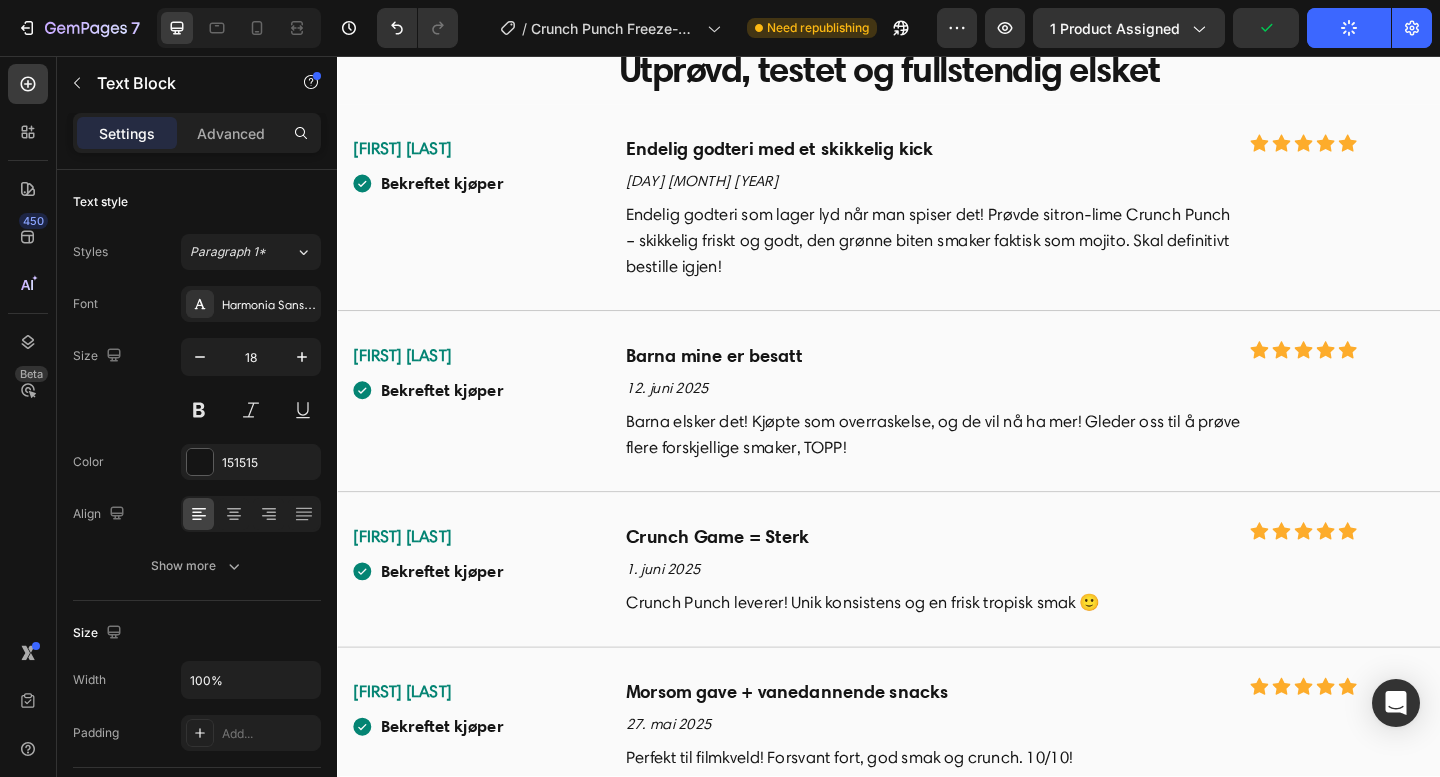 scroll, scrollTop: 5481, scrollLeft: 0, axis: vertical 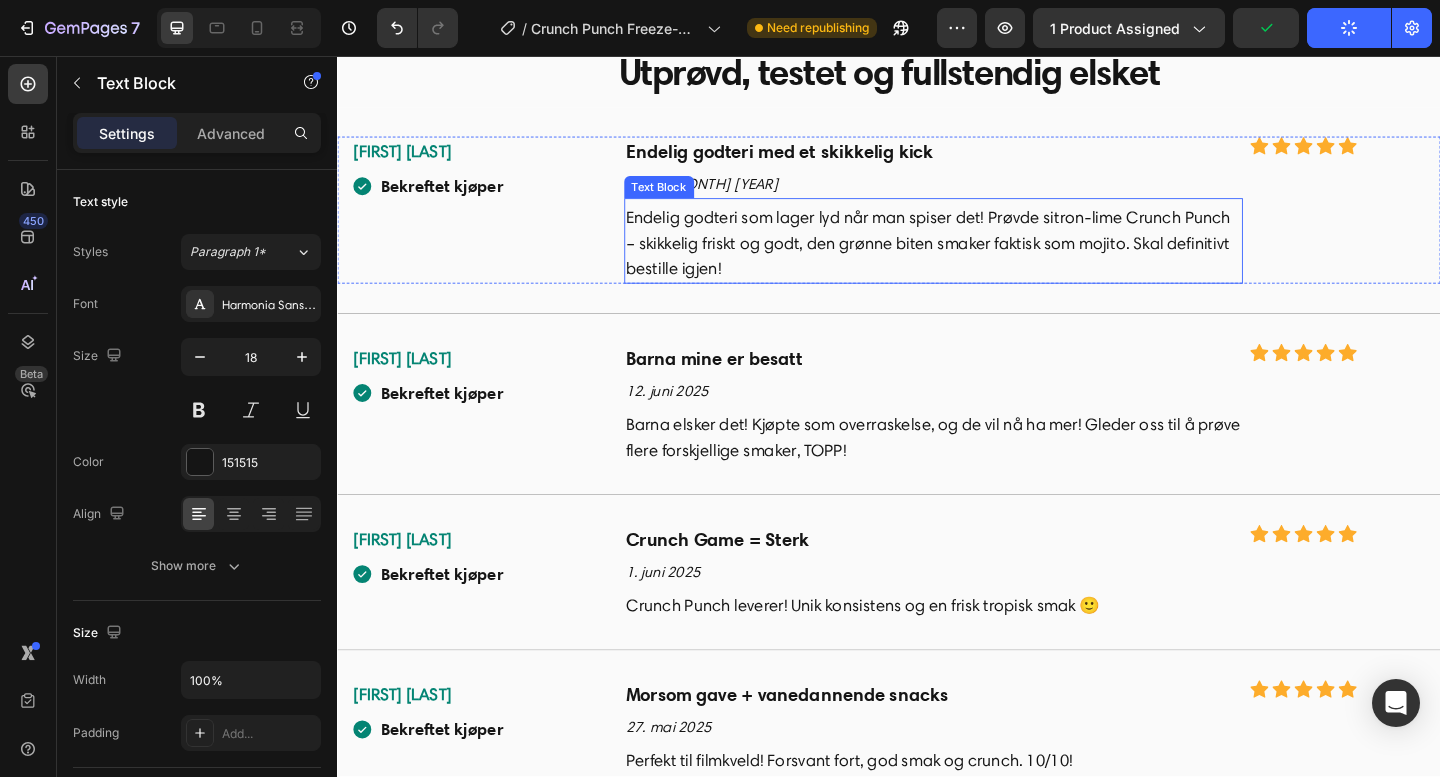 click on "Endelig godteri som lager lyd når man spiser det! Prøvde sitron-lime Crunch Punch – skikkelig friskt og godt, den grønne biten smaker faktisk som mojito. Skal definitivt bestille igjen!" at bounding box center [985, 260] 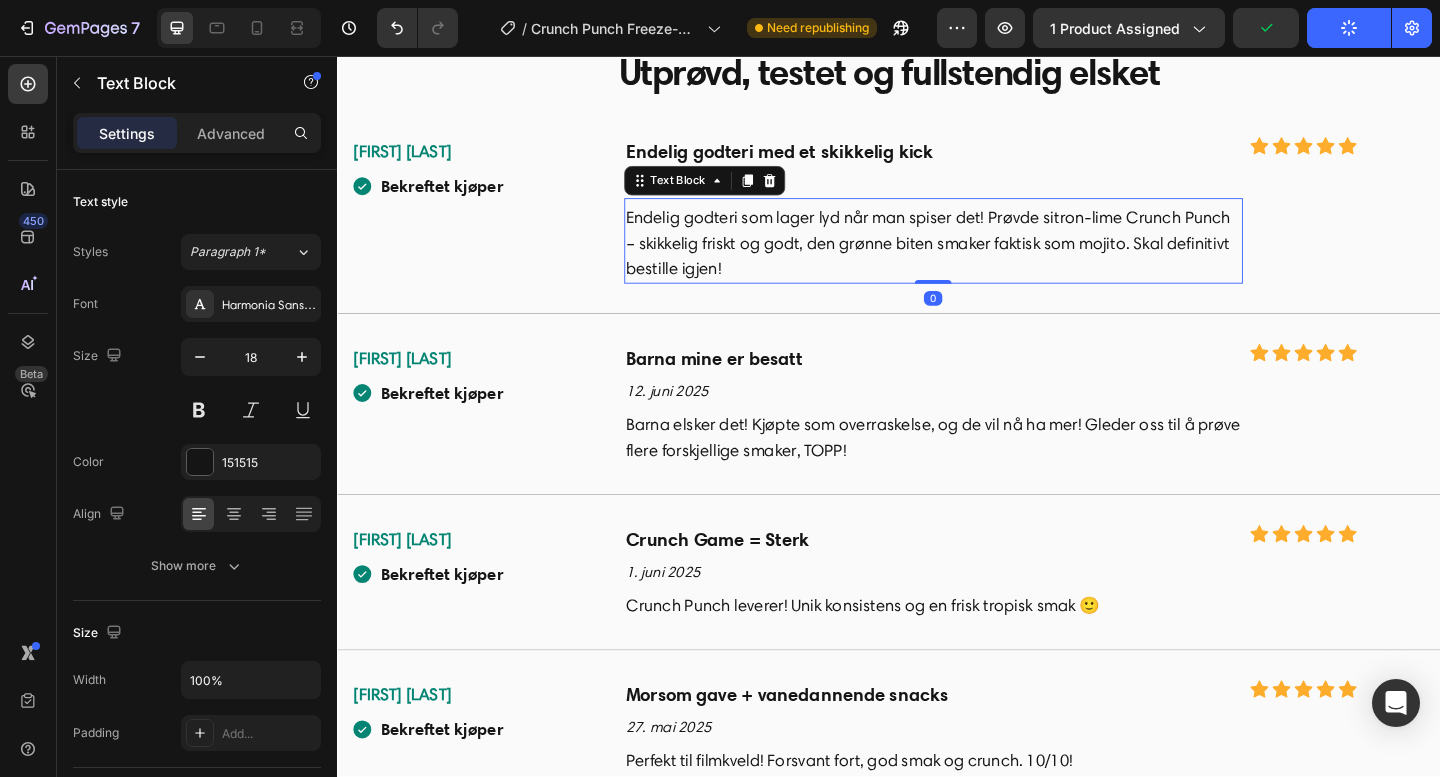 click on "Endelig godteri som lager lyd når man spiser det! Prøvde sitron-lime Crunch Punch – skikkelig friskt og godt, den grønne biten smaker faktisk som mojito. Skal definitivt bestille igjen!" at bounding box center [985, 260] 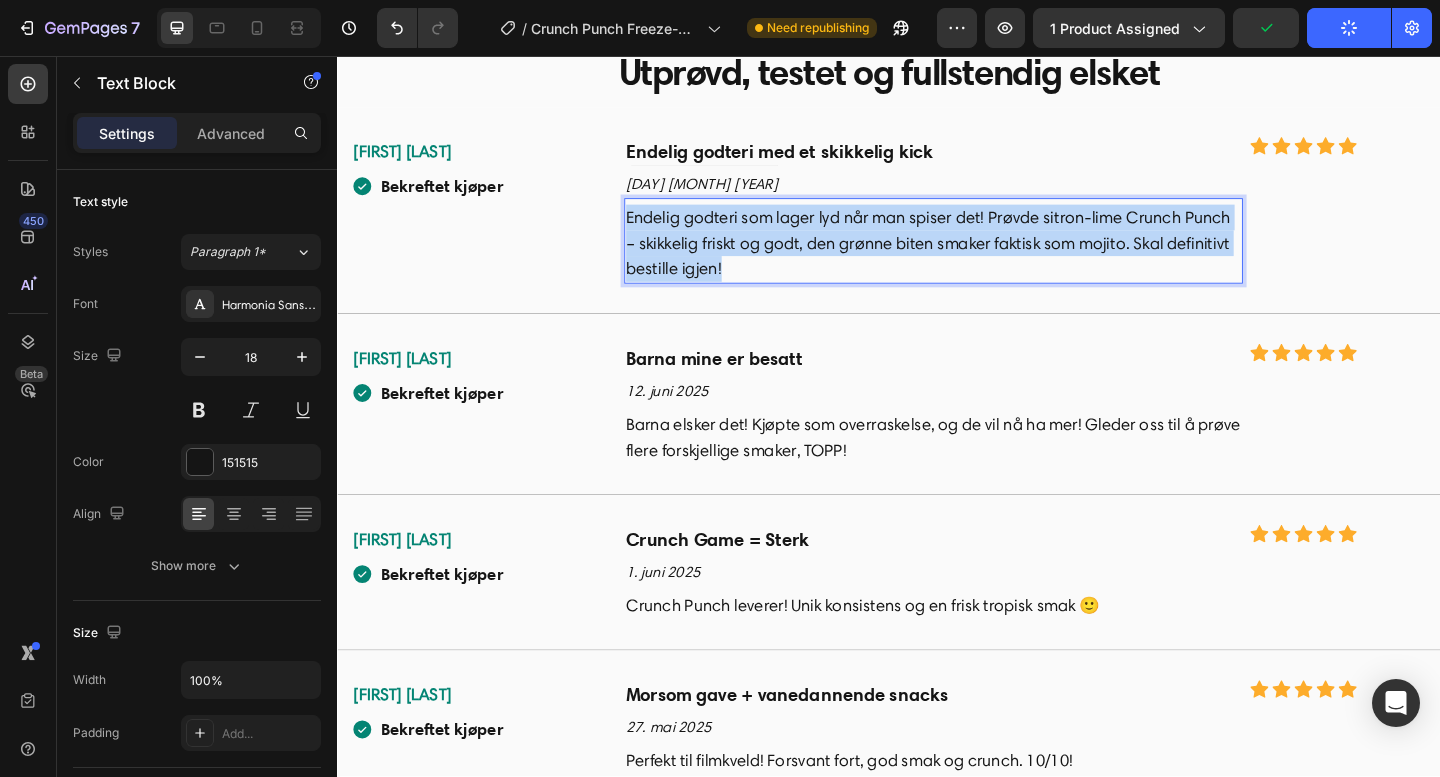click on "Endelig godteri som lager lyd når man spiser det! Prøvde sitron-lime Crunch Punch – skikkelig friskt og godt, den grønne biten smaker faktisk som mojito. Skal definitivt bestille igjen!" at bounding box center [985, 260] 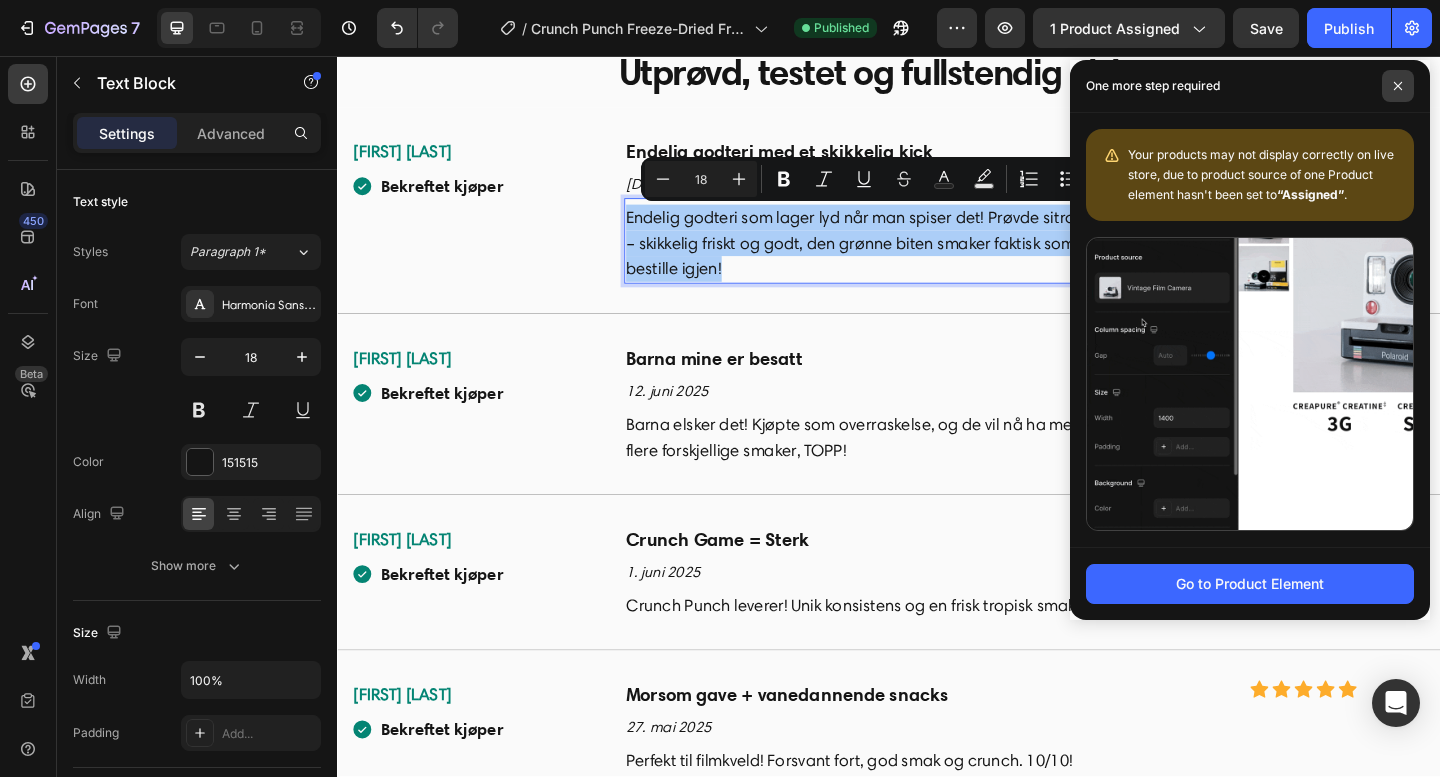 click at bounding box center [1398, 86] 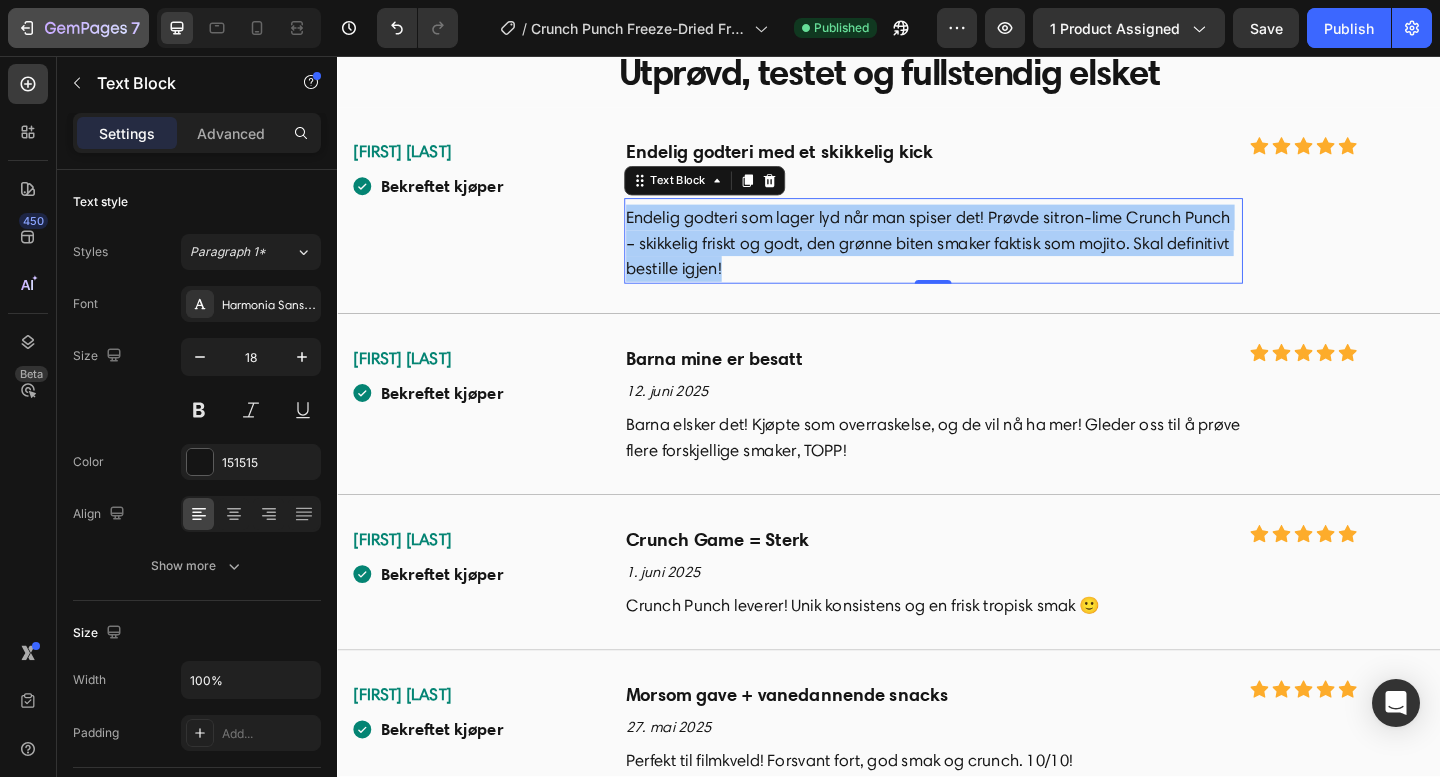 click 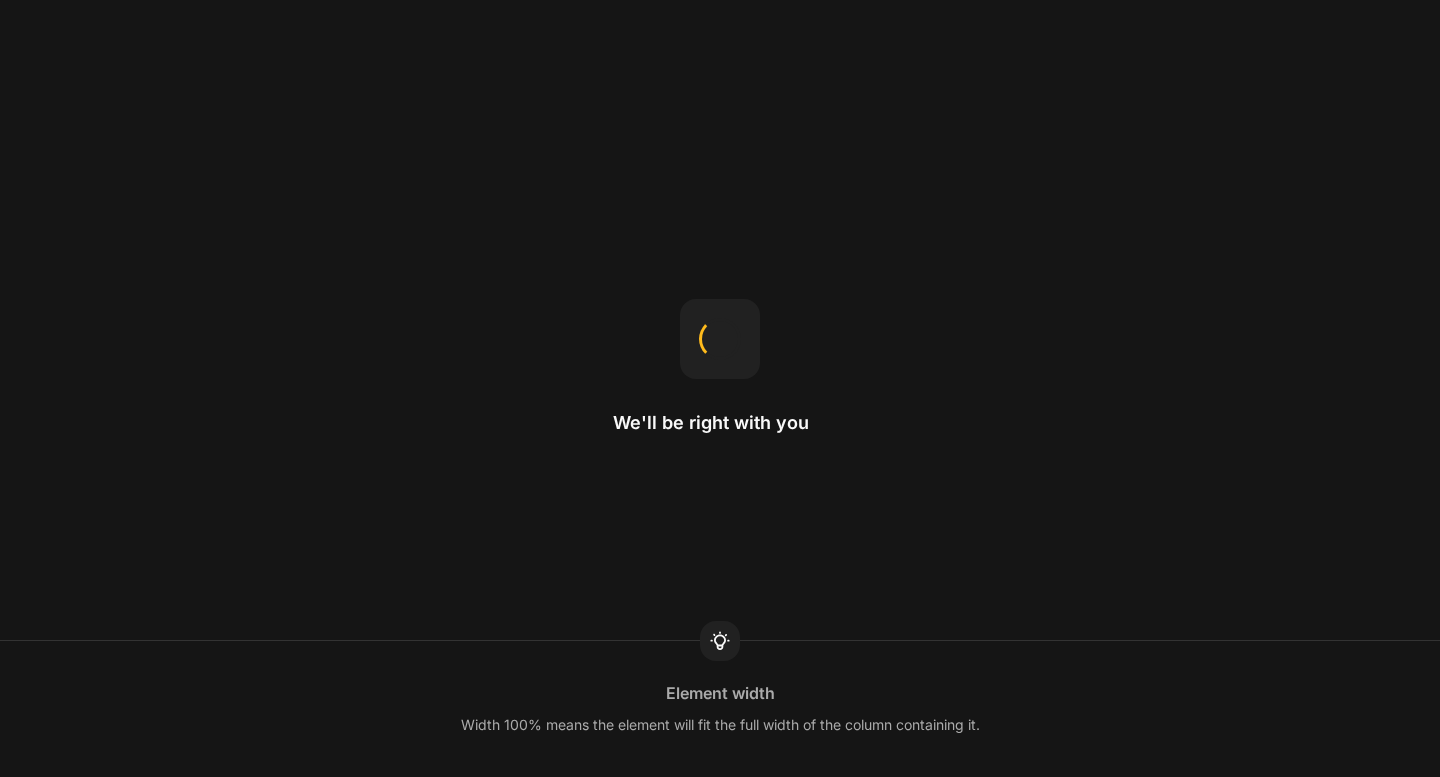 scroll, scrollTop: 0, scrollLeft: 0, axis: both 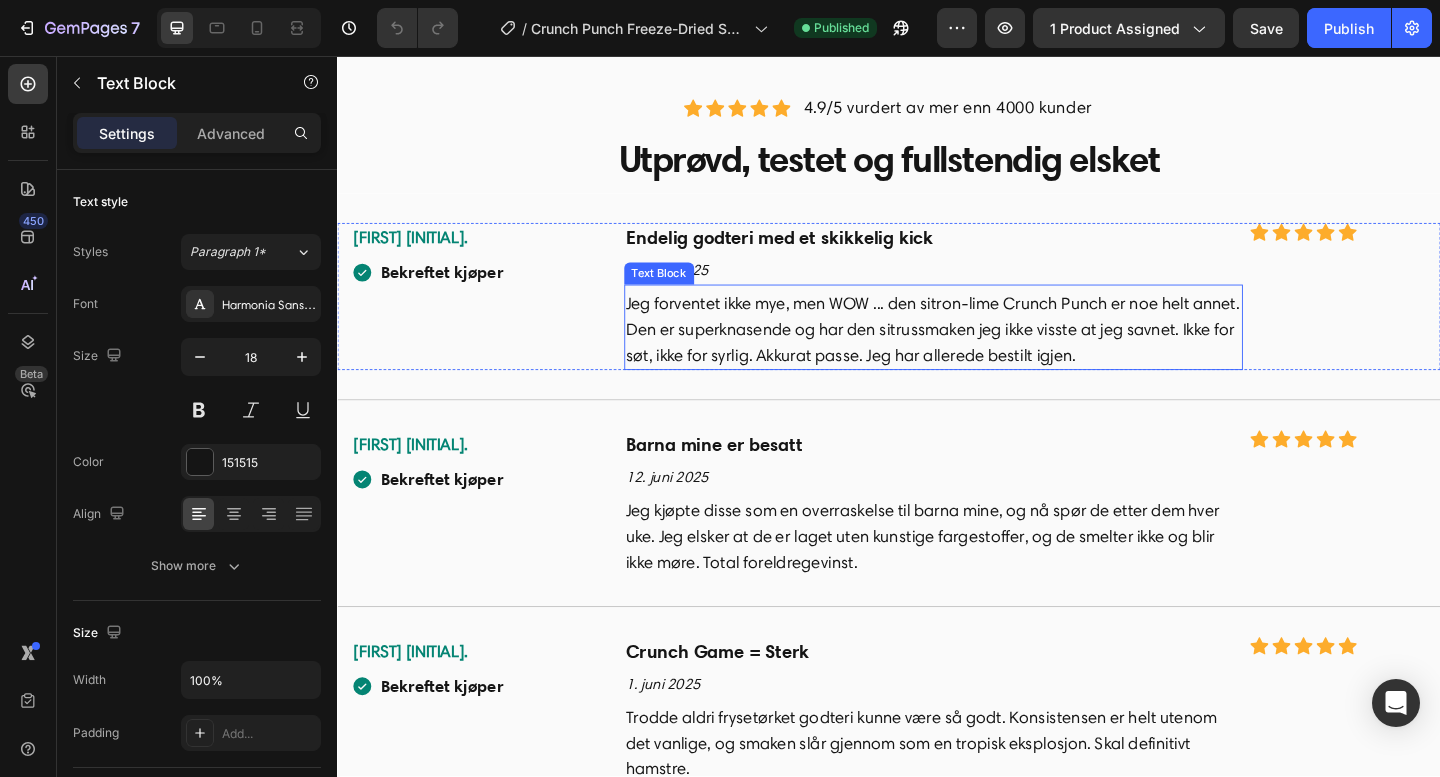 click on "Jeg forventet ikke mye, men WOW ... den sitron-lime Crunch Punch er noe helt annet. Den er superknasende og har den sitrussmaken jeg ikke visste at jeg savnet. Ikke for søt, ikke for syrlig. Akkurat passe. Jeg har allerede bestilt igjen." at bounding box center (985, 354) 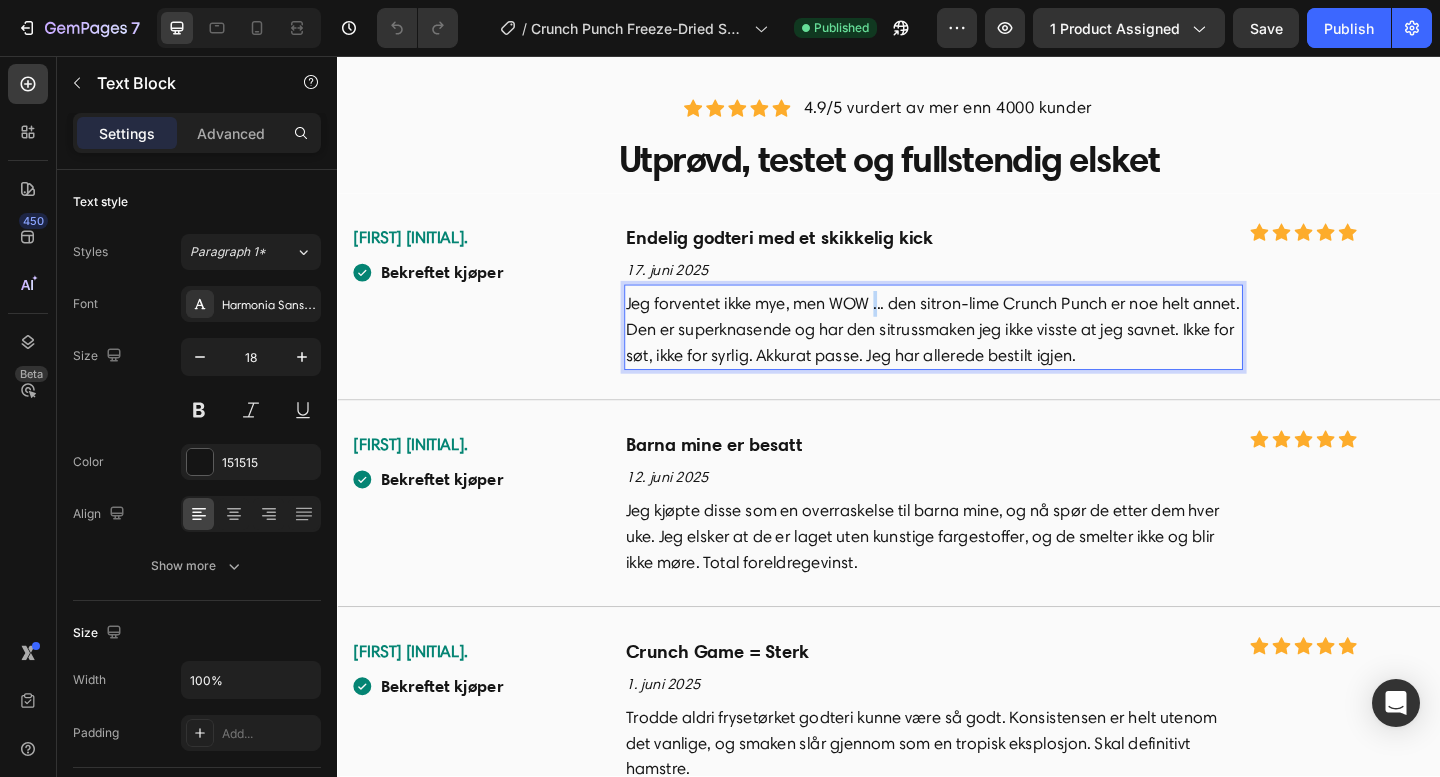 click on "Jeg forventet ikke mye, men WOW ... den sitron-lime Crunch Punch er noe helt annet. Den er superknasende og har den sitrussmaken jeg ikke visste at jeg savnet. Ikke for søt, ikke for syrlig. Akkurat passe. Jeg har allerede bestilt igjen." at bounding box center (985, 354) 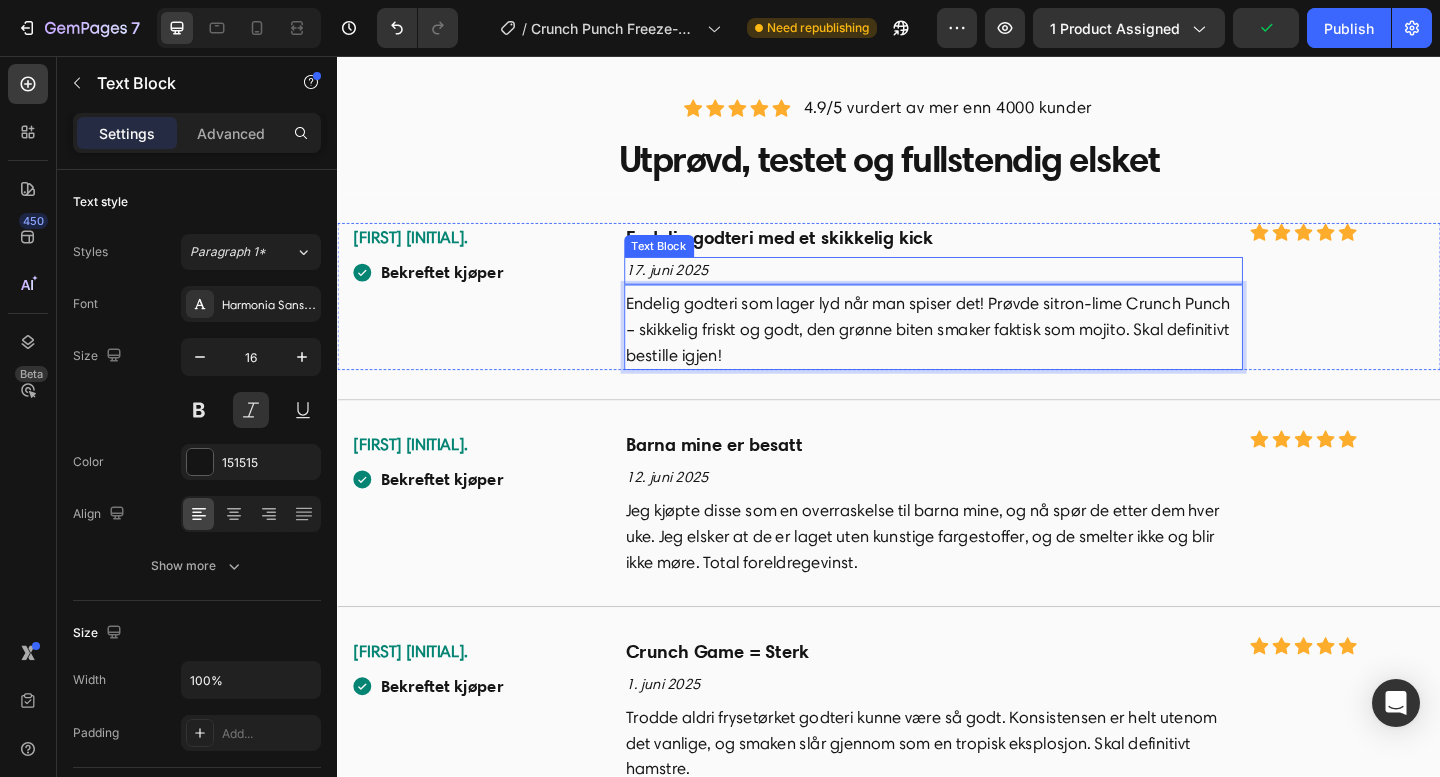 click on "17. juni 2025" at bounding box center (985, 290) 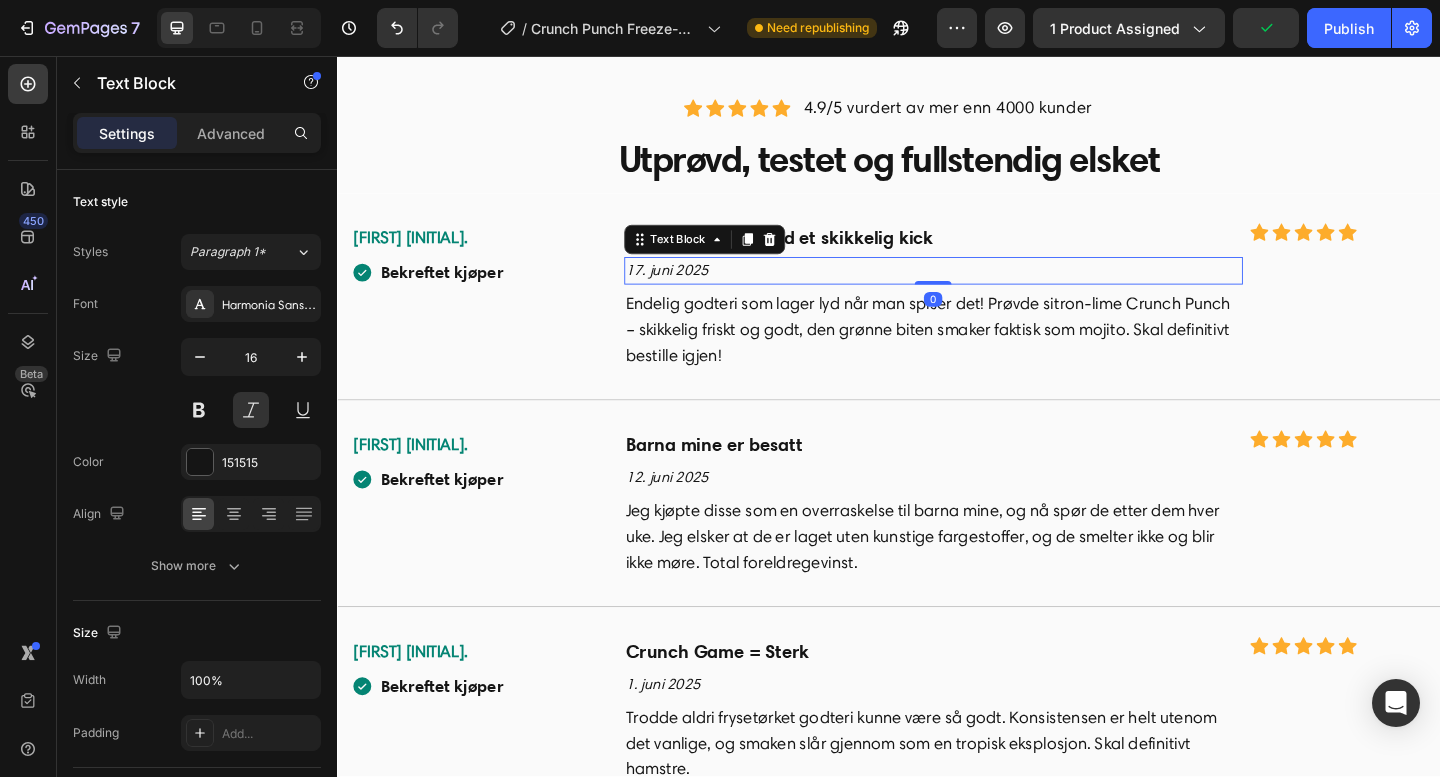 click on "17. juni 2025" at bounding box center [985, 290] 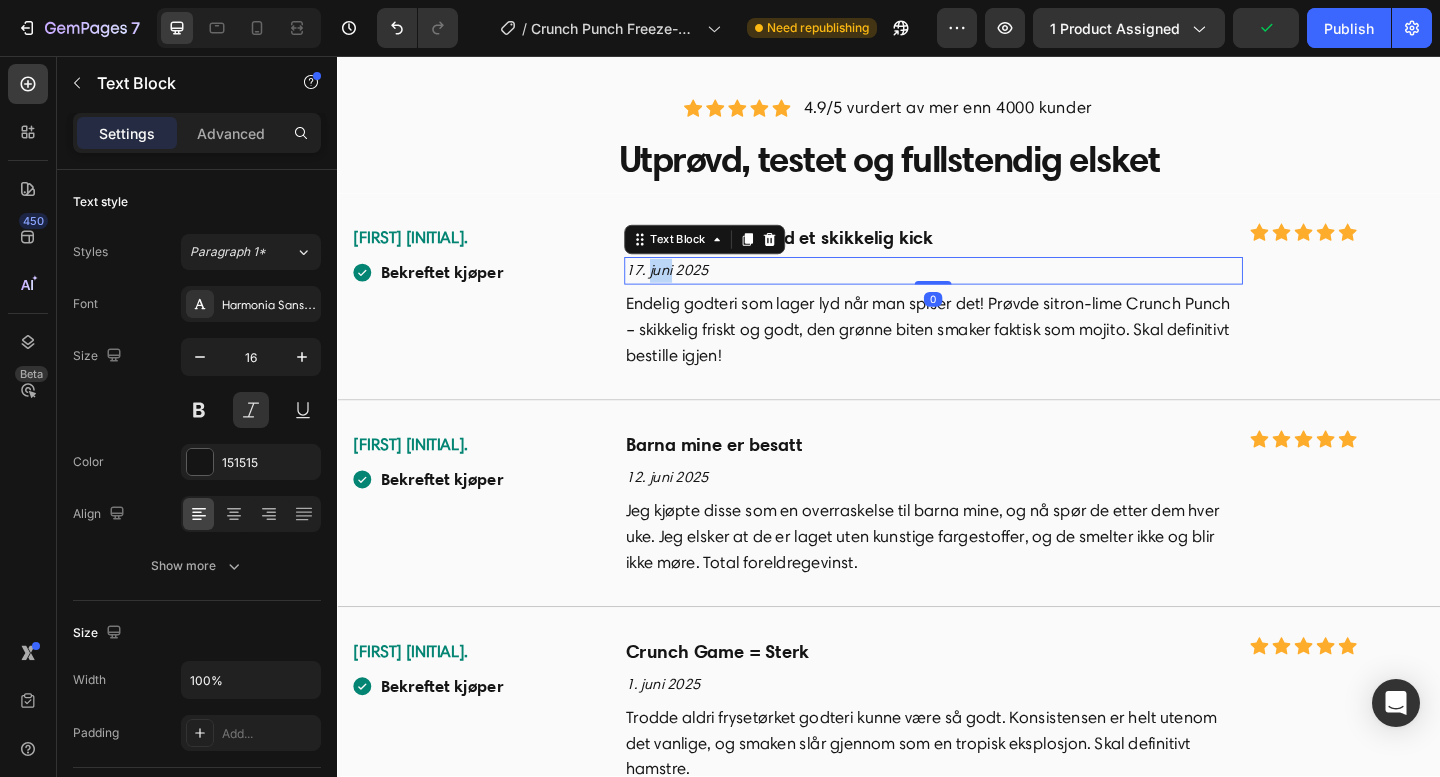 click on "17. juni 2025" at bounding box center [985, 290] 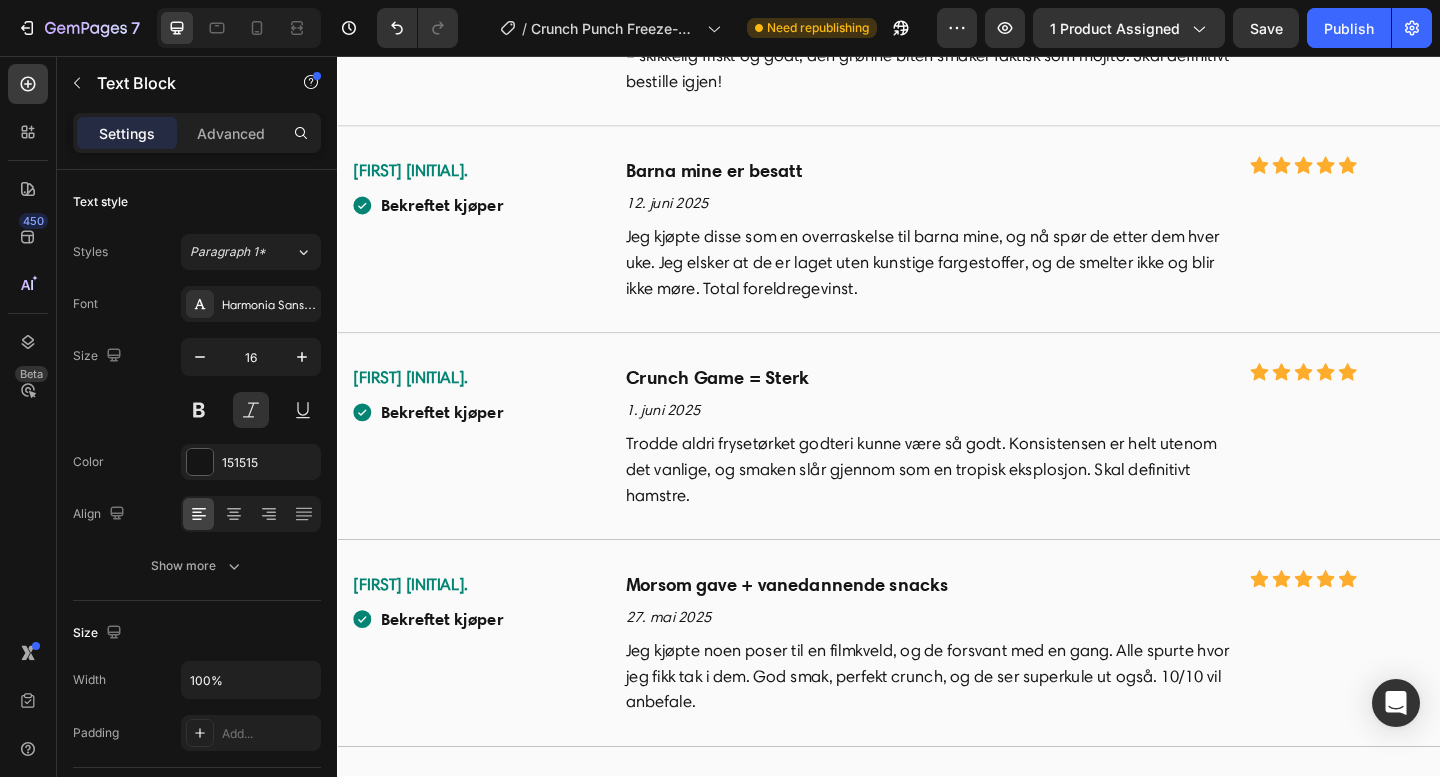 scroll, scrollTop: 5687, scrollLeft: 0, axis: vertical 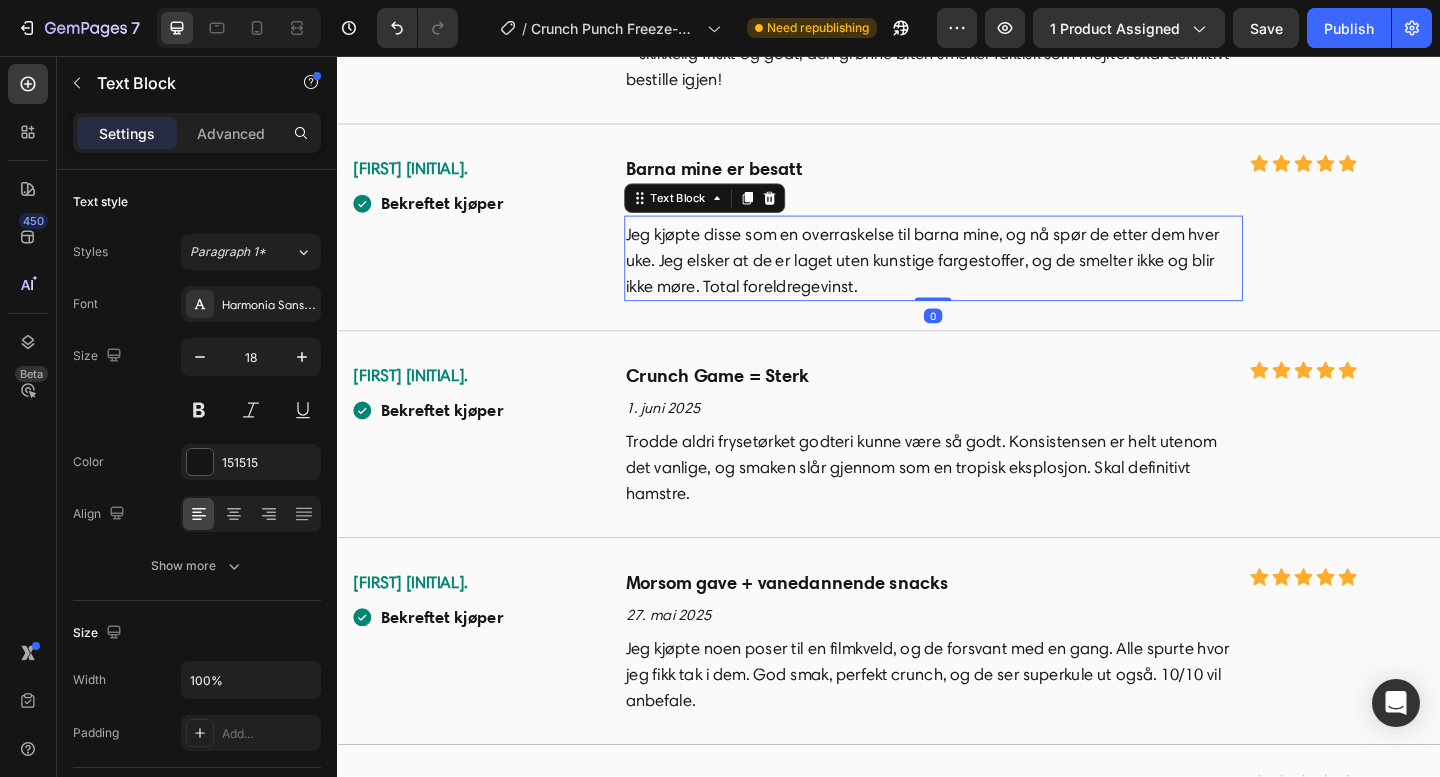 click on "Jeg kjøpte disse som en overraskelse til barna mine, og nå spør de etter dem hver uke. Jeg elsker at de er laget uten kunstige fargestoffer, og de smelter ikke og blir ikke møre. Total foreldregevinst." at bounding box center (985, 279) 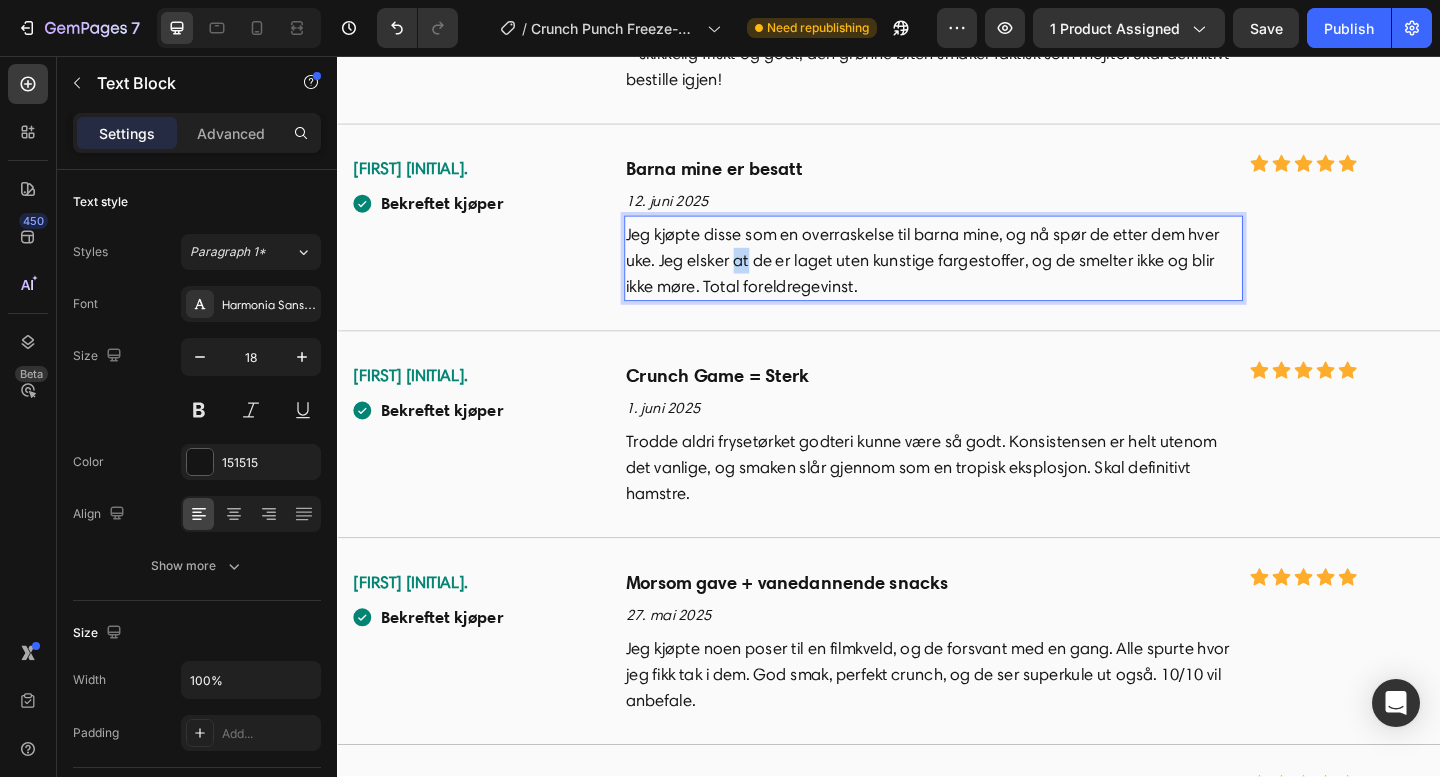 click on "Jeg kjøpte disse som en overraskelse til barna mine, og nå spør de etter dem hver uke. Jeg elsker at de er laget uten kunstige fargestoffer, og de smelter ikke og blir ikke møre. Total foreldregevinst." at bounding box center [985, 279] 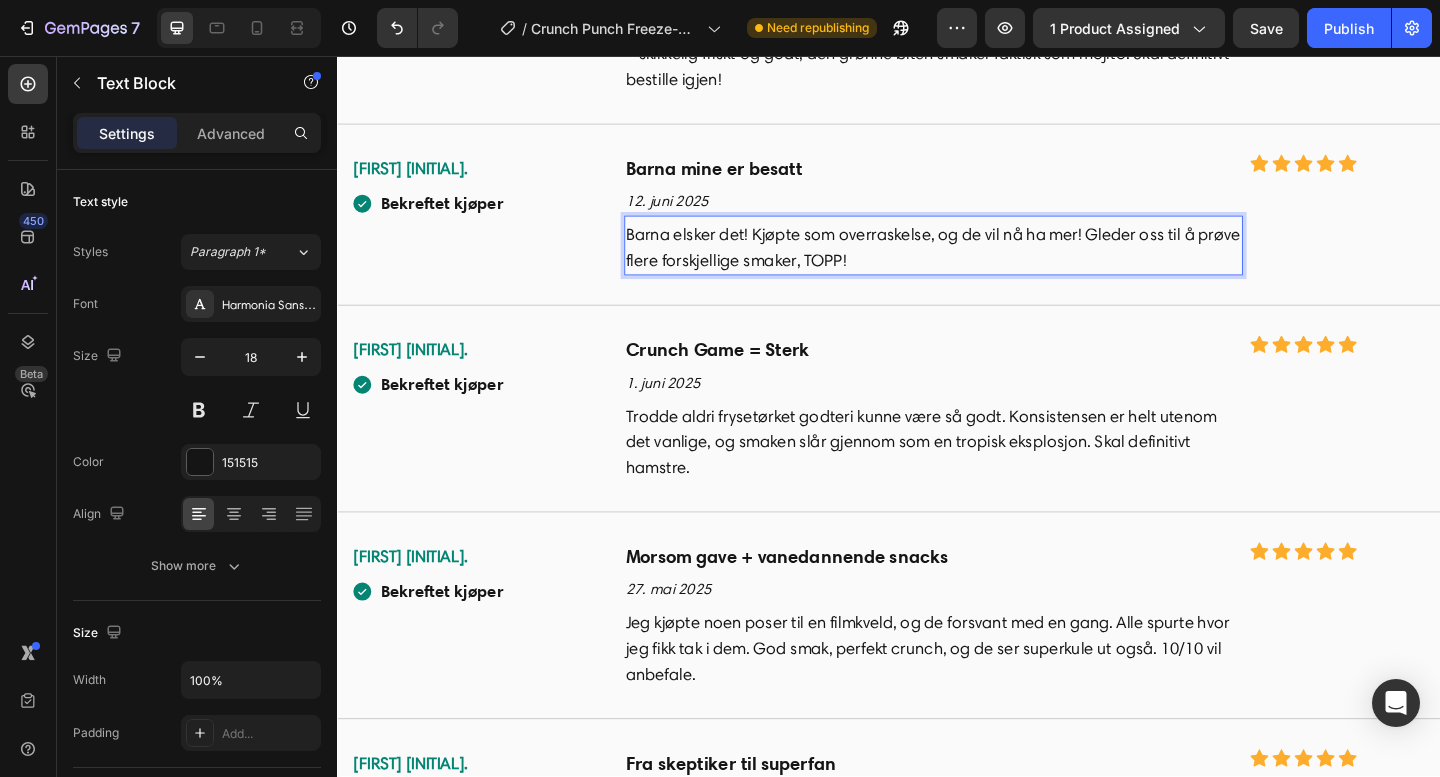 click on "Barna elsker det! Kjøpte som overraskelse, og de vil nå ha mer! Gleder oss til å prøve flere forskjellige smaker, TOPP!" at bounding box center (985, 265) 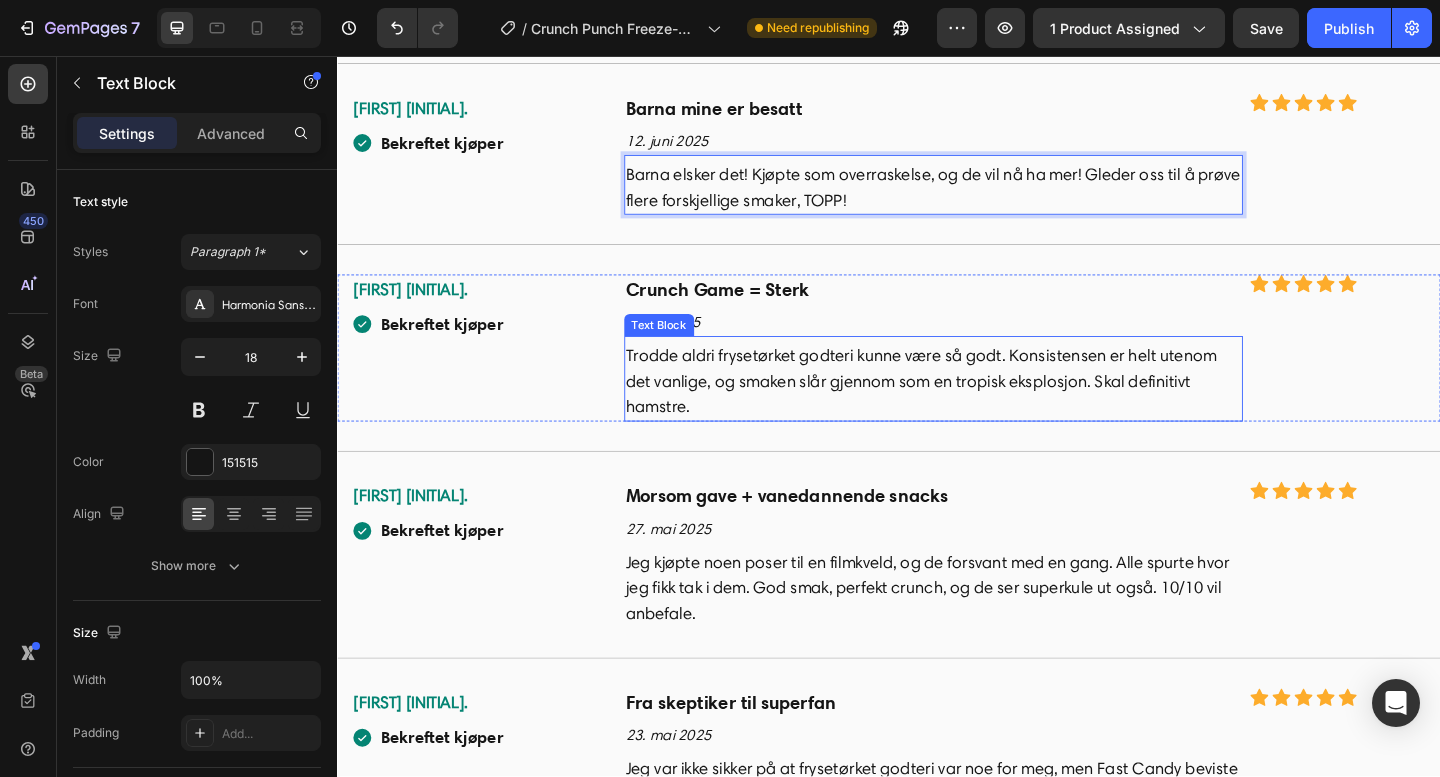 scroll, scrollTop: 5771, scrollLeft: 0, axis: vertical 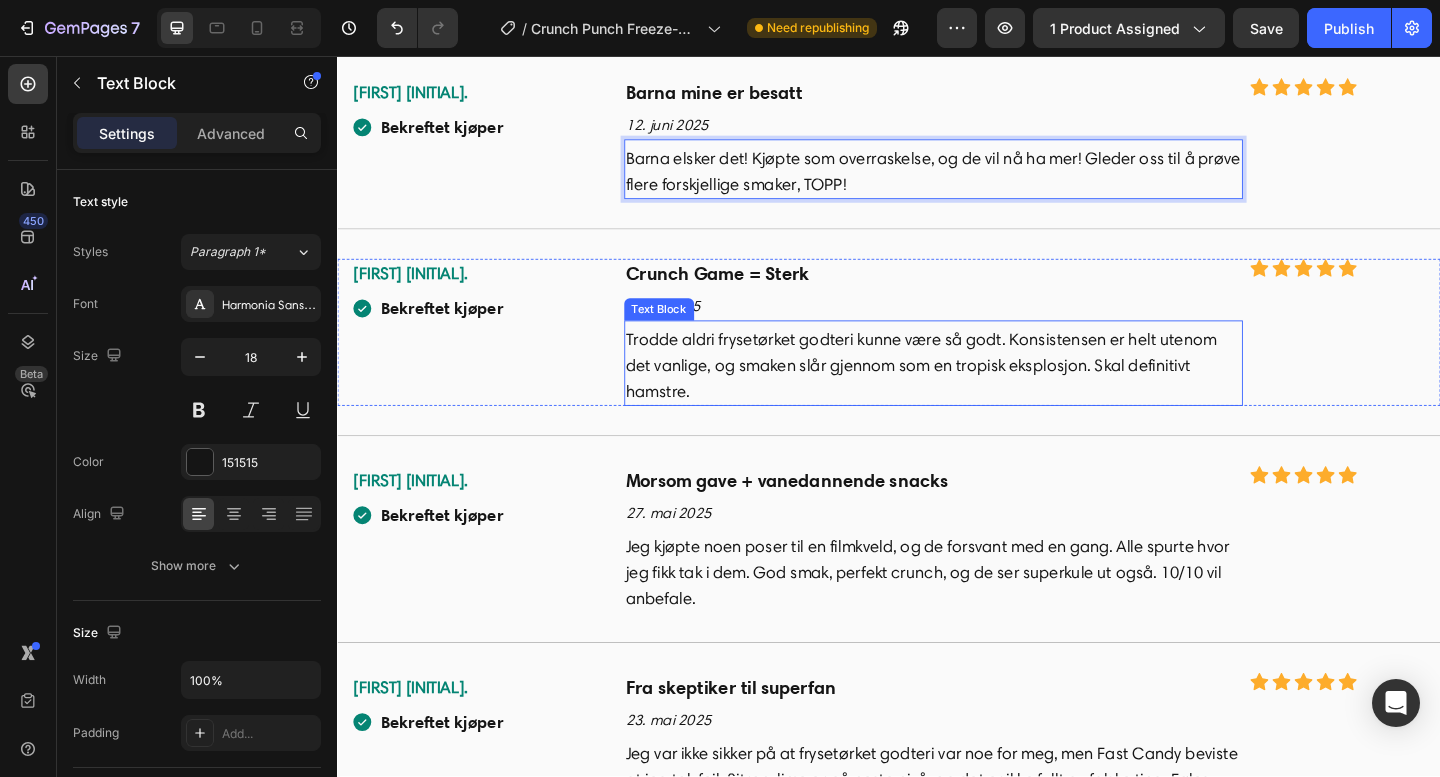 click on "Trodde aldri frysetørket godteri kunne være så godt. Konsistensen er helt utenom det vanlige, og smaken slår gjennom som en tropisk eksplosjon. Skal definitivt hamstre." at bounding box center [985, 393] 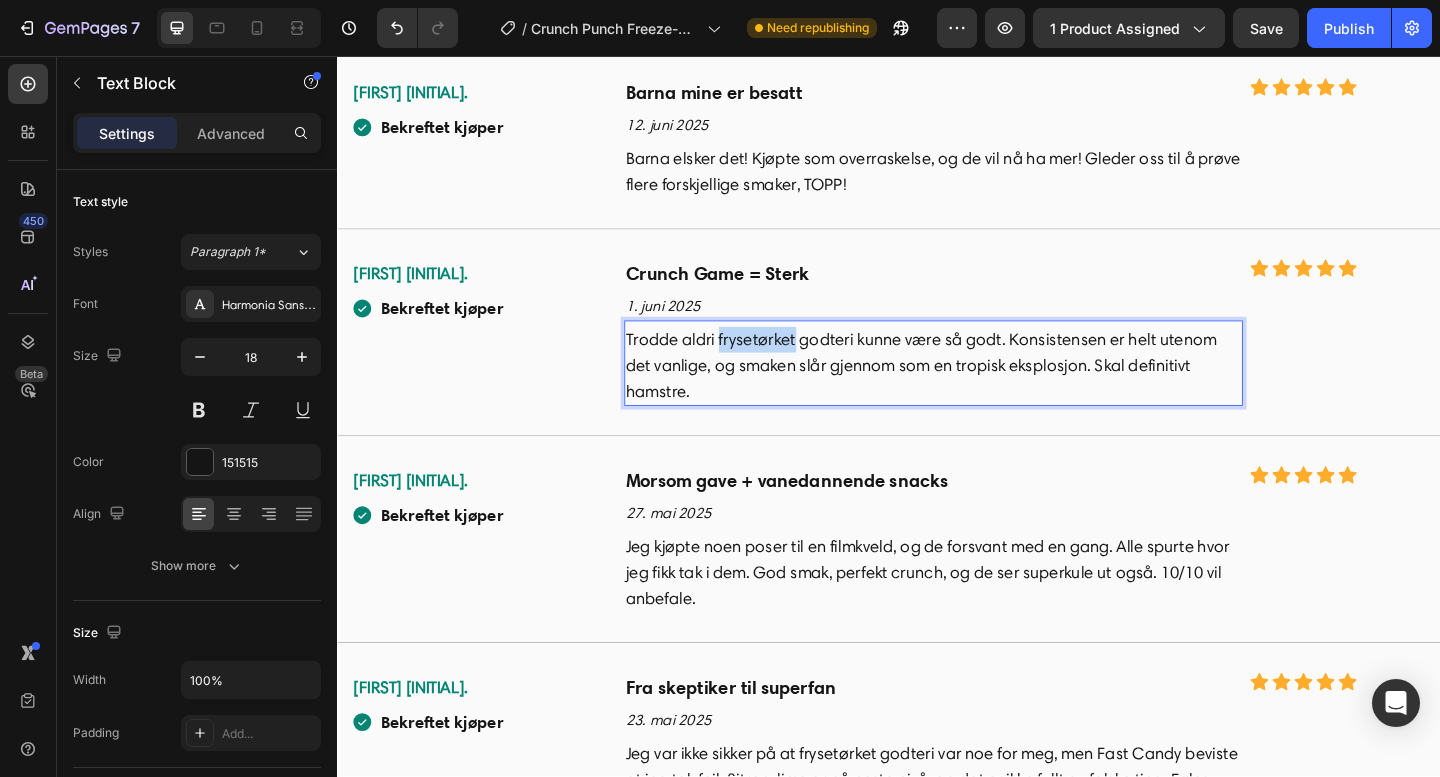 click on "Trodde aldri frysetørket godteri kunne være så godt. Konsistensen er helt utenom det vanlige, og smaken slår gjennom som en tropisk eksplosjon. Skal definitivt hamstre." at bounding box center (985, 393) 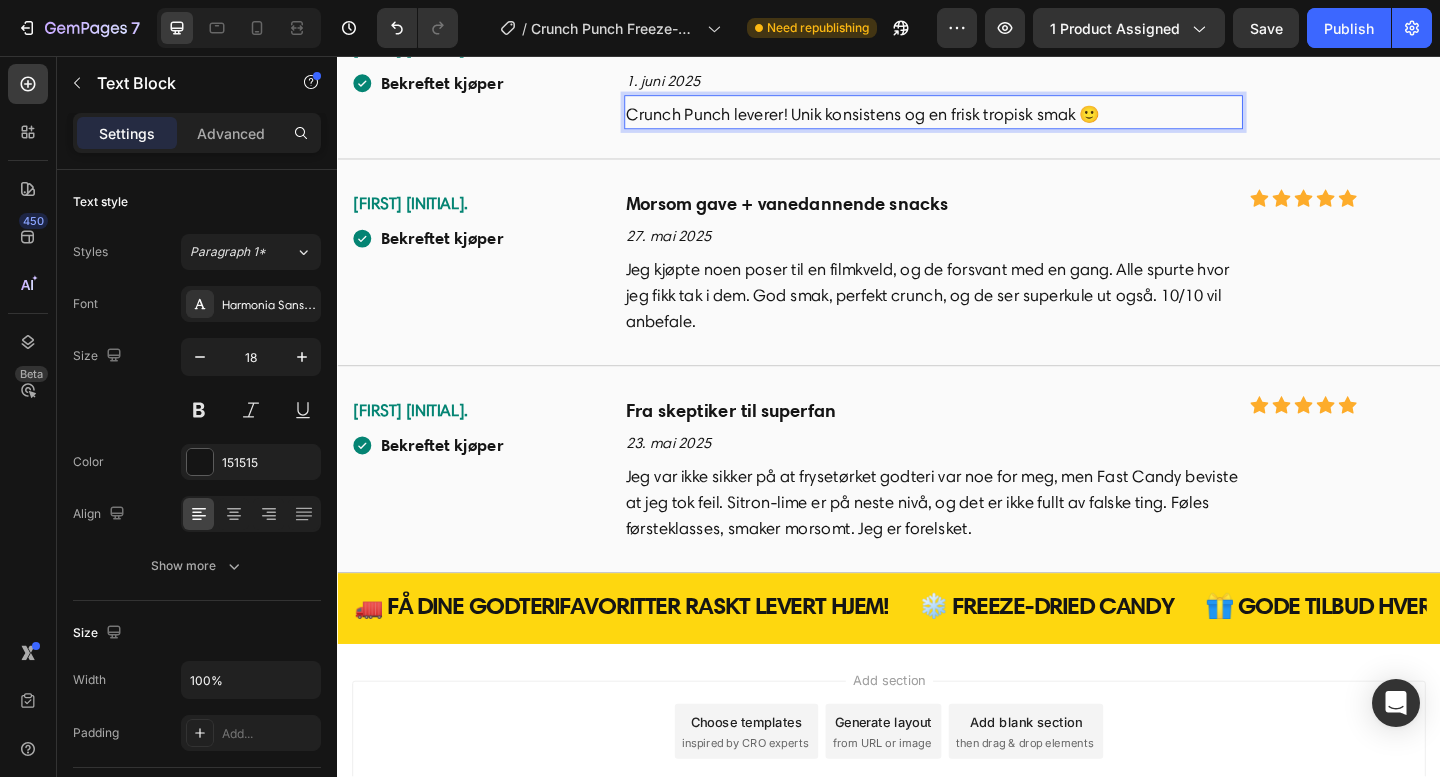 scroll, scrollTop: 6022, scrollLeft: 0, axis: vertical 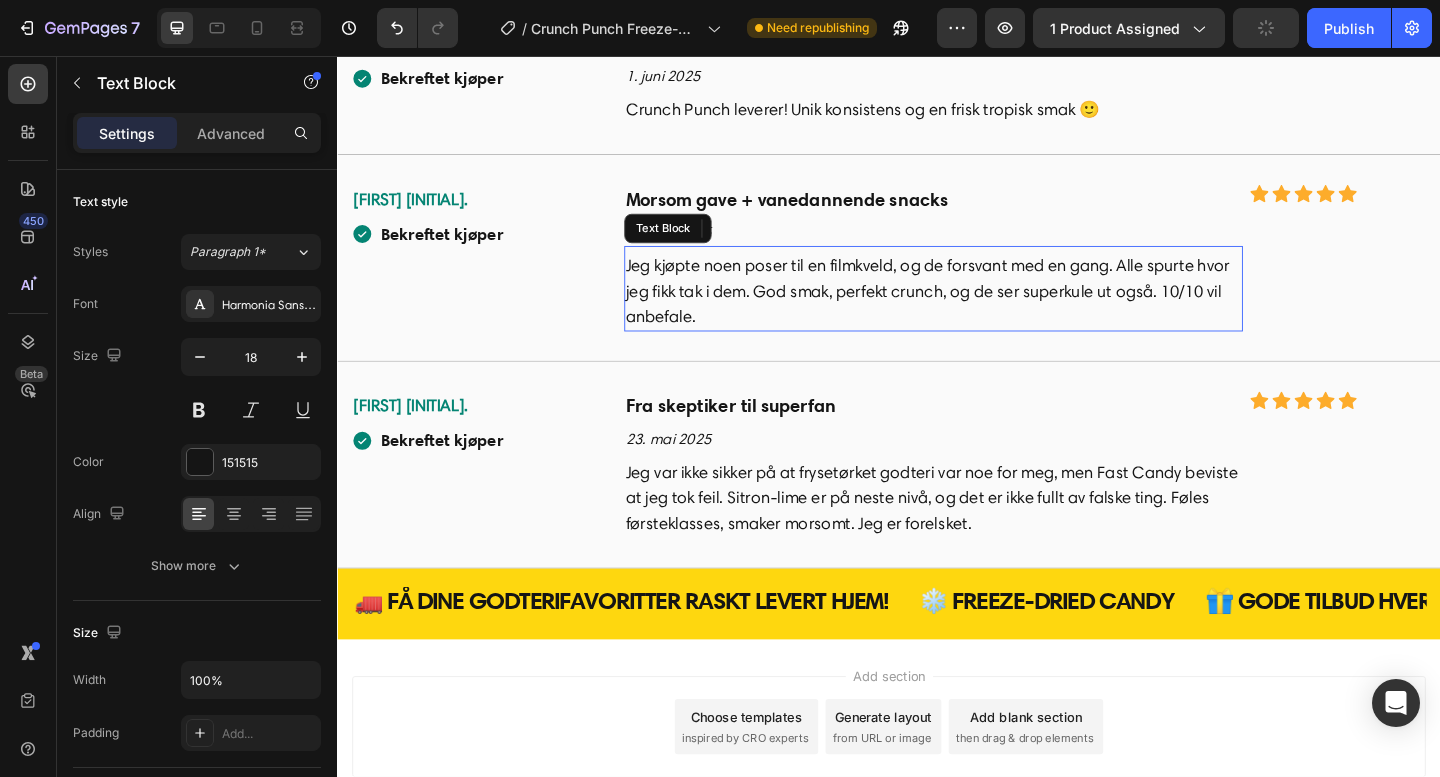 click on "Jeg kjøpte noen poser til en filmkveld, og de forsvant med en gang. Alle spurte hvor jeg fikk tak i dem. God smak, perfekt crunch, og de ser superkule ut også. 10/10 vil anbefale." at bounding box center (985, 312) 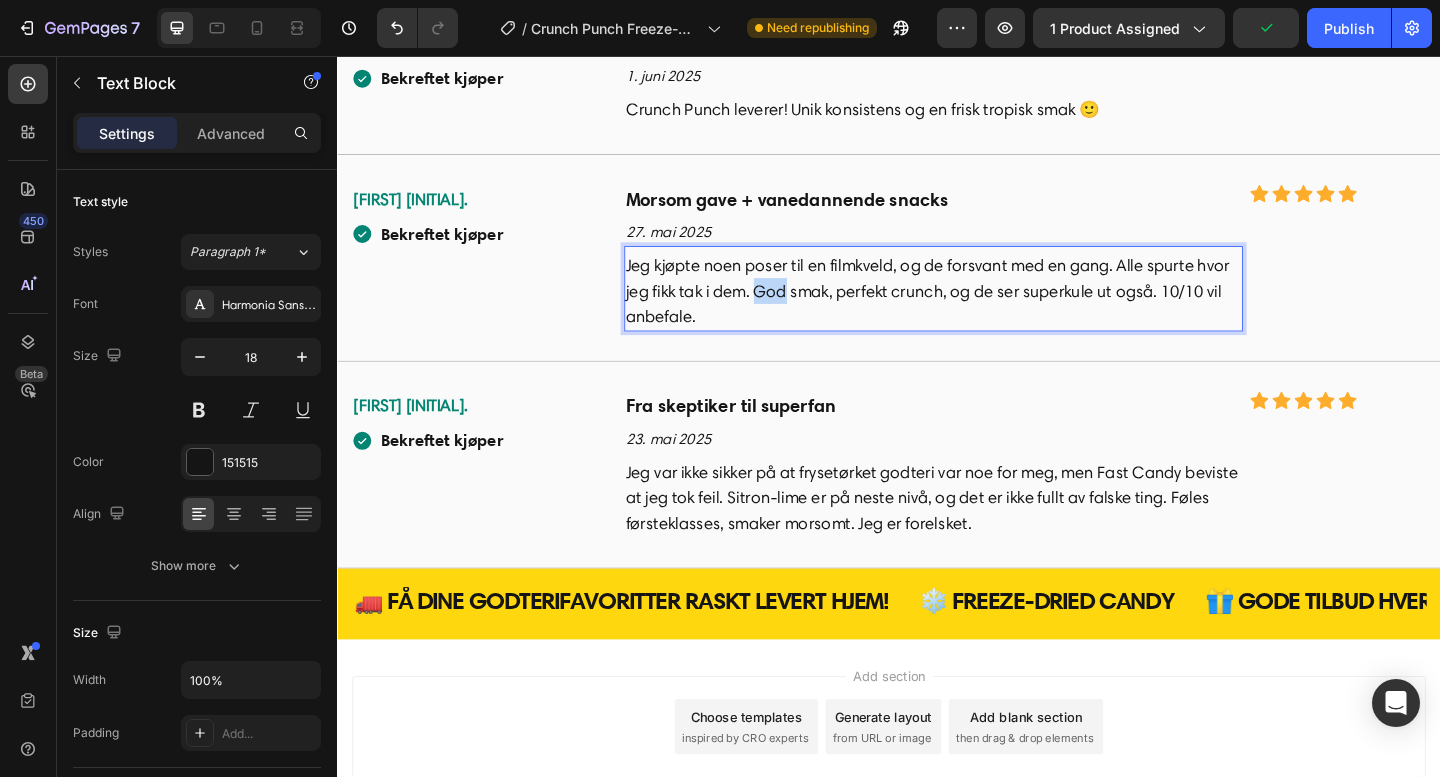 click on "Jeg kjøpte noen poser til en filmkveld, og de forsvant med en gang. Alle spurte hvor jeg fikk tak i dem. God smak, perfekt crunch, og de ser superkule ut også. 10/10 vil anbefale." at bounding box center [985, 312] 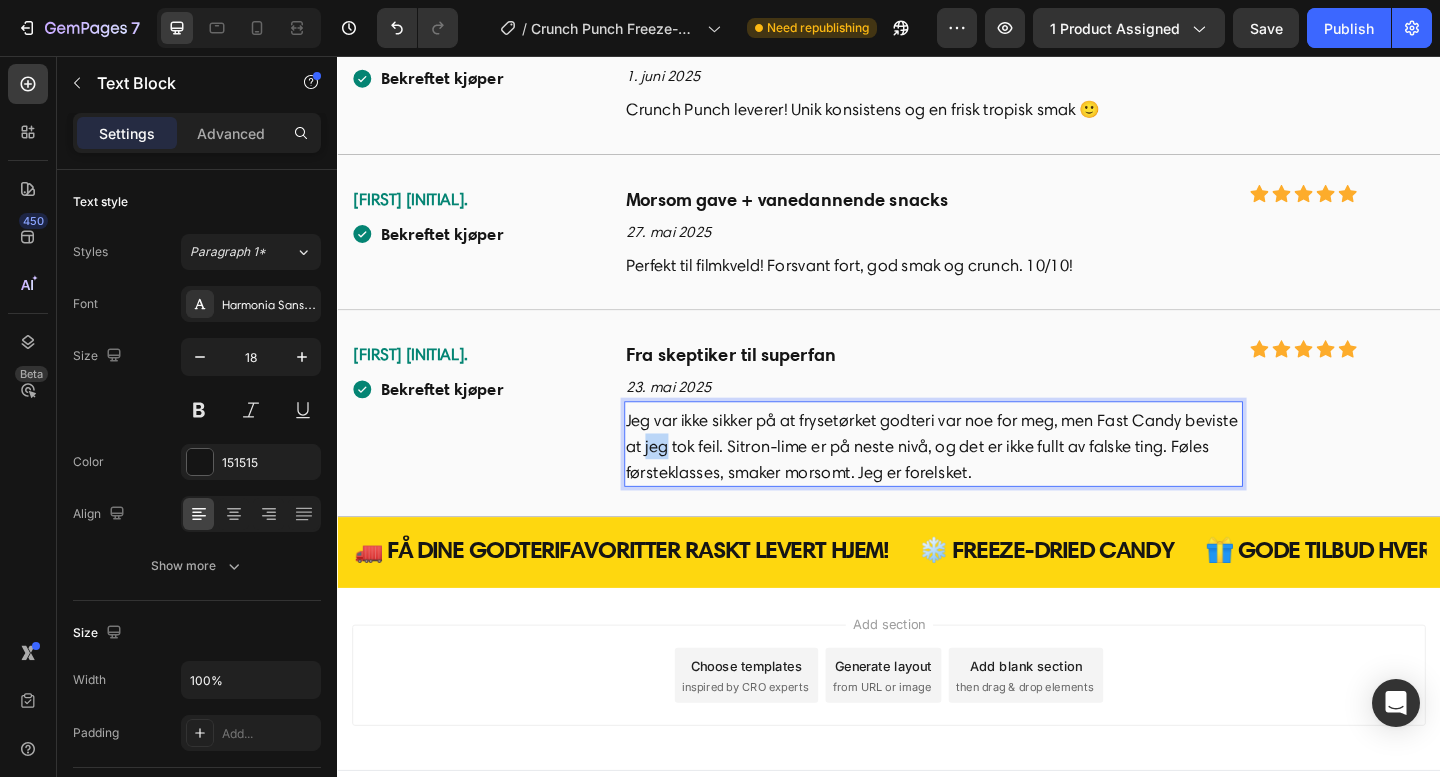 click on "Jeg var ikke sikker på at frysetørket godteri var noe for meg, men Fast Candy beviste at jeg tok feil. Sitron-lime er på neste nivå, og det er ikke fullt av falske ting. Føles førsteklasses, smaker morsomt. Jeg er forelsket." at bounding box center [985, 481] 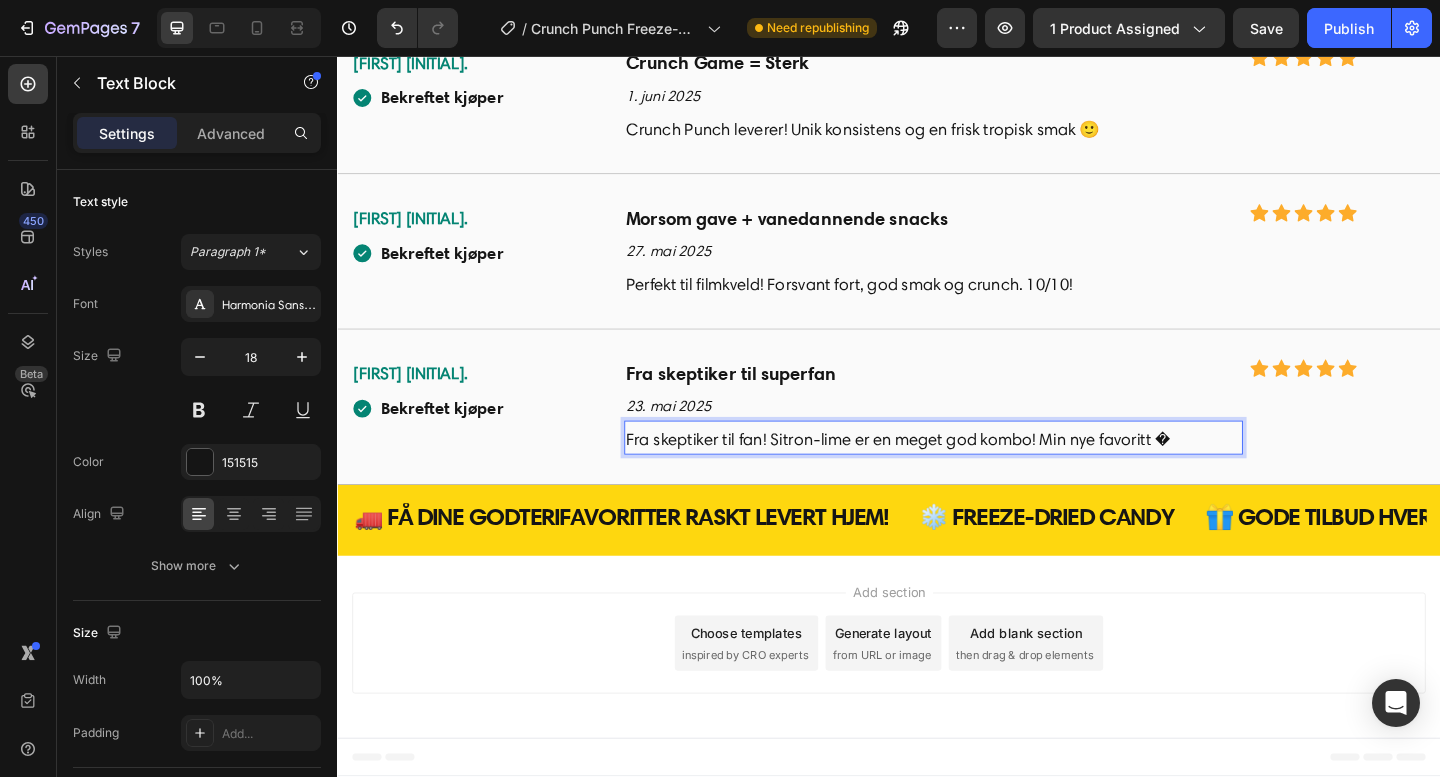 scroll, scrollTop: 6001, scrollLeft: 0, axis: vertical 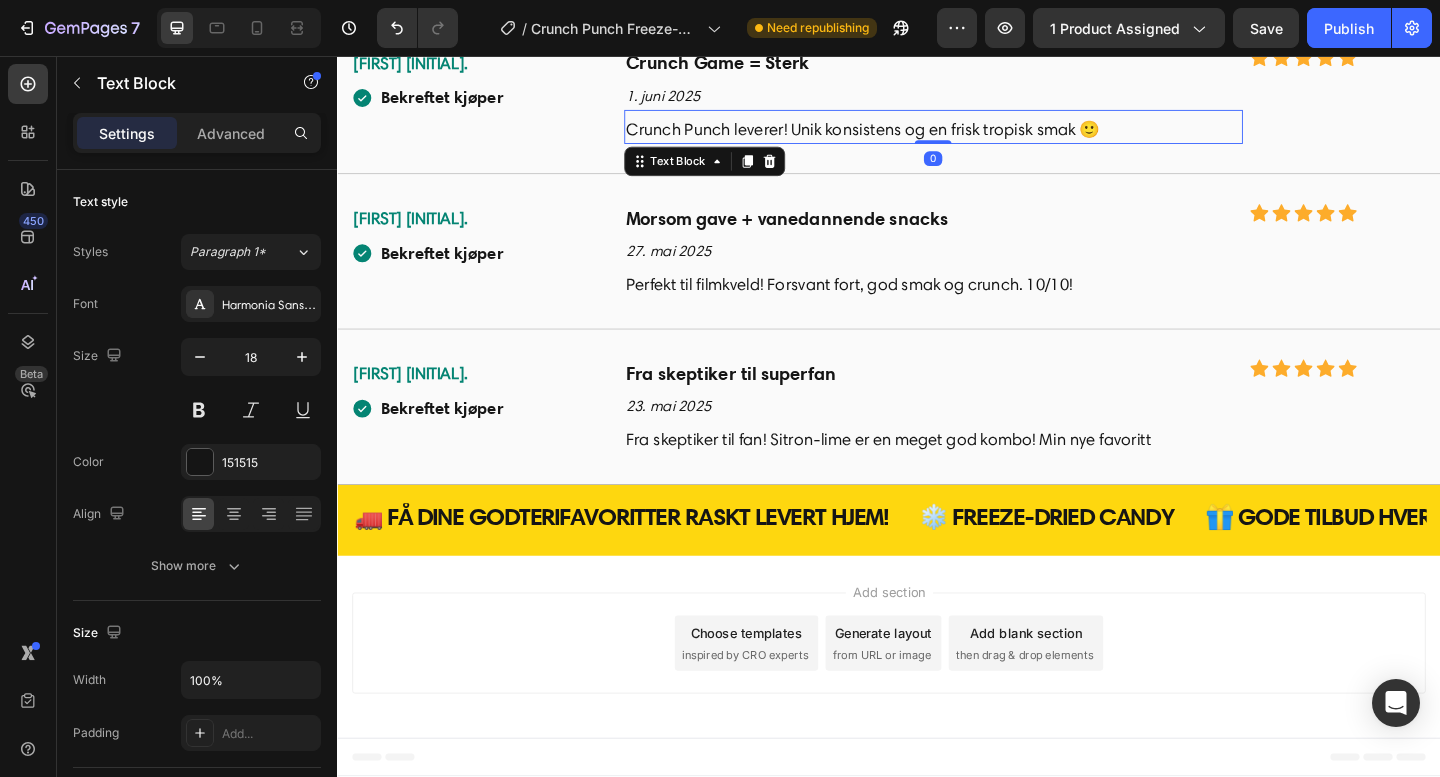 click on "Crunch Punch leverer! Unik konsistens og en frisk tropisk smak 🙂 Text Block   0" at bounding box center [985, 133] 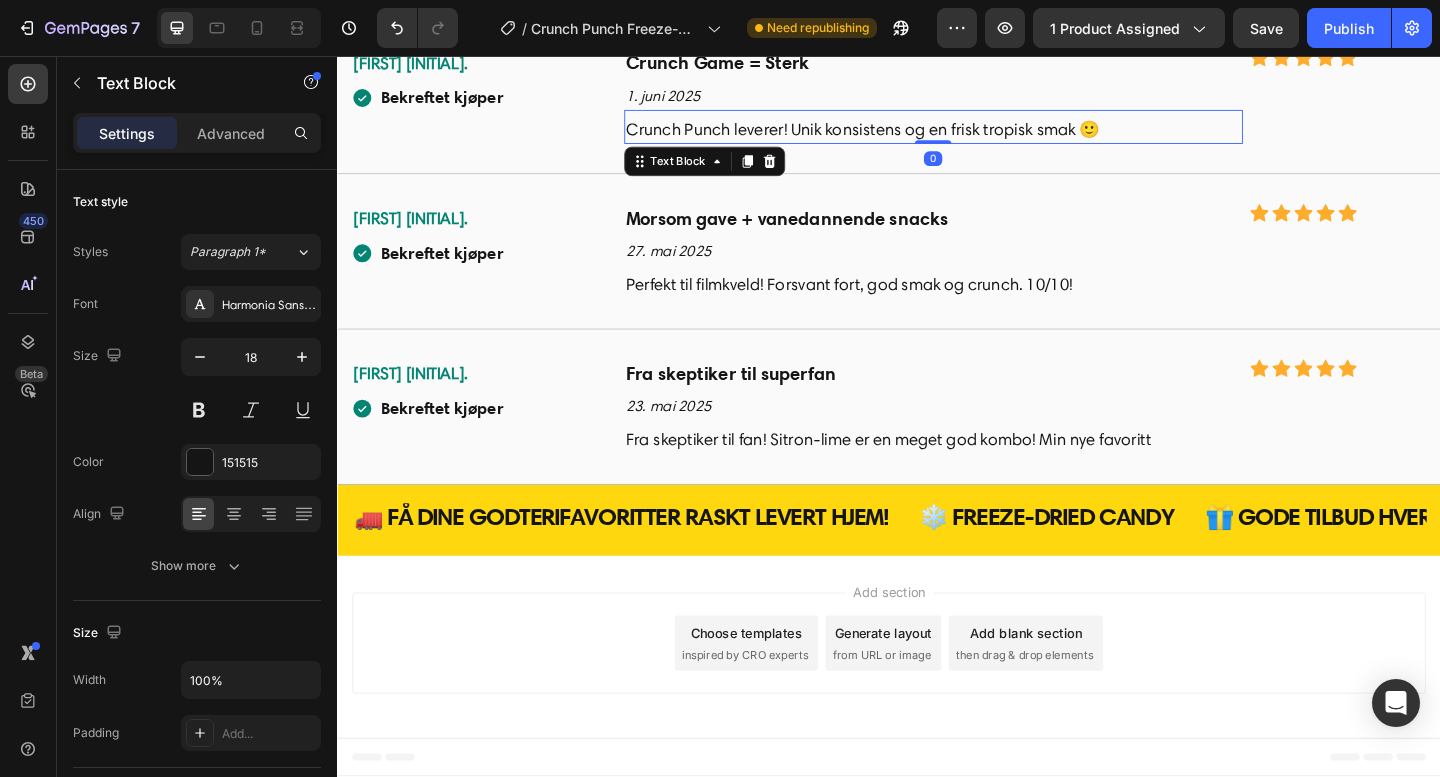 click on "Crunch Punch leverer! Unik konsistens og en frisk tropisk smak 🙂 Text Block   0" at bounding box center (985, 133) 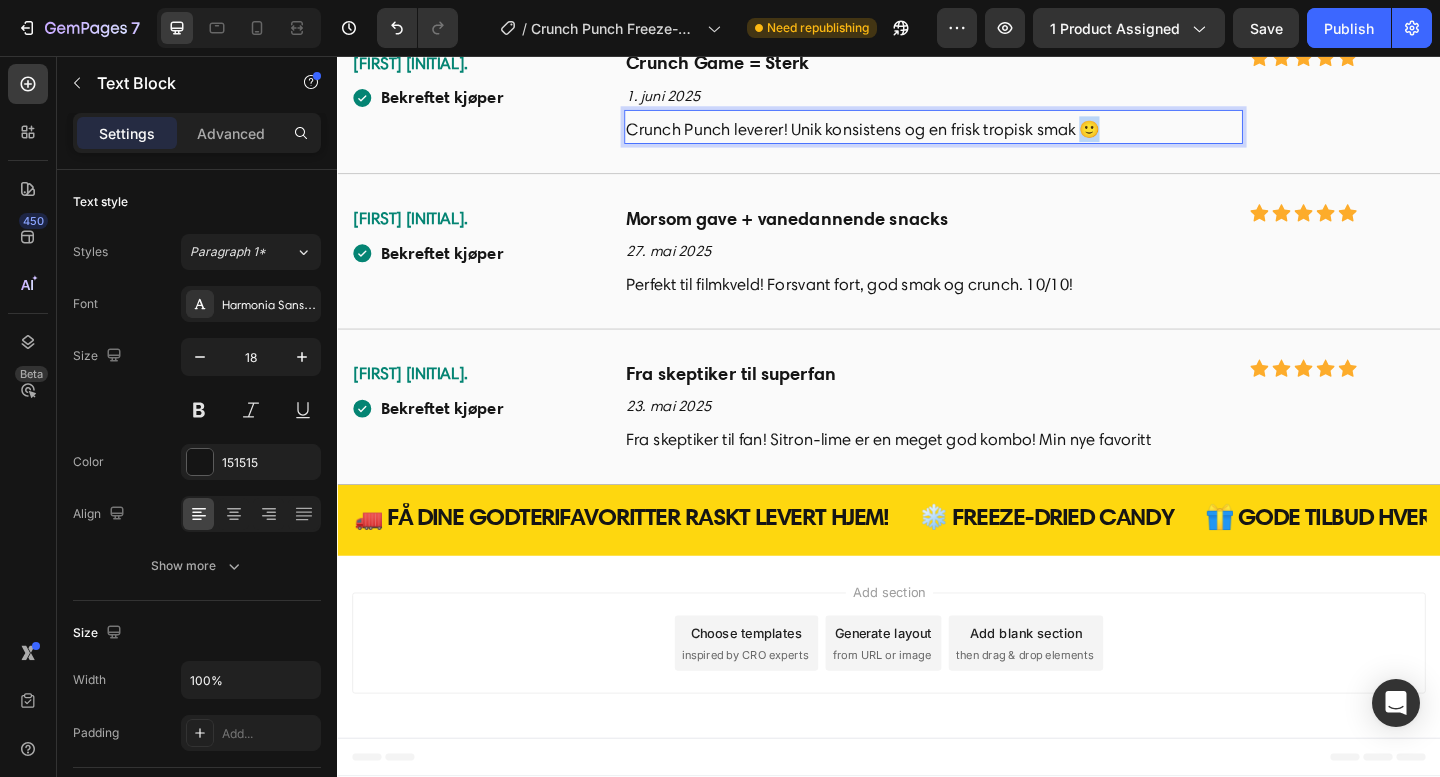 drag, startPoint x: 1160, startPoint y: 137, endPoint x: 1147, endPoint y: 136, distance: 13.038404 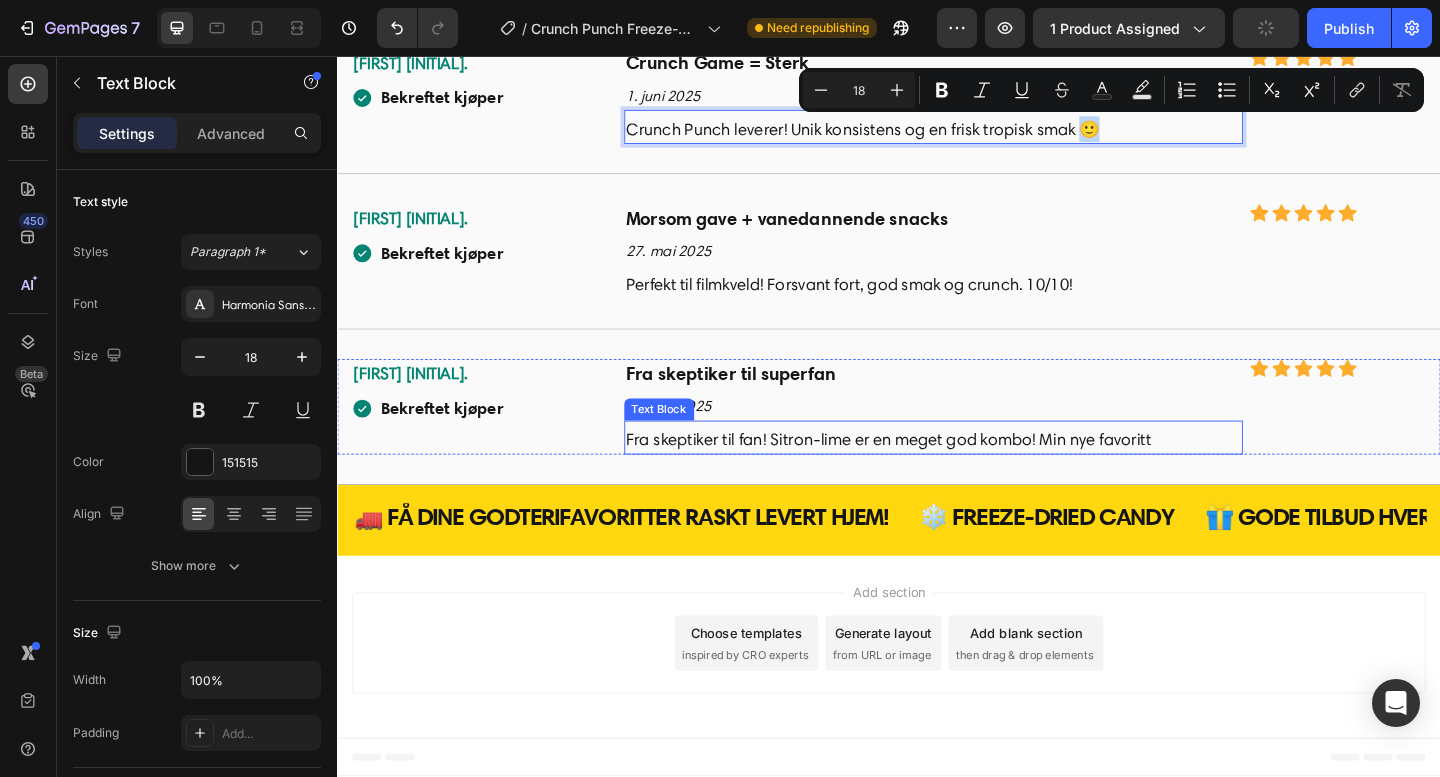 click on "Fra skeptiker til fan! Sitron-lime er en meget god kombo! Min nye favoritt" at bounding box center (985, 474) 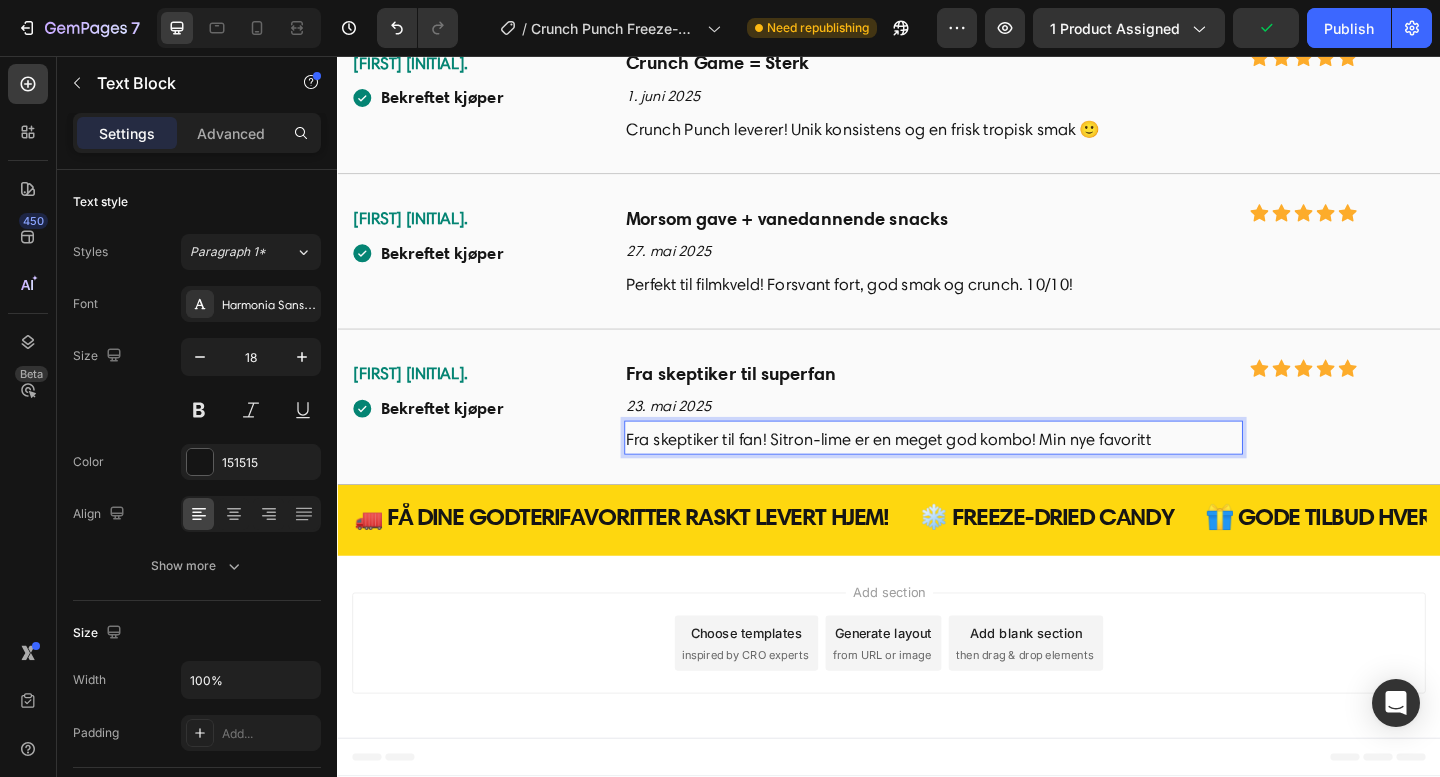 click on "Fra skeptiker til fan! Sitron-lime er en meget god kombo! Min nye favoritt" at bounding box center [985, 474] 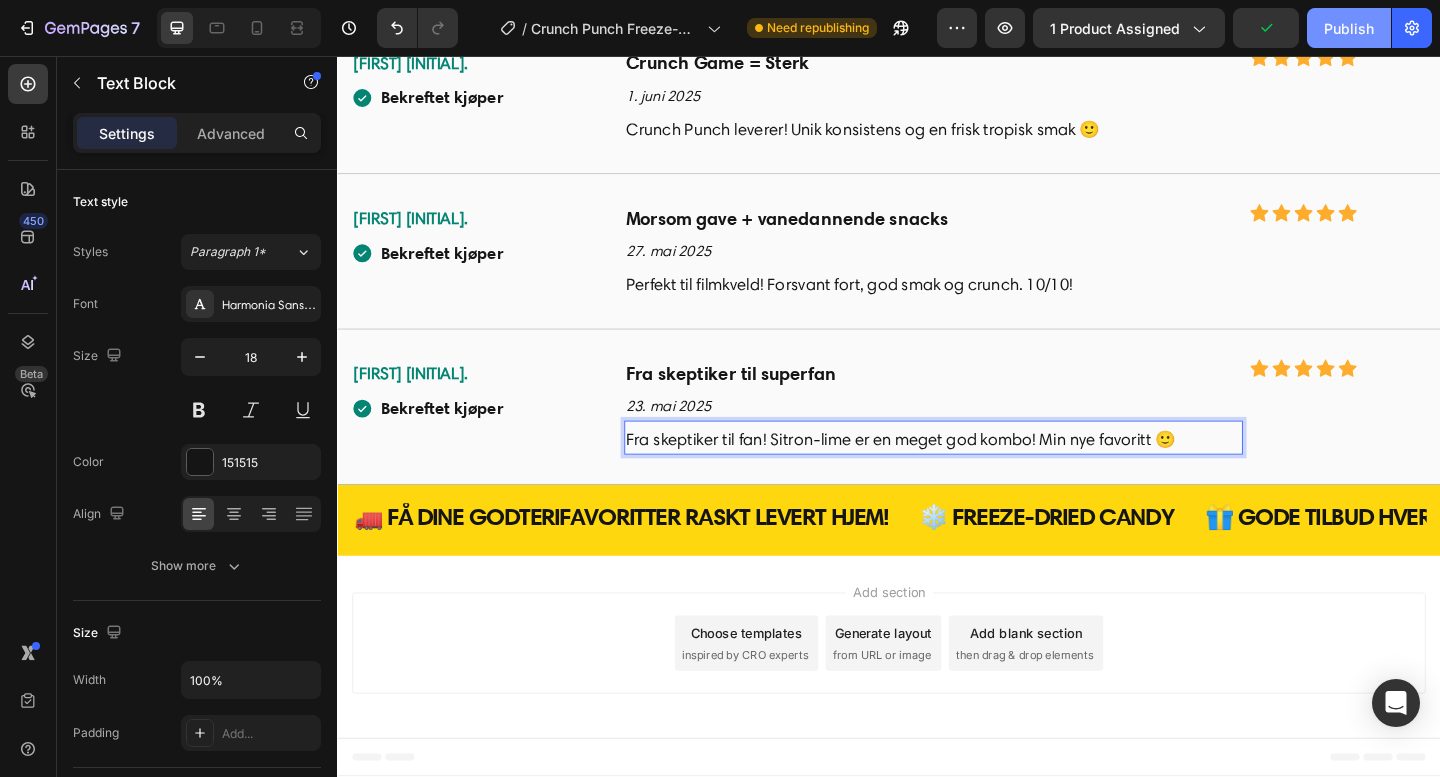 click on "Publish" at bounding box center (1349, 28) 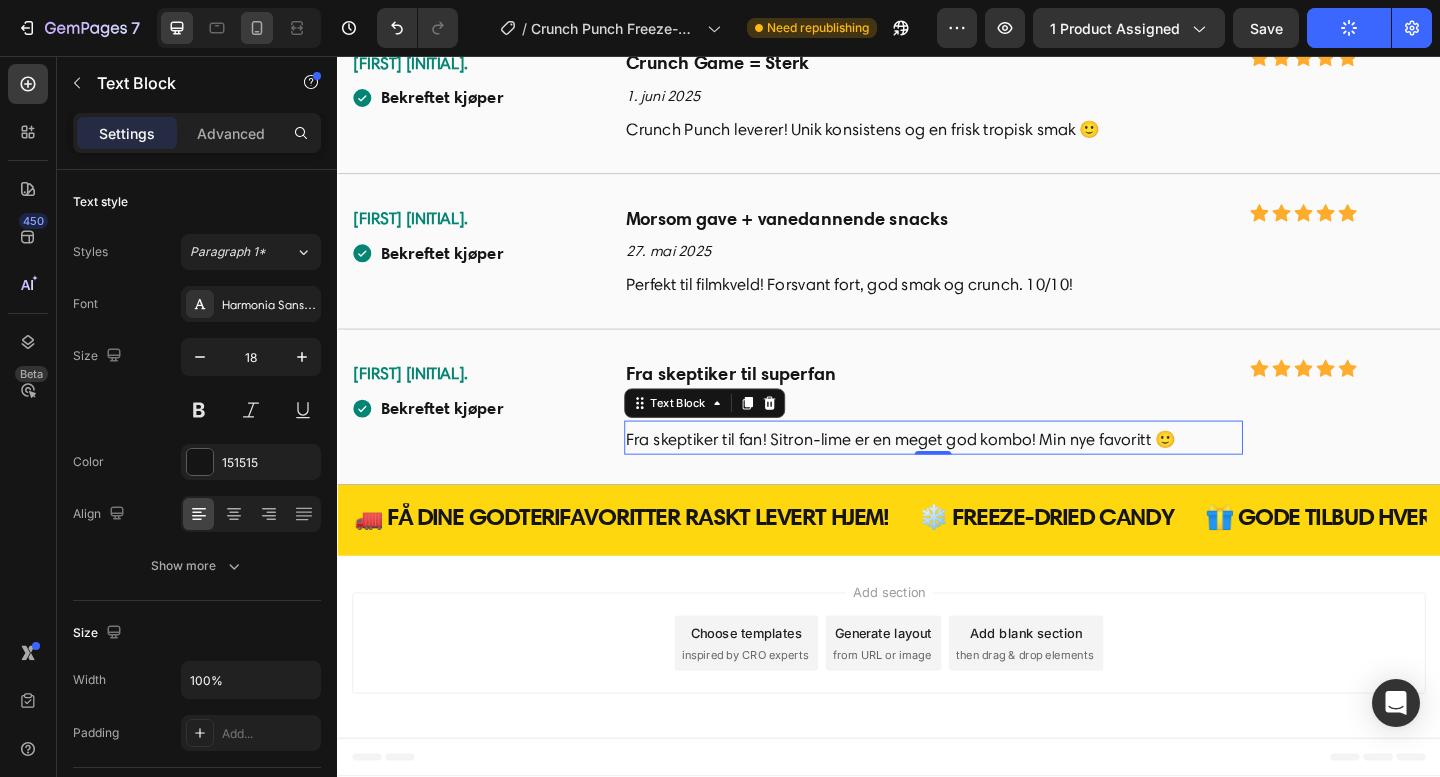 click 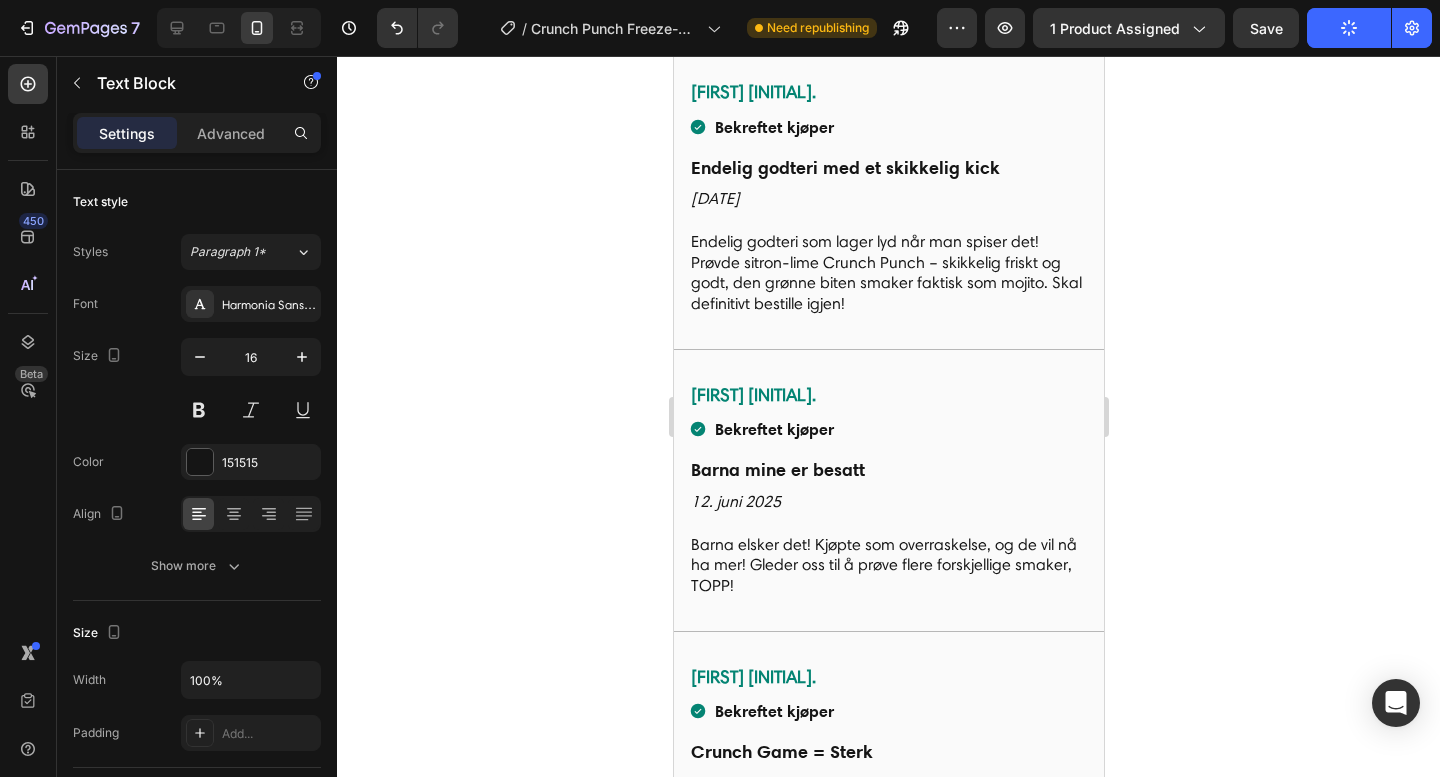 scroll, scrollTop: 5356, scrollLeft: 0, axis: vertical 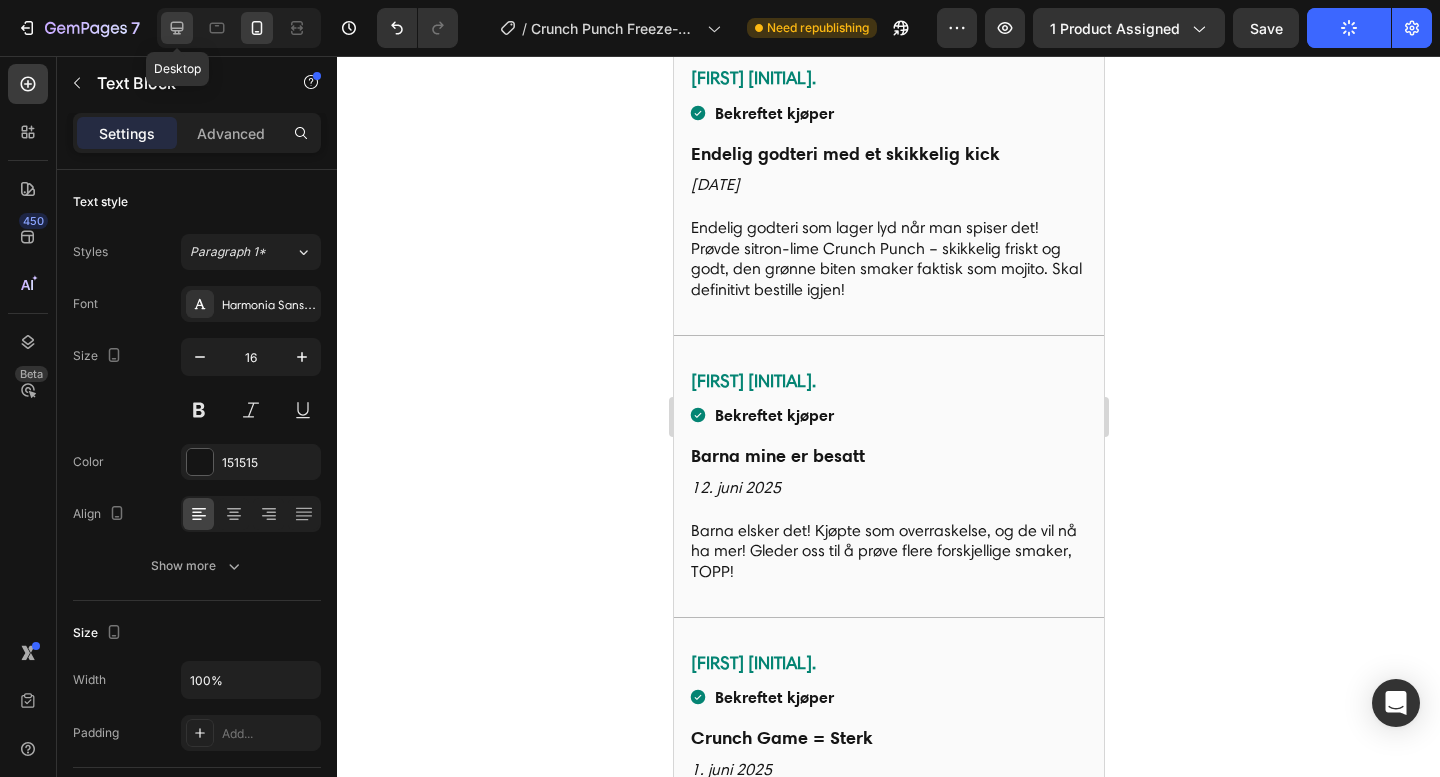 click 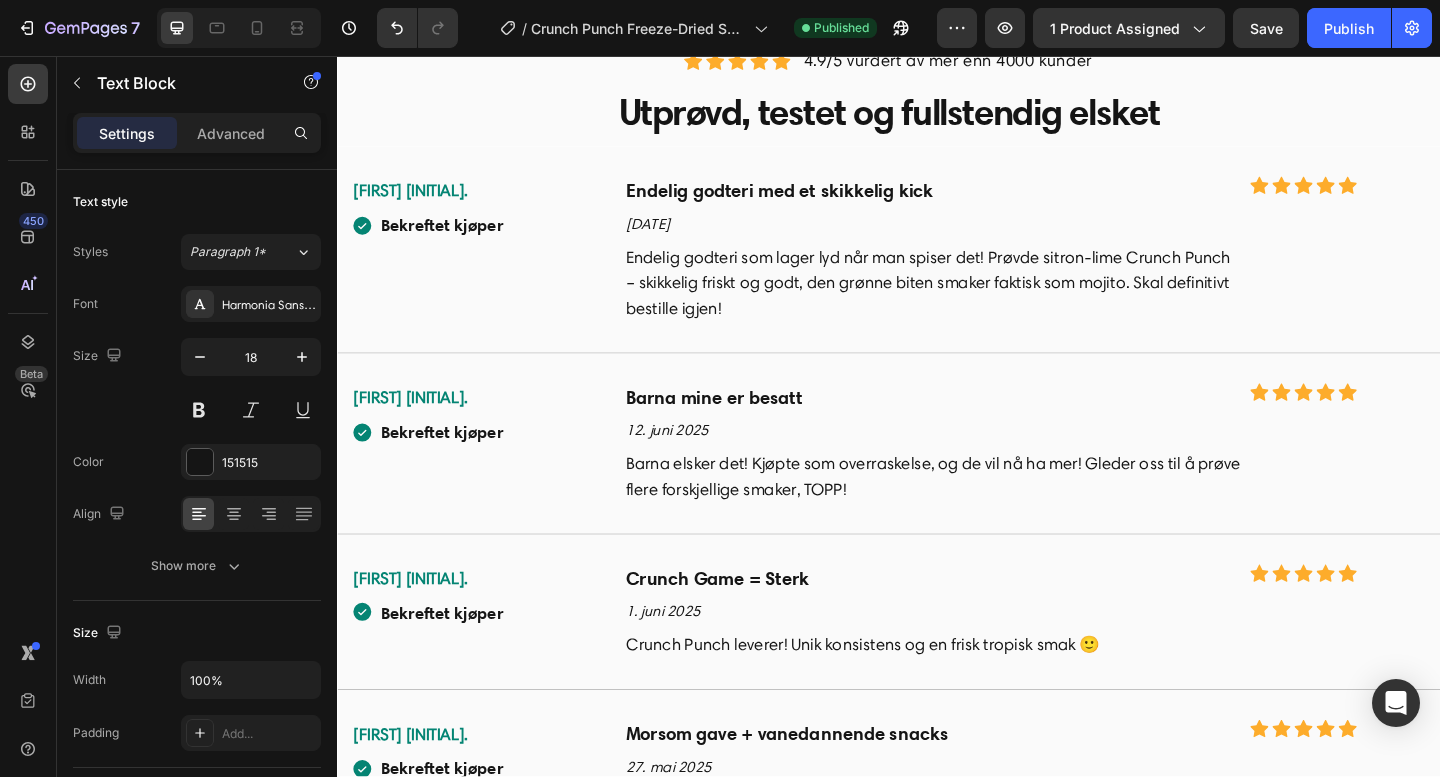 scroll, scrollTop: 5219, scrollLeft: 0, axis: vertical 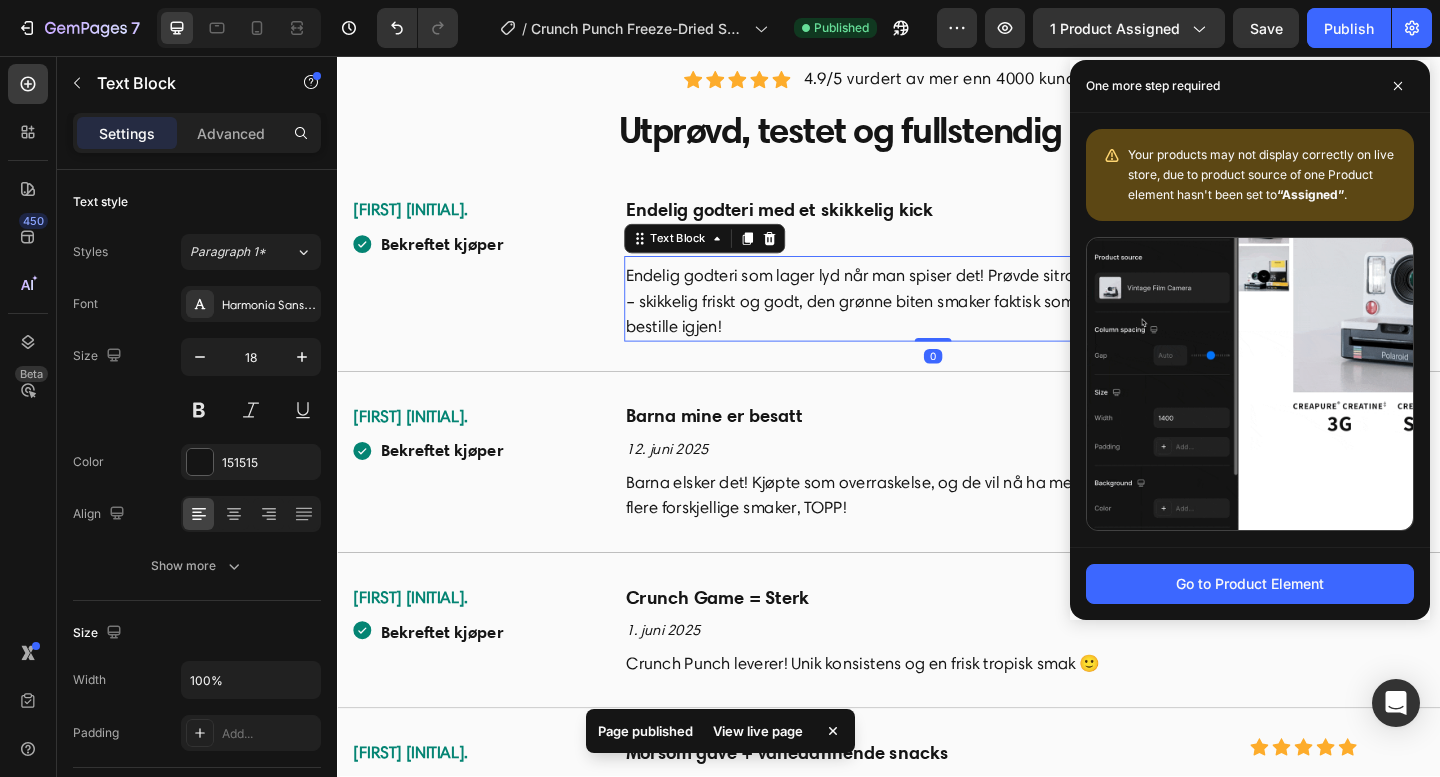 click on "Endelig godteri som lager lyd når man spiser det! Prøvde sitron-lime Crunch Punch – skikkelig friskt og godt, den grønne biten smaker faktisk som mojito. Skal definitivt bestille igjen!" at bounding box center [985, 323] 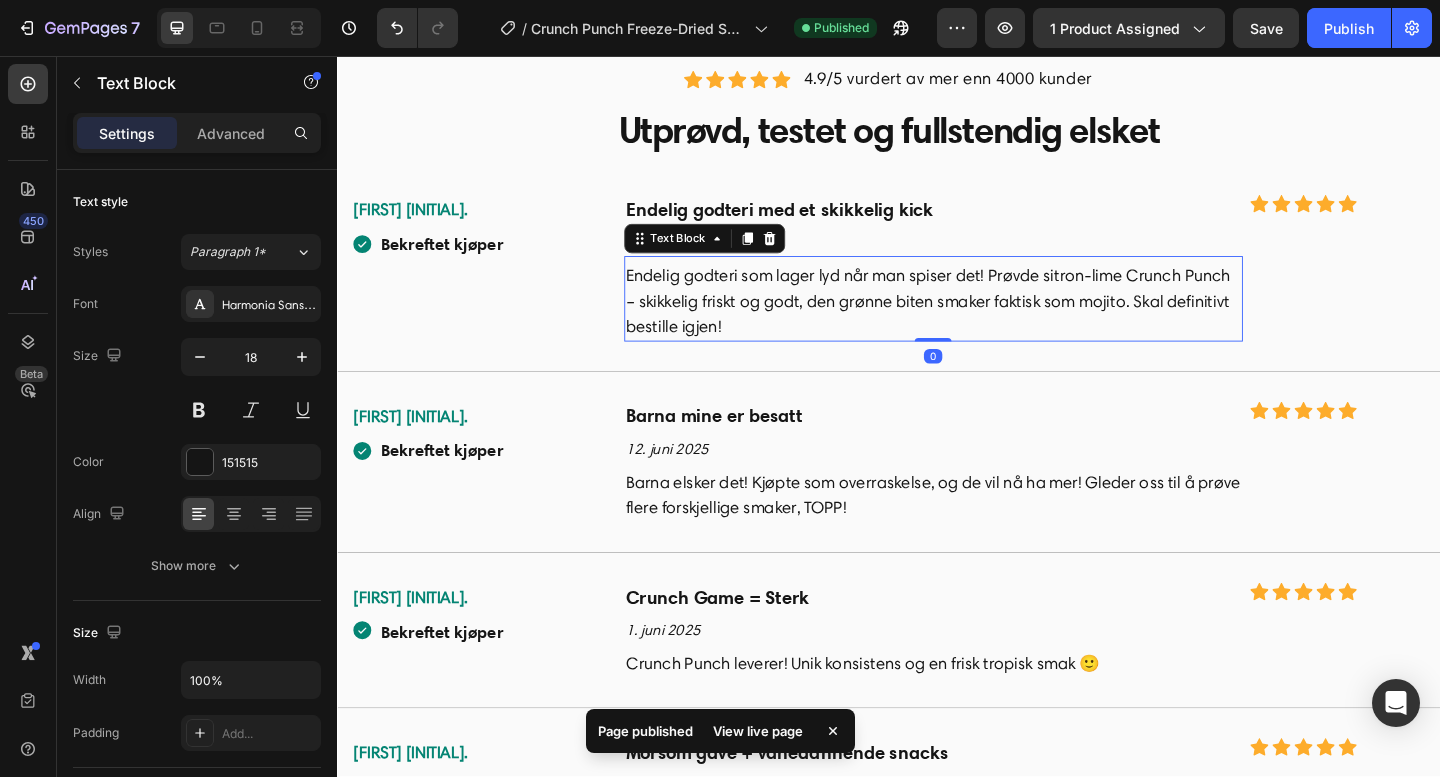 click on "Endelig godteri som lager lyd når man spiser det! Prøvde sitron-lime Crunch Punch – skikkelig friskt og godt, den grønne biten smaker faktisk som mojito. Skal definitivt bestille igjen!" at bounding box center [985, 323] 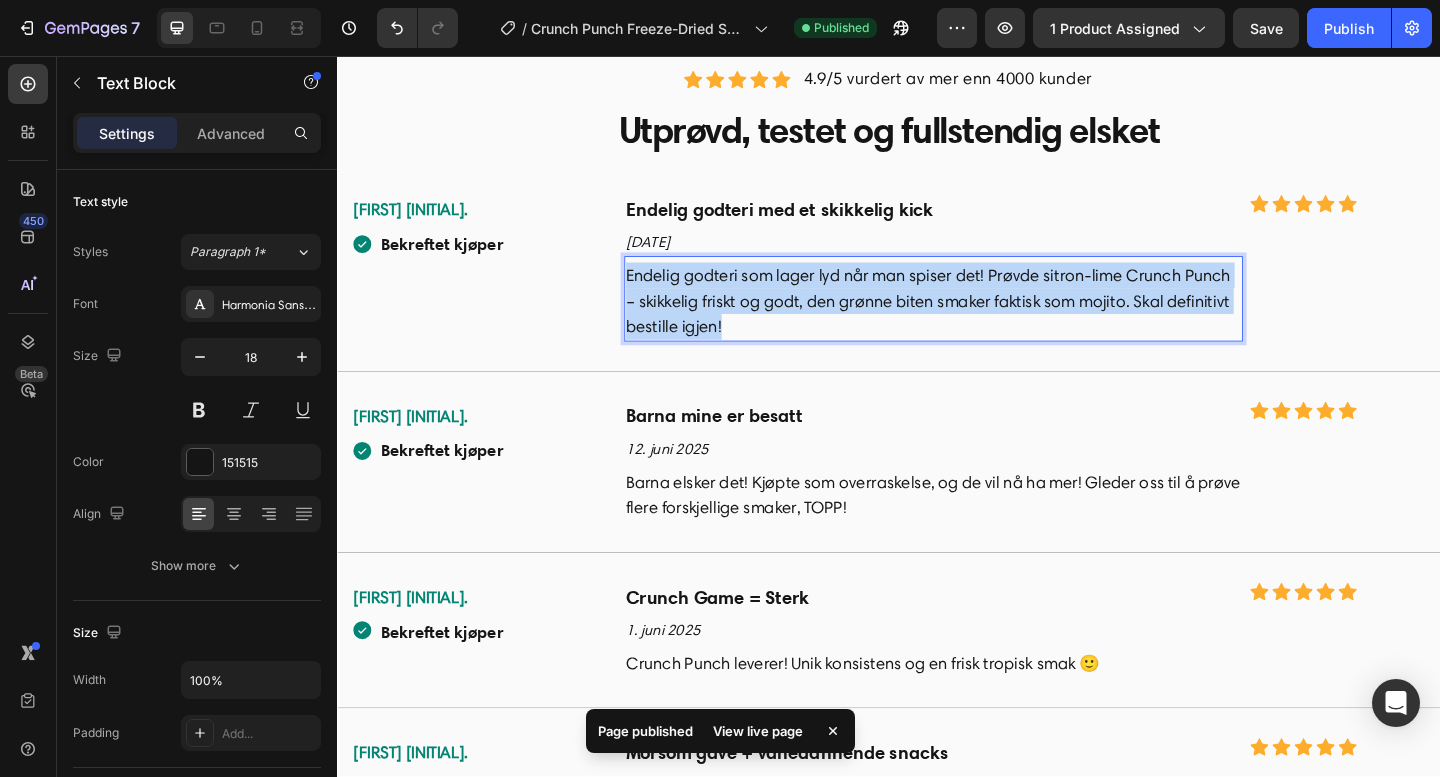 click on "Endelig godteri som lager lyd når man spiser det! Prøvde sitron-lime Crunch Punch – skikkelig friskt og godt, den grønne biten smaker faktisk som mojito. Skal definitivt bestille igjen!" at bounding box center (985, 323) 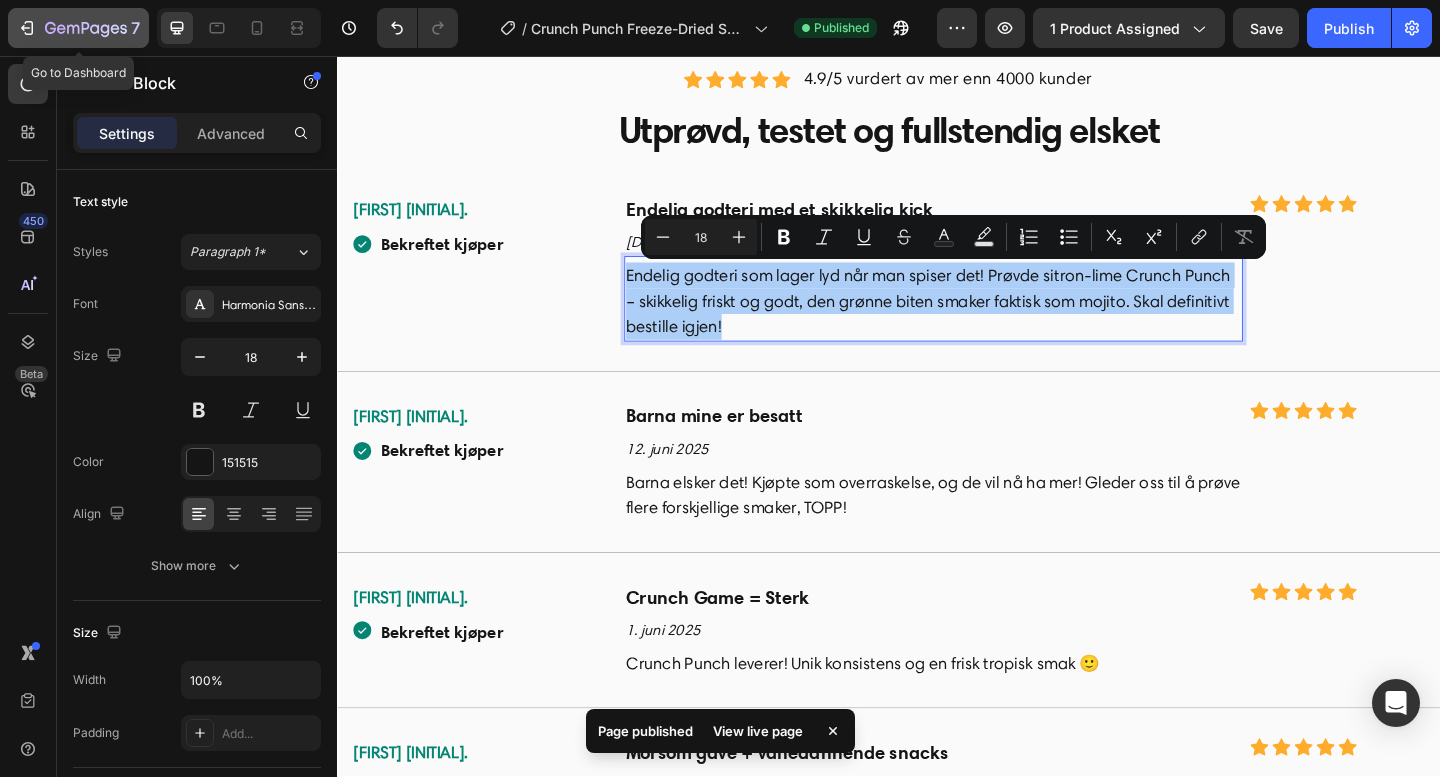 click on "7" 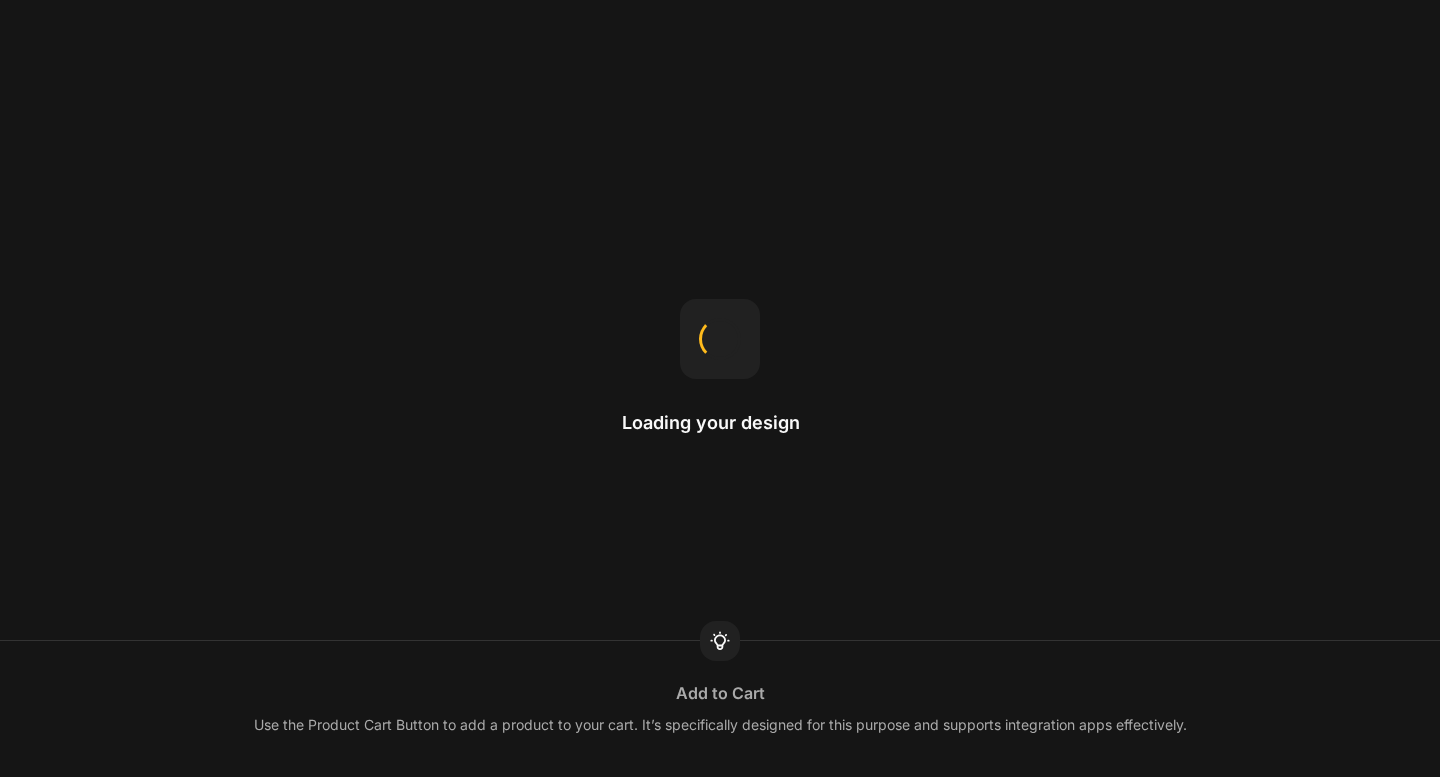 scroll, scrollTop: 0, scrollLeft: 0, axis: both 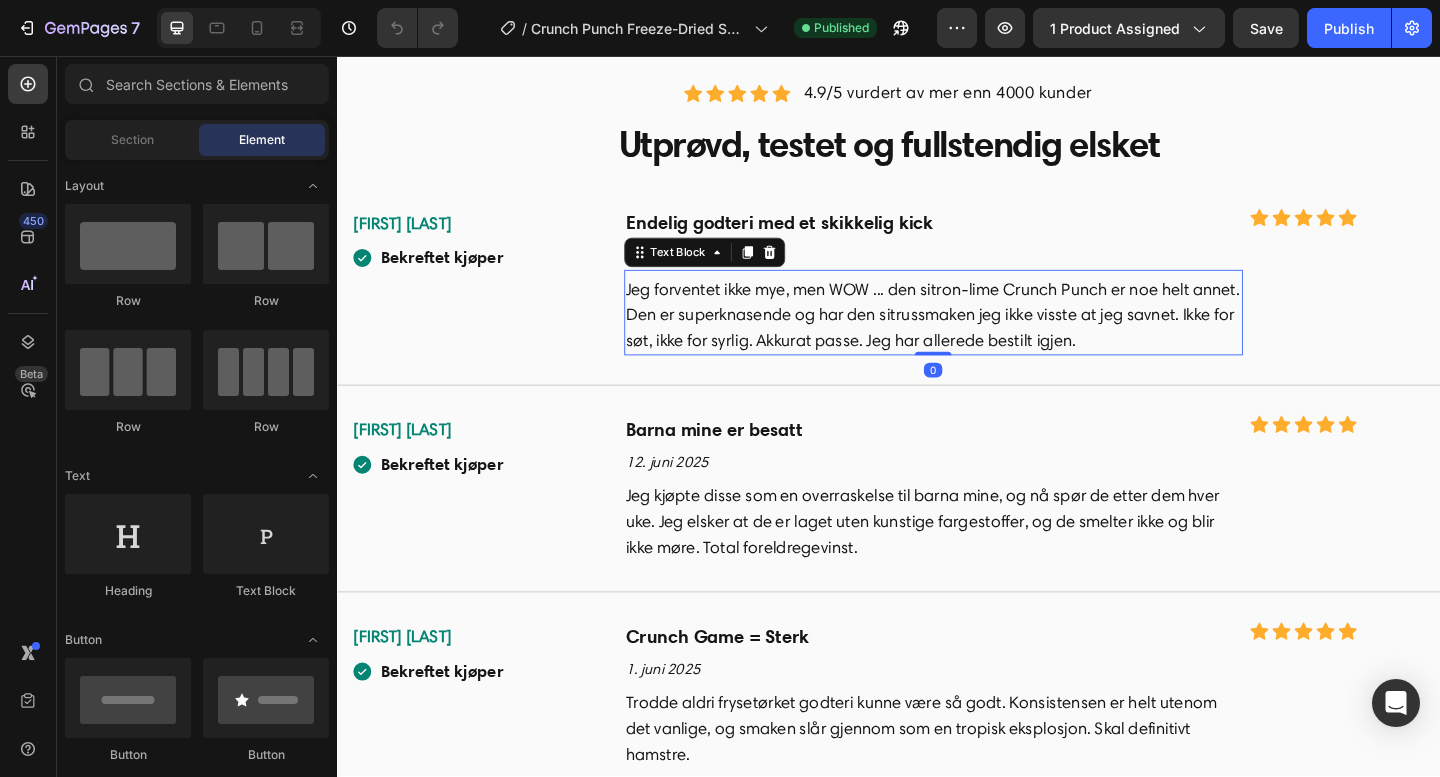 click on "Jeg forventet ikke mye, men WOW ... den sitron-lime Crunch Punch er noe helt annet. Den er superknasende og har den sitrussmaken jeg ikke visste at jeg savnet. Ikke for søt, ikke for syrlig. Akkurat passe. Jeg har allerede bestilt igjen." at bounding box center (985, 338) 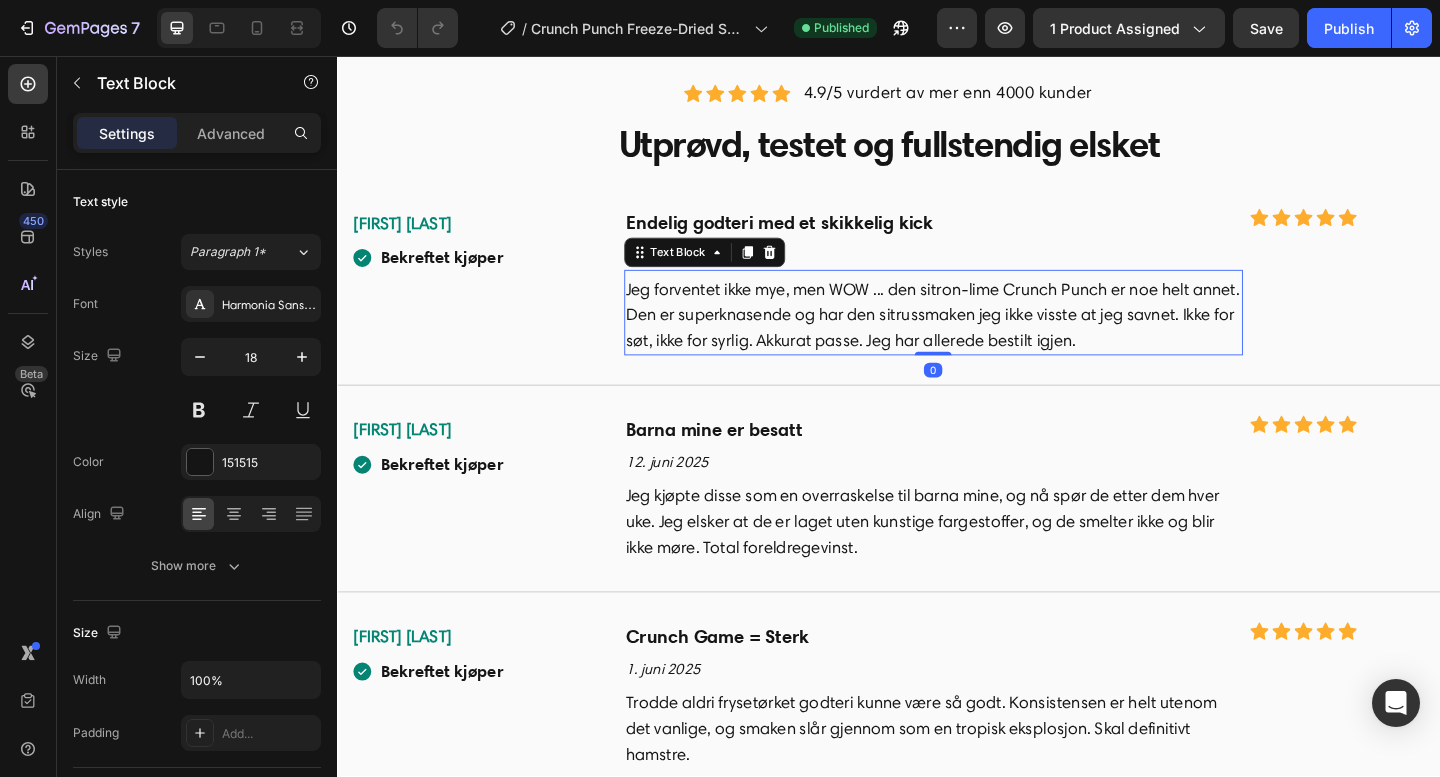 click on "Jeg forventet ikke mye, men WOW ... den sitron-lime Crunch Punch er noe helt annet. Den er superknasende og har den sitrussmaken jeg ikke visste at jeg savnet. Ikke for søt, ikke for syrlig. Akkurat passe. Jeg har allerede bestilt igjen." at bounding box center [985, 338] 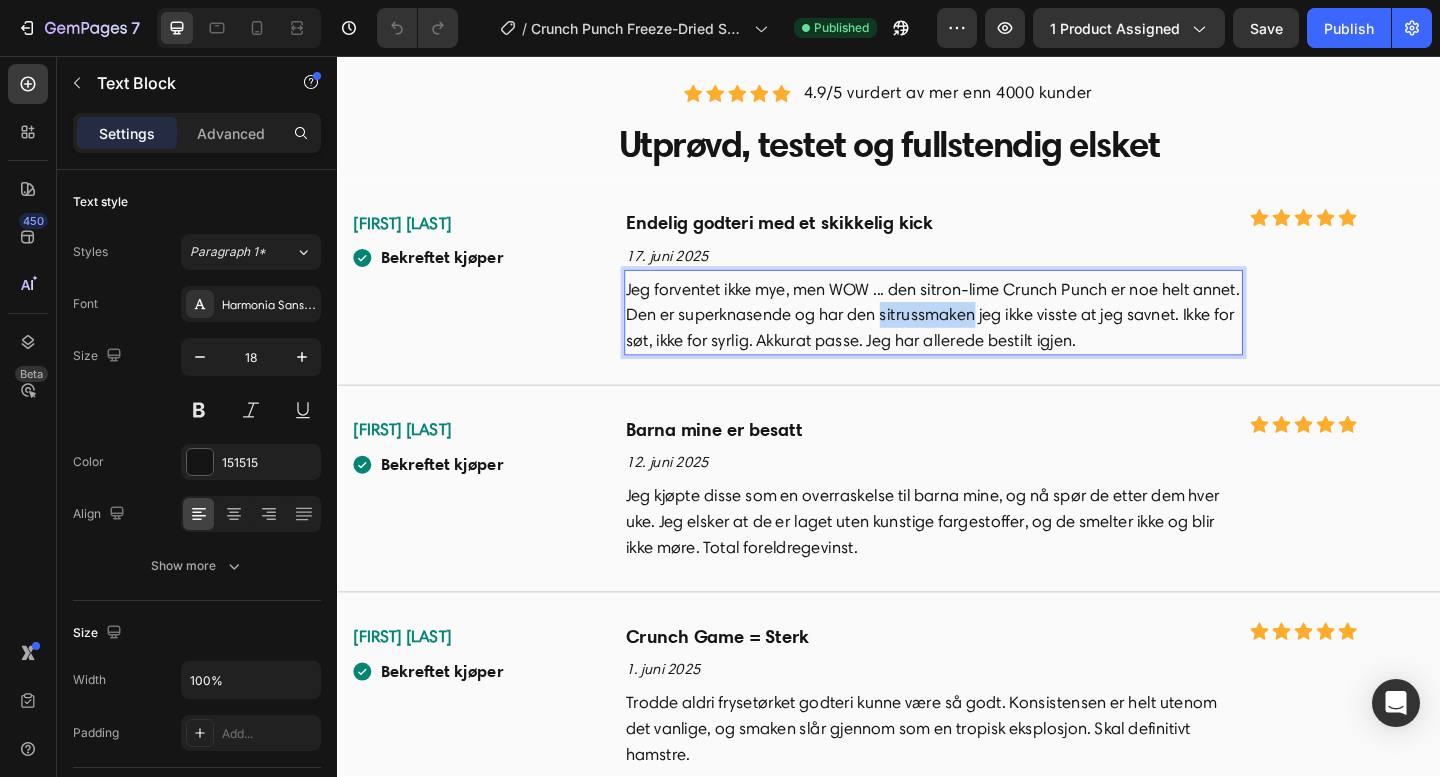 click on "Jeg forventet ikke mye, men WOW ... den sitron-lime Crunch Punch er noe helt annet. Den er superknasende og har den sitrussmaken jeg ikke visste at jeg savnet. Ikke for søt, ikke for syrlig. Akkurat passe. Jeg har allerede bestilt igjen." at bounding box center [985, 338] 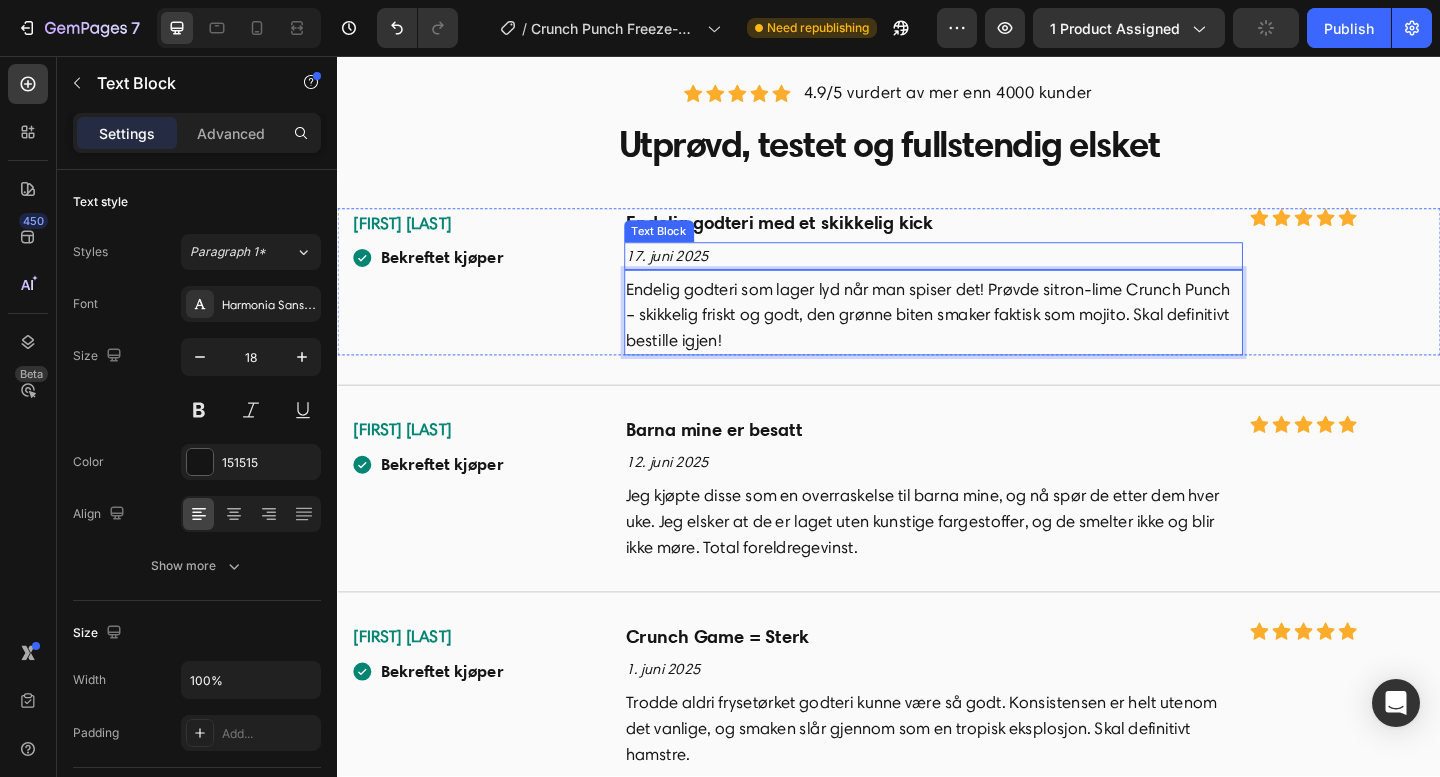 click on "17. juni 2025" at bounding box center [985, 274] 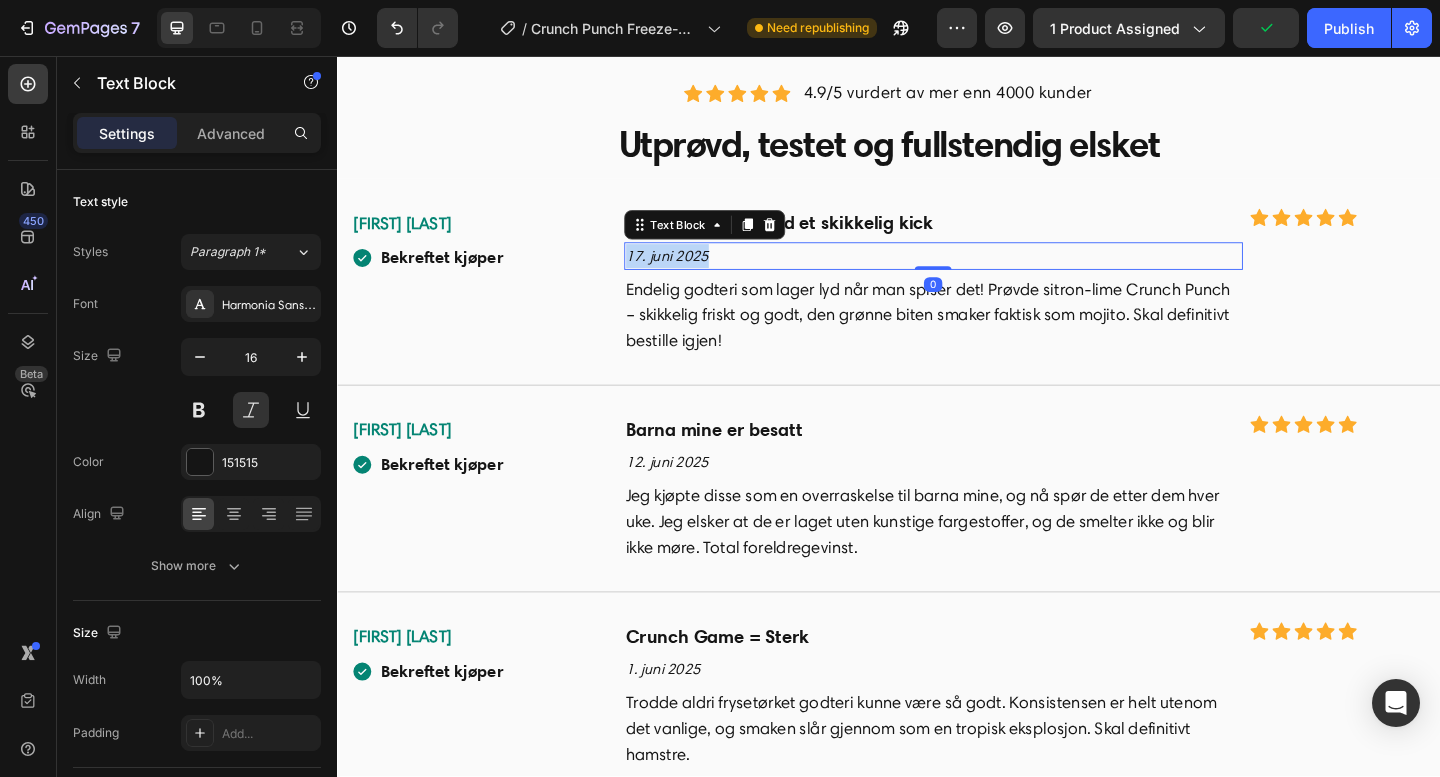 click on "17. juni 2025" at bounding box center (985, 274) 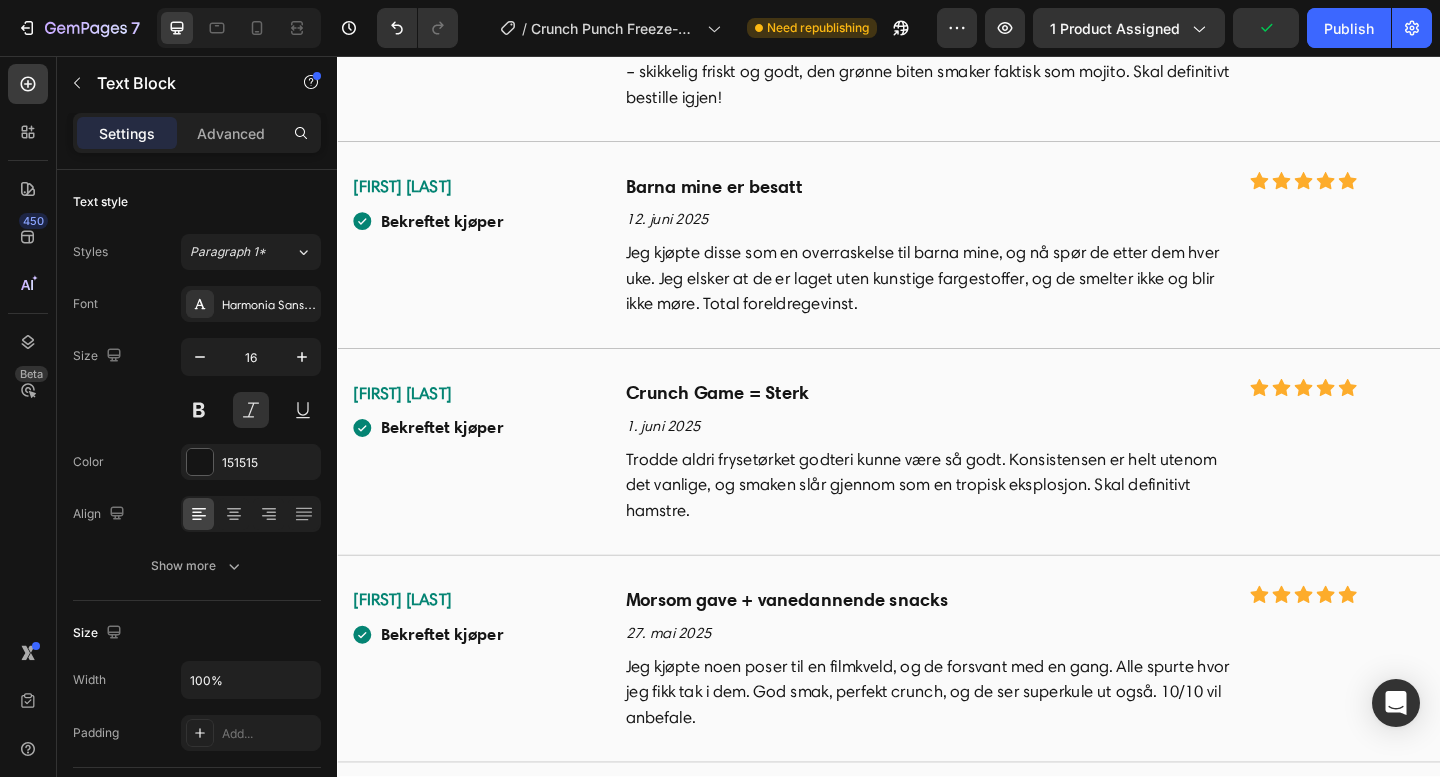 scroll, scrollTop: 5754, scrollLeft: 0, axis: vertical 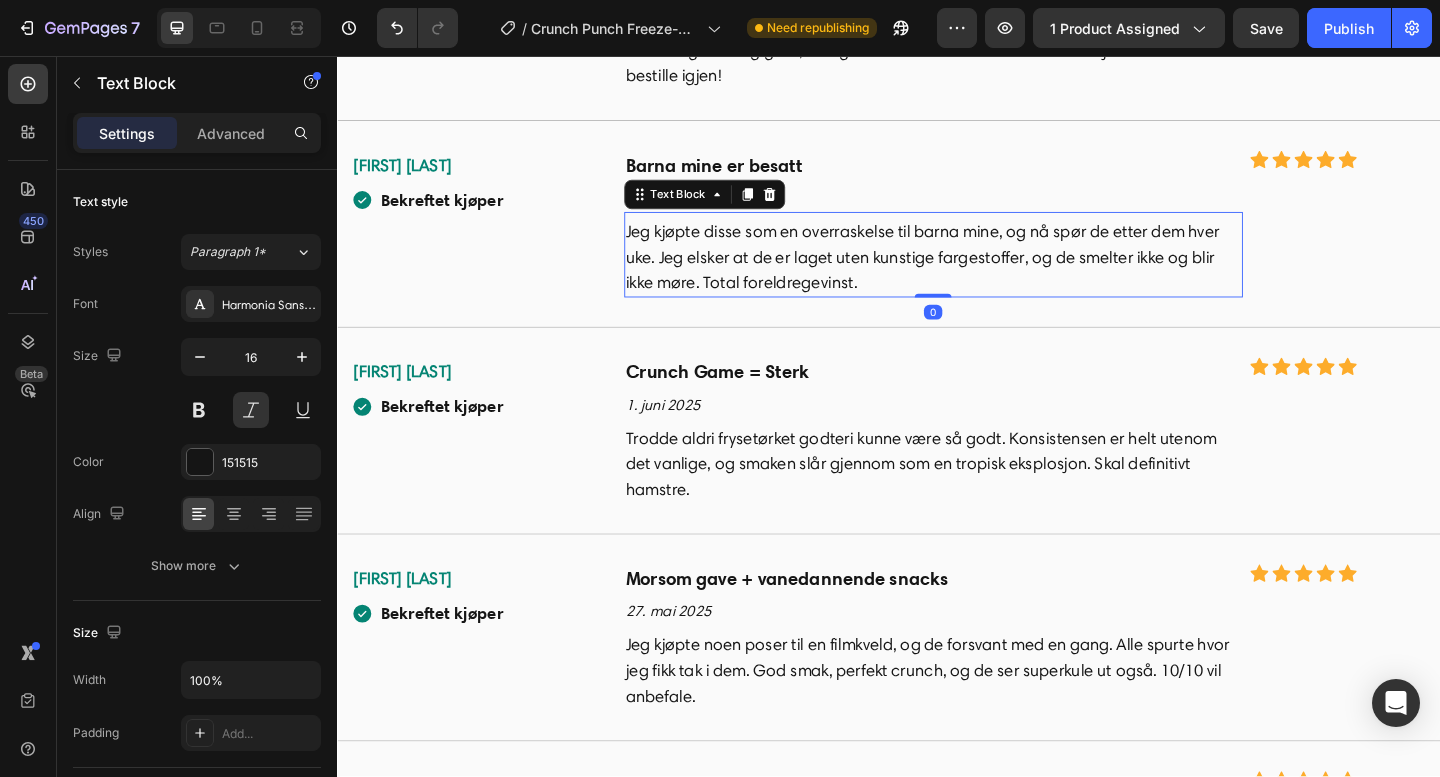 click on "Jeg kjøpte disse som en overraskelse til barna mine, og nå spør de etter dem hver uke. Jeg elsker at de er laget uten kunstige fargestoffer, og de smelter ikke og blir ikke møre. Total foreldregevinst." at bounding box center [985, 275] 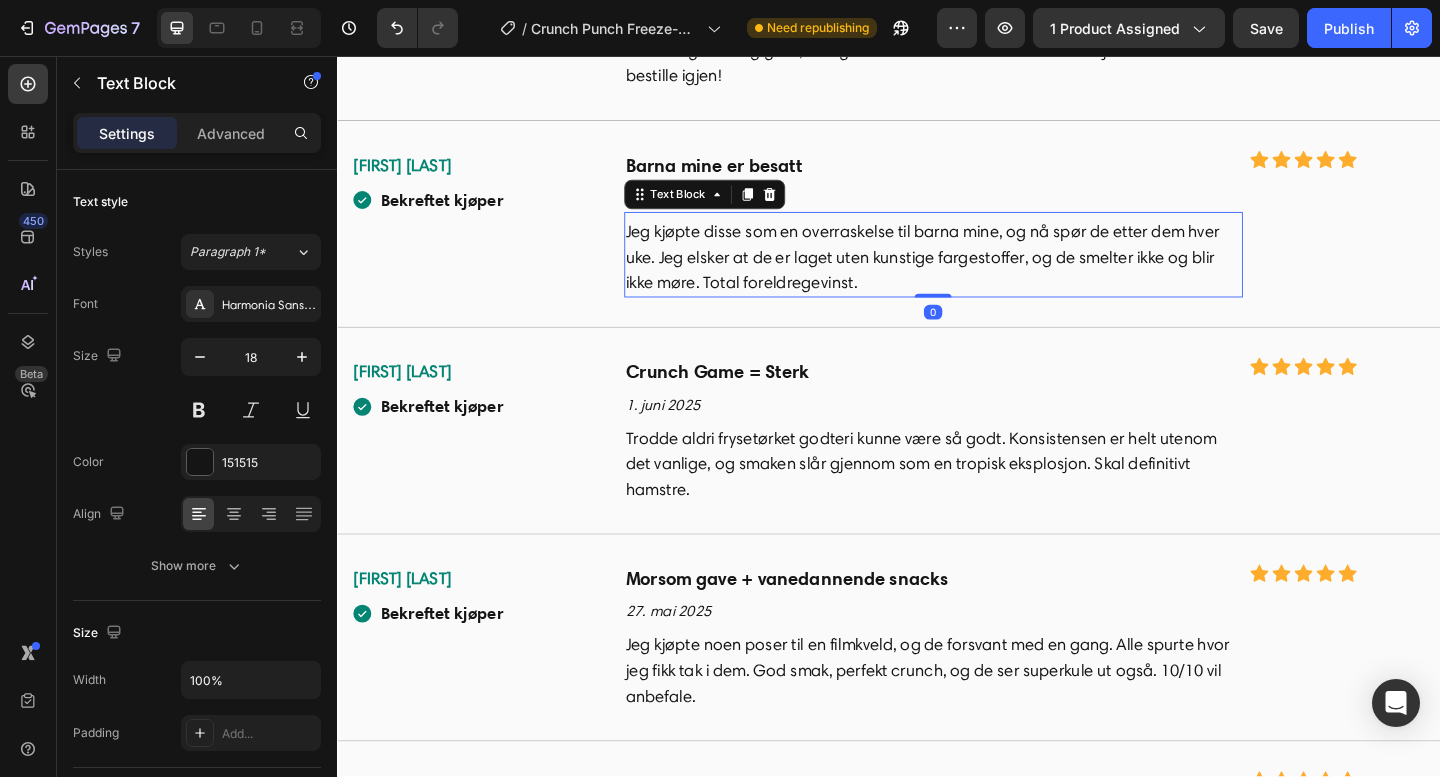 click on "Jeg kjøpte disse som en overraskelse til barna mine, og nå spør de etter dem hver uke. Jeg elsker at de er laget uten kunstige fargestoffer, og de smelter ikke og blir ikke møre. Total foreldregevinst." at bounding box center (985, 275) 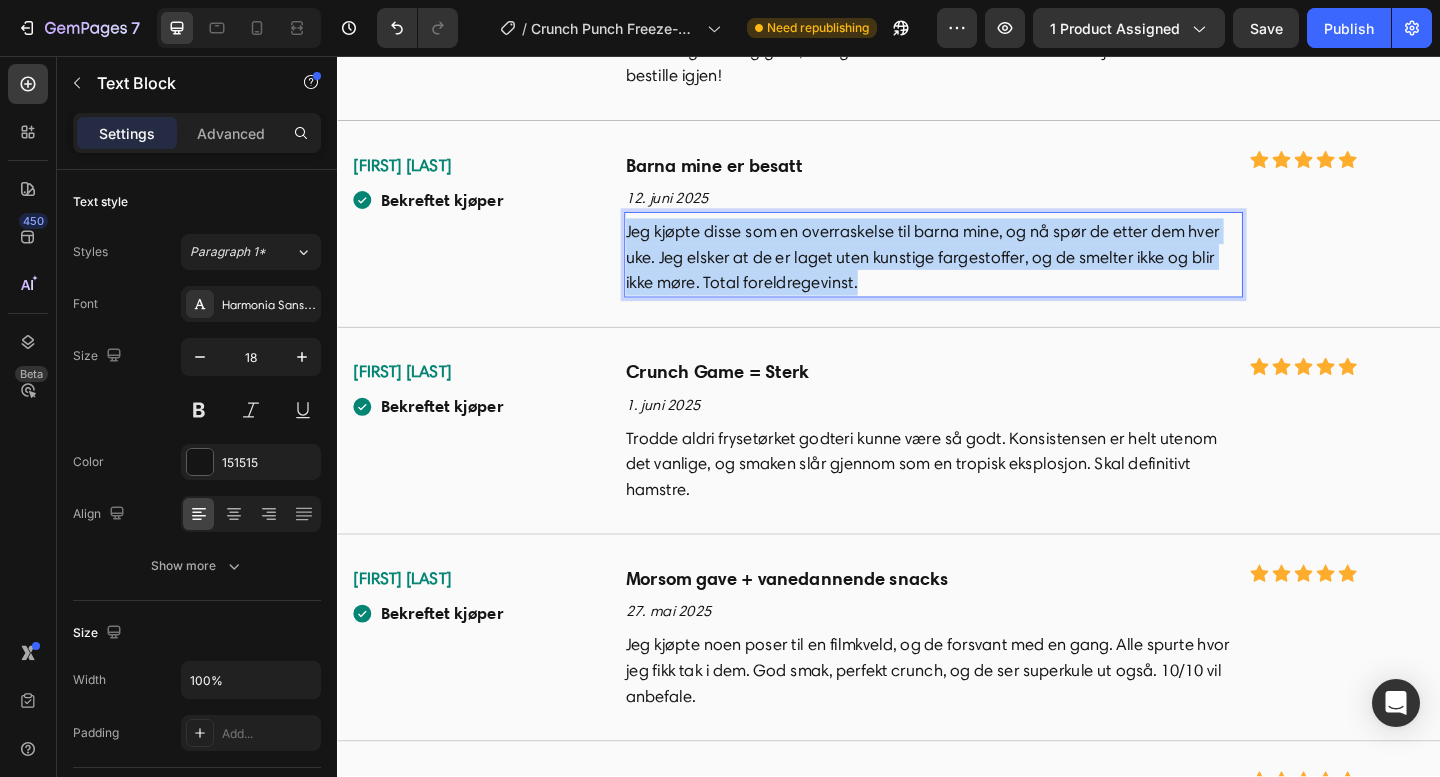 click on "Jeg kjøpte disse som en overraskelse til barna mine, og nå spør de etter dem hver uke. Jeg elsker at de er laget uten kunstige fargestoffer, og de smelter ikke og blir ikke møre. Total foreldregevinst." at bounding box center (985, 275) 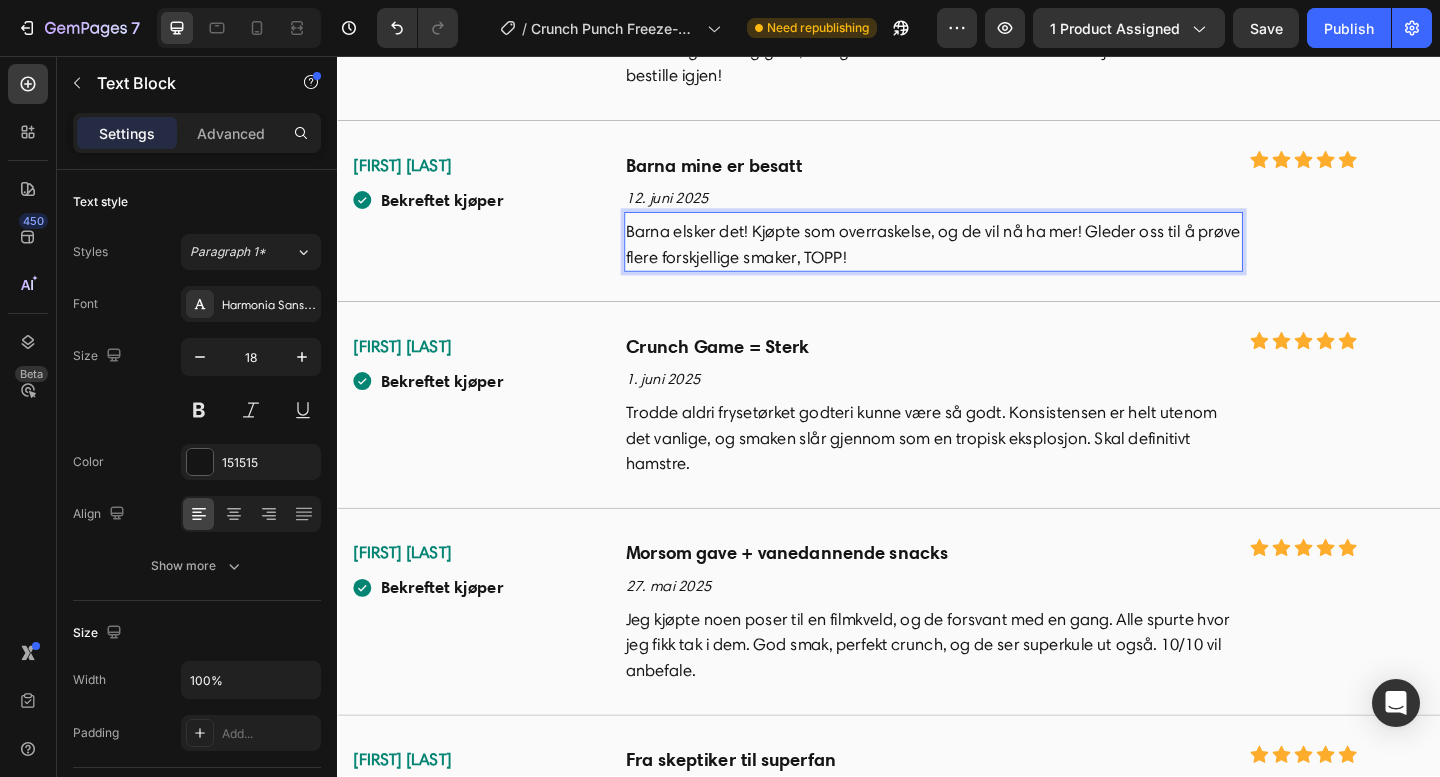click on "Barna elsker det! Kjøpte som overraskelse, og de vil nå ha mer! Gleder oss til å prøve flere forskjellige smaker, TOPP!" at bounding box center (985, 261) 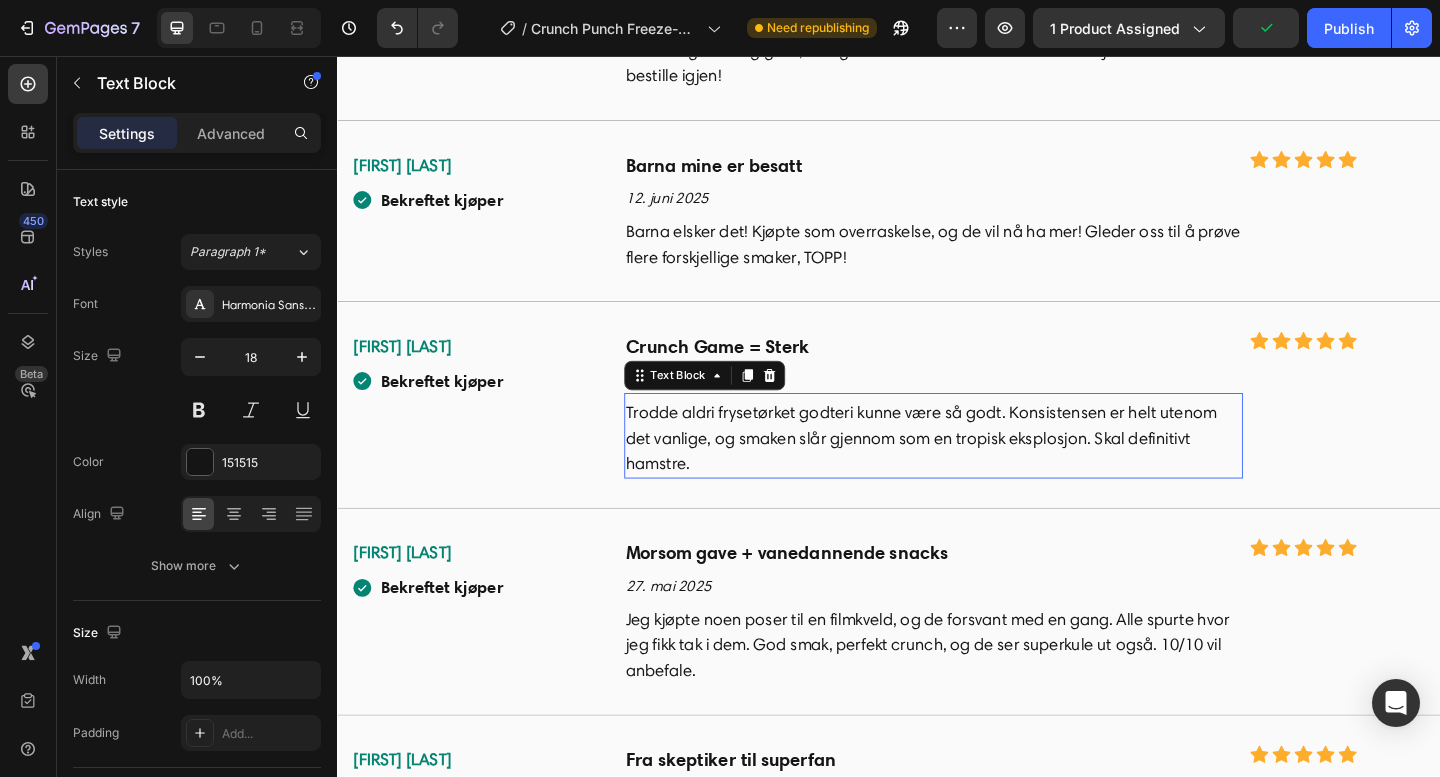 click on "Trodde aldri frysetørket godteri kunne være så godt. Konsistensen er helt utenom det vanlige, og smaken slår gjennom som en tropisk eksplosjon. Skal definitivt hamstre." at bounding box center [985, 472] 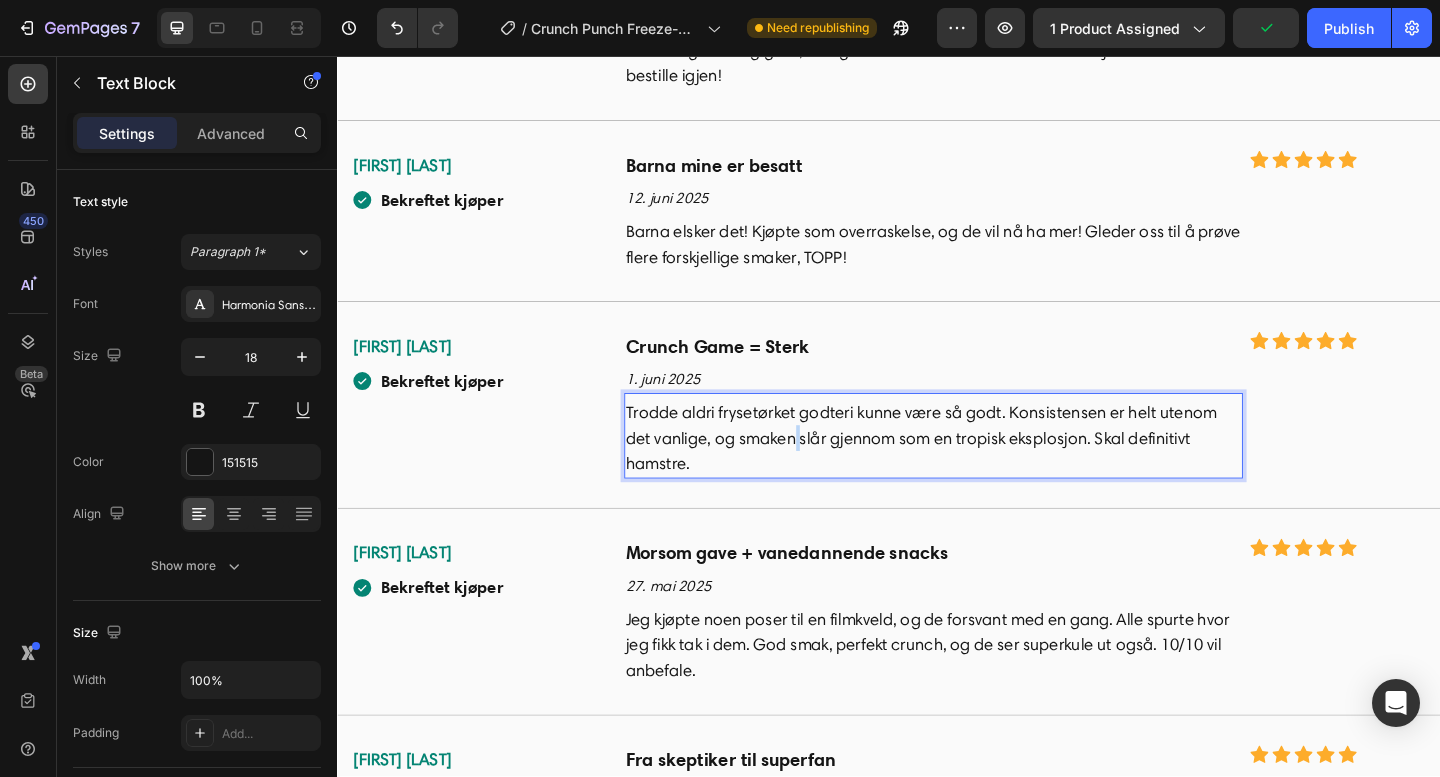 click on "Trodde aldri frysetørket godteri kunne være så godt. Konsistensen er helt utenom det vanlige, og smaken slår gjennom som en tropisk eksplosjon. Skal definitivt hamstre." at bounding box center (985, 472) 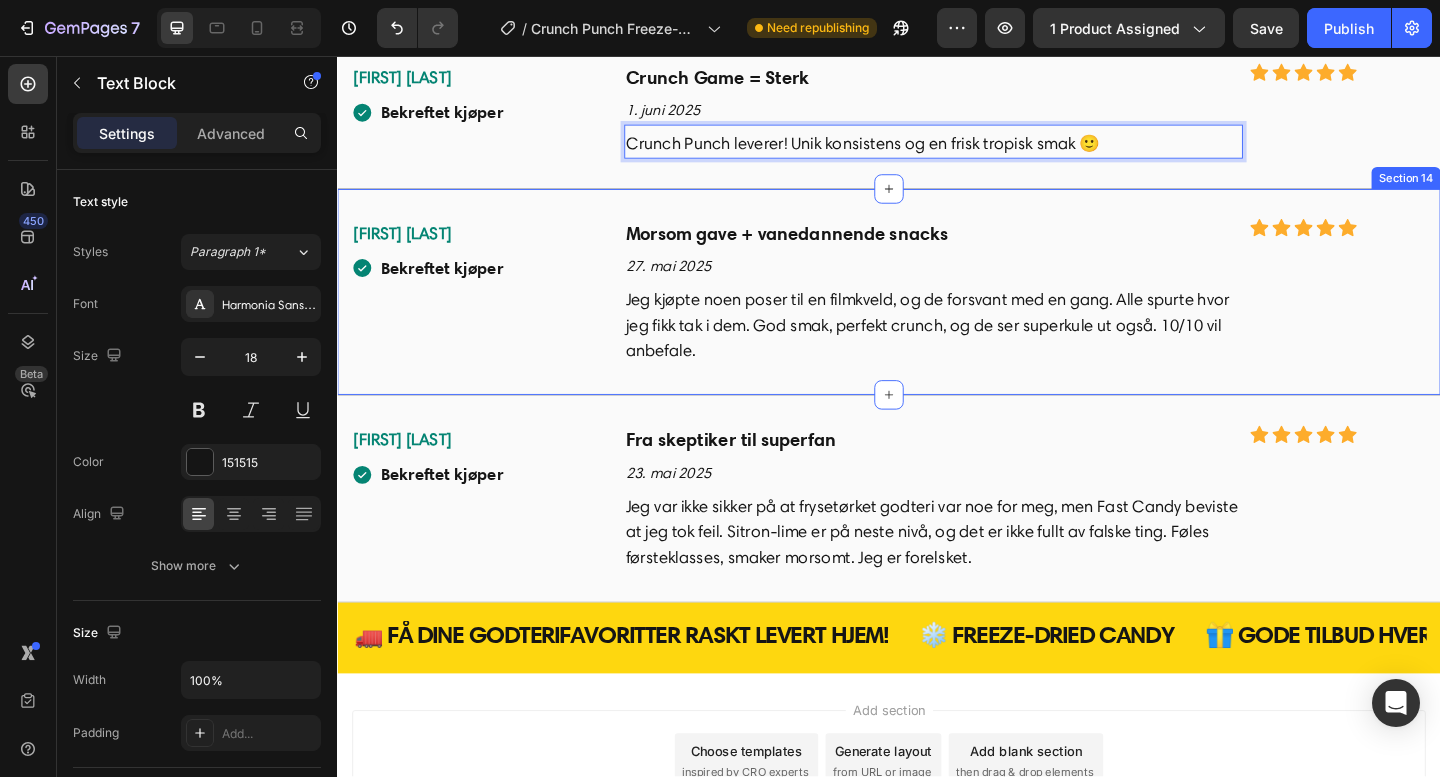 scroll, scrollTop: 6051, scrollLeft: 0, axis: vertical 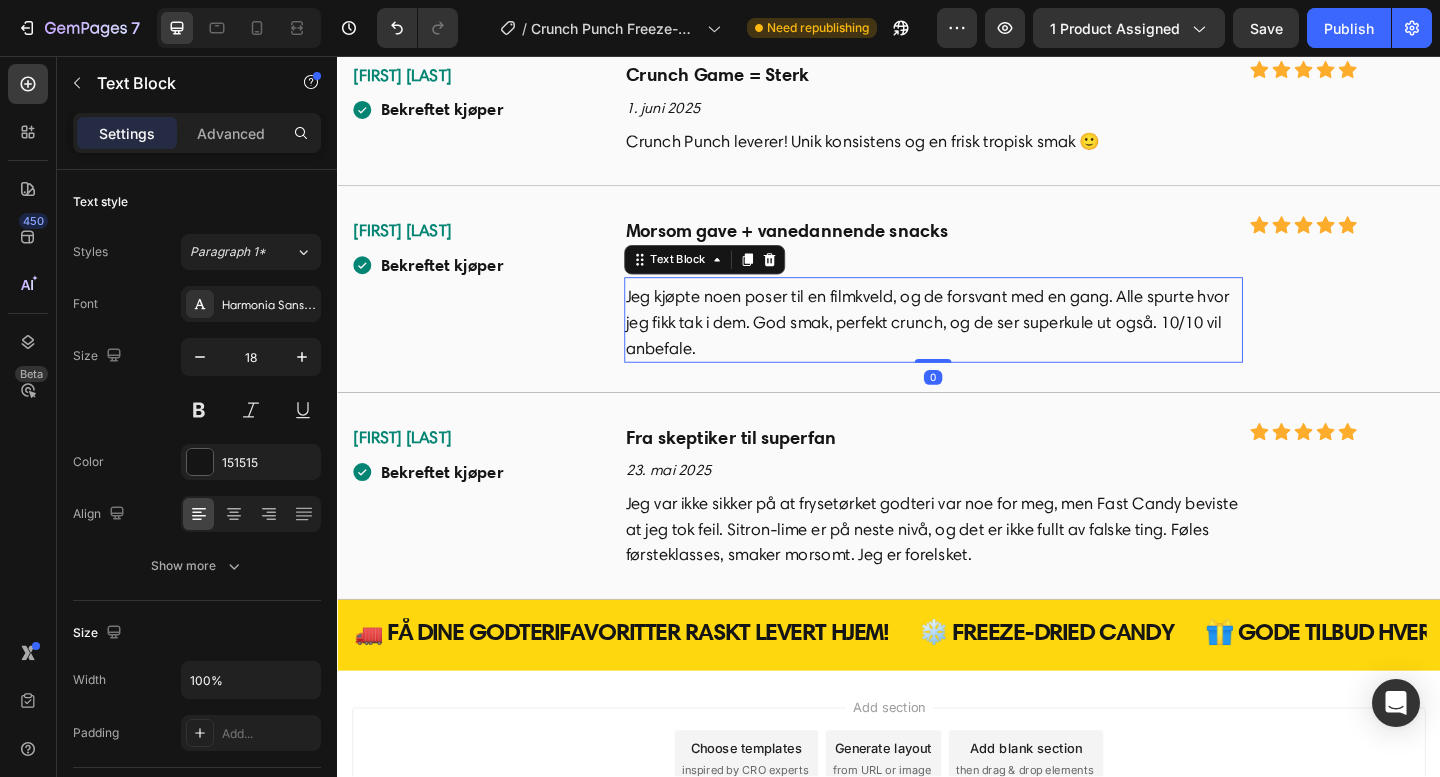 click on "Jeg kjøpte noen poser til en filmkveld, og de forsvant med en gang. Alle spurte hvor jeg fikk tak i dem. God smak, perfekt crunch, og de ser superkule ut også. 10/10 vil anbefale." at bounding box center [985, 346] 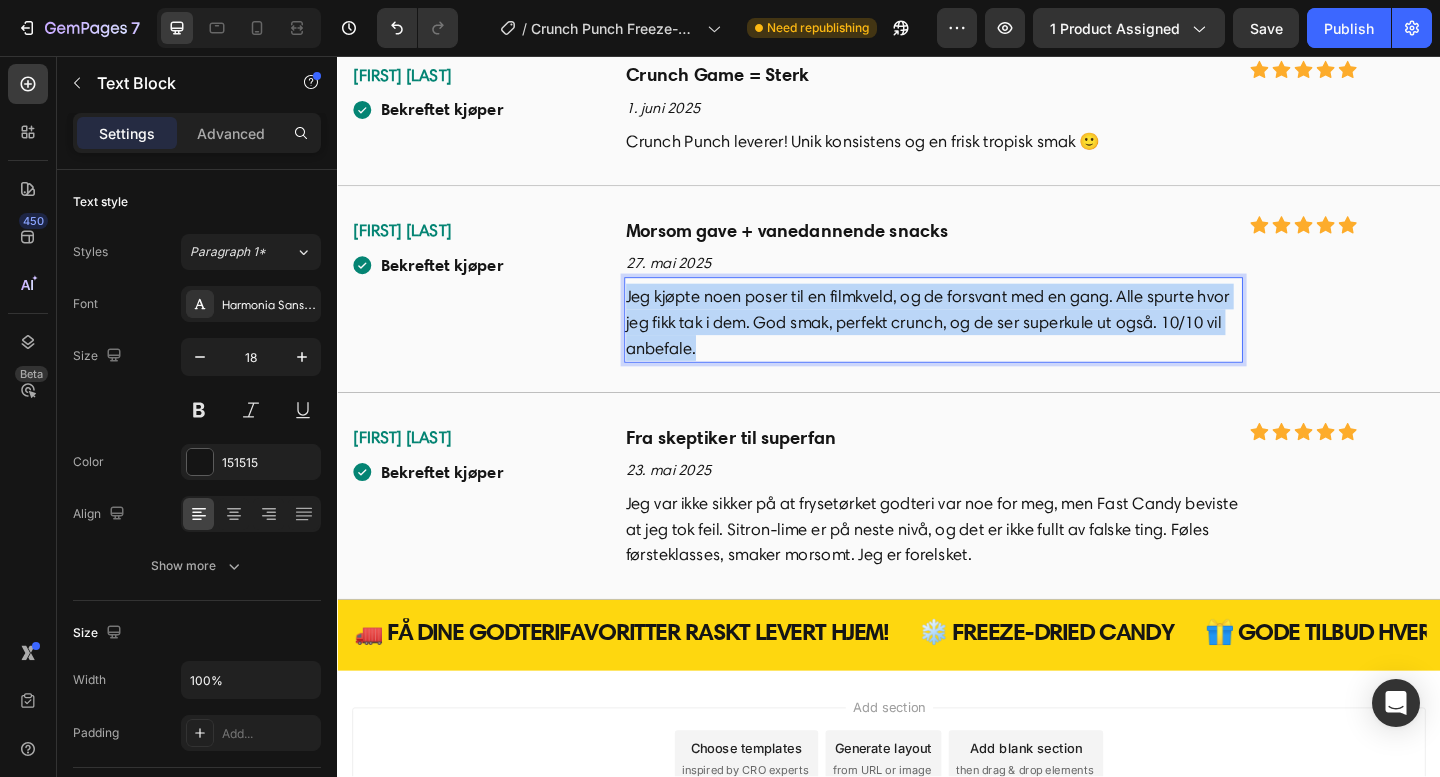 click on "Jeg kjøpte noen poser til en filmkveld, og de forsvant med en gang. Alle spurte hvor jeg fikk tak i dem. God smak, perfekt crunch, og de ser superkule ut også. 10/10 vil anbefale." at bounding box center [985, 346] 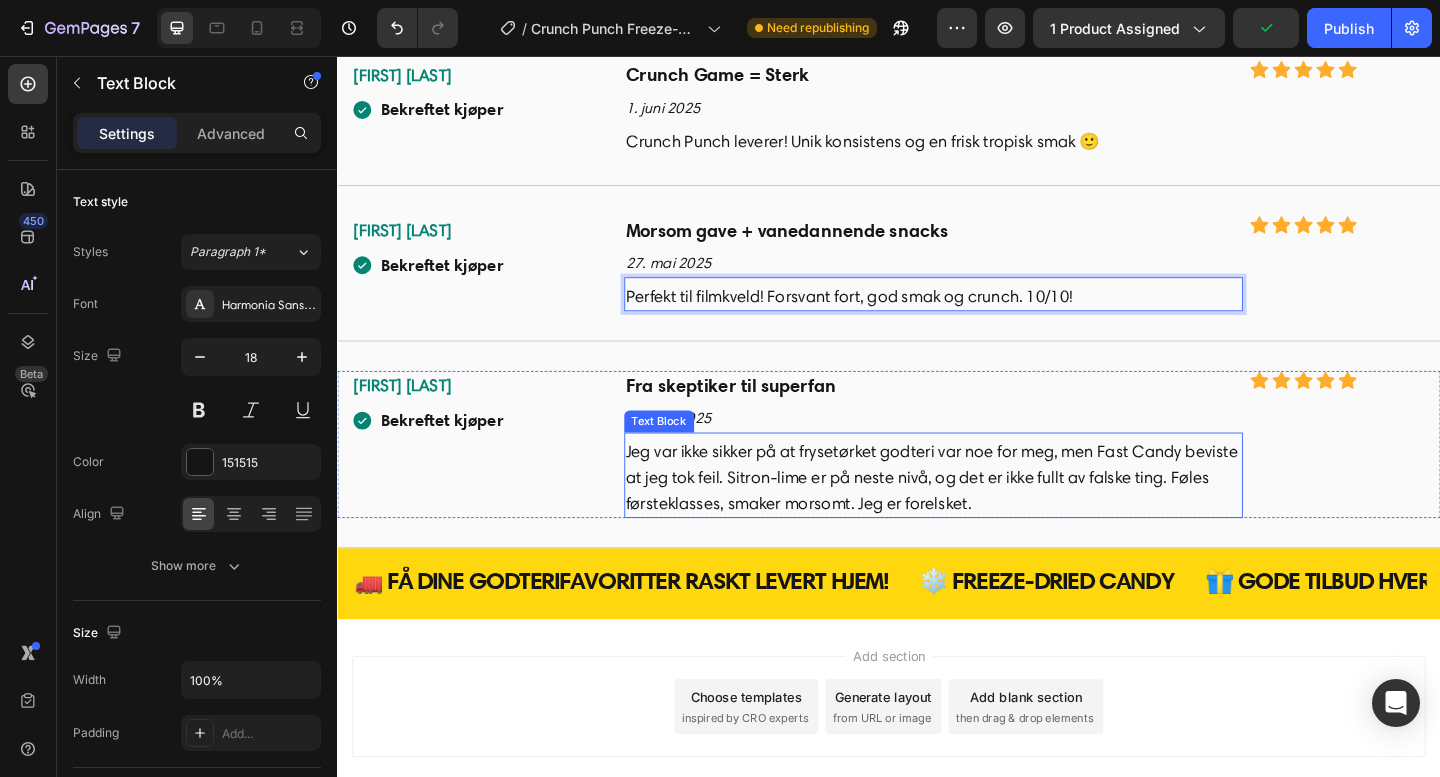 click on "Jeg var ikke sikker på at frysetørket godteri var noe for meg, men Fast Candy beviste at jeg tok feil. Sitron-lime er på neste nivå, og det er ikke fullt av falske ting. Føles førsteklasses, smaker morsomt. Jeg er forelsket." at bounding box center [985, 515] 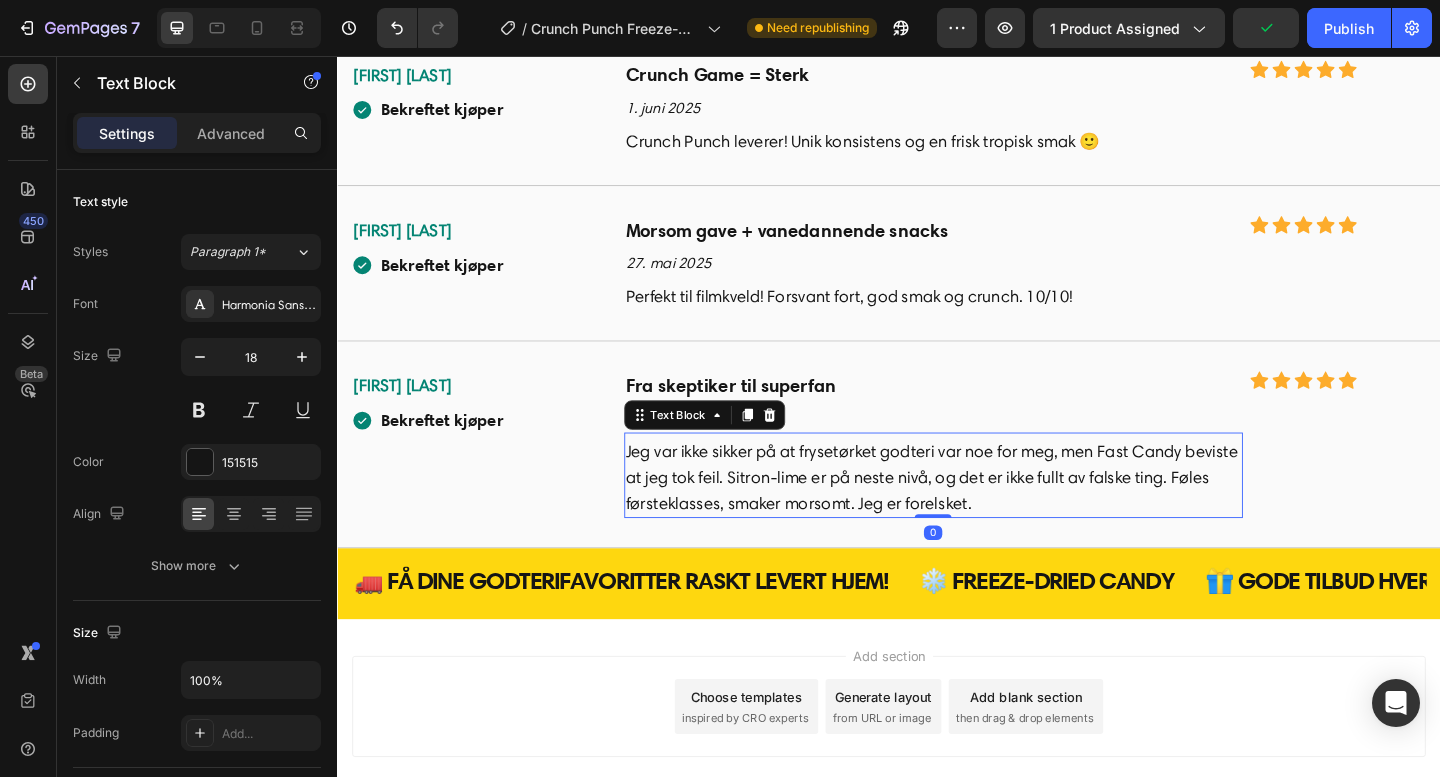 click on "Jeg var ikke sikker på at frysetørket godteri var noe for meg, men Fast Candy beviste at jeg tok feil. Sitron-lime er på neste nivå, og det er ikke fullt av falske ting. Føles førsteklasses, smaker morsomt. Jeg er forelsket." at bounding box center [985, 515] 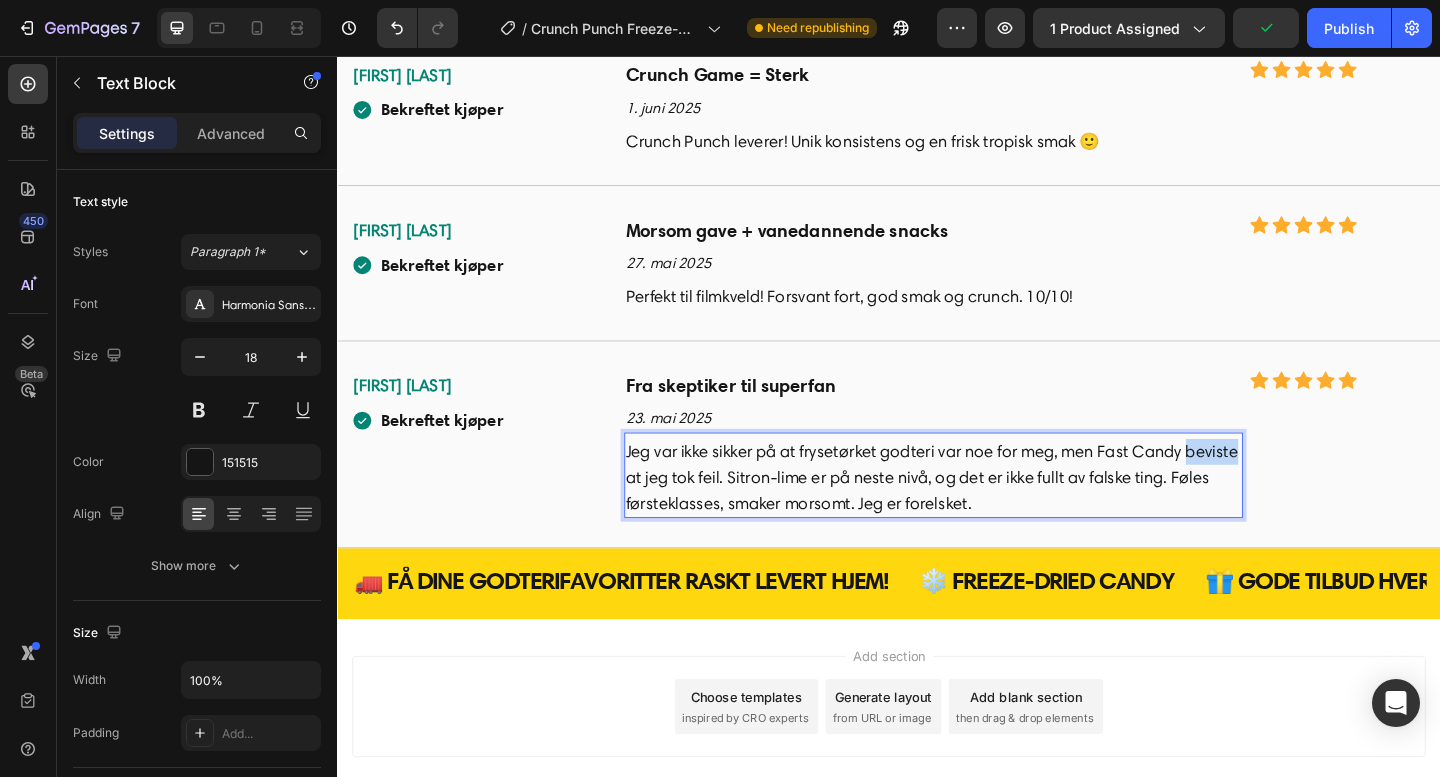 click on "Jeg var ikke sikker på at frysetørket godteri var noe for meg, men Fast Candy beviste at jeg tok feil. Sitron-lime er på neste nivå, og det er ikke fullt av falske ting. Føles førsteklasses, smaker morsomt. Jeg er forelsket." at bounding box center (985, 515) 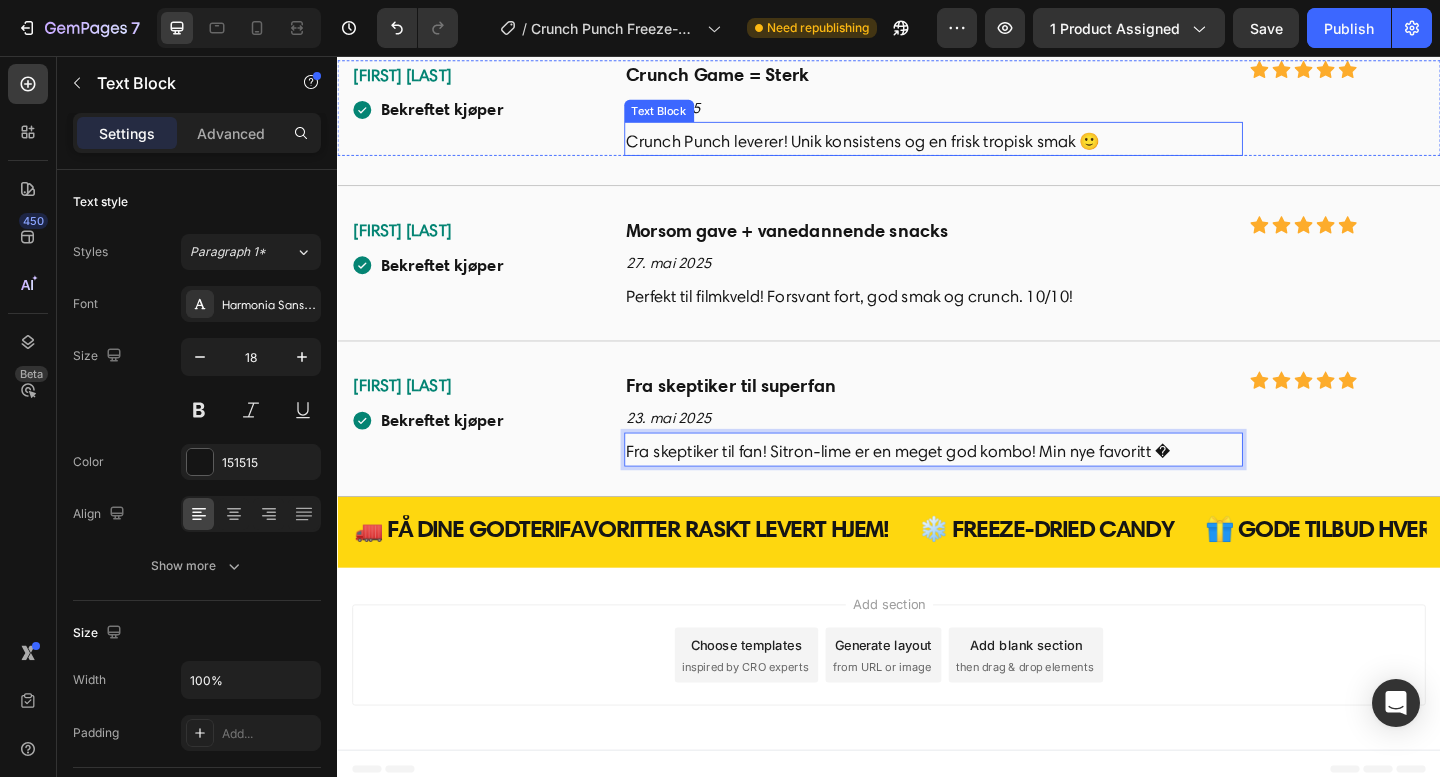 click on "Crunch Punch leverer! Unik konsistens og en frisk tropisk smak 🙂" at bounding box center [985, 149] 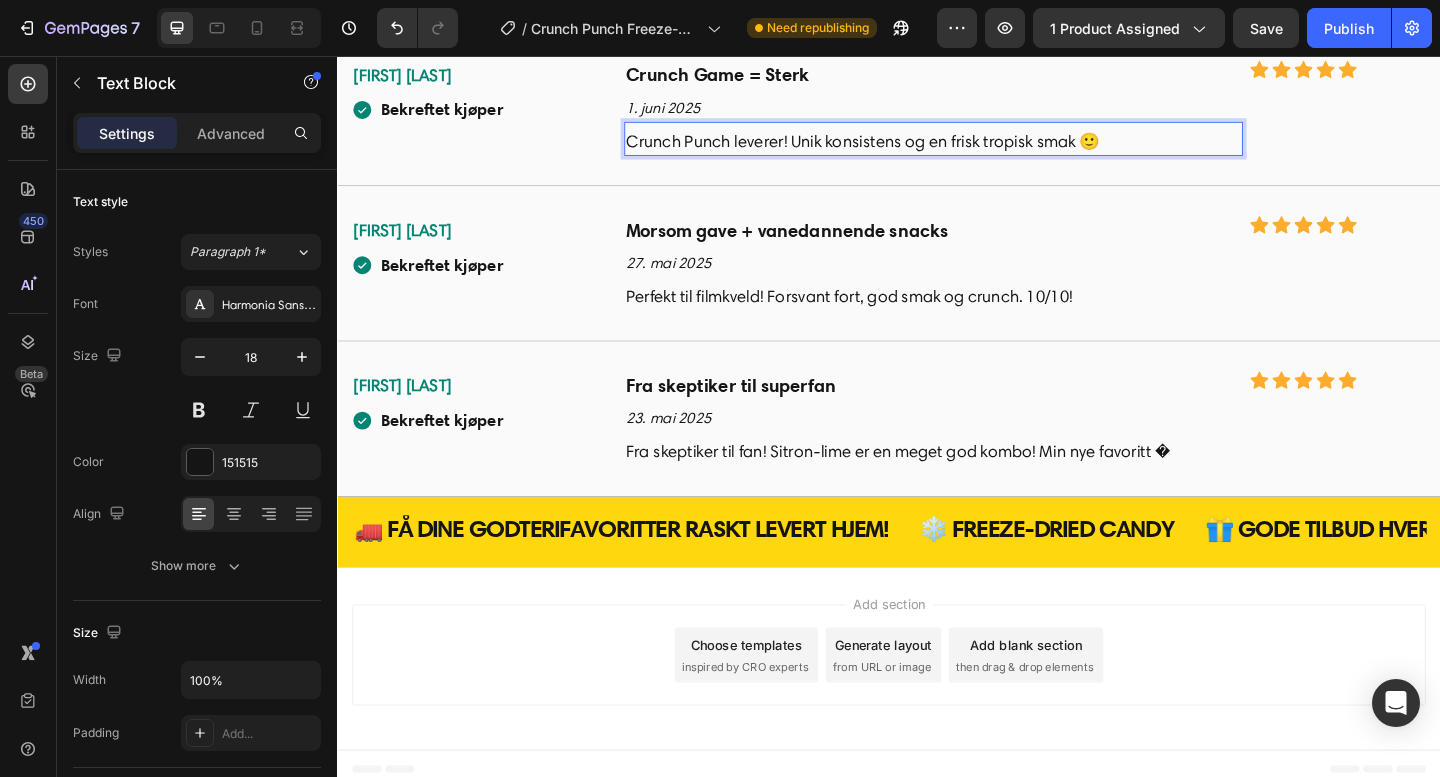 click on "Crunch Punch leverer! Unik konsistens og en frisk tropisk smak 🙂" at bounding box center [985, 149] 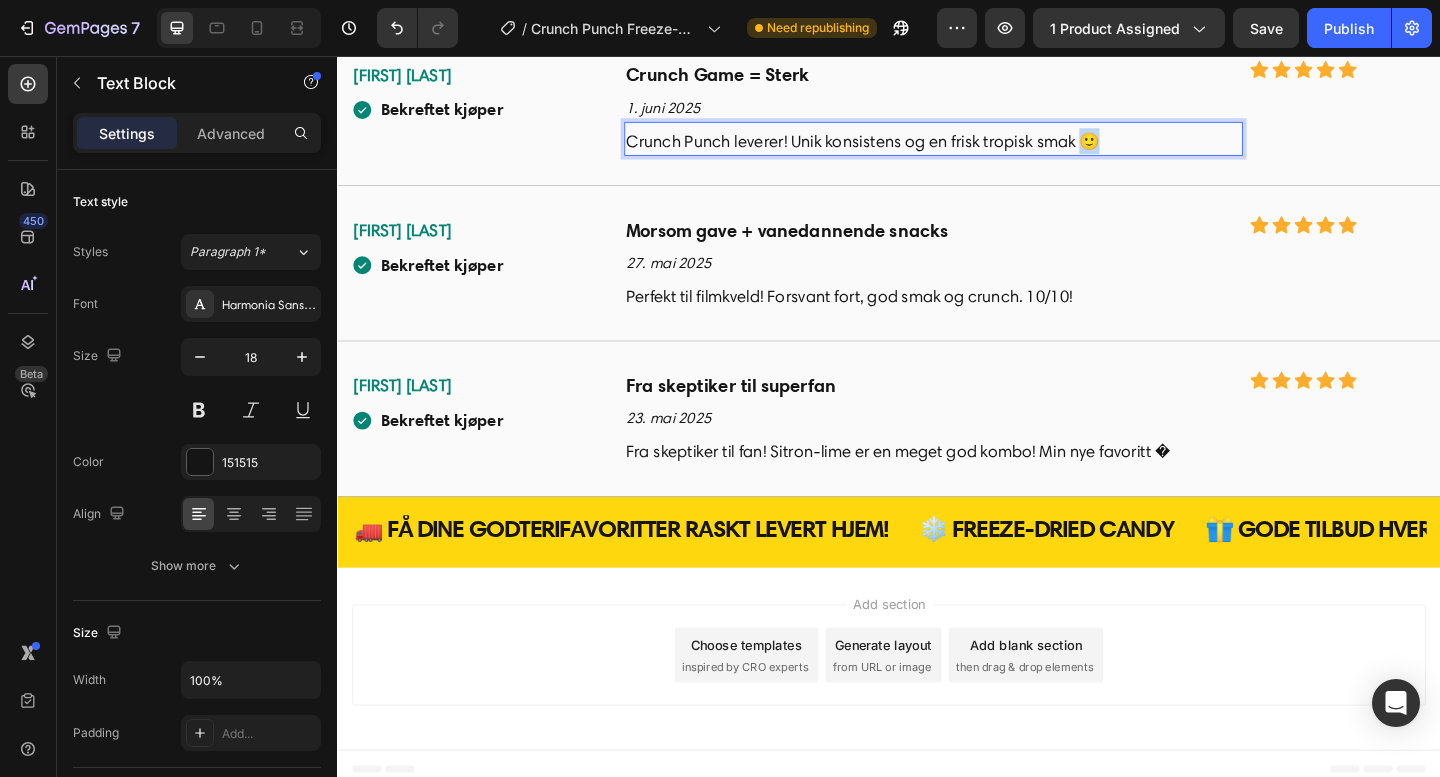 click on "Crunch Punch leverer! Unik konsistens og en frisk tropisk smak 🙂" at bounding box center (985, 149) 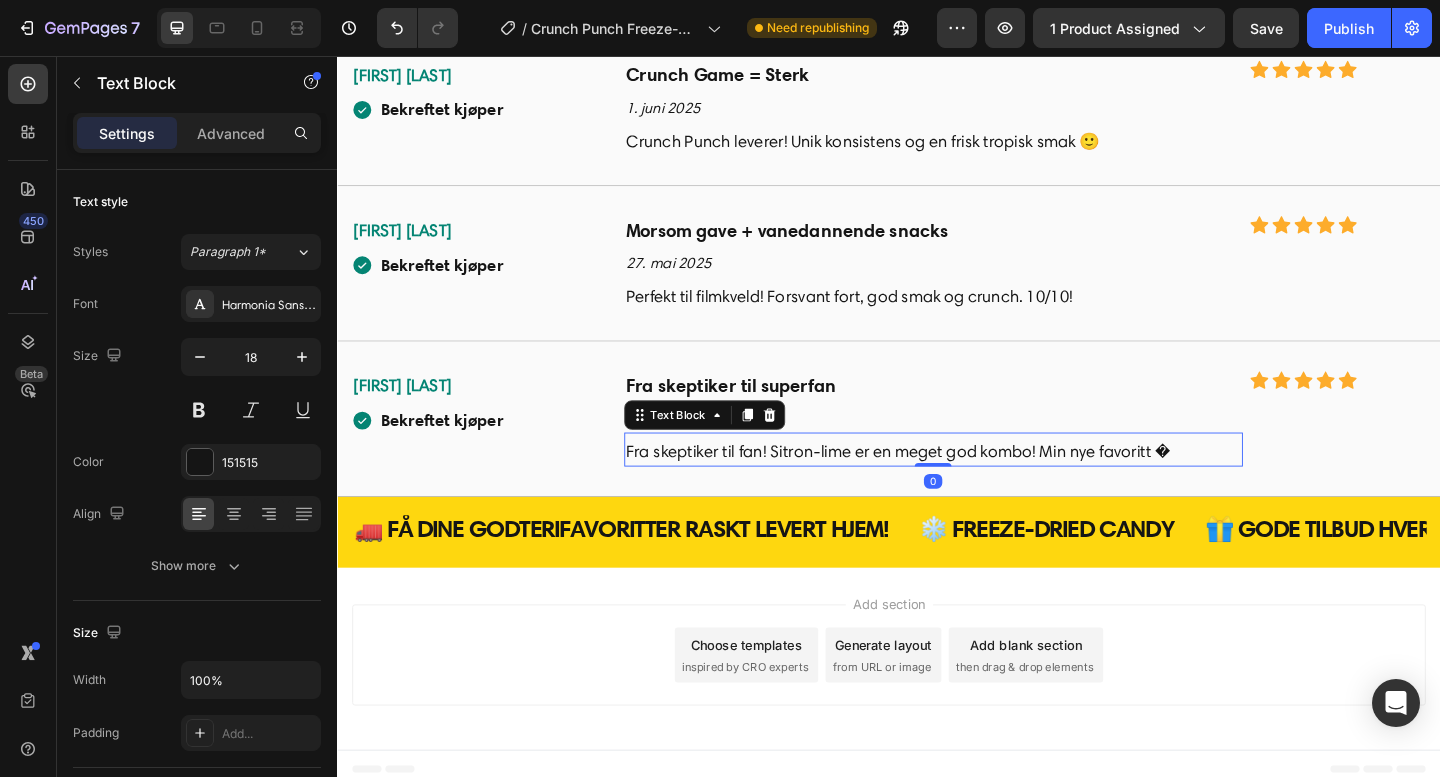 click on "Fra skeptiker til fan! Sitron-lime er en meget god kombo! Min nye favoritt �" at bounding box center [985, 487] 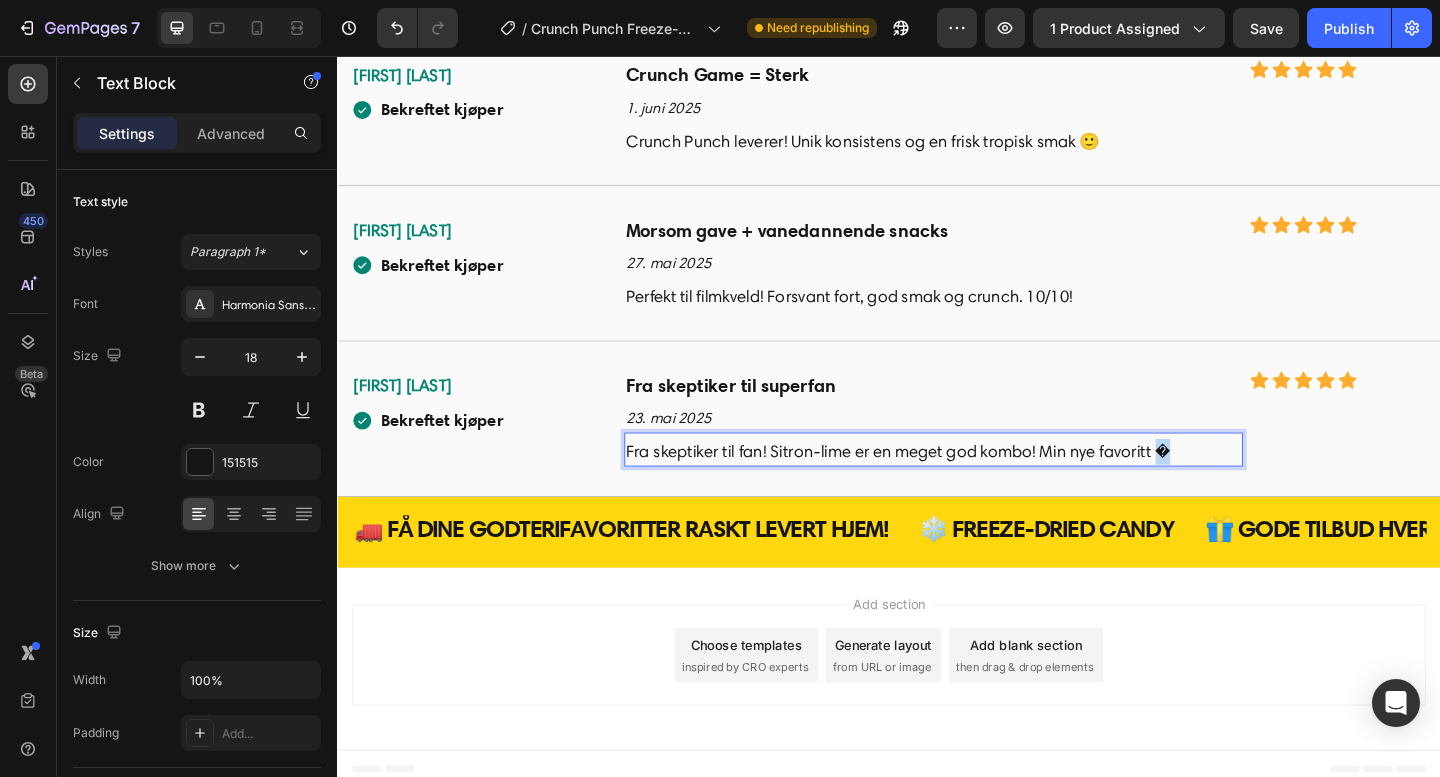 click on "Fra skeptiker til fan! Sitron-lime er en meget god kombo! Min nye favoritt �" at bounding box center (985, 487) 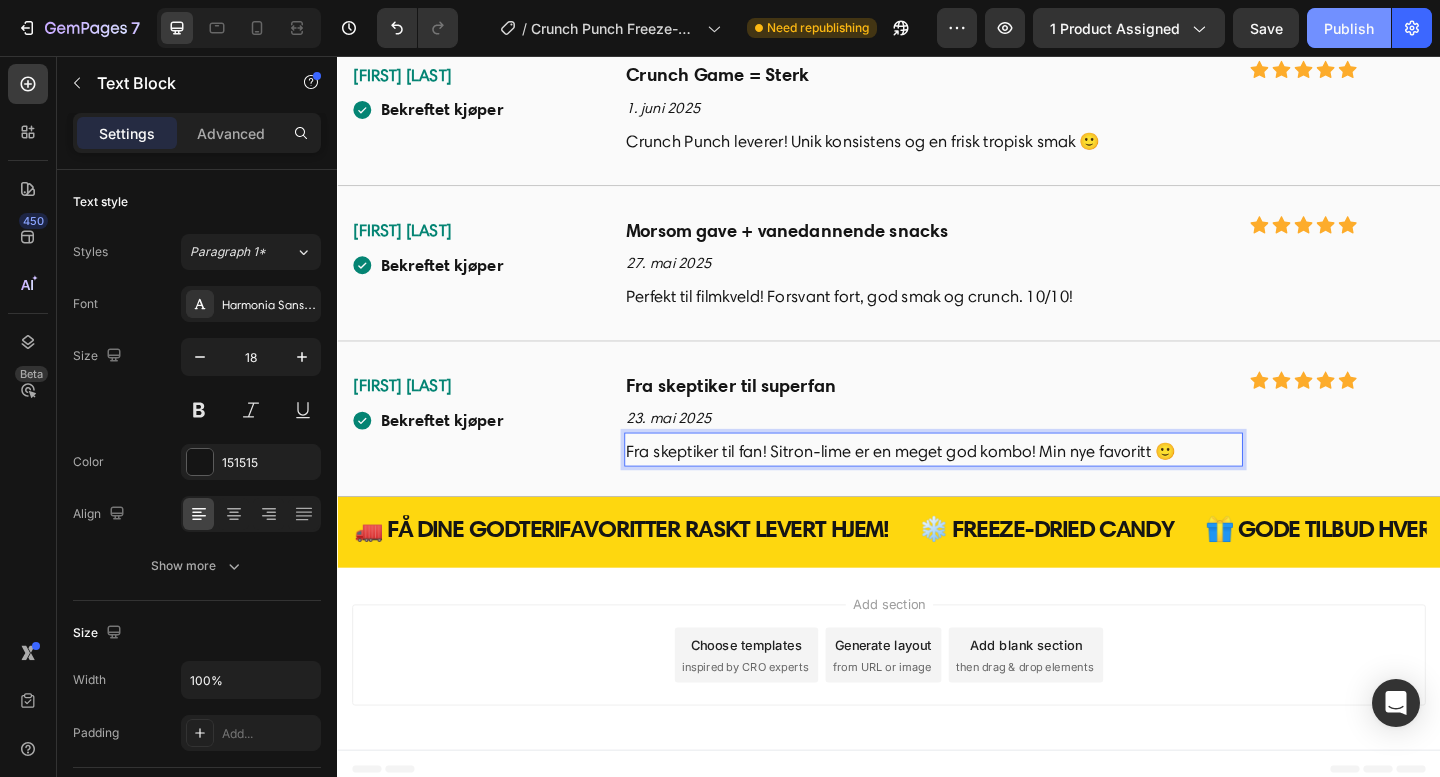 click on "Publish" at bounding box center [1349, 28] 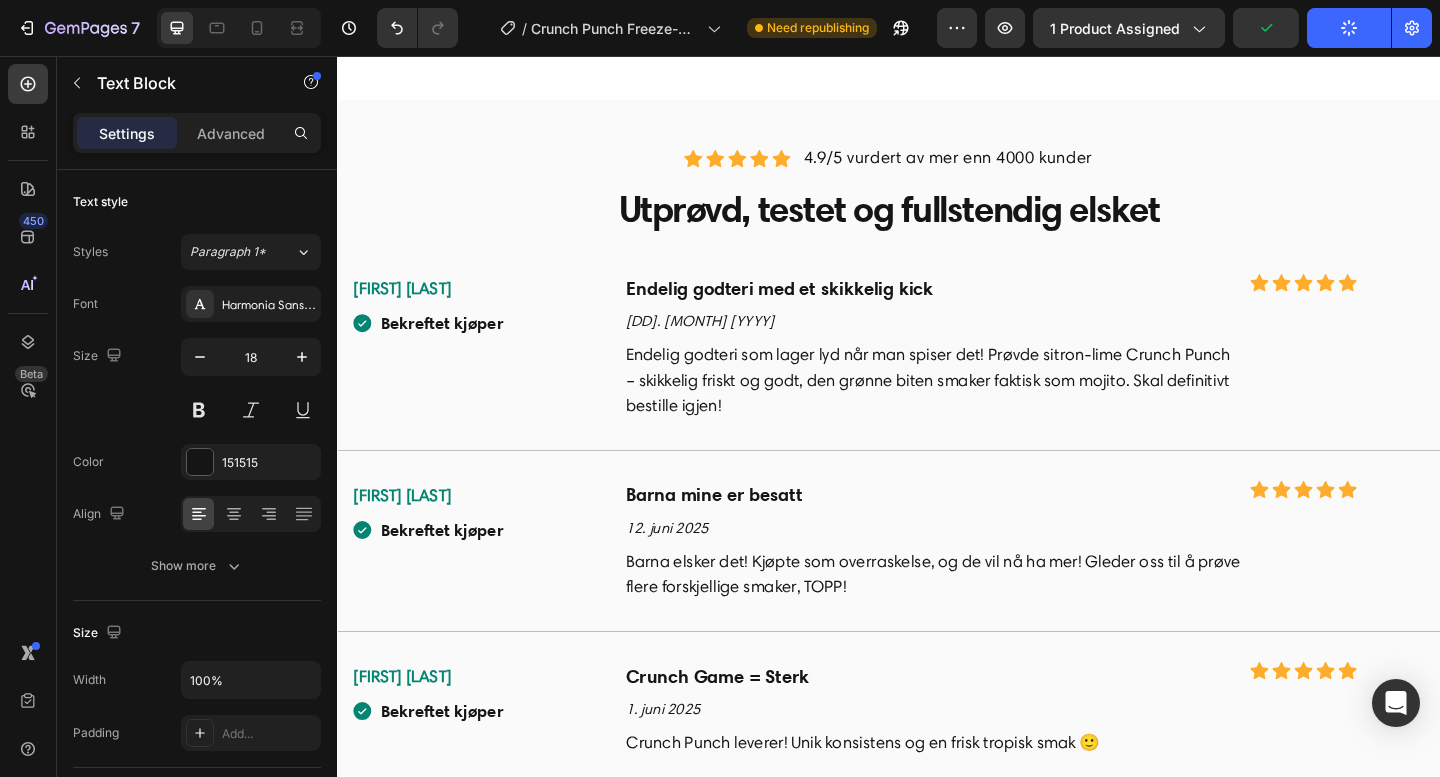 scroll, scrollTop: 5332, scrollLeft: 0, axis: vertical 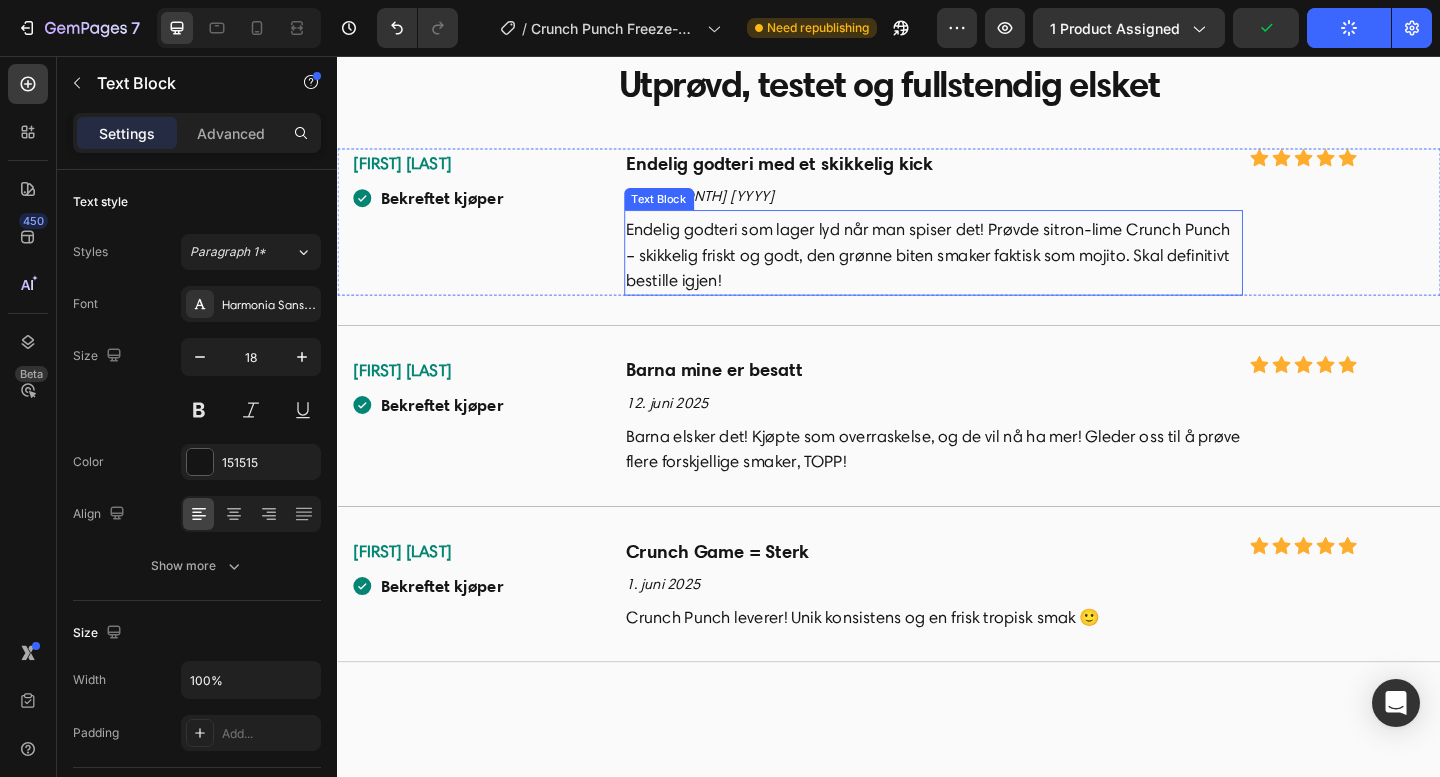 click on "Endelig godteri som lager lyd når man spiser det! Prøvde sitron-lime Crunch Punch – skikkelig friskt og godt, den grønne biten smaker faktisk som mojito. Skal definitivt bestille igjen!" at bounding box center [985, 273] 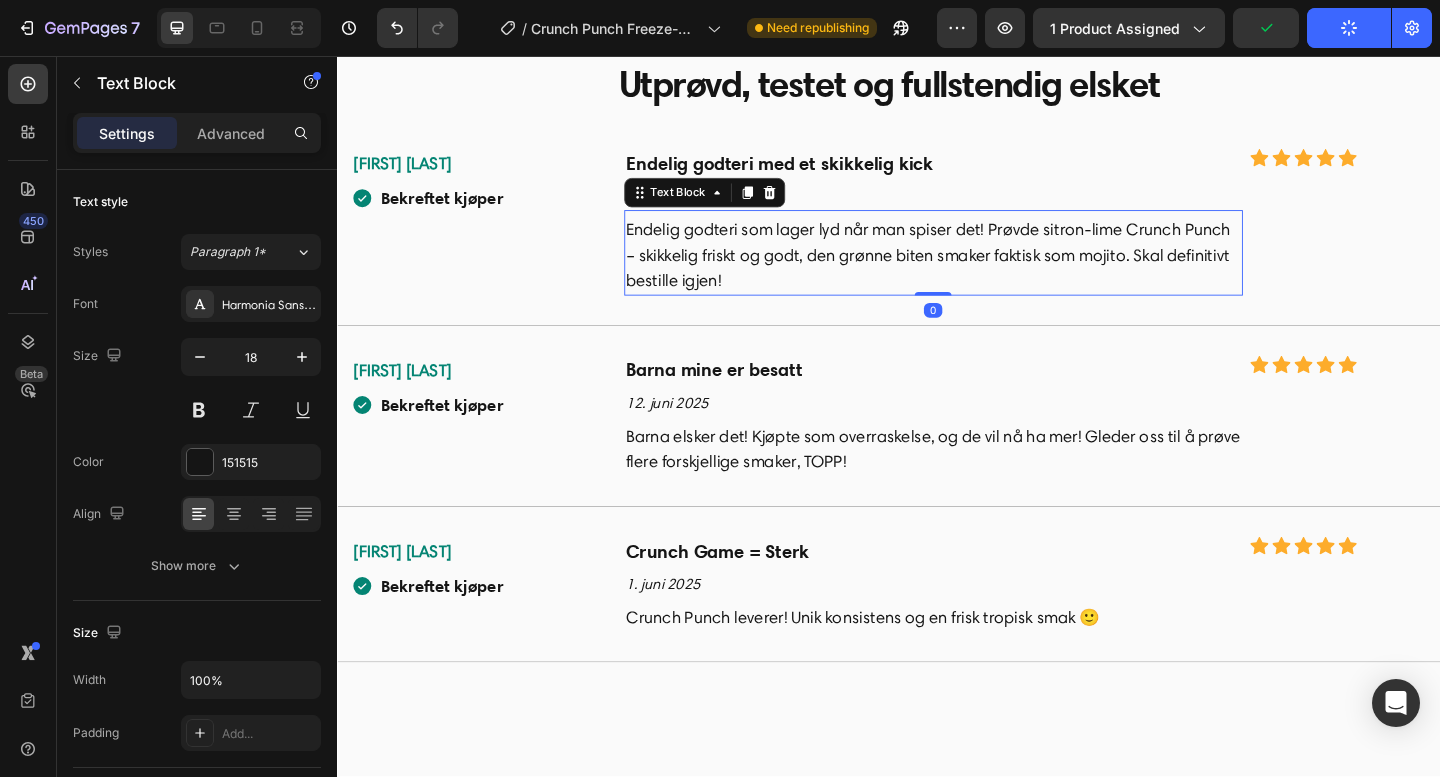 click on "Endelig godteri som lager lyd når man spiser det! Prøvde sitron-lime Crunch Punch – skikkelig friskt og godt, den grønne biten smaker faktisk som mojito. Skal definitivt bestille igjen!" at bounding box center (985, 273) 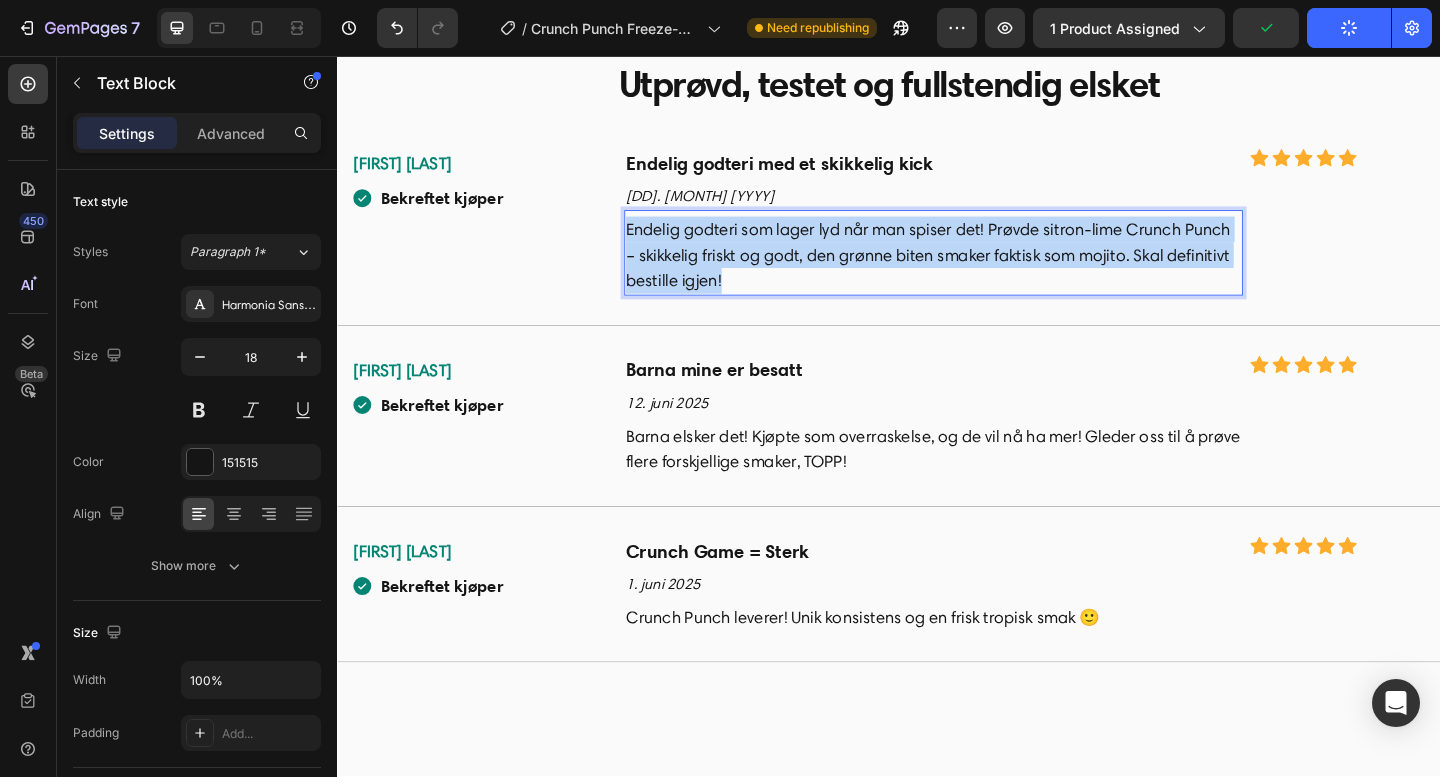 copy on "Endelig godteri som lager lyd når man spiser det! Prøvde sitron-lime Crunch Punch – skikkelig friskt og godt, den grønne biten smaker faktisk som mojito. Skal definitivt bestille igjen!" 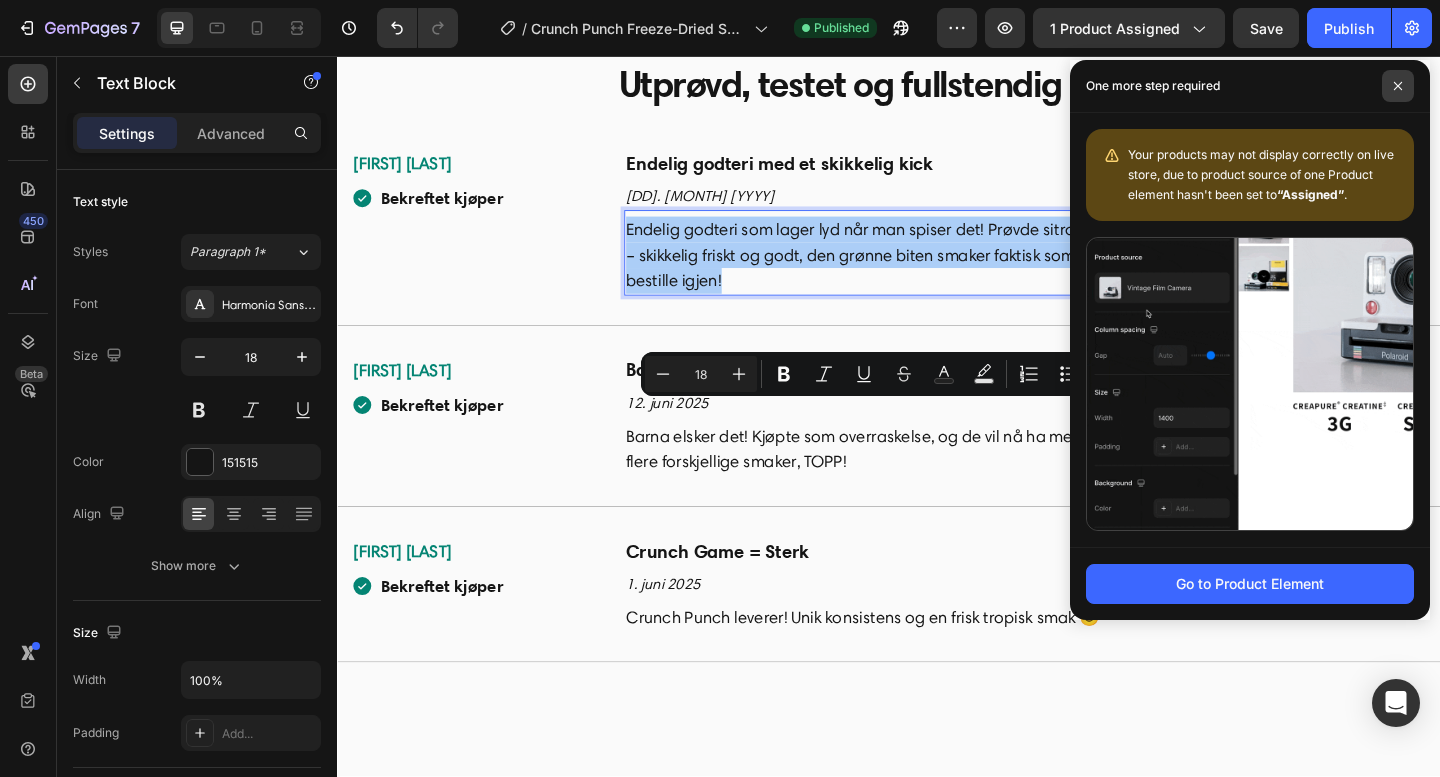 click 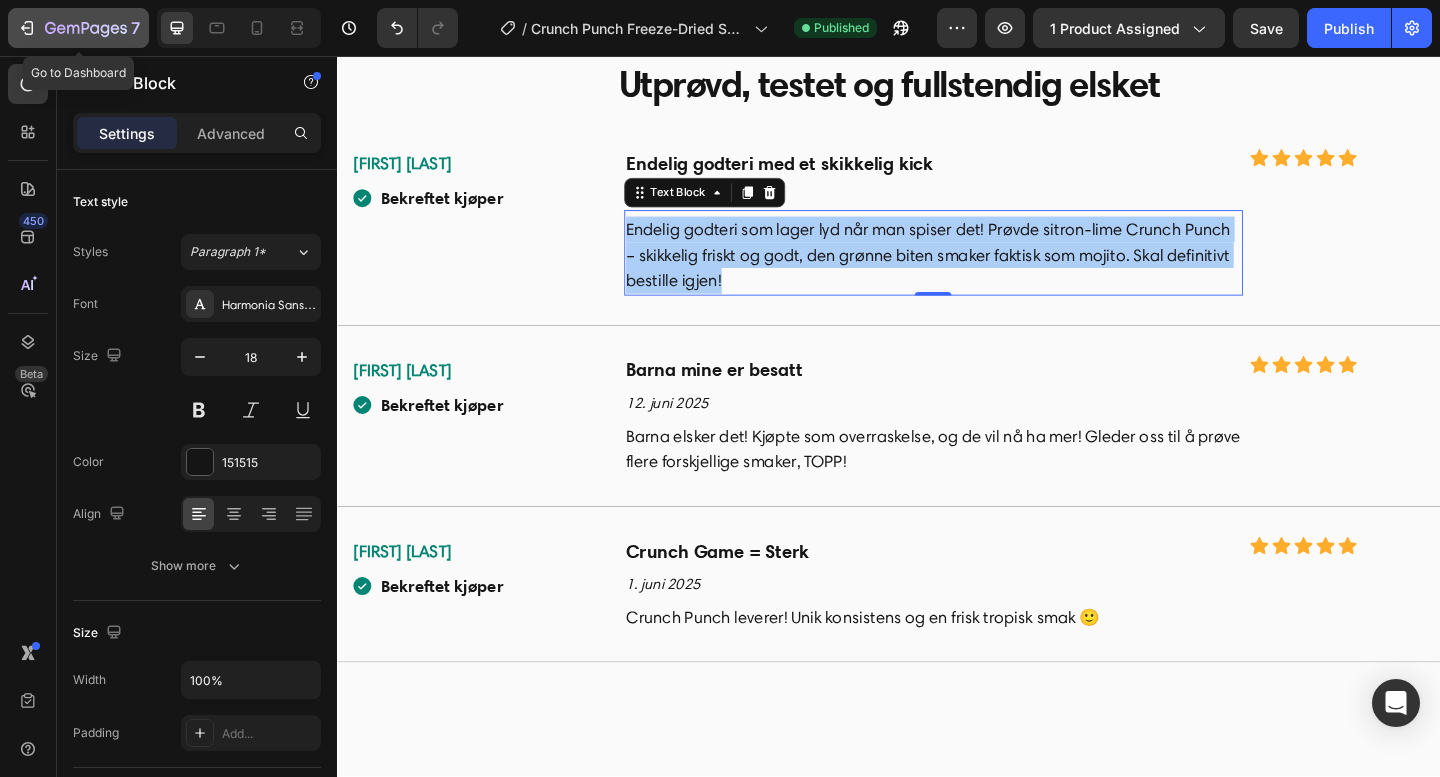 click 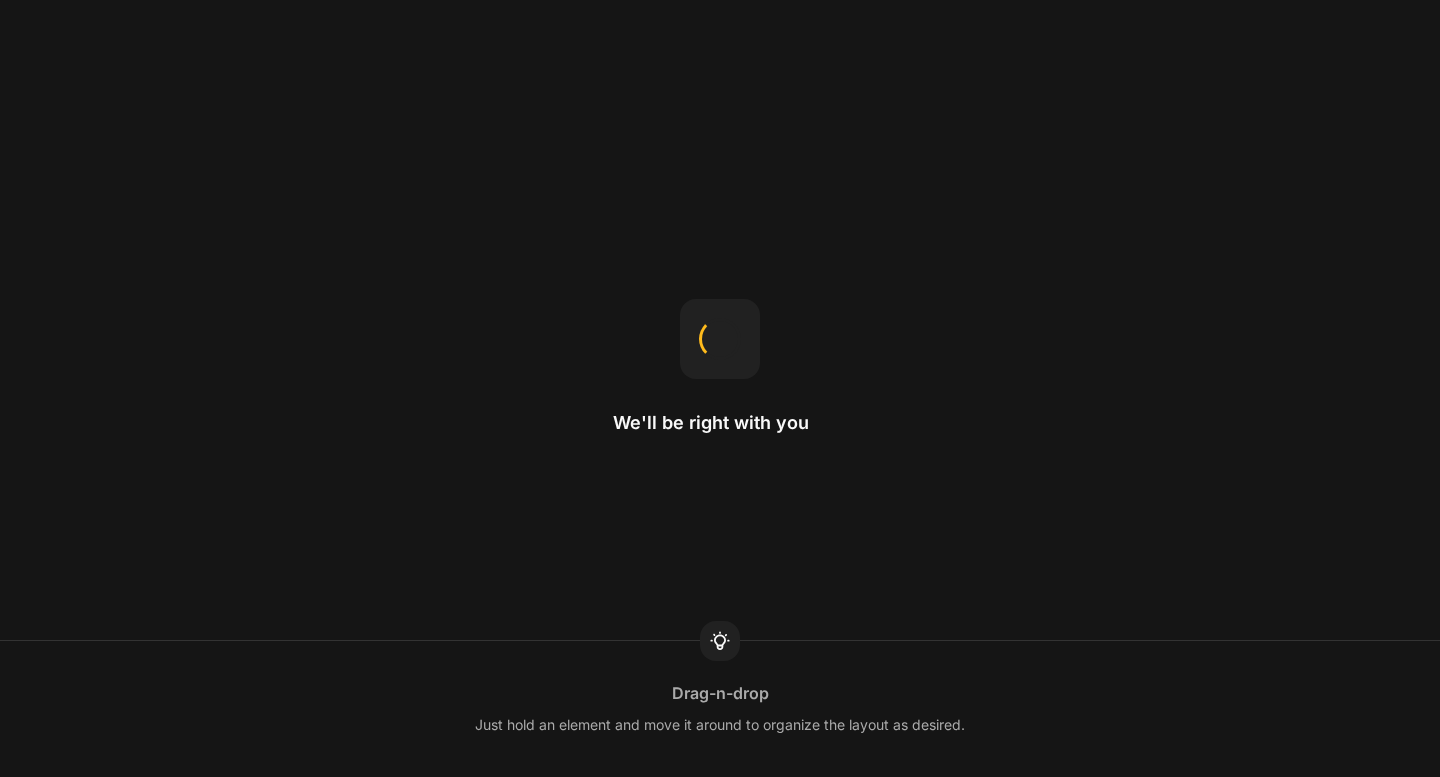 scroll, scrollTop: 0, scrollLeft: 0, axis: both 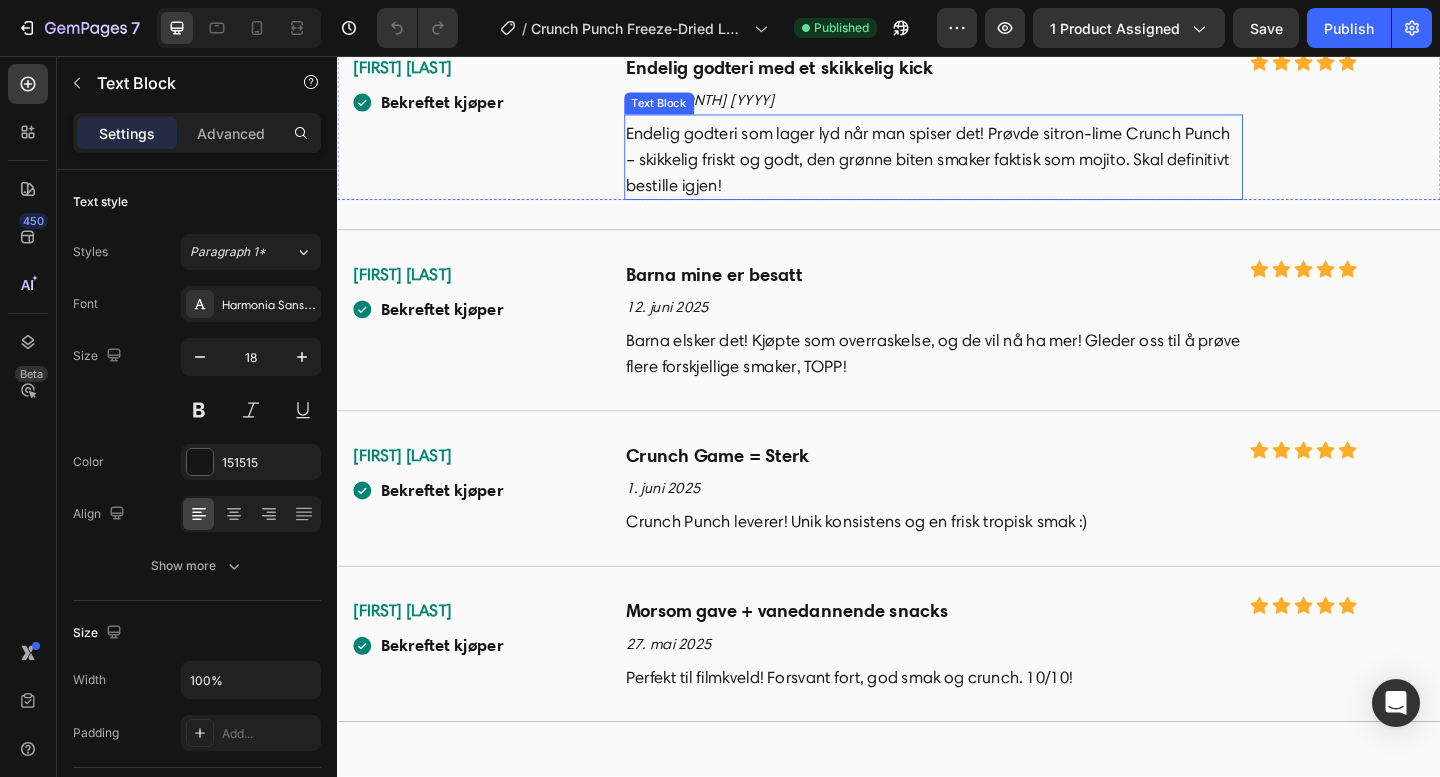 click on "Endelig godteri som lager lyd når man spiser det! Prøvde sitron-lime Crunch Punch – skikkelig friskt og godt, den grønne biten smaker faktisk som mojito. Skal definitivt bestille igjen!" at bounding box center [985, 169] 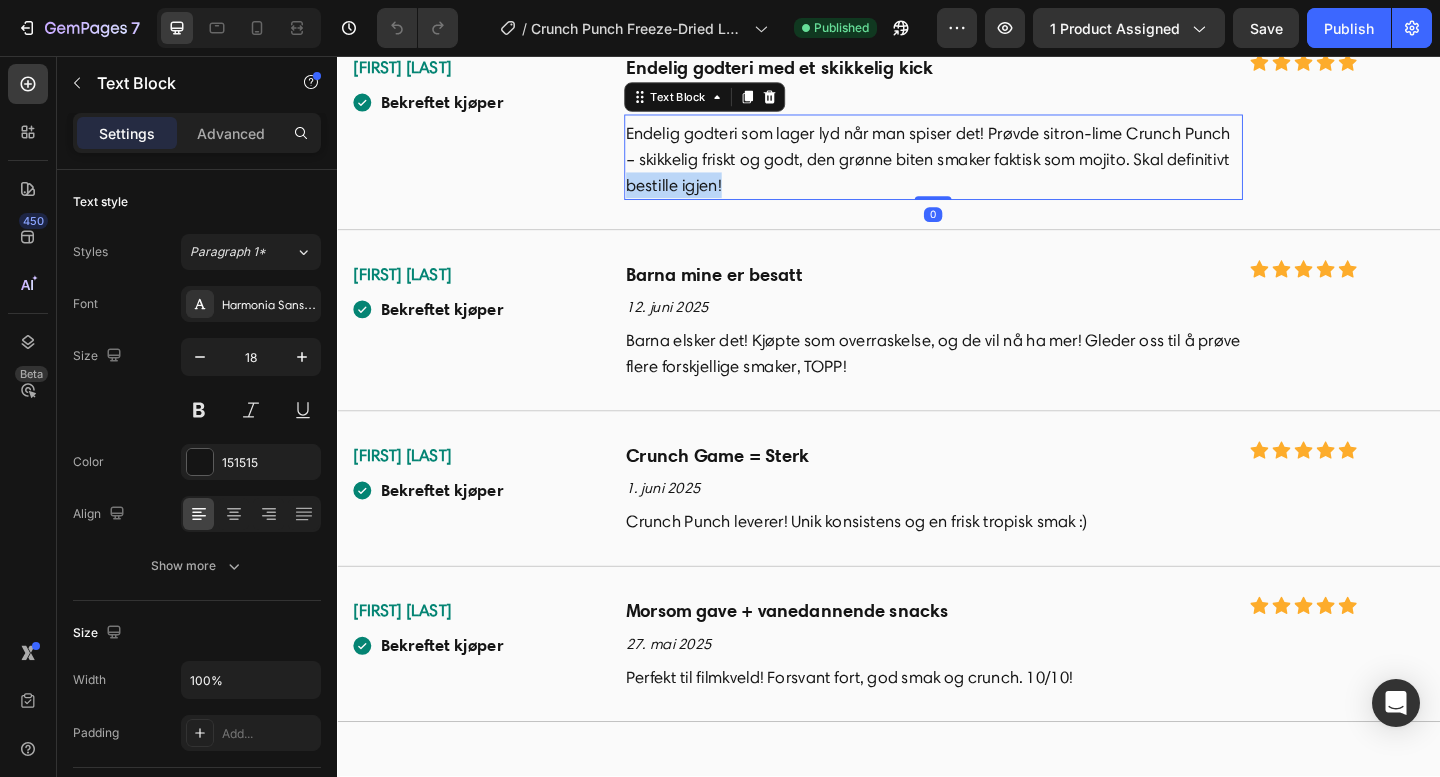 click on "Endelig godteri som lager lyd når man spiser det! Prøvde sitron-lime Crunch Punch – skikkelig friskt og godt, den grønne biten smaker faktisk som mojito. Skal definitivt bestille igjen!" at bounding box center (985, 169) 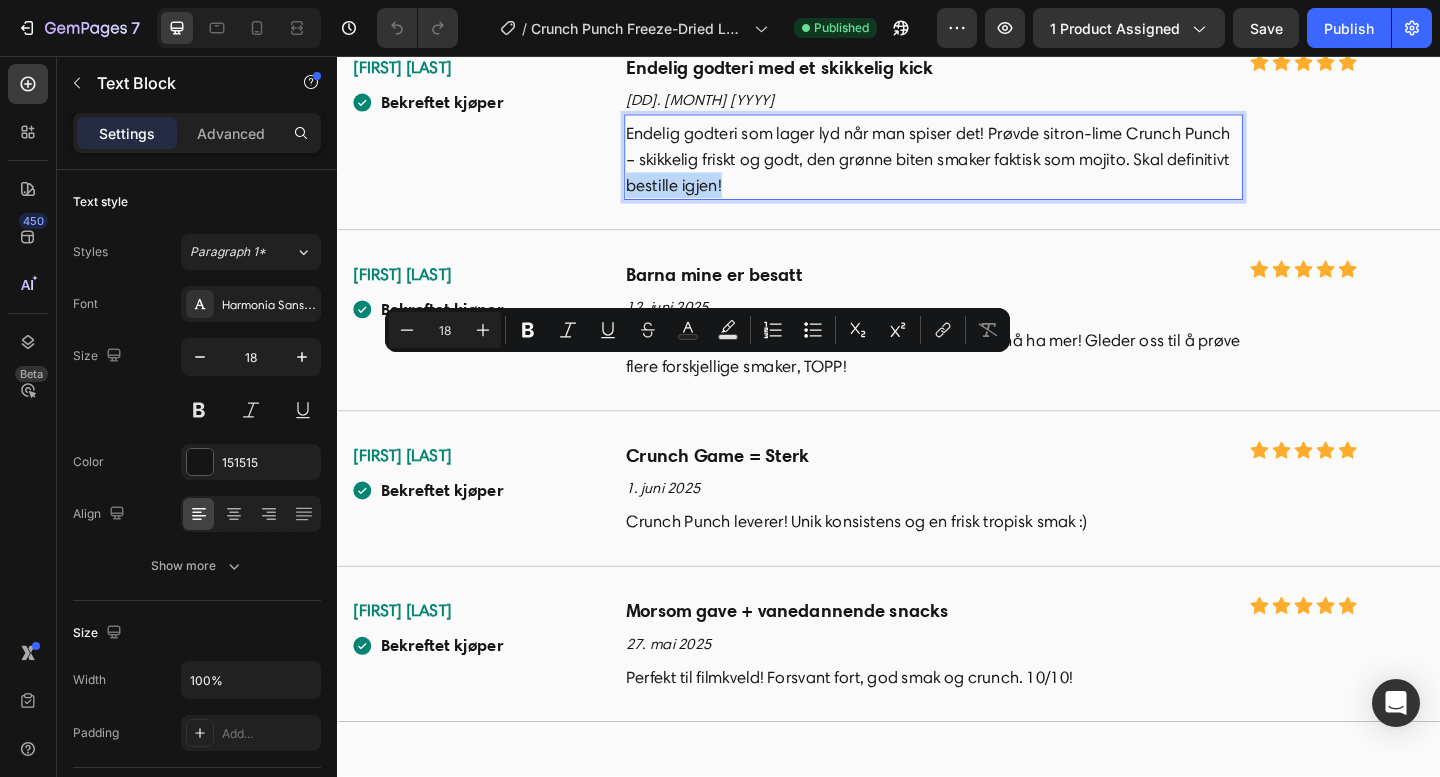 click on "Endelig godteri som lager lyd når man spiser det! Prøvde sitron-lime Crunch Punch – skikkelig friskt og godt, den grønne biten smaker faktisk som mojito. Skal definitivt bestille igjen!" at bounding box center [985, 169] 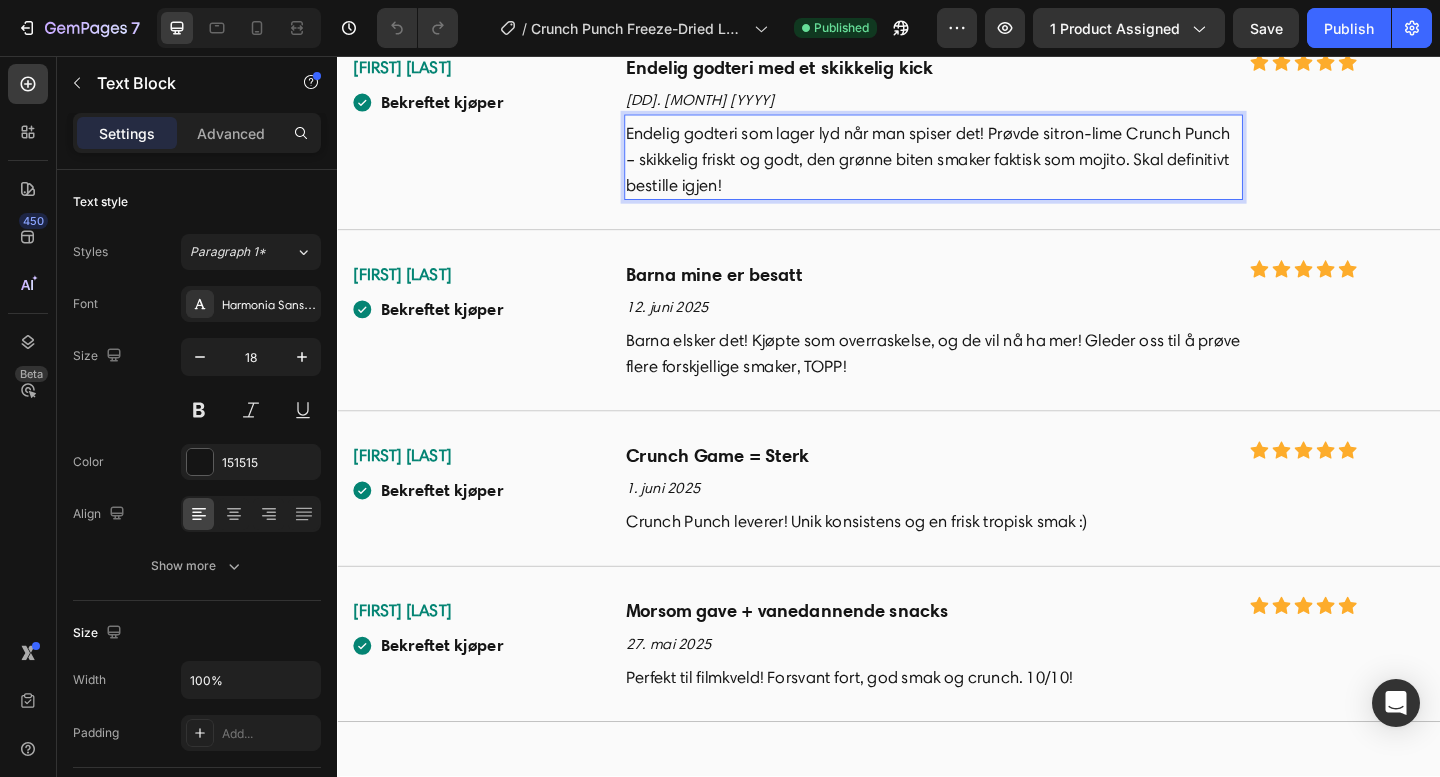 click on "Endelig godteri som lager lyd når man spiser det! Prøvde sitron-lime Crunch Punch – skikkelig friskt og godt, den grønne biten smaker faktisk som mojito. Skal definitivt bestille igjen!" at bounding box center (985, 169) 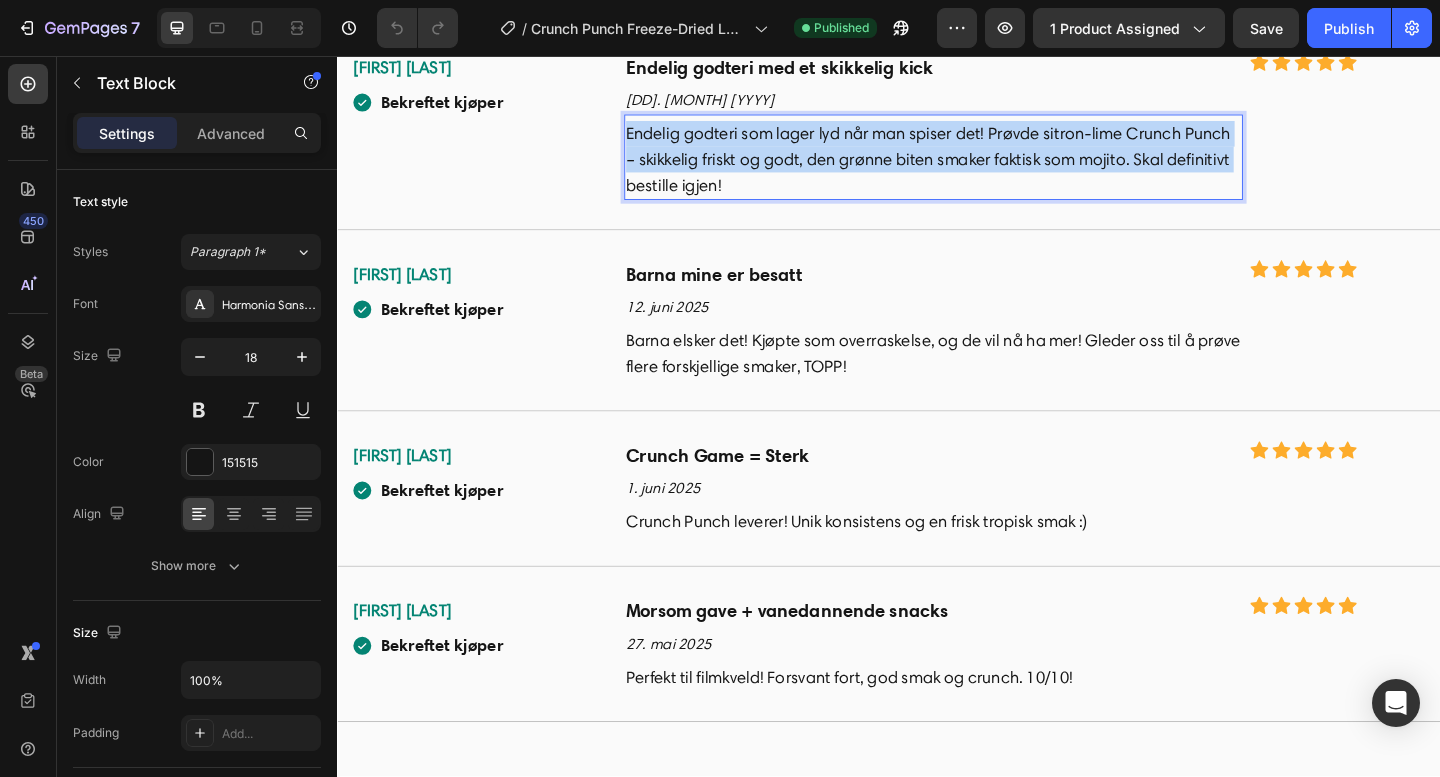 click on "Endelig godteri som lager lyd når man spiser det! Prøvde sitron-lime Crunch Punch – skikkelig friskt og godt, den grønne biten smaker faktisk som mojito. Skal definitivt bestille igjen!" at bounding box center (985, 169) 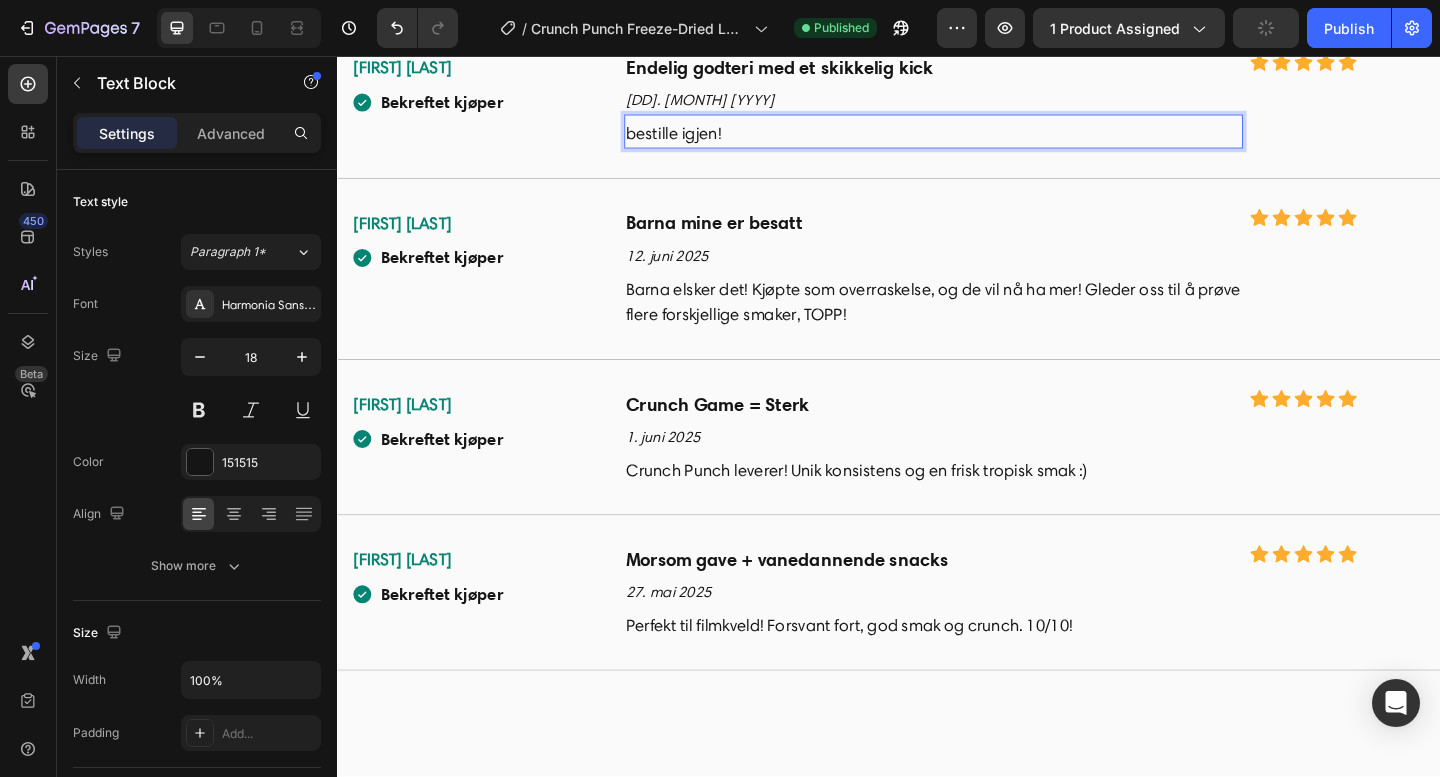 click on "bestille igjen!" at bounding box center [985, 141] 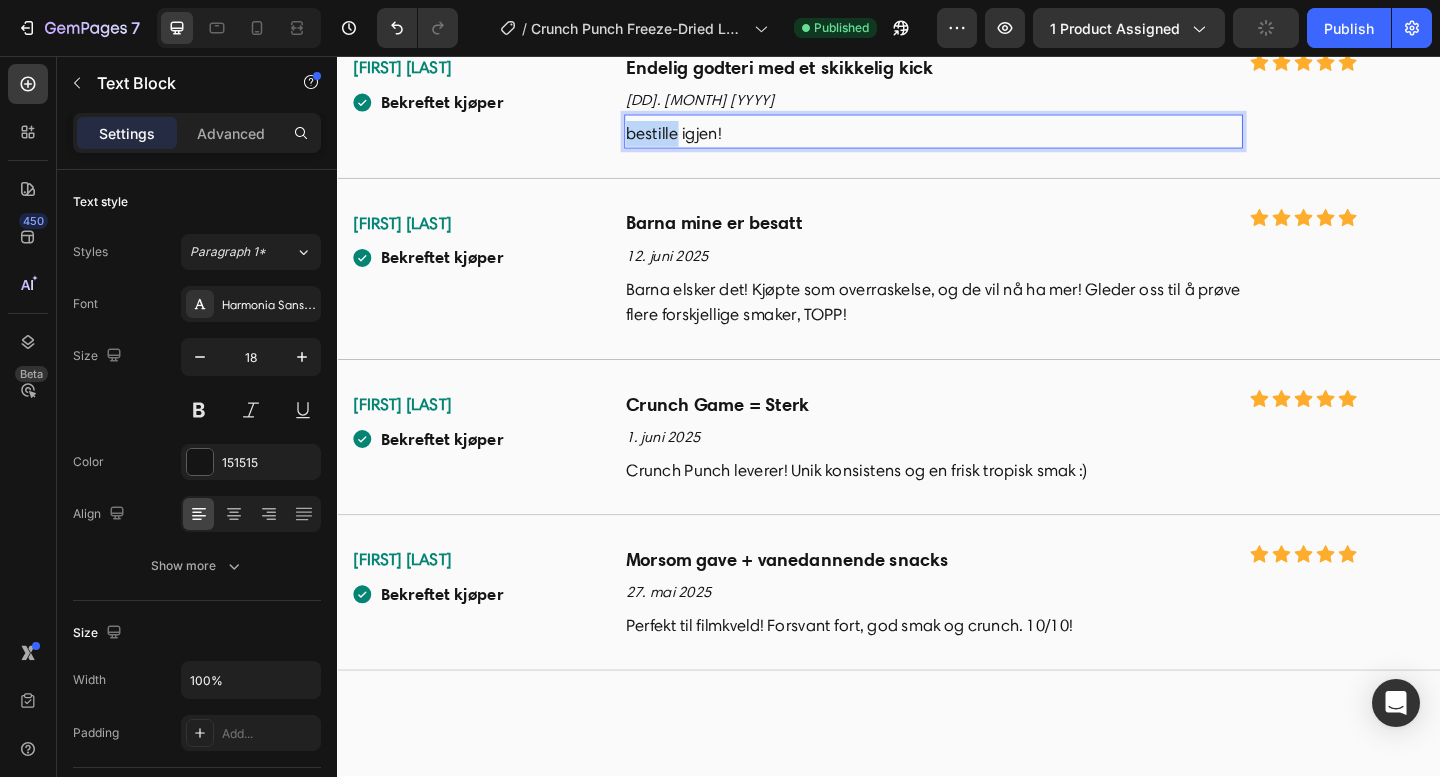 click on "bestille igjen!" at bounding box center (985, 141) 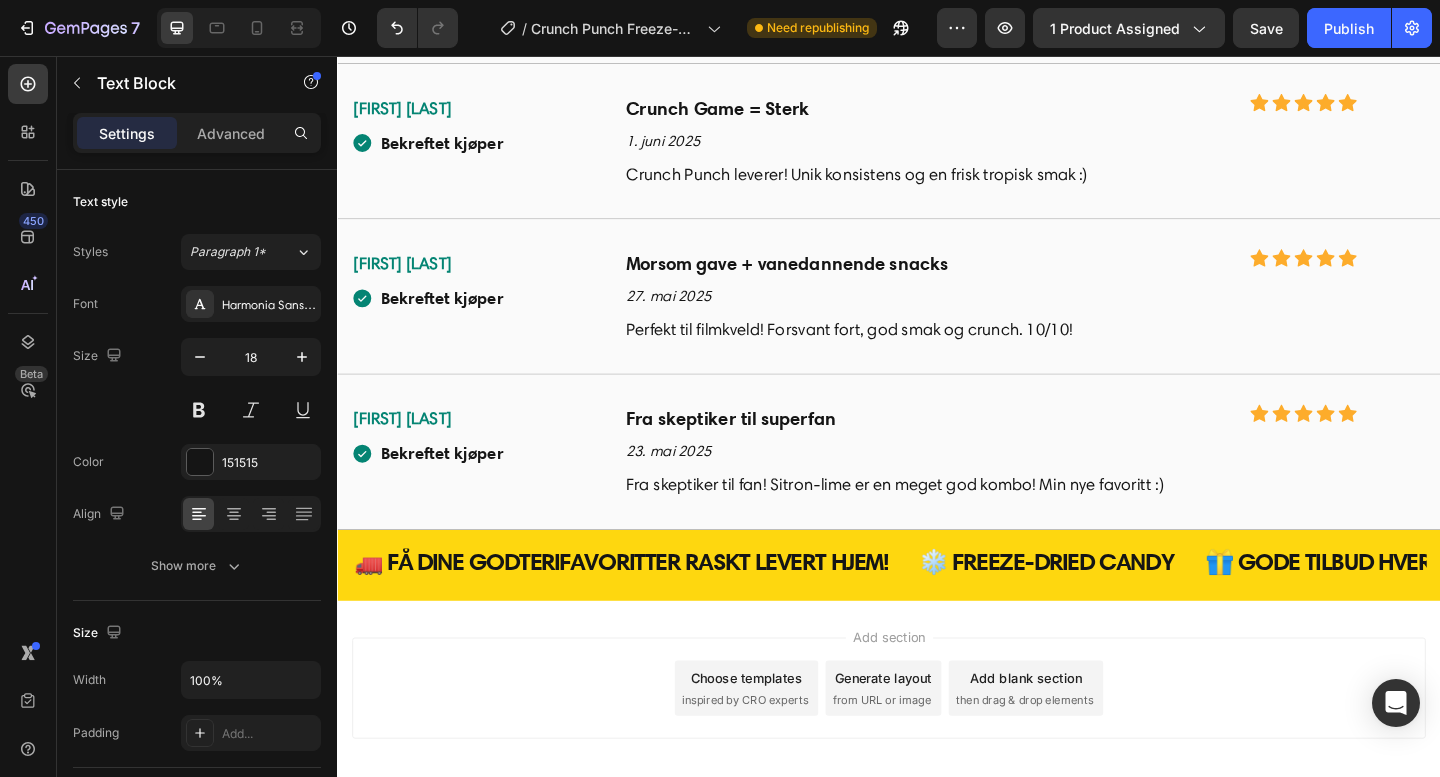 scroll, scrollTop: 5931, scrollLeft: 0, axis: vertical 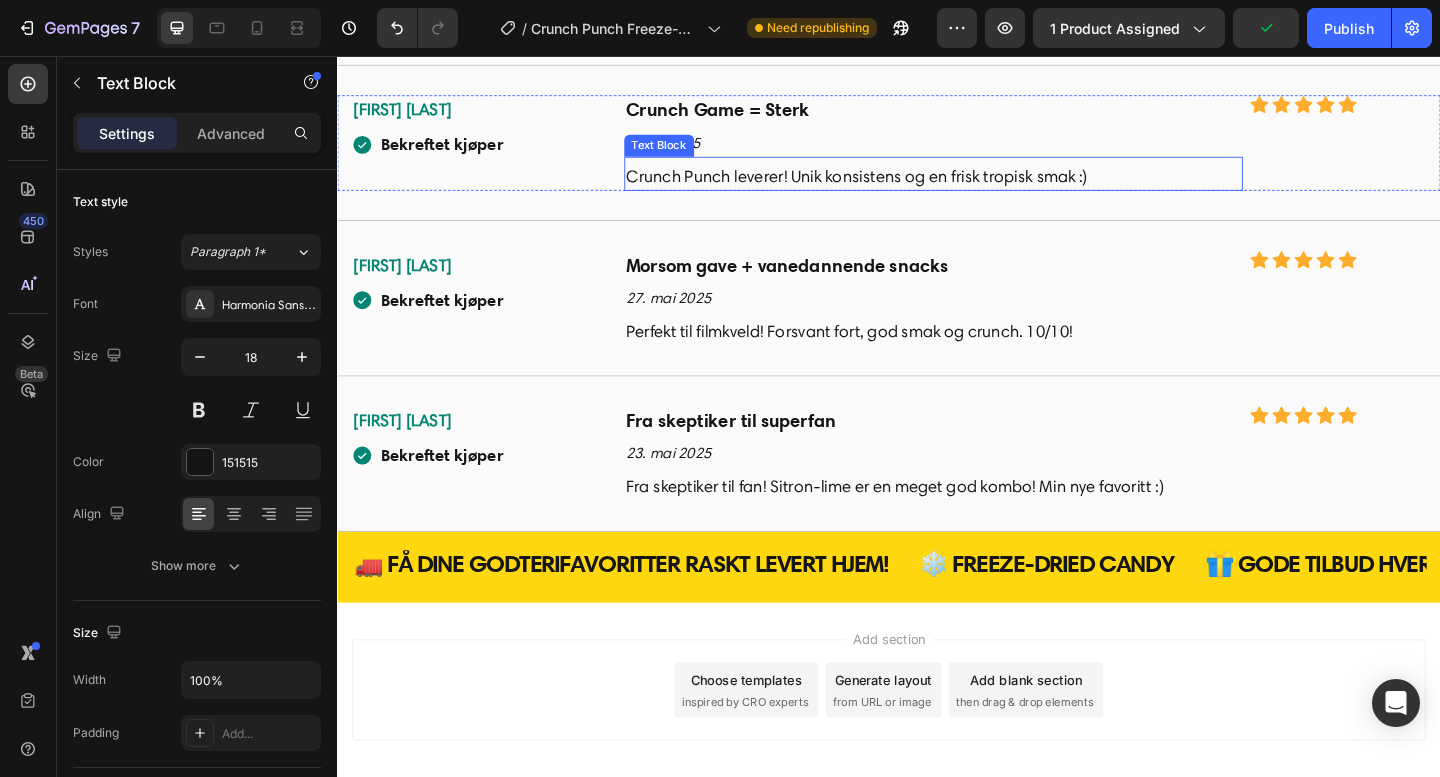 click on "Crunch Punch leverer! Unik konsistens og en frisk tropisk smak :)" at bounding box center (985, 187) 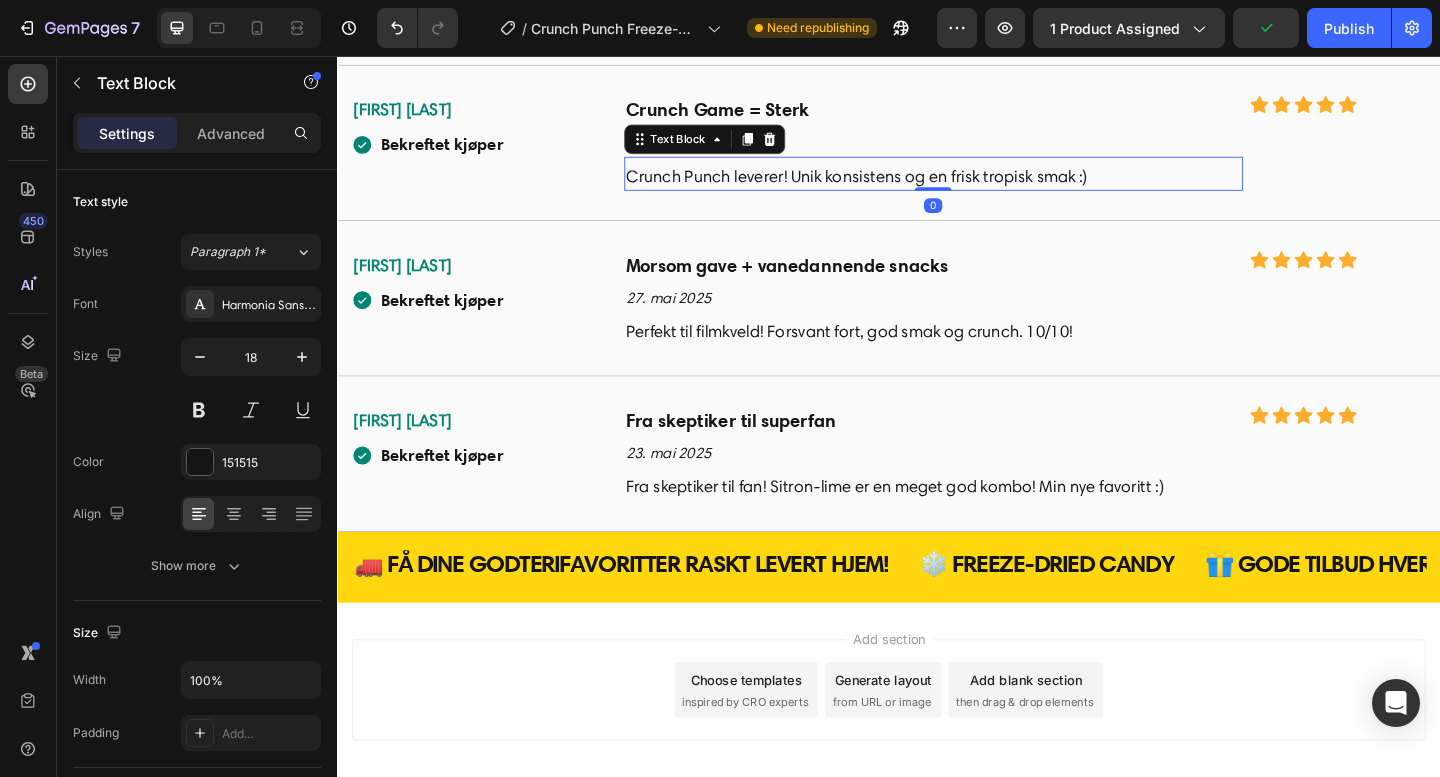 click on "Crunch Punch leverer! Unik konsistens og en frisk tropisk smak :)" at bounding box center (985, 187) 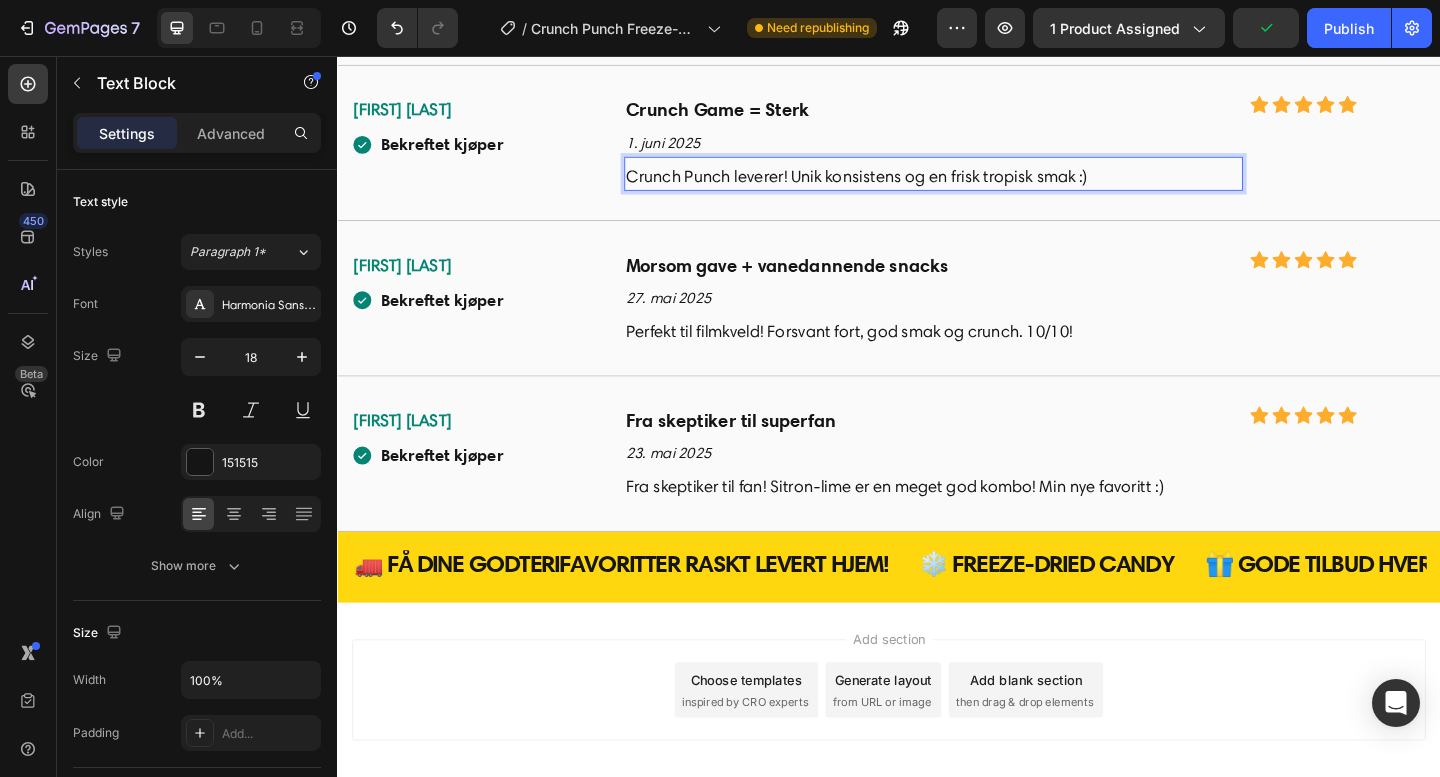click on "Crunch Punch leverer! Unik konsistens og en frisk tropisk smak :)" at bounding box center [985, 187] 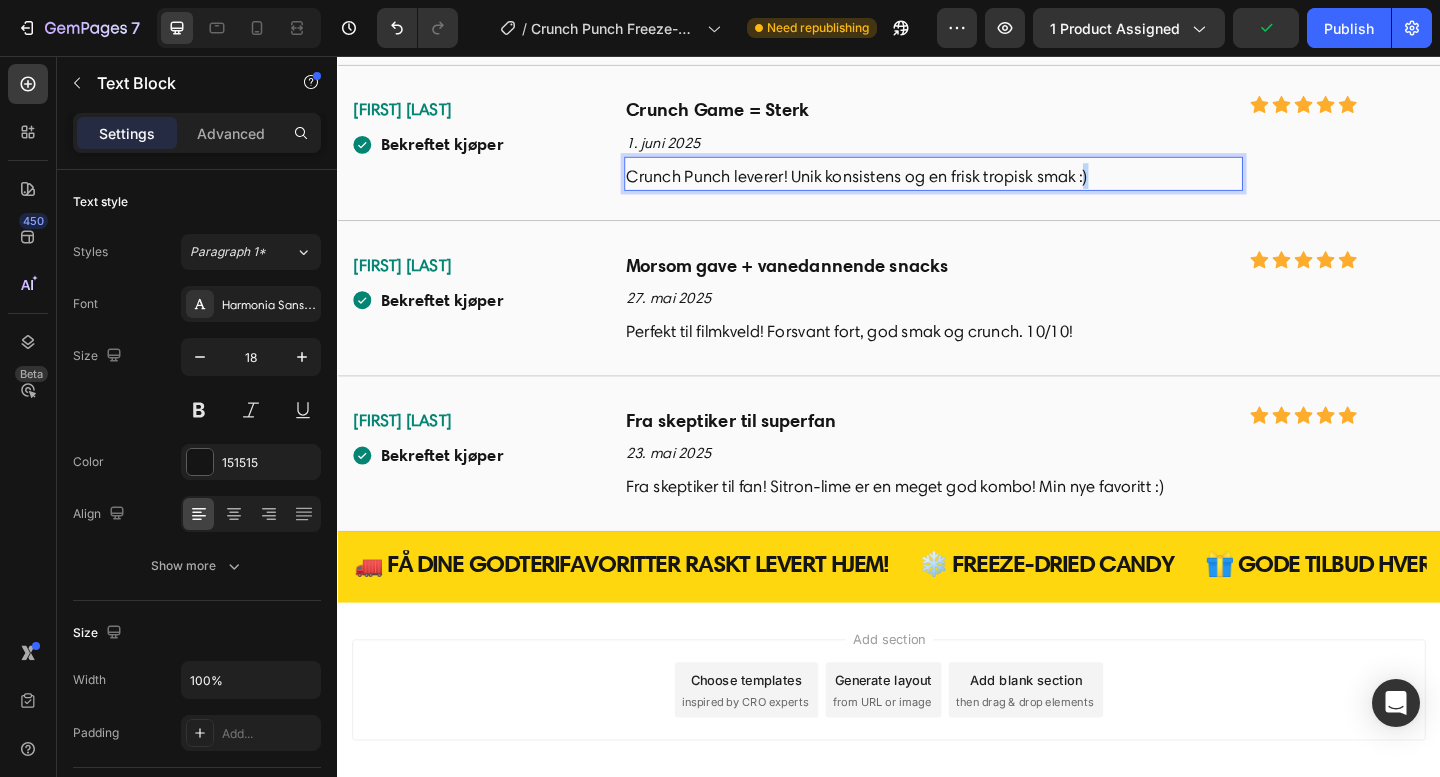 click on "Crunch Punch leverer! Unik konsistens og en frisk tropisk smak :)" at bounding box center [985, 187] 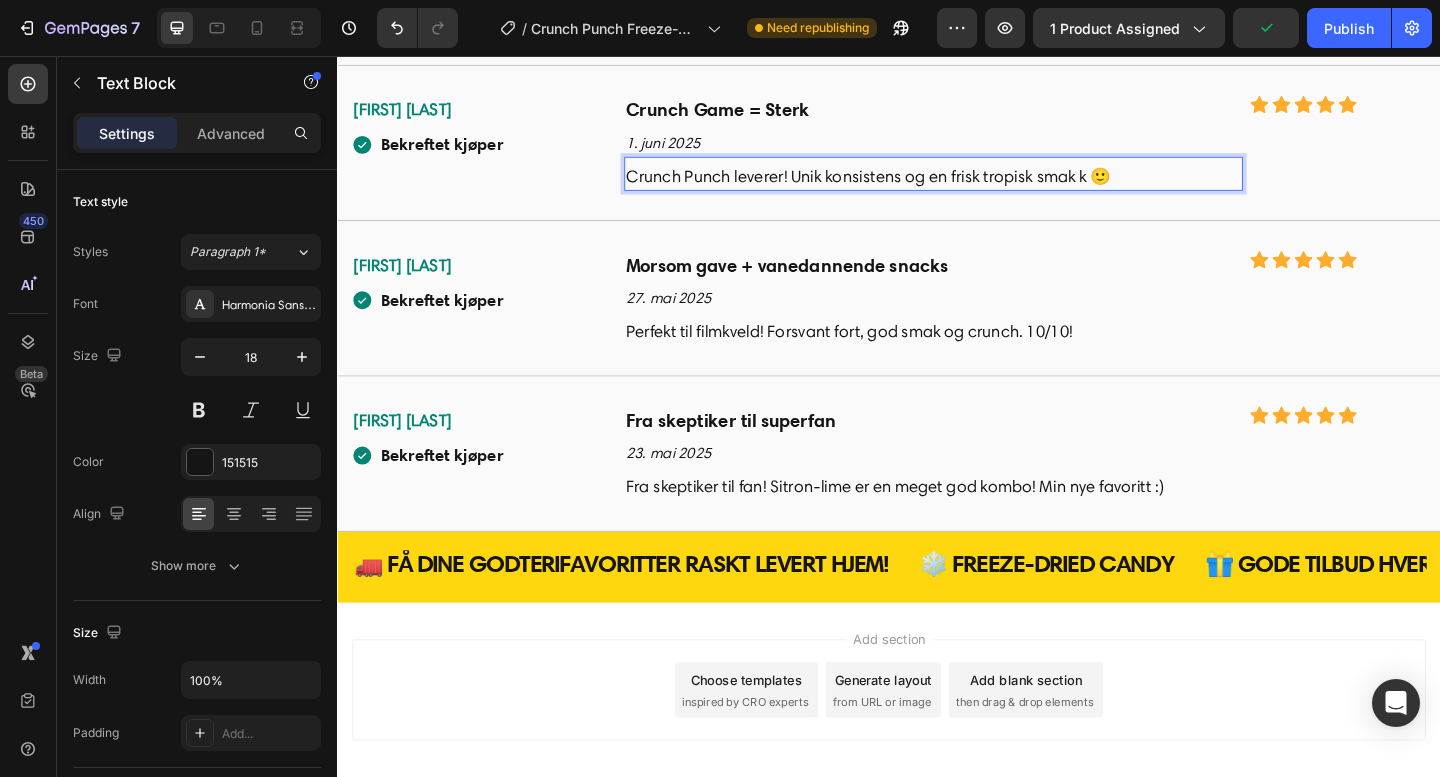 click on "Crunch Punch leverer! Unik konsistens og en frisk tropisk smak k 🙂" at bounding box center [985, 187] 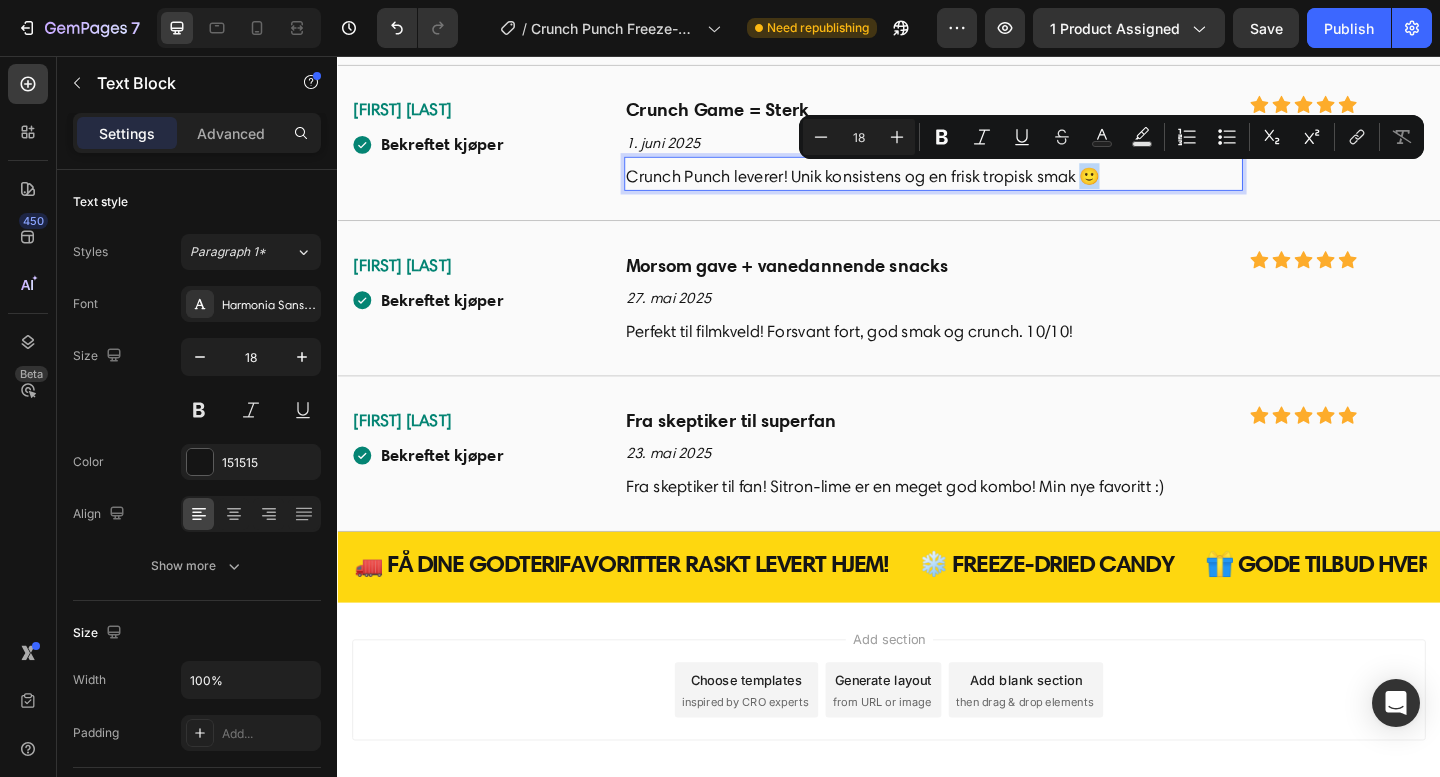 drag, startPoint x: 1170, startPoint y: 185, endPoint x: 1148, endPoint y: 184, distance: 22.022715 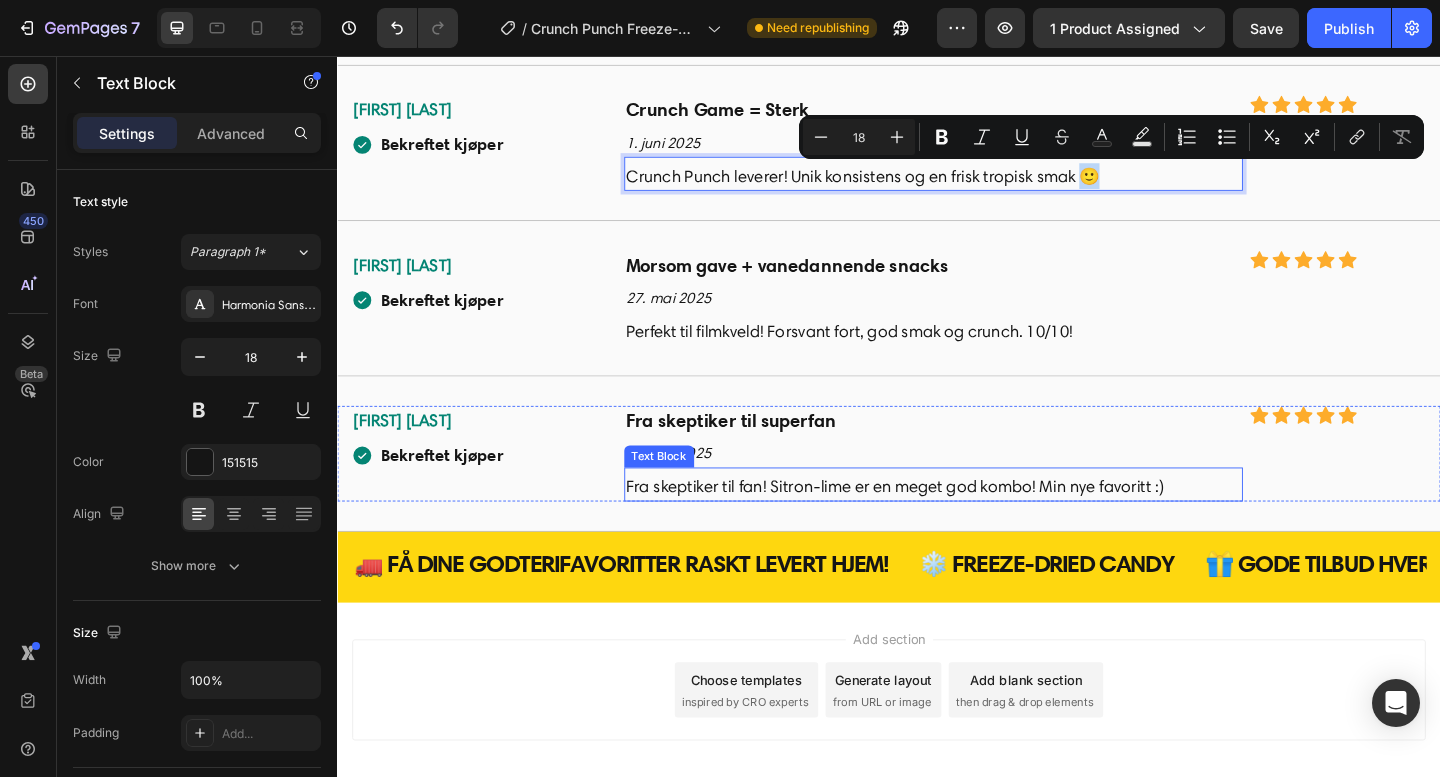 click on "Fra skeptiker til fan! Sitron-lime er en meget god kombo! Min nye favoritt :)" at bounding box center (985, 525) 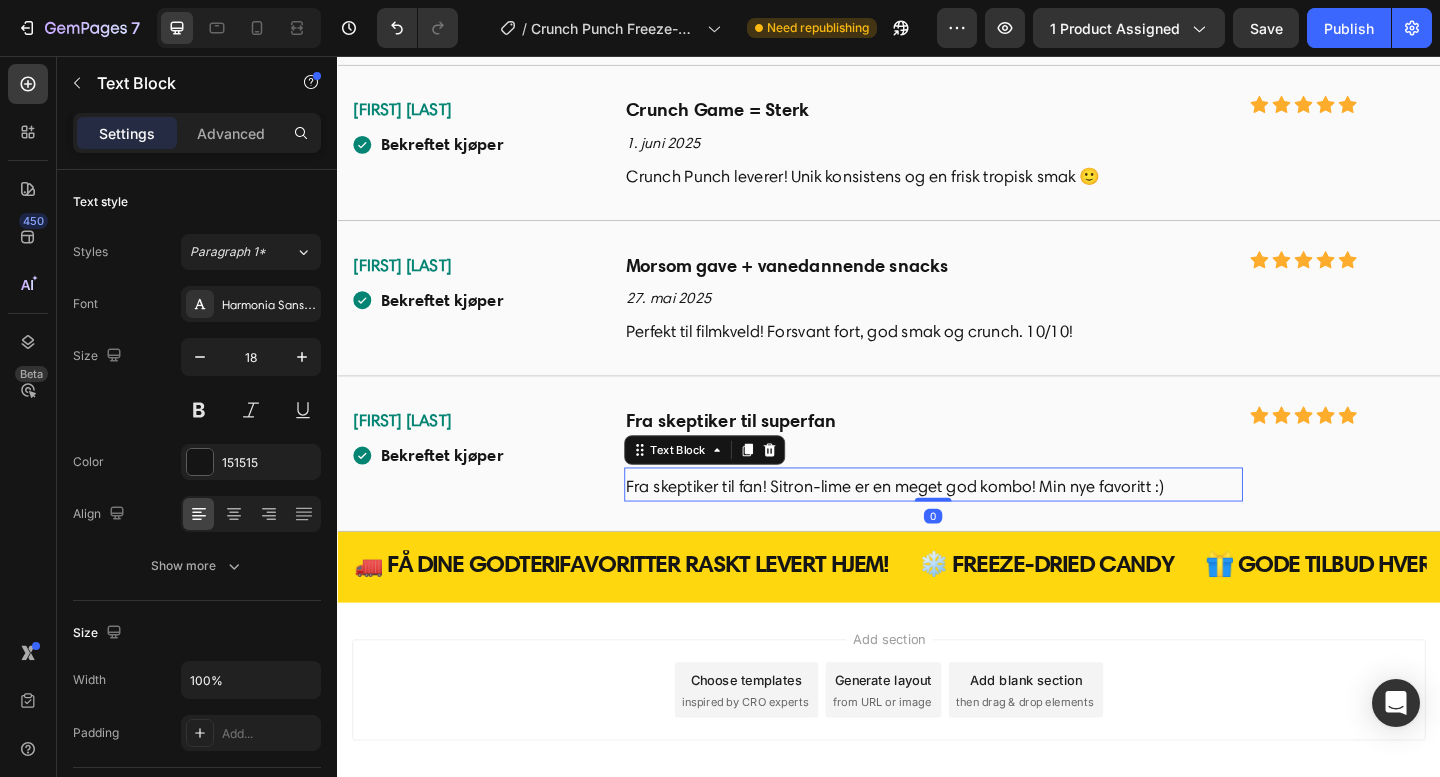 click on "Fra skeptiker til fan! Sitron-lime er en meget god kombo! Min nye favoritt :)" at bounding box center (985, 525) 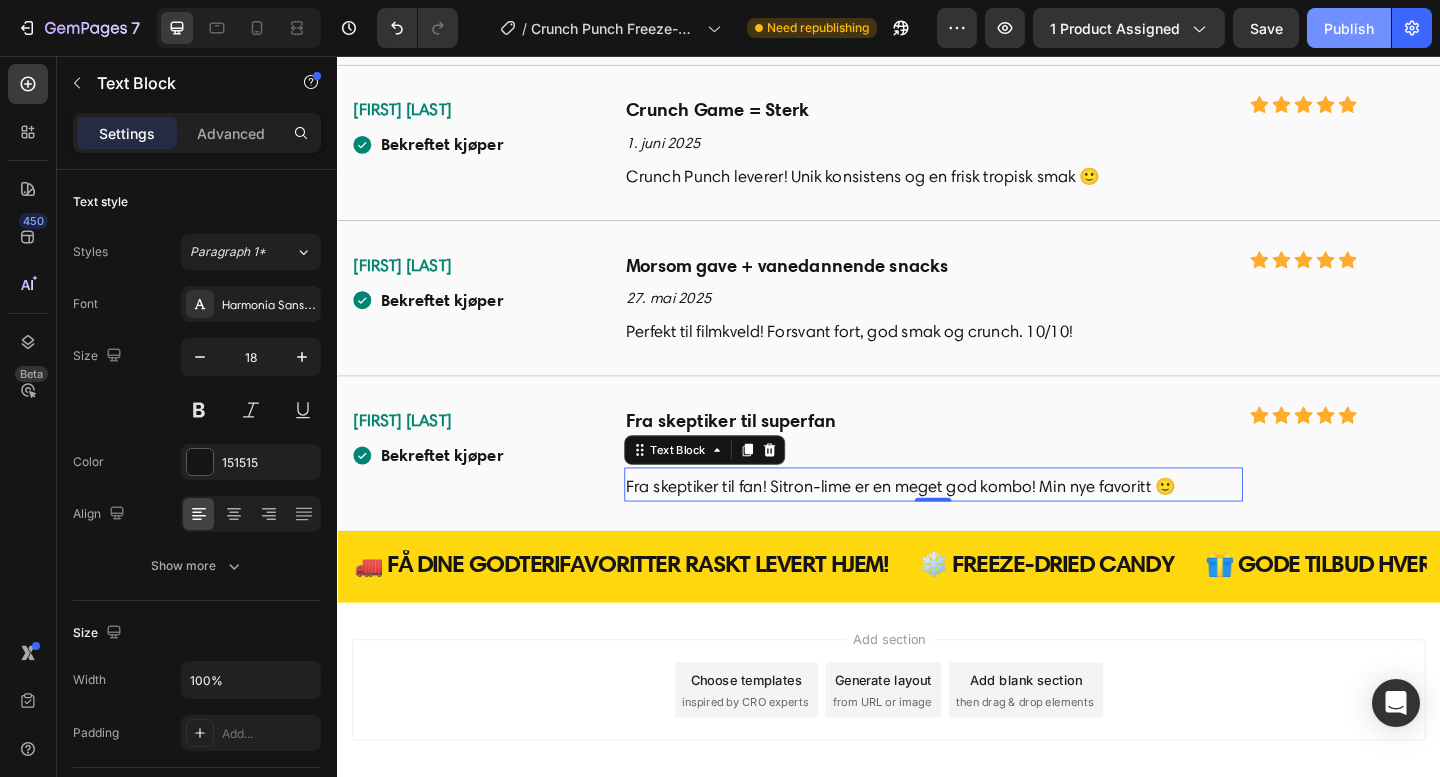 click on "Publish" at bounding box center (1349, 28) 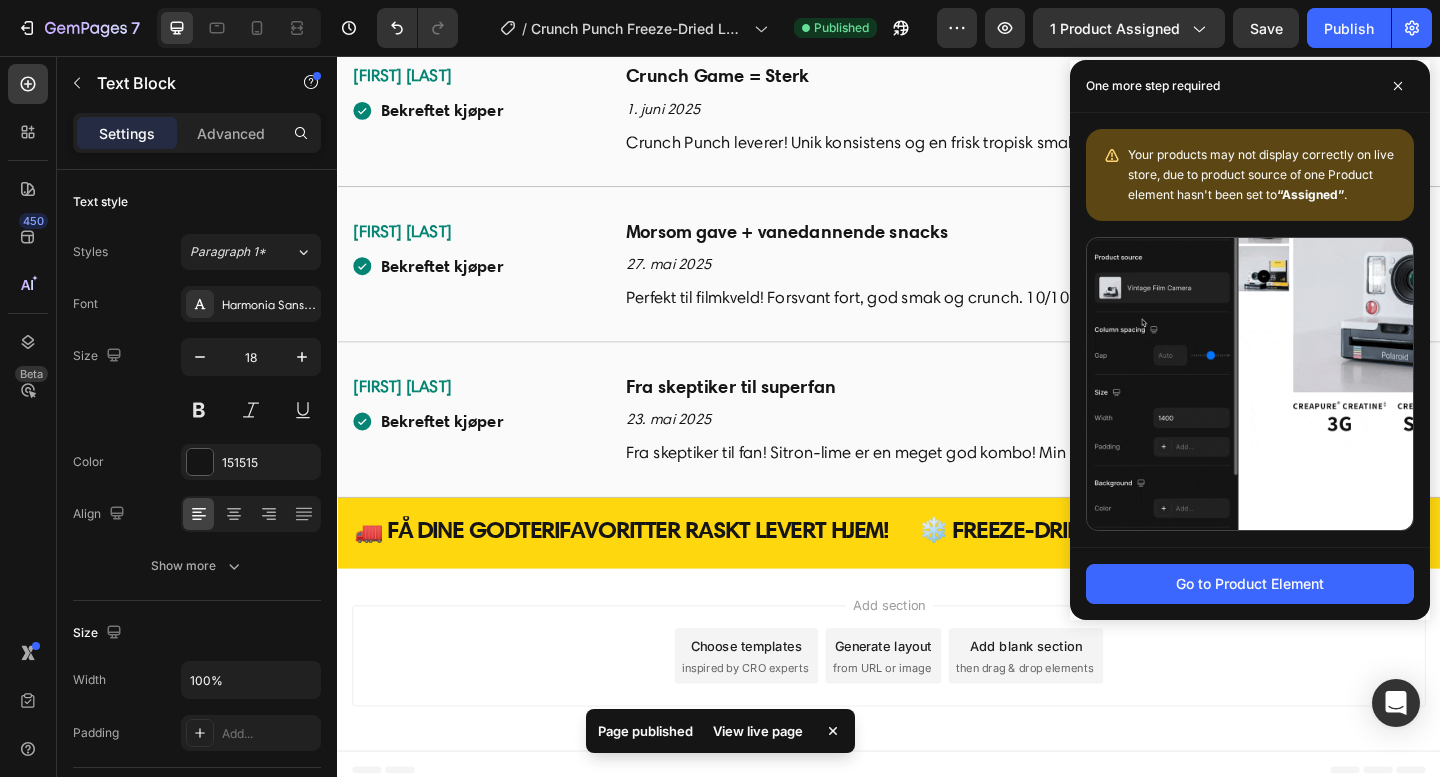 scroll, scrollTop: 5983, scrollLeft: 0, axis: vertical 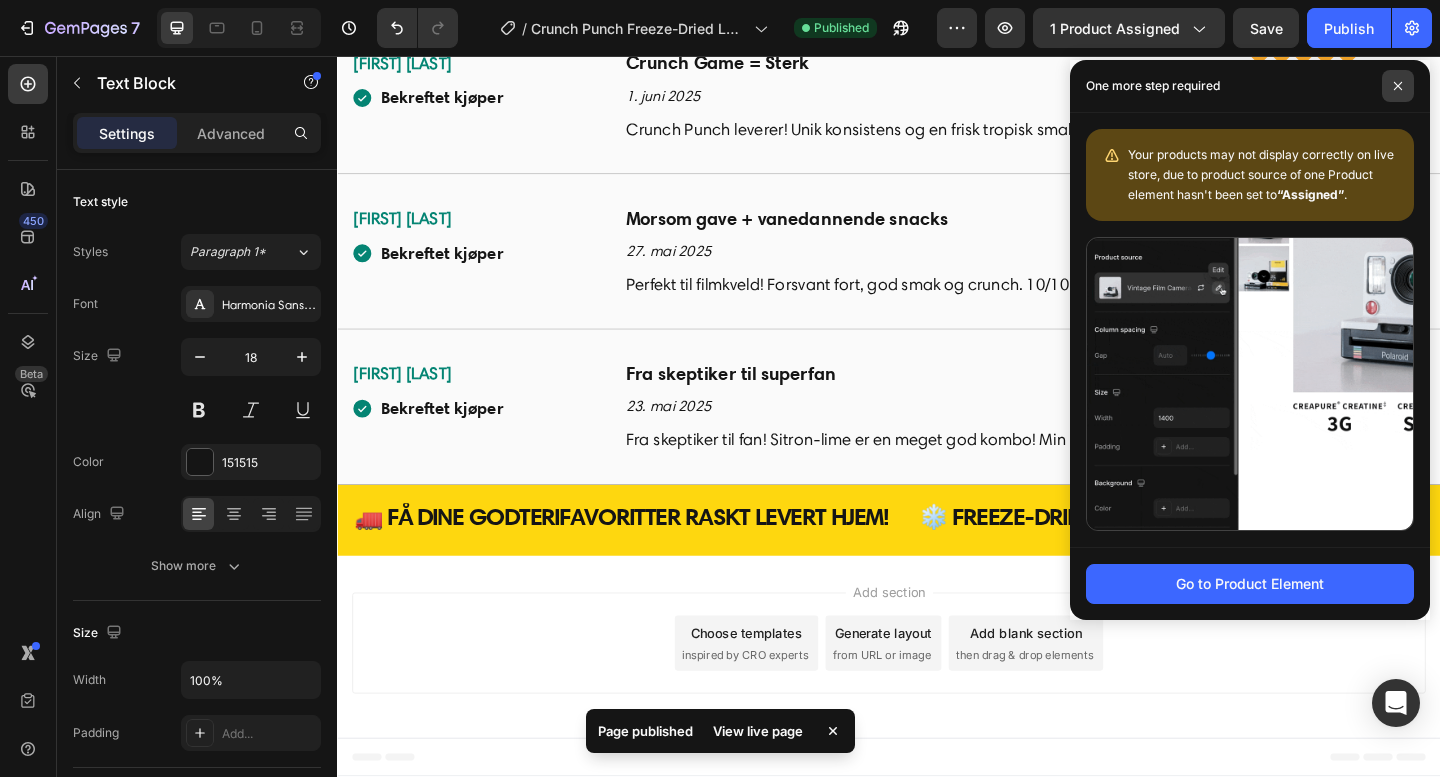 click 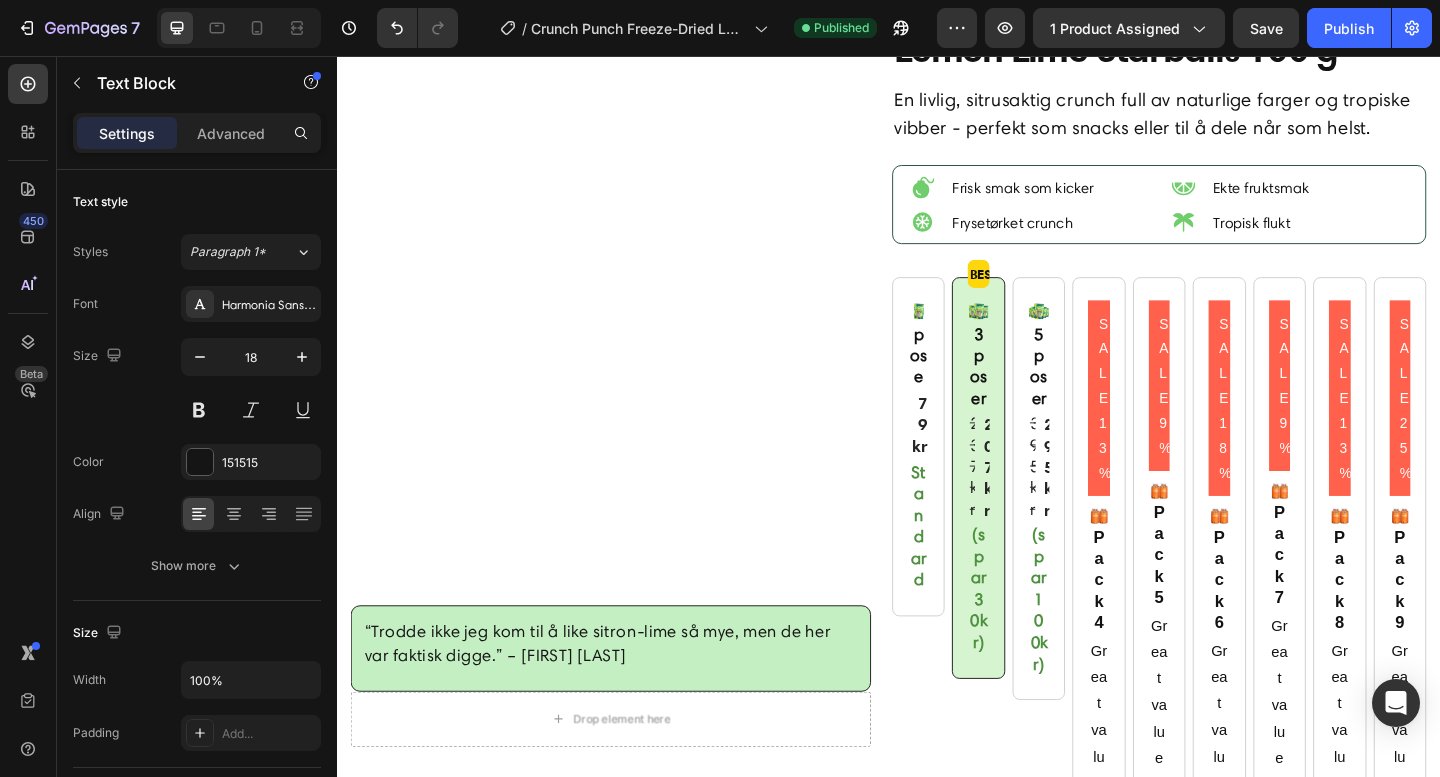 scroll, scrollTop: 0, scrollLeft: 0, axis: both 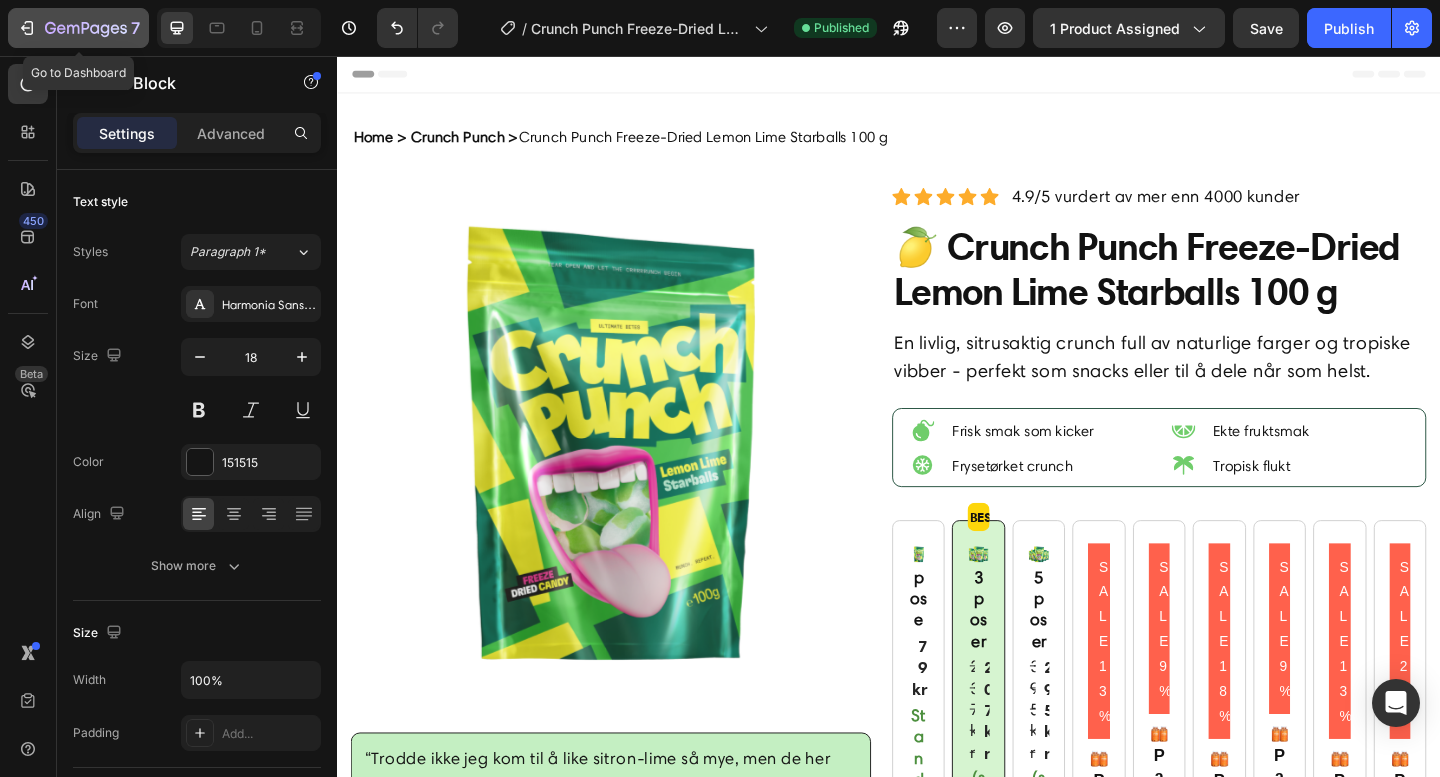 click 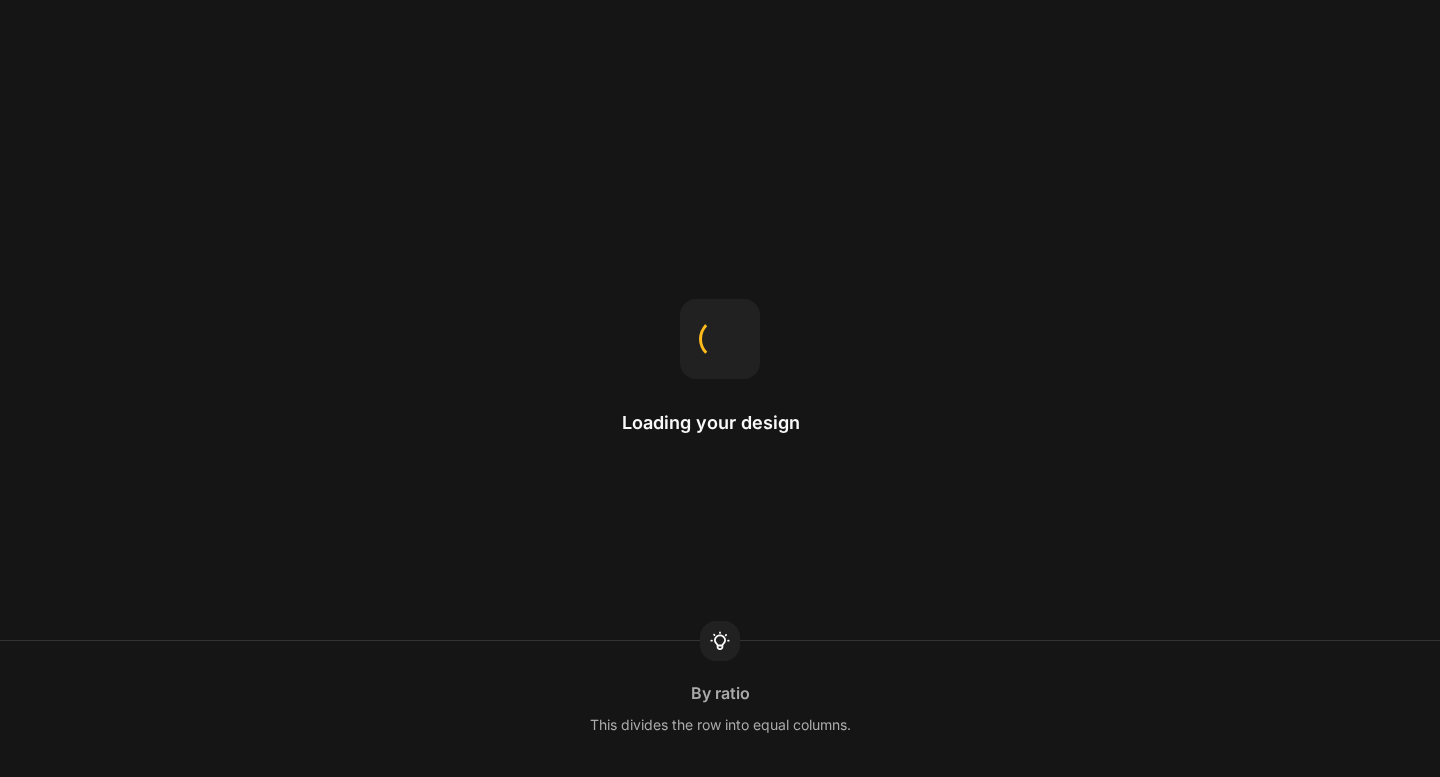 scroll, scrollTop: 0, scrollLeft: 0, axis: both 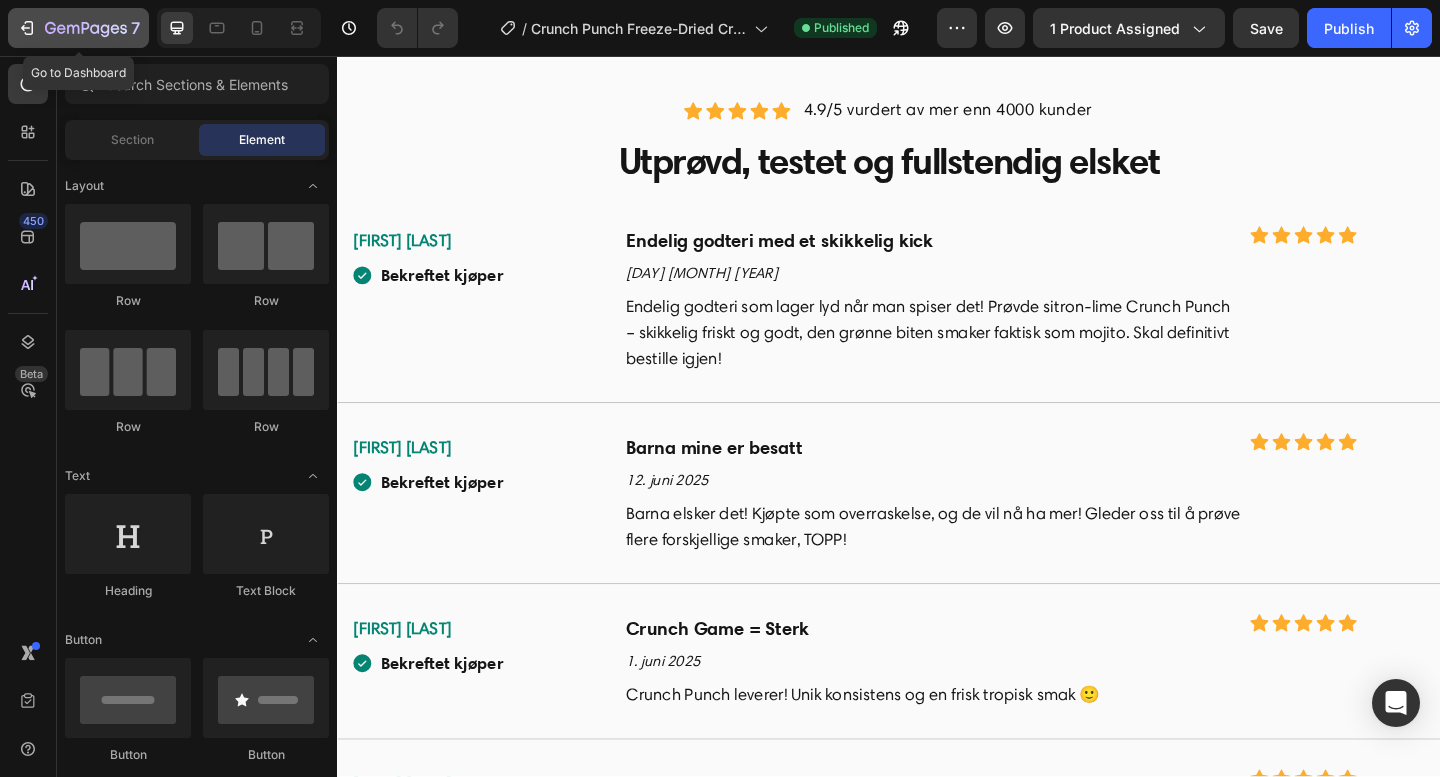 click 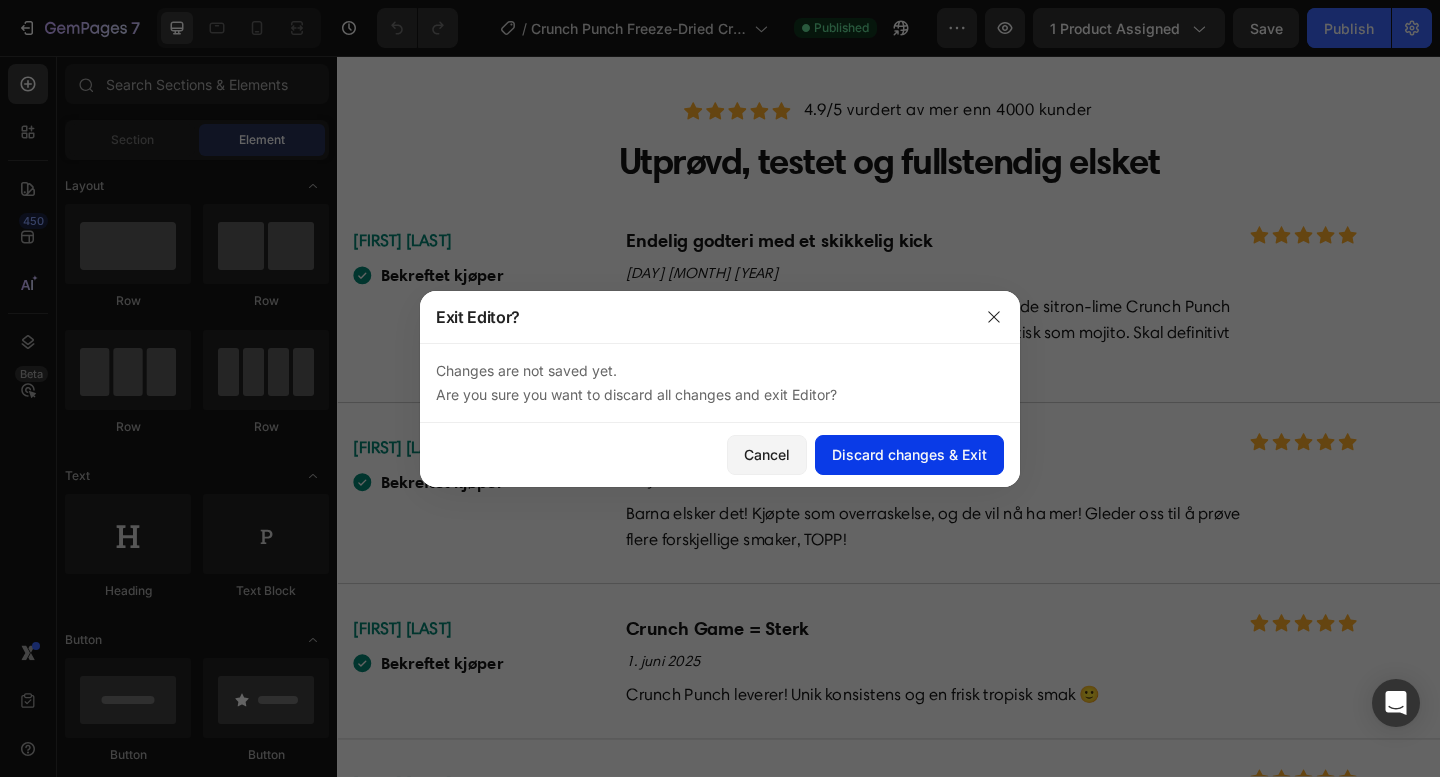 click on "Discard changes & Exit" at bounding box center (909, 454) 